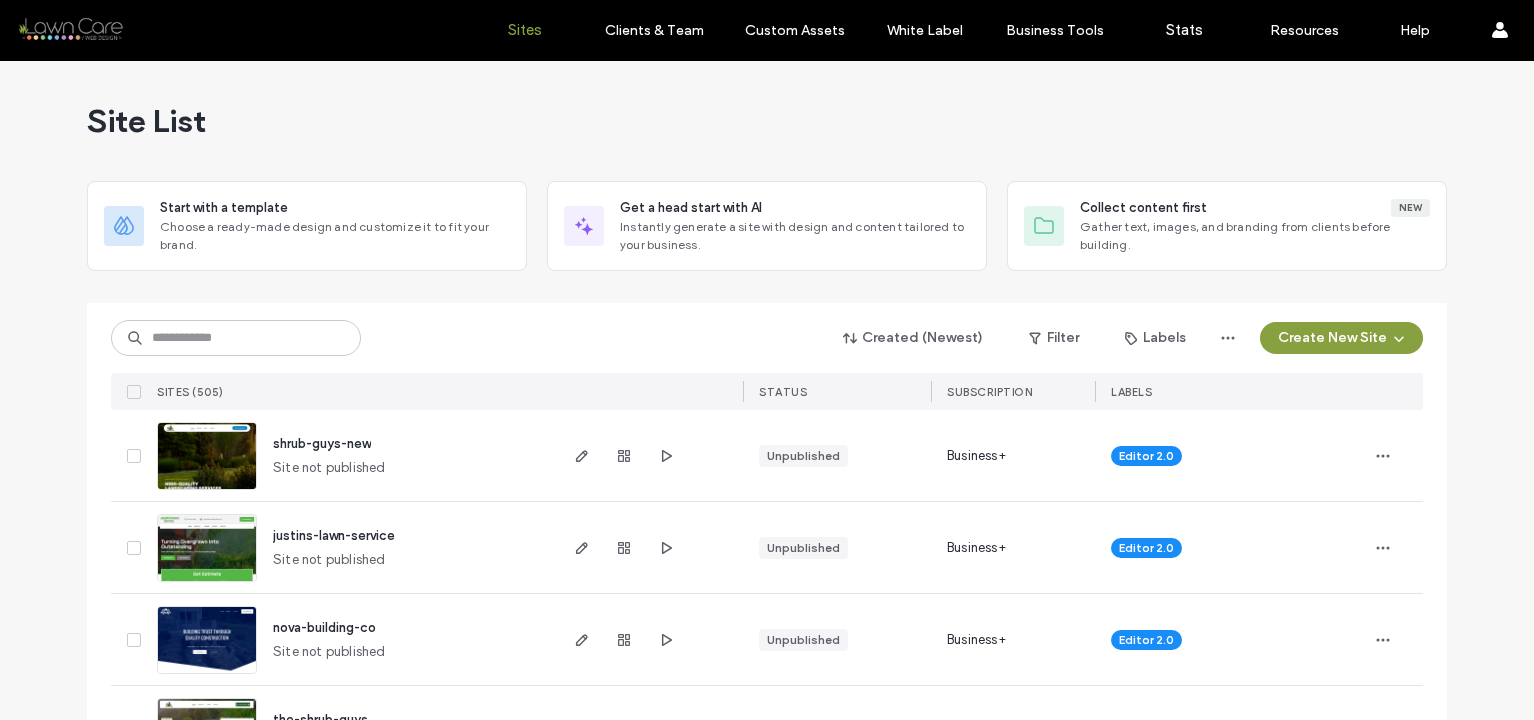scroll, scrollTop: 0, scrollLeft: 0, axis: both 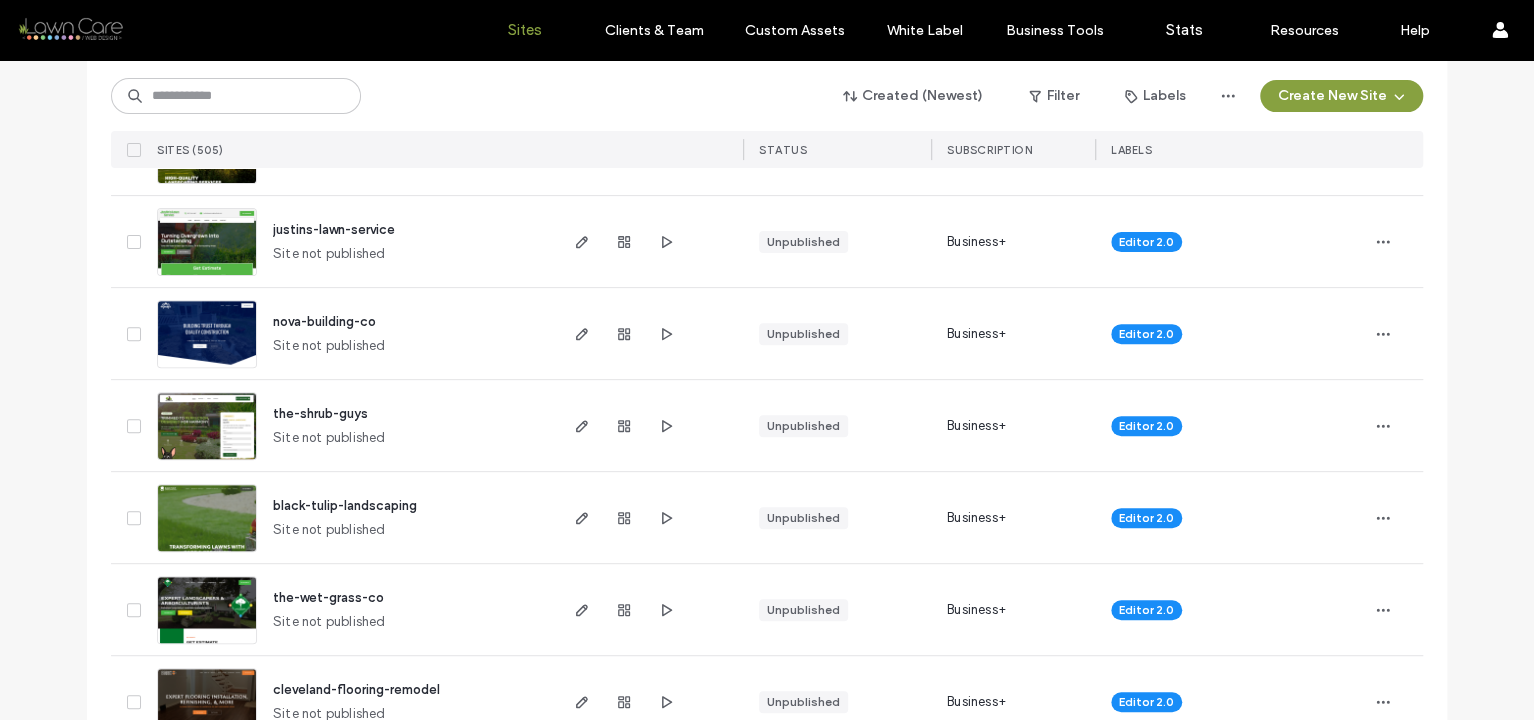 click at bounding box center (207, 645) 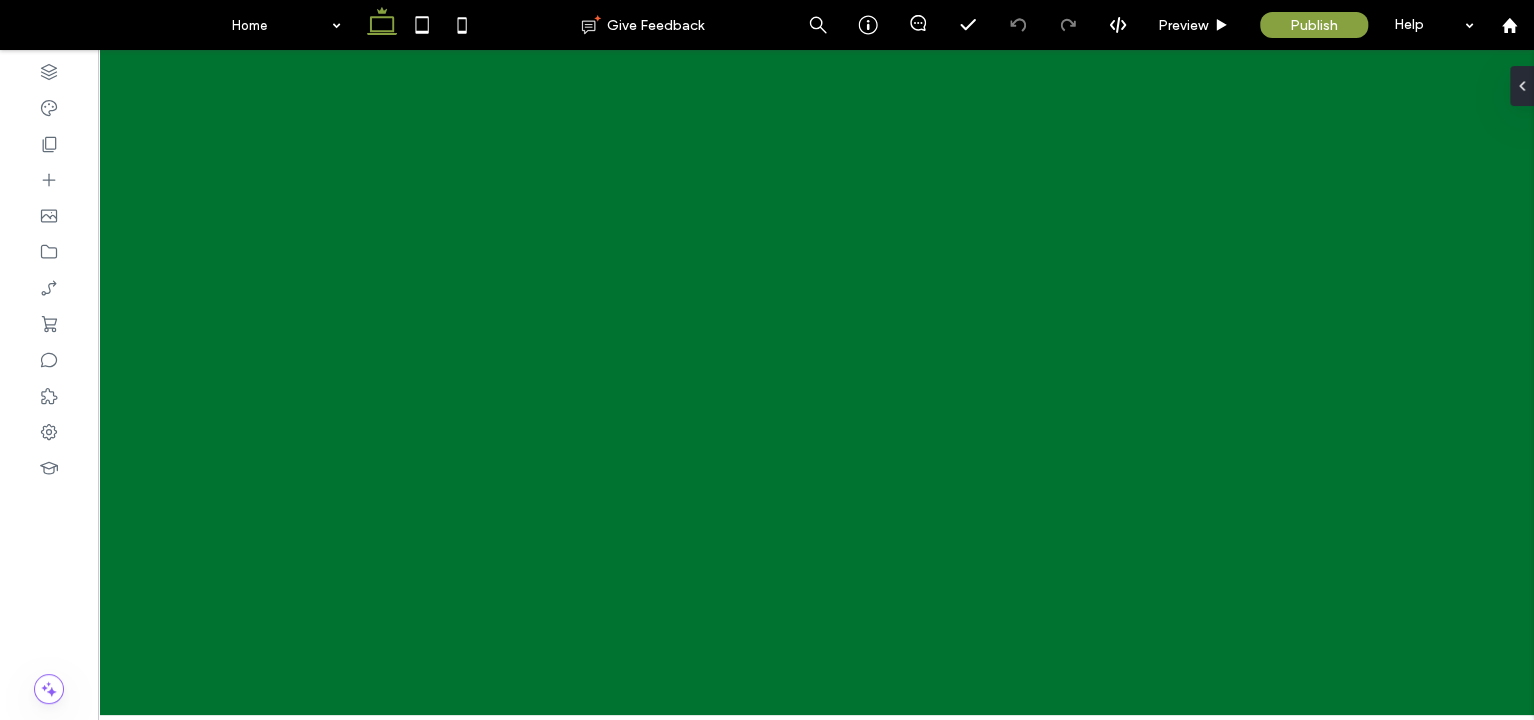 scroll, scrollTop: 0, scrollLeft: 0, axis: both 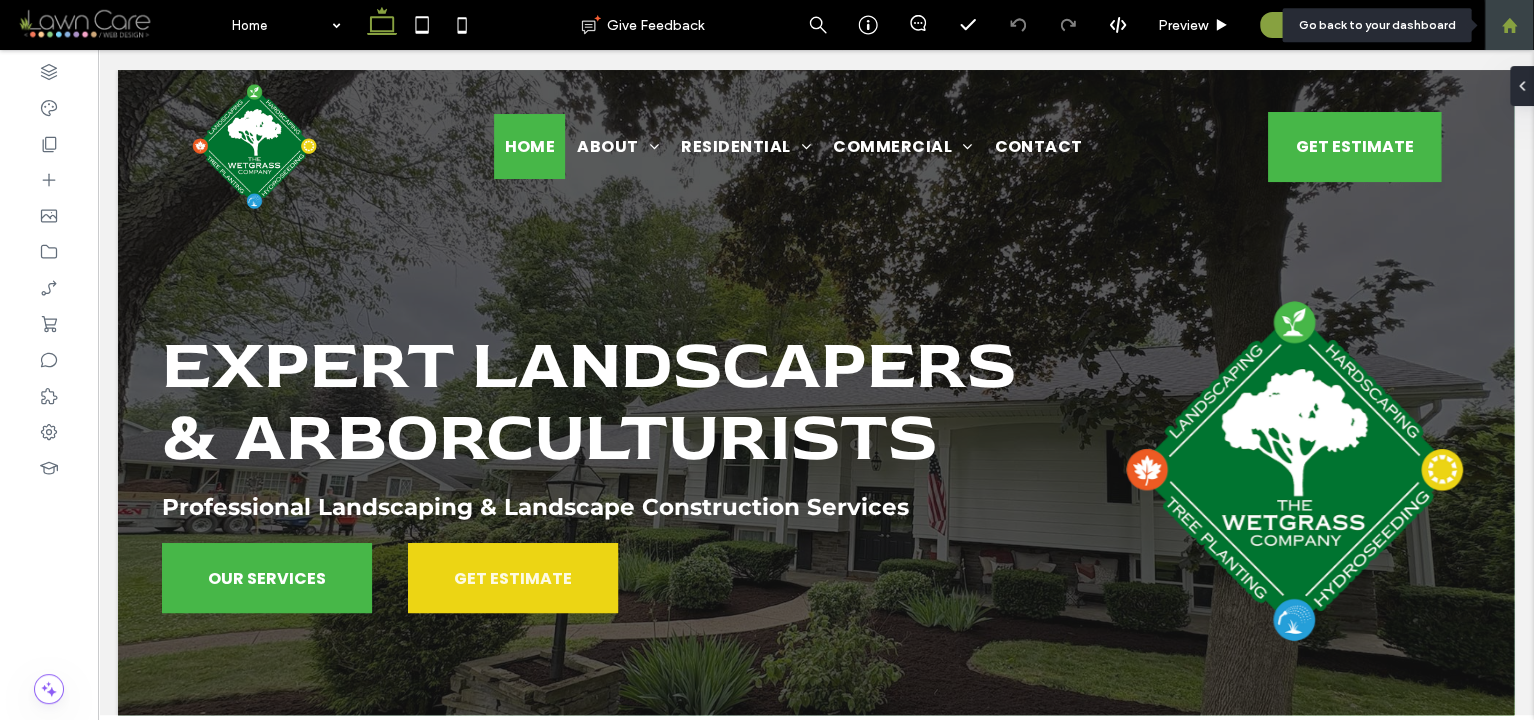 click 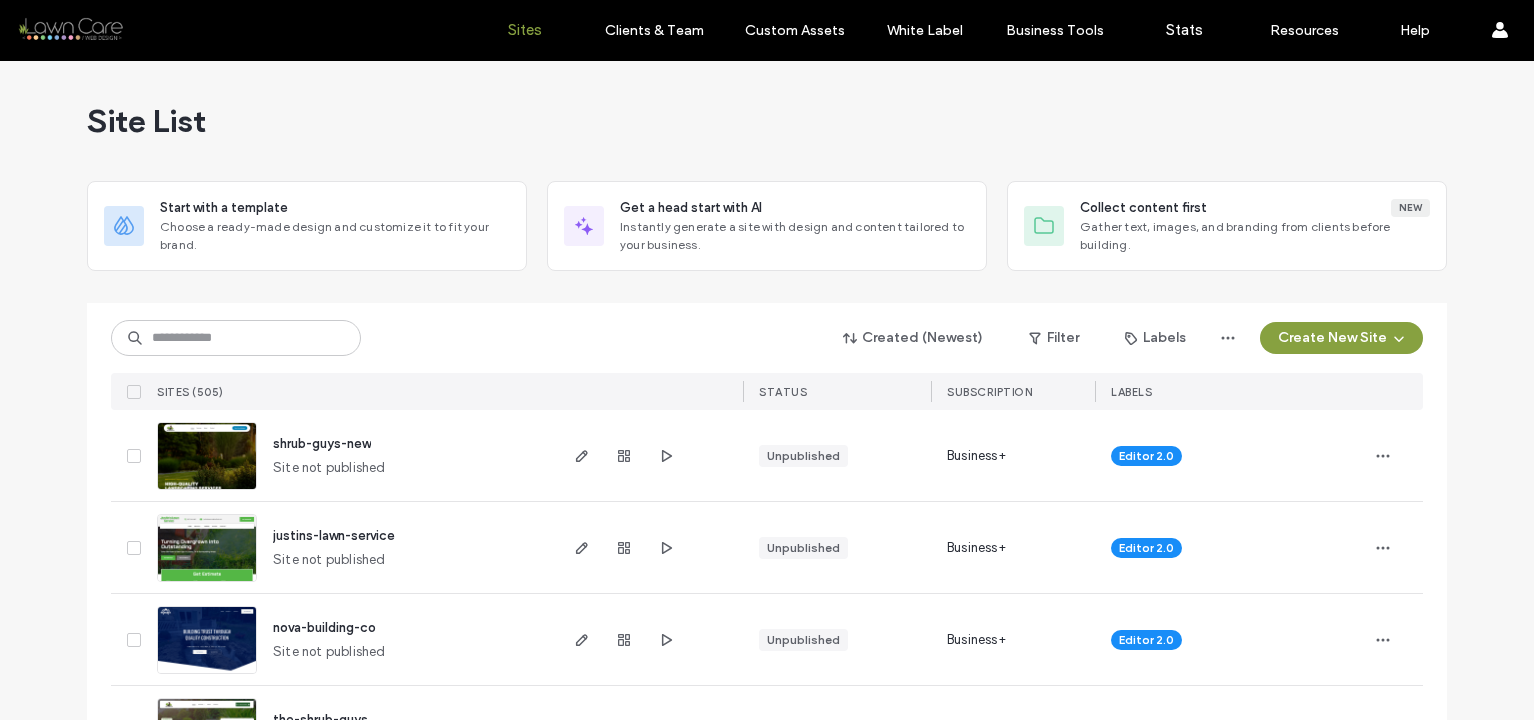 scroll, scrollTop: 0, scrollLeft: 0, axis: both 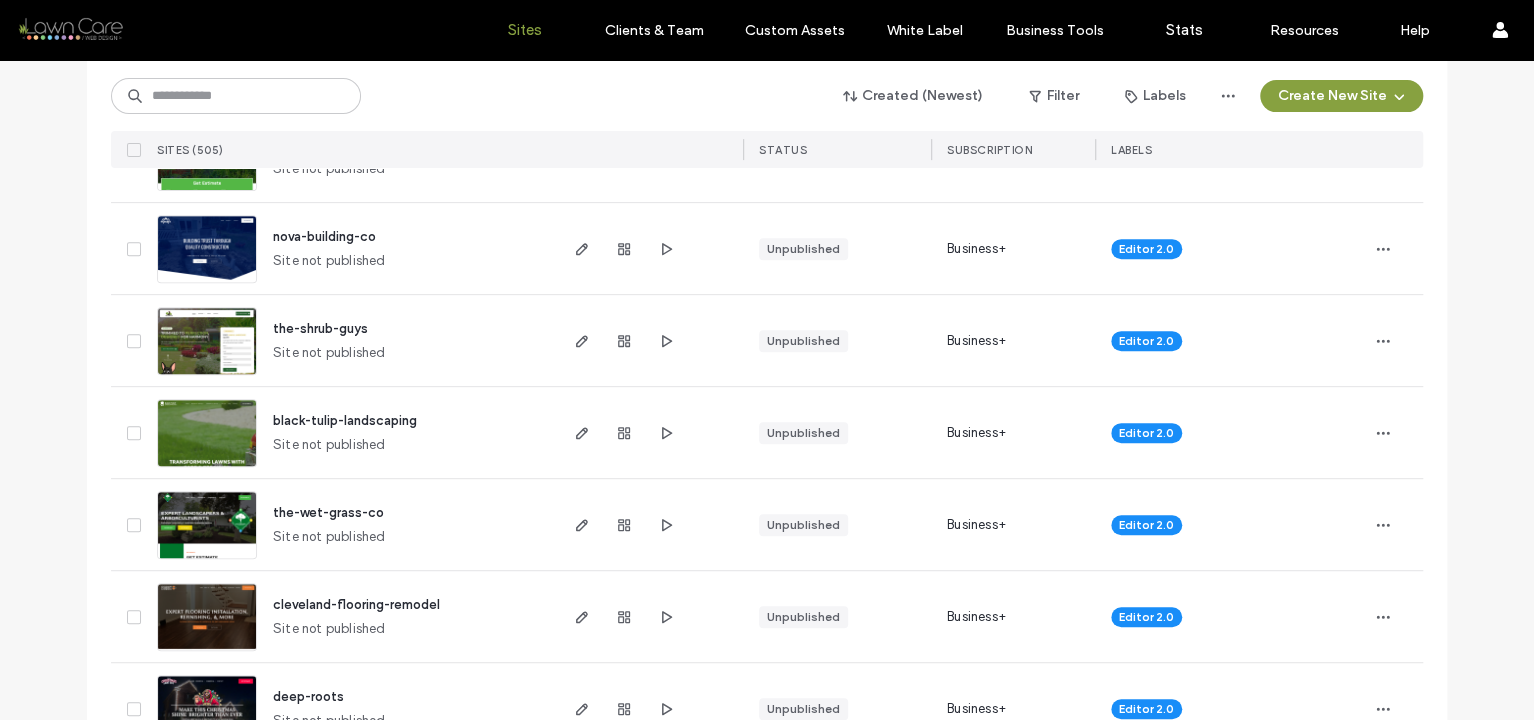 click on "the-wet-grass-co Site not published" at bounding box center [351, 524] 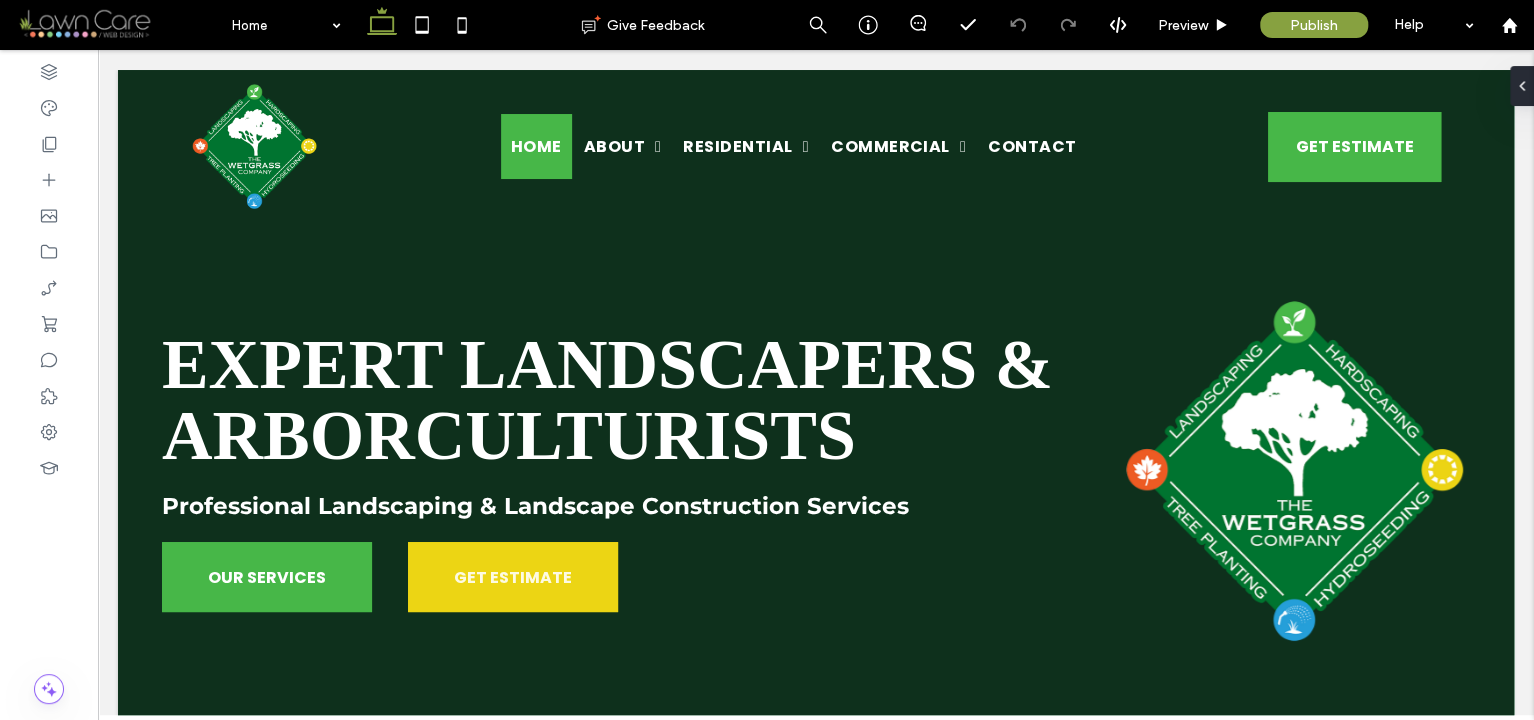 scroll, scrollTop: 0, scrollLeft: 0, axis: both 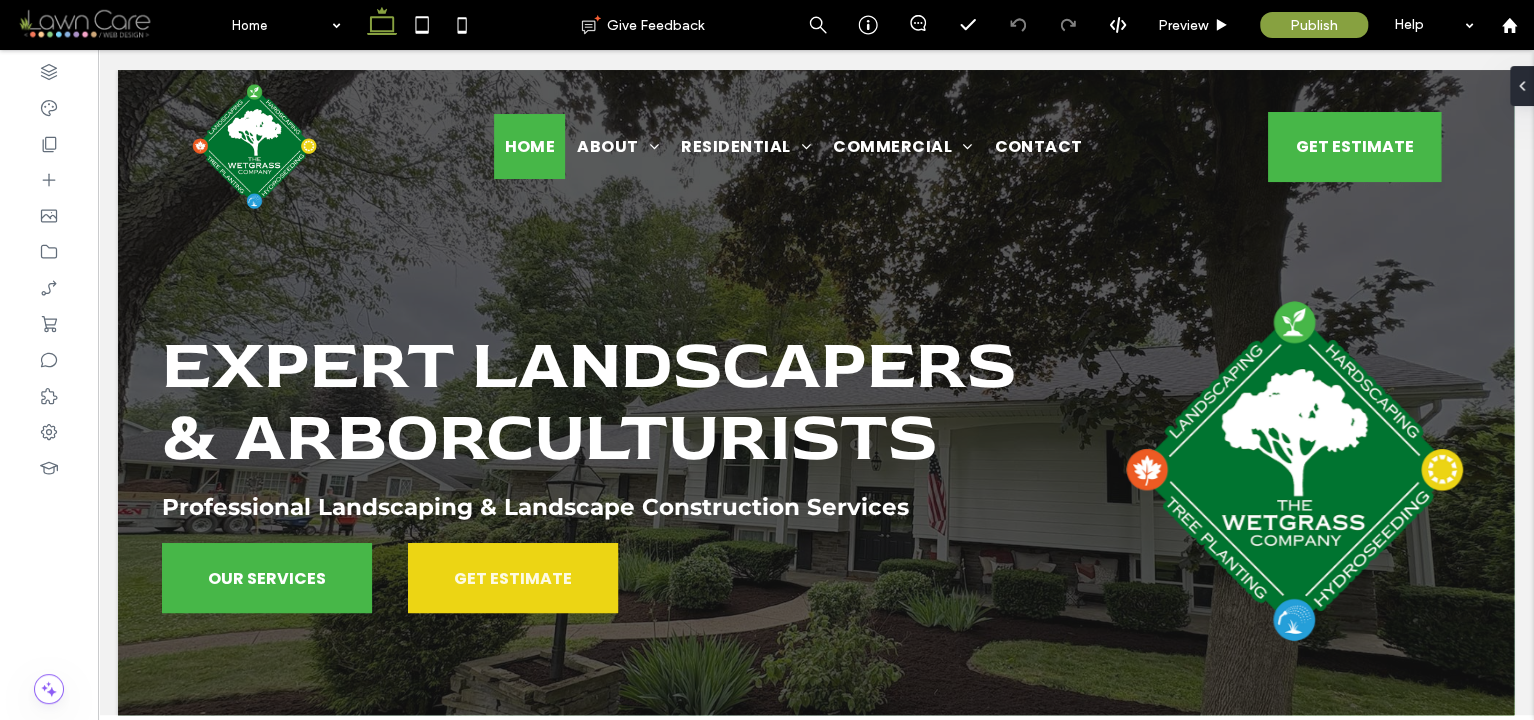 click at bounding box center [816, 223] 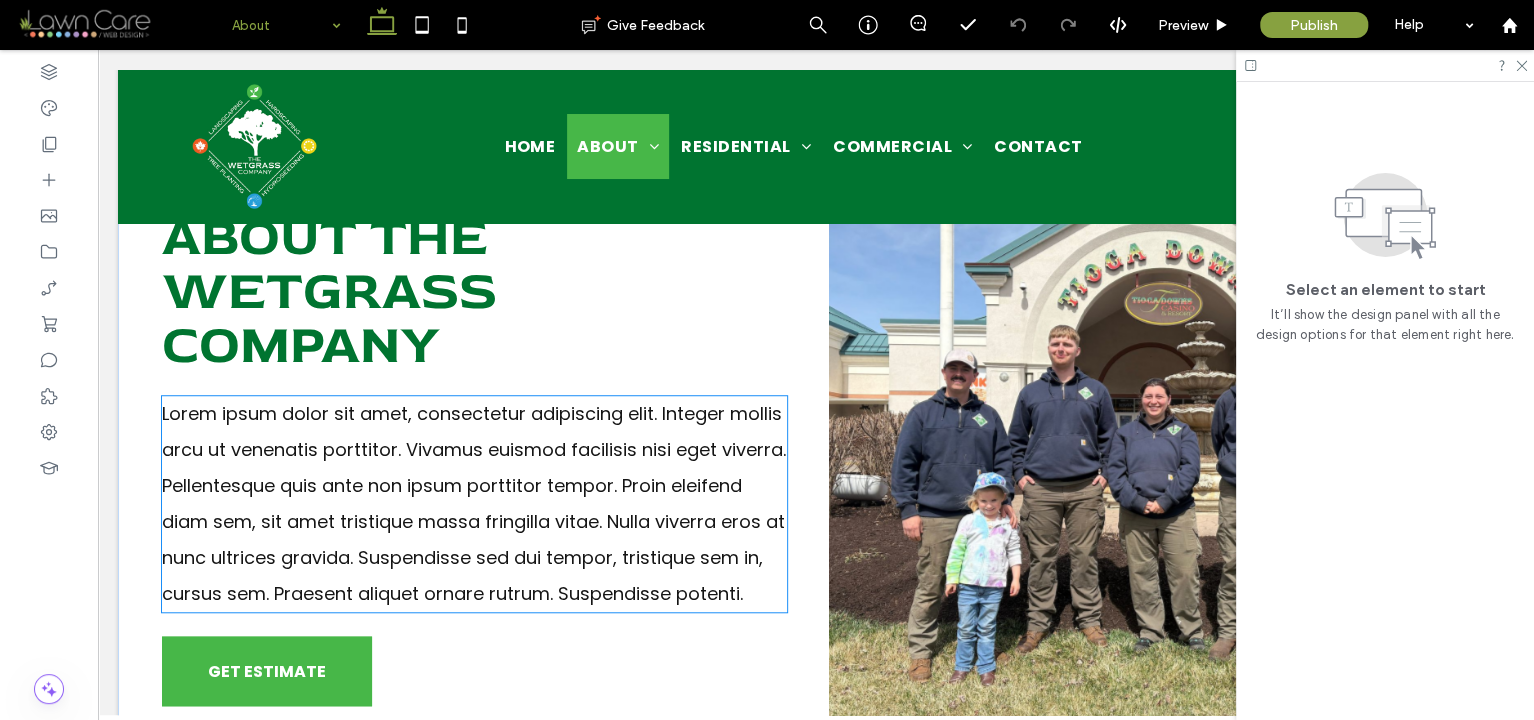 scroll, scrollTop: 652, scrollLeft: 0, axis: vertical 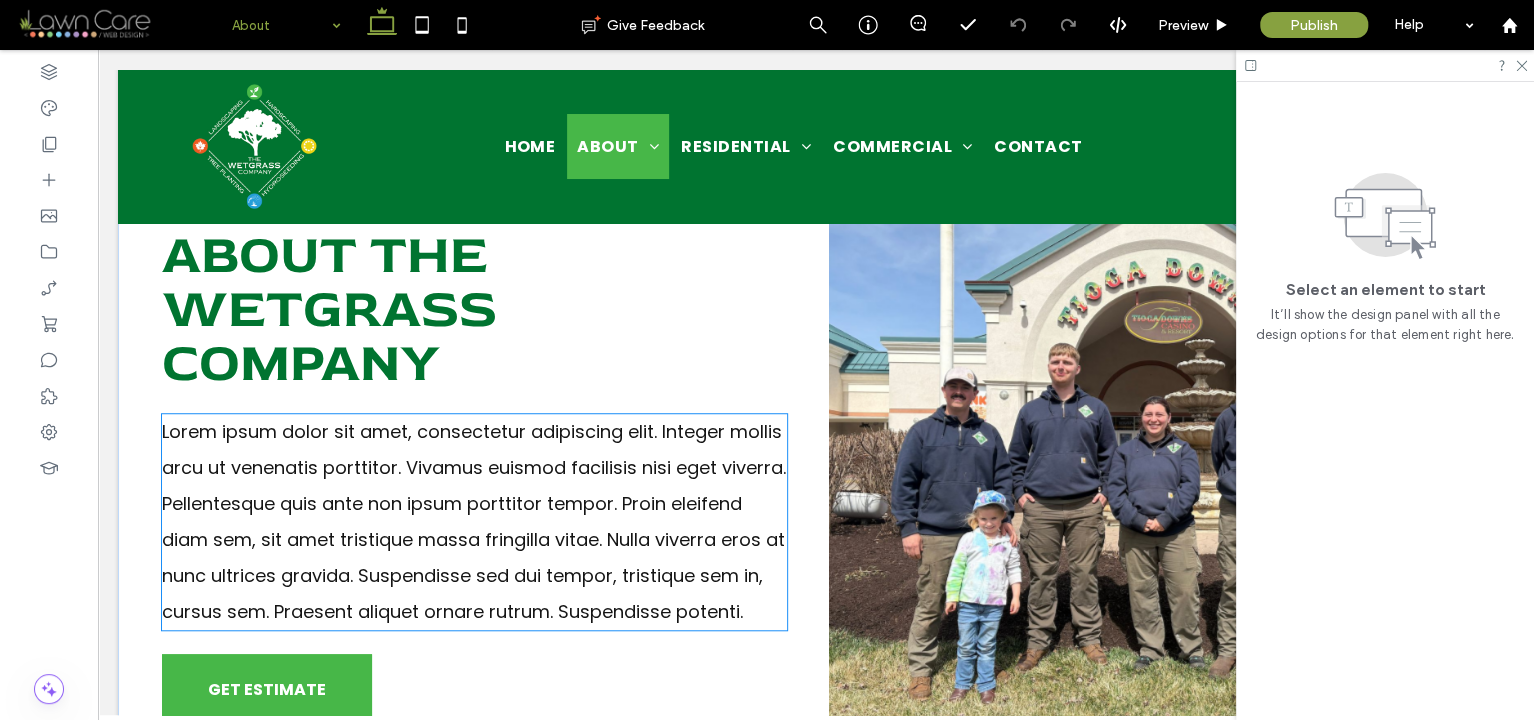 click on "Lorem ipsum dolor sit amet, consectetur adipiscing elit. Integer mollis arcu ut venenatis porttitor. Vivamus euismod facilisis nisi eget viverra. Pellentesque quis ante non ipsum porttitor tempor. Proin eleifend diam sem, sit amet tristique massa fringilla vitae. Nulla viverra eros at nunc ultrices gravida. Suspendisse sed dui tempor, tristique sem in, cursus sem. Praesent aliquet ornare rutrum. Suspendisse potenti." at bounding box center (474, 521) 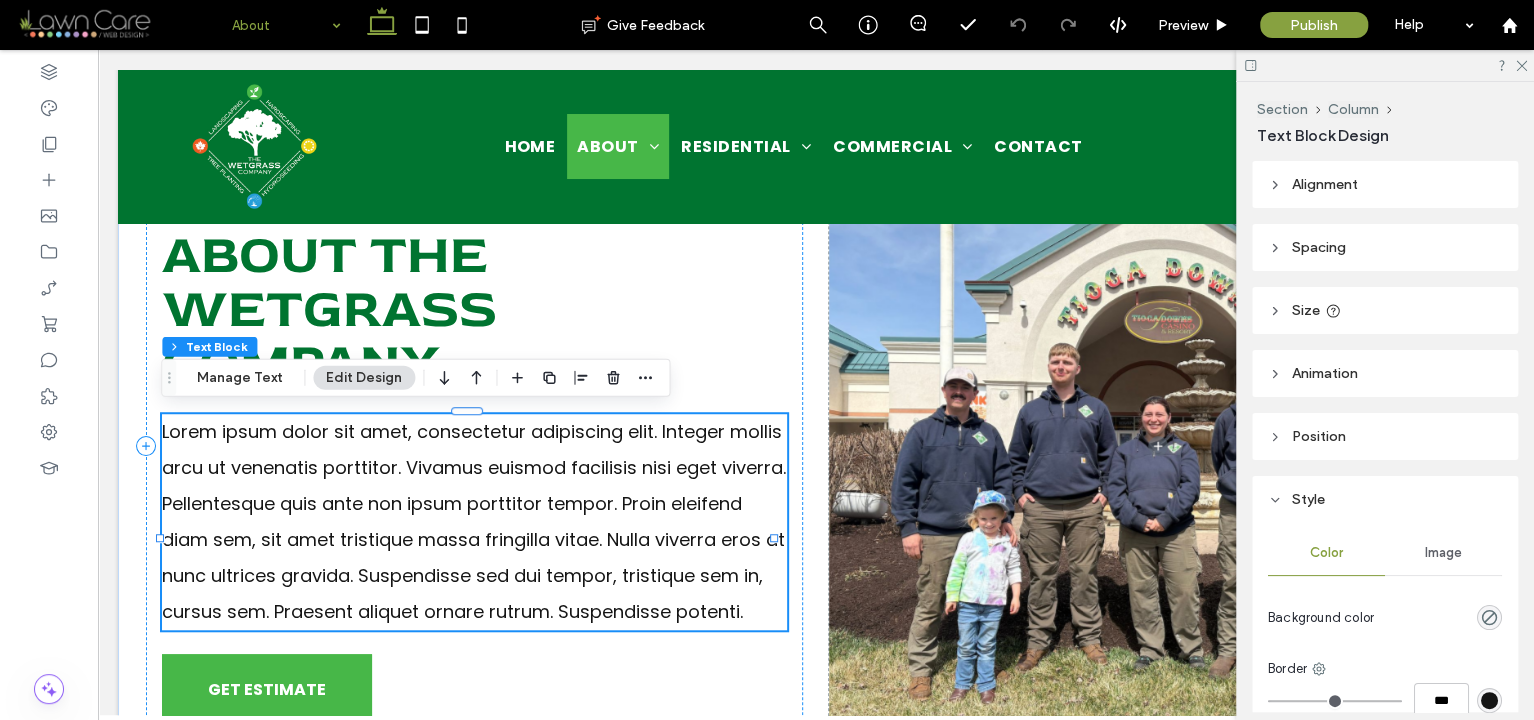 click on "Lorem ipsum dolor sit amet, consectetur adipiscing elit. Integer mollis arcu ut venenatis porttitor. Vivamus euismod facilisis nisi eget viverra. Pellentesque quis ante non ipsum porttitor tempor. Proin eleifend diam sem, sit amet tristique massa fringilla vitae. Nulla viverra eros at nunc ultrices gravida. Suspendisse sed dui tempor, tristique sem in, cursus sem. Praesent aliquet ornare rutrum. Suspendisse potenti." at bounding box center [474, 521] 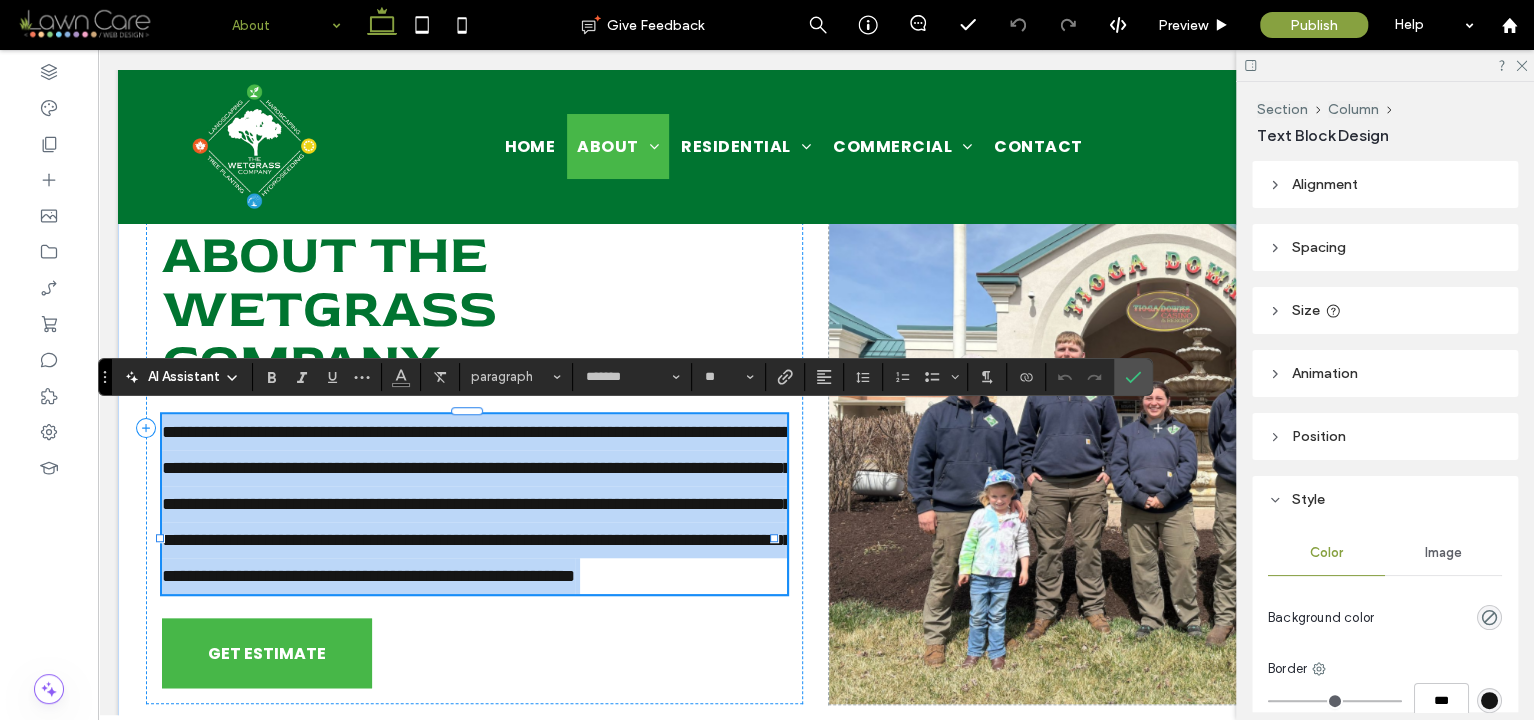 scroll, scrollTop: 0, scrollLeft: 0, axis: both 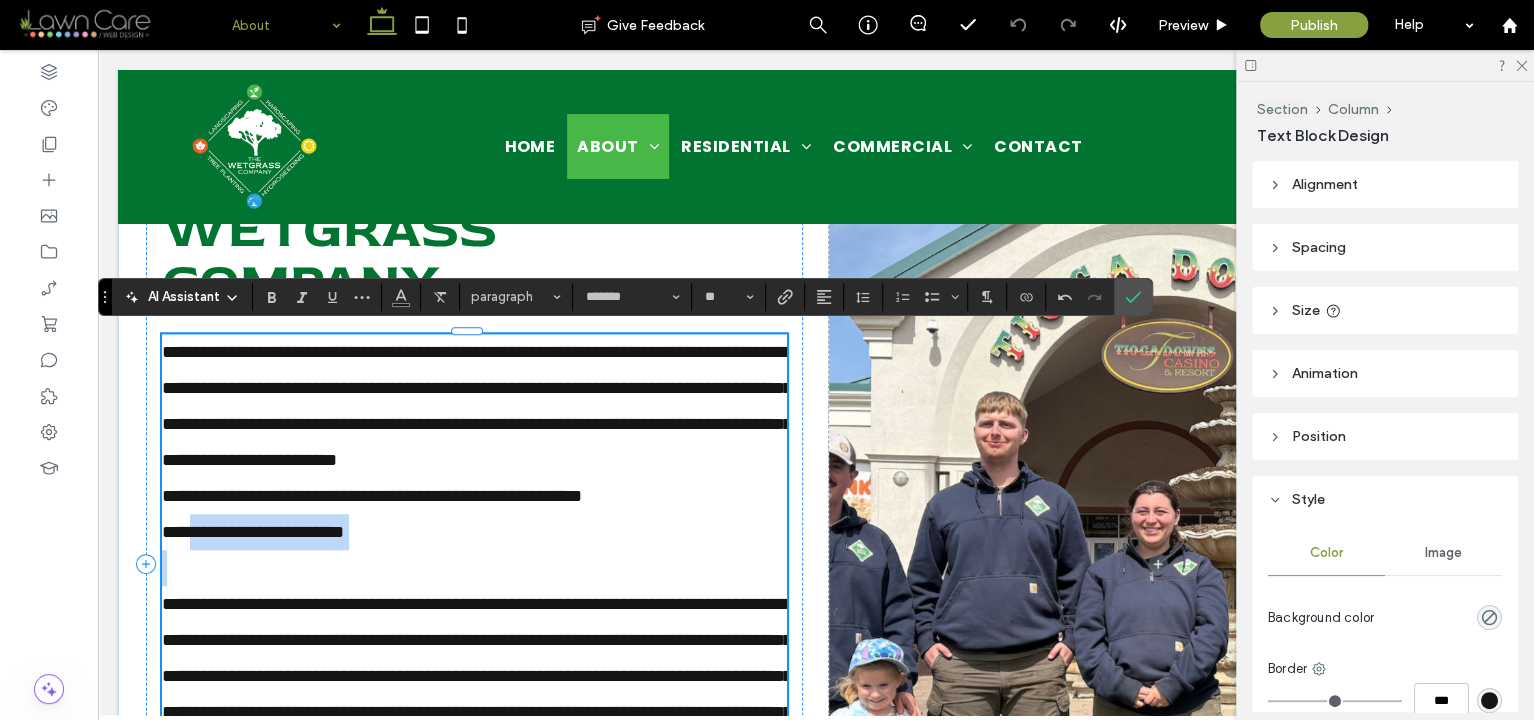 drag, startPoint x: 204, startPoint y: 561, endPoint x: 418, endPoint y: 592, distance: 216.23367 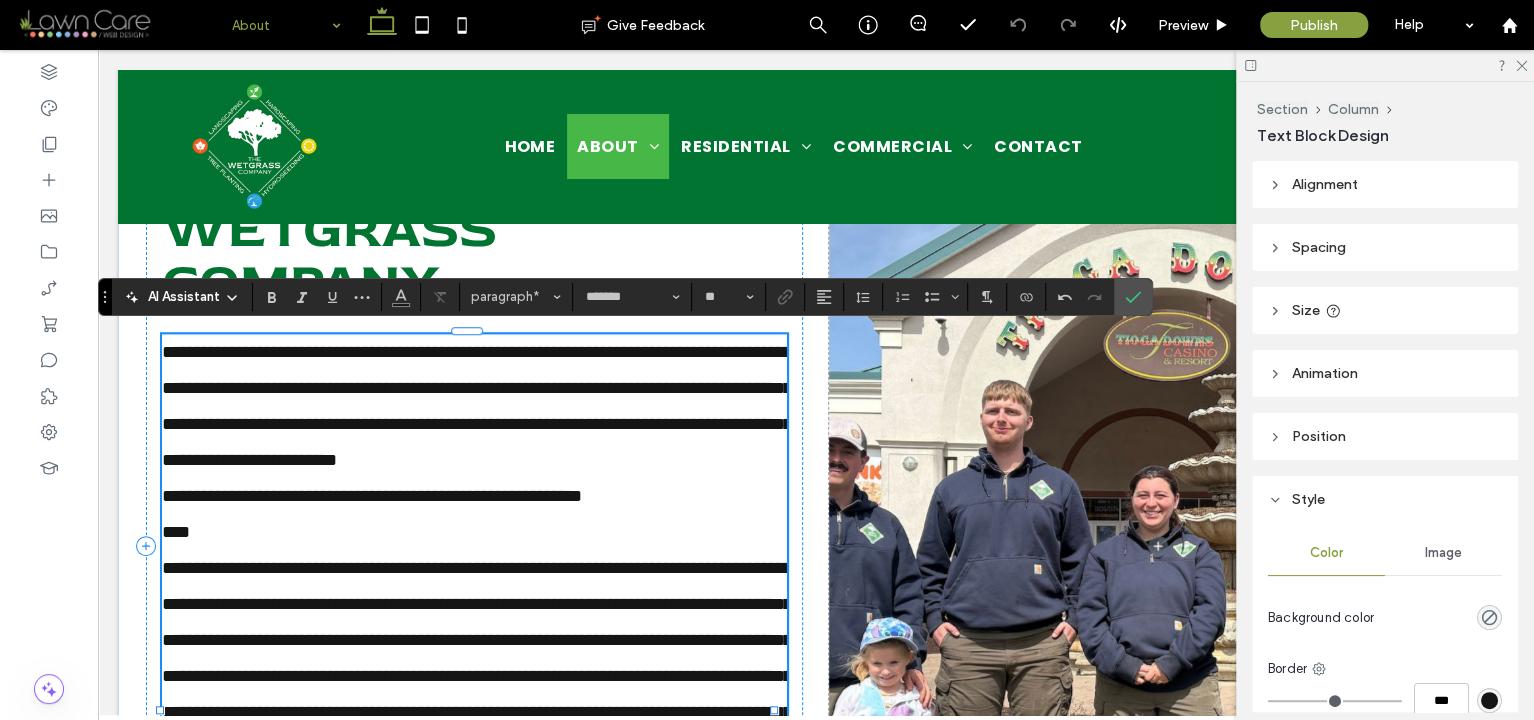 type 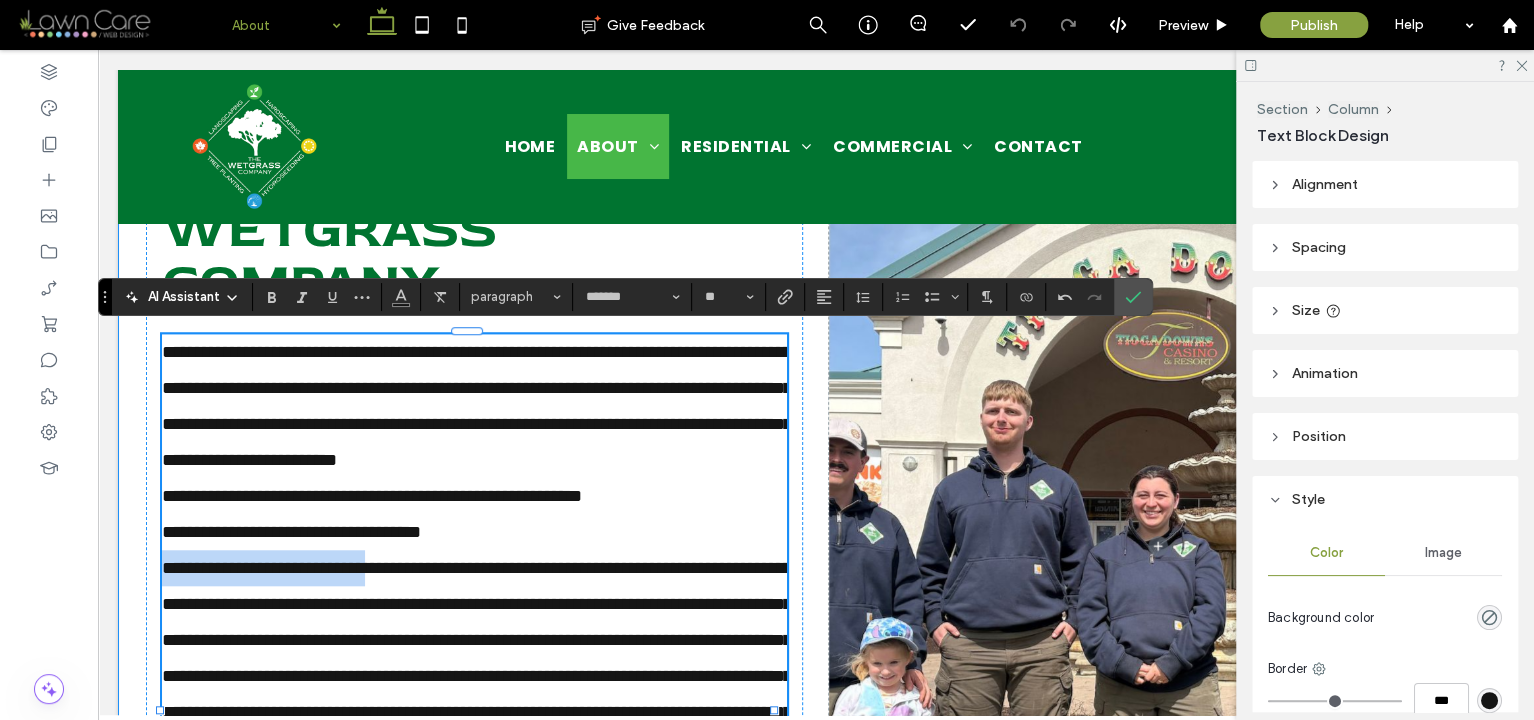 drag, startPoint x: 466, startPoint y: 599, endPoint x: 135, endPoint y: 587, distance: 331.21744 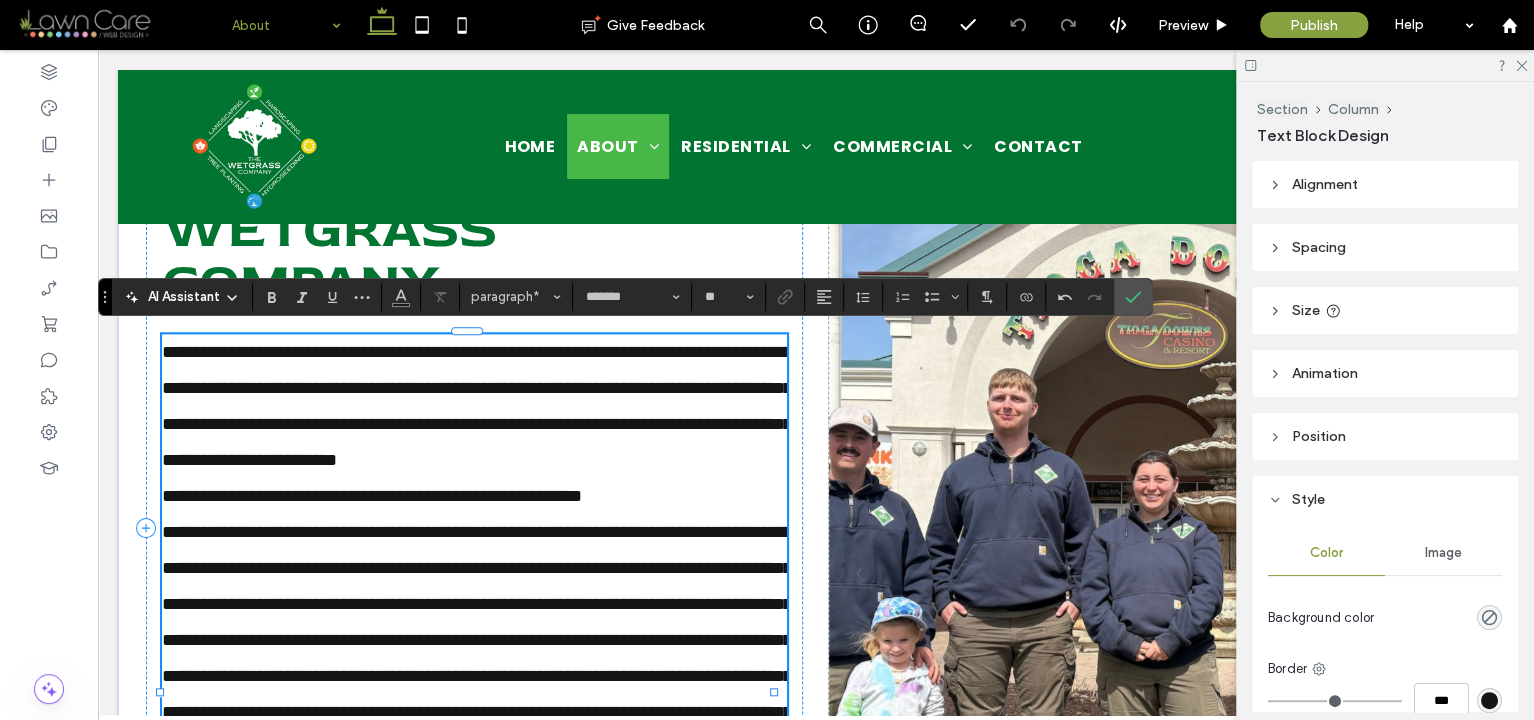 click on "**********" at bounding box center [477, 694] 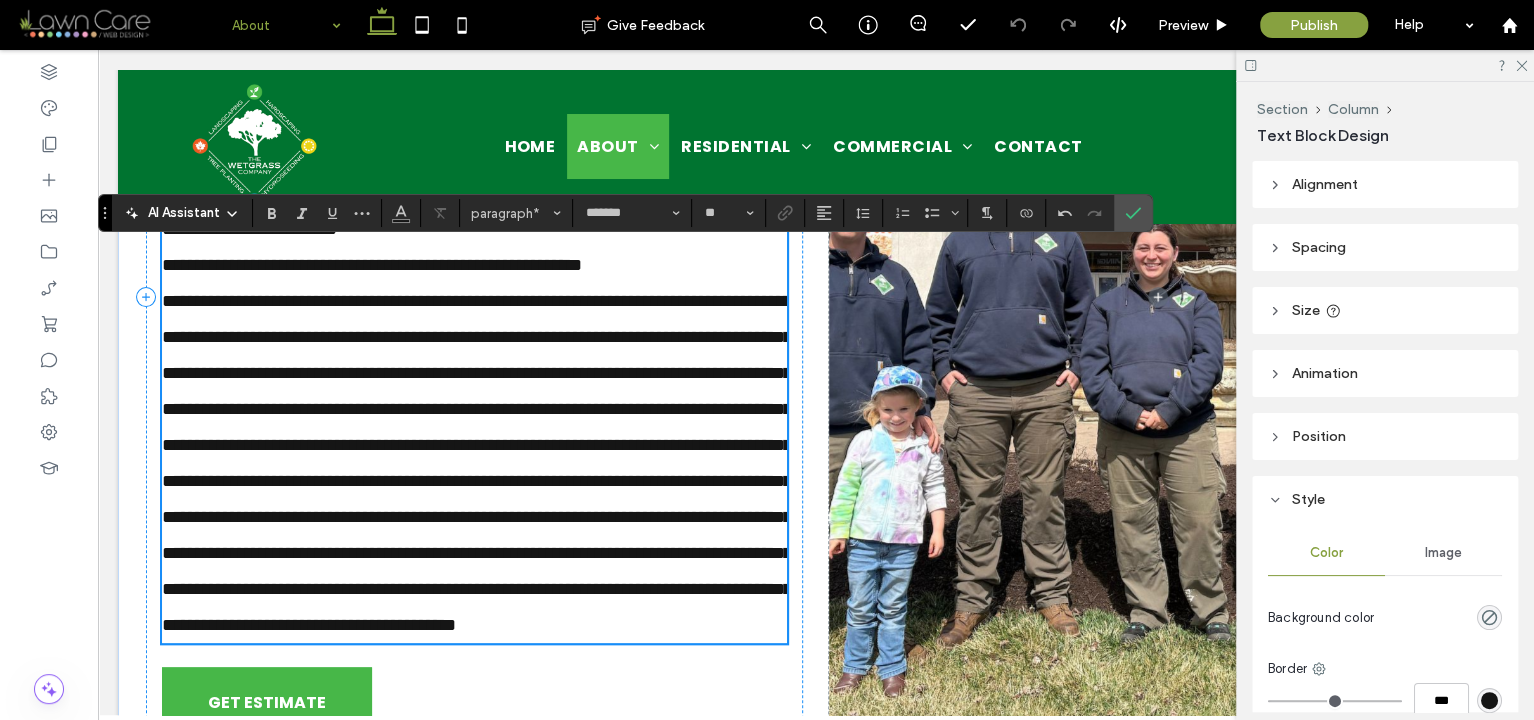 scroll, scrollTop: 975, scrollLeft: 0, axis: vertical 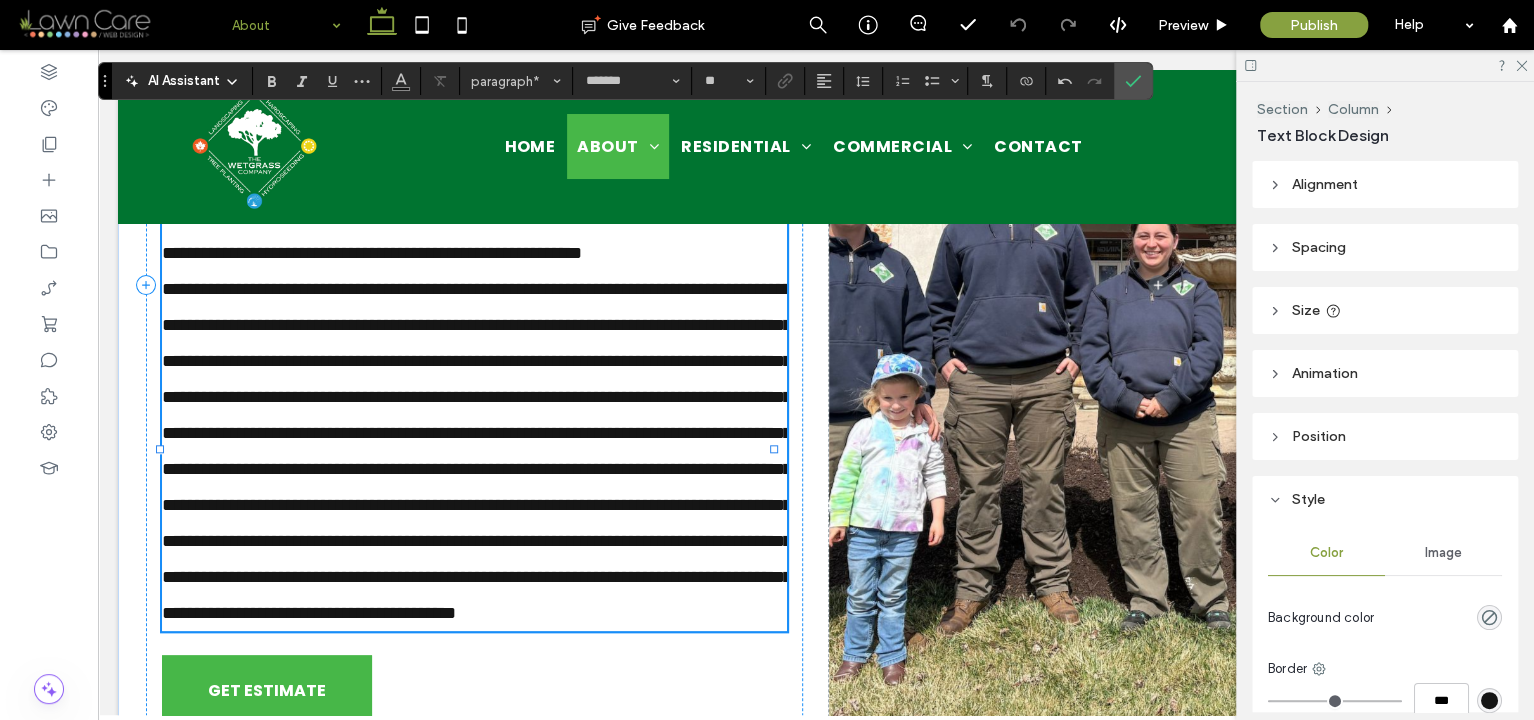 click on "**********" at bounding box center (477, 451) 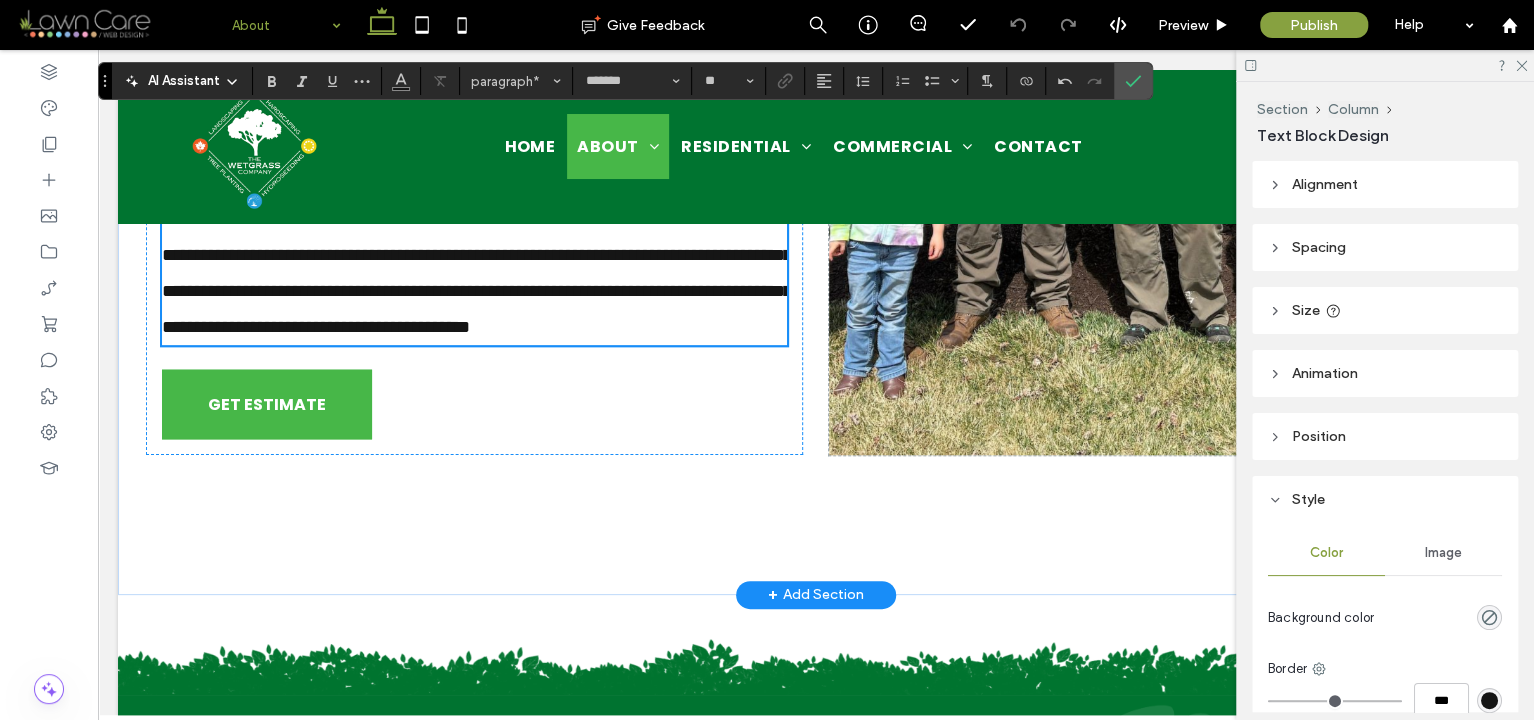 scroll, scrollTop: 1264, scrollLeft: 0, axis: vertical 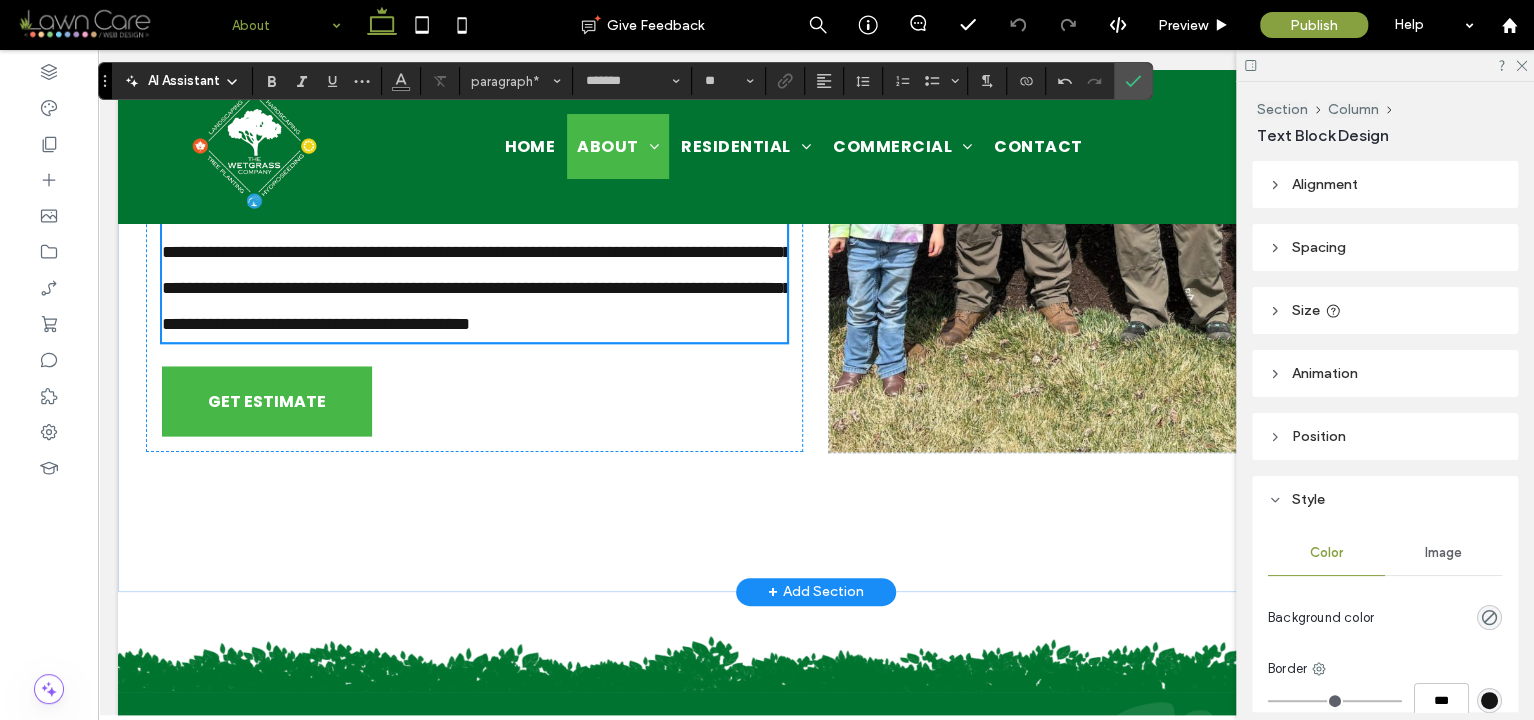 click on "**********" at bounding box center [477, 162] 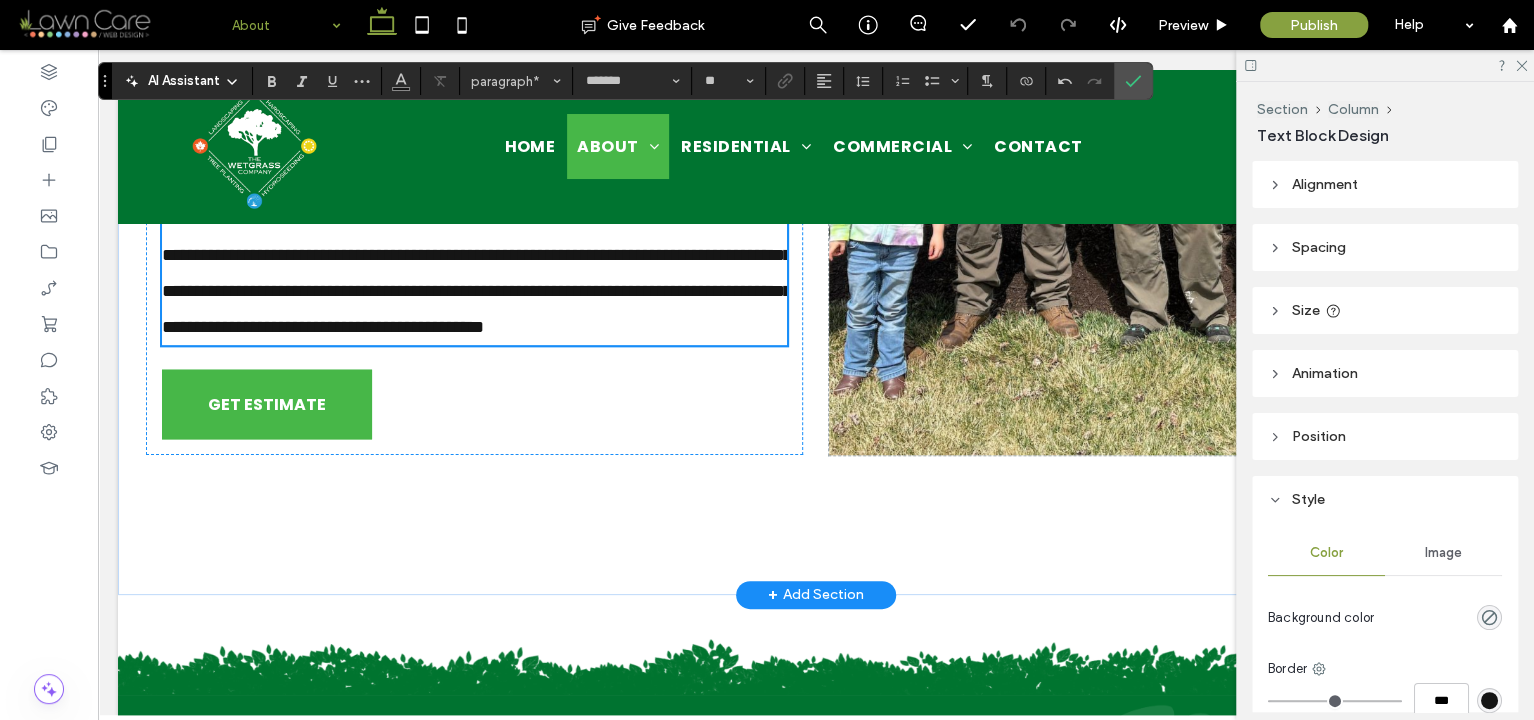 scroll, scrollTop: 1260, scrollLeft: 0, axis: vertical 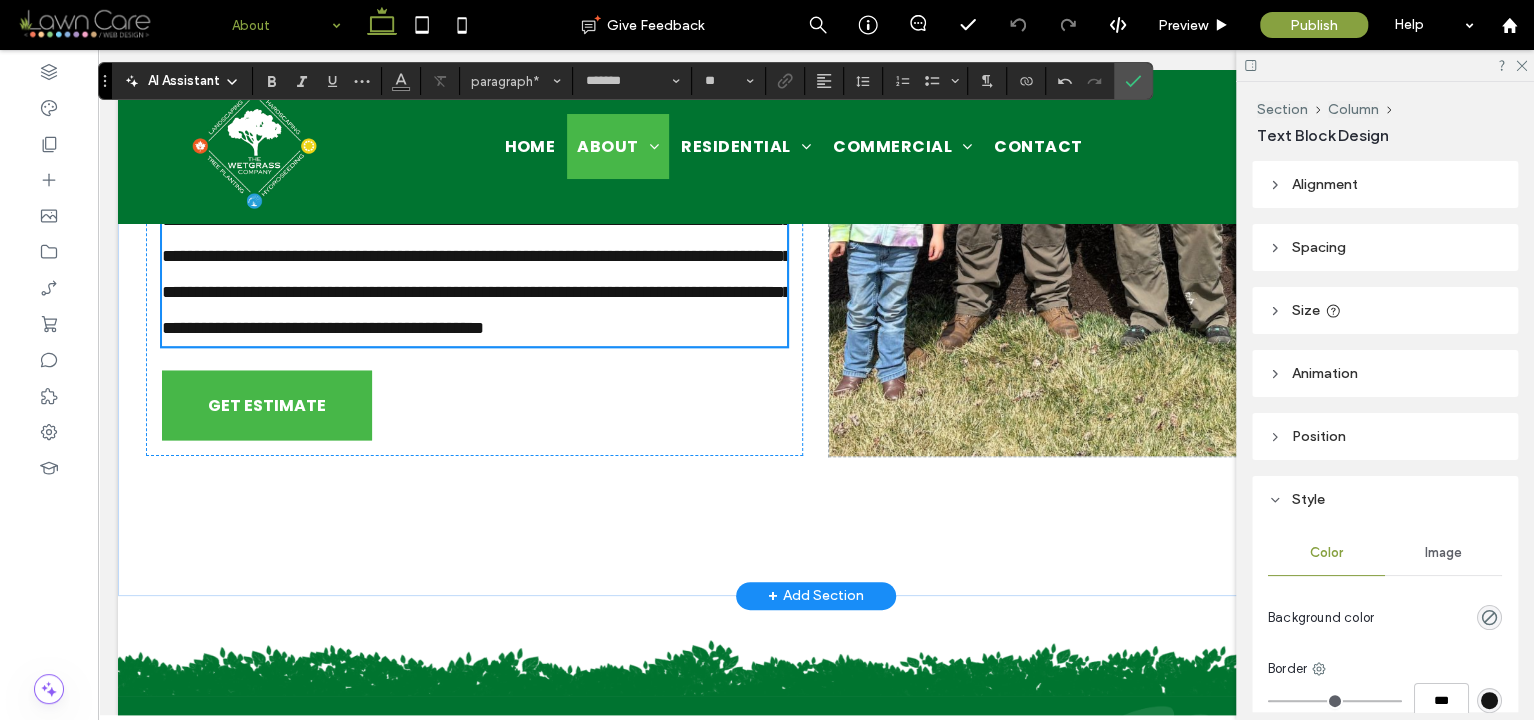 click on "**********" at bounding box center (477, 166) 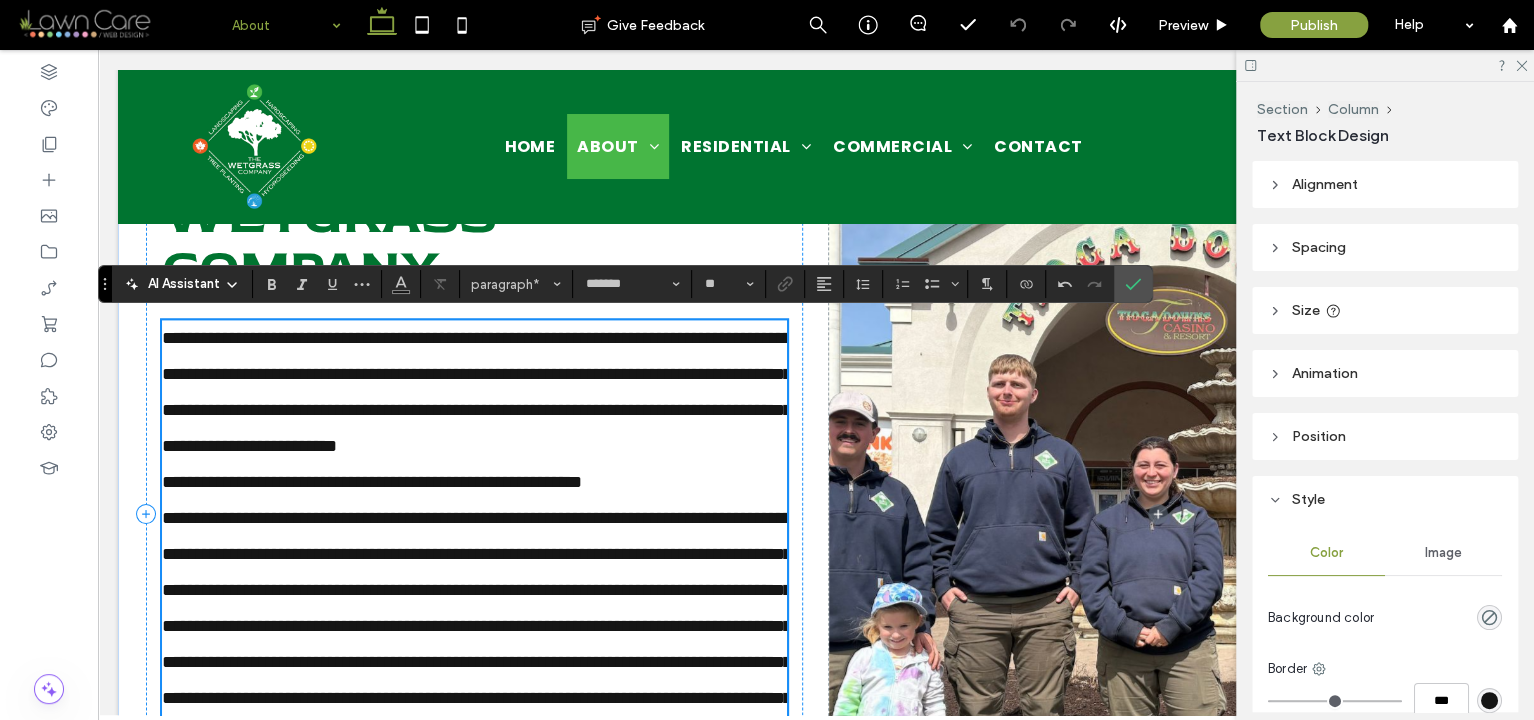 scroll, scrollTop: 745, scrollLeft: 0, axis: vertical 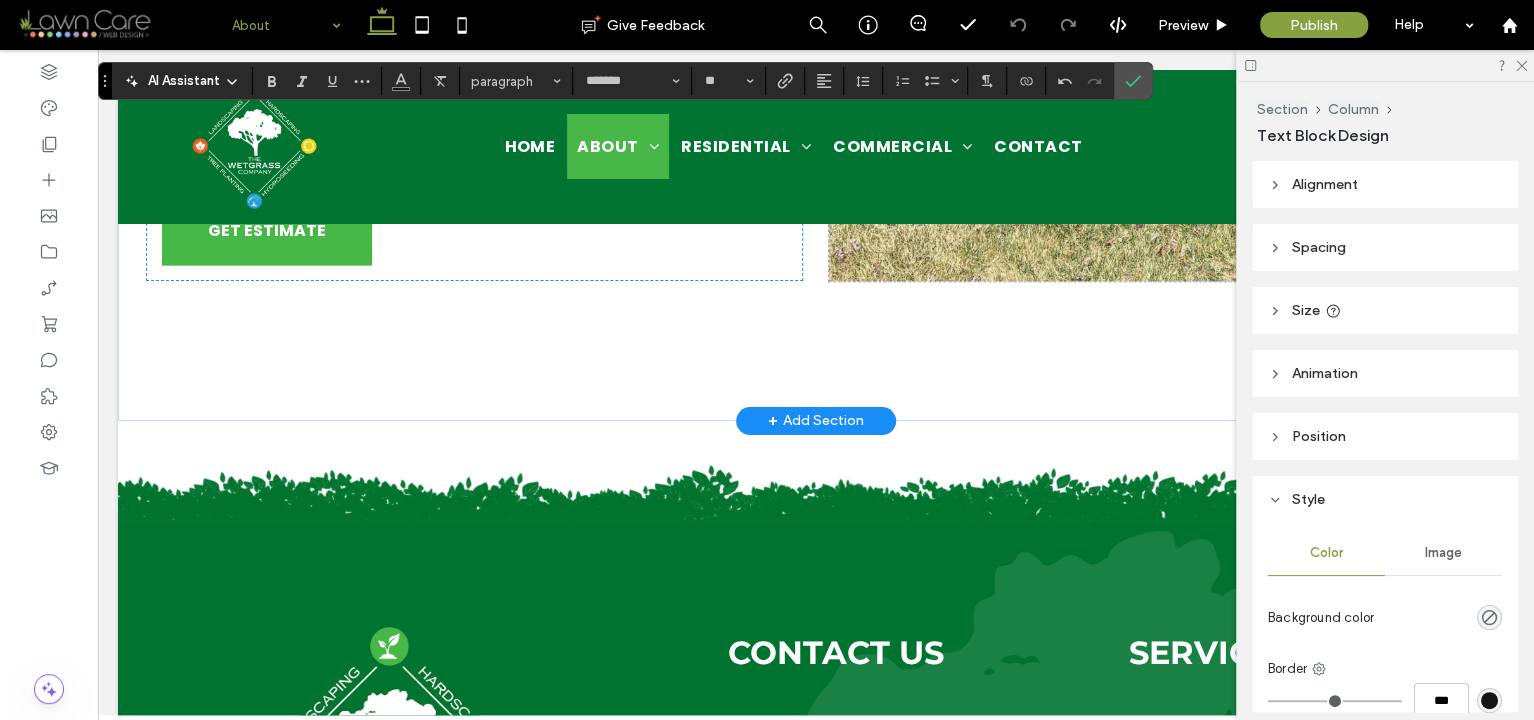 drag, startPoint x: 162, startPoint y: 330, endPoint x: 609, endPoint y: 334, distance: 447.01788 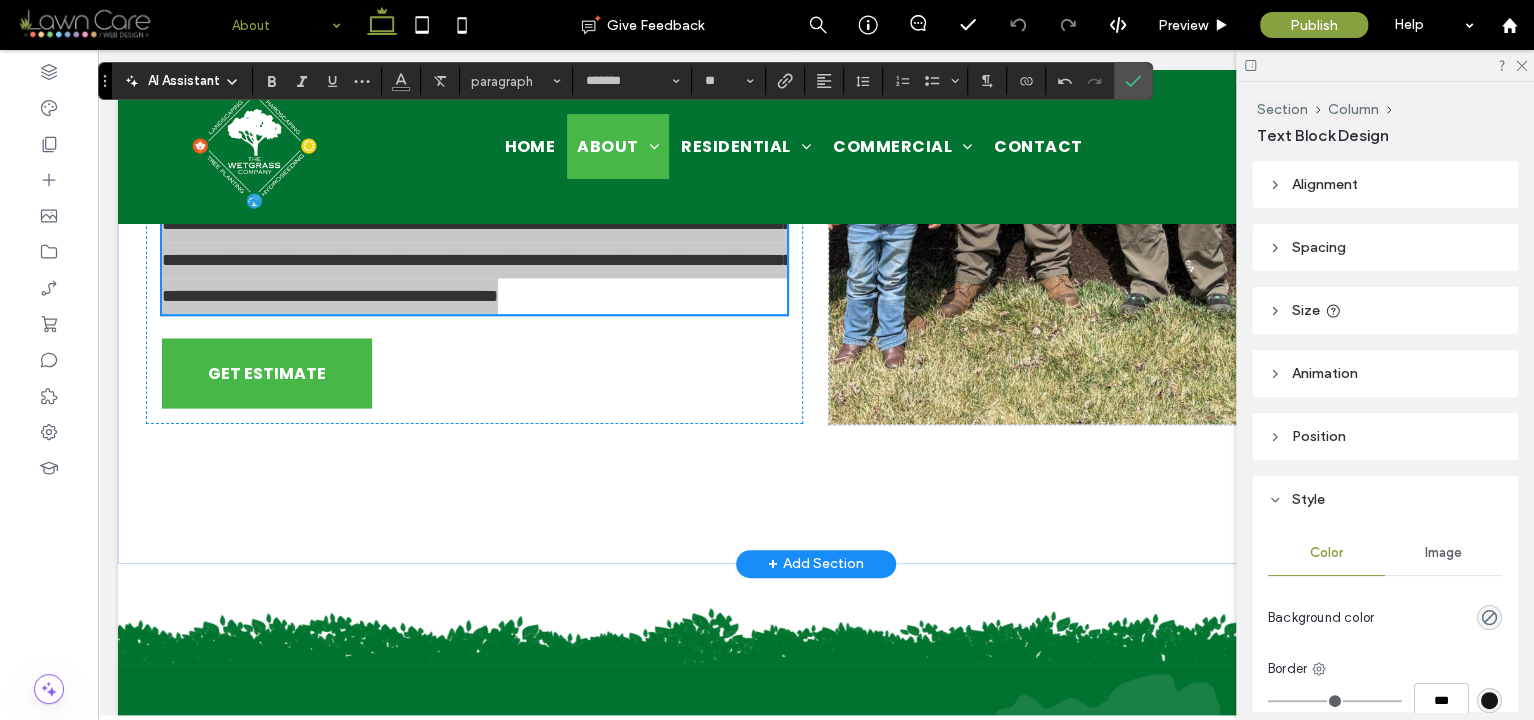 scroll, scrollTop: 1280, scrollLeft: 0, axis: vertical 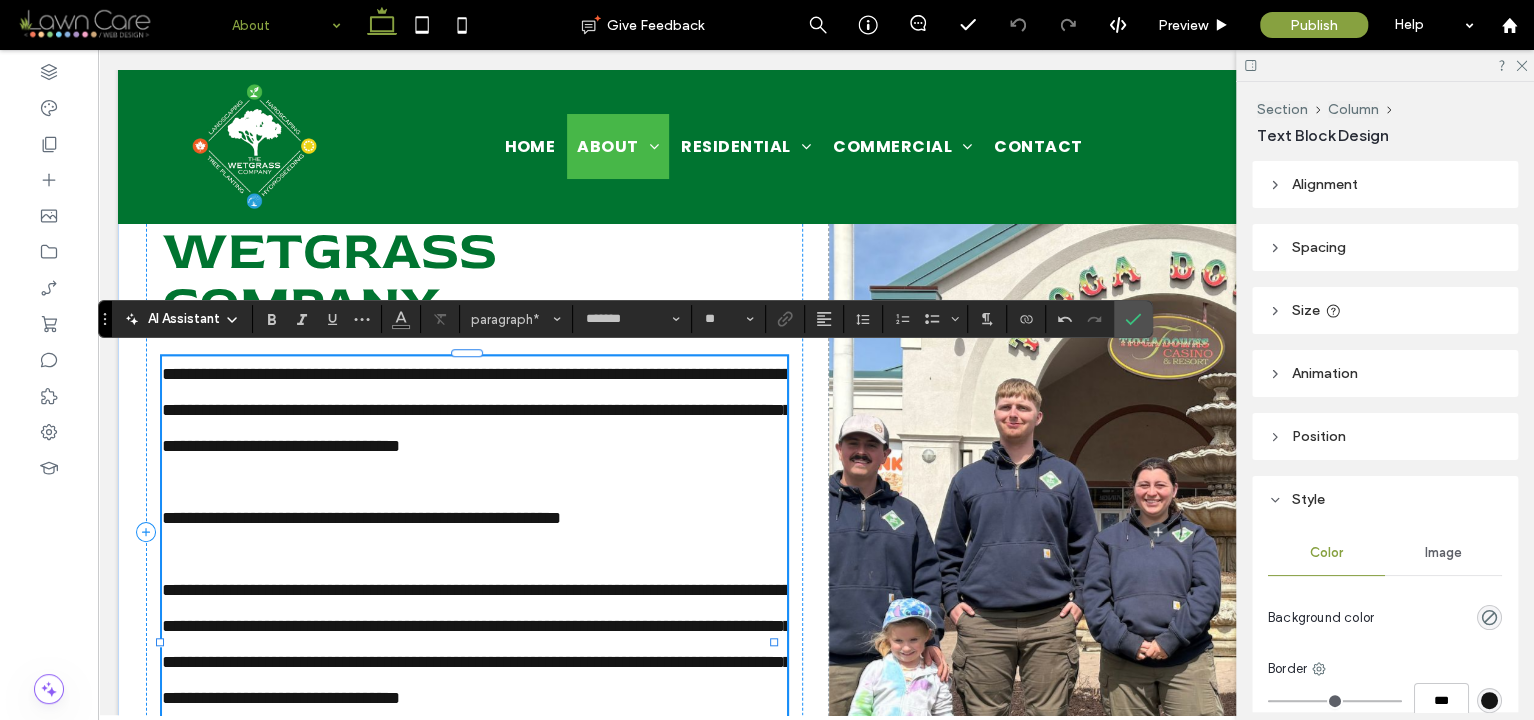 click on "**********" at bounding box center (361, 518) 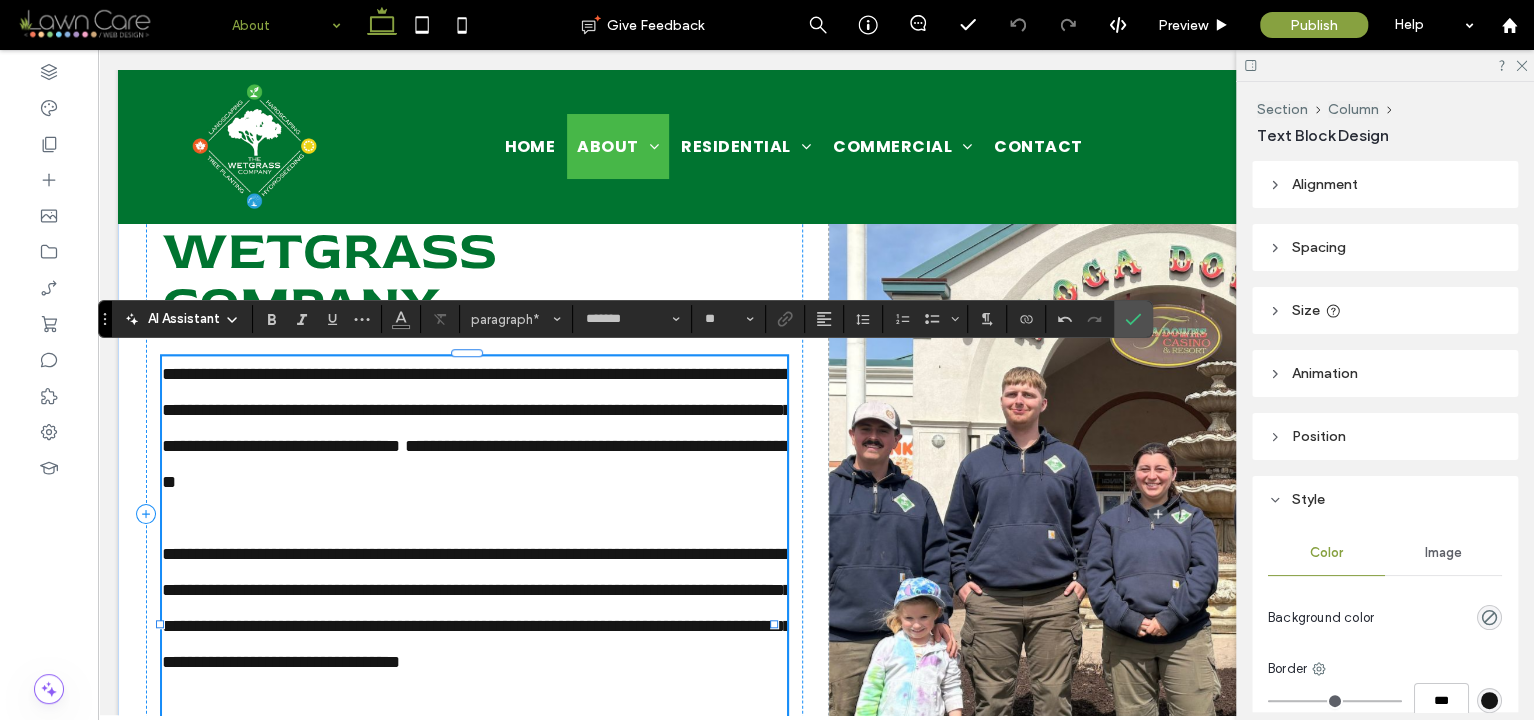 click on "**********" at bounding box center [476, 464] 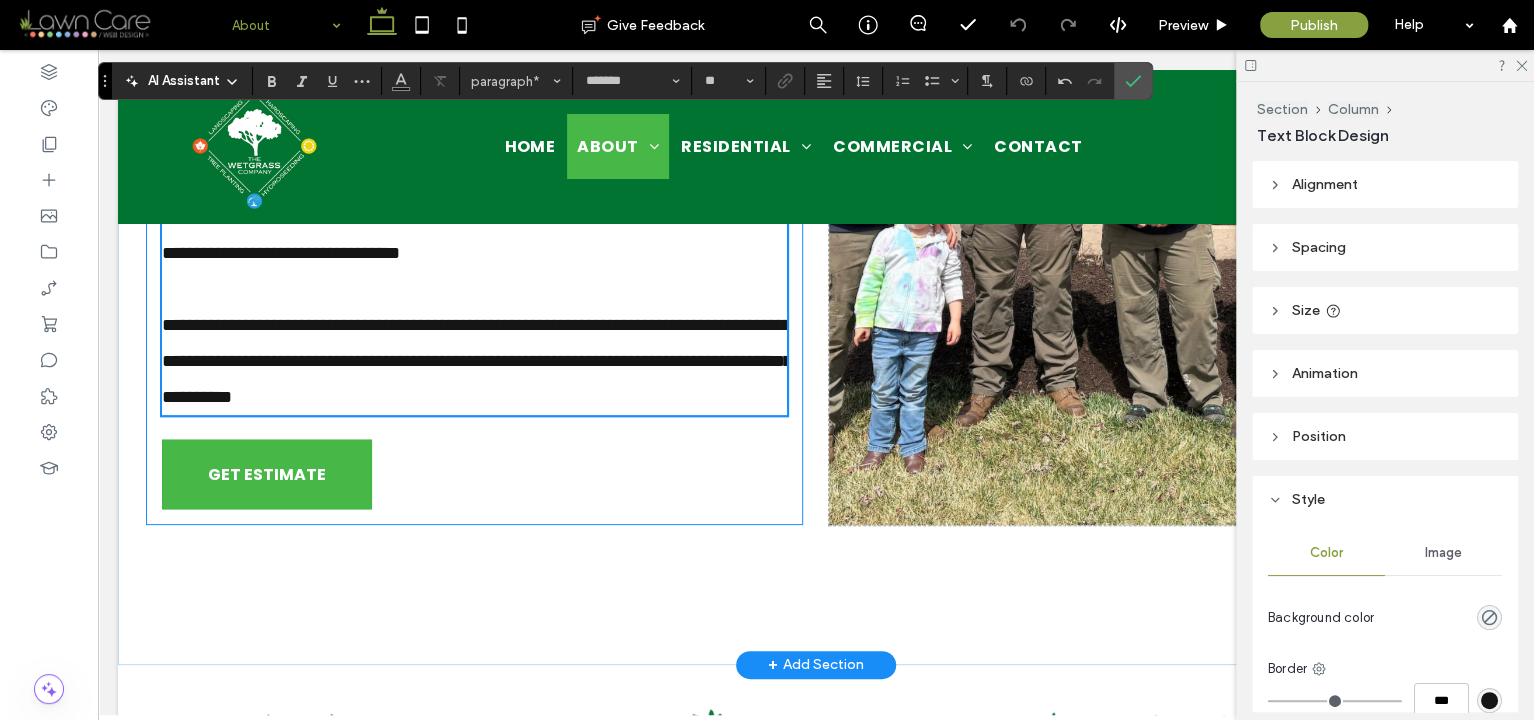 scroll, scrollTop: 1113, scrollLeft: 0, axis: vertical 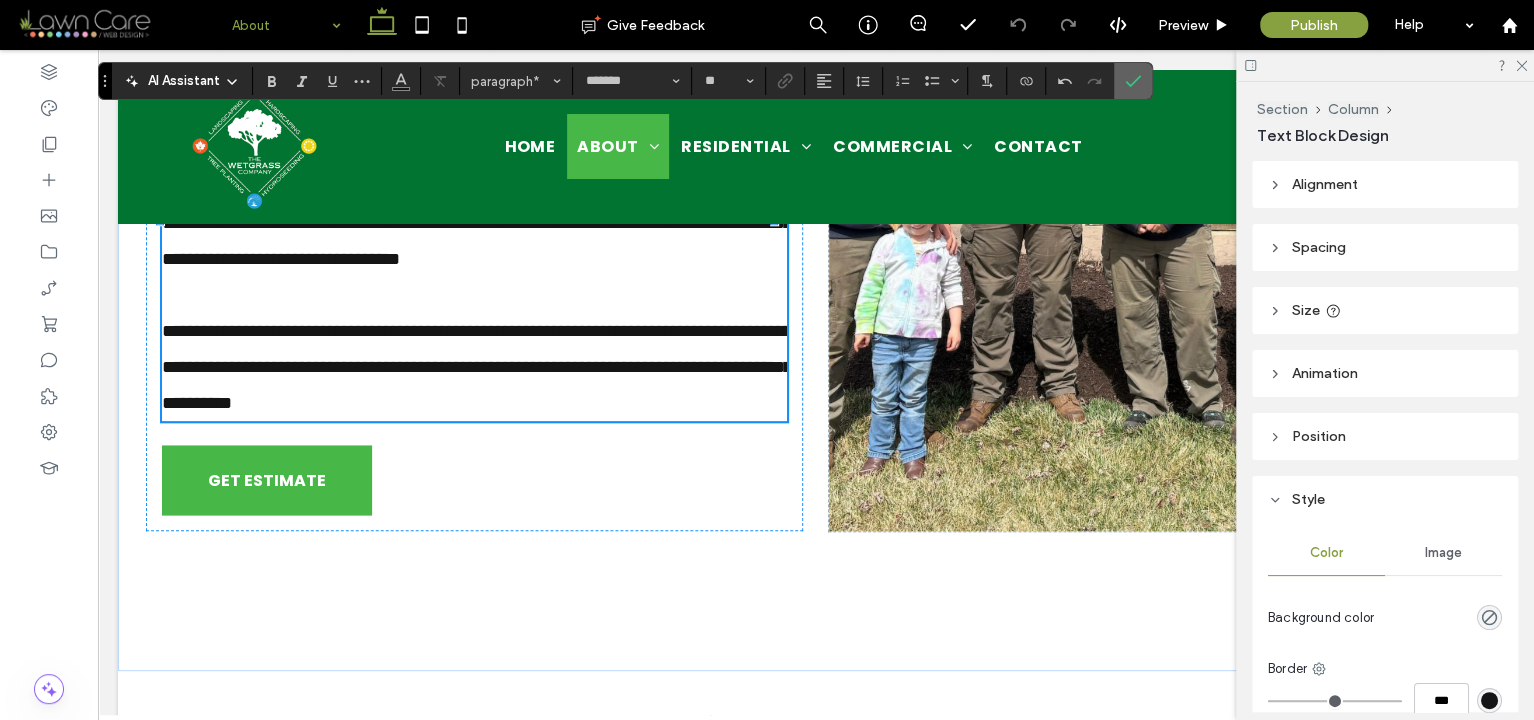 click 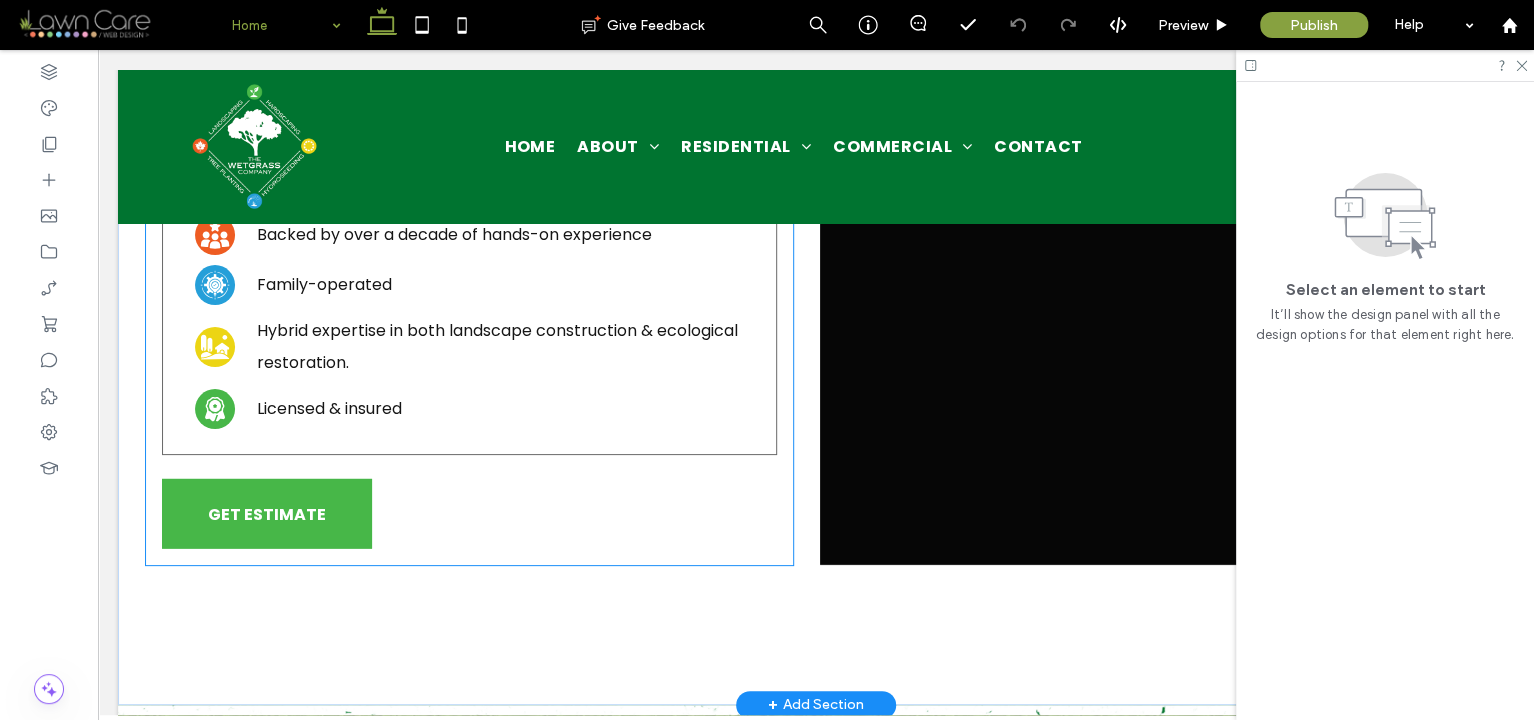 scroll, scrollTop: 2162, scrollLeft: 0, axis: vertical 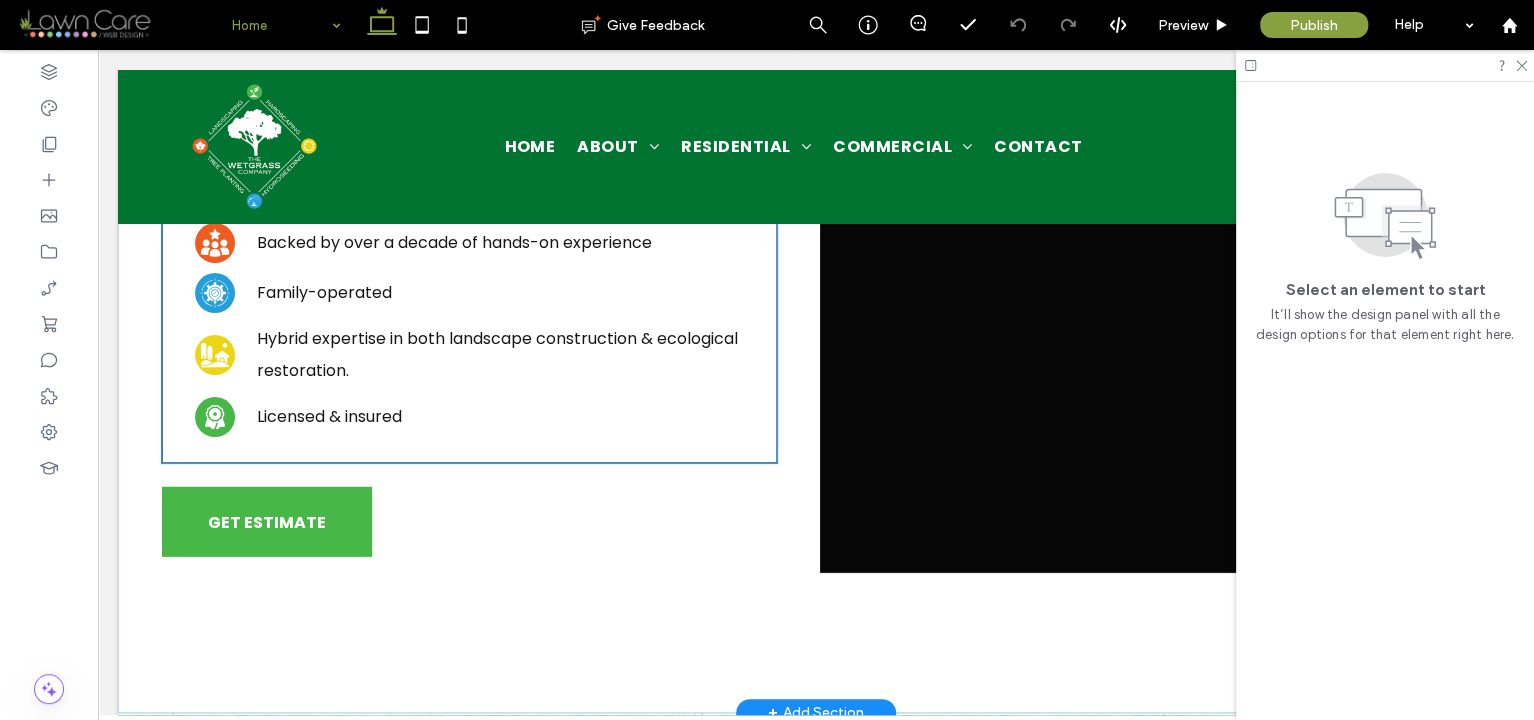 click on "Licensed & insured" at bounding box center (329, 416) 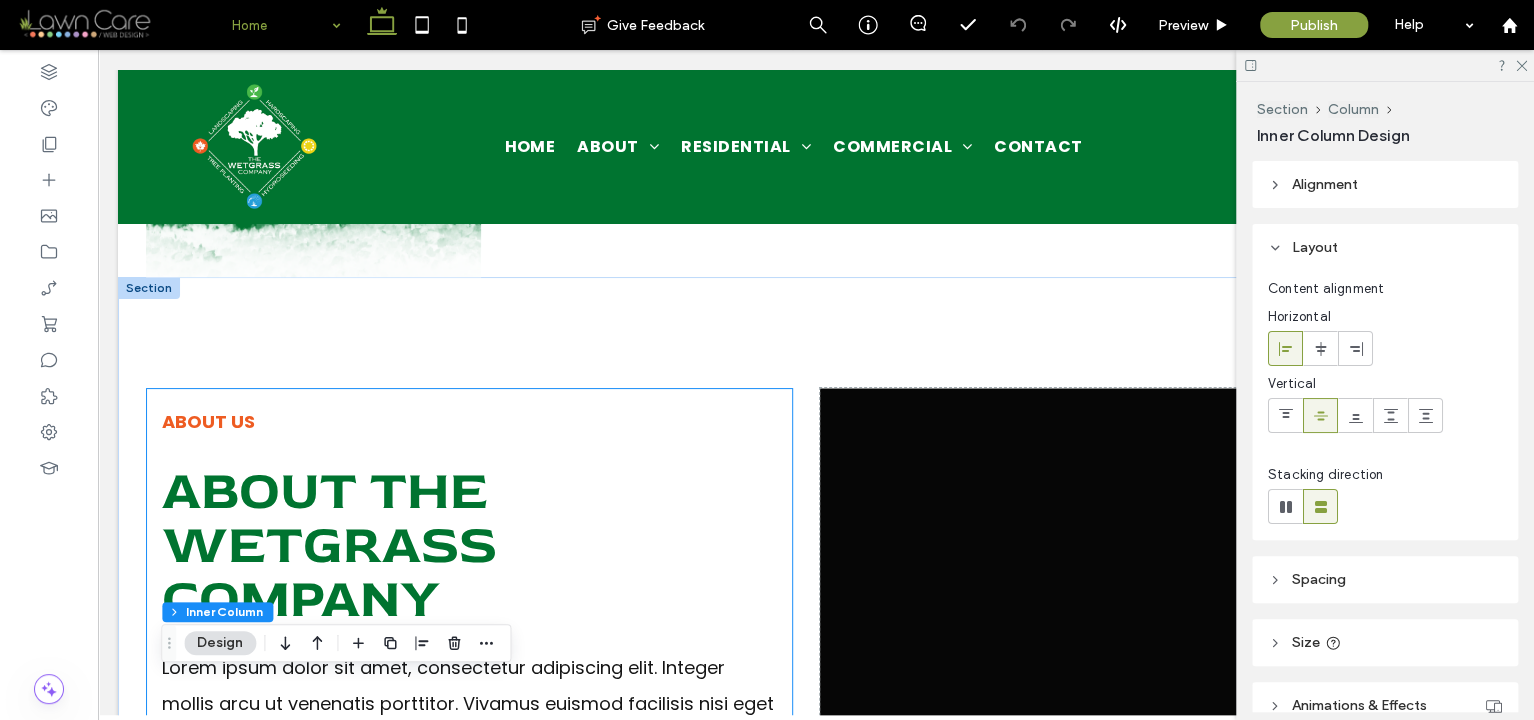 scroll, scrollTop: 1227, scrollLeft: 0, axis: vertical 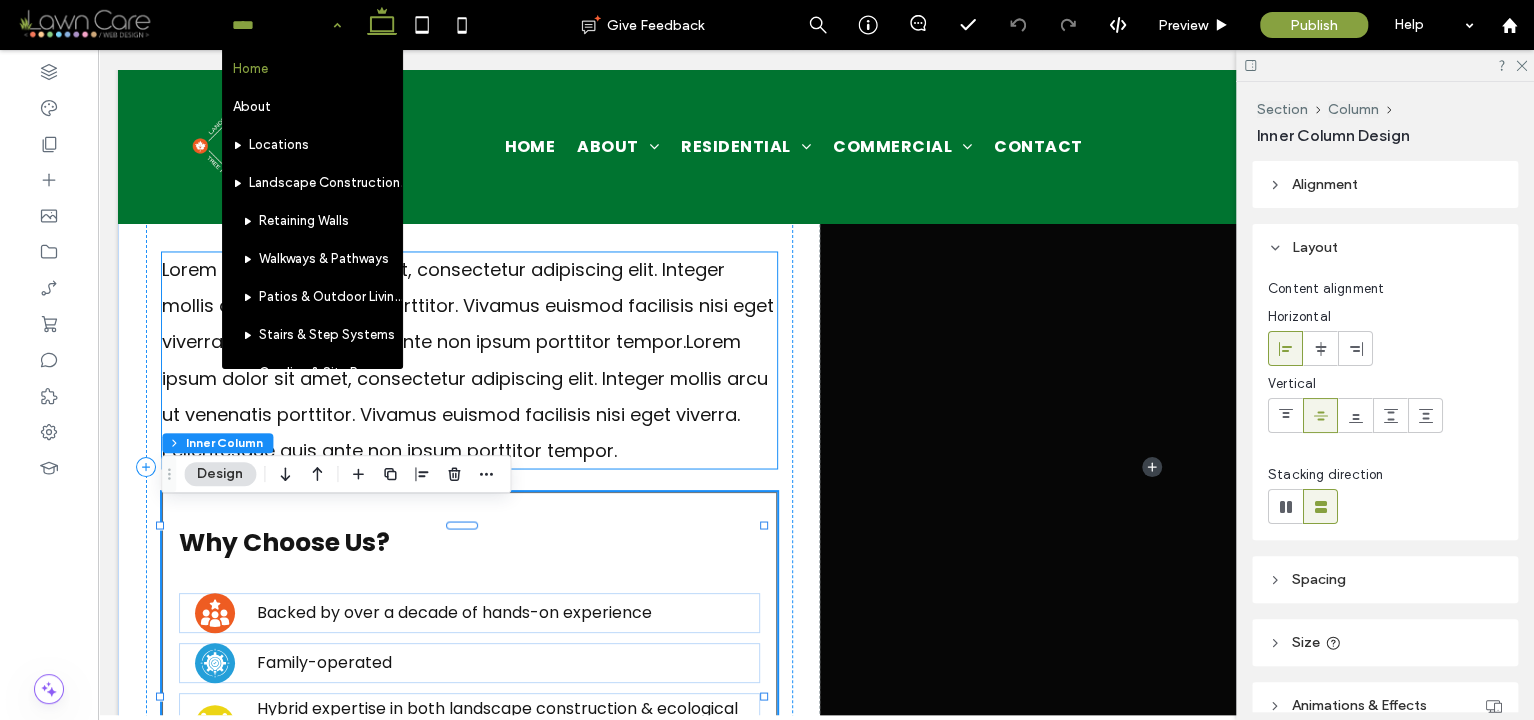 click on "Lorem ipsum dolor sit amet, consectetur adipiscing elit. Integer mollis arcu ut venenatis porttitor. Vivamus euismod facilisis nisi eget viverra. Pellentesque quis ante non ipsum porttitor tempor.Lorem ipsum dolor sit amet, consectetur adipiscing elit. Integer mollis arcu ut venenatis porttitor. Vivamus euismod facilisis nisi eget viverra. Pellentesque quis ante non ipsum porttitor tempor." at bounding box center (469, 360) 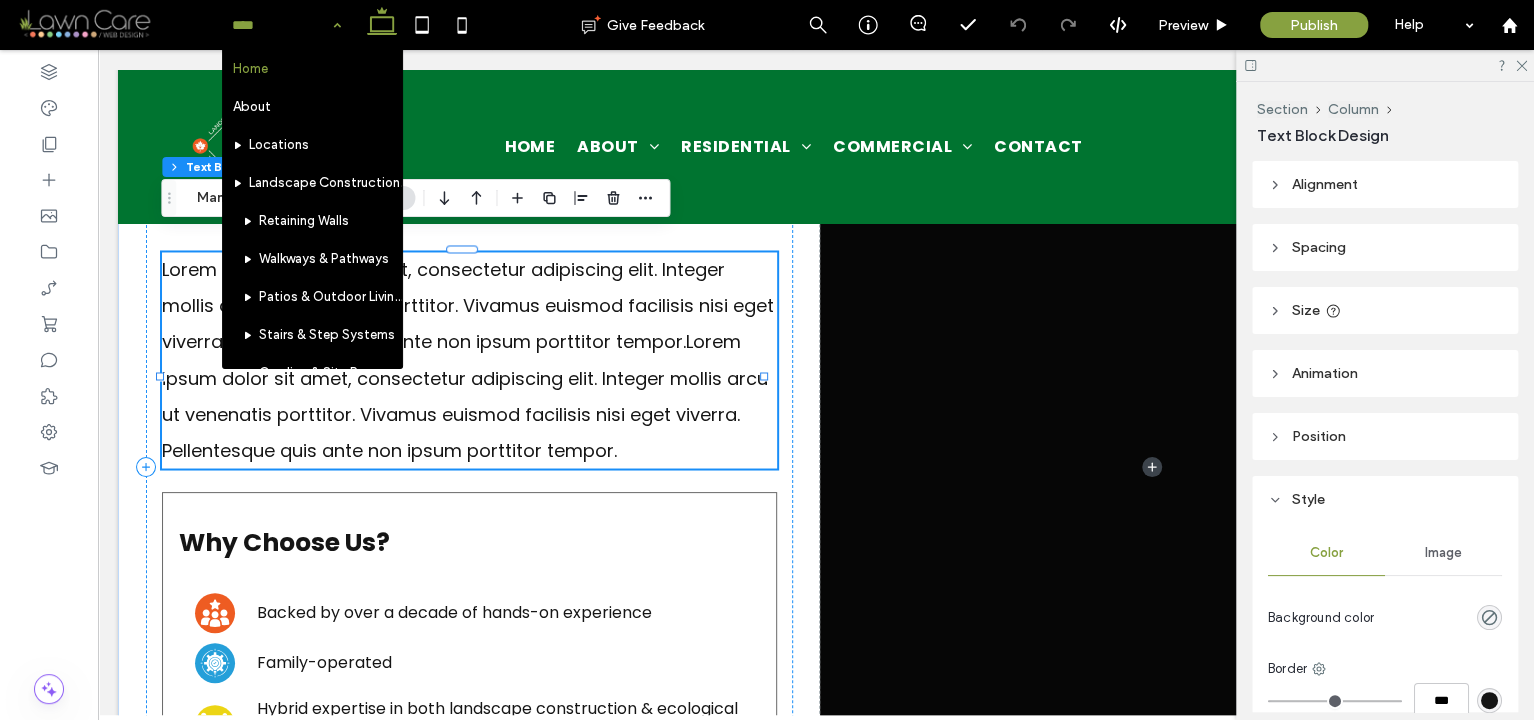 click on "Lorem ipsum dolor sit amet, consectetur adipiscing elit. Integer mollis arcu ut venenatis porttitor. Vivamus euismod facilisis nisi eget viverra. Pellentesque quis ante non ipsum porttitor tempor.Lorem ipsum dolor sit amet, consectetur adipiscing elit. Integer mollis arcu ut venenatis porttitor. Vivamus euismod facilisis nisi eget viverra. Pellentesque quis ante non ipsum porttitor tempor." at bounding box center [469, 360] 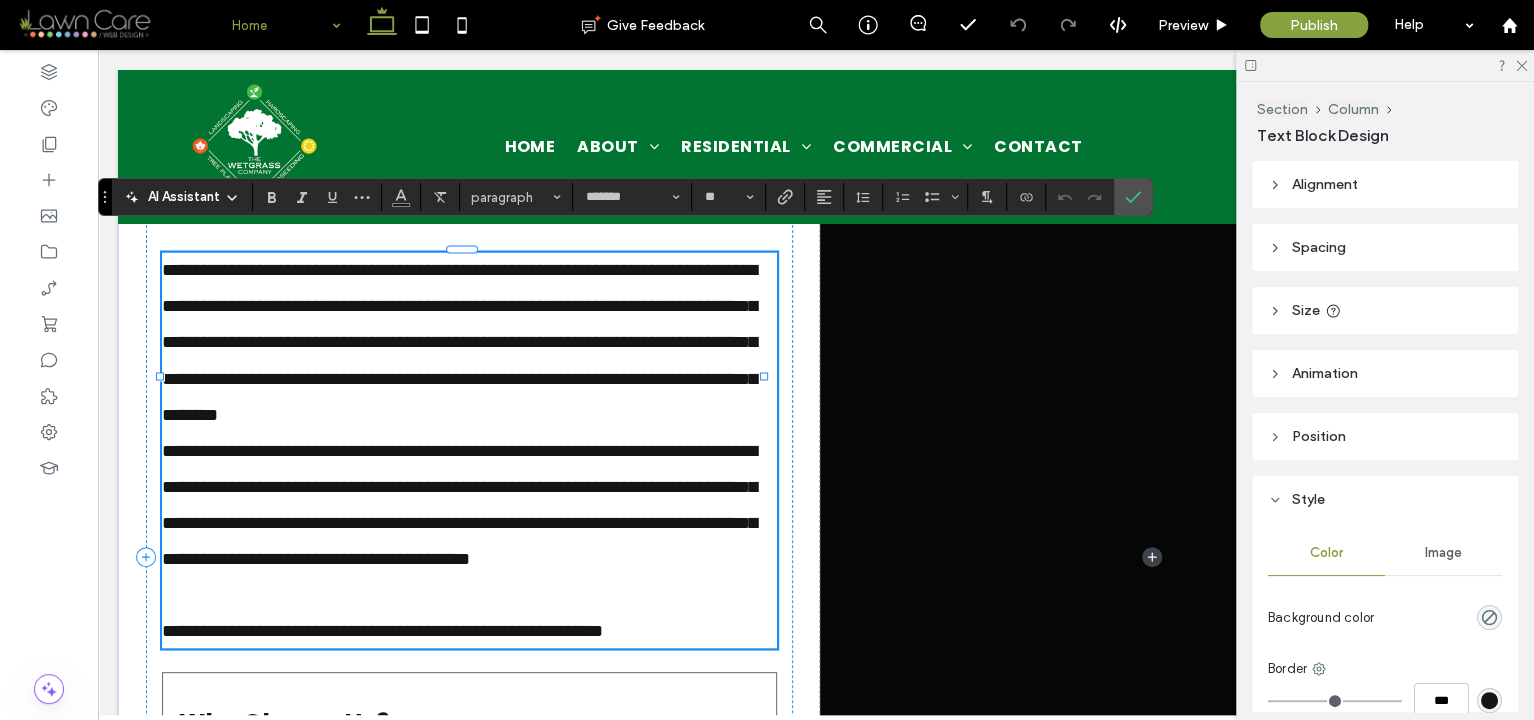 scroll, scrollTop: 0, scrollLeft: 0, axis: both 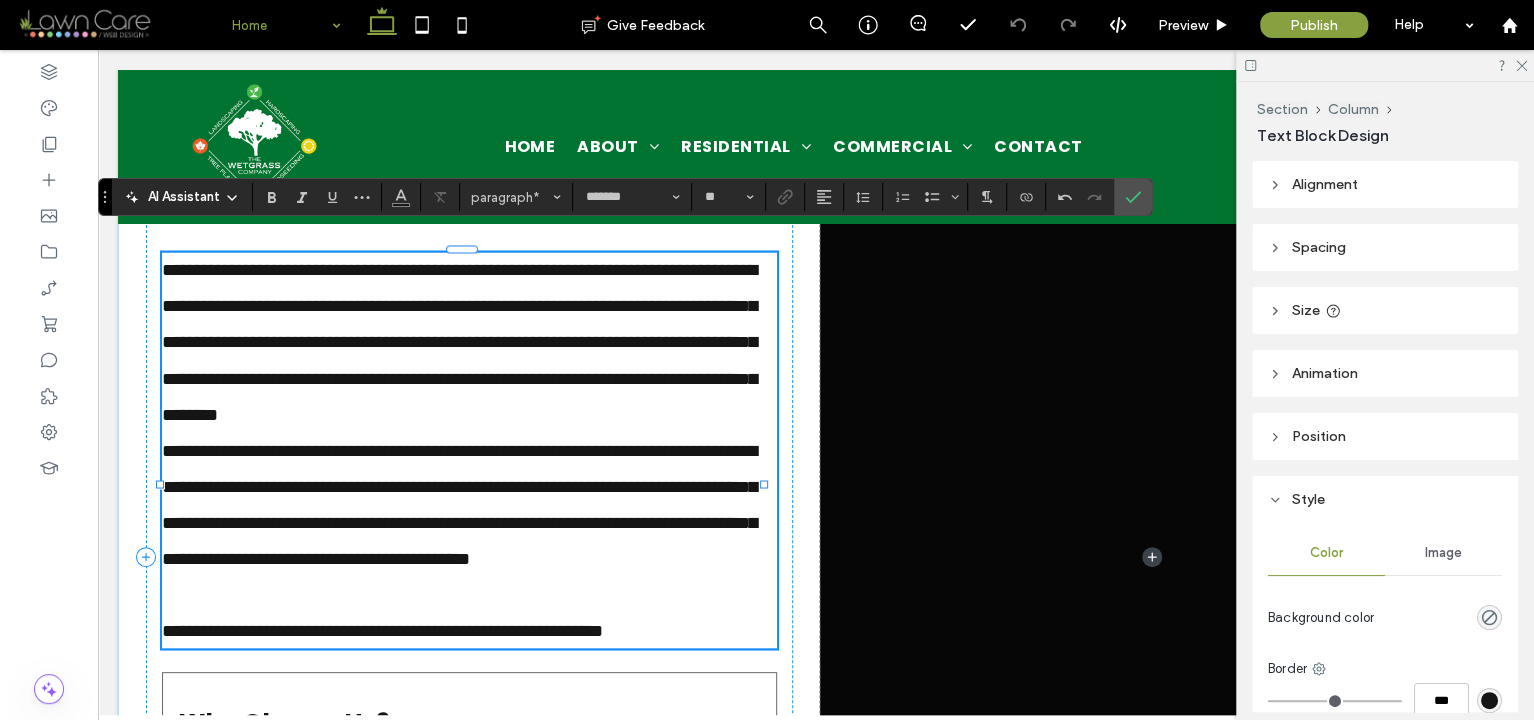 click on "**********" at bounding box center (469, 342) 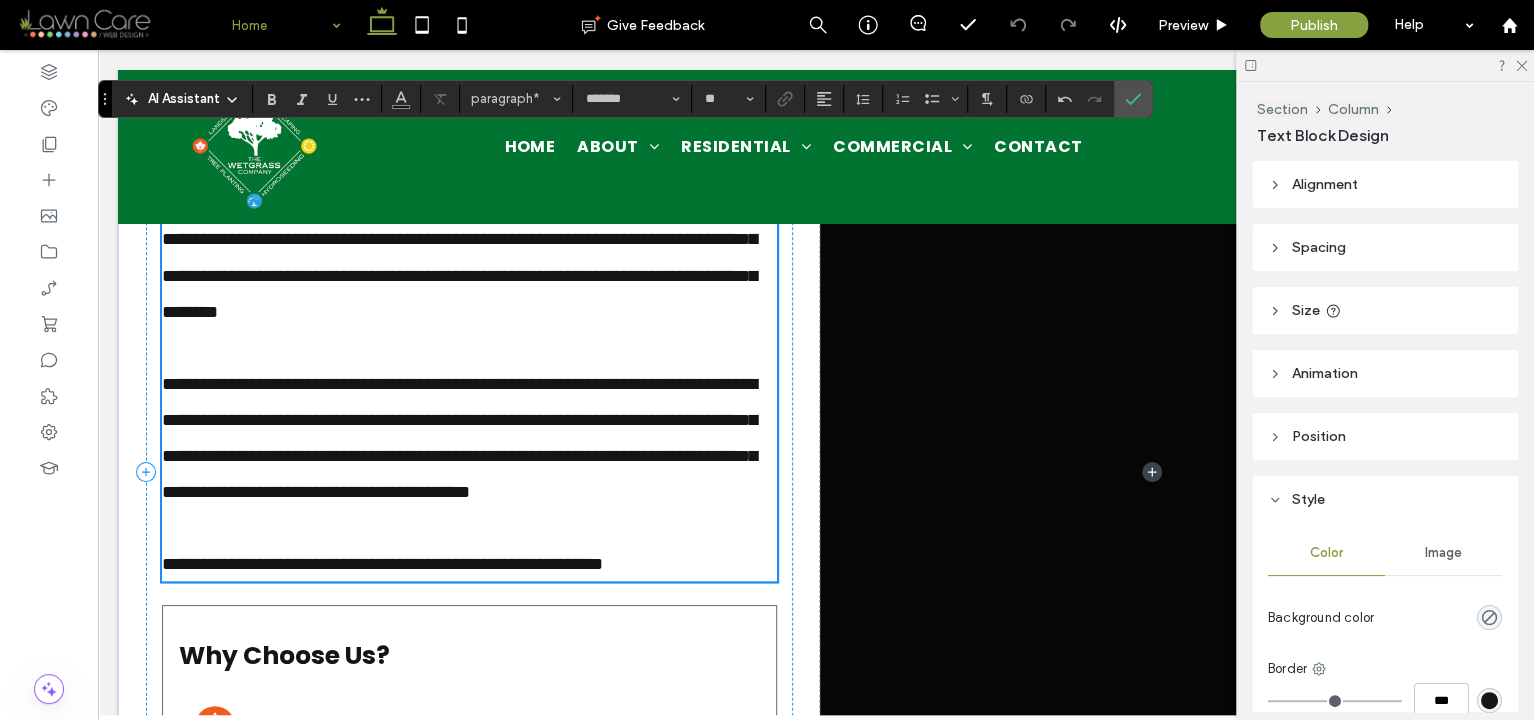 scroll, scrollTop: 1896, scrollLeft: 0, axis: vertical 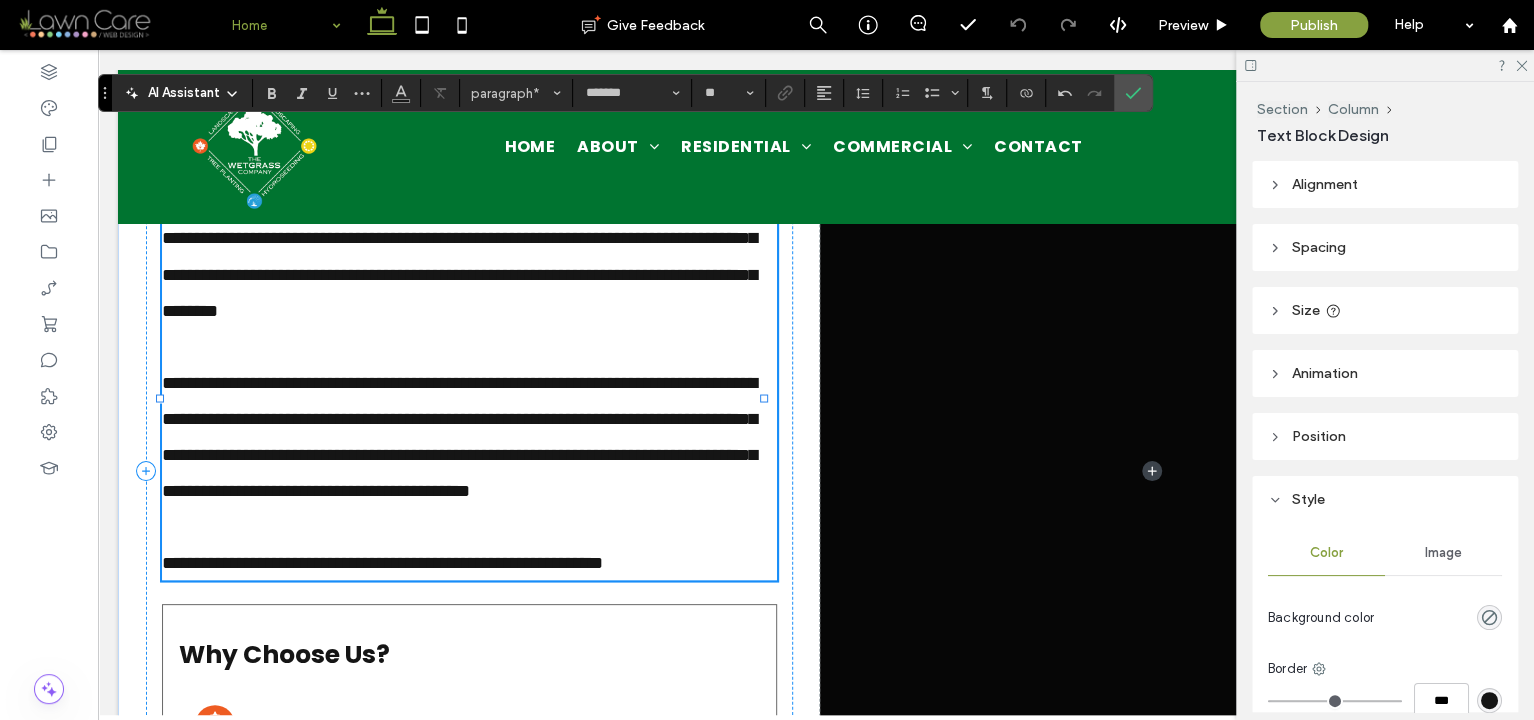 click on "**********" at bounding box center (382, 562) 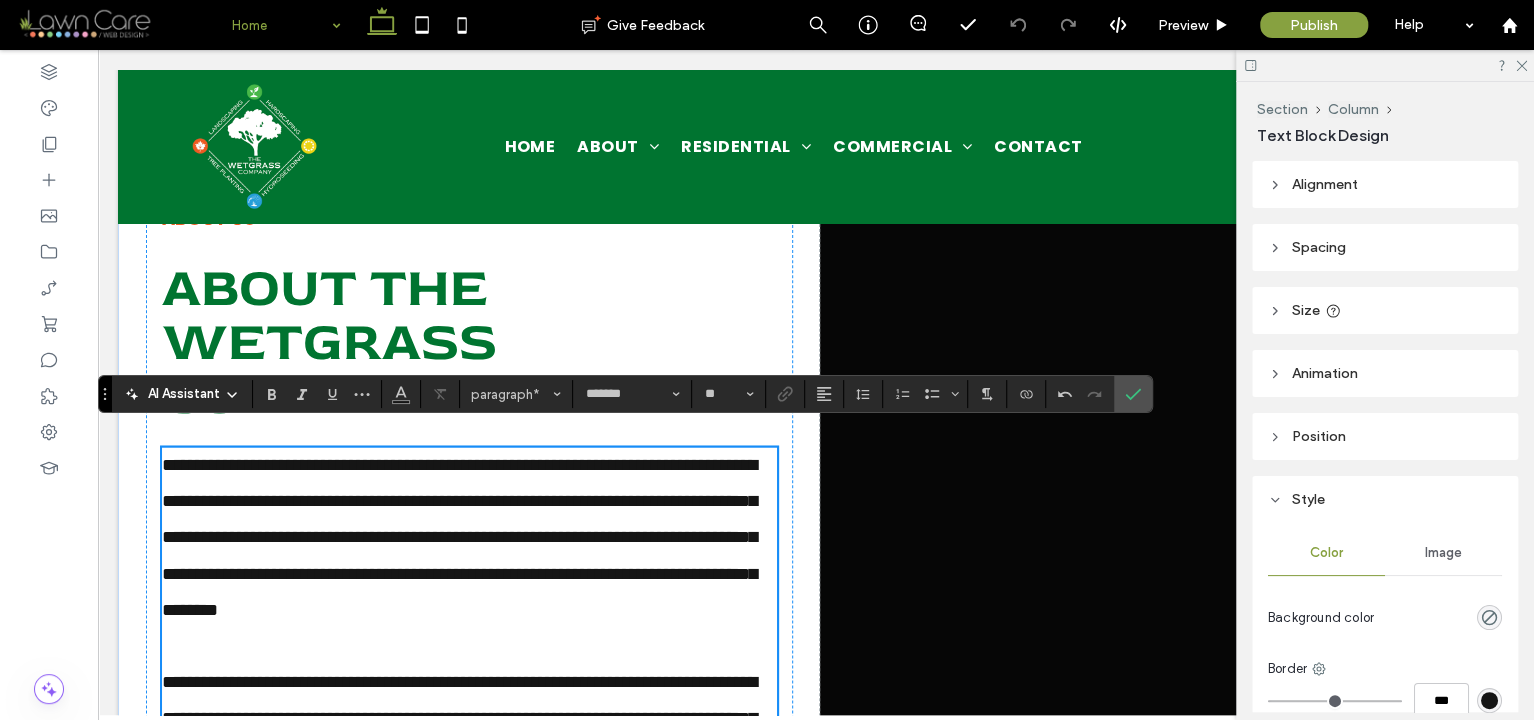 scroll, scrollTop: 1595, scrollLeft: 0, axis: vertical 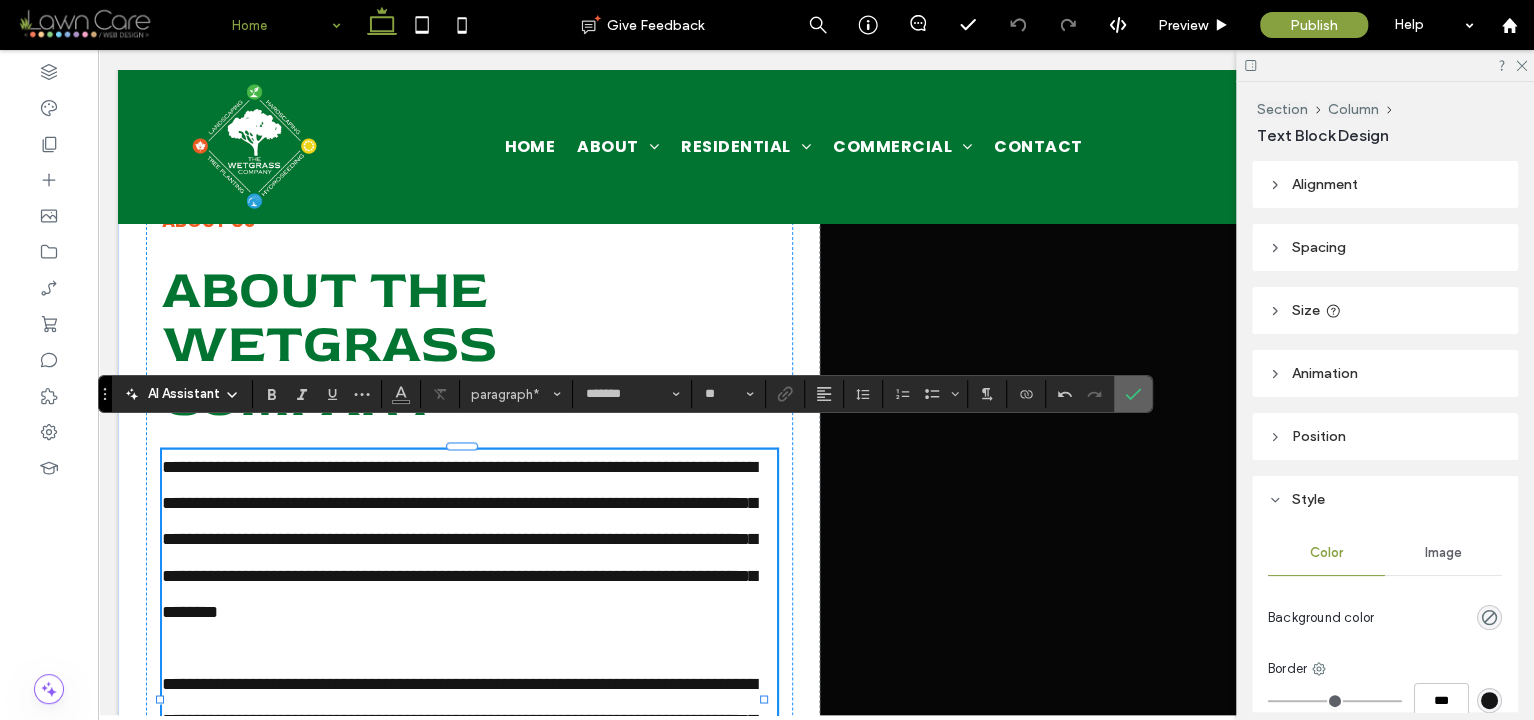 drag, startPoint x: 1216, startPoint y: 399, endPoint x: 1119, endPoint y: 349, distance: 109.128365 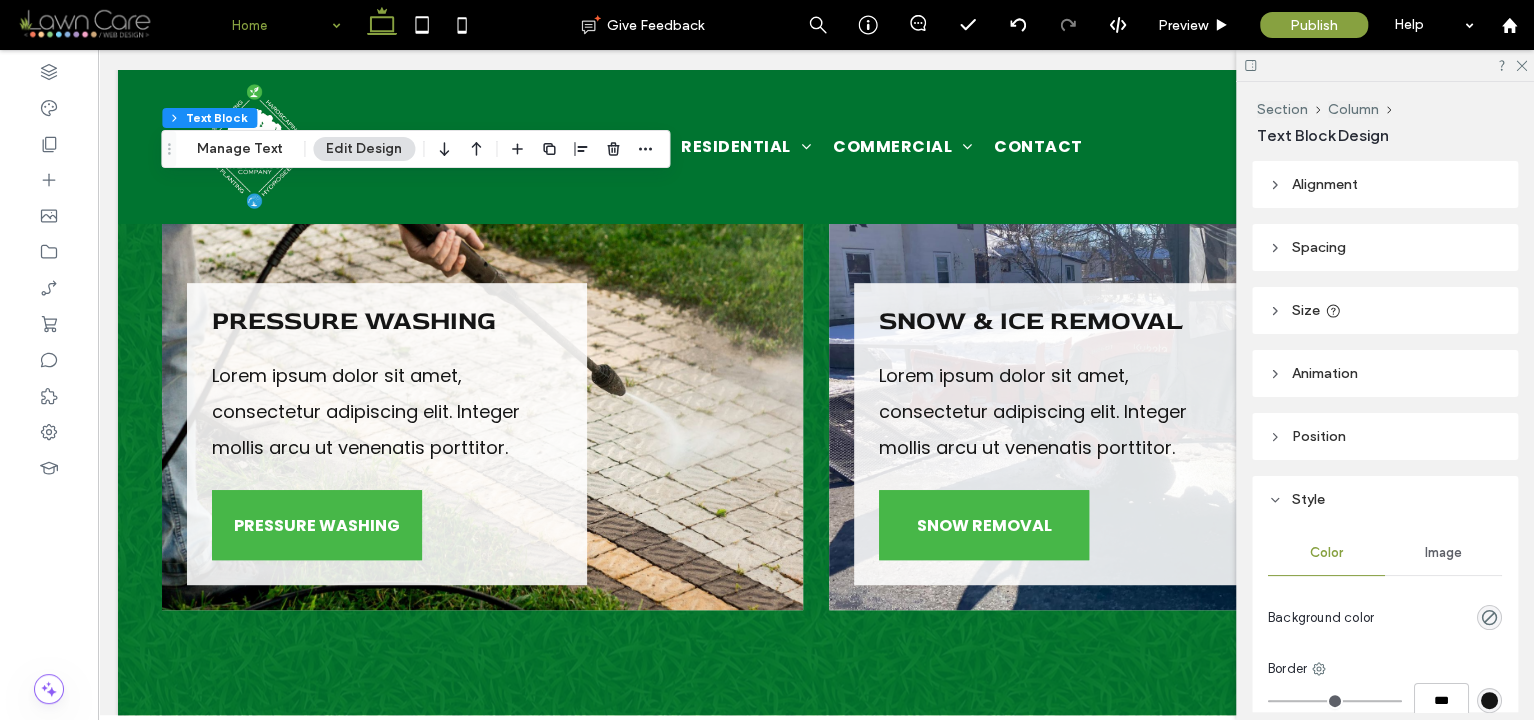 scroll, scrollTop: 4619, scrollLeft: 0, axis: vertical 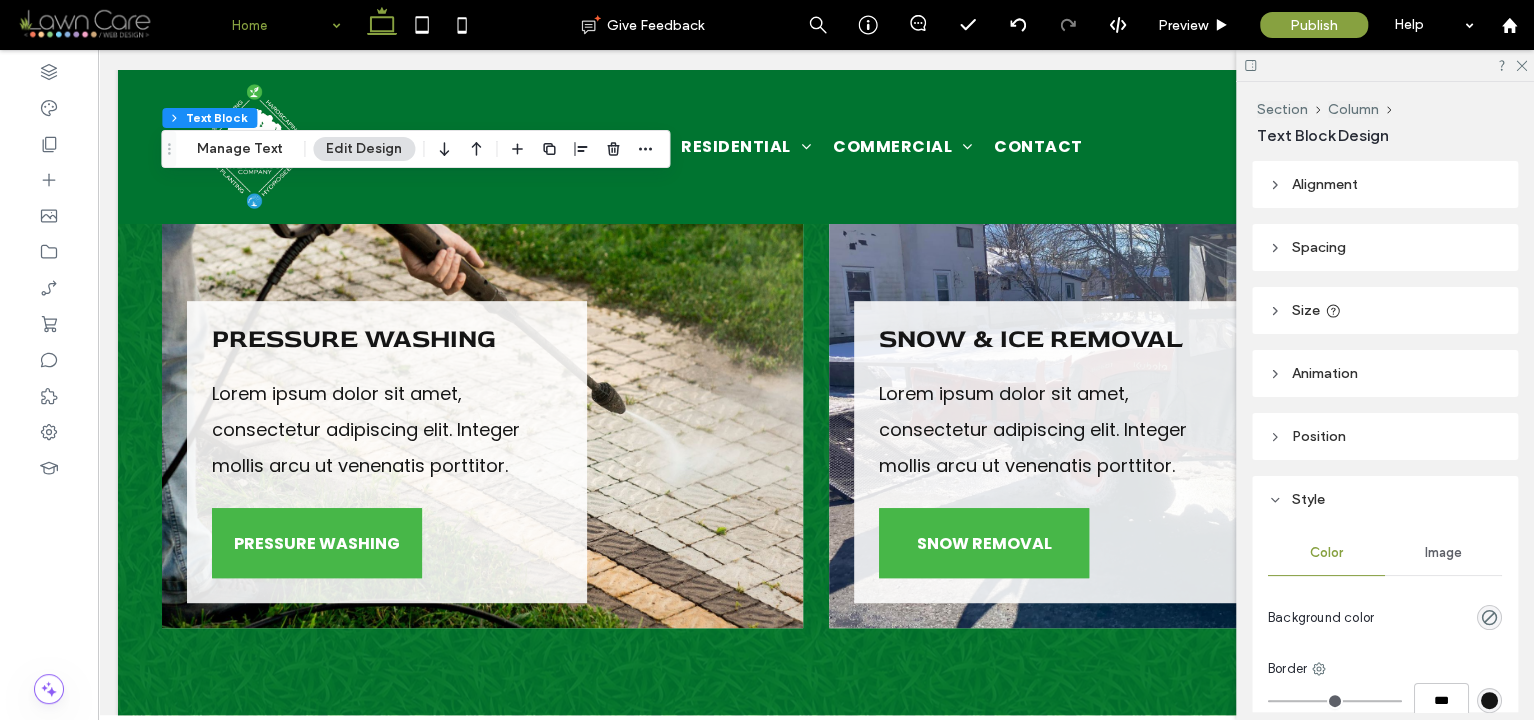 click on "Lorem ipsum dolor sit amet, consectetur adipiscing elit. Integer mollis arcu ut venenatis porttitor." at bounding box center [387, 430] 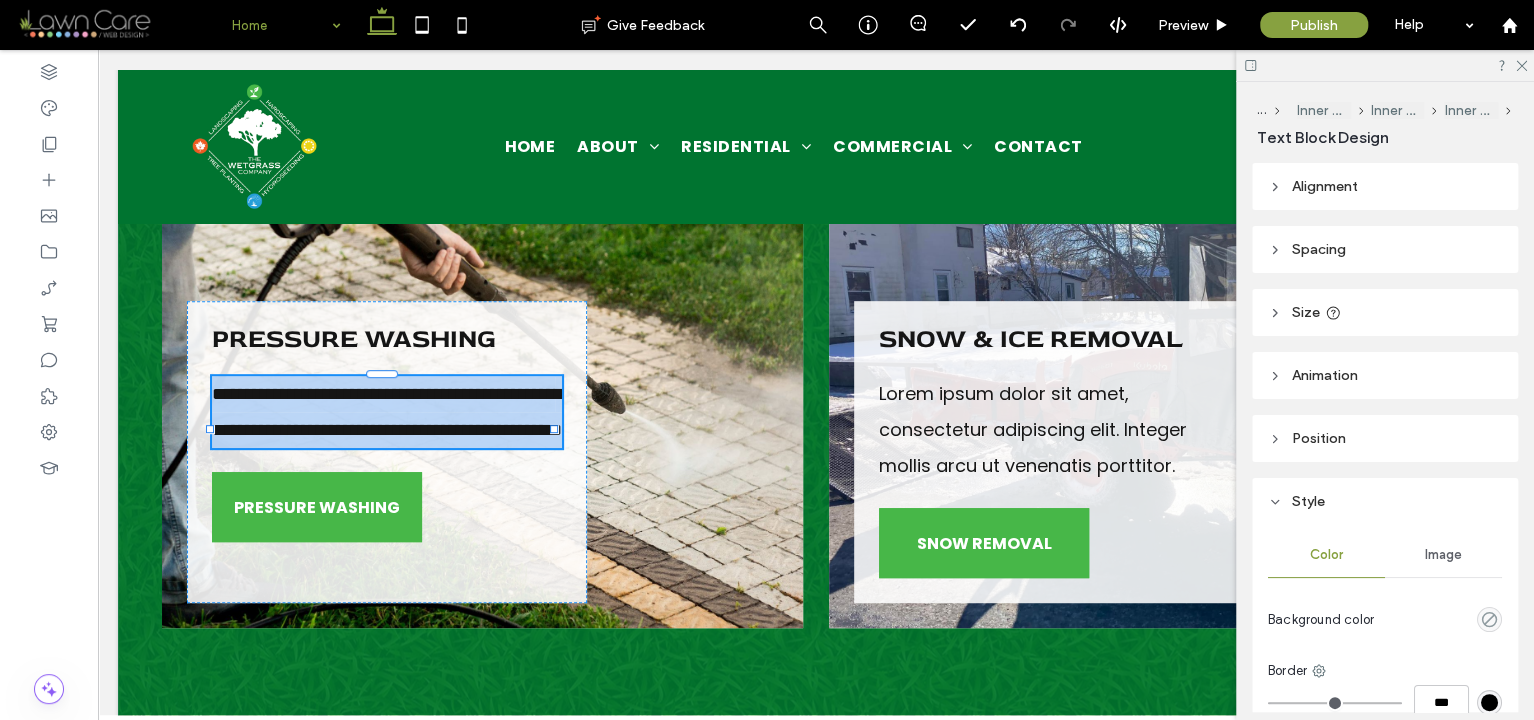 click on "**********" at bounding box center (387, 412) 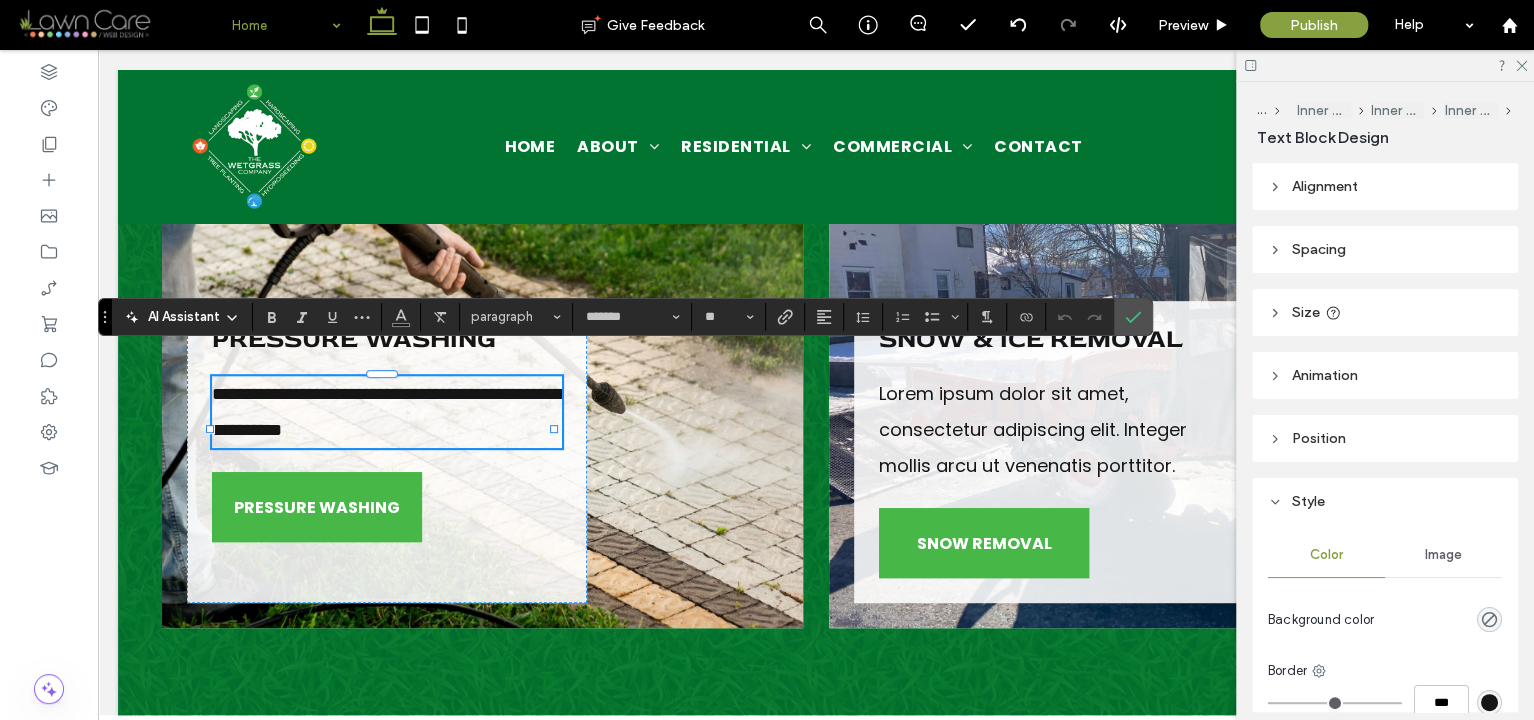 scroll, scrollTop: 0, scrollLeft: 0, axis: both 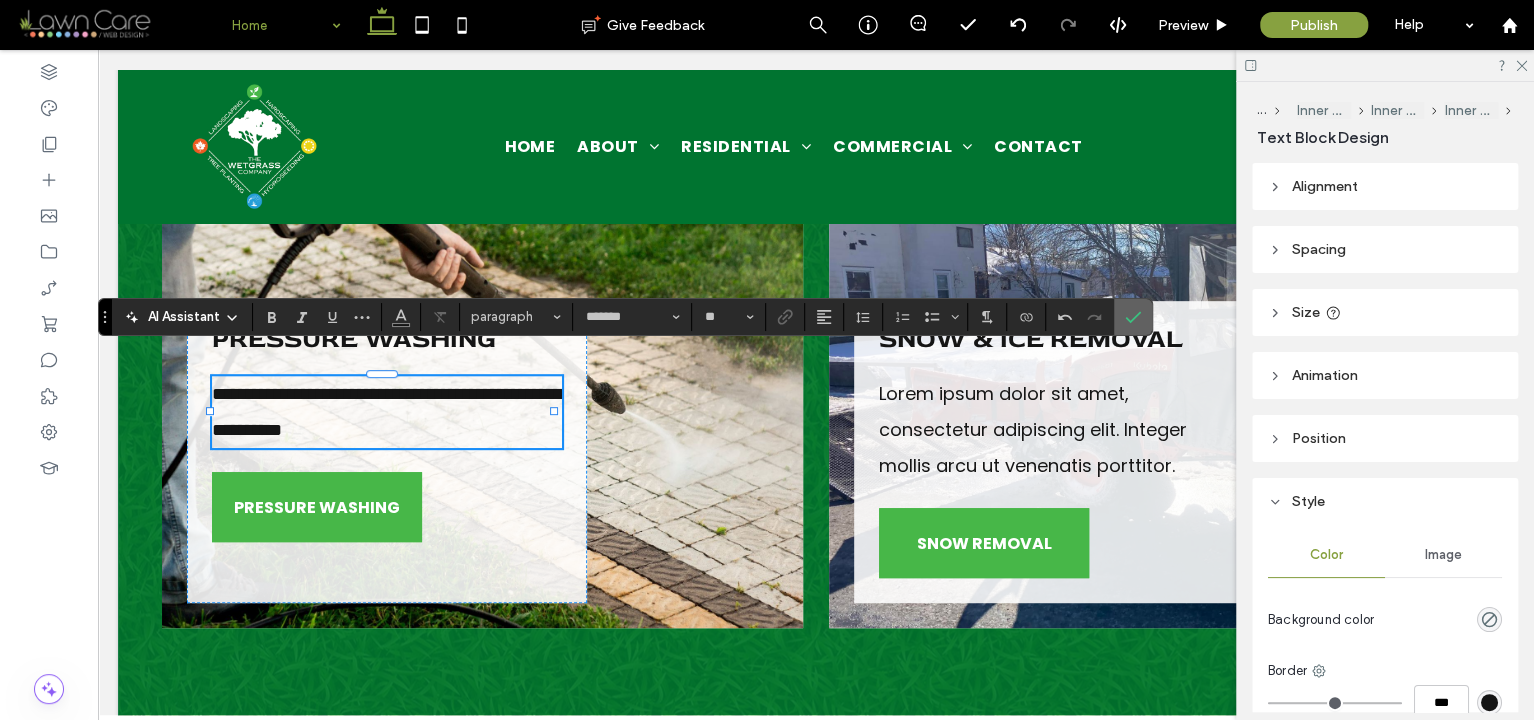 click 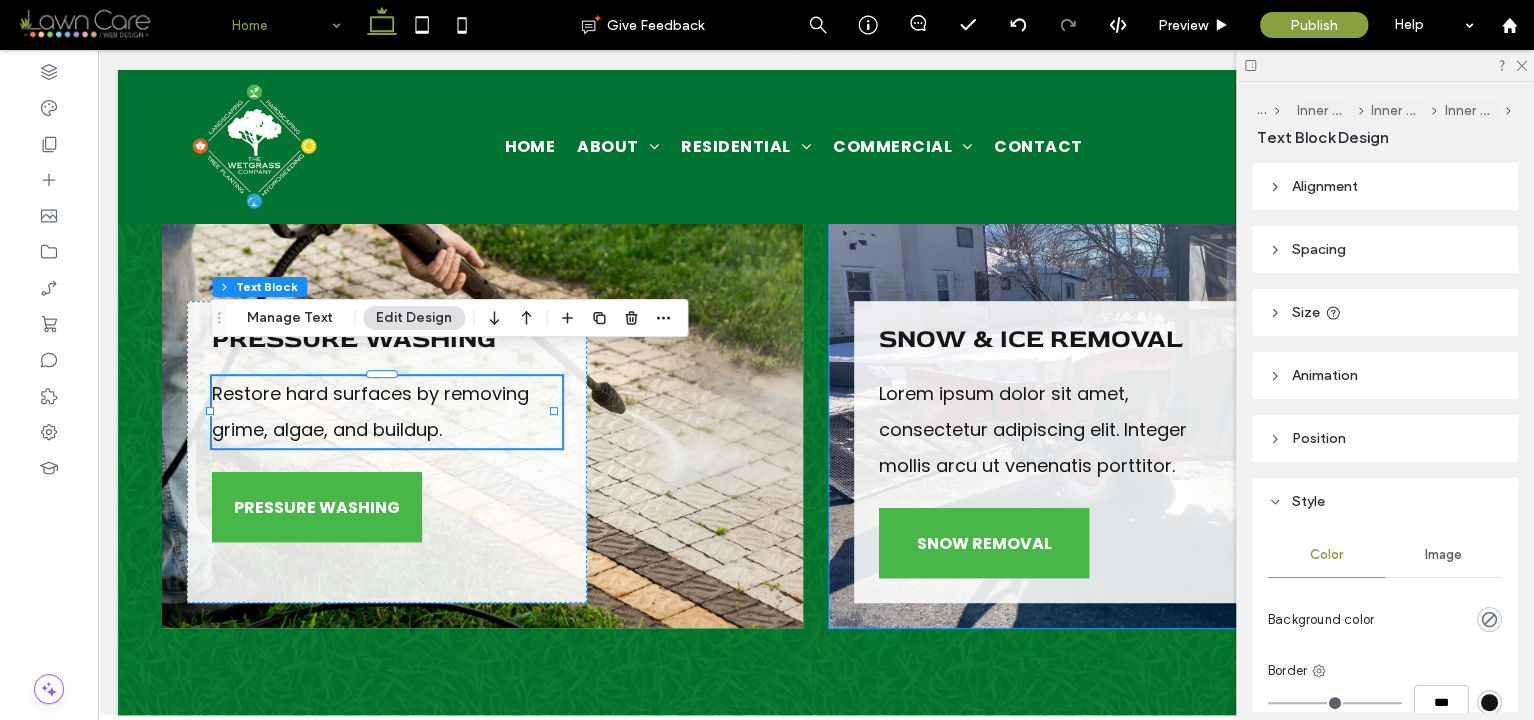 click on "Lorem ipsum dolor sit amet, consectetur adipiscing elit. Integer mollis arcu ut venenatis porttitor." at bounding box center (1033, 429) 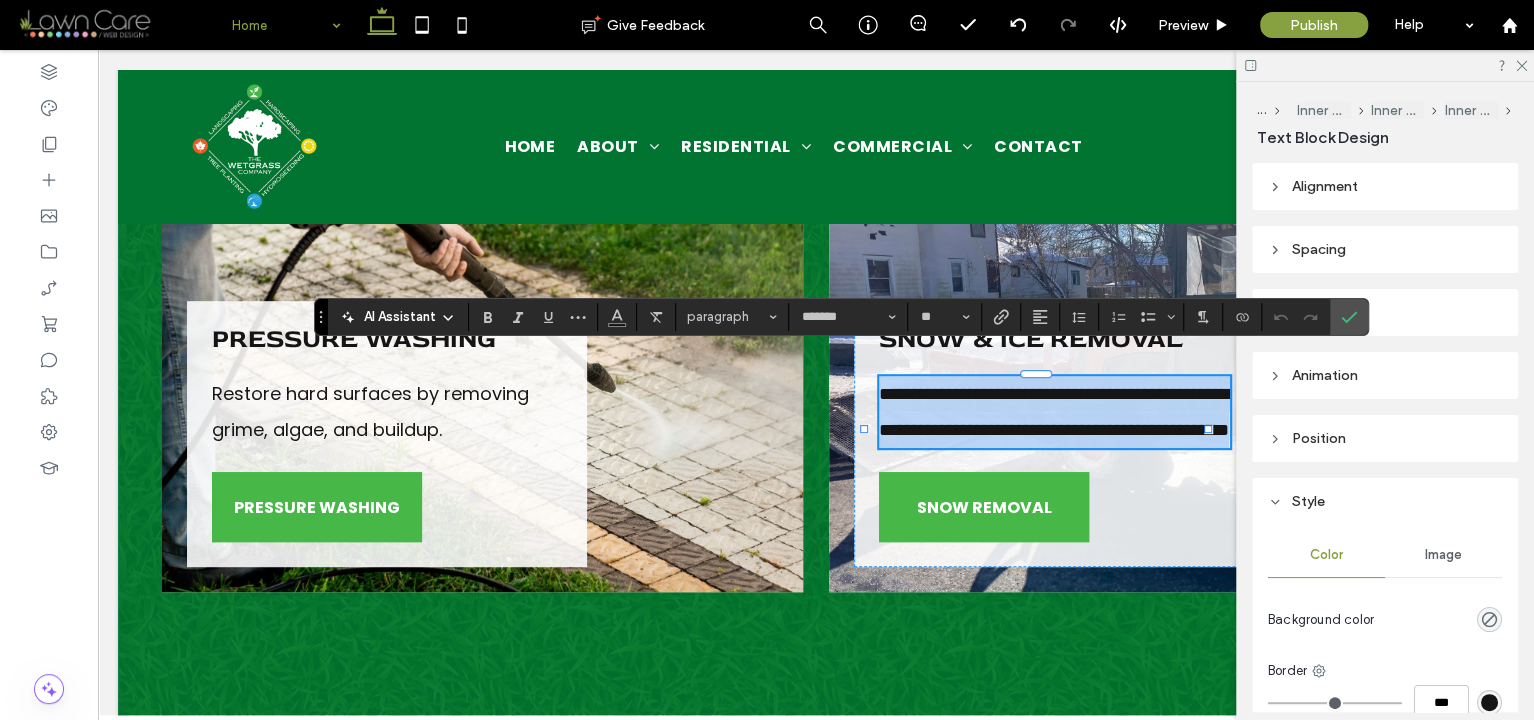 scroll, scrollTop: 0, scrollLeft: 0, axis: both 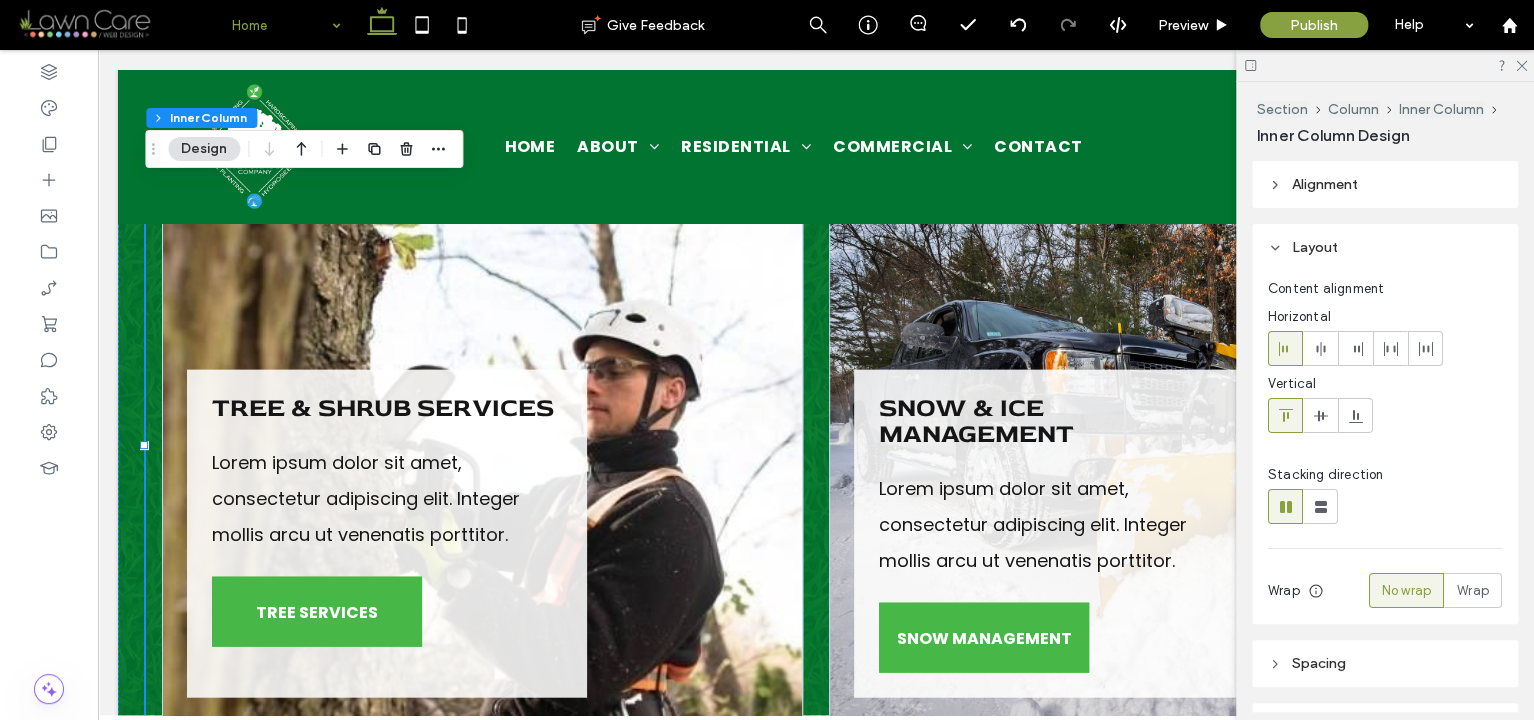 click on "Lorem ipsum dolor sit amet, consectetur adipiscing elit. Integer mollis arcu ut venenatis porttitor." at bounding box center (1033, 524) 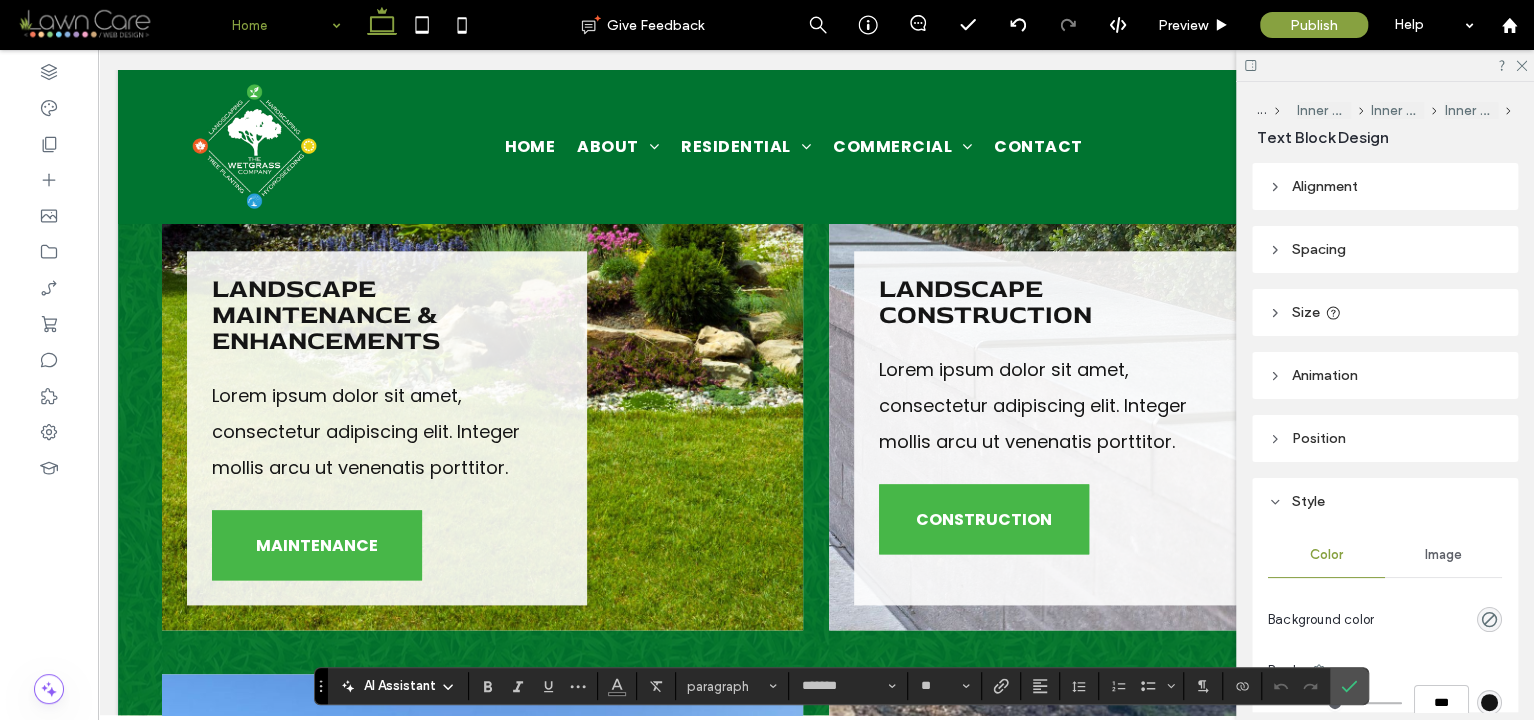 scroll, scrollTop: 5453, scrollLeft: 0, axis: vertical 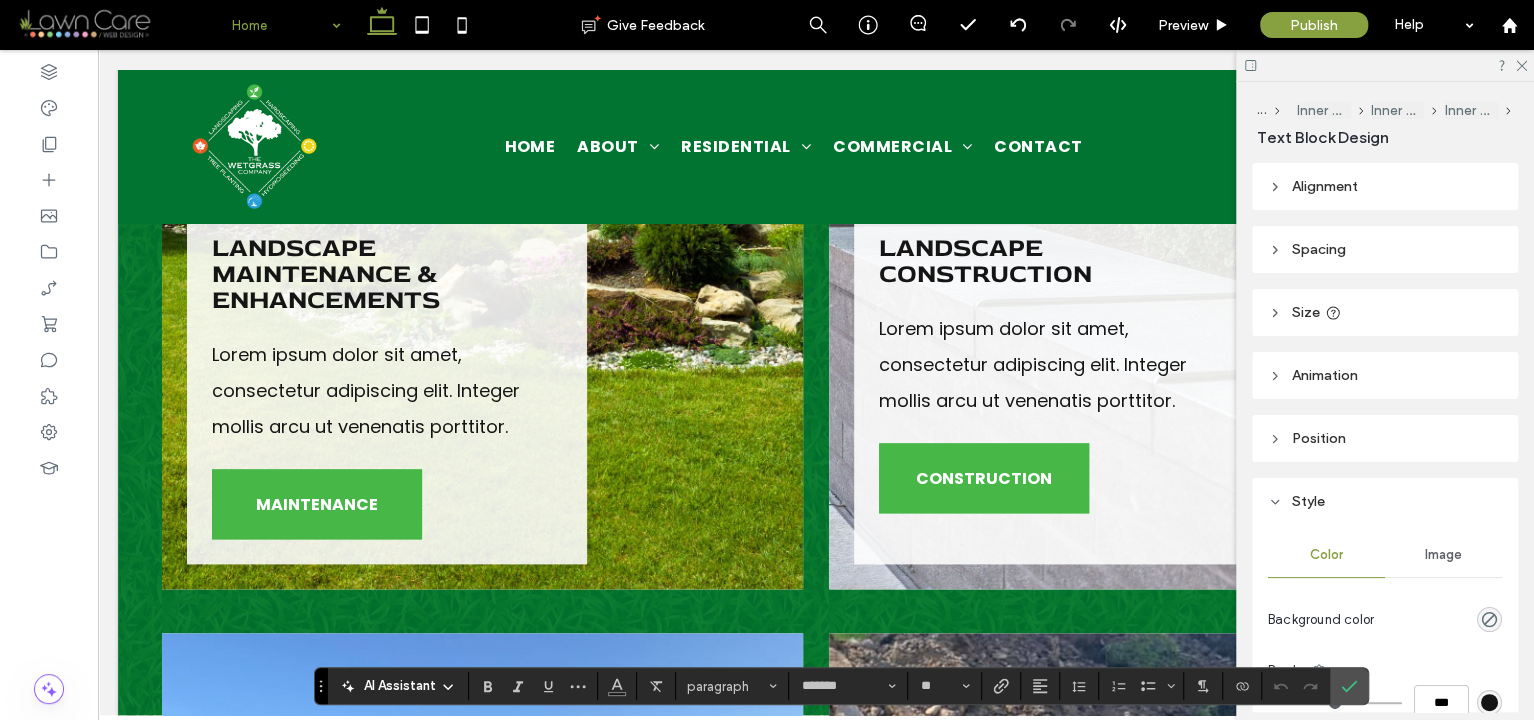 click on "Lorem ipsum dolor sit amet, consectetur adipiscing elit. Integer mollis arcu ut venenatis porttitor." at bounding box center [366, 390] 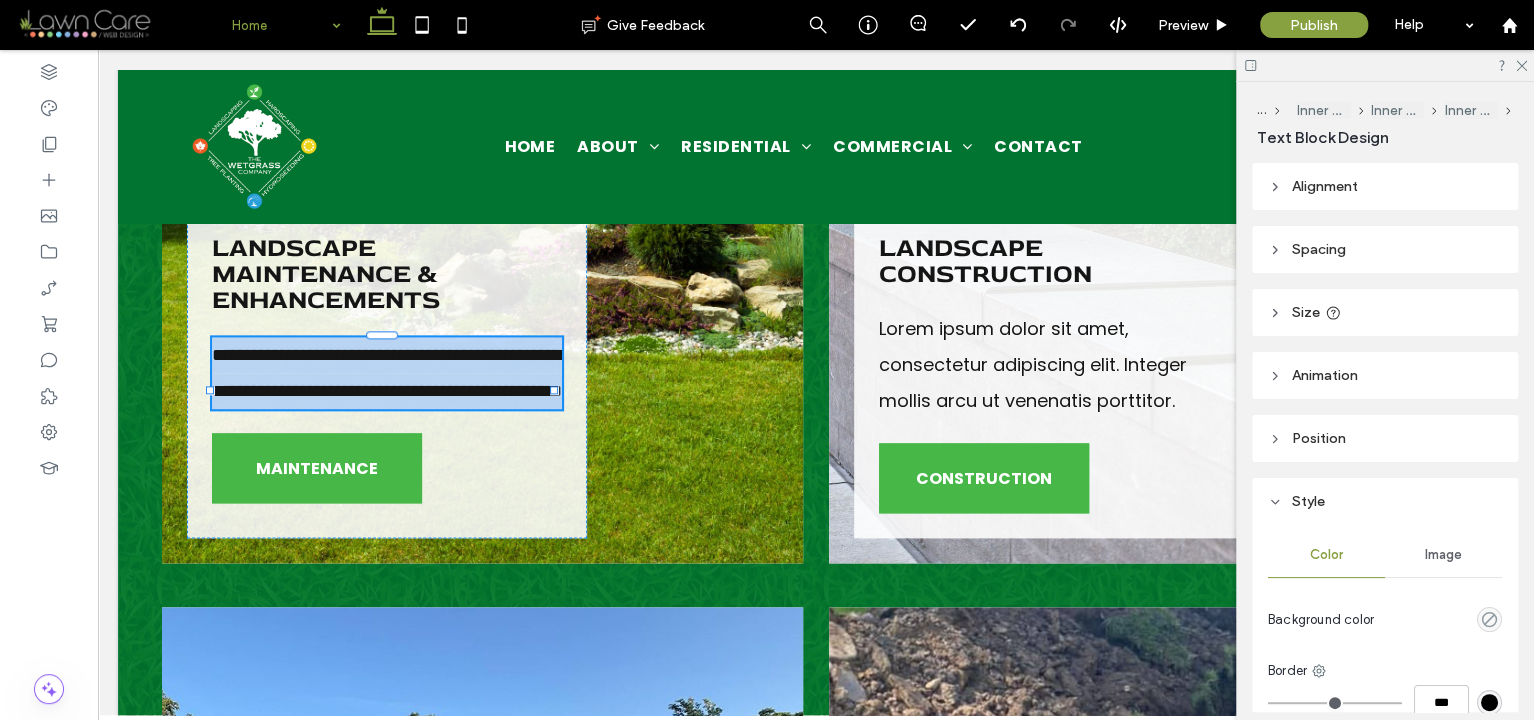 type on "*******" 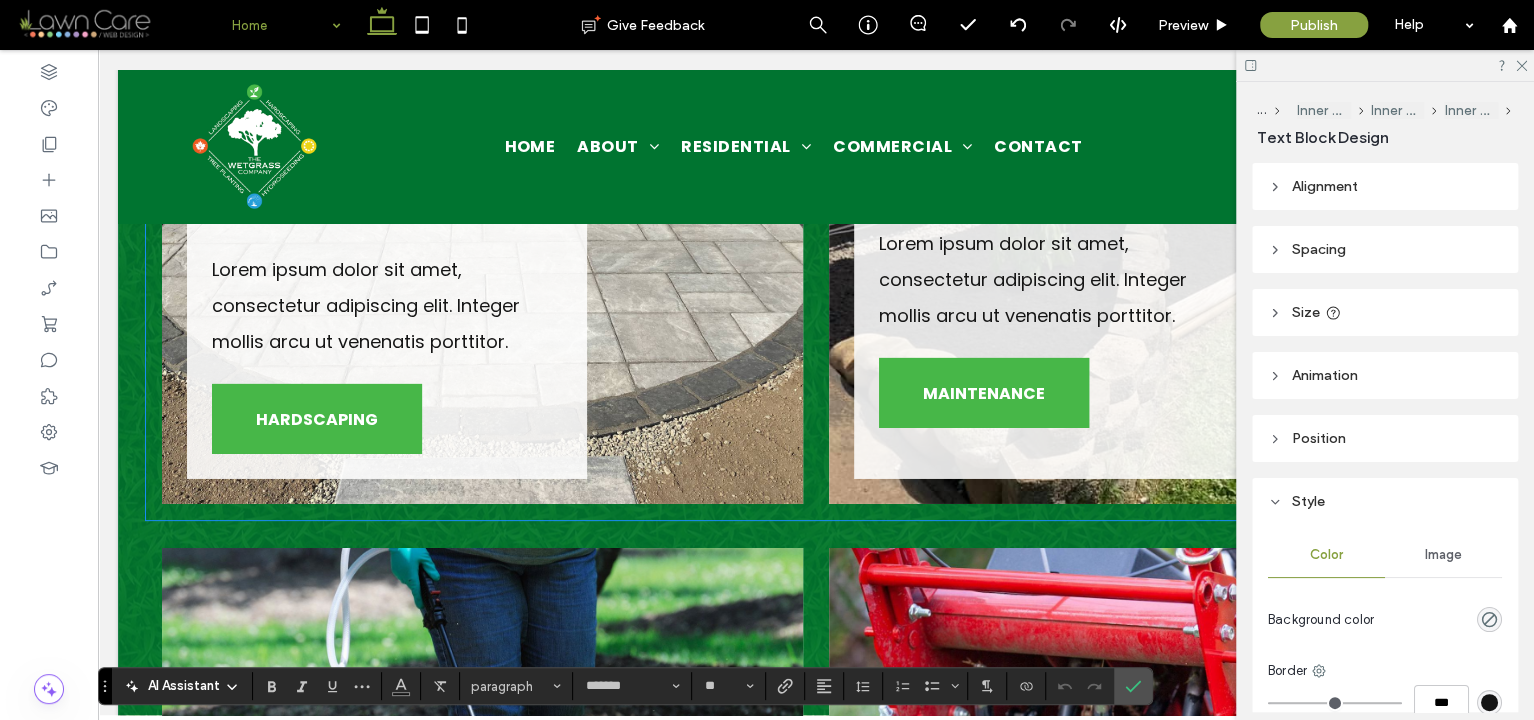 scroll, scrollTop: 3322, scrollLeft: 0, axis: vertical 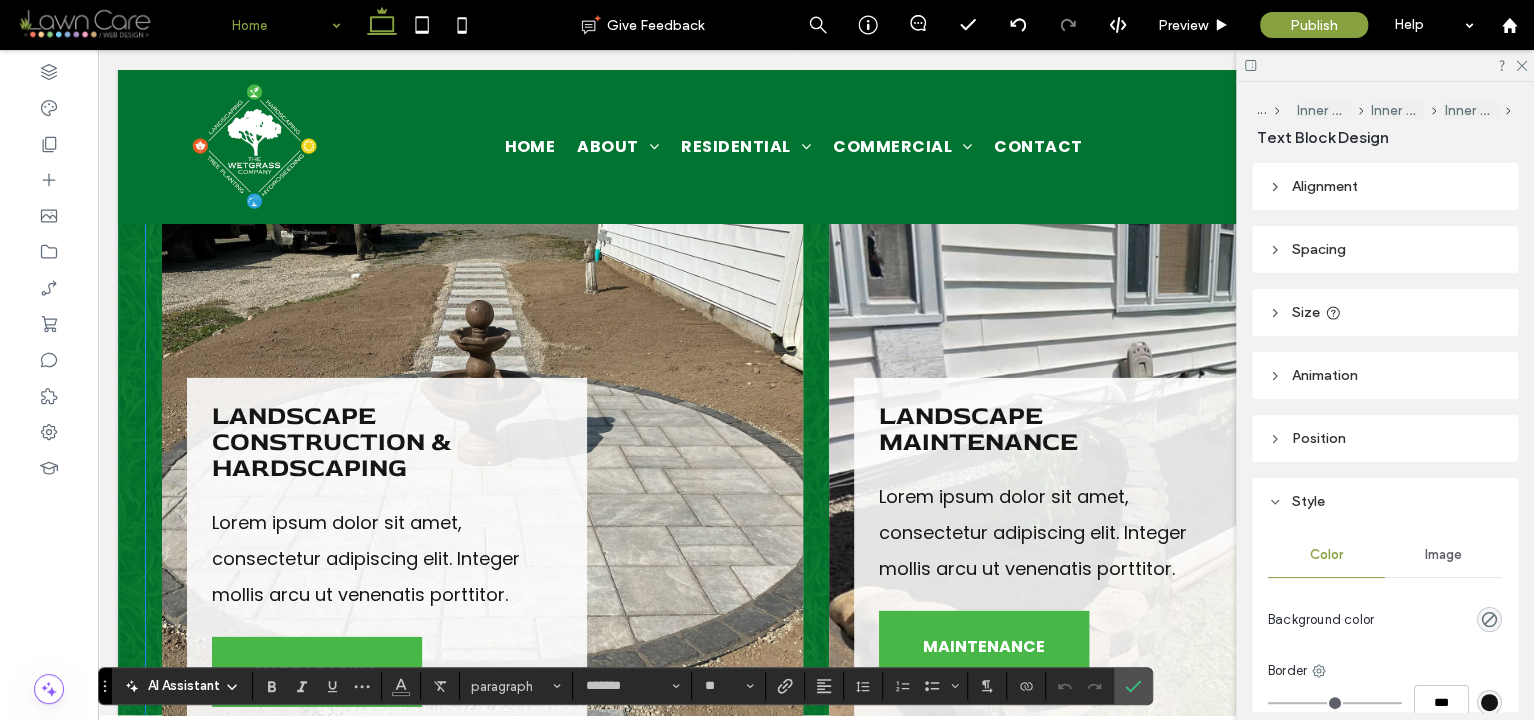 click on "Lorem ipsum dolor sit amet, consectetur adipiscing elit. Integer mollis arcu ut venenatis porttitor." at bounding box center (366, 558) 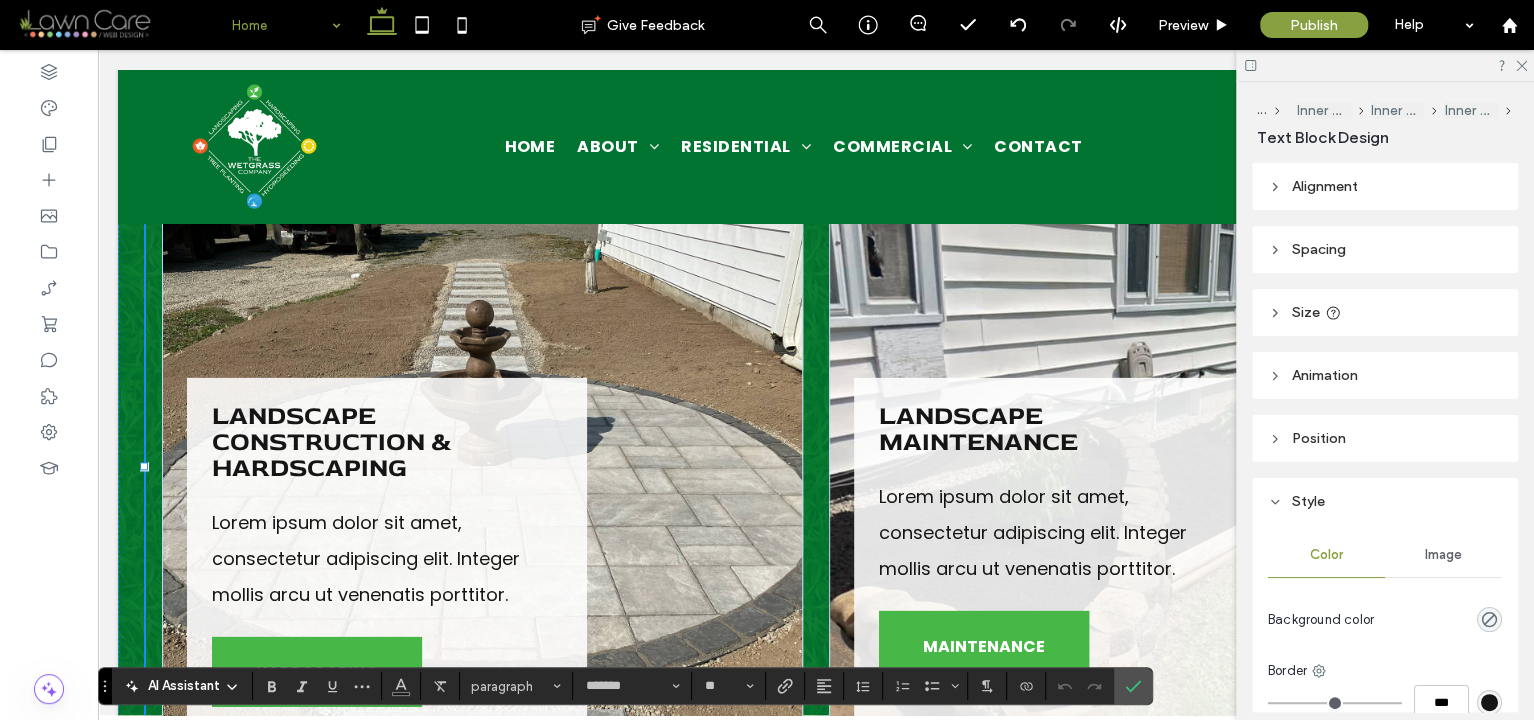 click on "Lorem ipsum dolor sit amet, consectetur adipiscing elit. Integer mollis arcu ut venenatis porttitor." at bounding box center [366, 558] 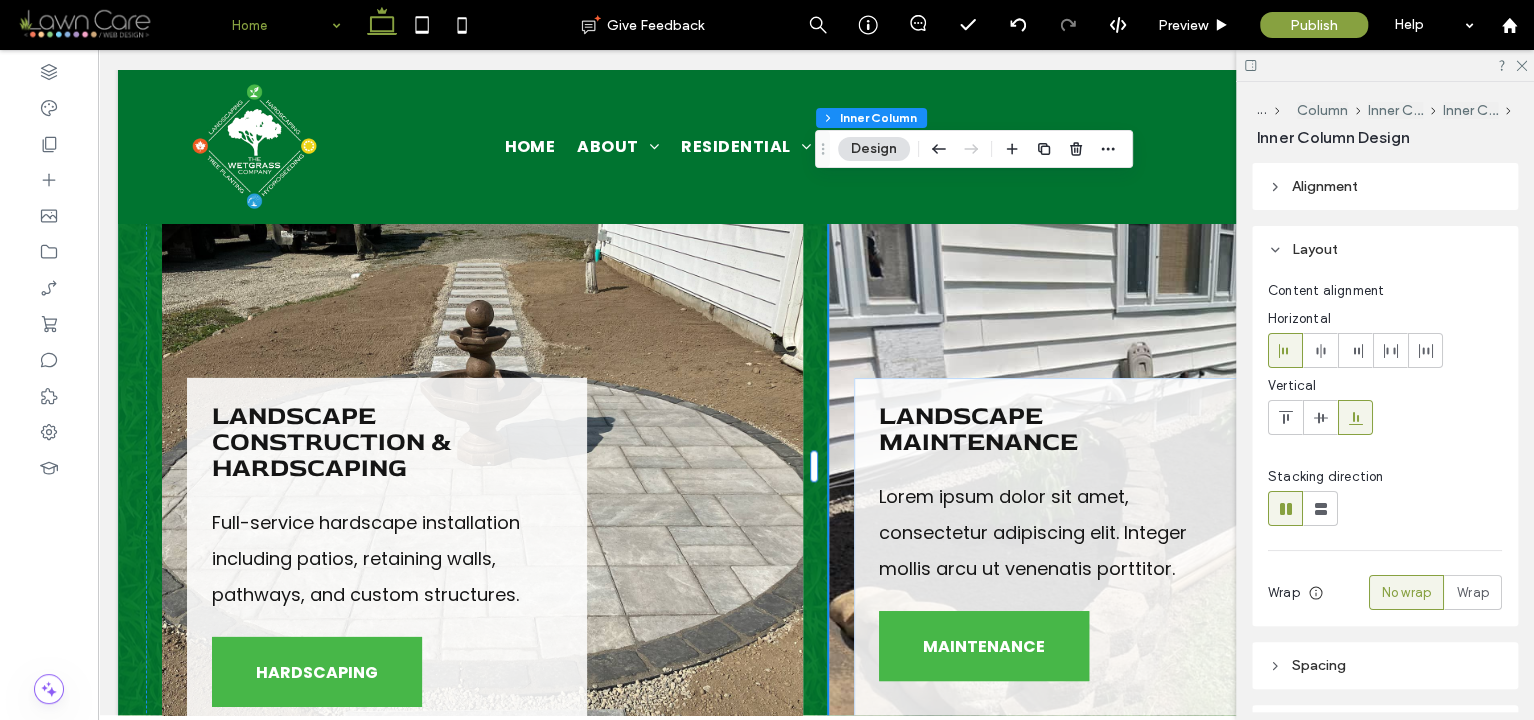 click on "Lorem ipsum dolor sit amet, consectetur adipiscing elit. Integer mollis arcu ut venenatis porttitor." at bounding box center [1054, 533] 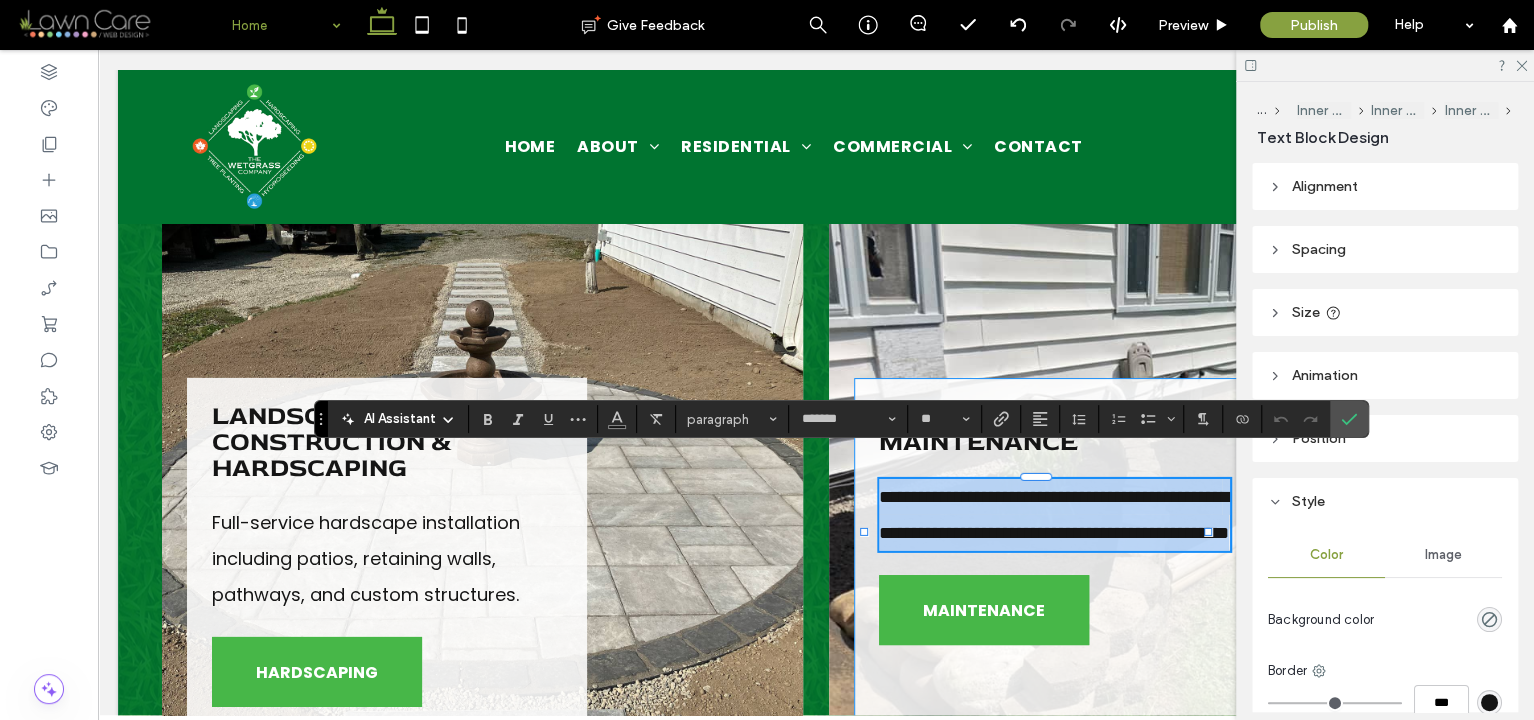scroll, scrollTop: 0, scrollLeft: 0, axis: both 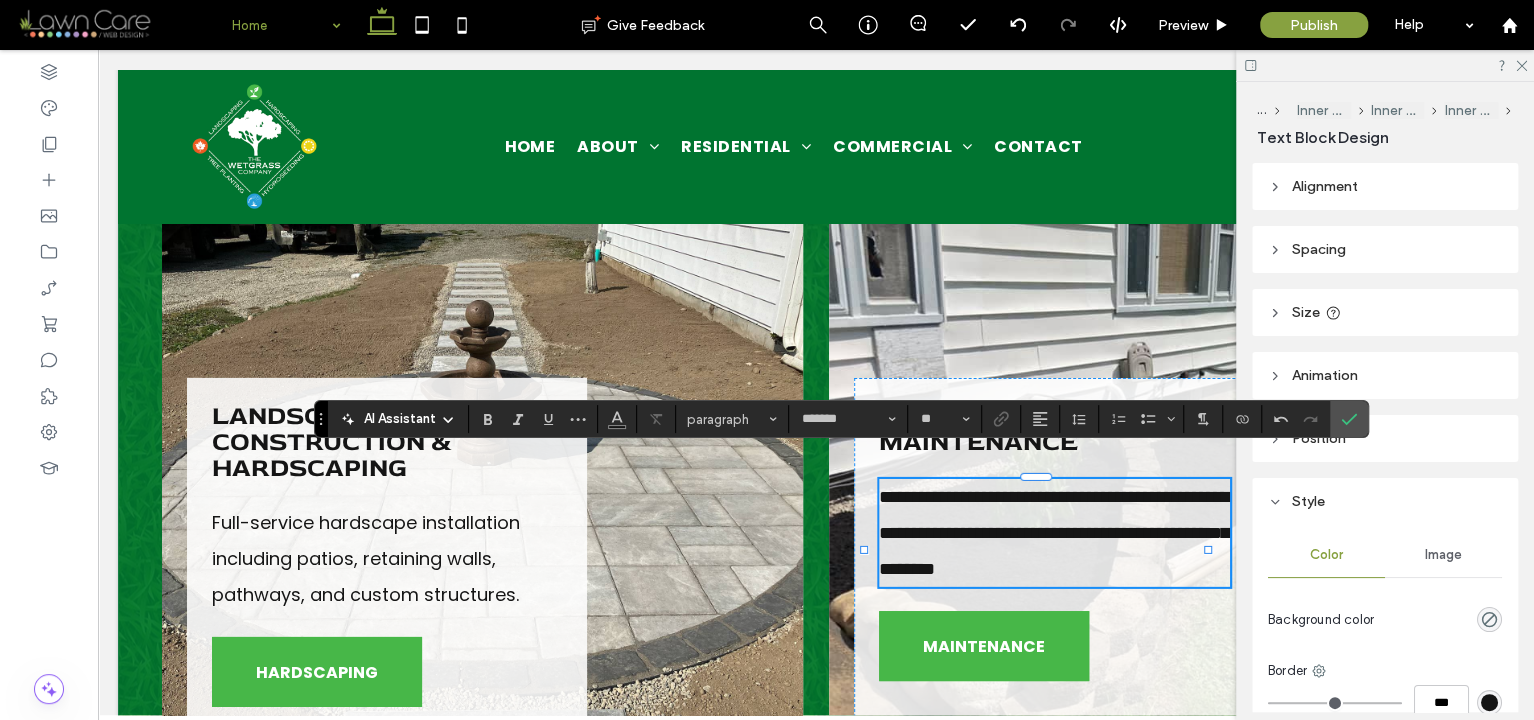 click on "**********" at bounding box center [1054, 533] 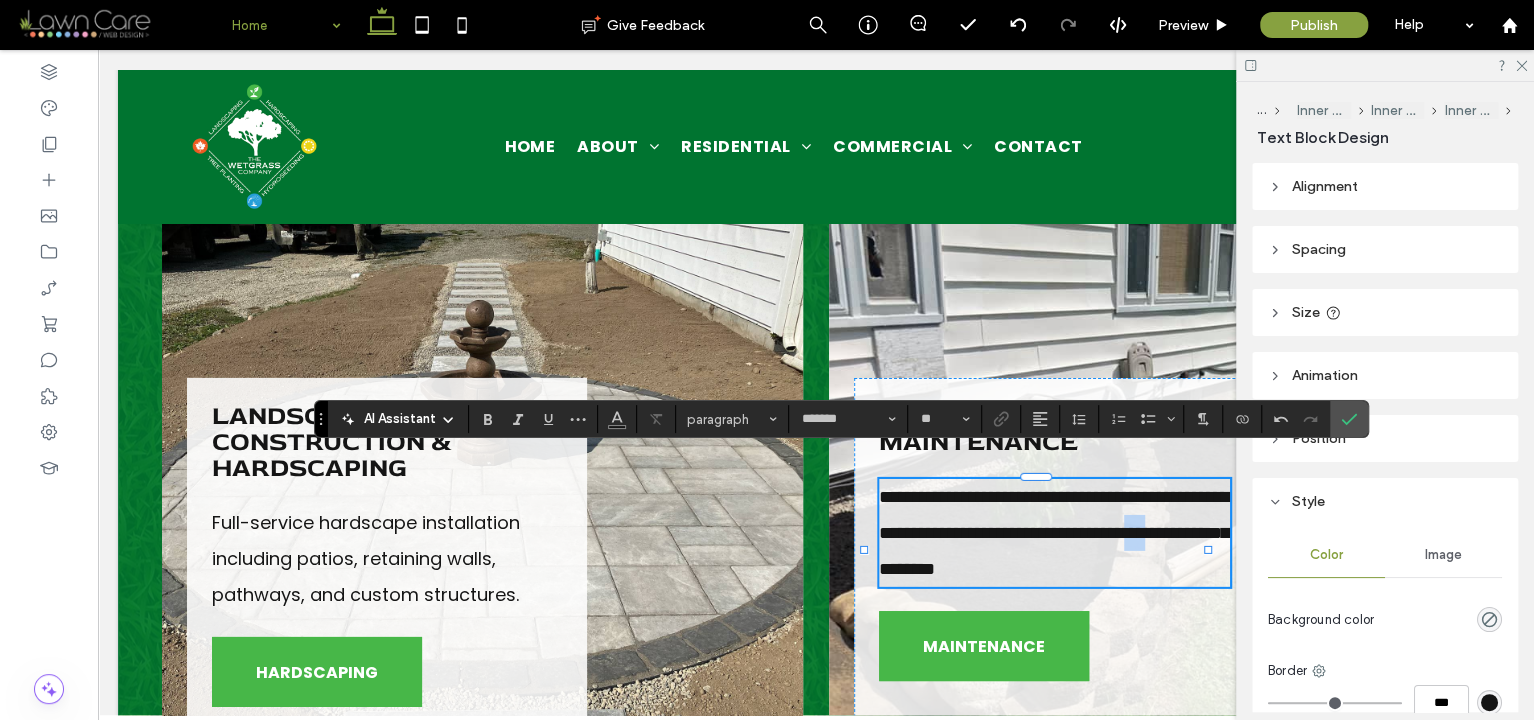 click on "**********" at bounding box center (1054, 533) 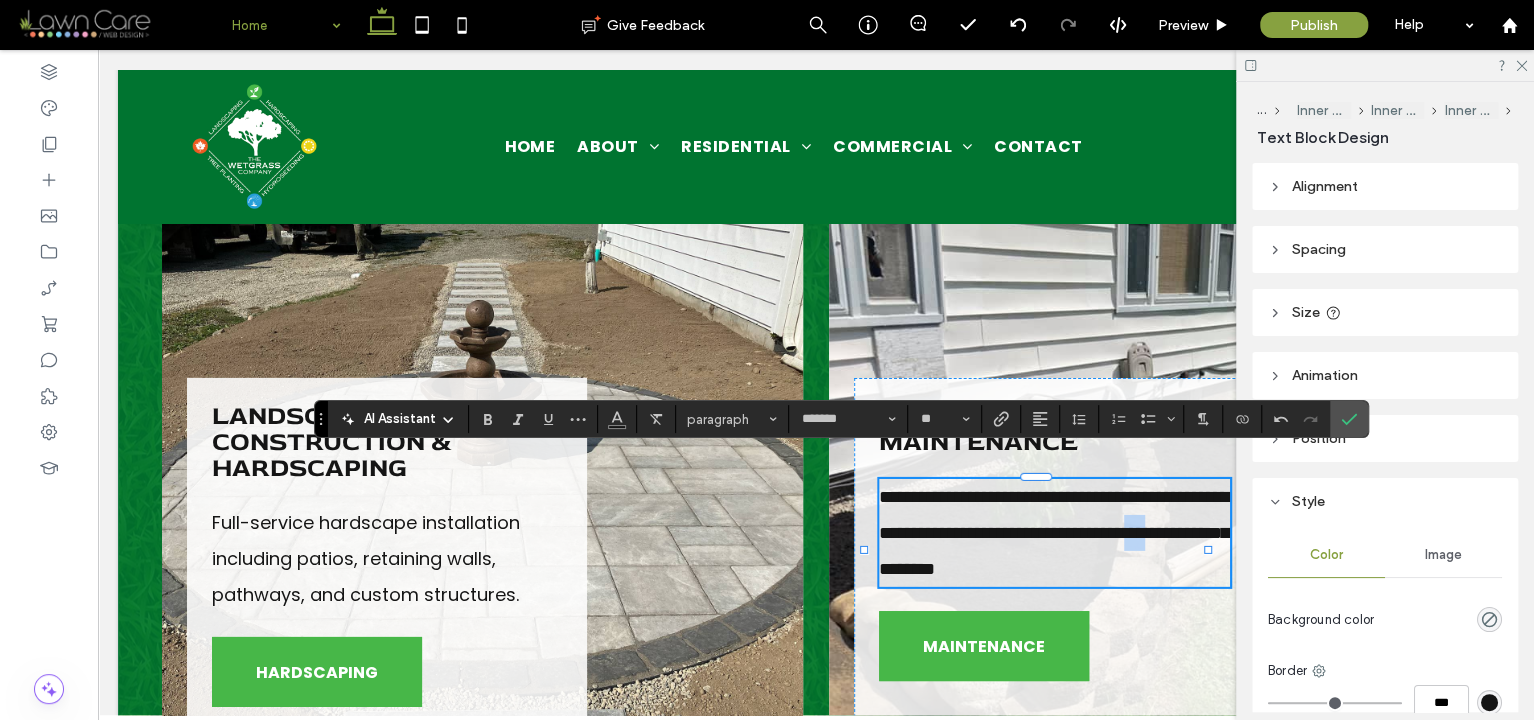 type 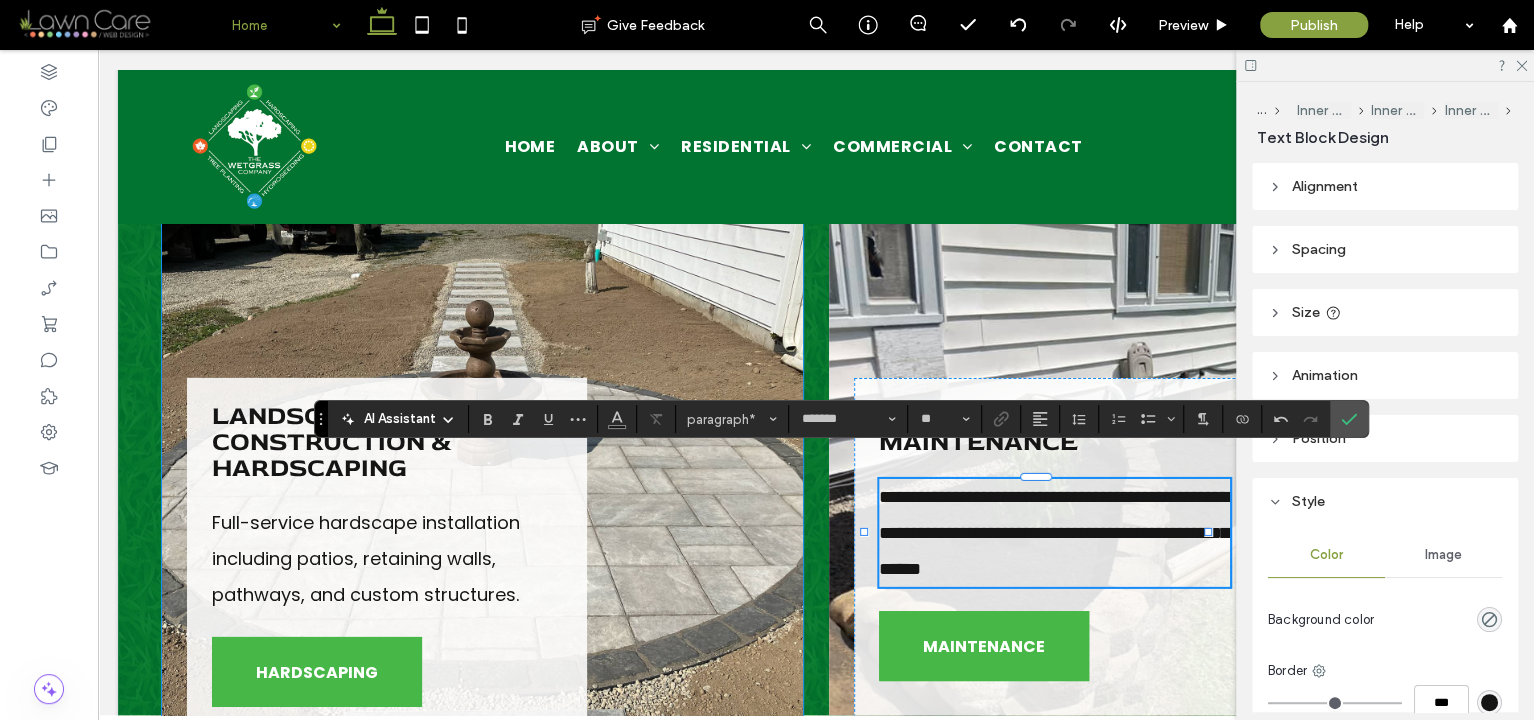 click on "Full-service hardscape installation including patios, retaining walls, pathways, and custom structures." at bounding box center [366, 558] 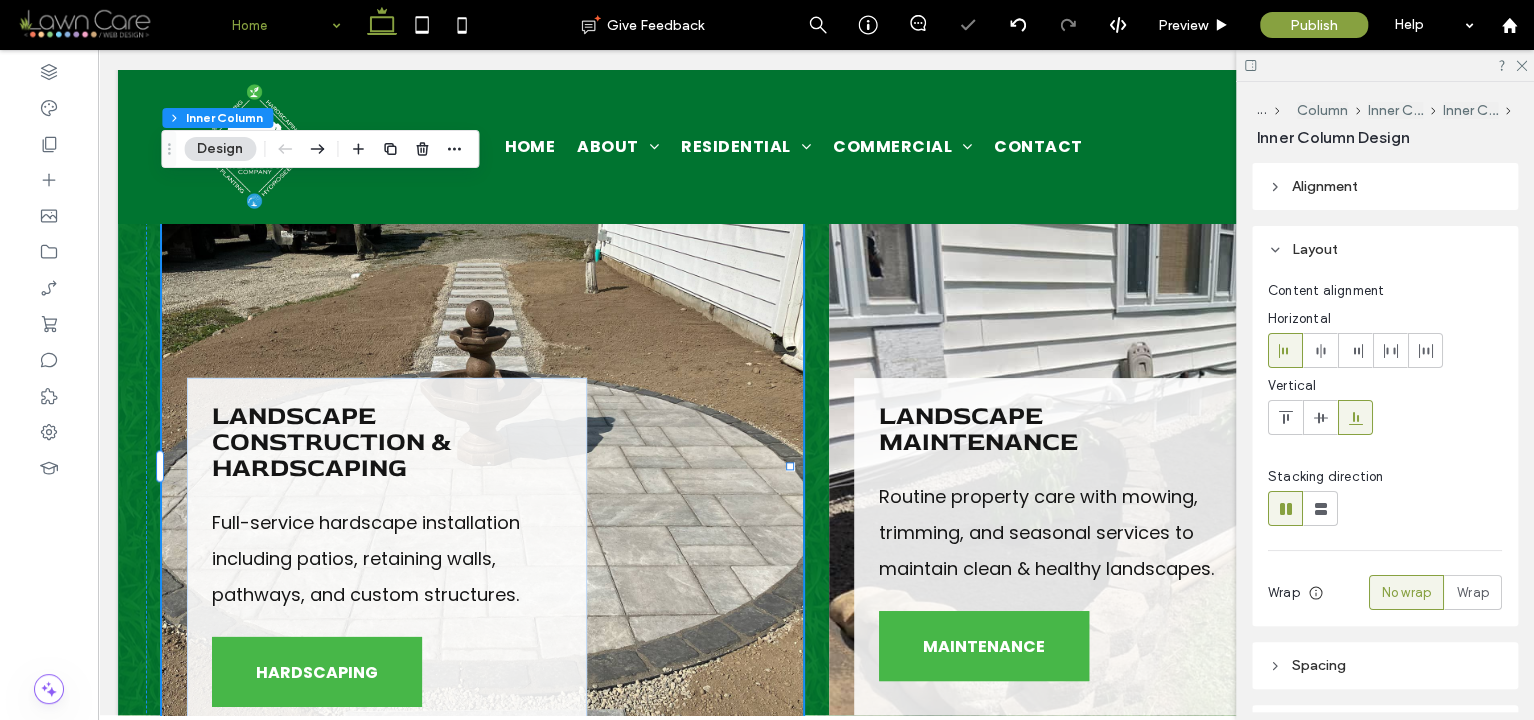 click on "Full-service hardscape installation including patios, retaining walls, pathways, and custom structures." at bounding box center (366, 558) 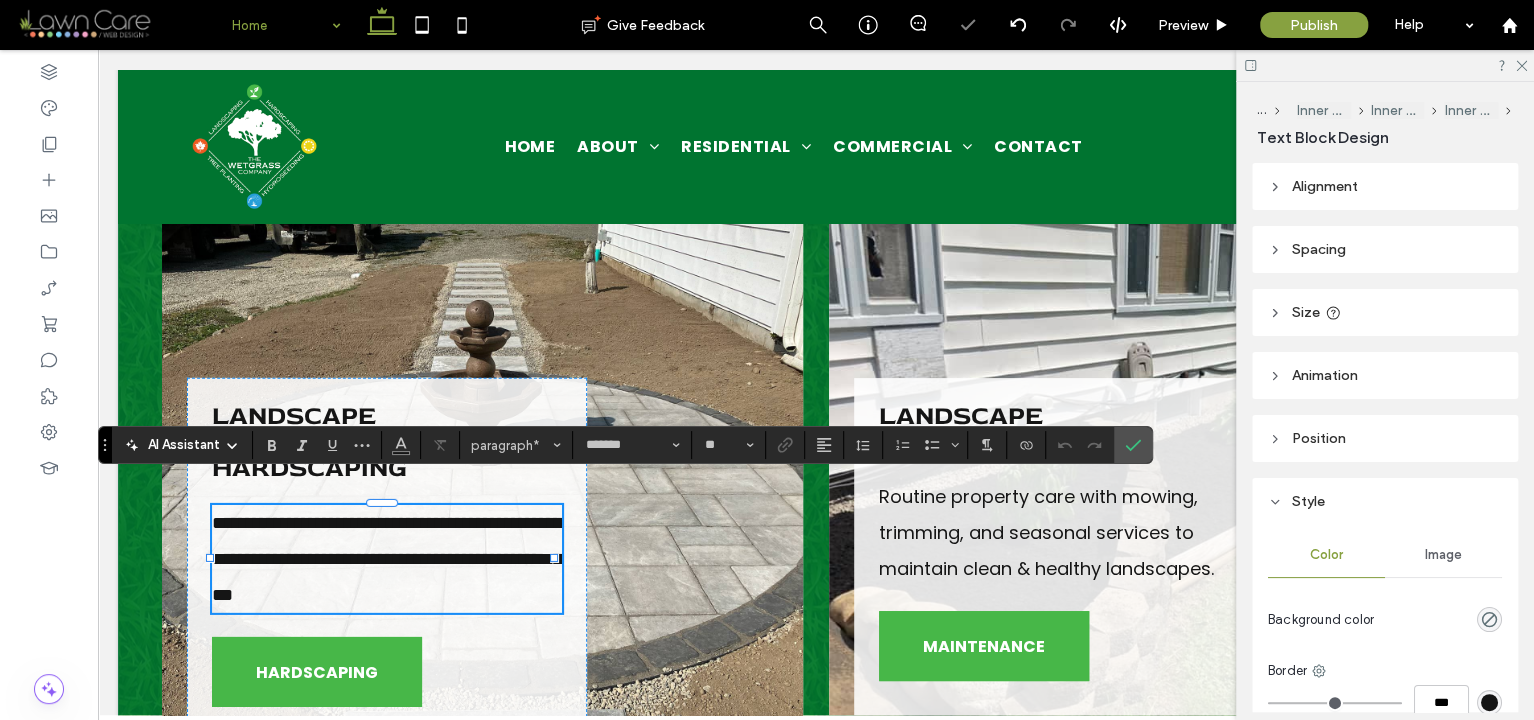 click on "**********" at bounding box center [387, 559] 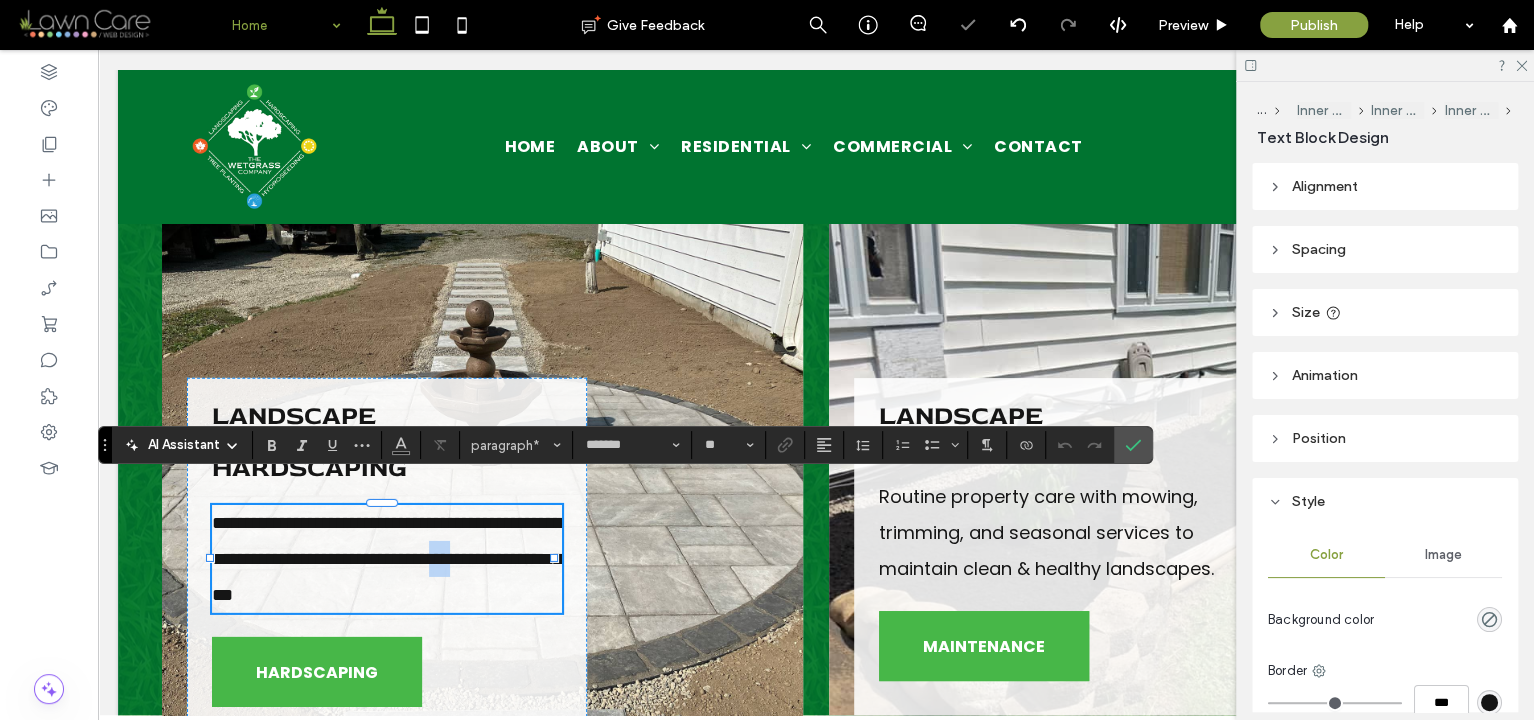 click on "**********" at bounding box center [387, 559] 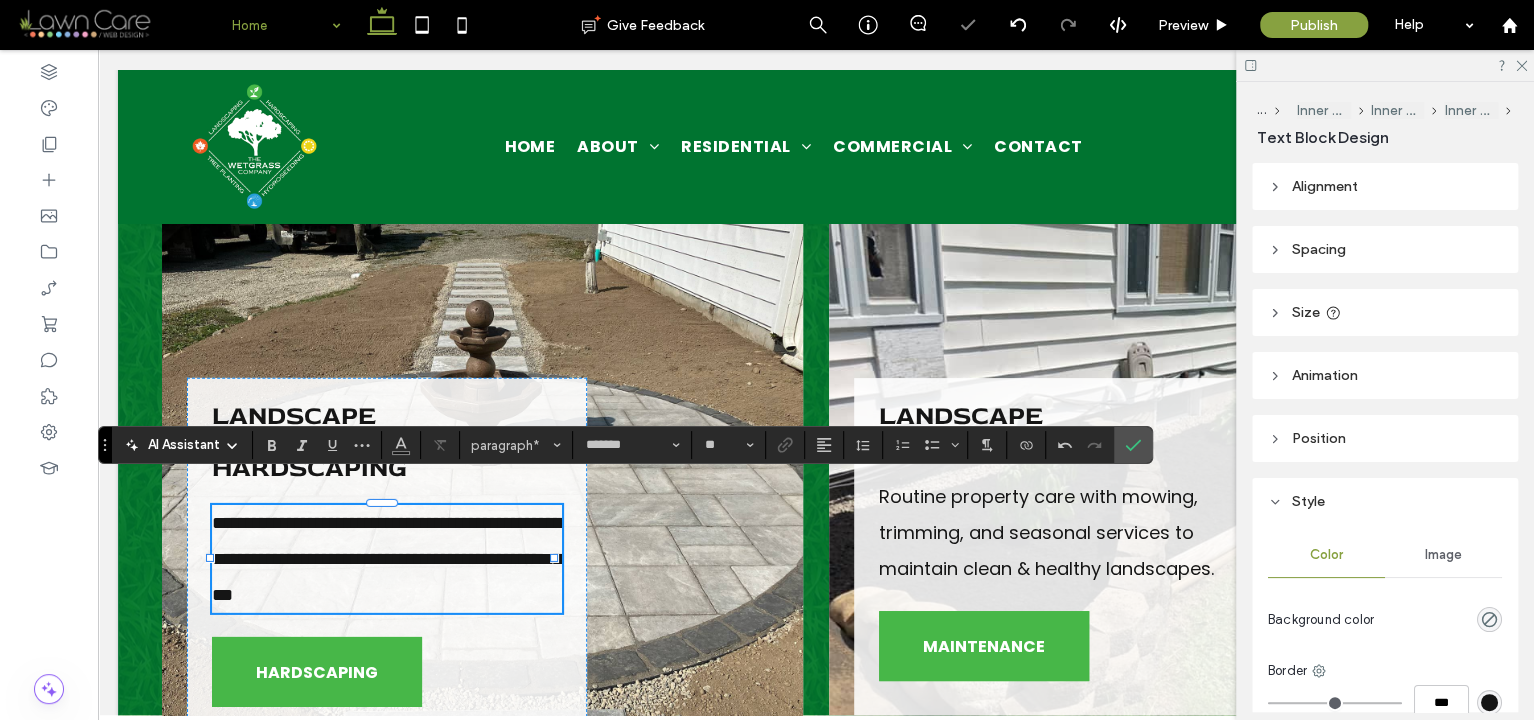type 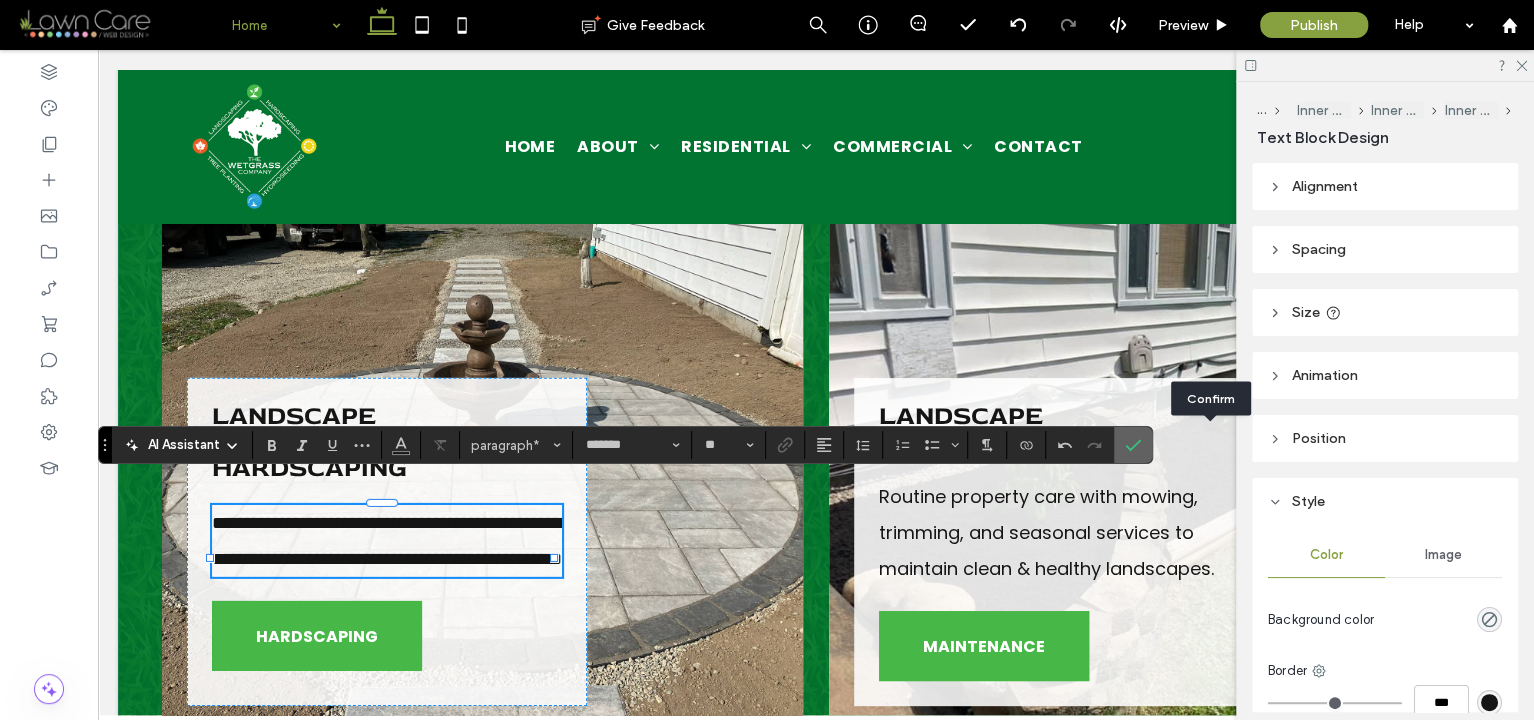 click 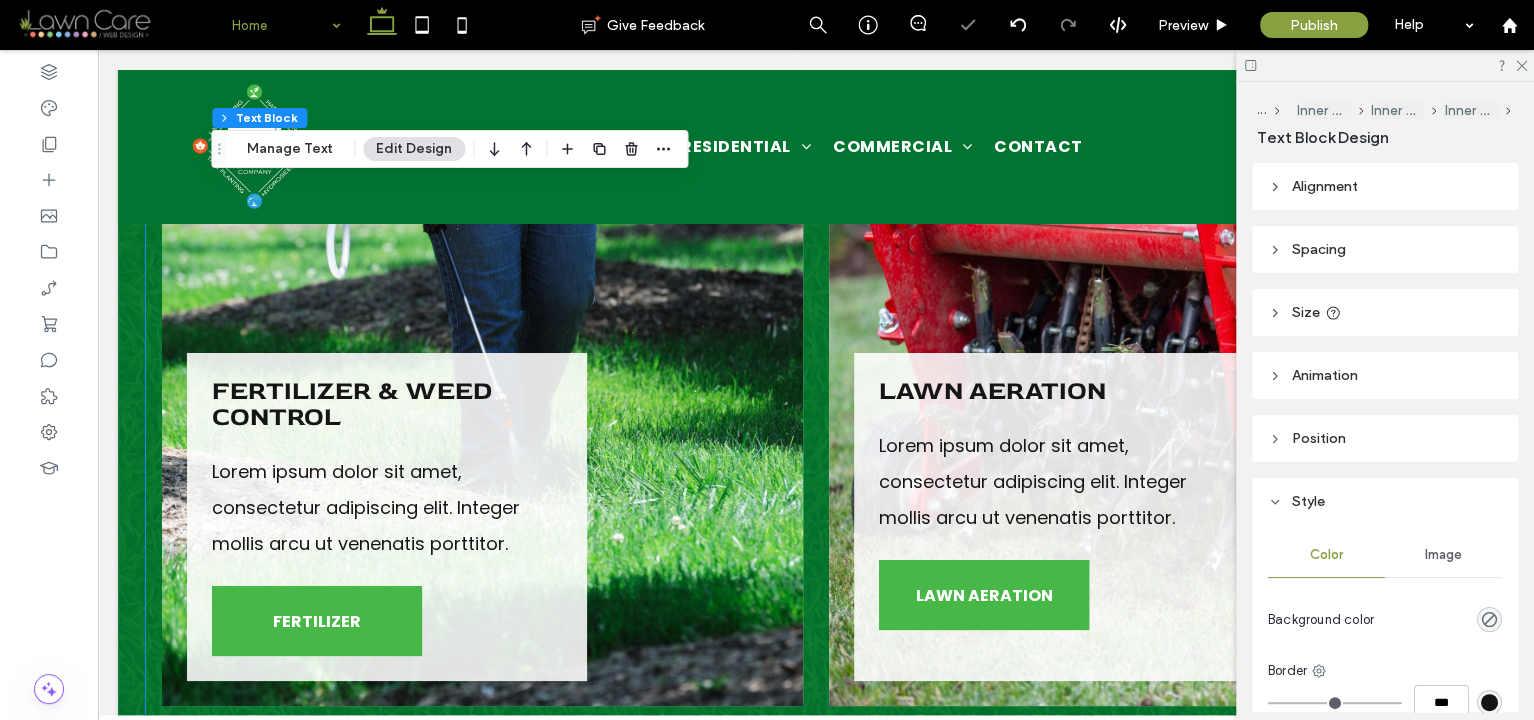 scroll, scrollTop: 3974, scrollLeft: 0, axis: vertical 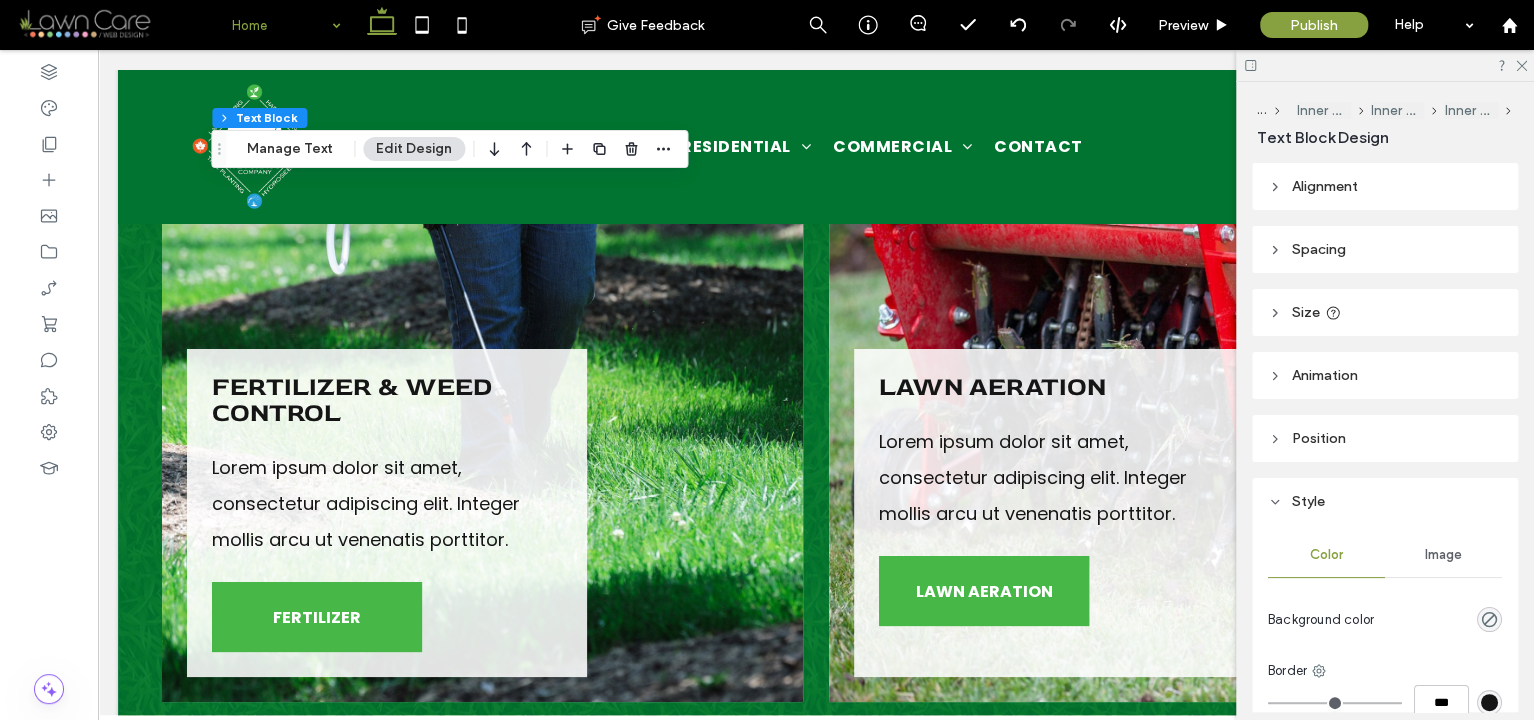 click on "Lorem ipsum dolor sit amet, consectetur adipiscing elit. Integer mollis arcu ut venenatis porttitor." at bounding box center (366, 503) 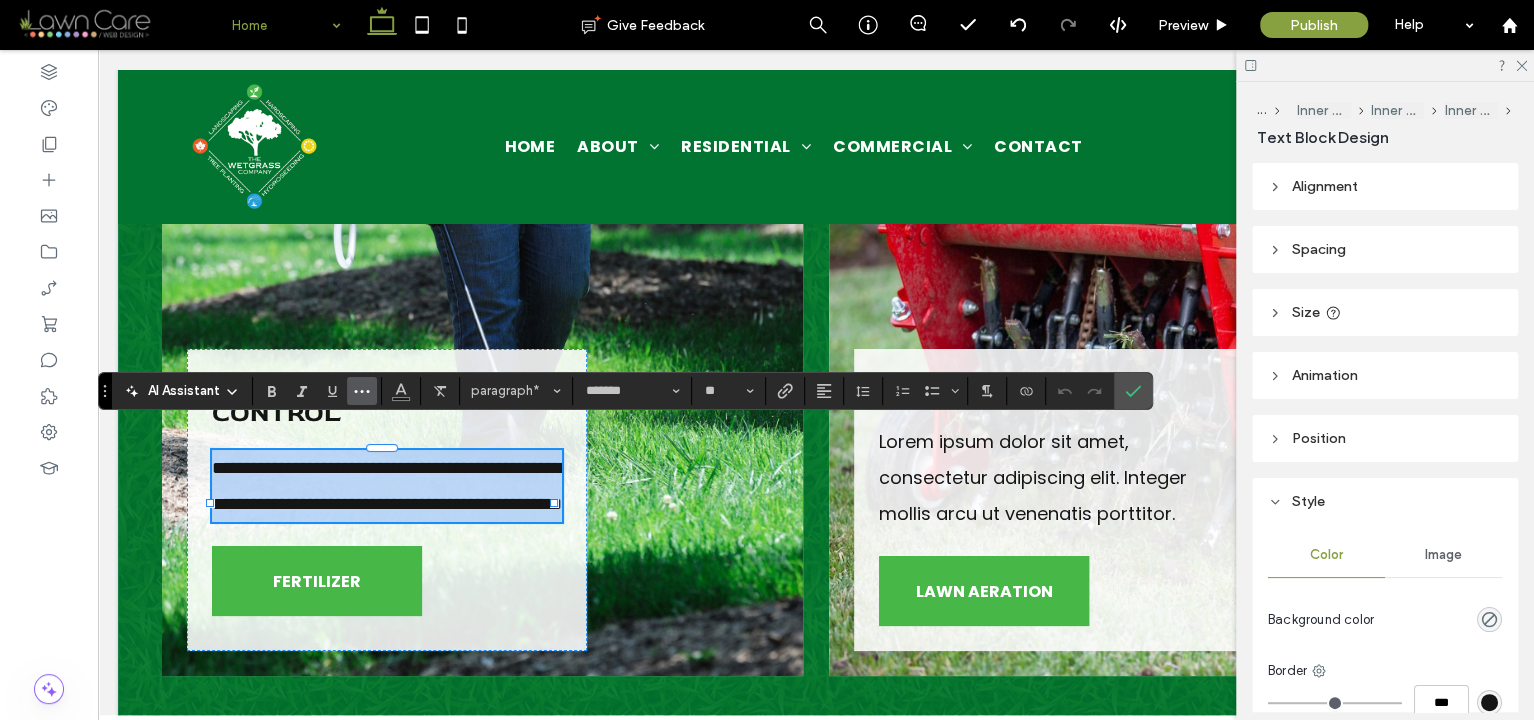 scroll, scrollTop: 0, scrollLeft: 0, axis: both 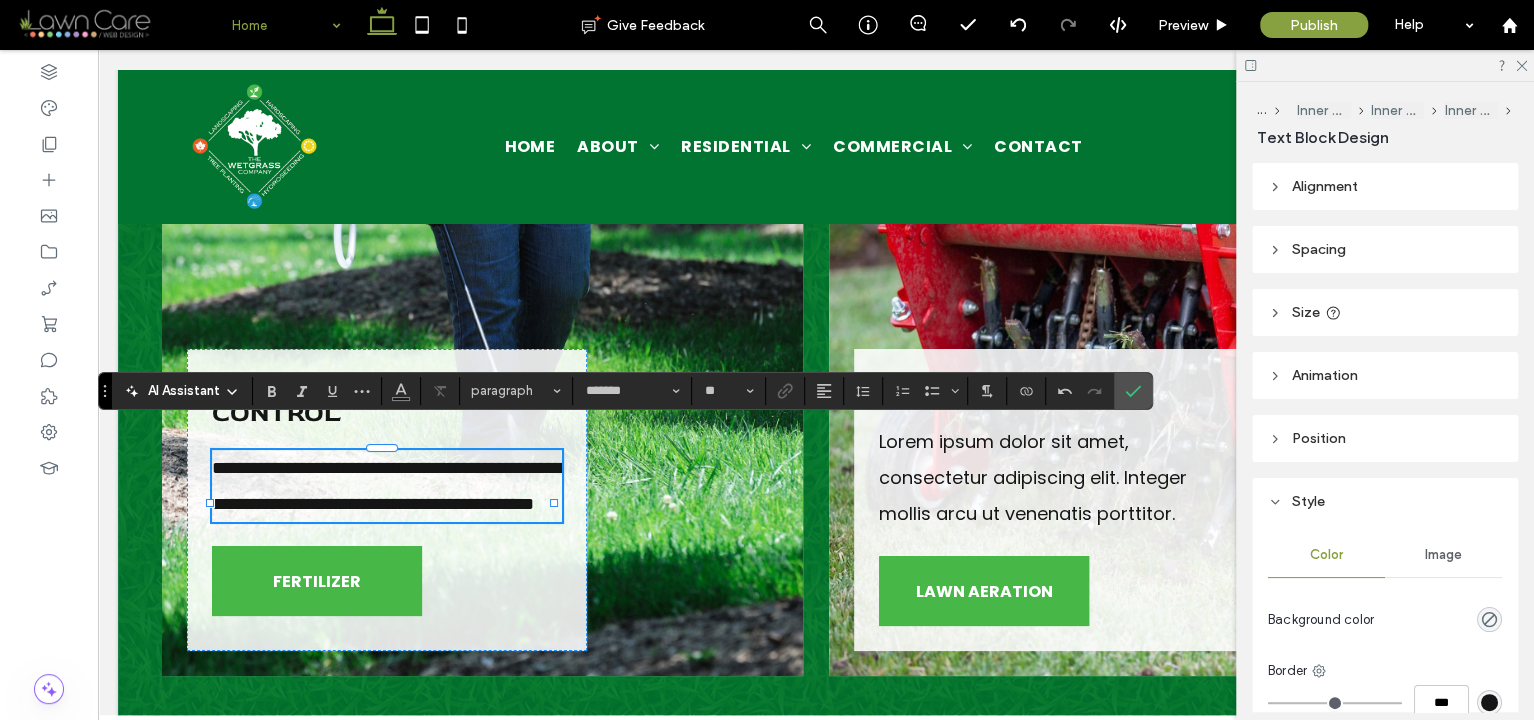 click on "**********" at bounding box center (387, 486) 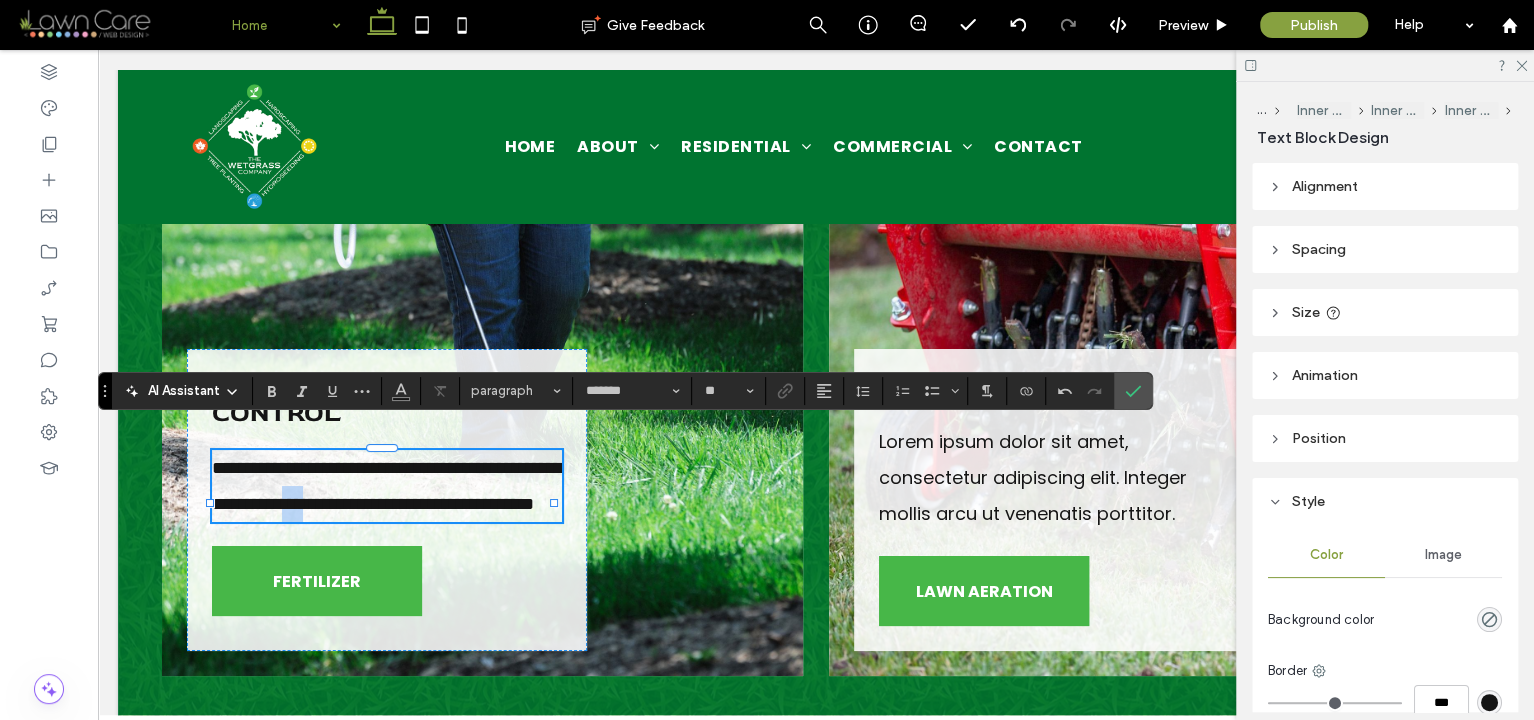 click on "**********" at bounding box center (387, 486) 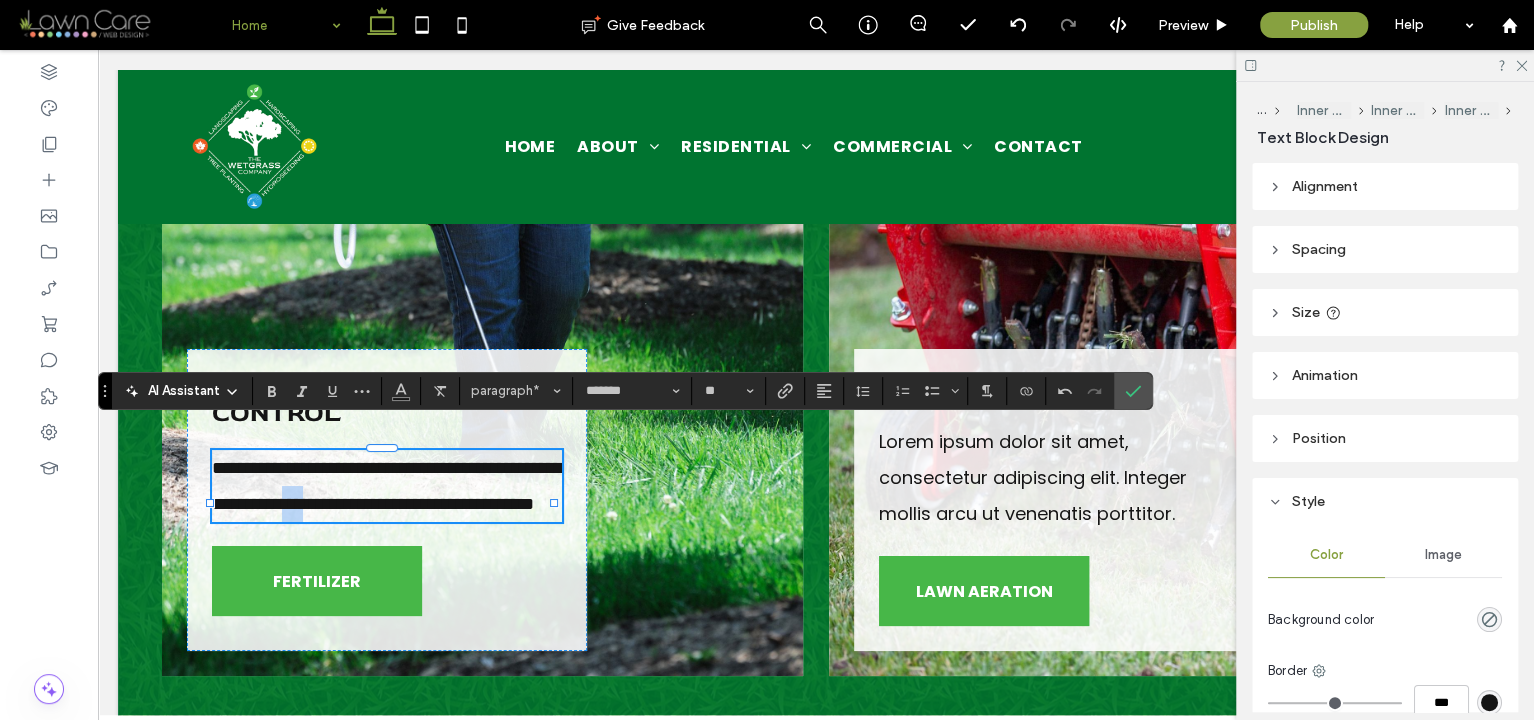 type 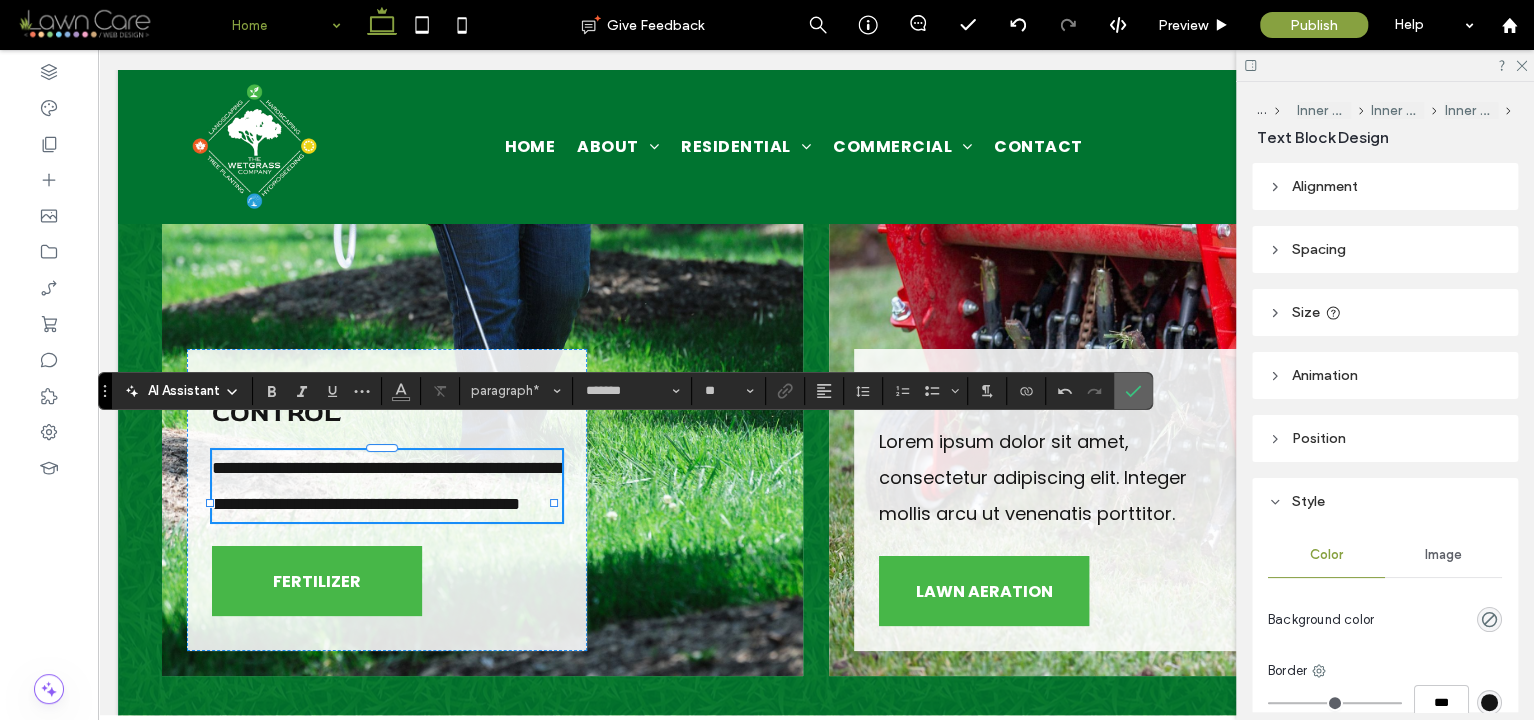 click at bounding box center (1133, 391) 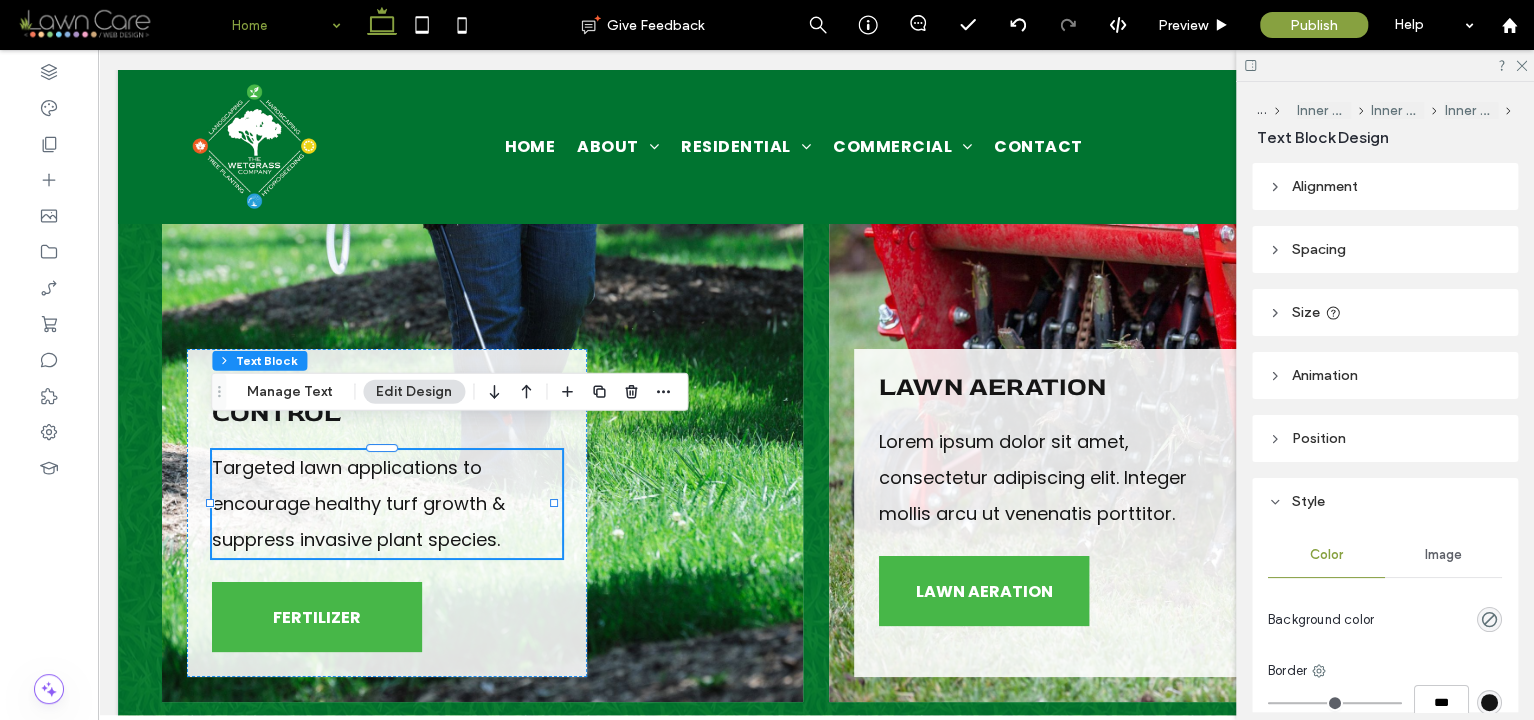 click on "Lorem ipsum dolor sit amet, consectetur adipiscing elit. Integer mollis arcu ut venenatis porttitor." at bounding box center [1033, 477] 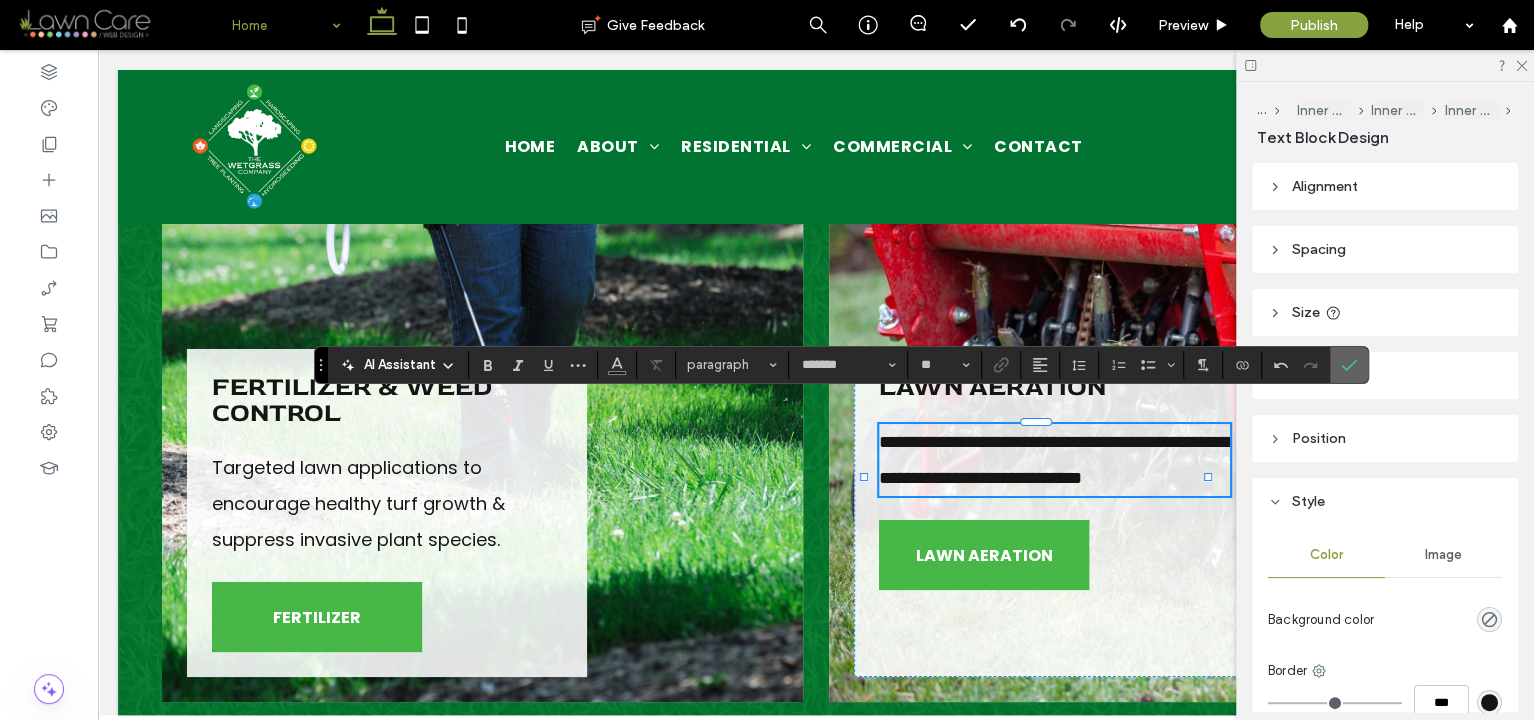 click 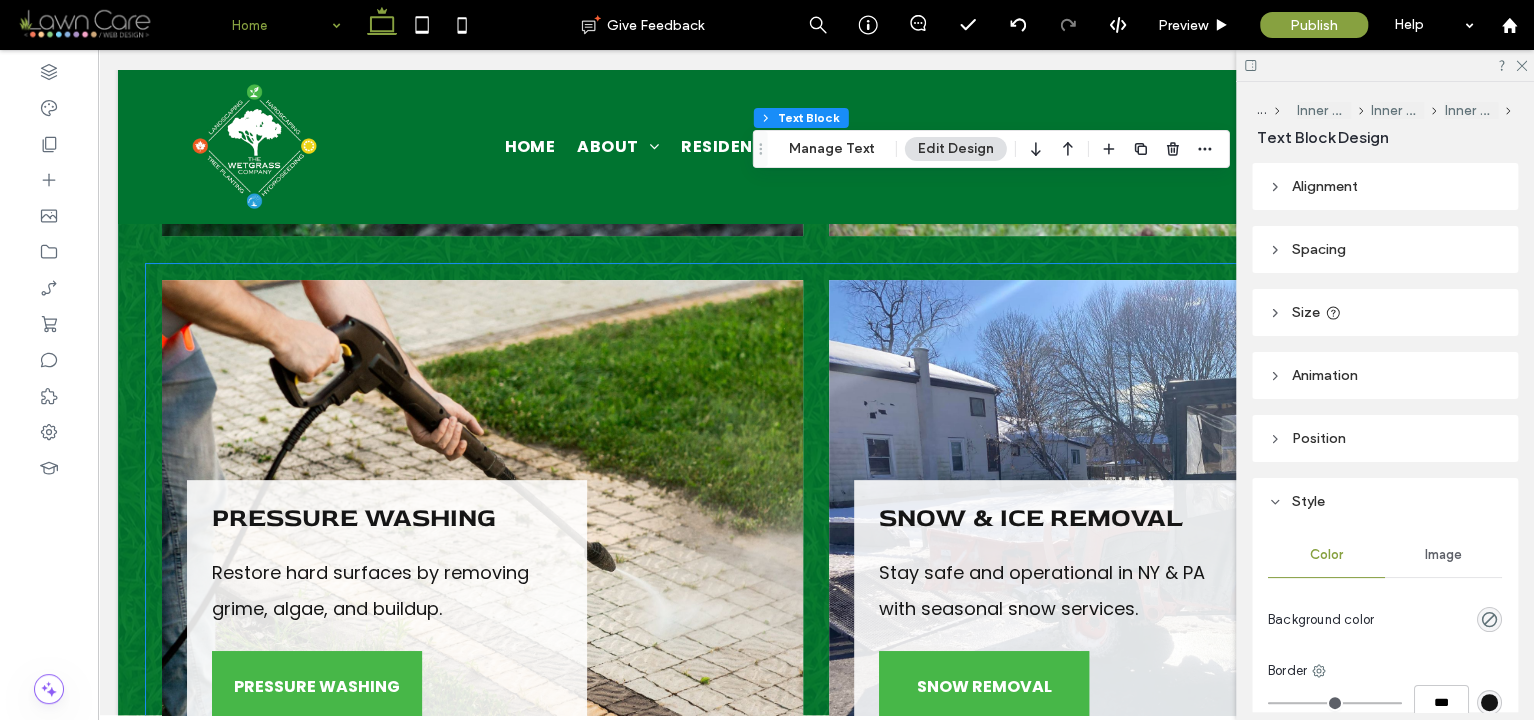 scroll, scrollTop: 4454, scrollLeft: 0, axis: vertical 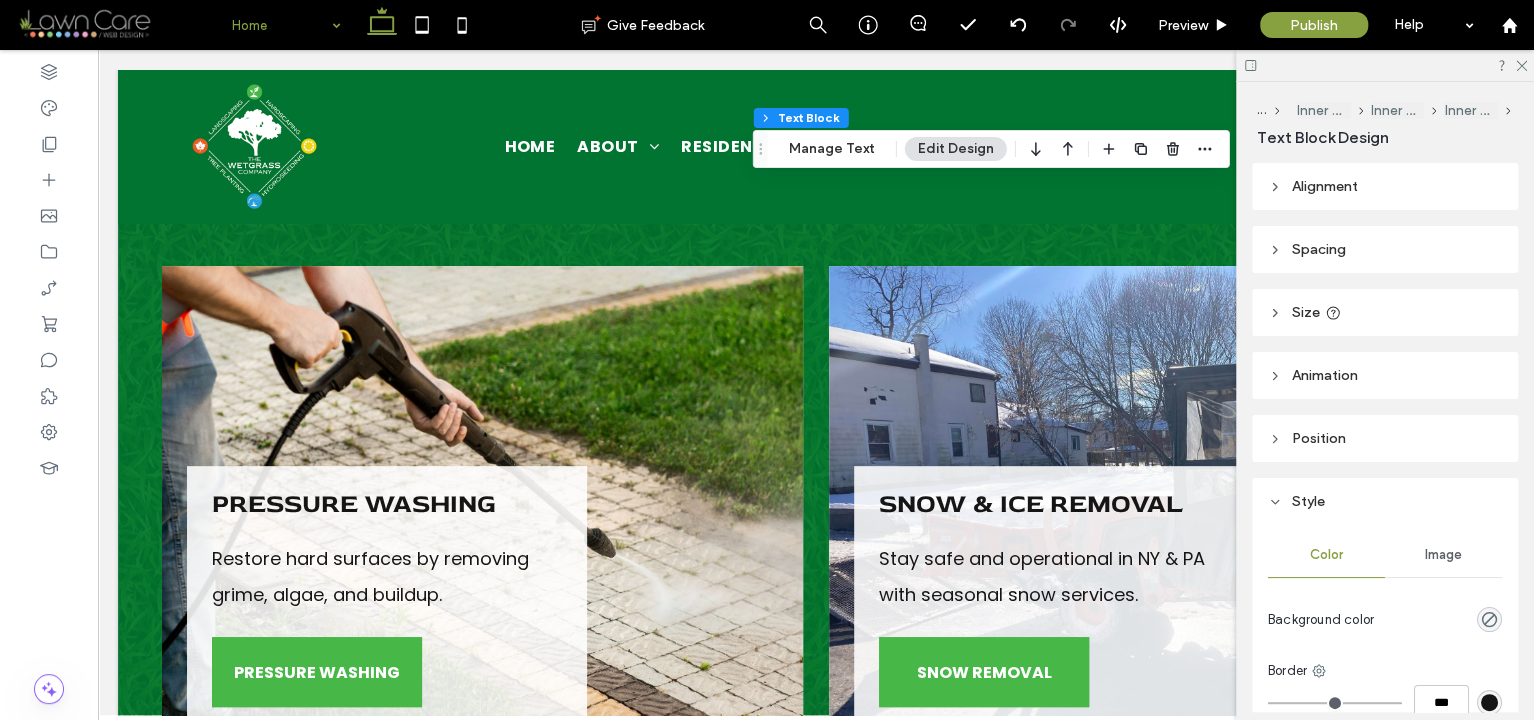 click on "Restore hard surfaces by removing grime, algae, and buildup." at bounding box center (387, 577) 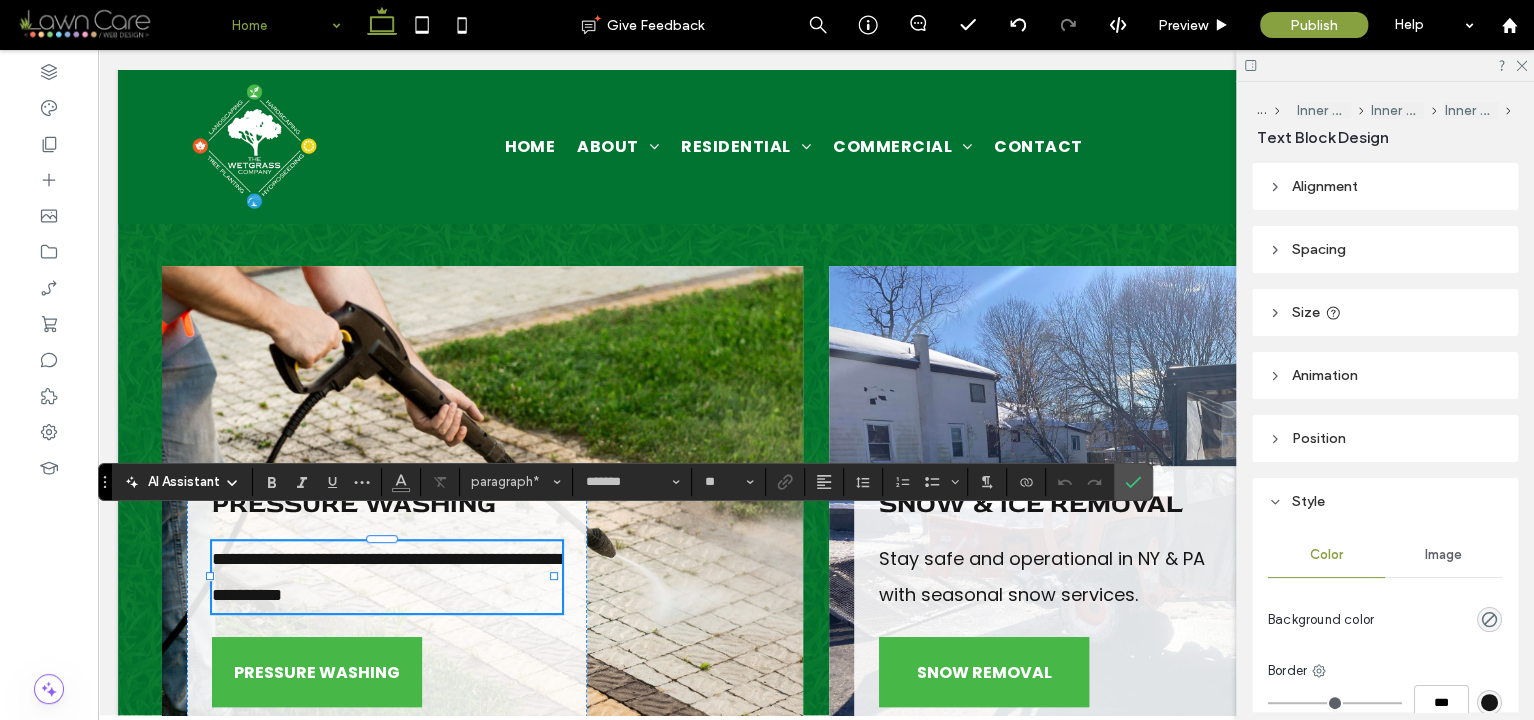 click on "**********" at bounding box center [387, 577] 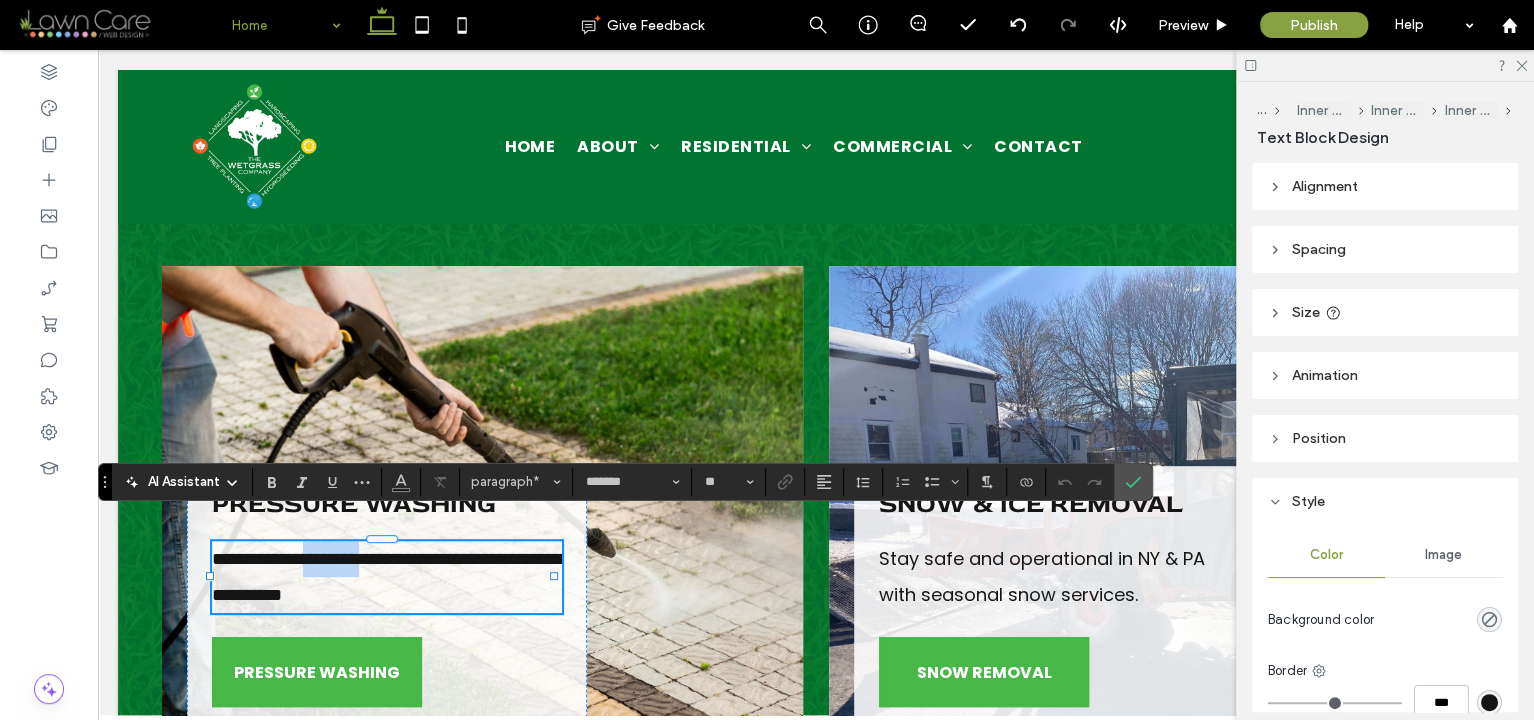 click on "**********" at bounding box center [387, 577] 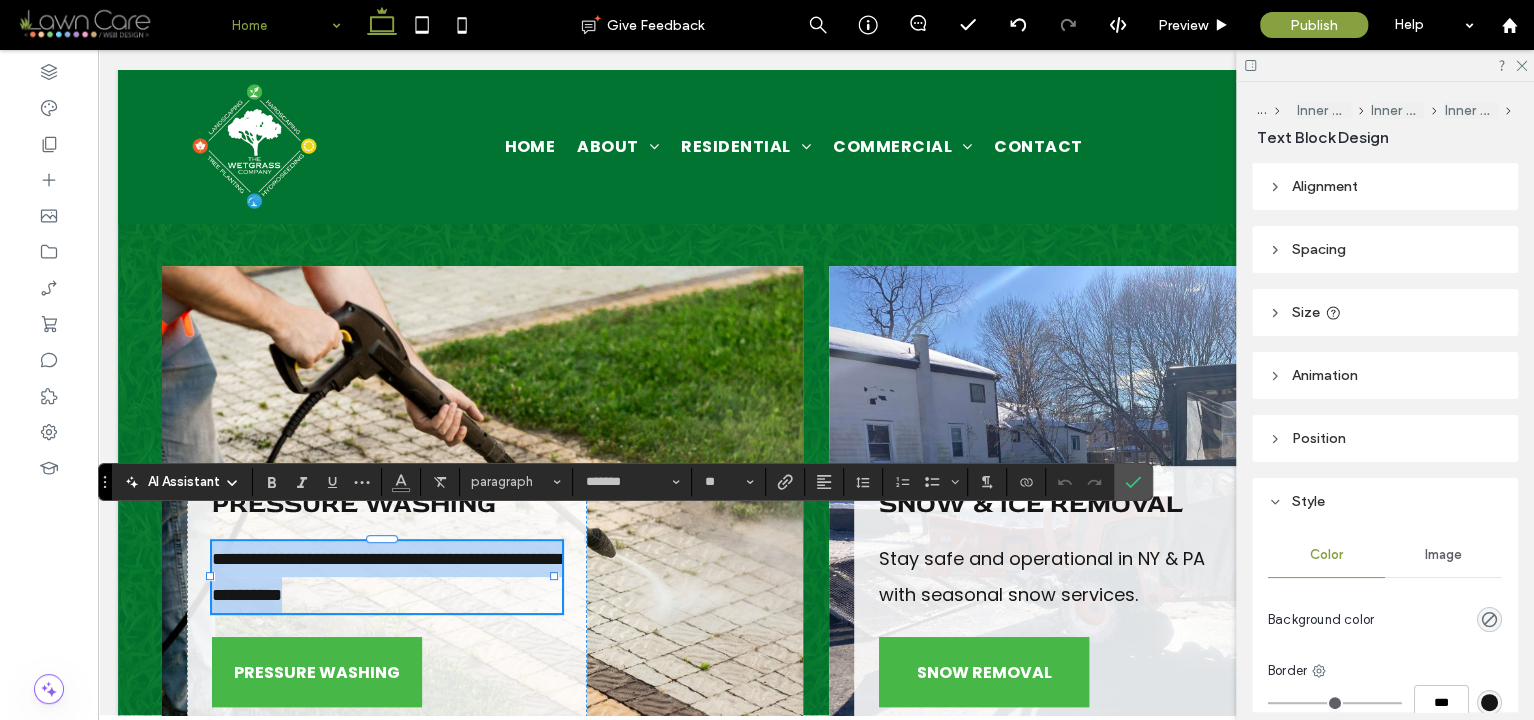 click on "**********" at bounding box center (387, 577) 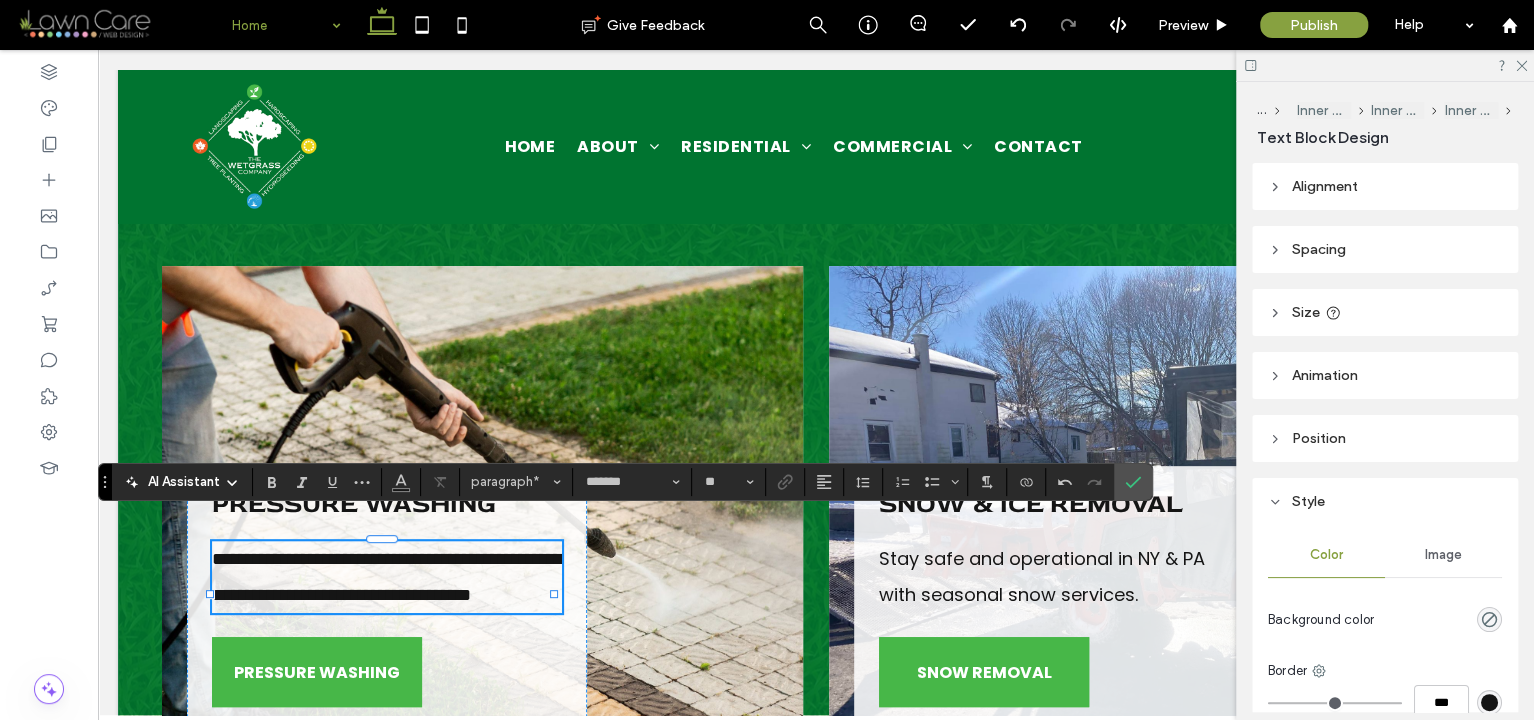 click on "**********" at bounding box center [387, 577] 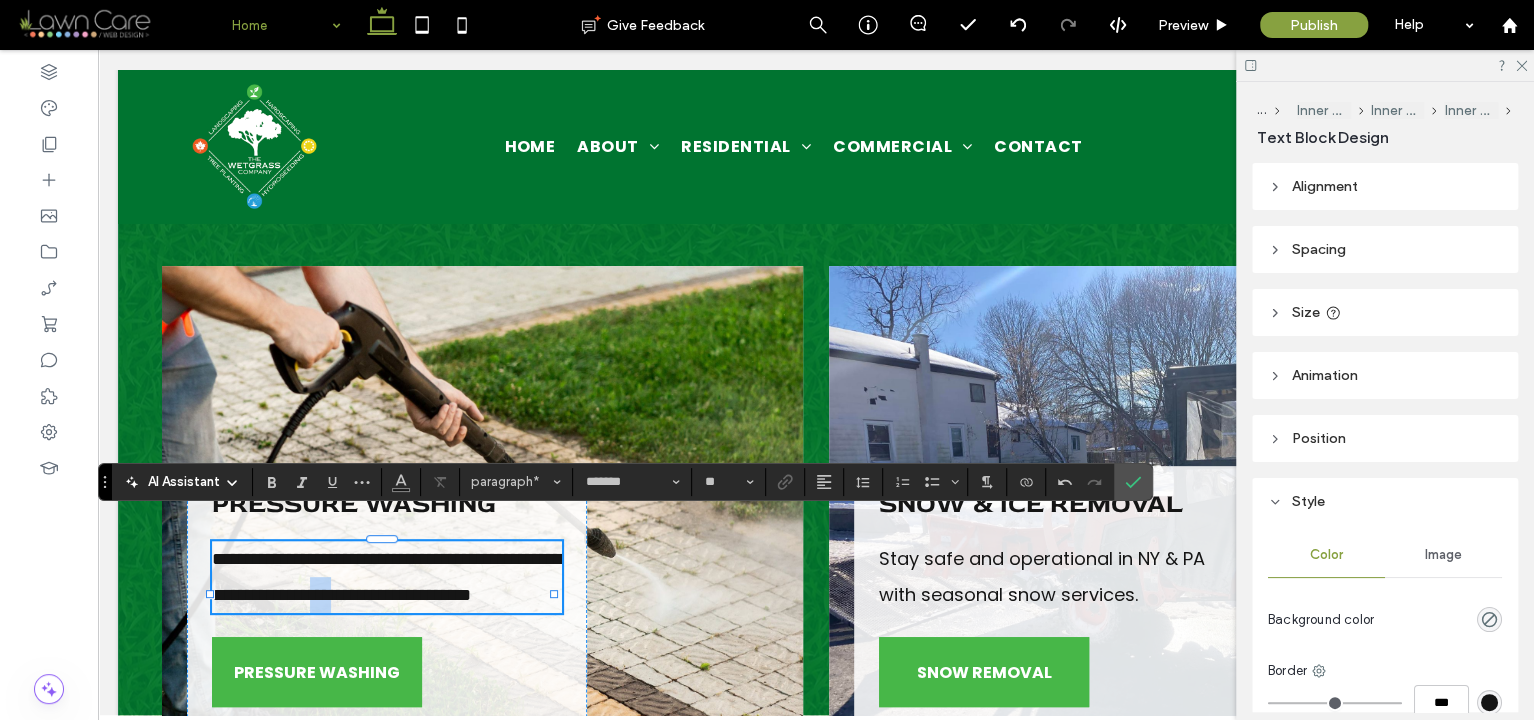 click on "**********" at bounding box center (387, 577) 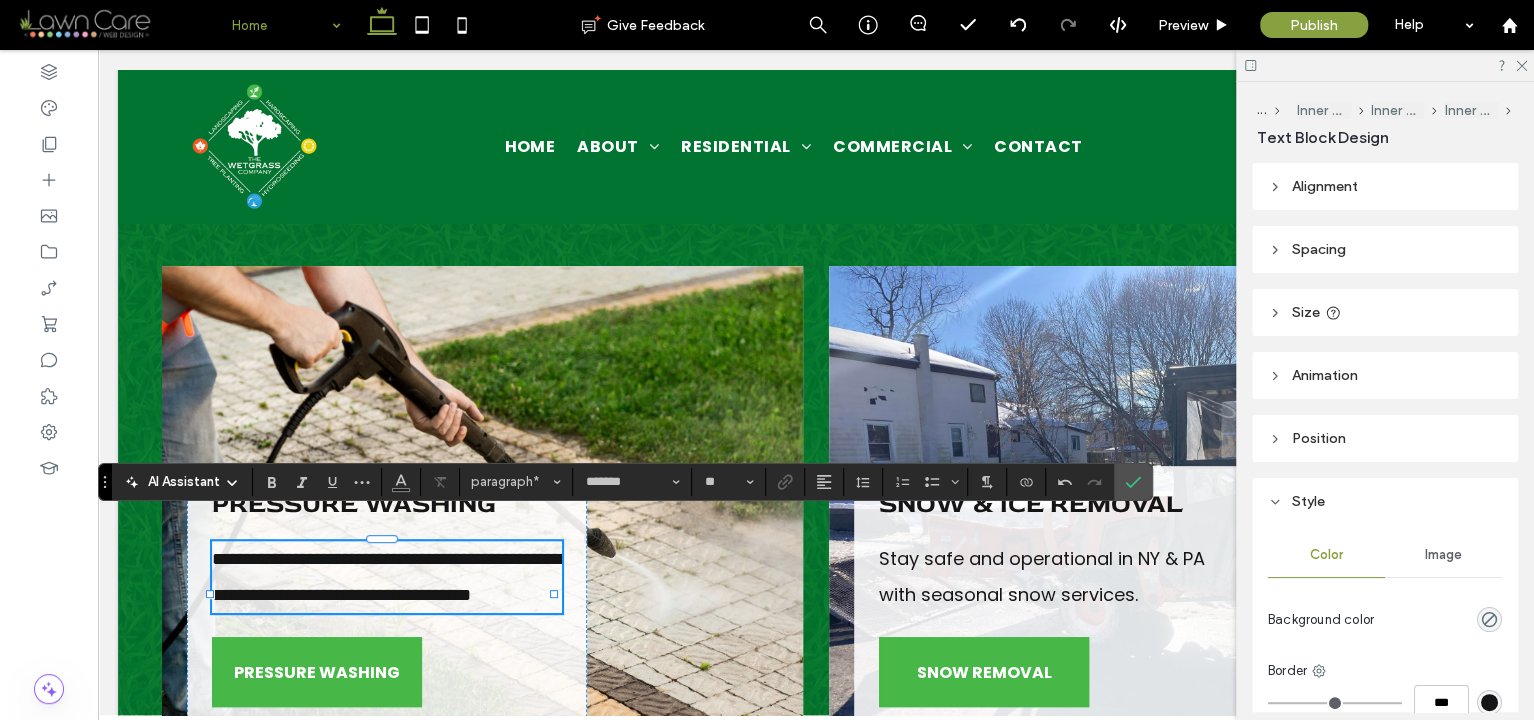 type 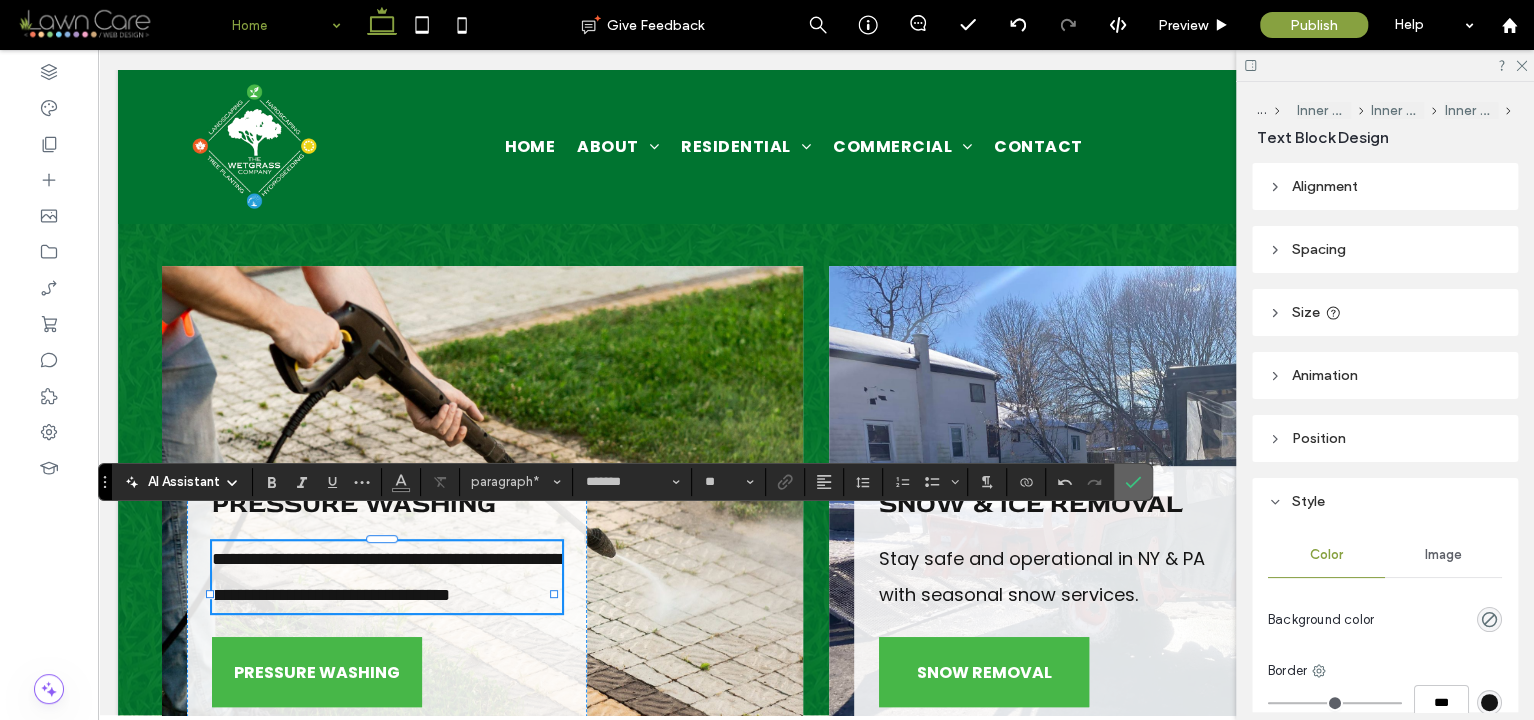 click 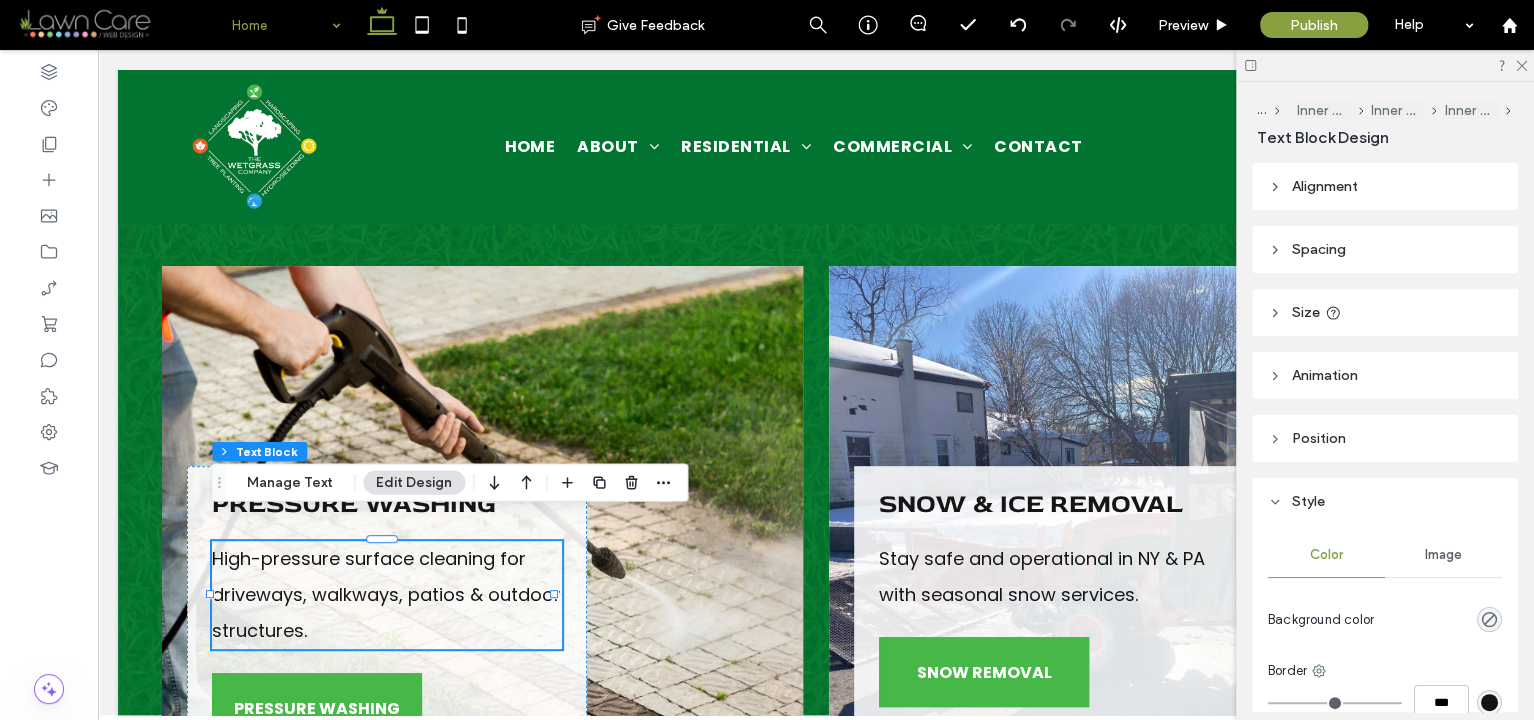 click on "Stay safe and operational in NY & PA with seasonal snow services." at bounding box center (1042, 576) 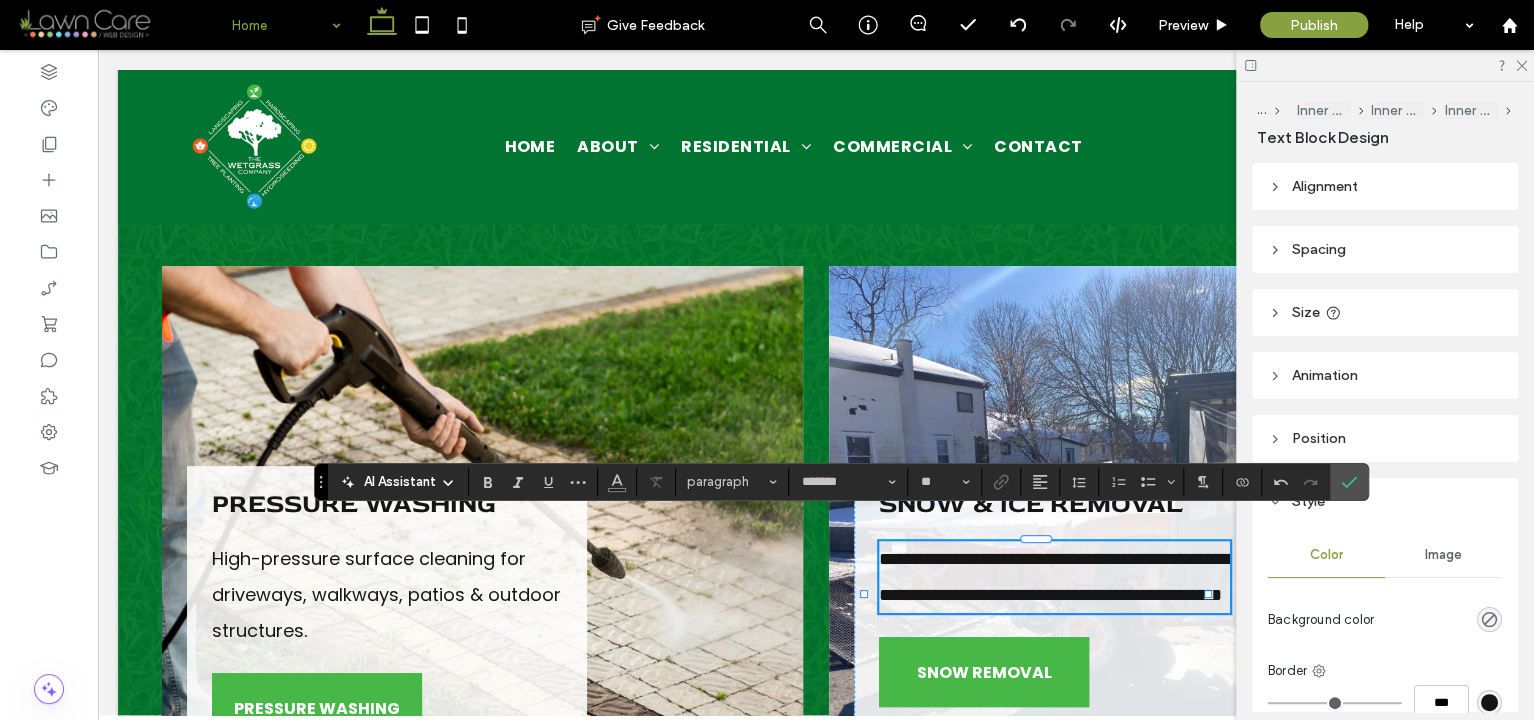 click on "**********" at bounding box center (1054, 577) 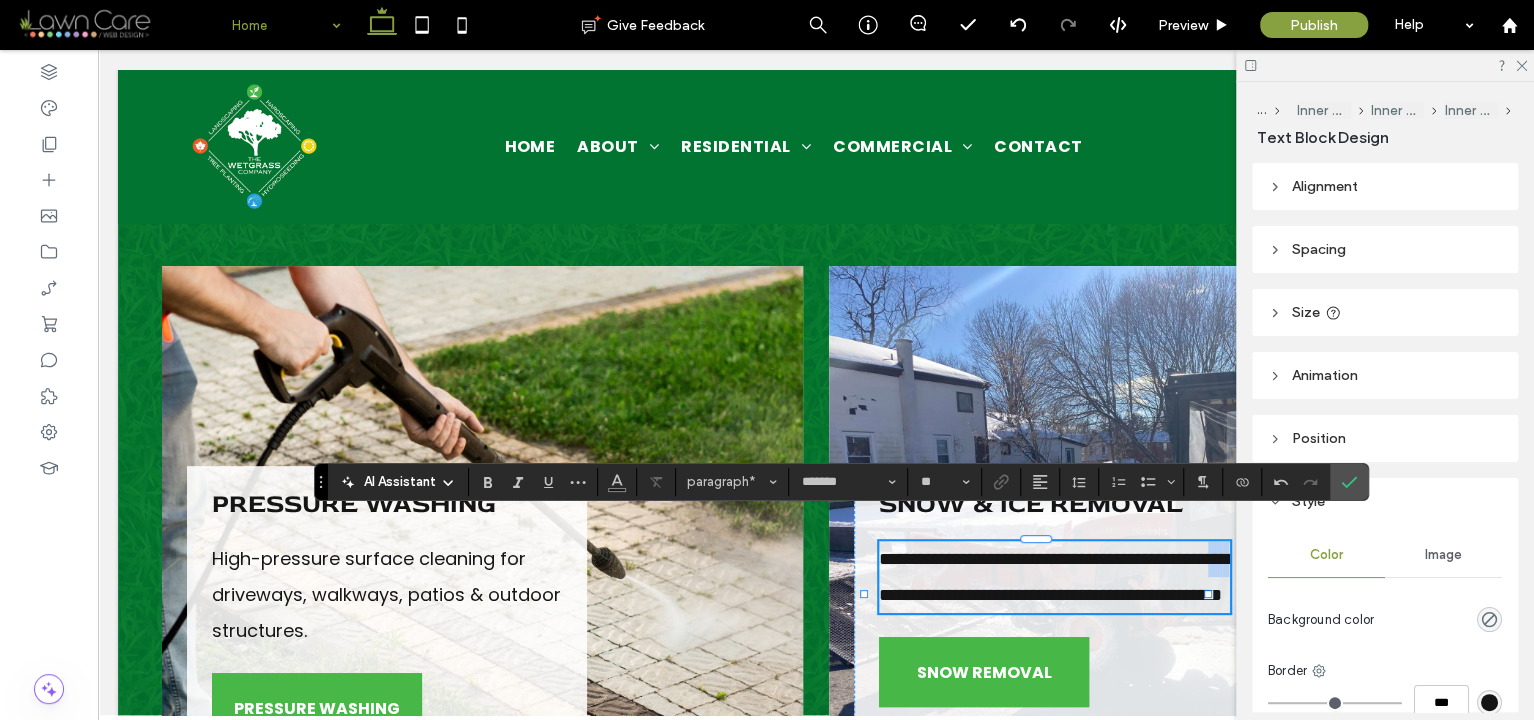 click on "**********" at bounding box center (1054, 577) 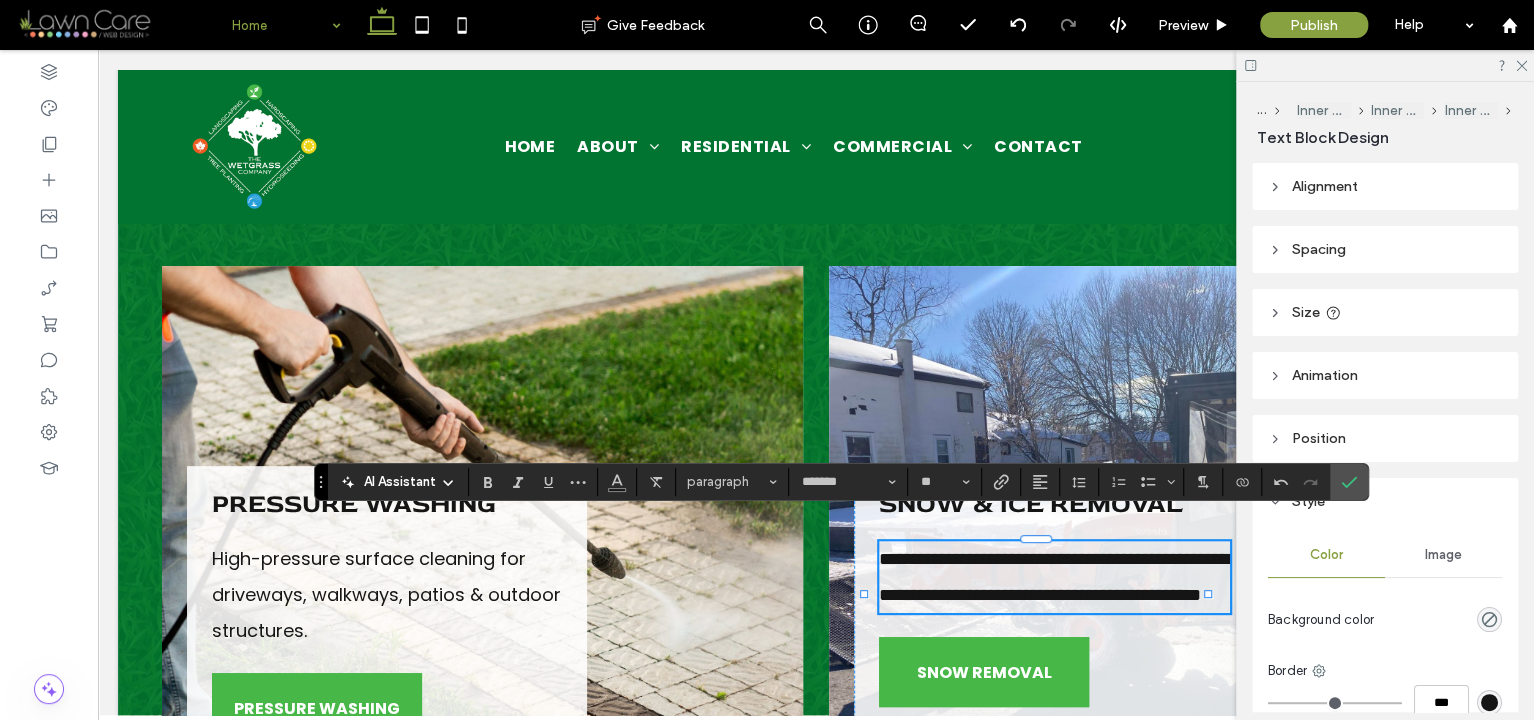 type 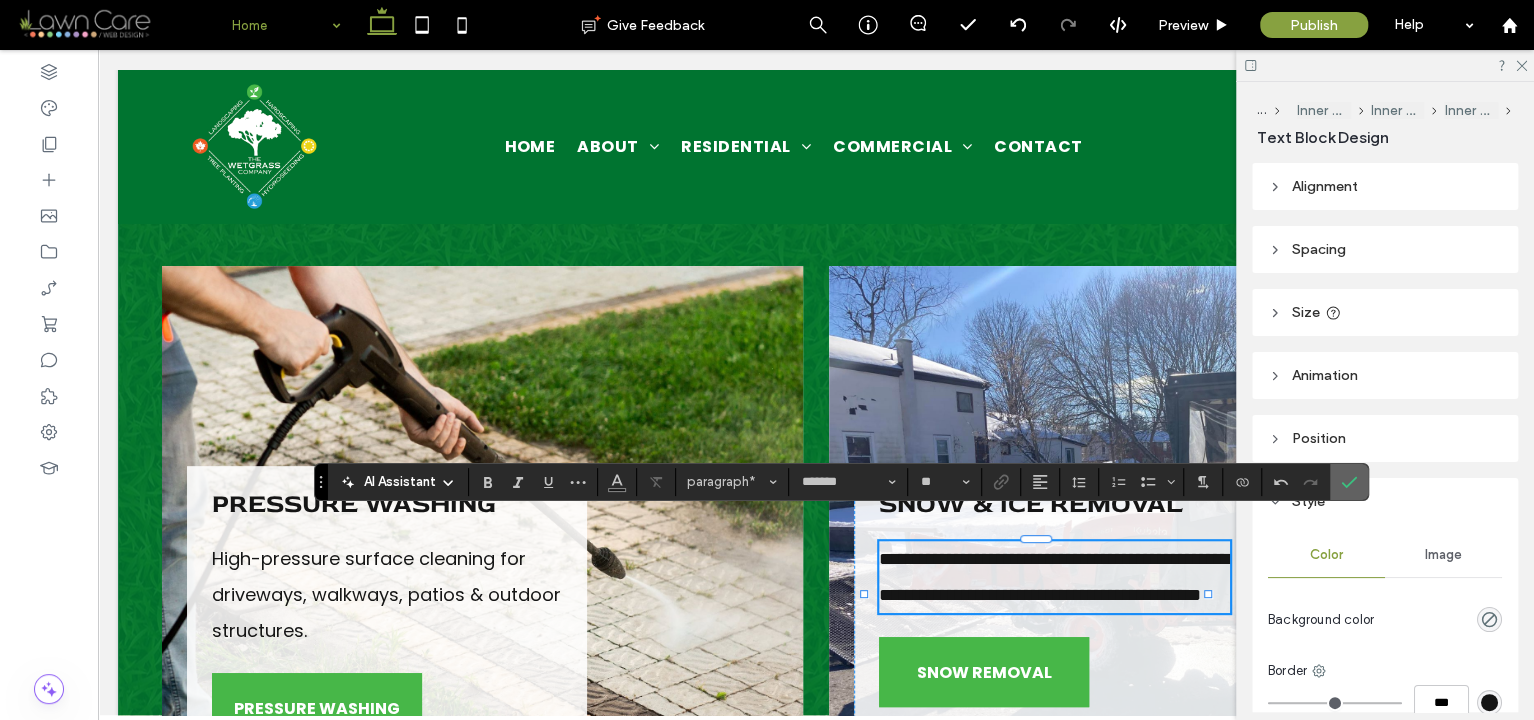 click 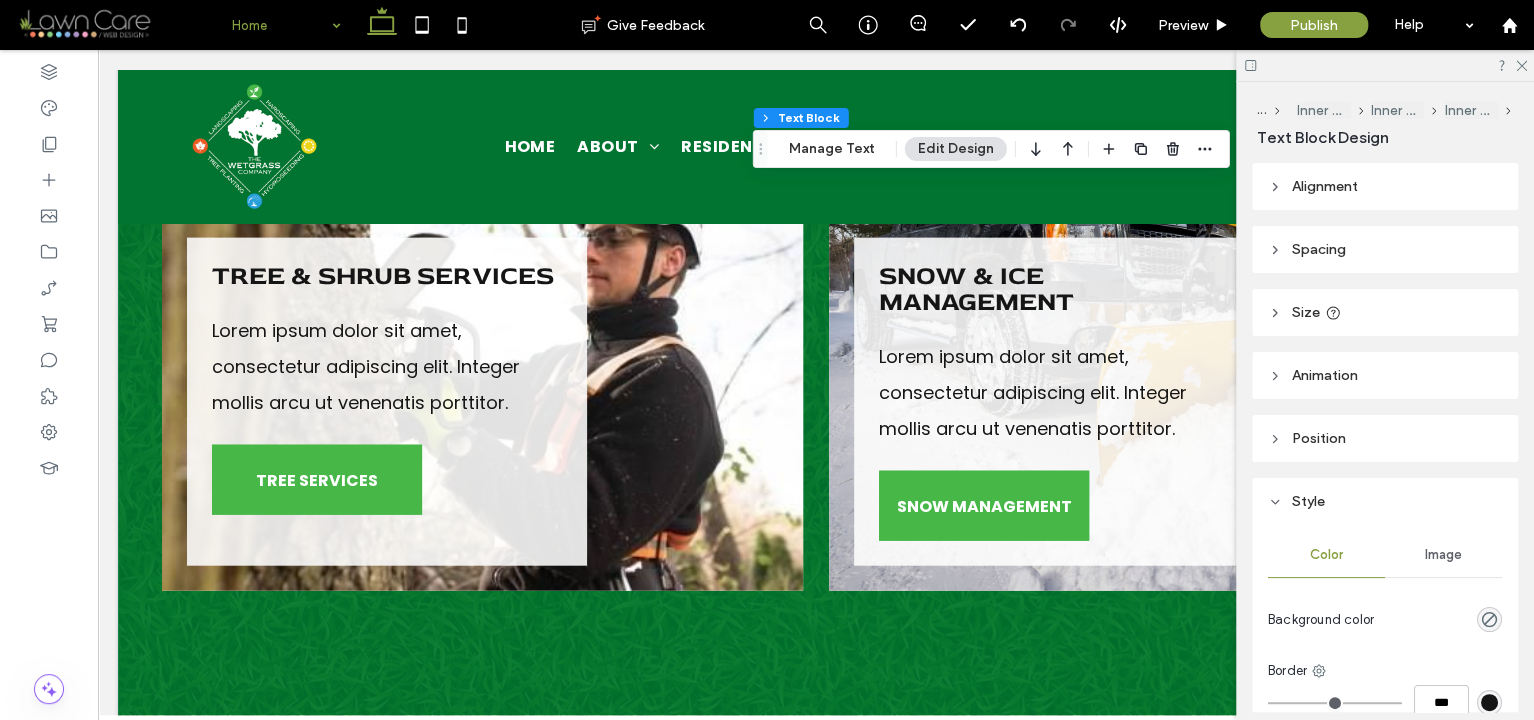scroll, scrollTop: 6647, scrollLeft: 0, axis: vertical 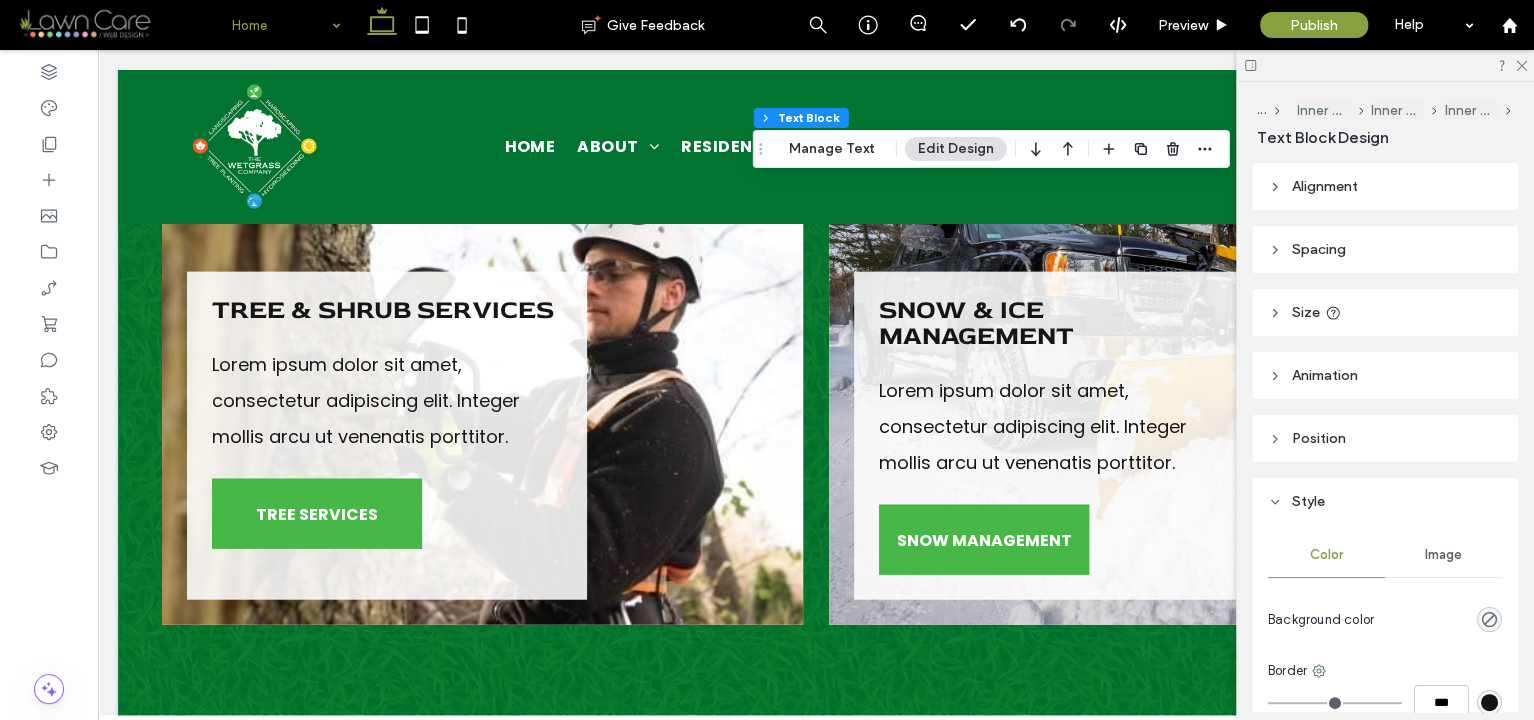 click on "Lorem ipsum dolor sit amet, consectetur adipiscing elit. Integer mollis arcu ut venenatis porttitor." at bounding box center [1054, 427] 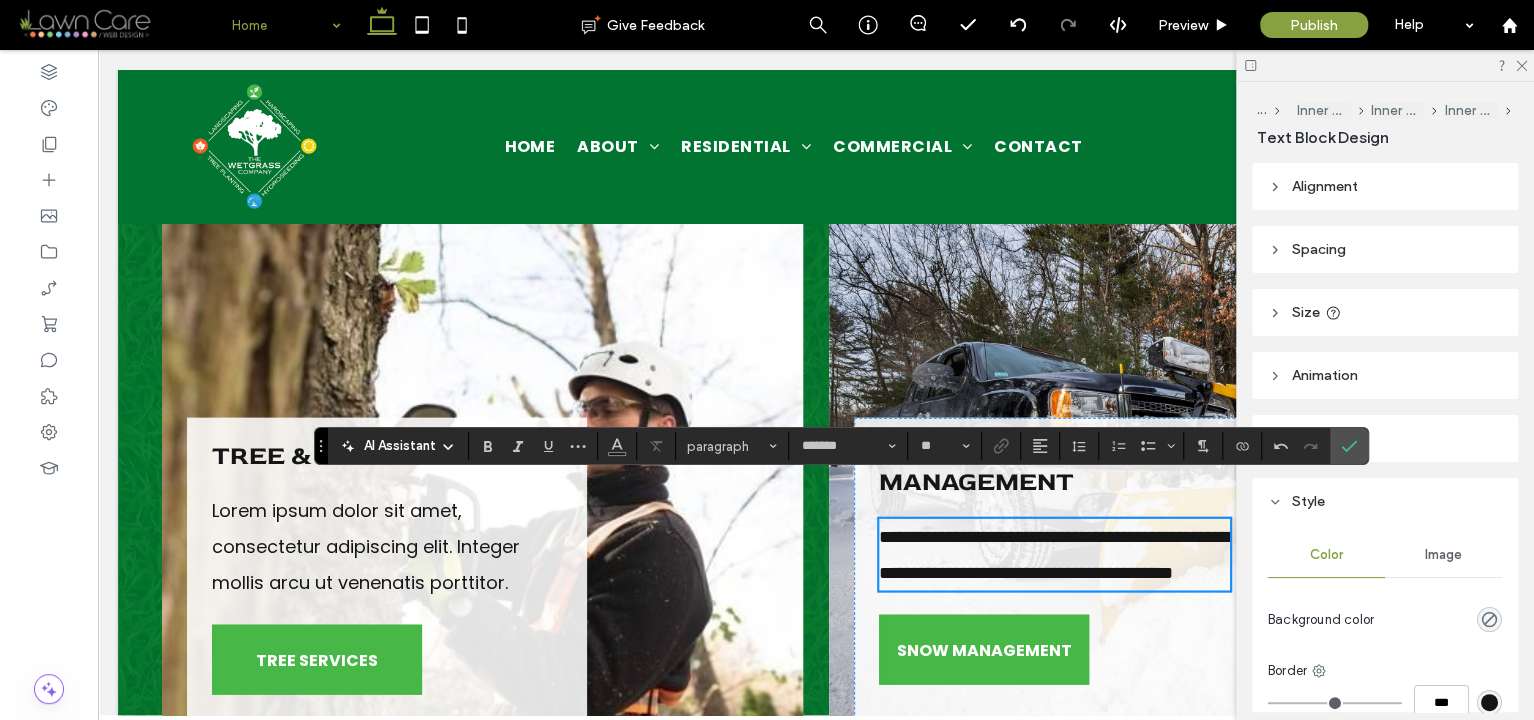 scroll, scrollTop: 6487, scrollLeft: 0, axis: vertical 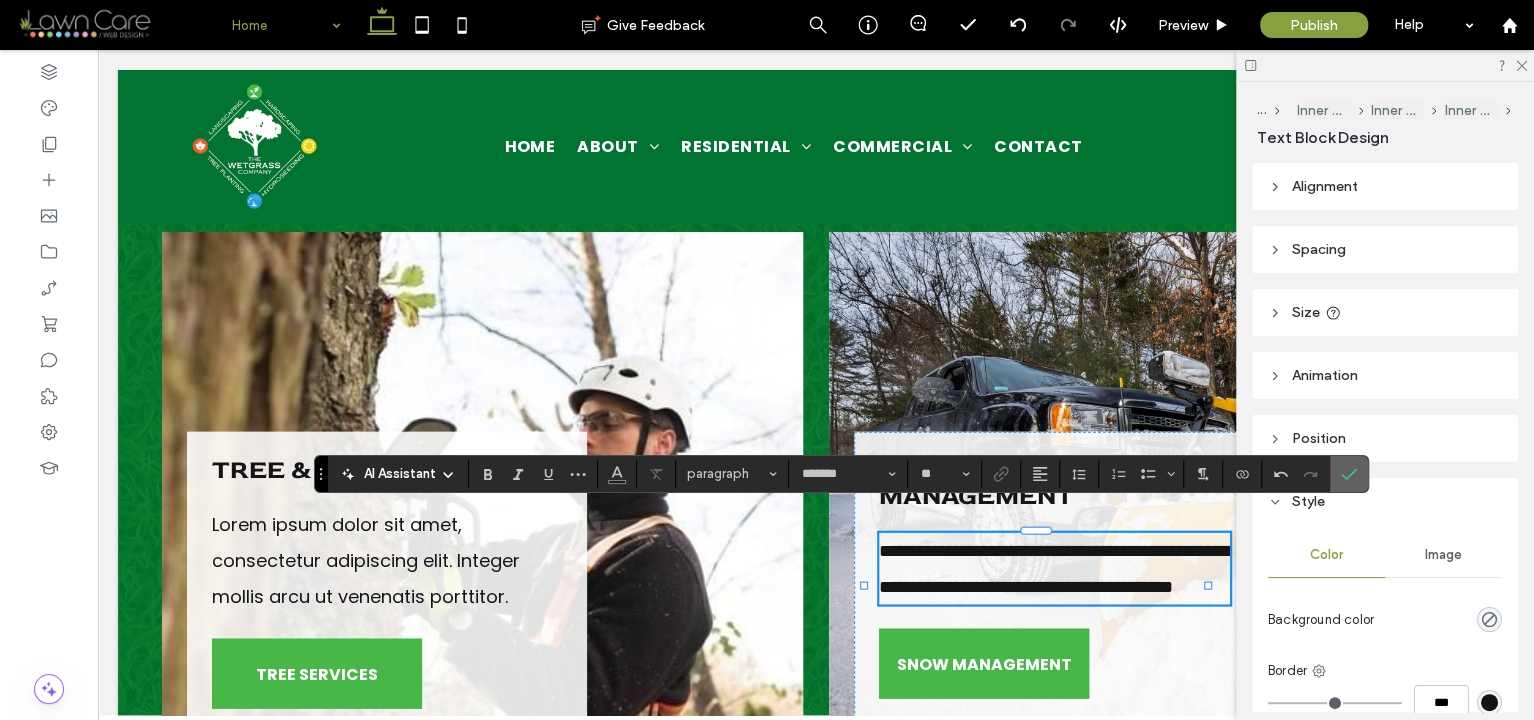 click 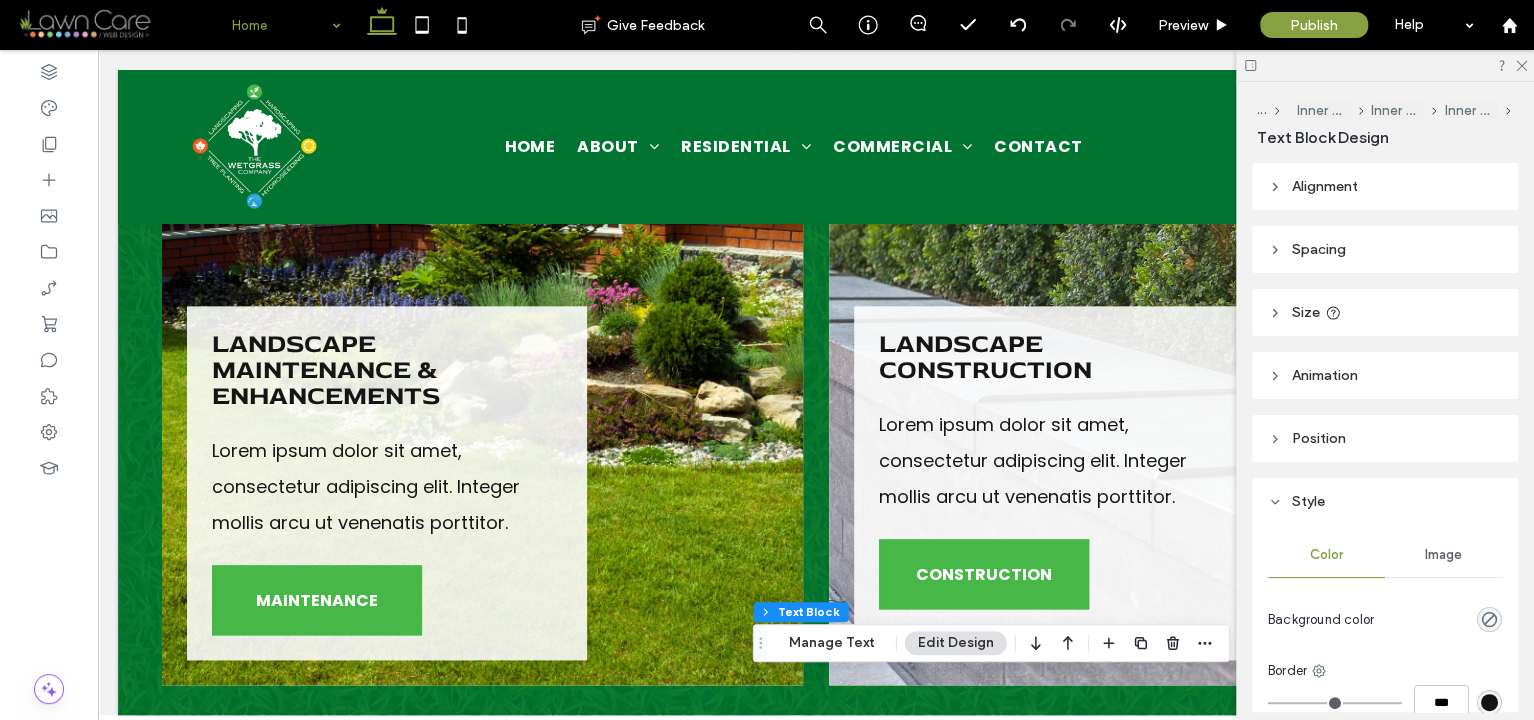scroll, scrollTop: 5394, scrollLeft: 0, axis: vertical 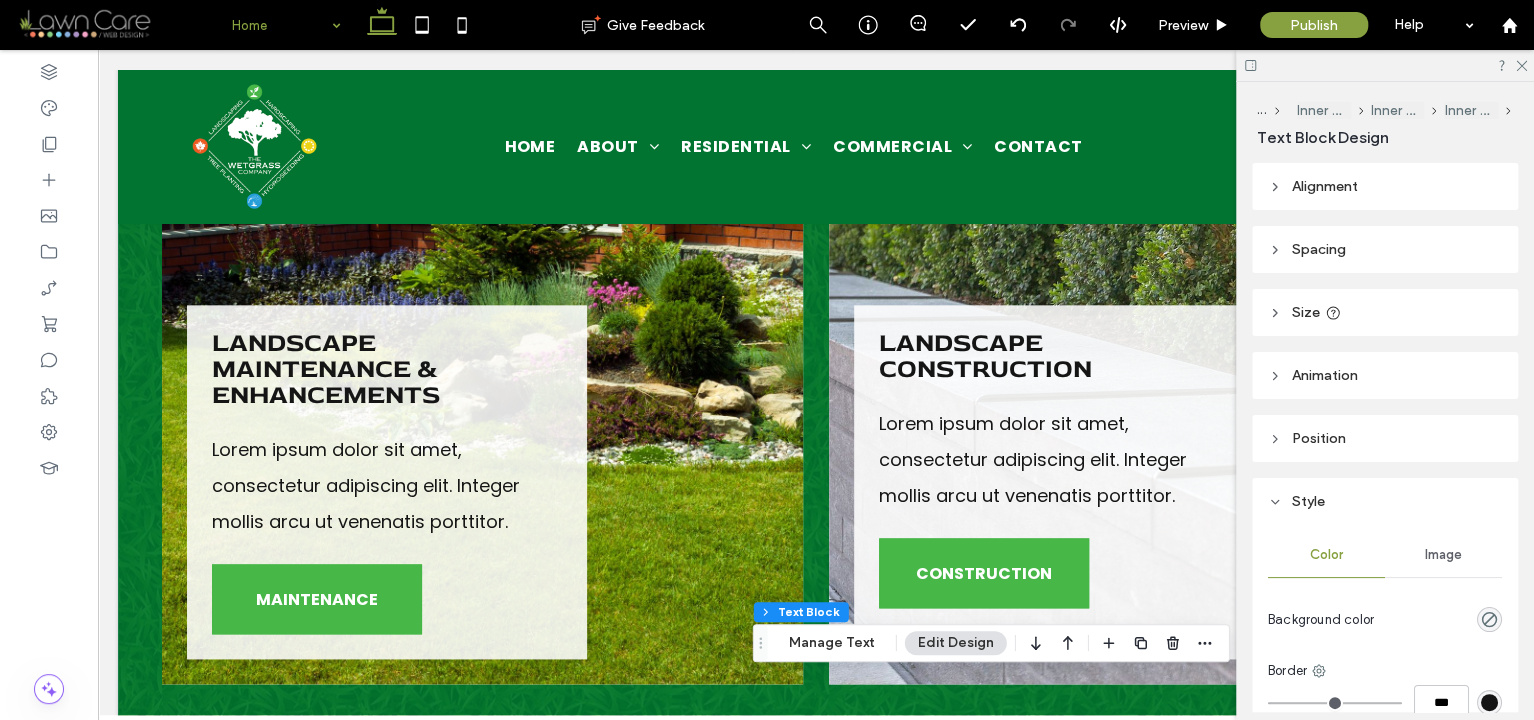 click on "Lorem ipsum dolor sit amet, consectetur adipiscing elit. Integer mollis arcu ut venenatis porttitor." at bounding box center [387, 486] 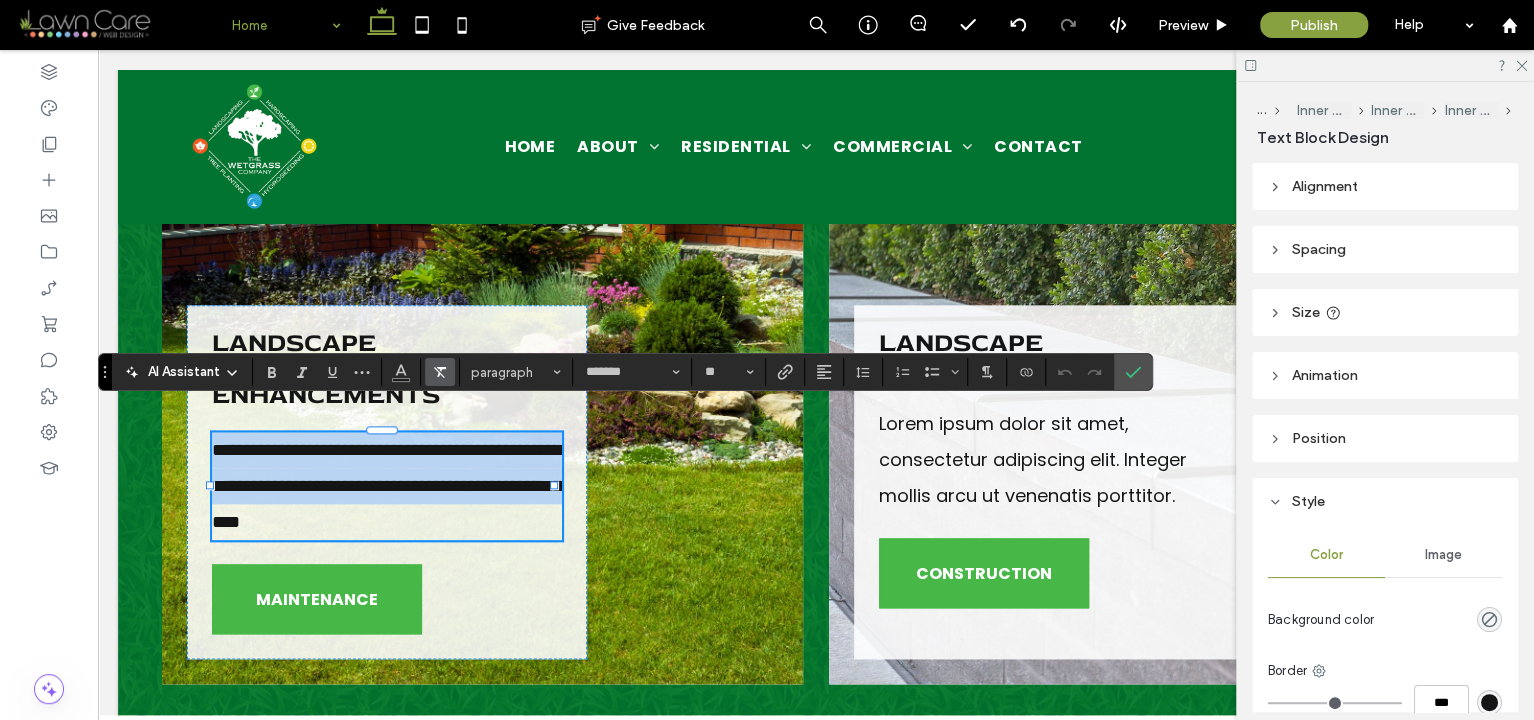 scroll, scrollTop: 0, scrollLeft: 0, axis: both 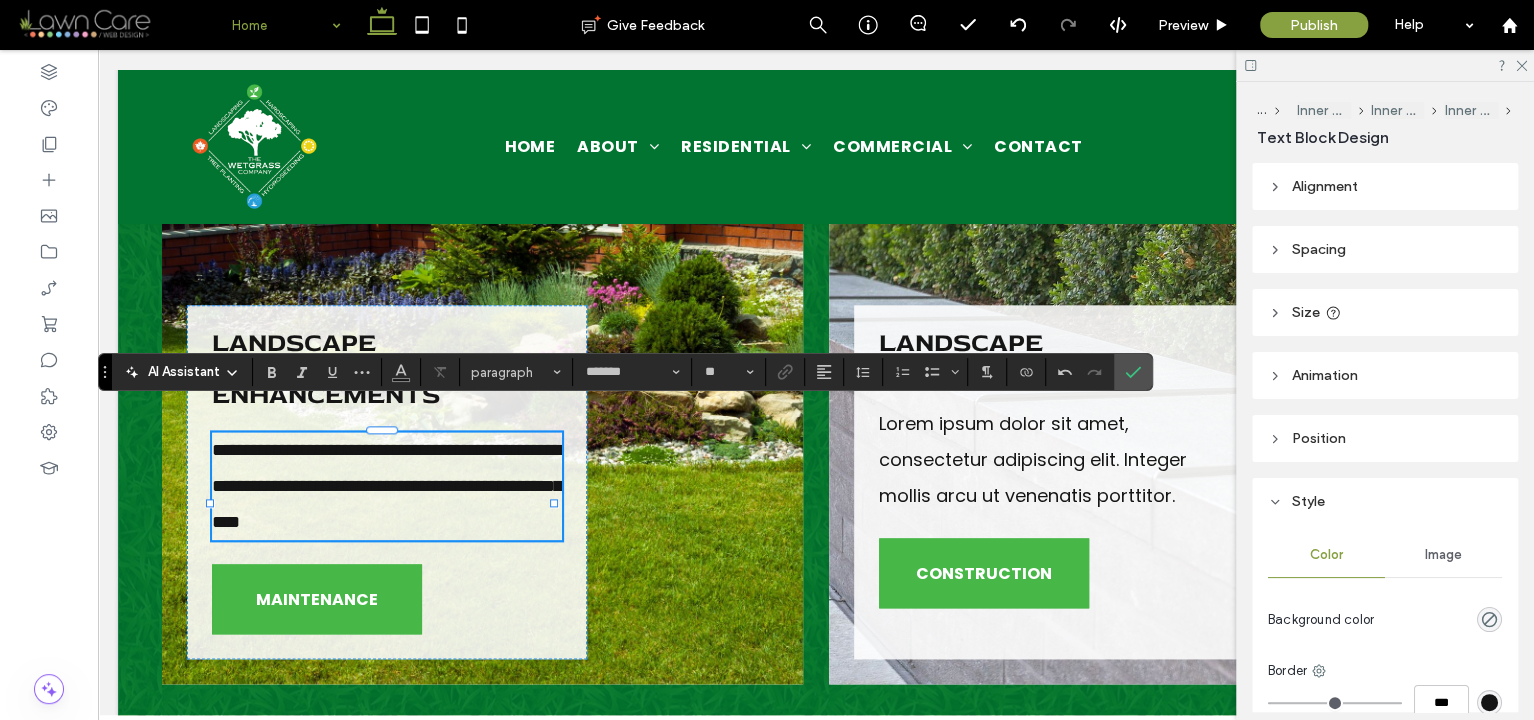 click on "**********" at bounding box center (387, 486) 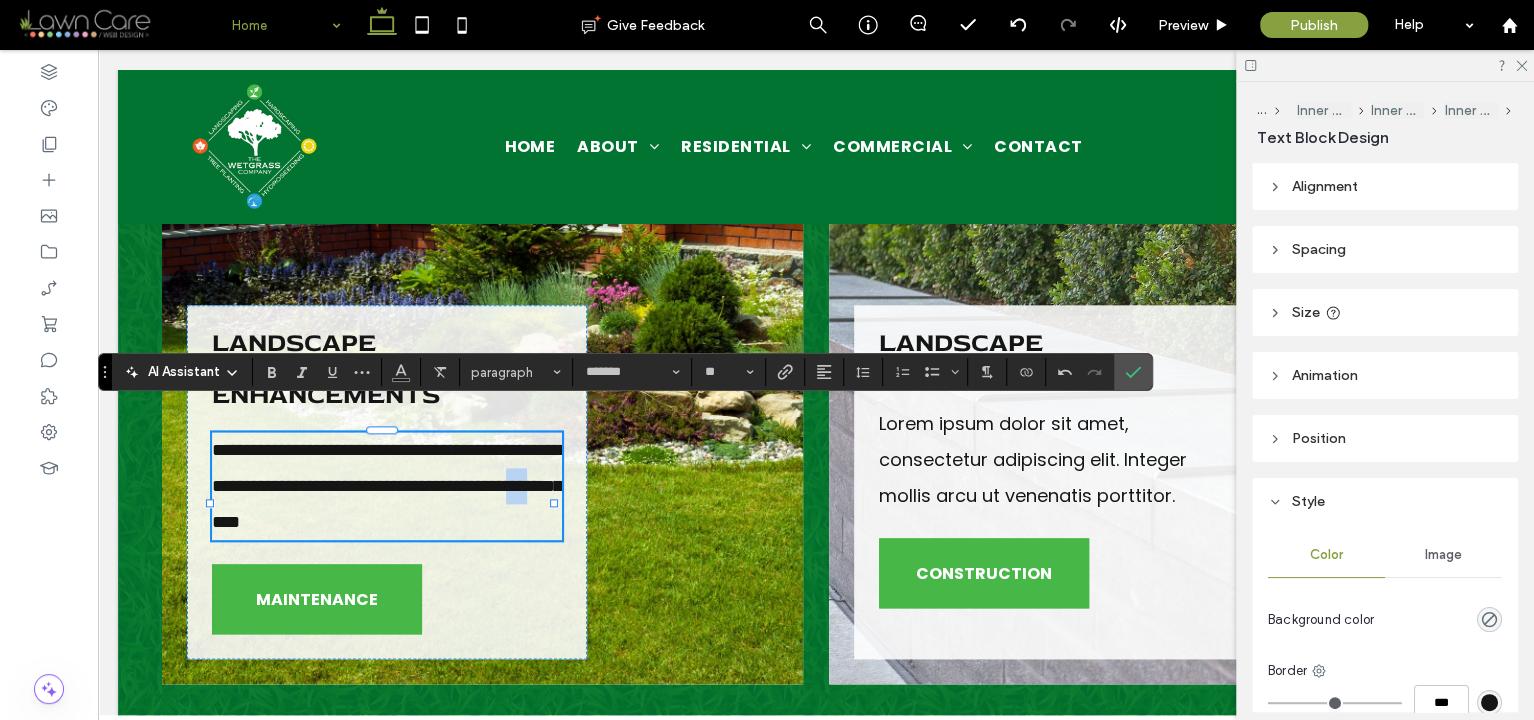 click on "**********" at bounding box center (387, 486) 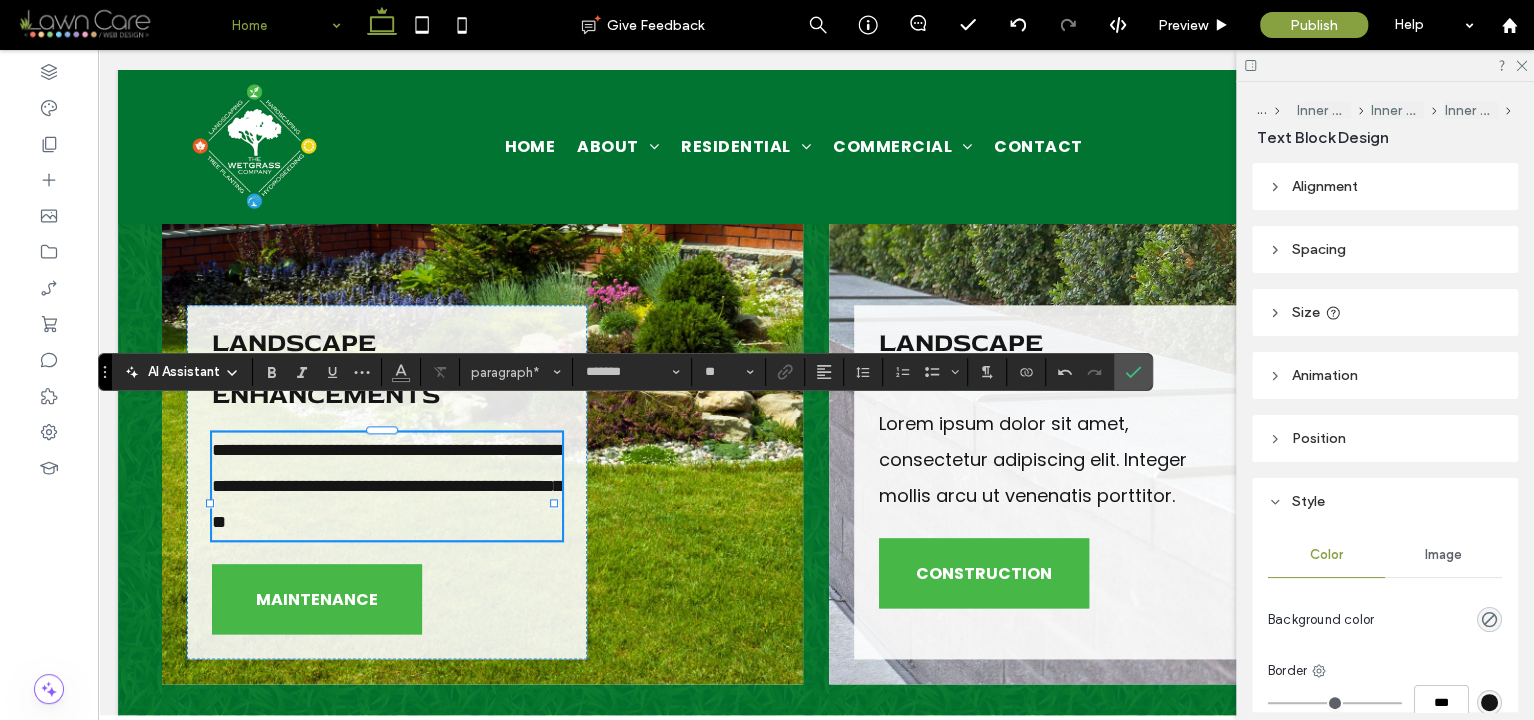 click on "**********" at bounding box center (387, 486) 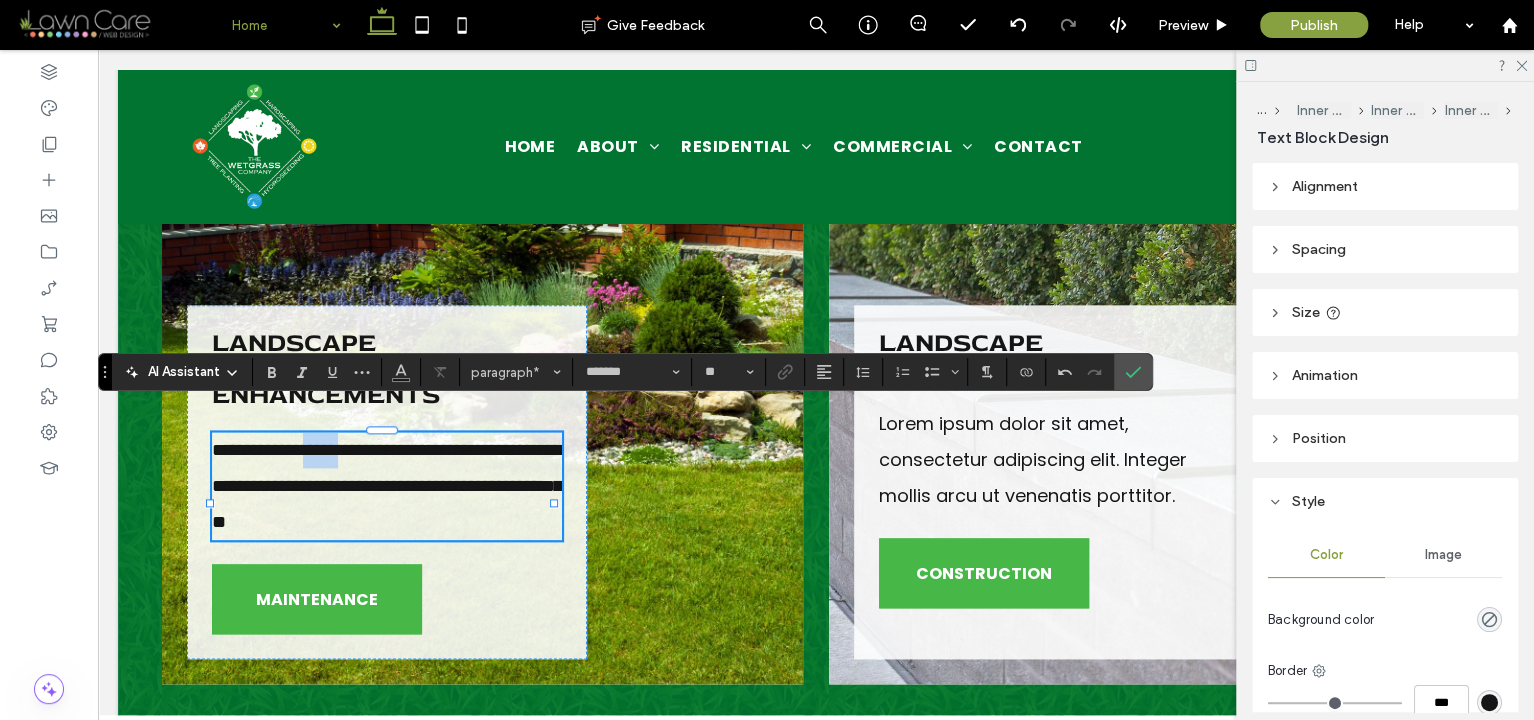 click on "**********" at bounding box center (387, 486) 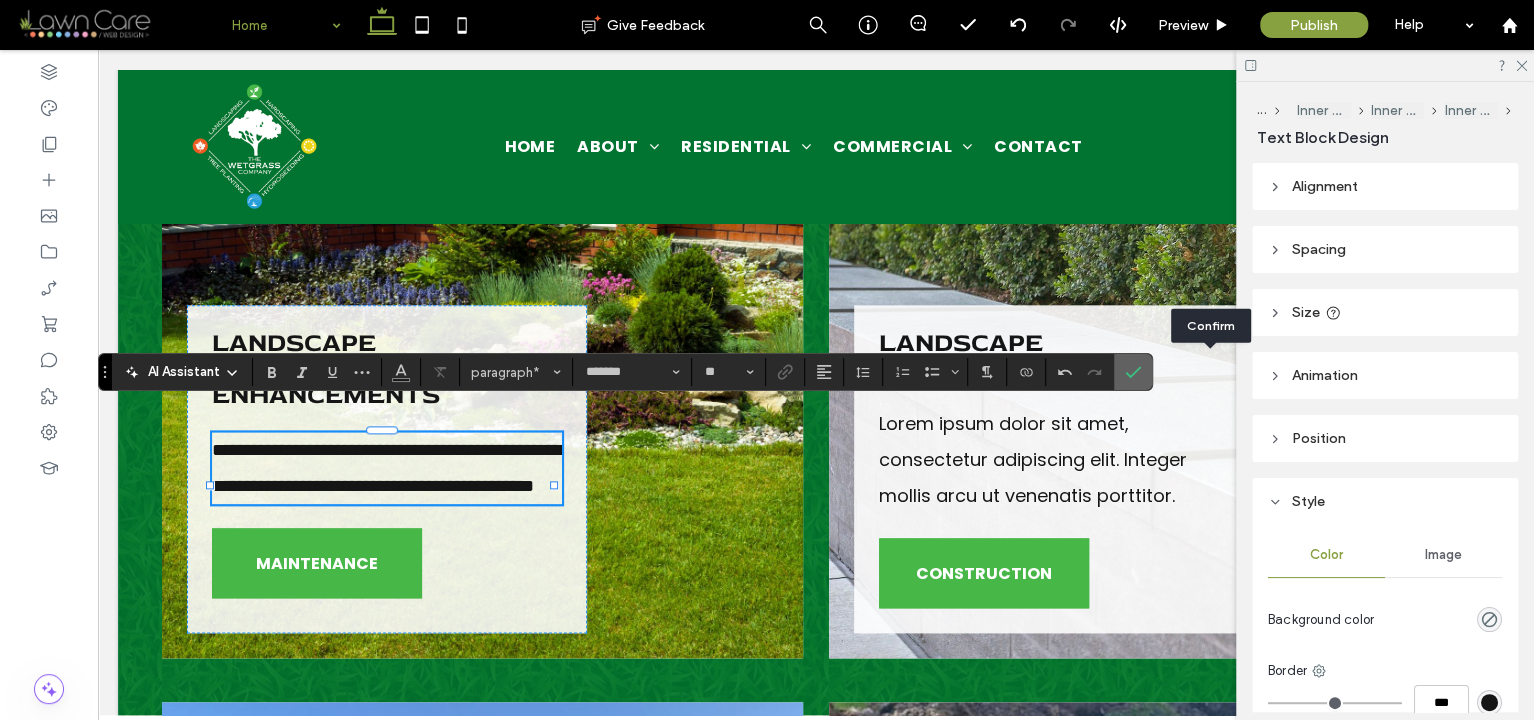 click 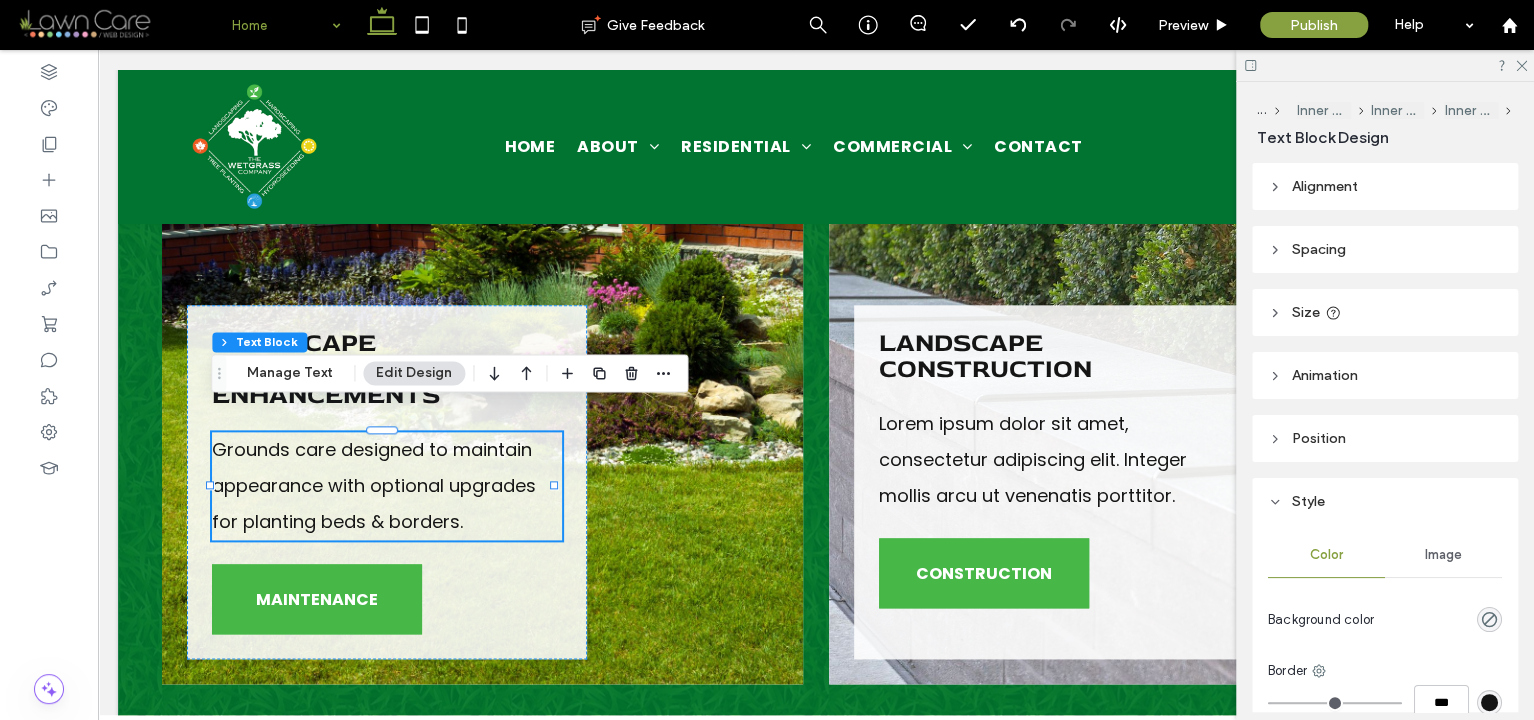 click on "Lorem ipsum dolor sit amet, consectetur adipiscing elit. Integer mollis arcu ut venenatis porttitor." at bounding box center (1033, 459) 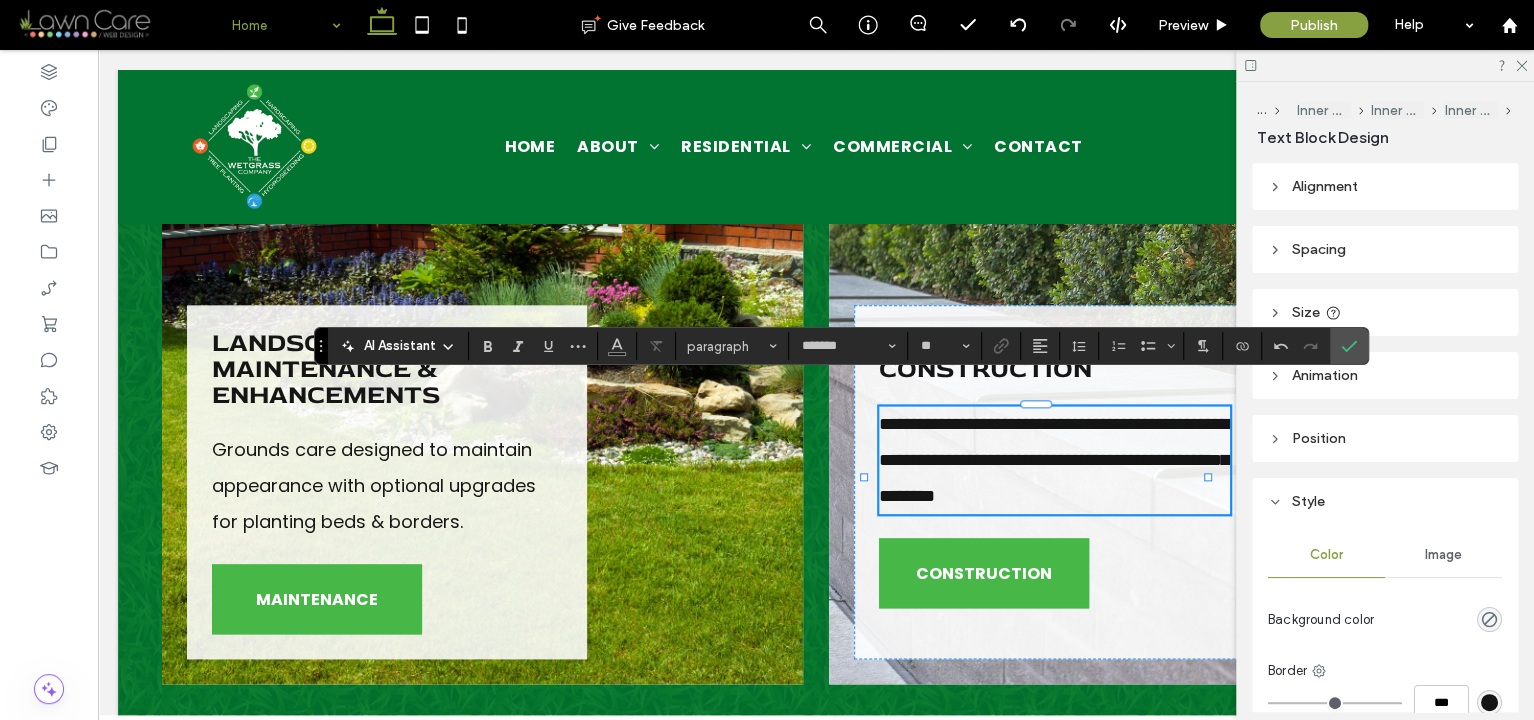 click on "**********" at bounding box center (1054, 460) 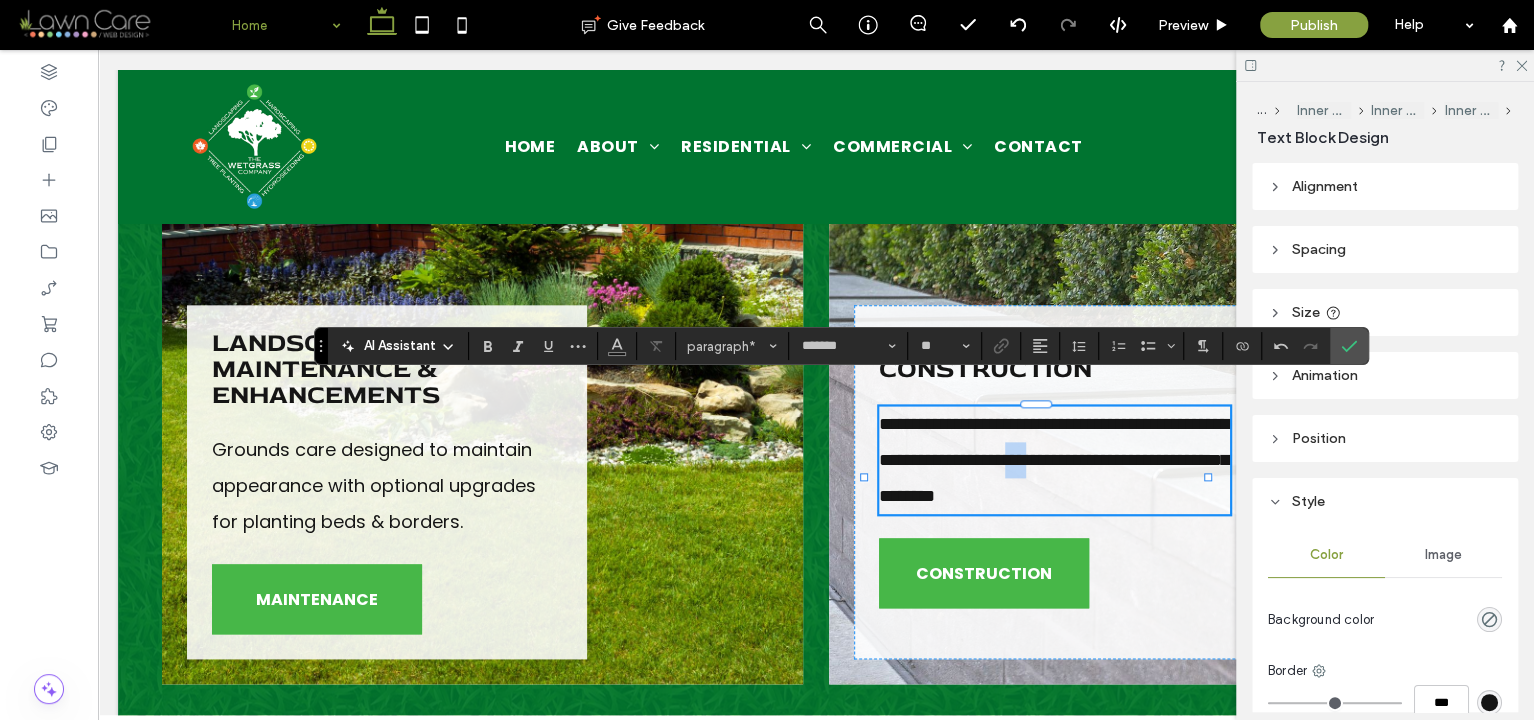 click on "**********" at bounding box center [1054, 460] 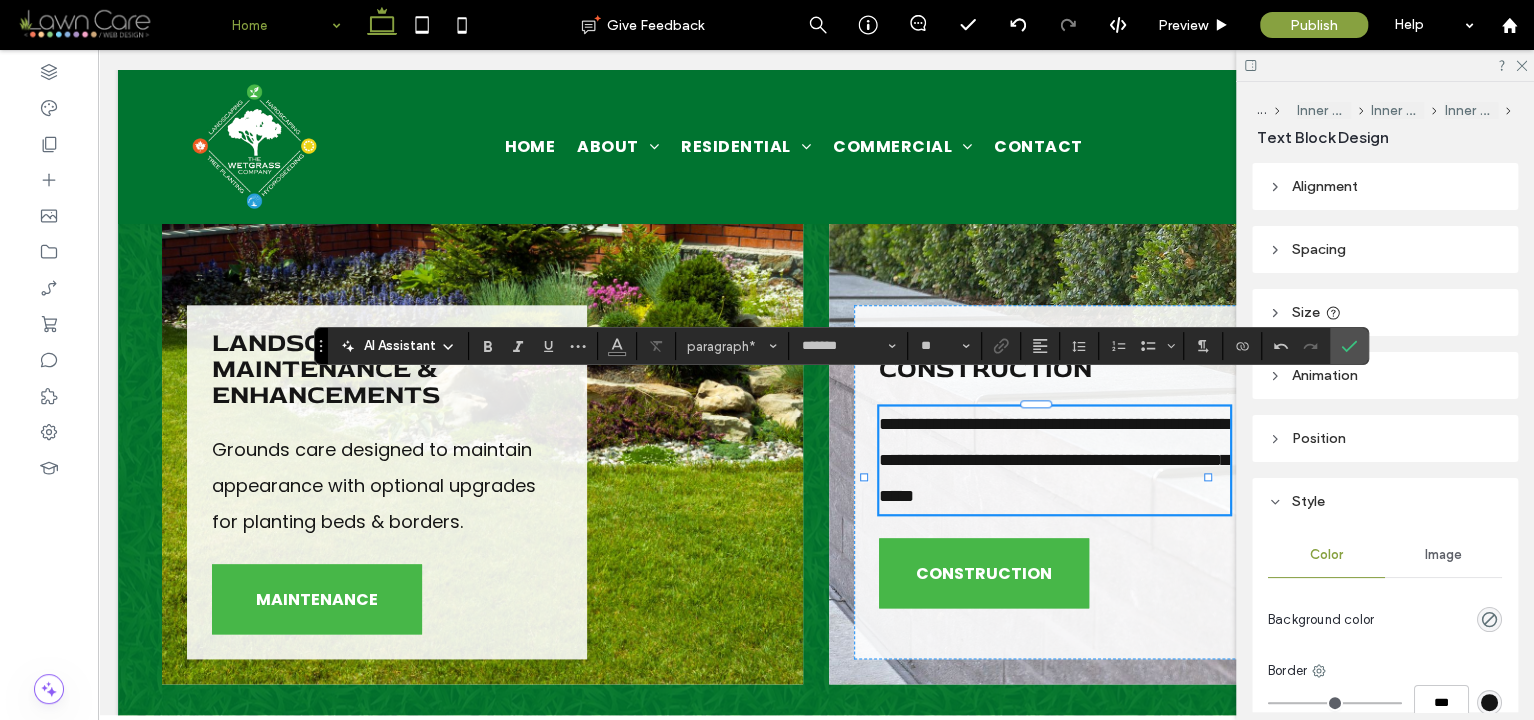 type 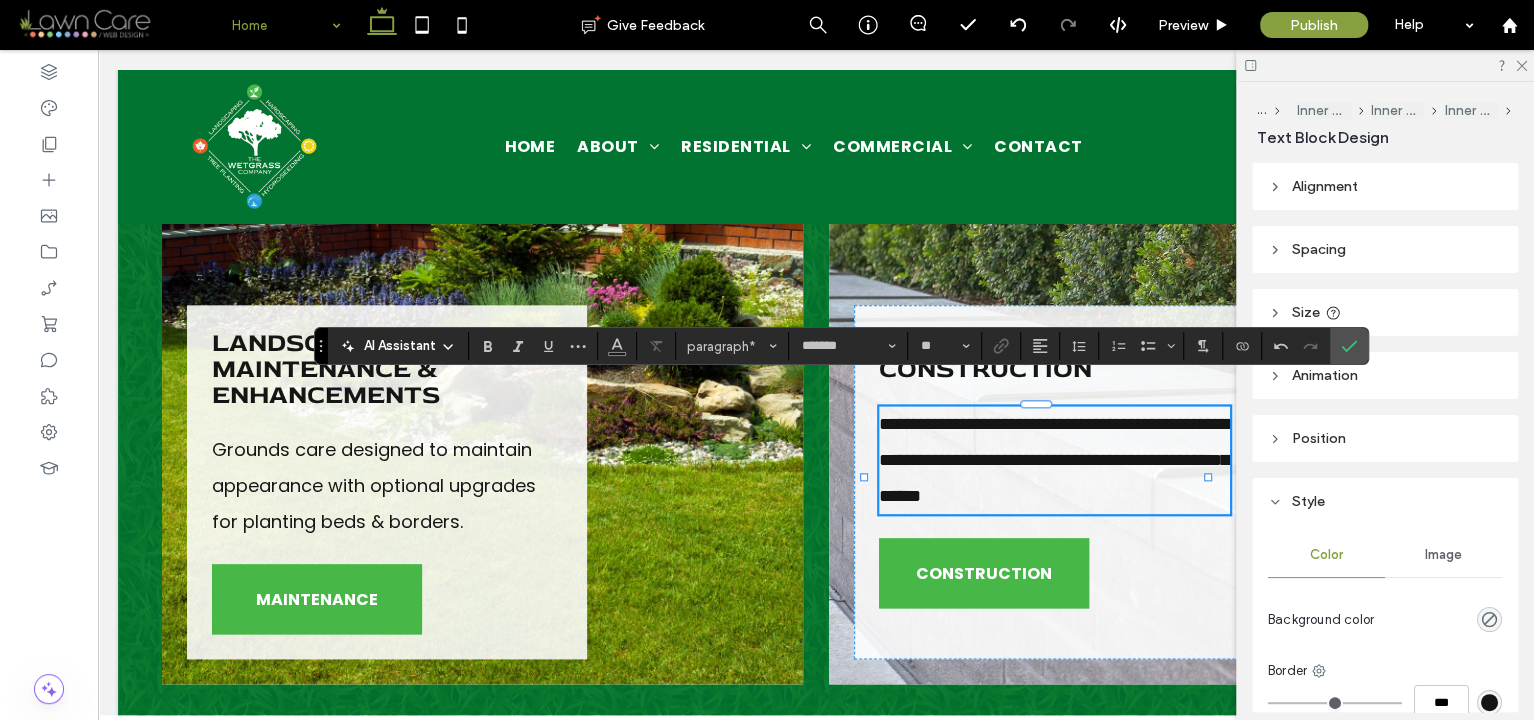 click on "**********" at bounding box center [1054, 460] 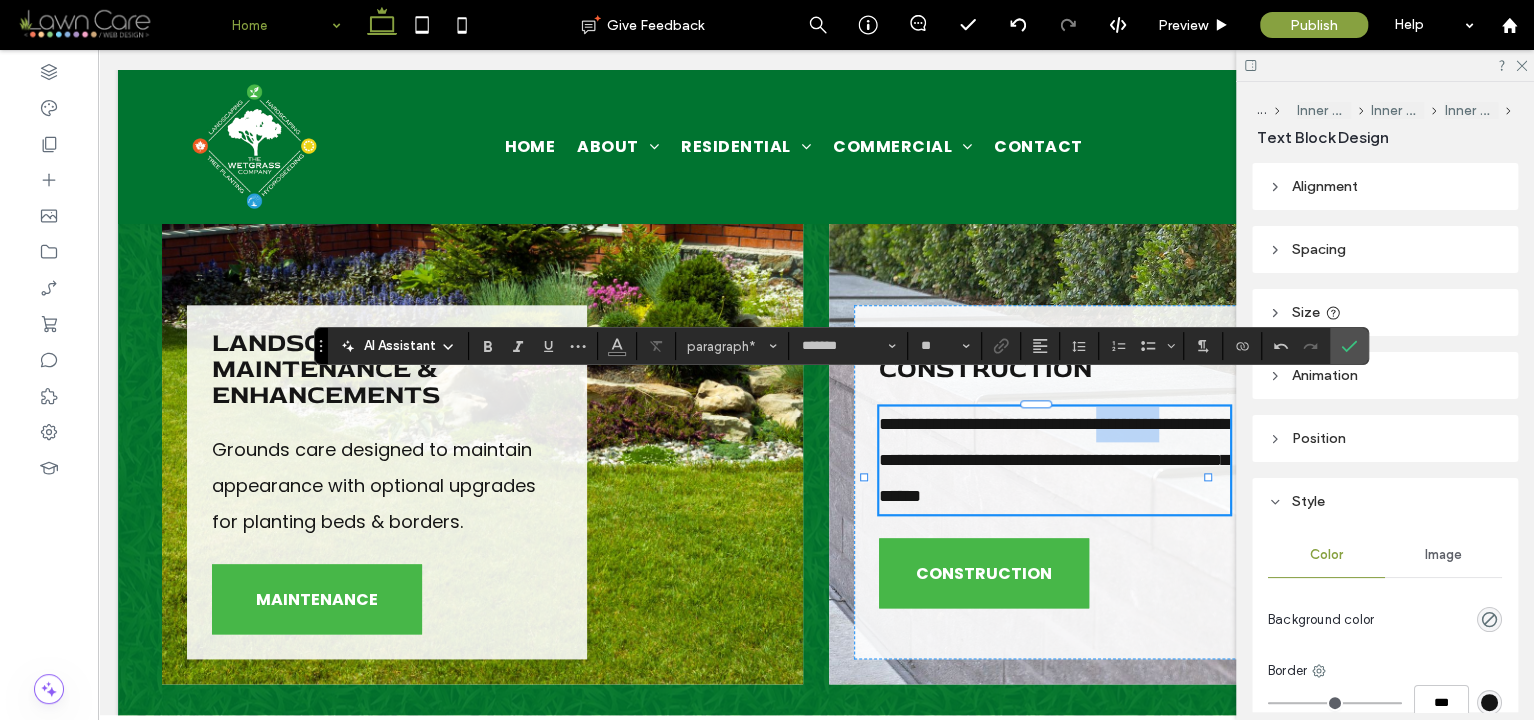 click on "**********" at bounding box center (1054, 460) 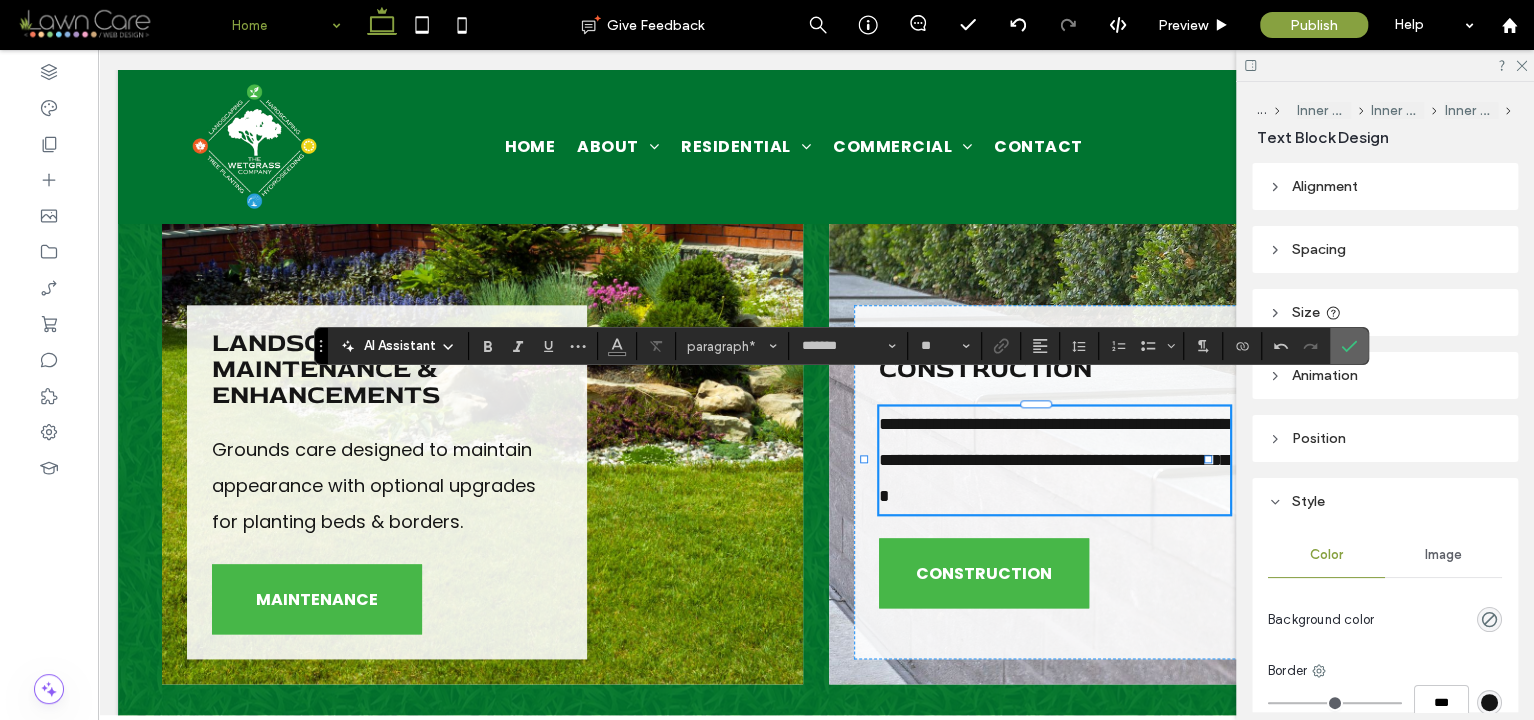 click 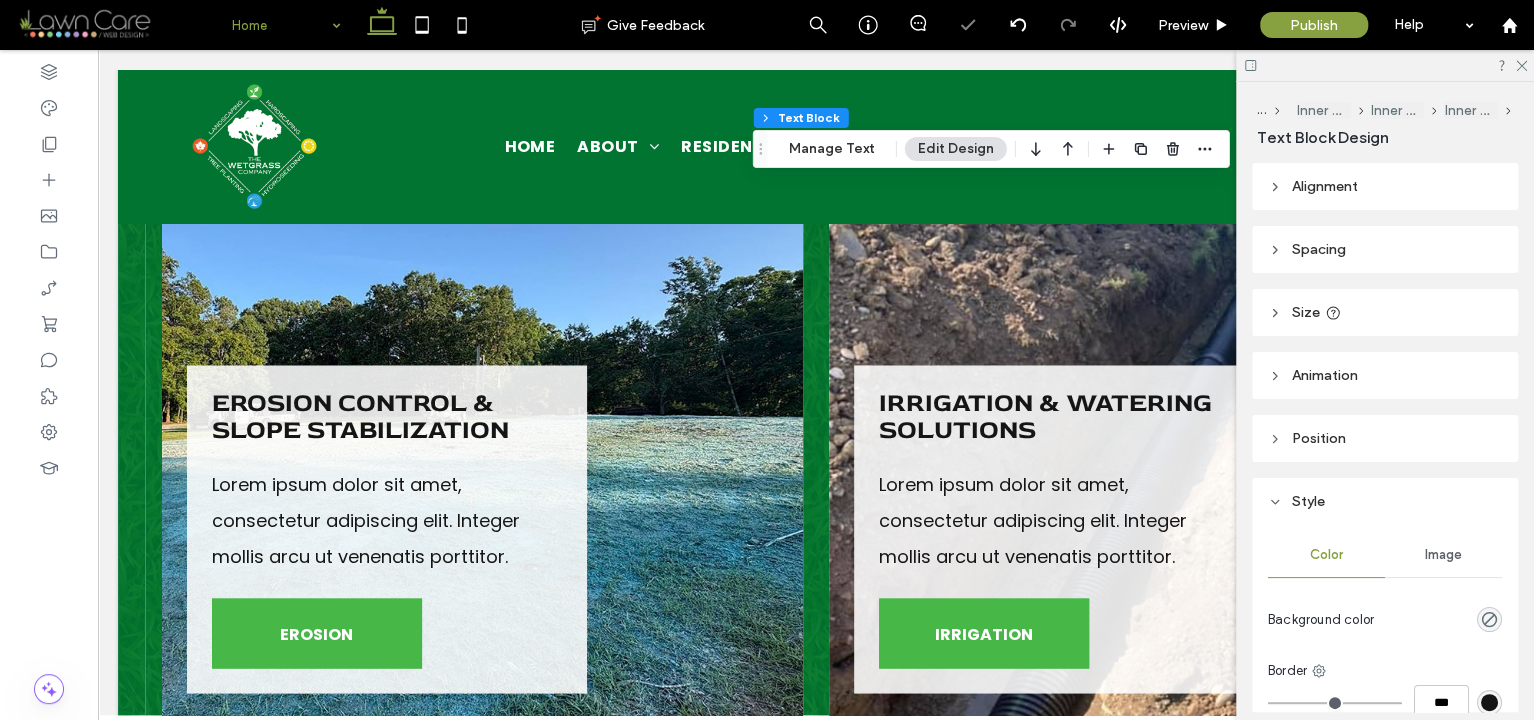 scroll, scrollTop: 5963, scrollLeft: 0, axis: vertical 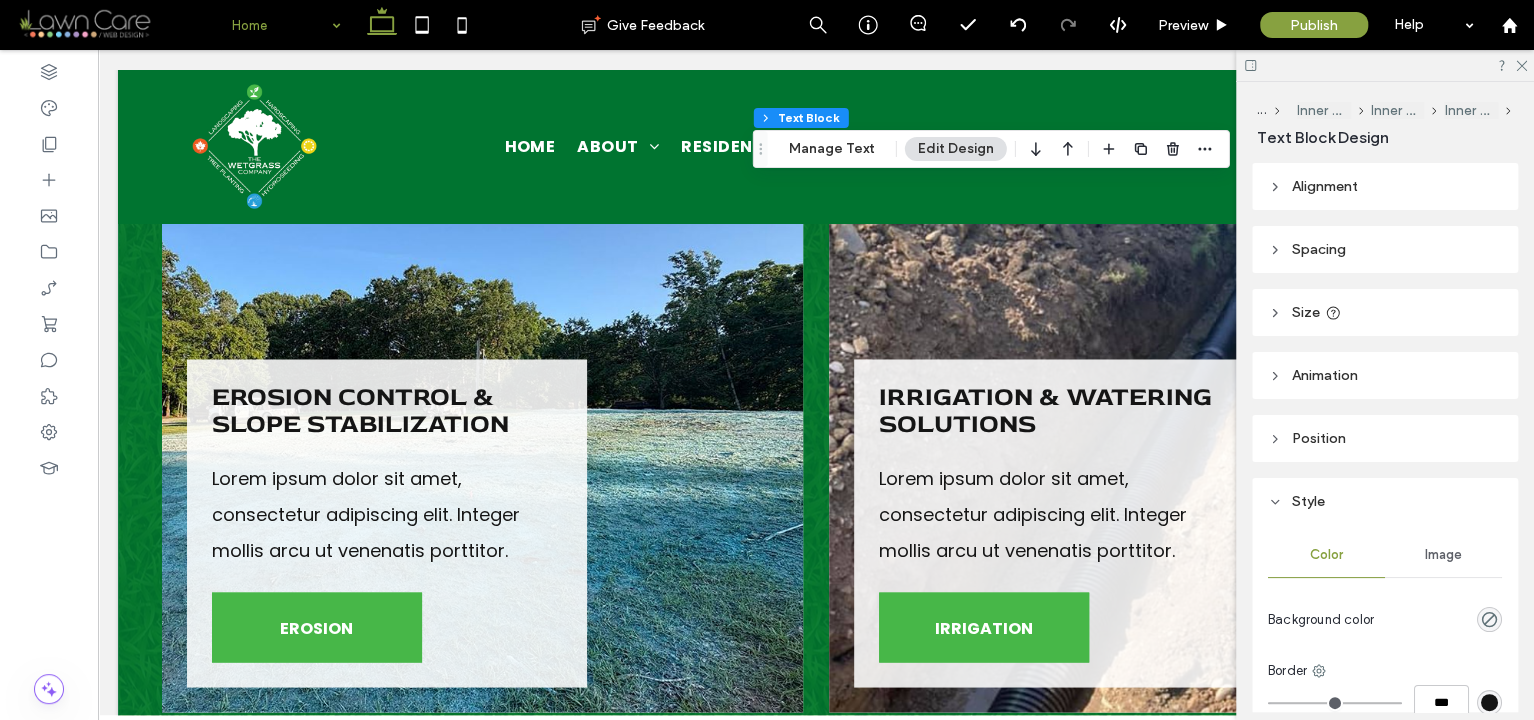 click on "Lorem ipsum dolor sit amet, consectetur adipiscing elit. Integer mollis arcu ut venenatis porttitor." at bounding box center (366, 513) 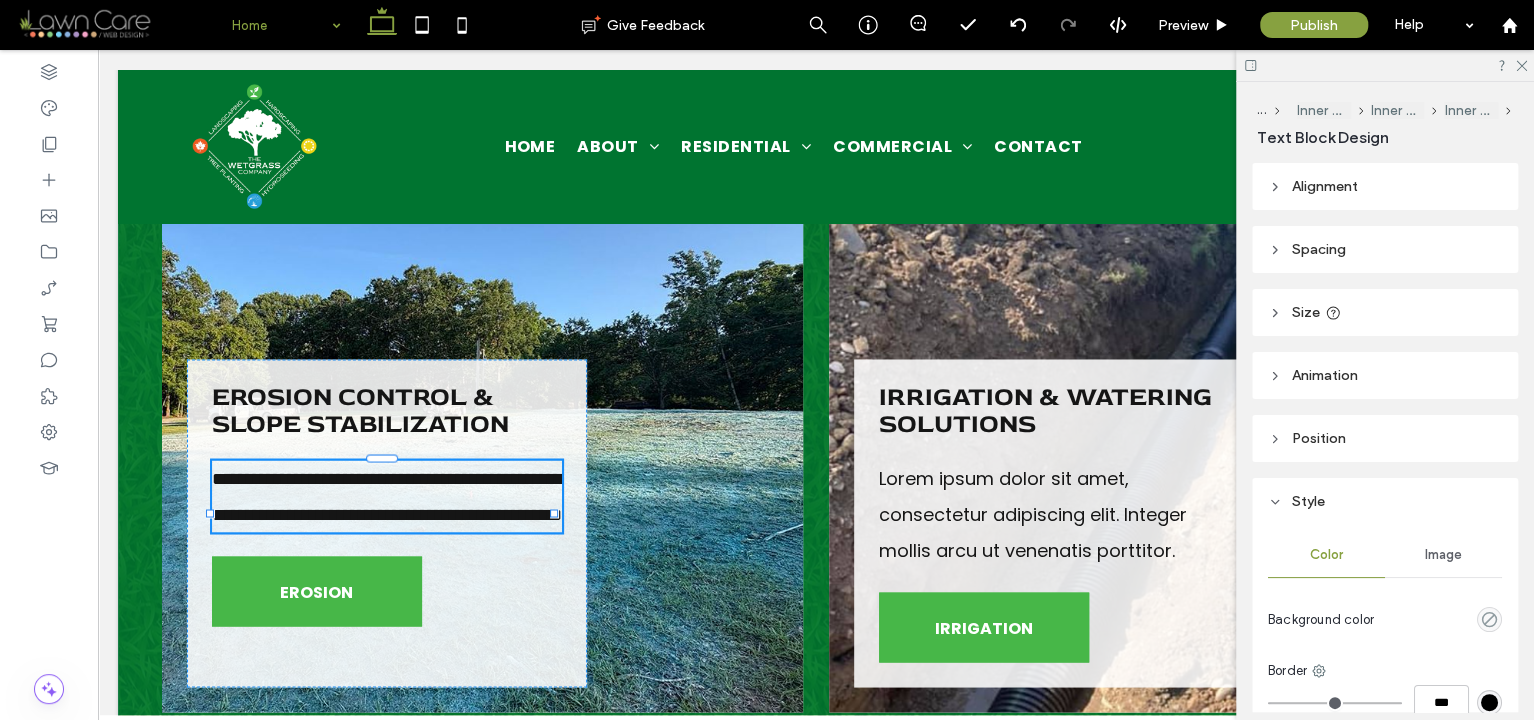 click on "**********" at bounding box center (387, 496) 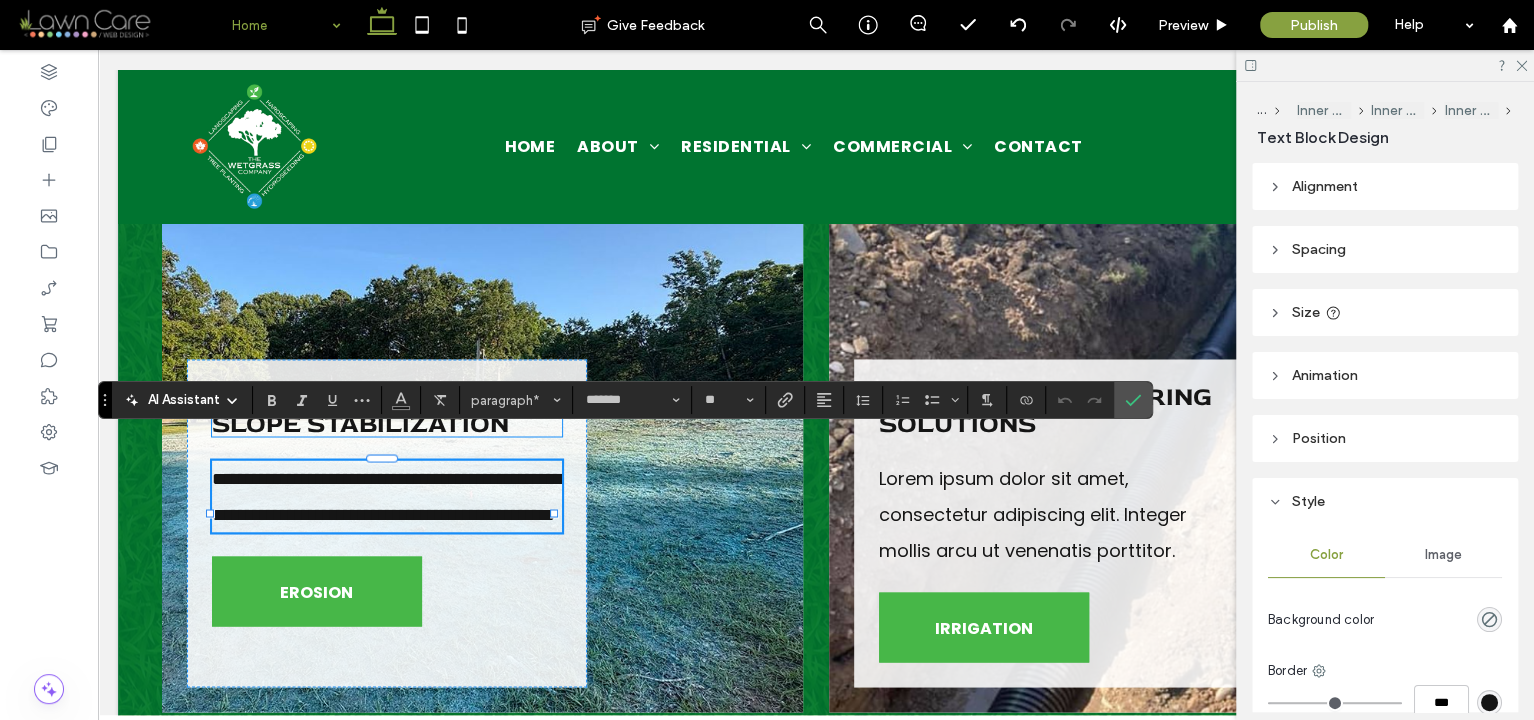 scroll, scrollTop: 0, scrollLeft: 0, axis: both 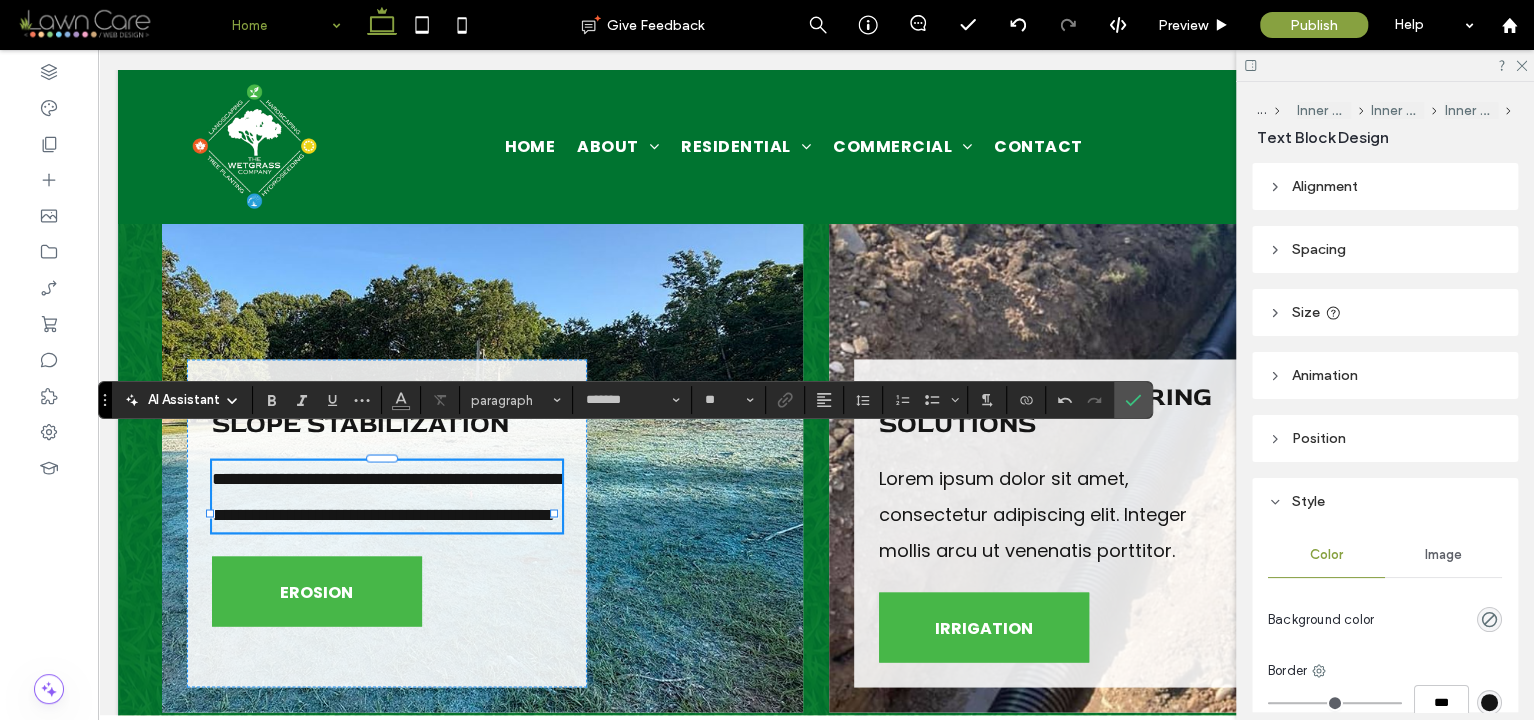click on "**********" at bounding box center (387, 496) 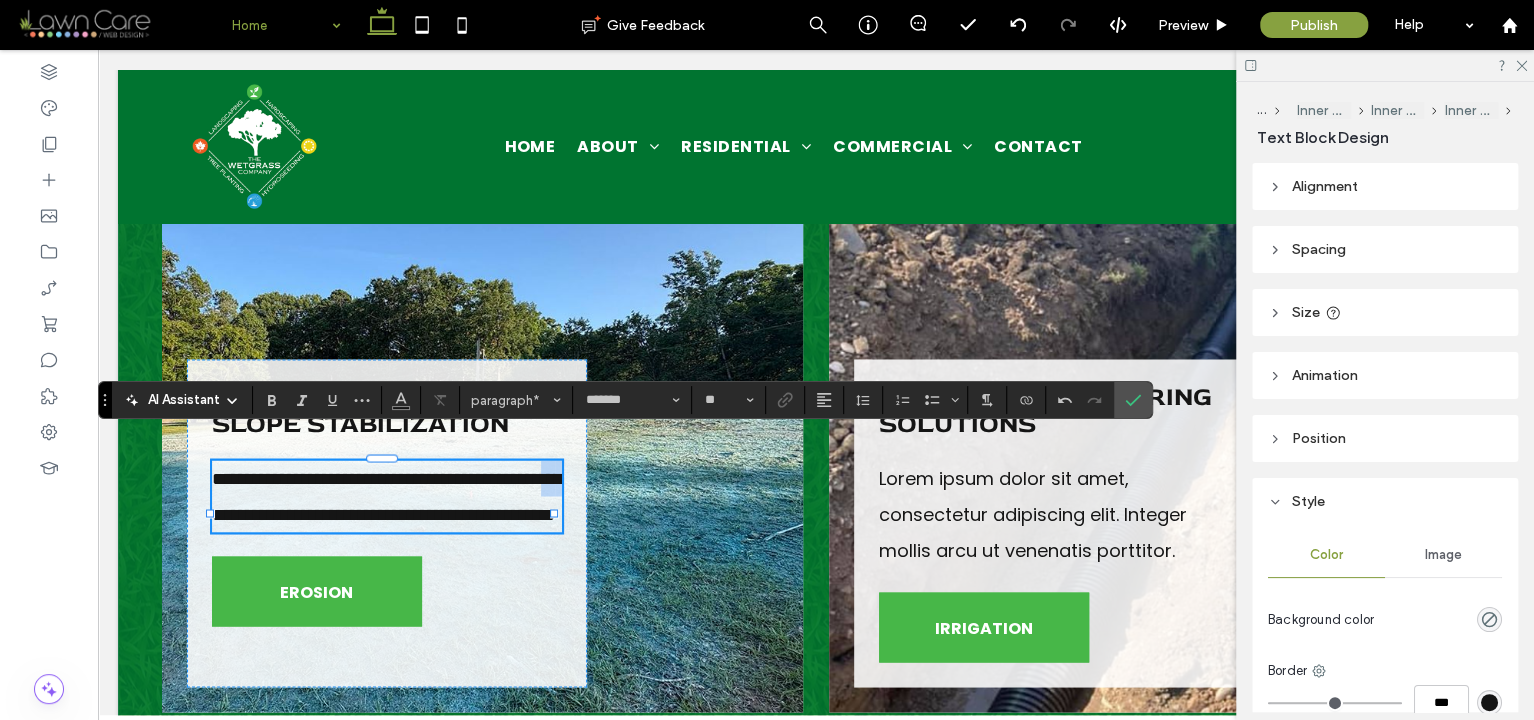 click on "**********" at bounding box center [387, 496] 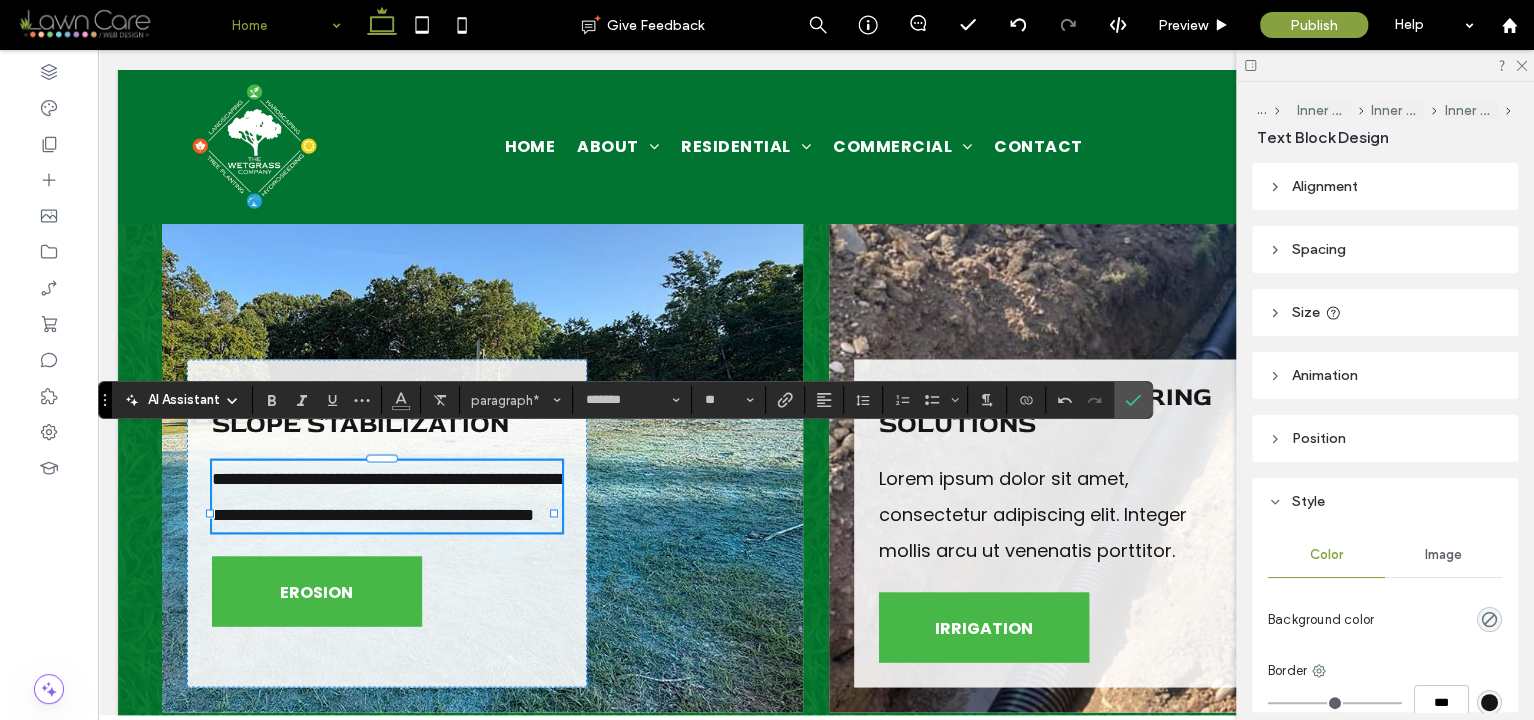 type 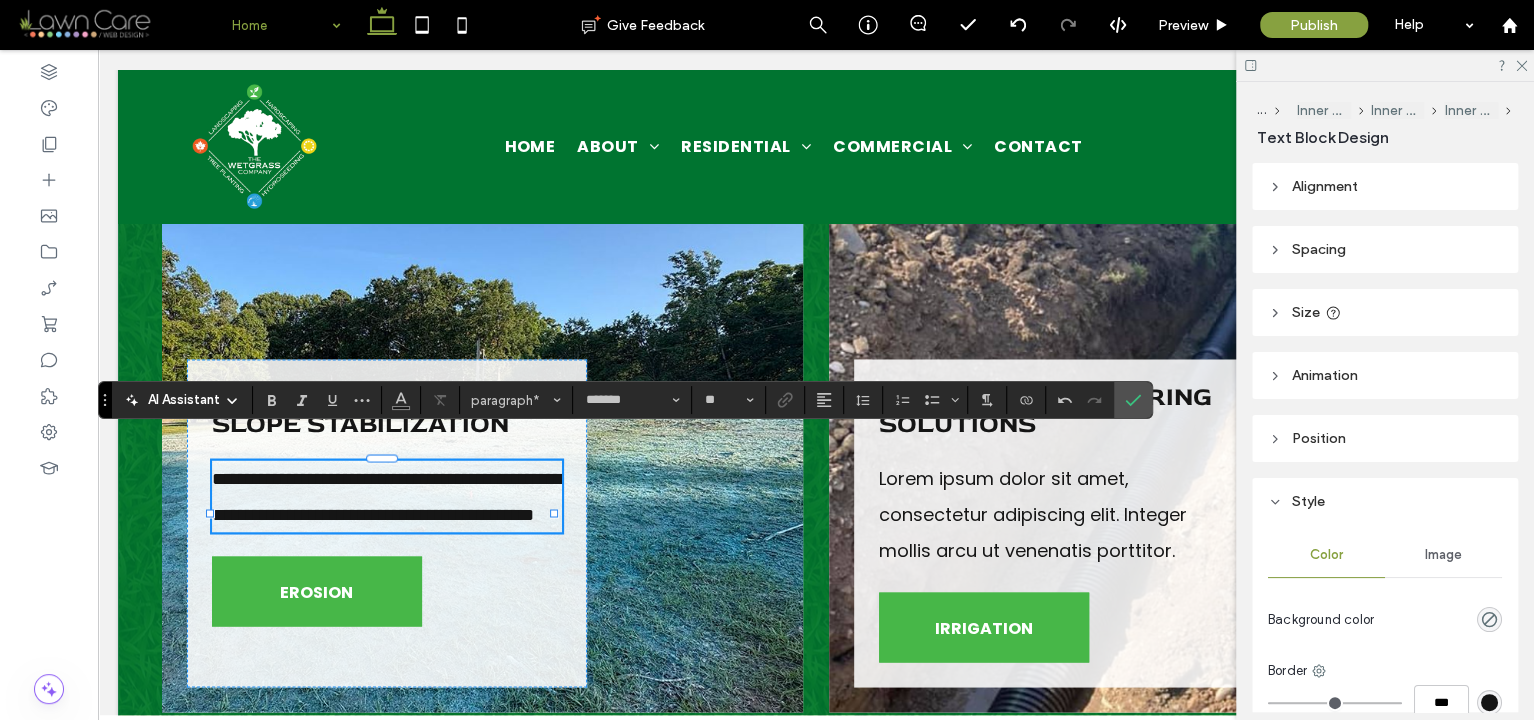 click on "**********" at bounding box center (387, 496) 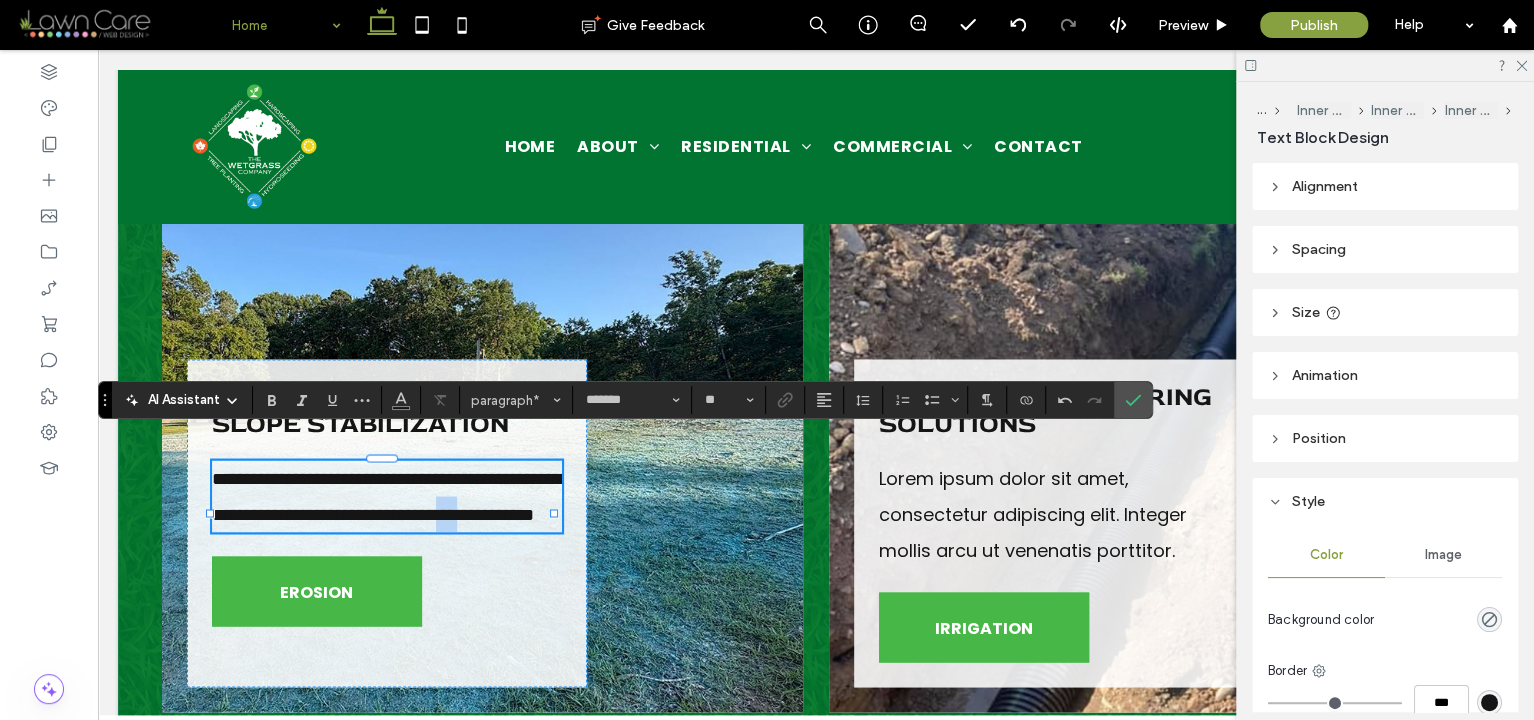 click on "**********" at bounding box center [387, 496] 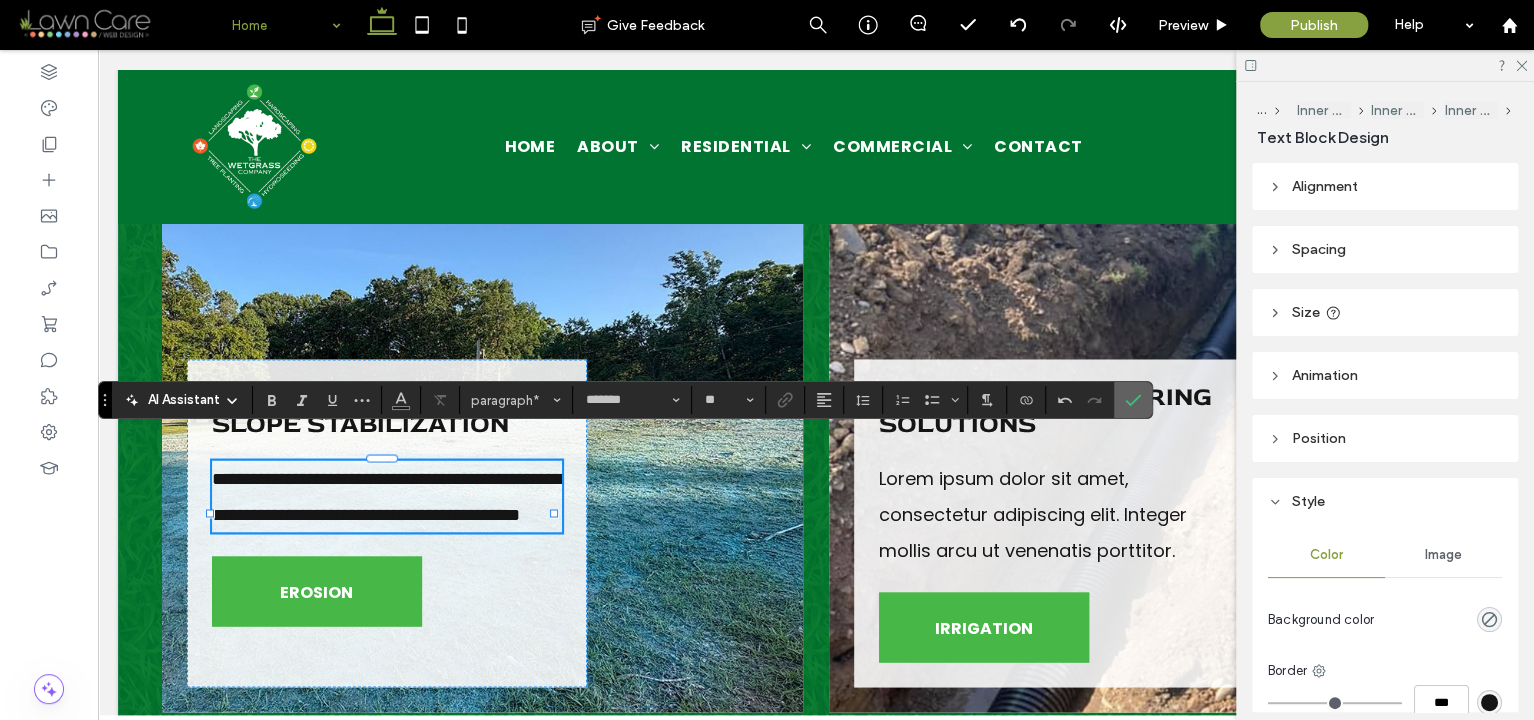 click 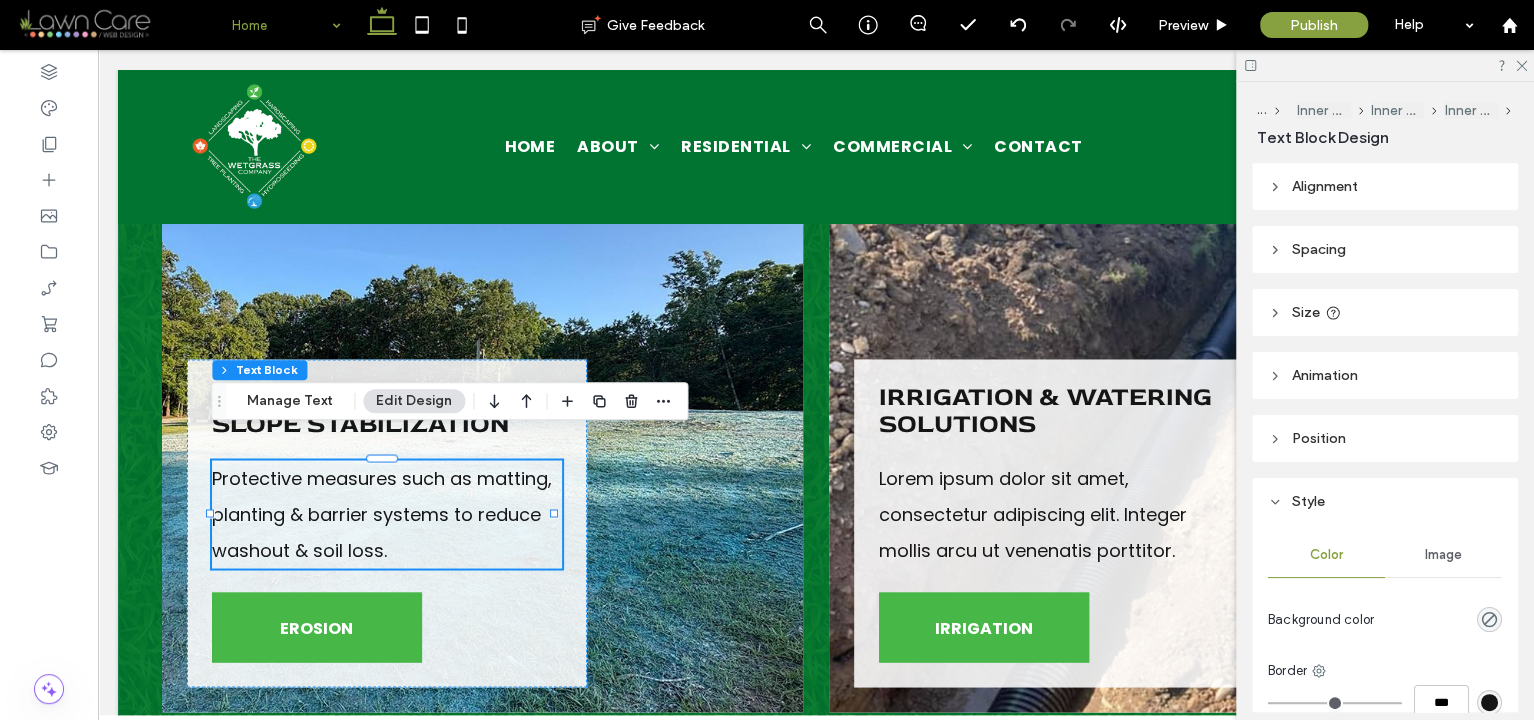 click on "Lorem ipsum dolor sit amet, consectetur adipiscing elit. Integer mollis arcu ut venenatis porttitor." at bounding box center (1054, 514) 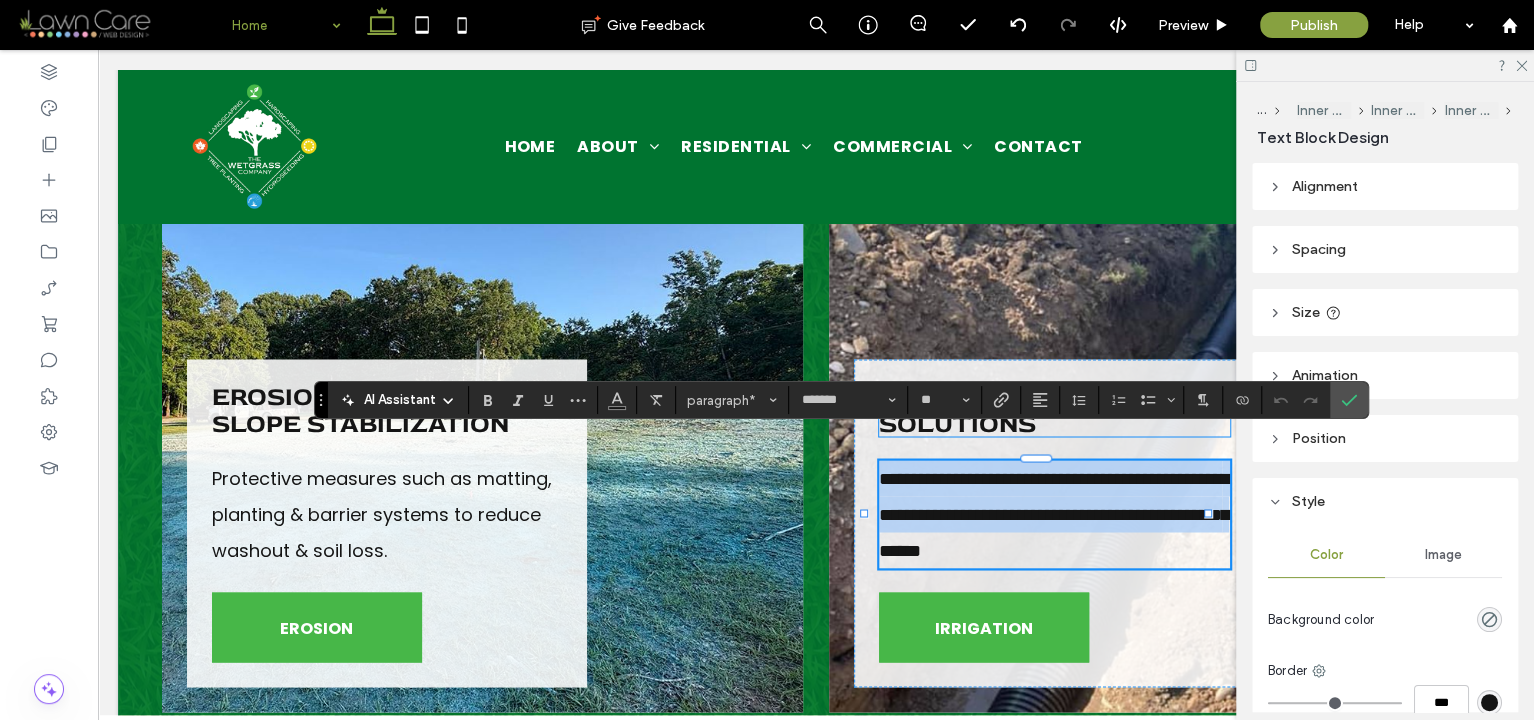 scroll, scrollTop: 0, scrollLeft: 0, axis: both 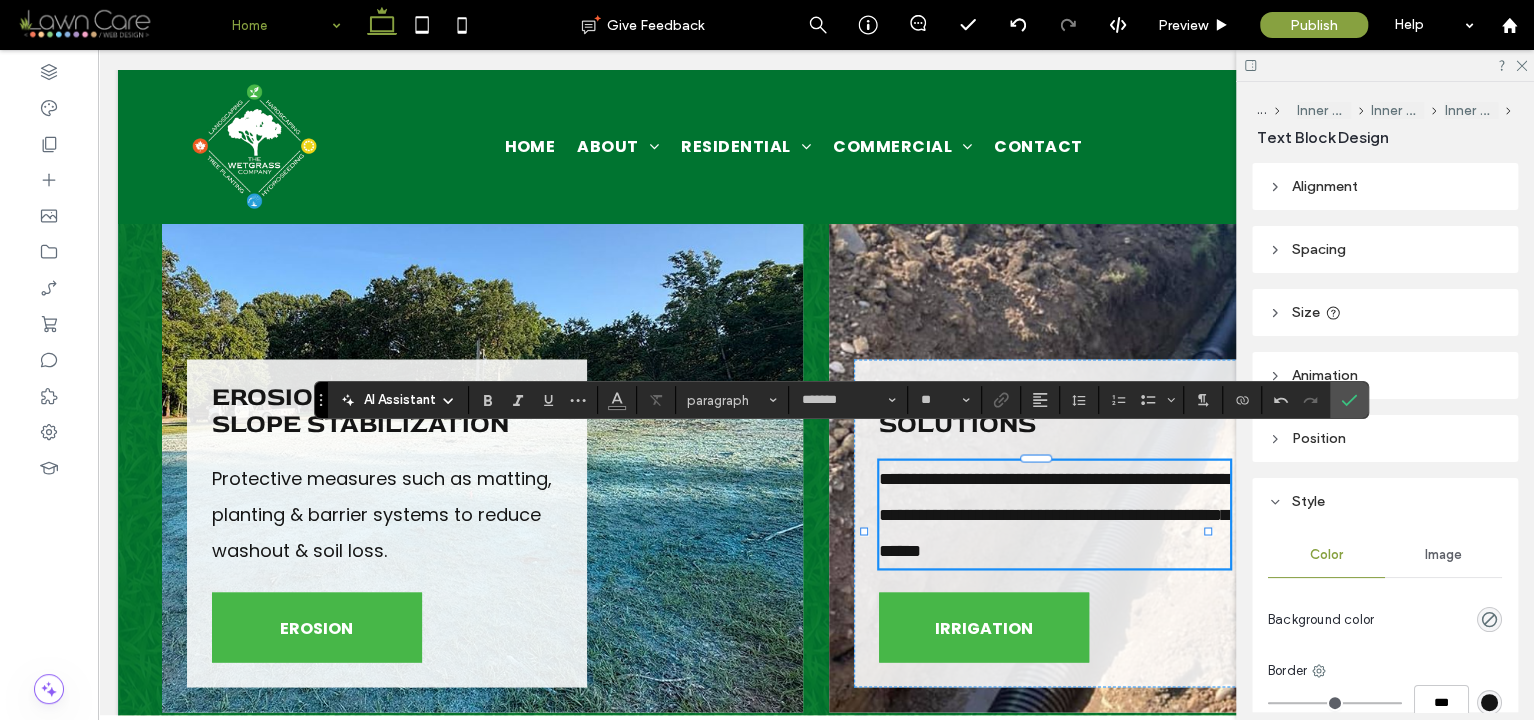 click on "**********" at bounding box center [1054, 514] 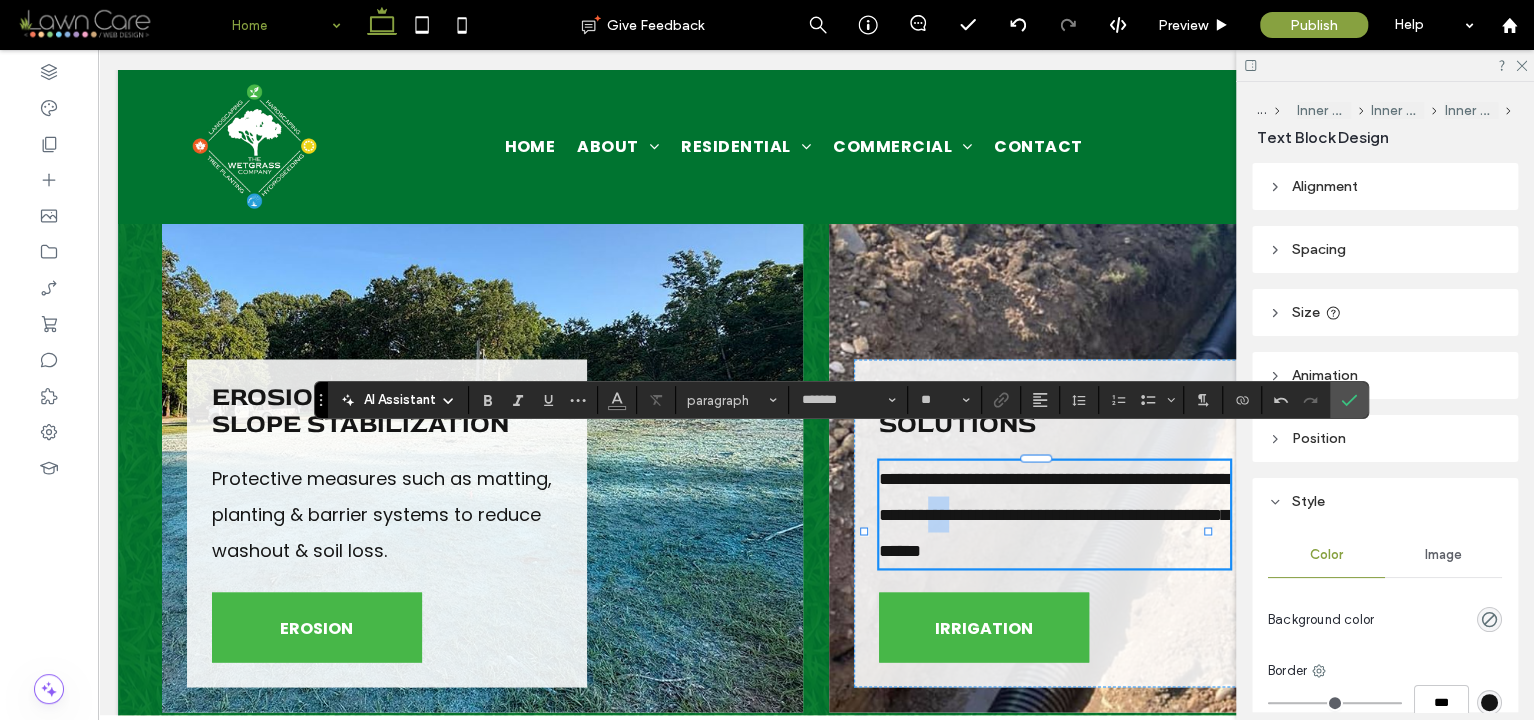 click on "**********" at bounding box center (1054, 514) 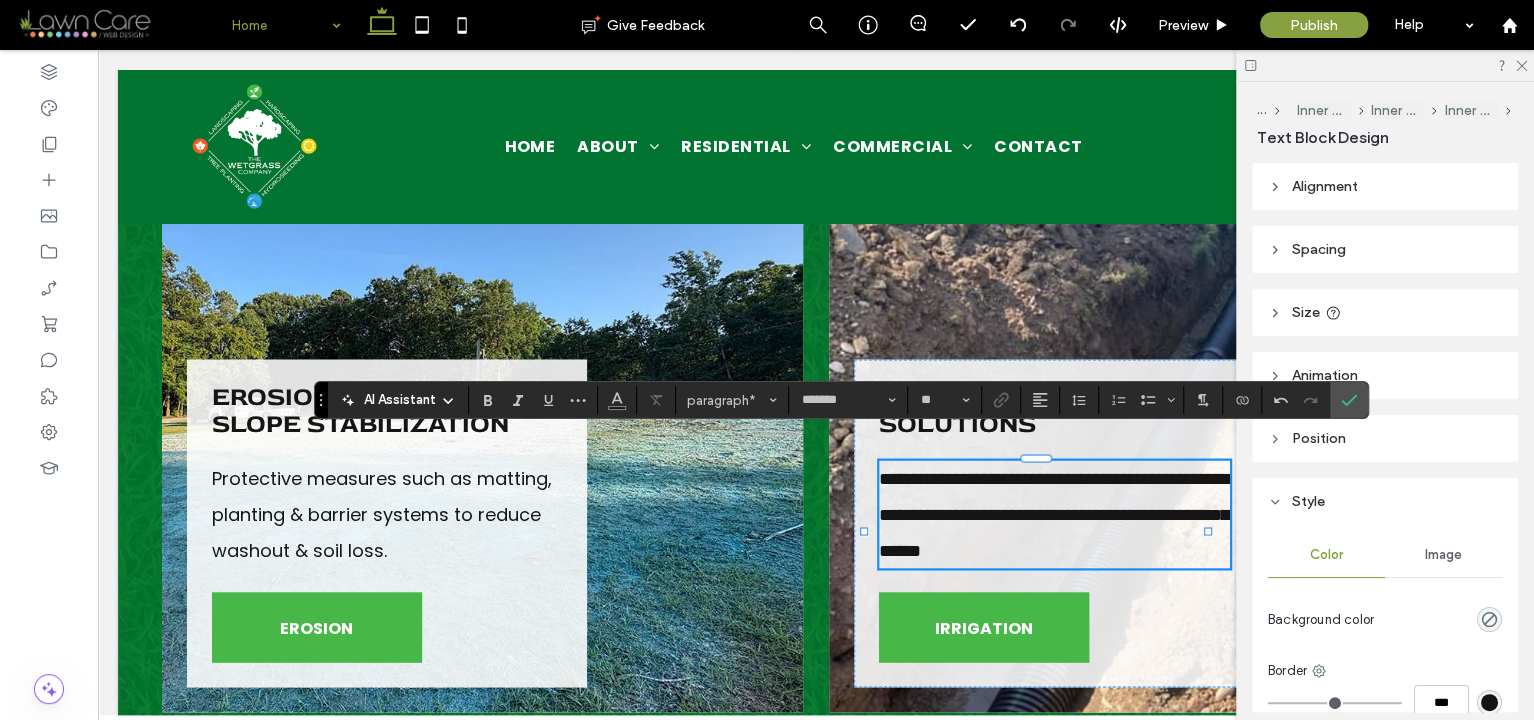 type 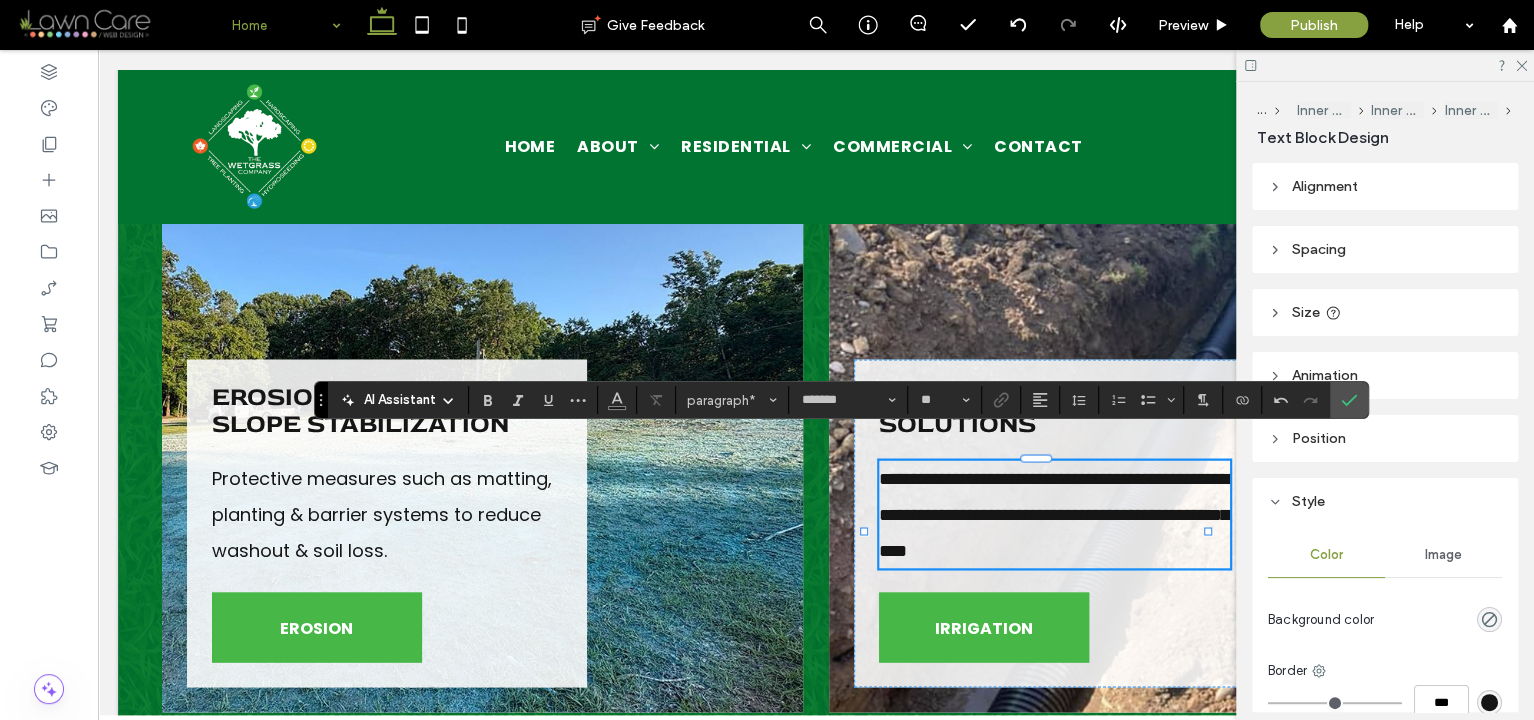 click on "**********" at bounding box center [1054, 514] 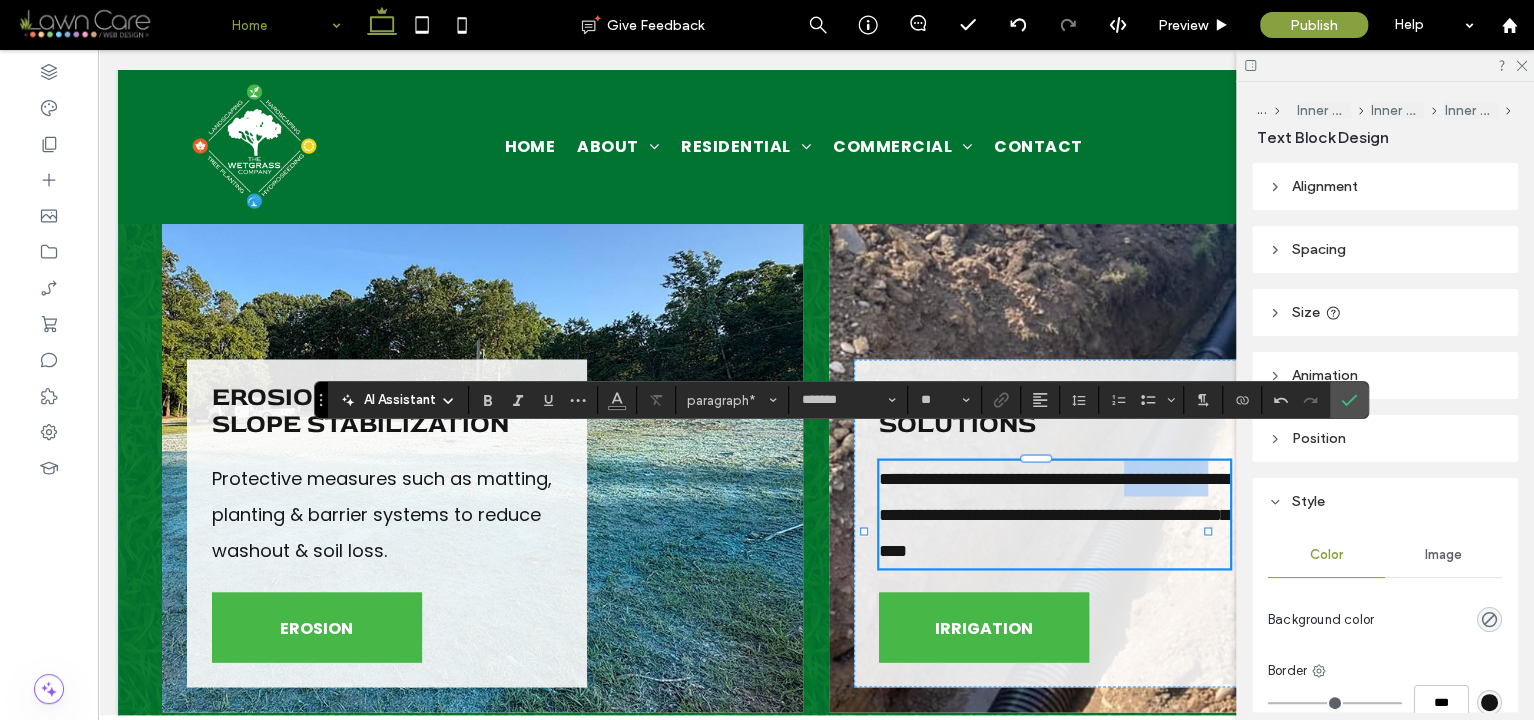 click on "**********" at bounding box center (1054, 514) 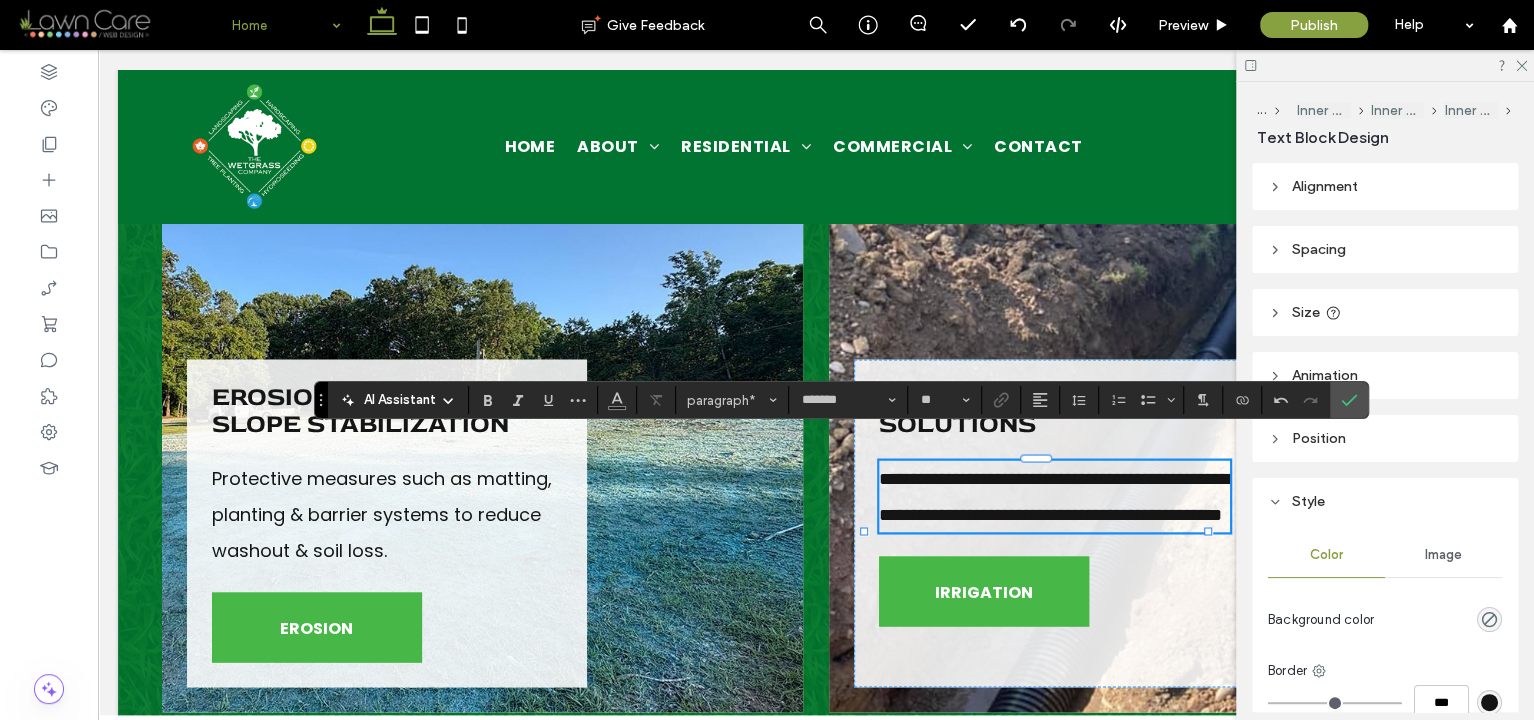 click on "**********" at bounding box center [1054, 496] 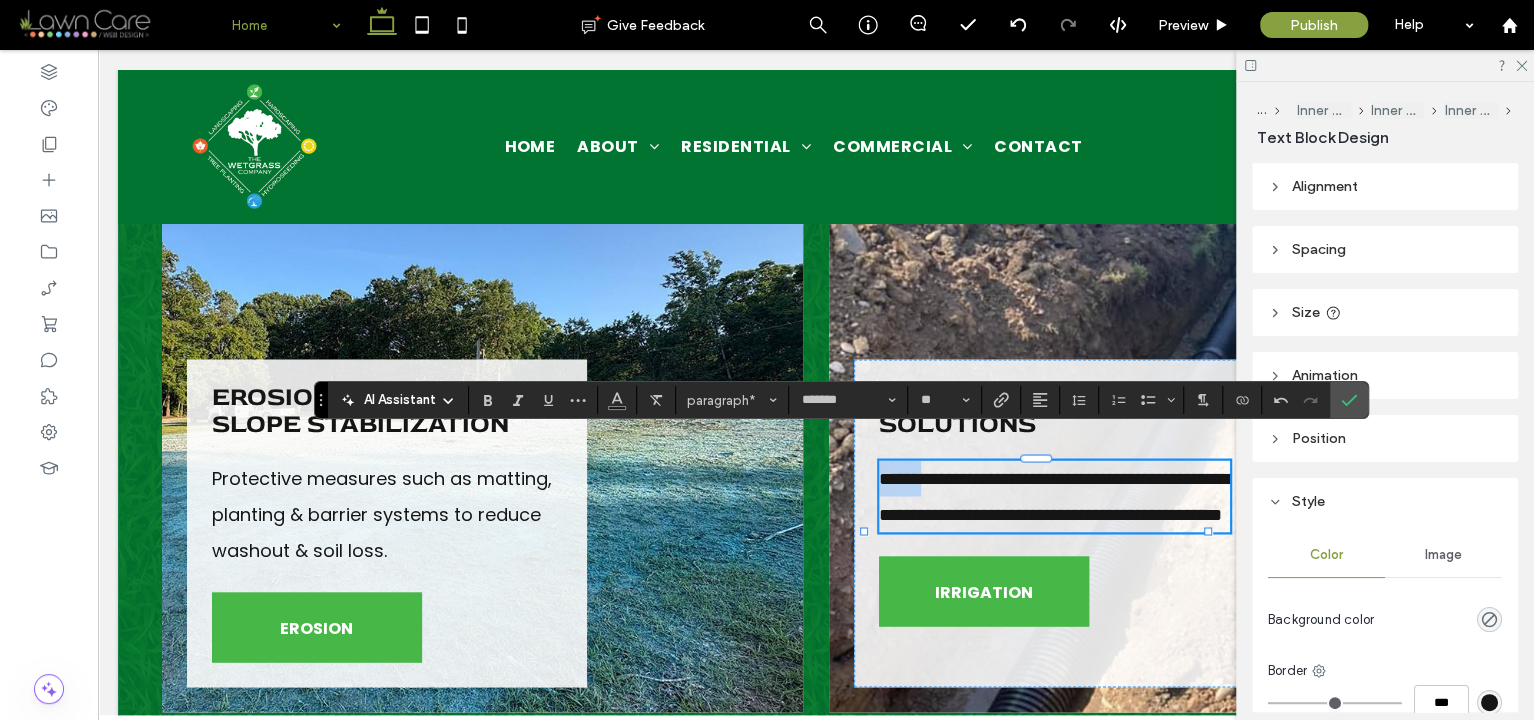 click on "**********" at bounding box center [1054, 496] 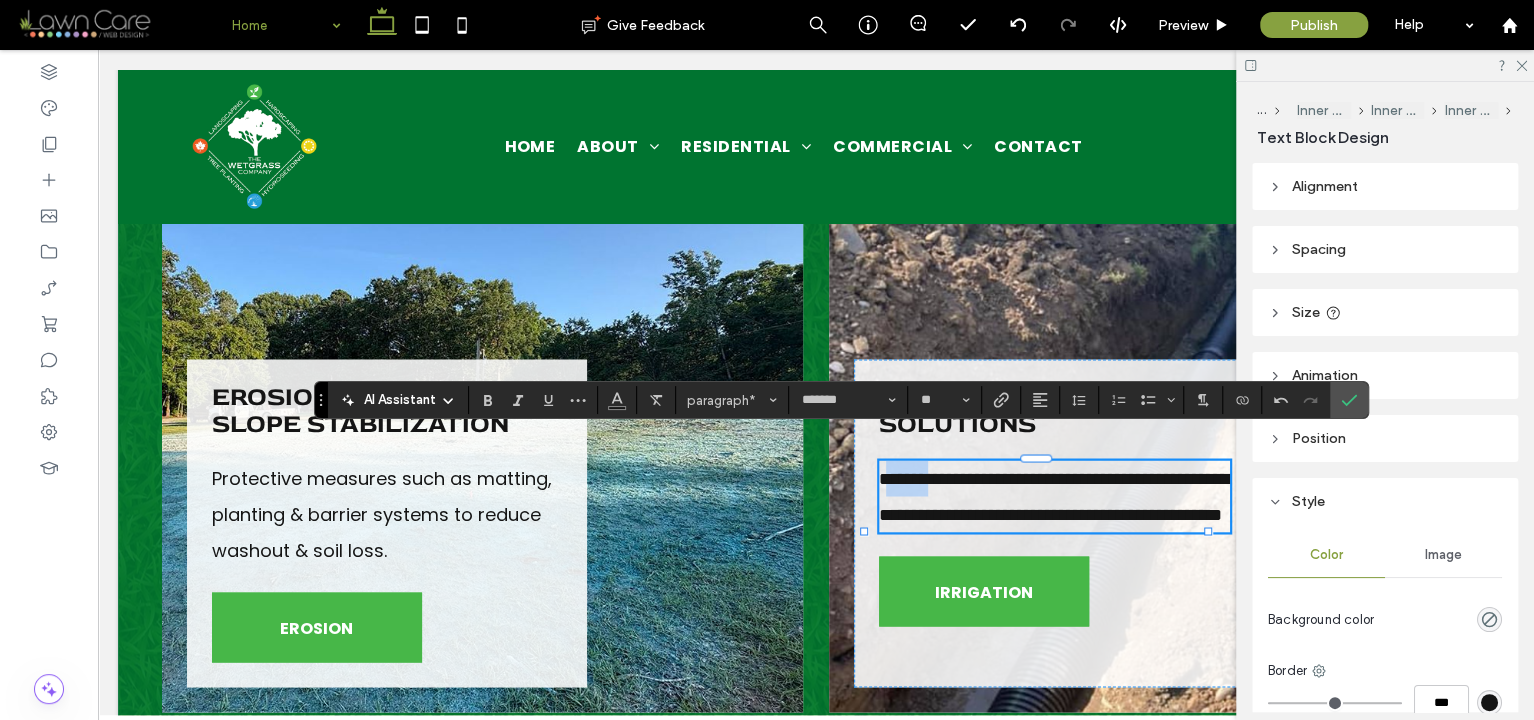 drag, startPoint x: 947, startPoint y: 448, endPoint x: 878, endPoint y: 449, distance: 69.00725 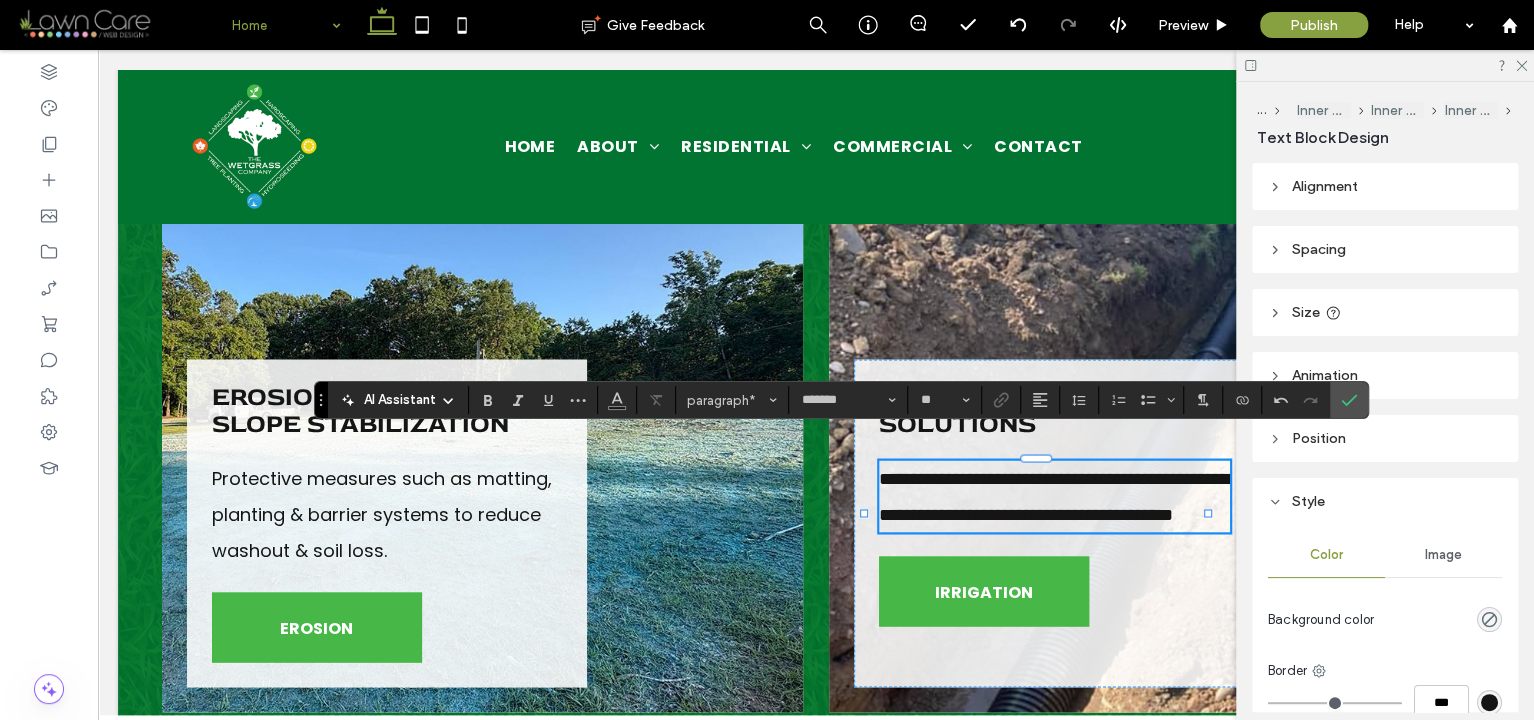 click on "**********" at bounding box center [1054, 496] 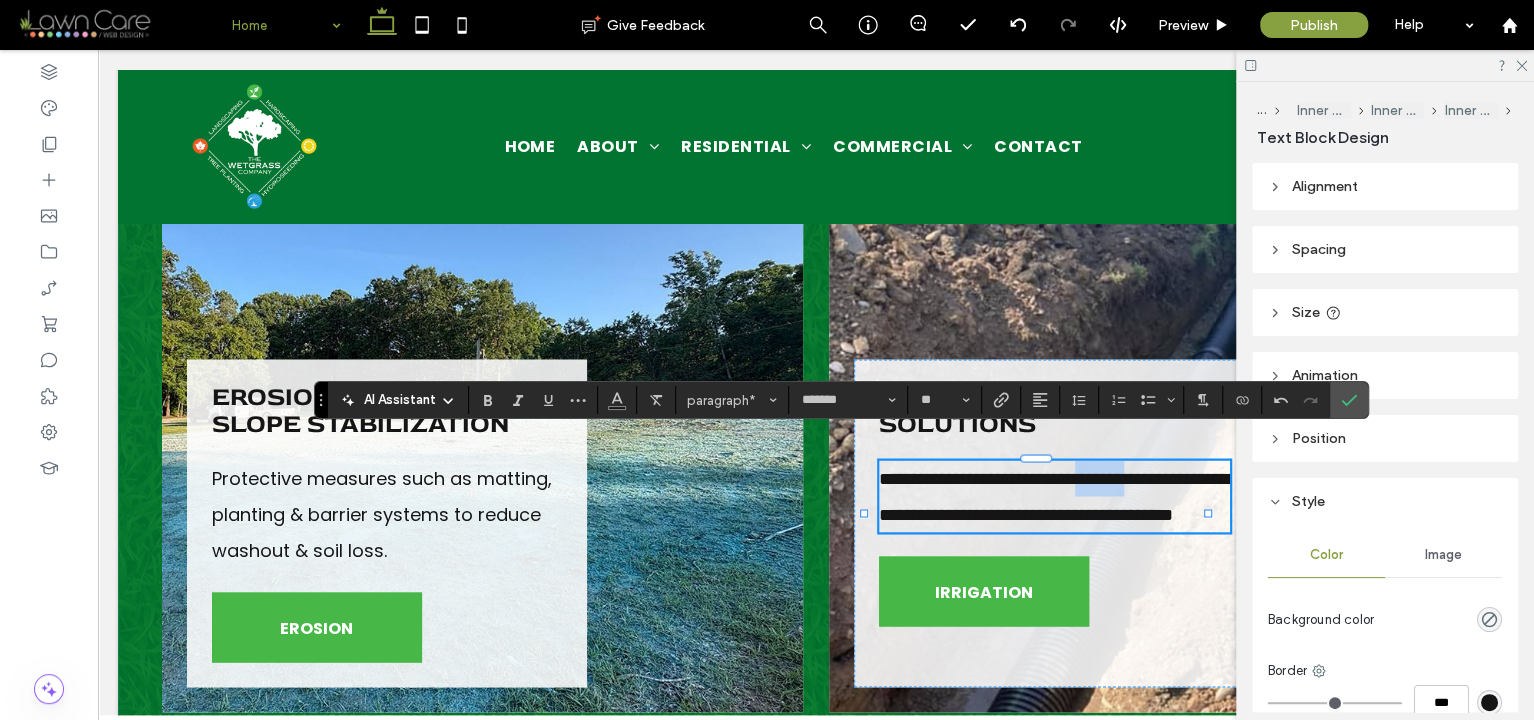 click on "**********" at bounding box center (1054, 496) 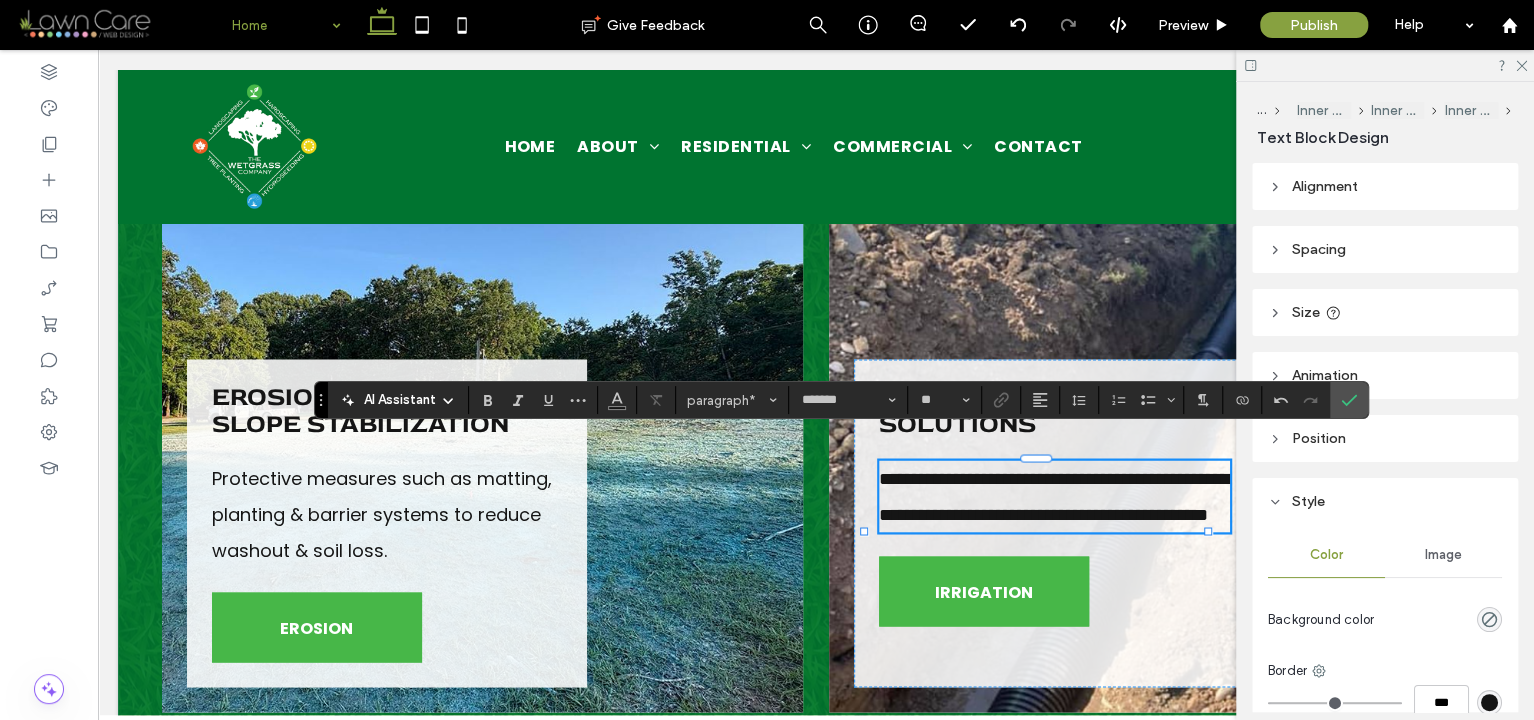 click on "**********" at bounding box center [1054, 496] 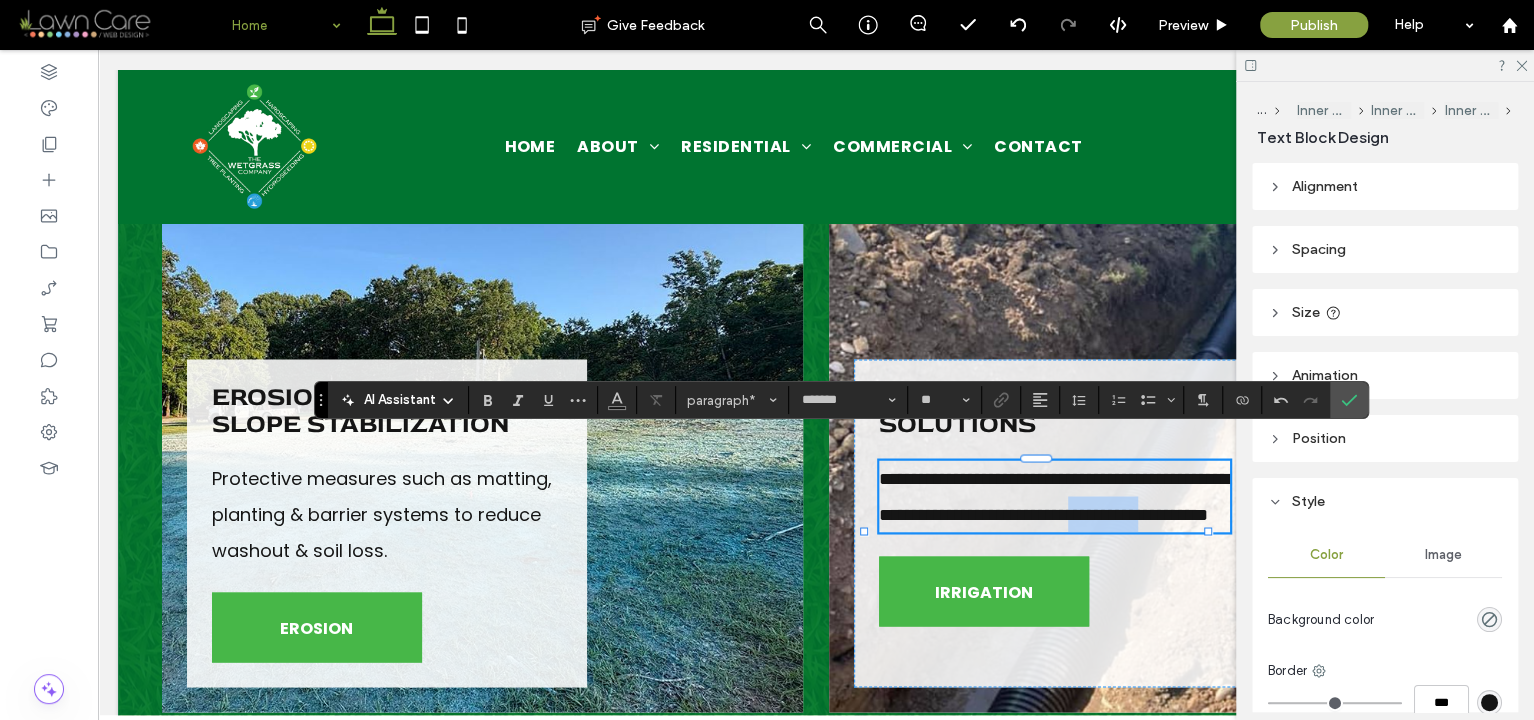click on "**********" at bounding box center [1054, 496] 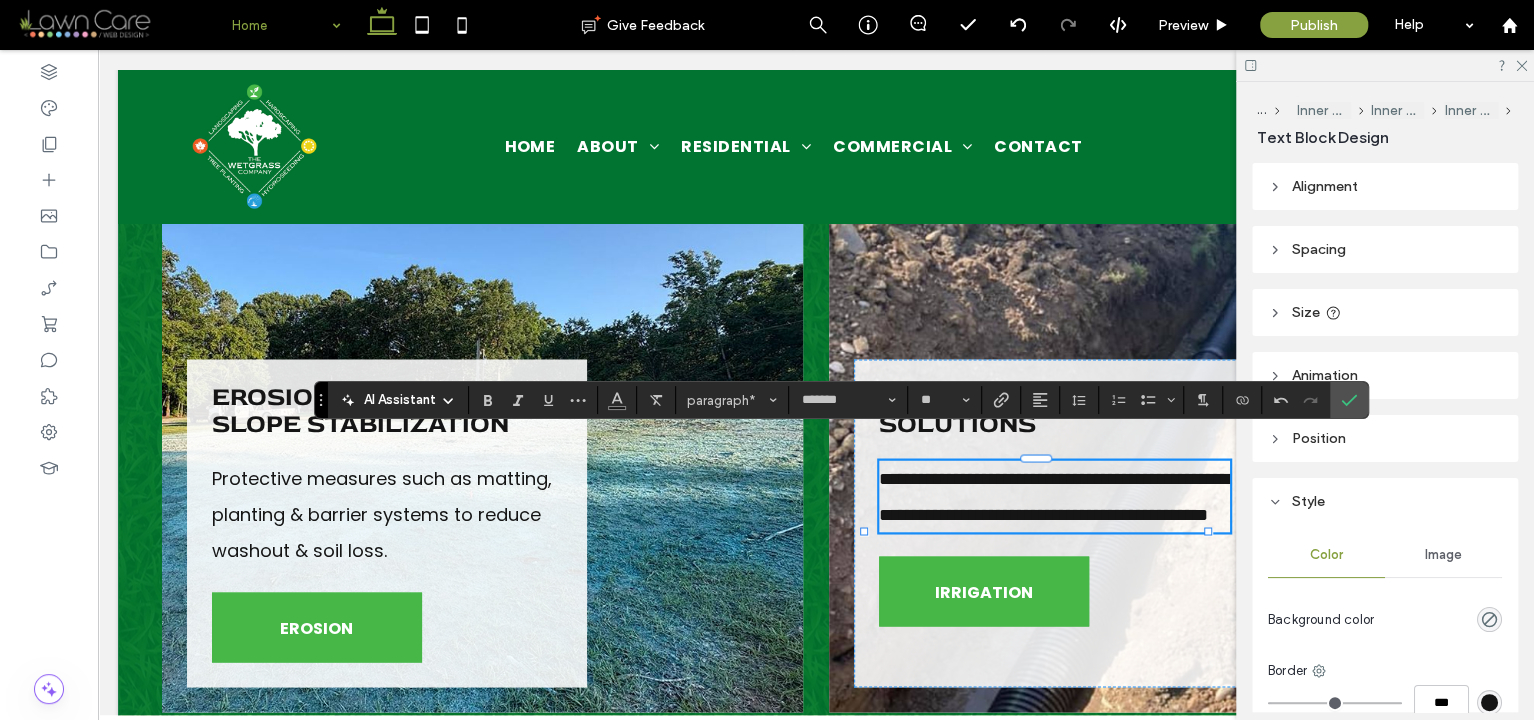 click on "**********" at bounding box center (1054, 496) 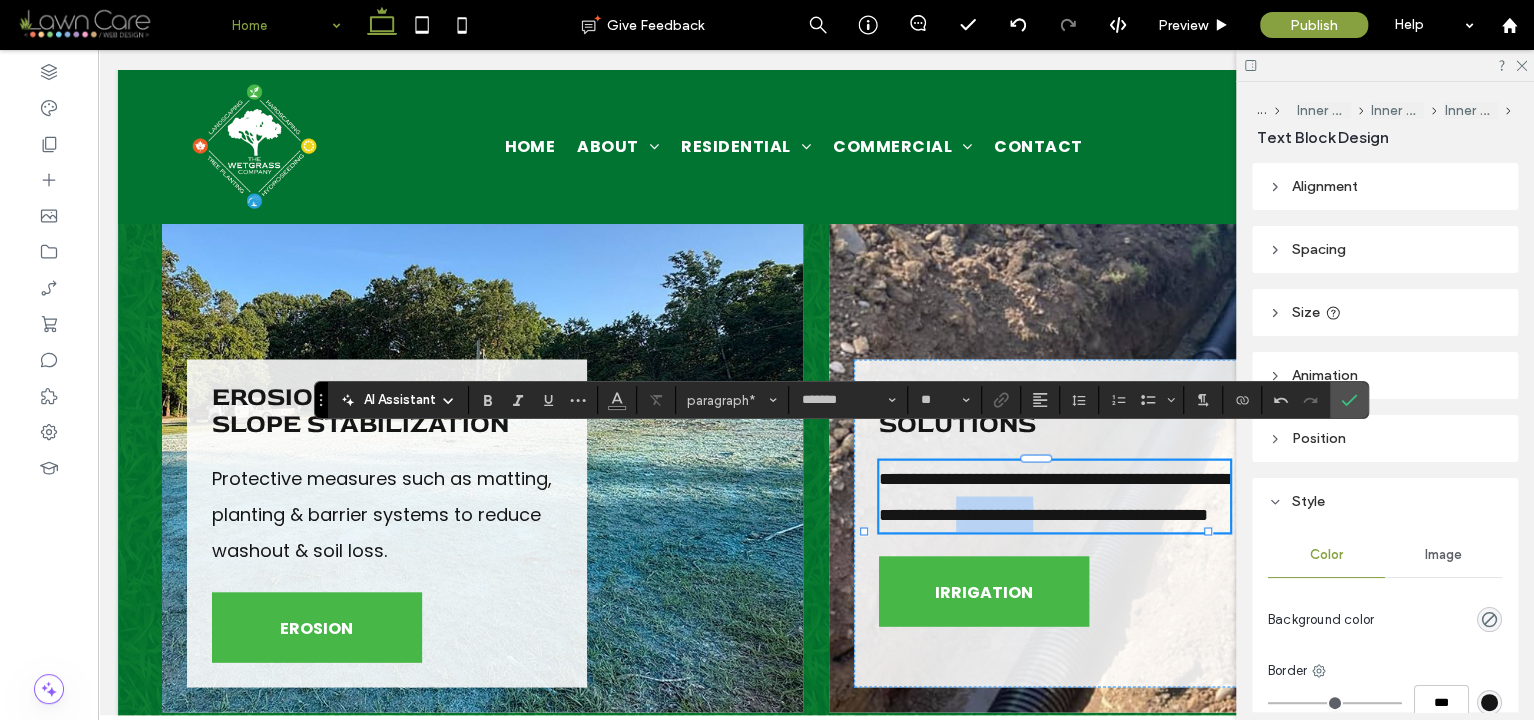 click on "**********" at bounding box center (1054, 496) 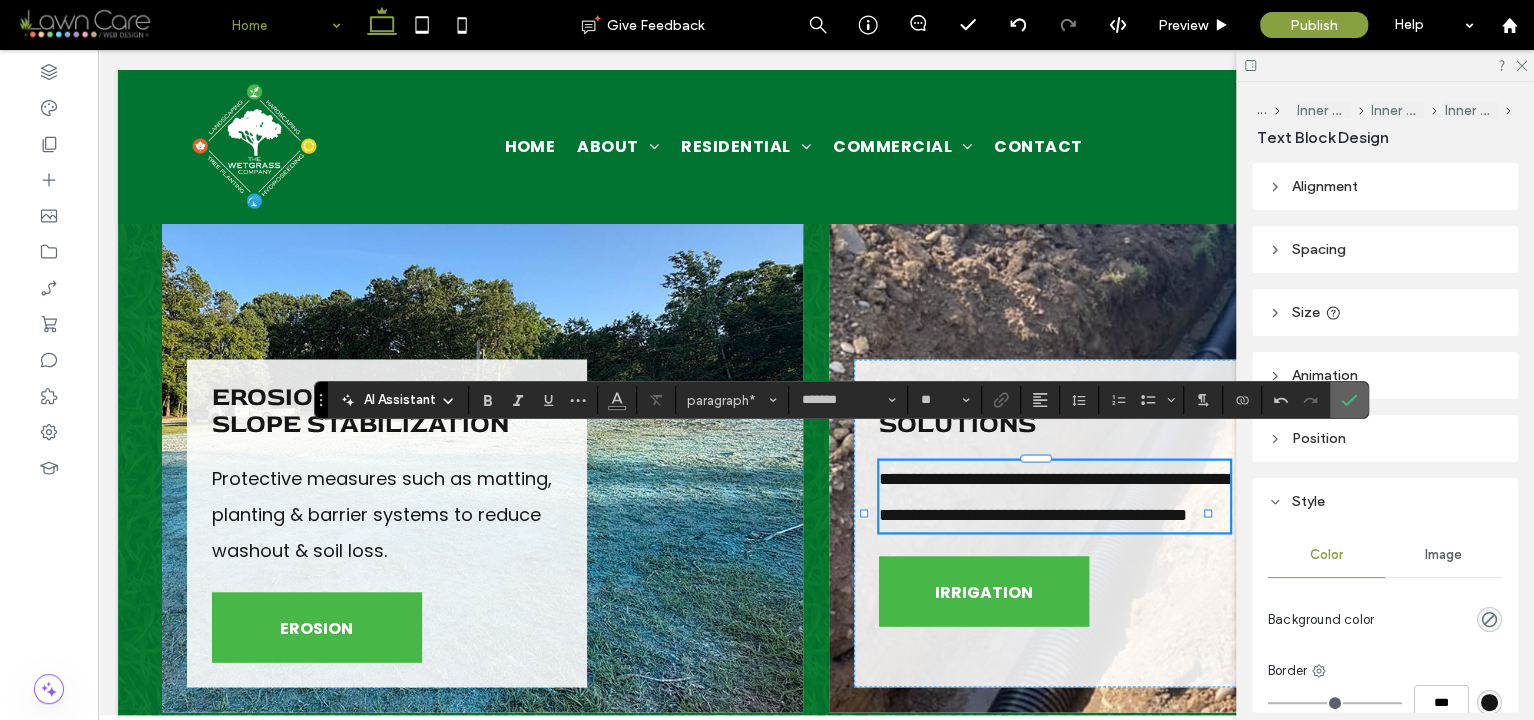 click at bounding box center [1349, 400] 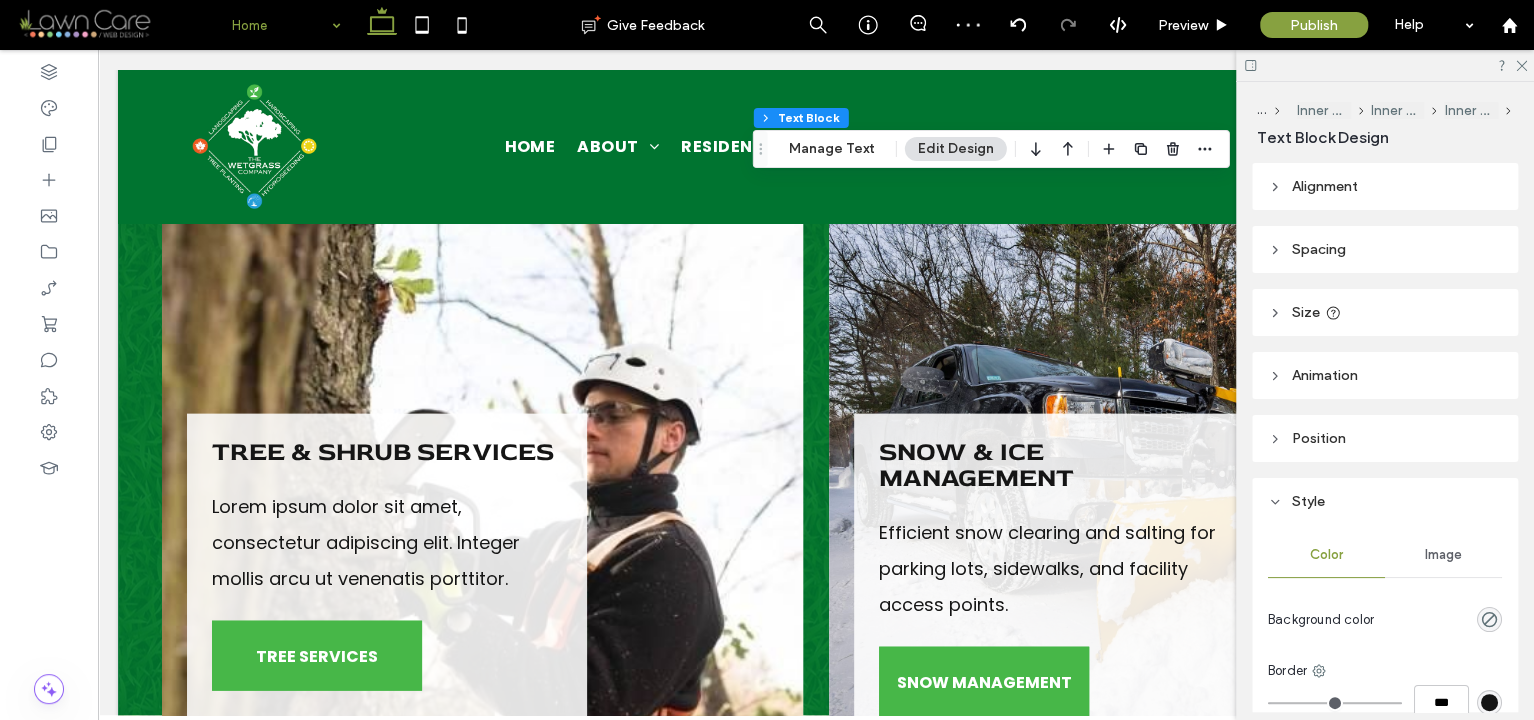 scroll, scrollTop: 6506, scrollLeft: 0, axis: vertical 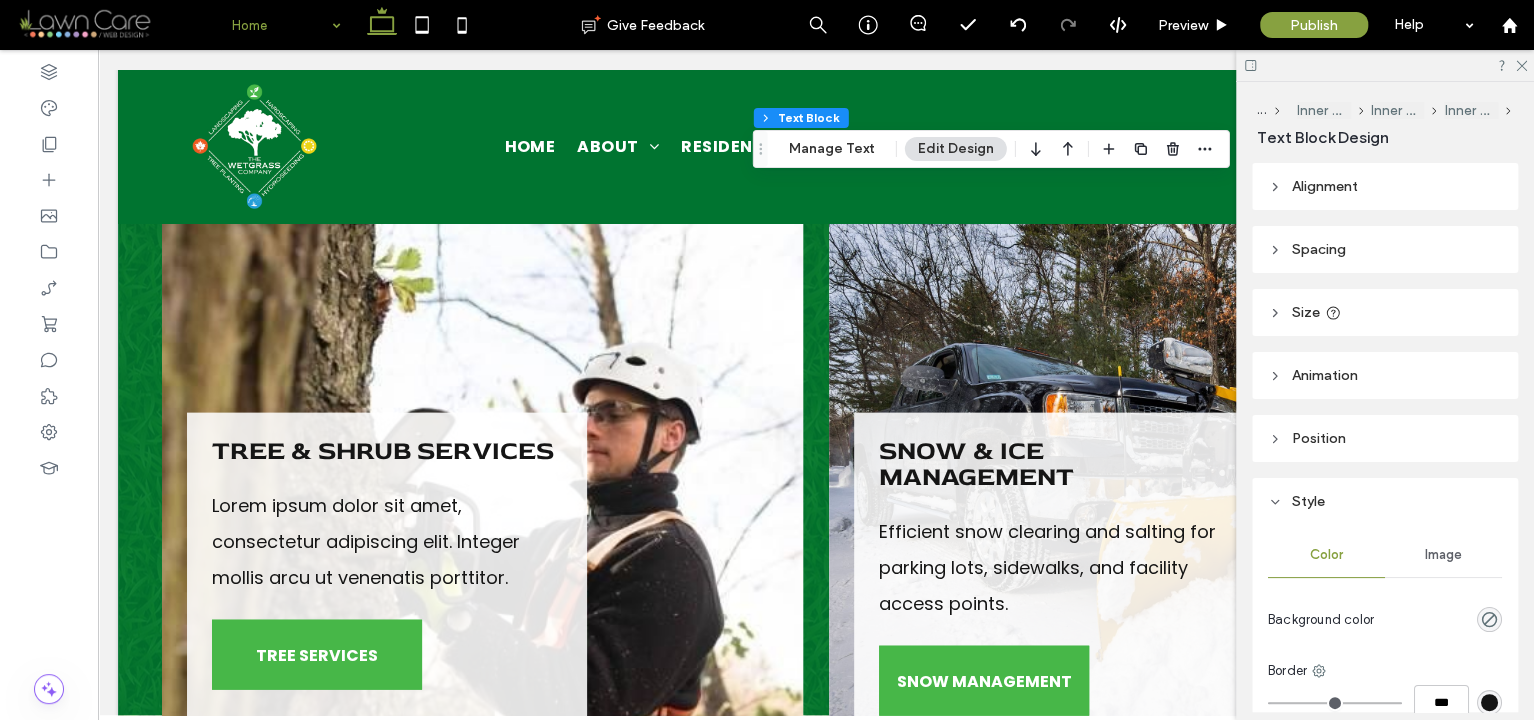 click on "Lorem ipsum dolor sit amet, consectetur adipiscing elit. Integer mollis arcu ut venenatis porttitor." at bounding box center [366, 541] 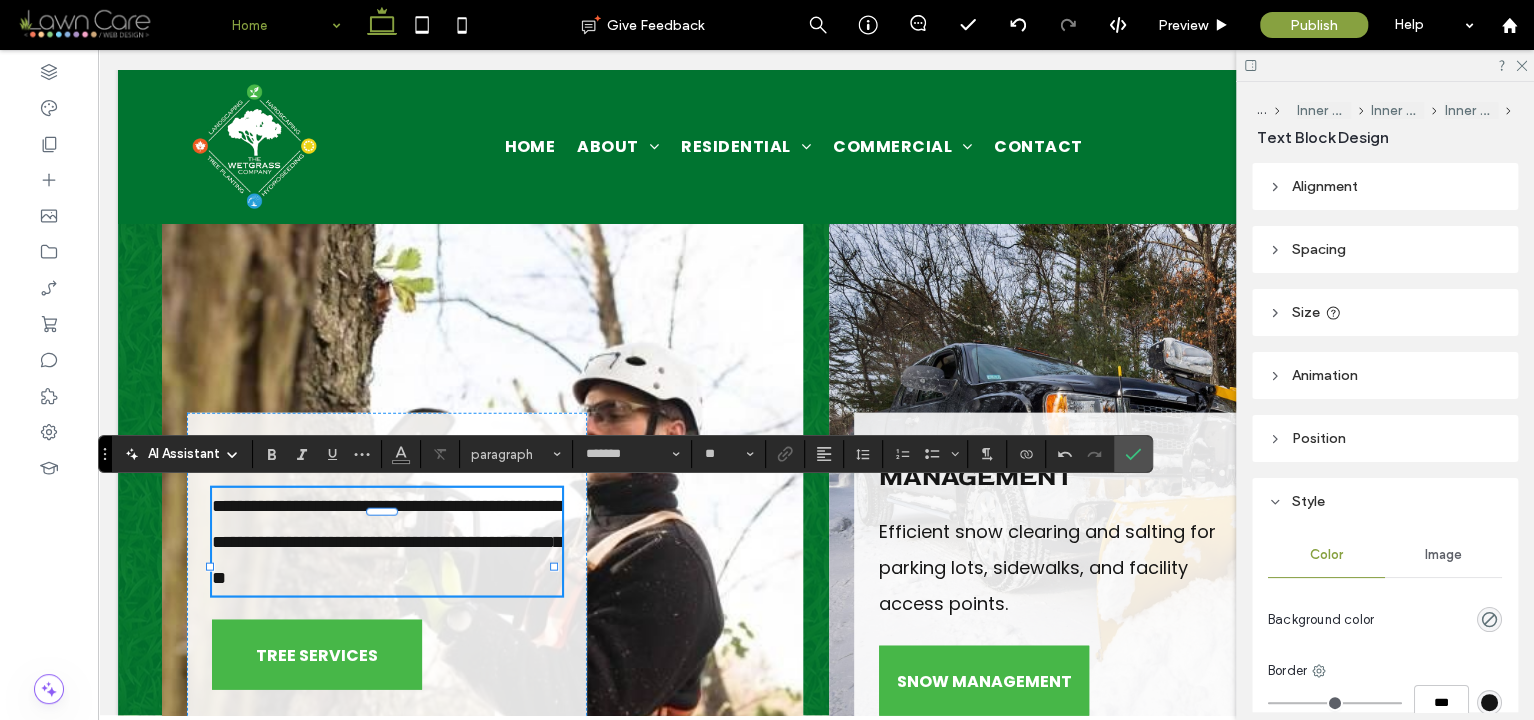click on "**********" at bounding box center [387, 542] 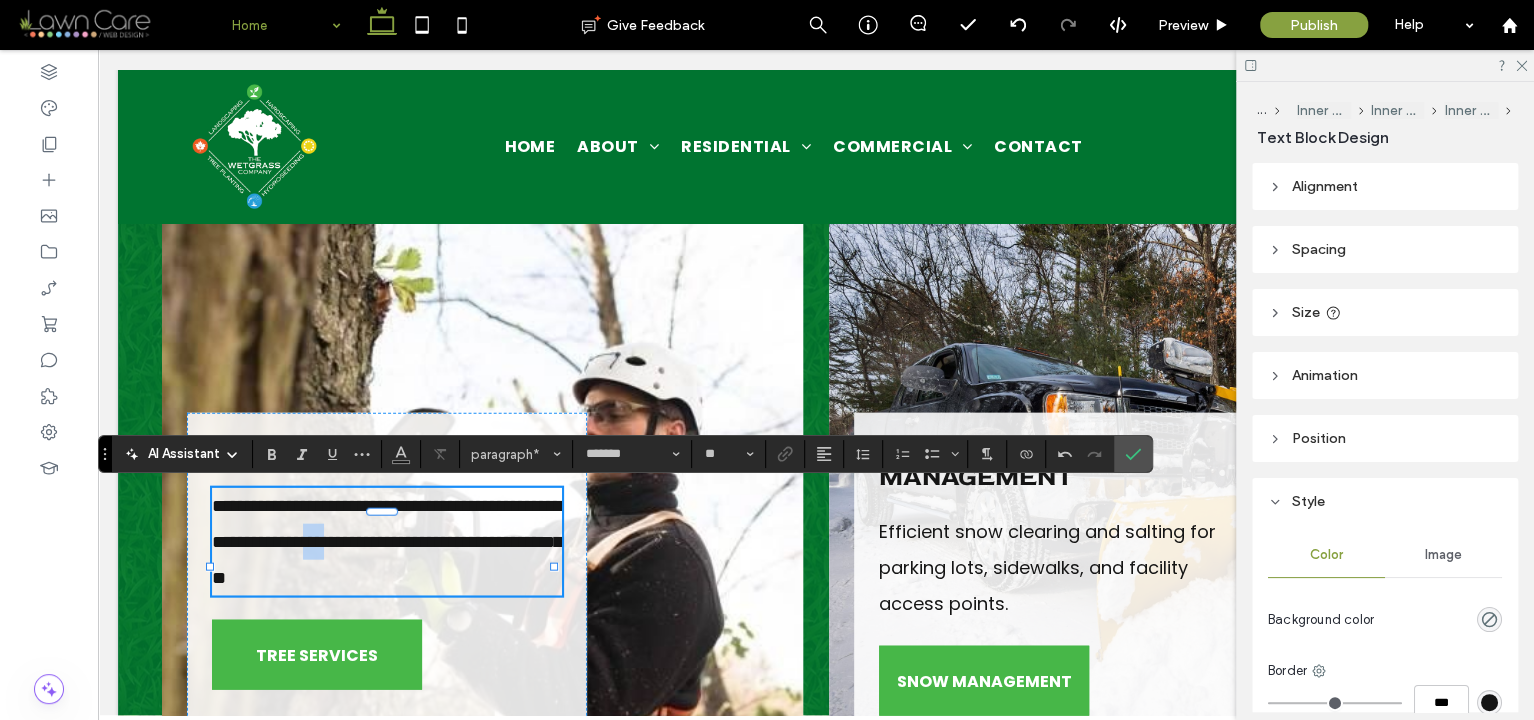 click on "**********" at bounding box center [387, 542] 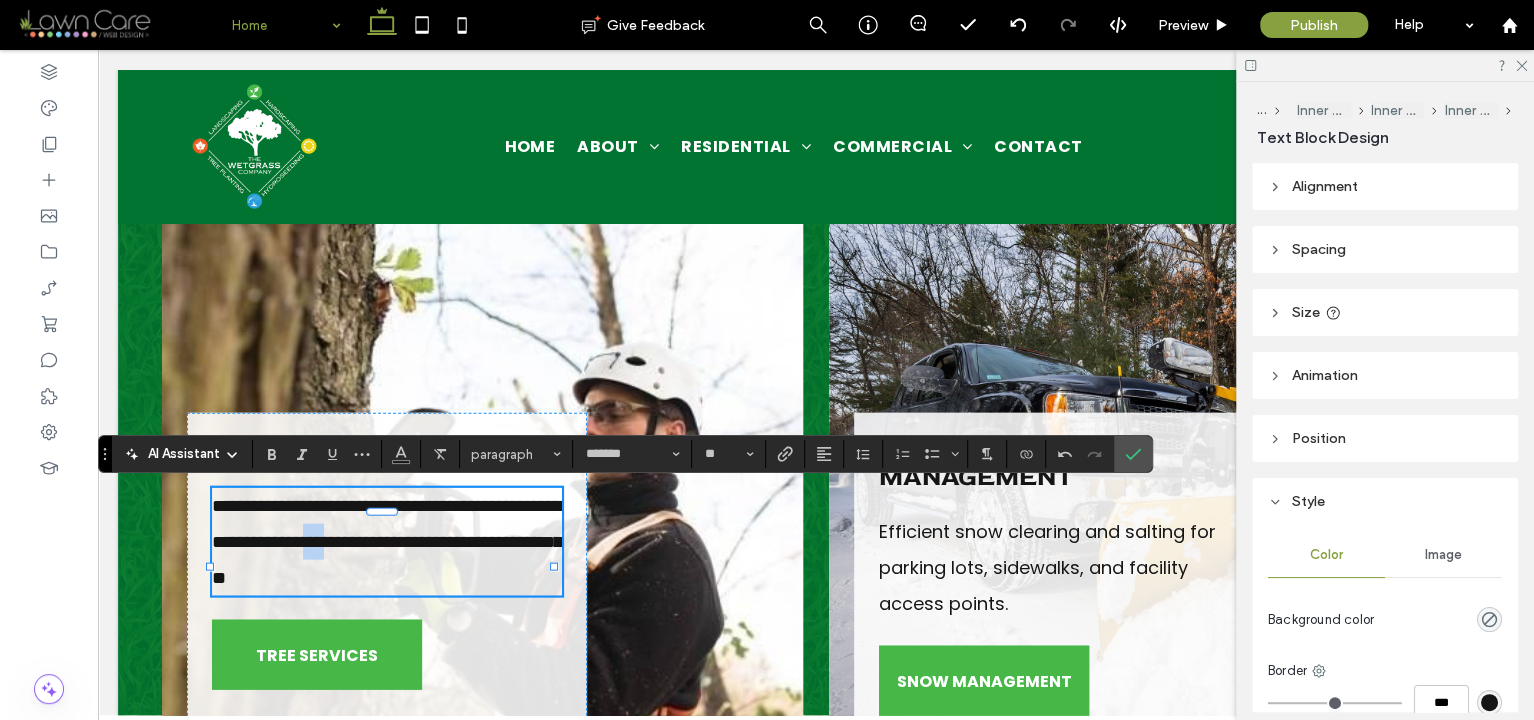 type 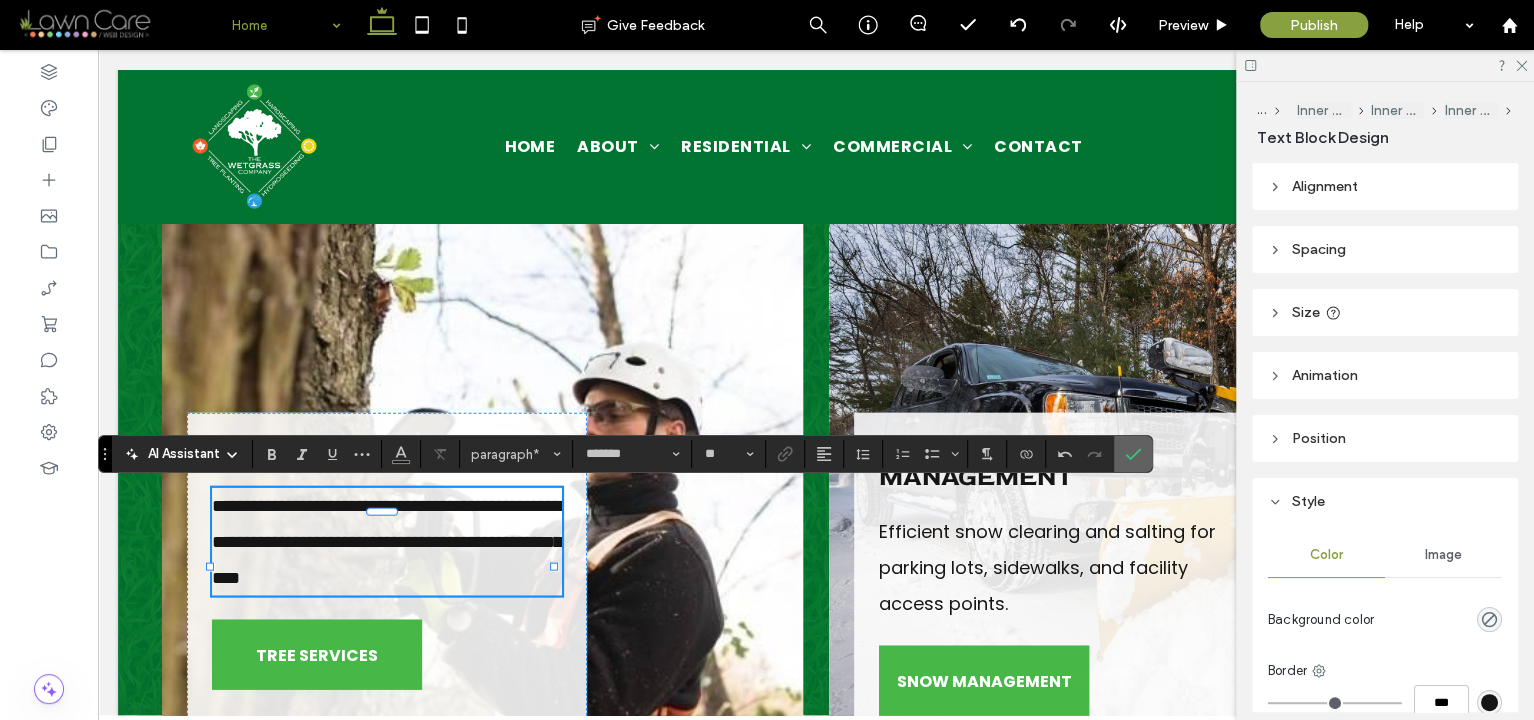 click 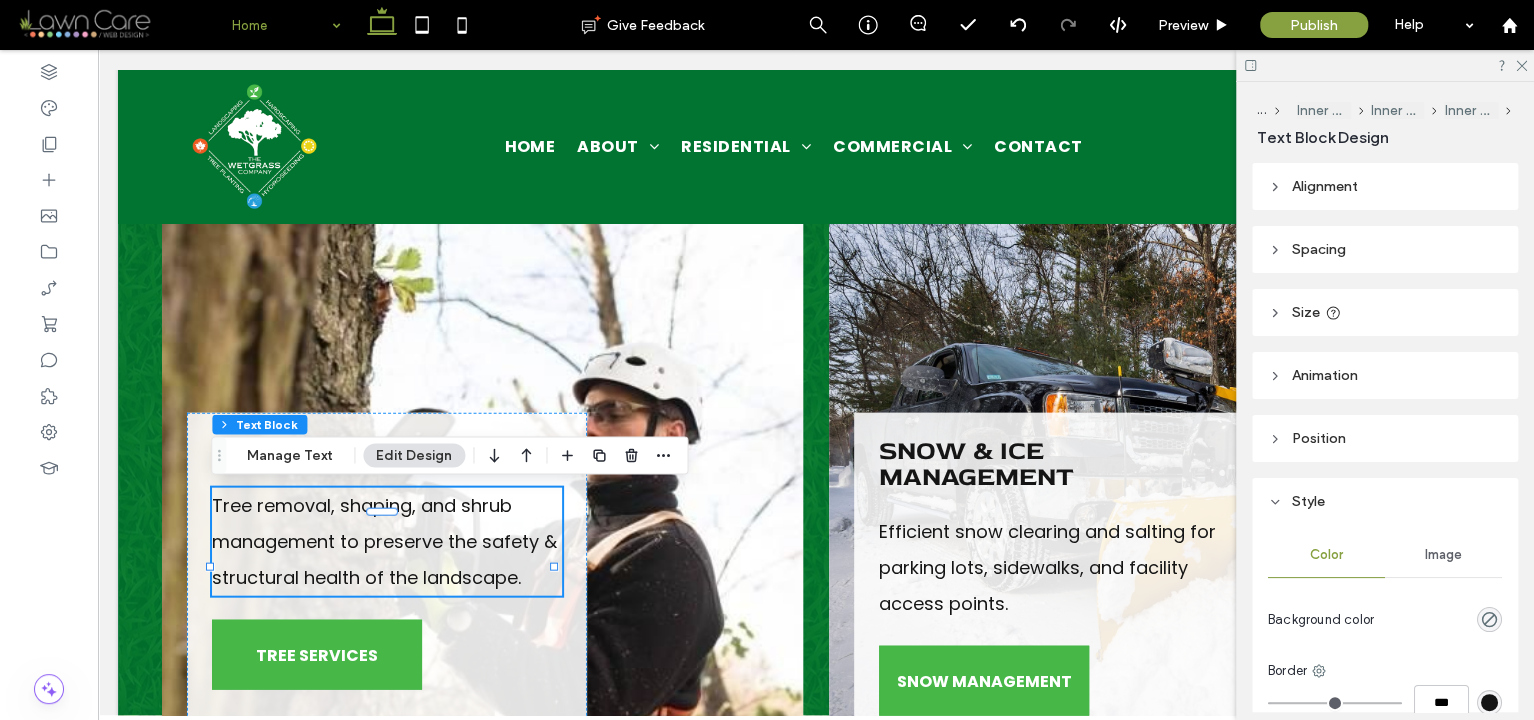 click on "Efficient snow clearing and salting for parking lots, sidewalks, and facility access points." at bounding box center (1047, 567) 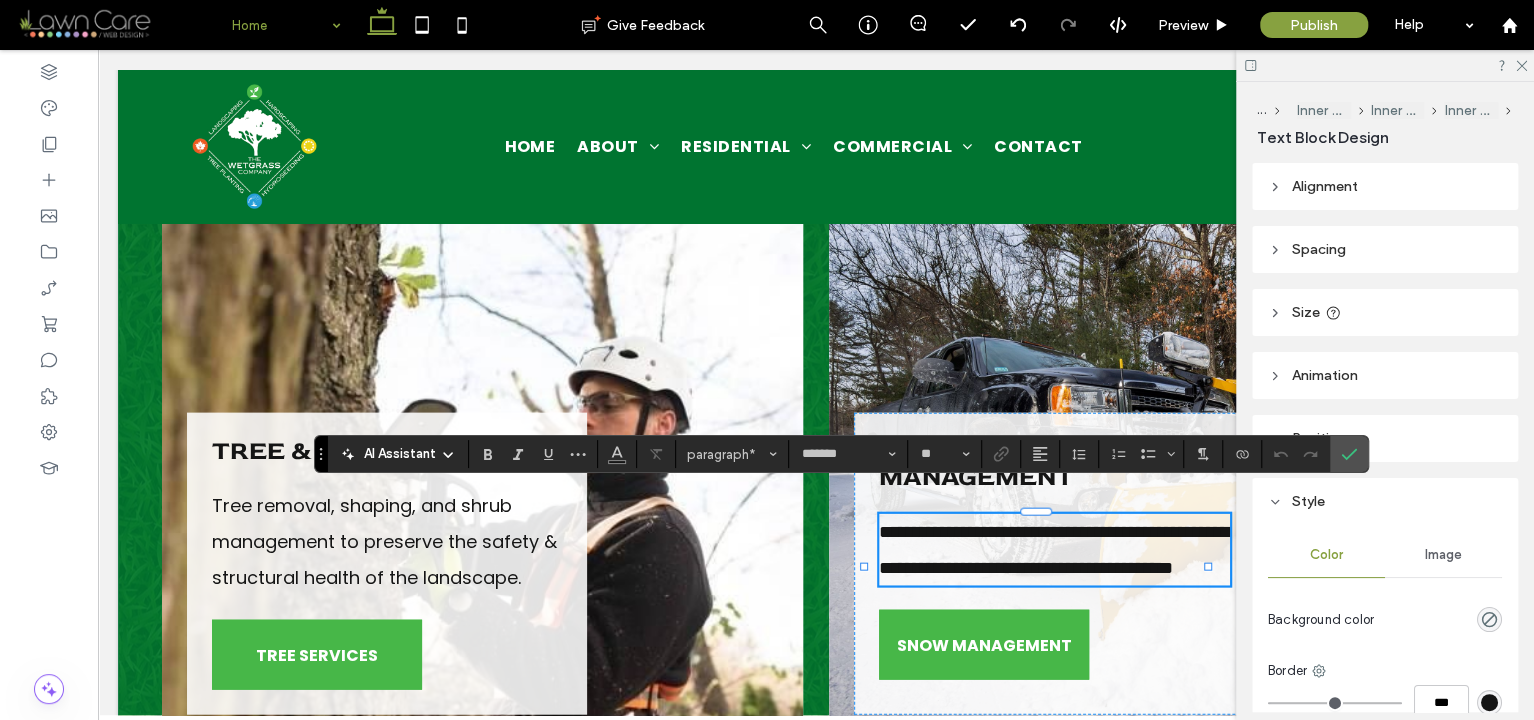 click on "**********" at bounding box center (1054, 550) 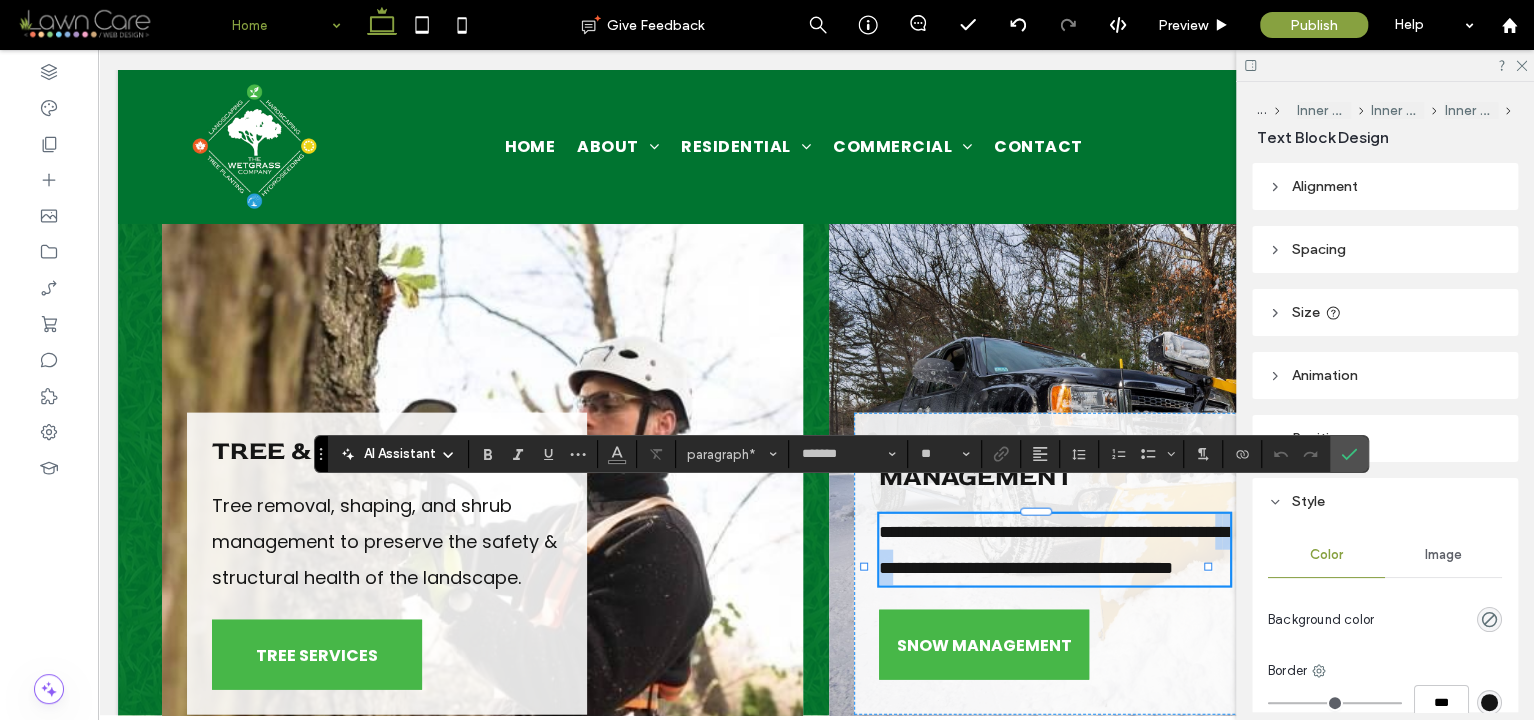 click on "**********" at bounding box center [1054, 550] 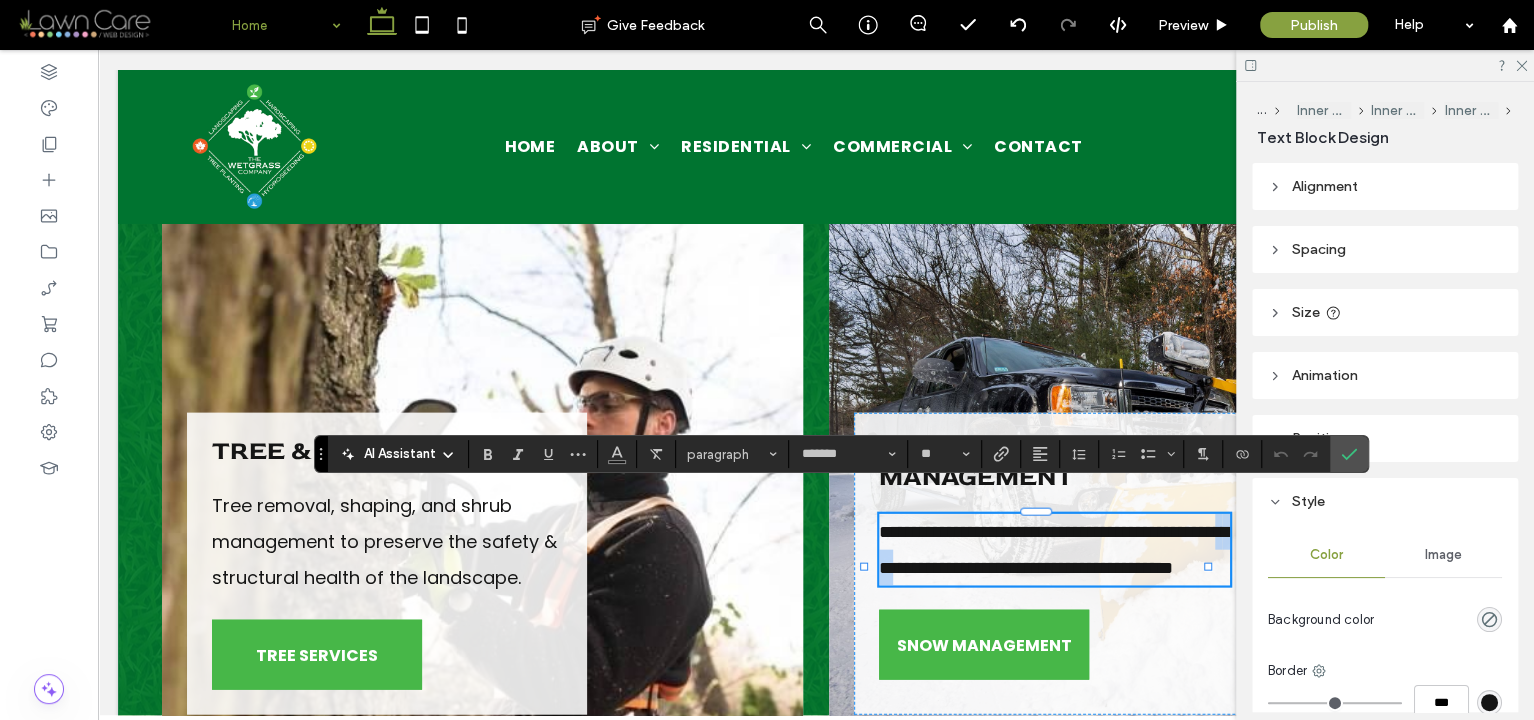 click on "**********" at bounding box center [1054, 550] 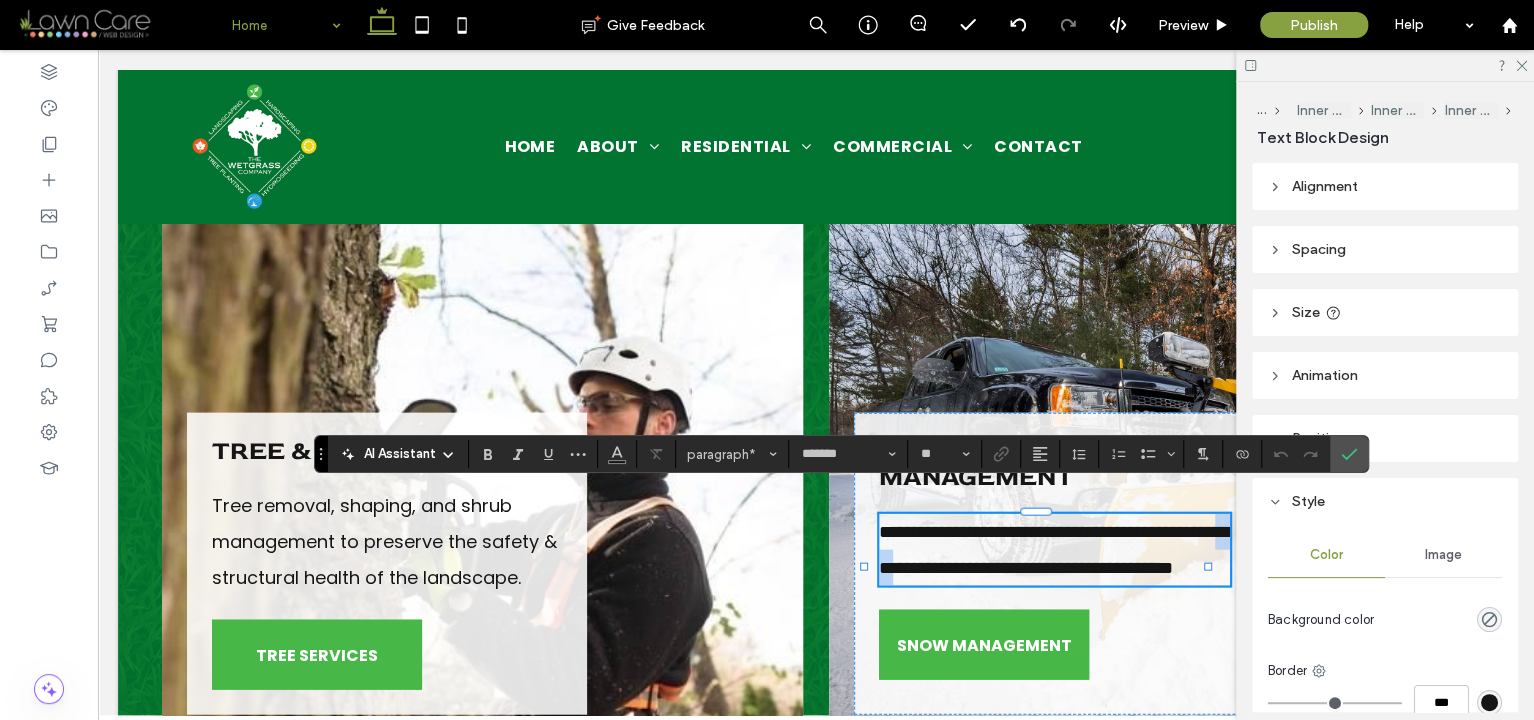 click on "**********" at bounding box center (1054, 550) 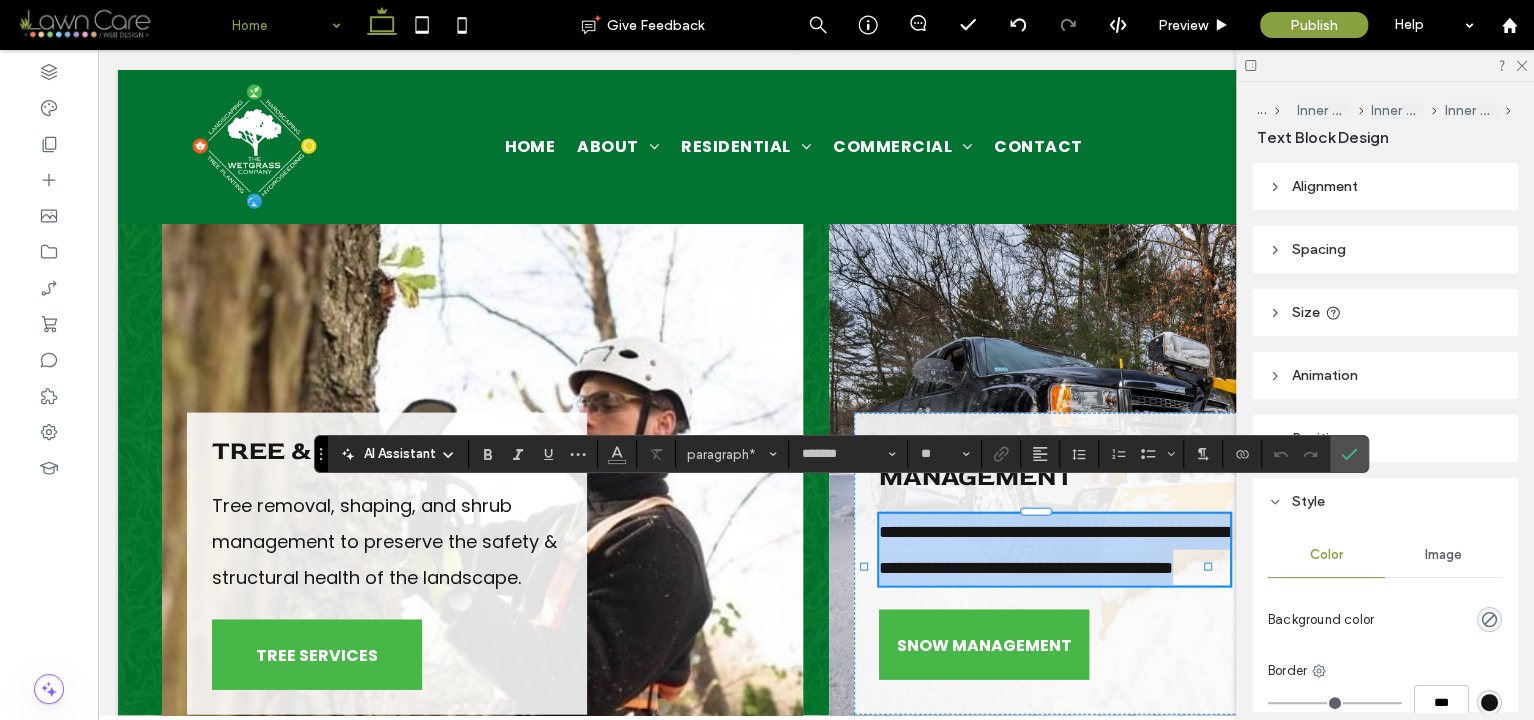click on "**********" at bounding box center (1054, 550) 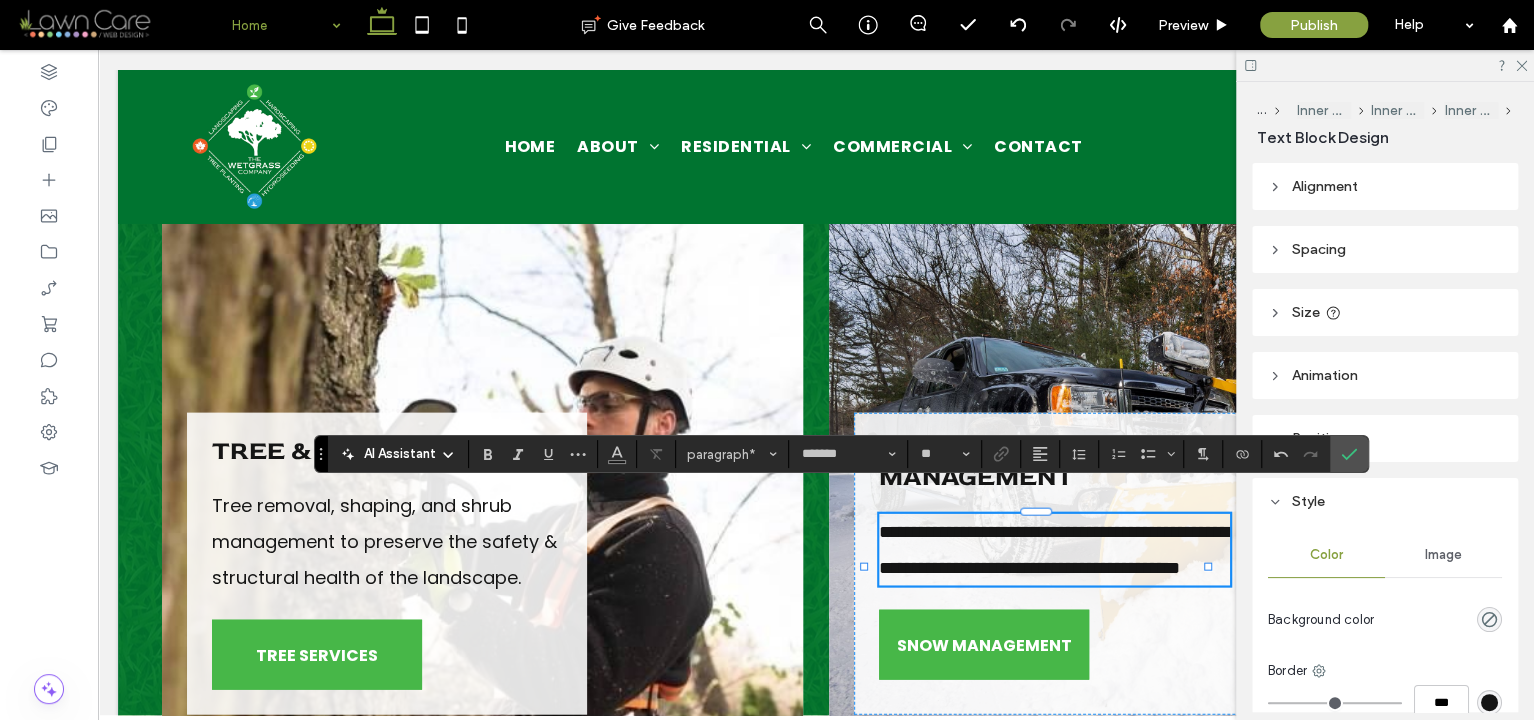 click on "**********" at bounding box center (1054, 550) 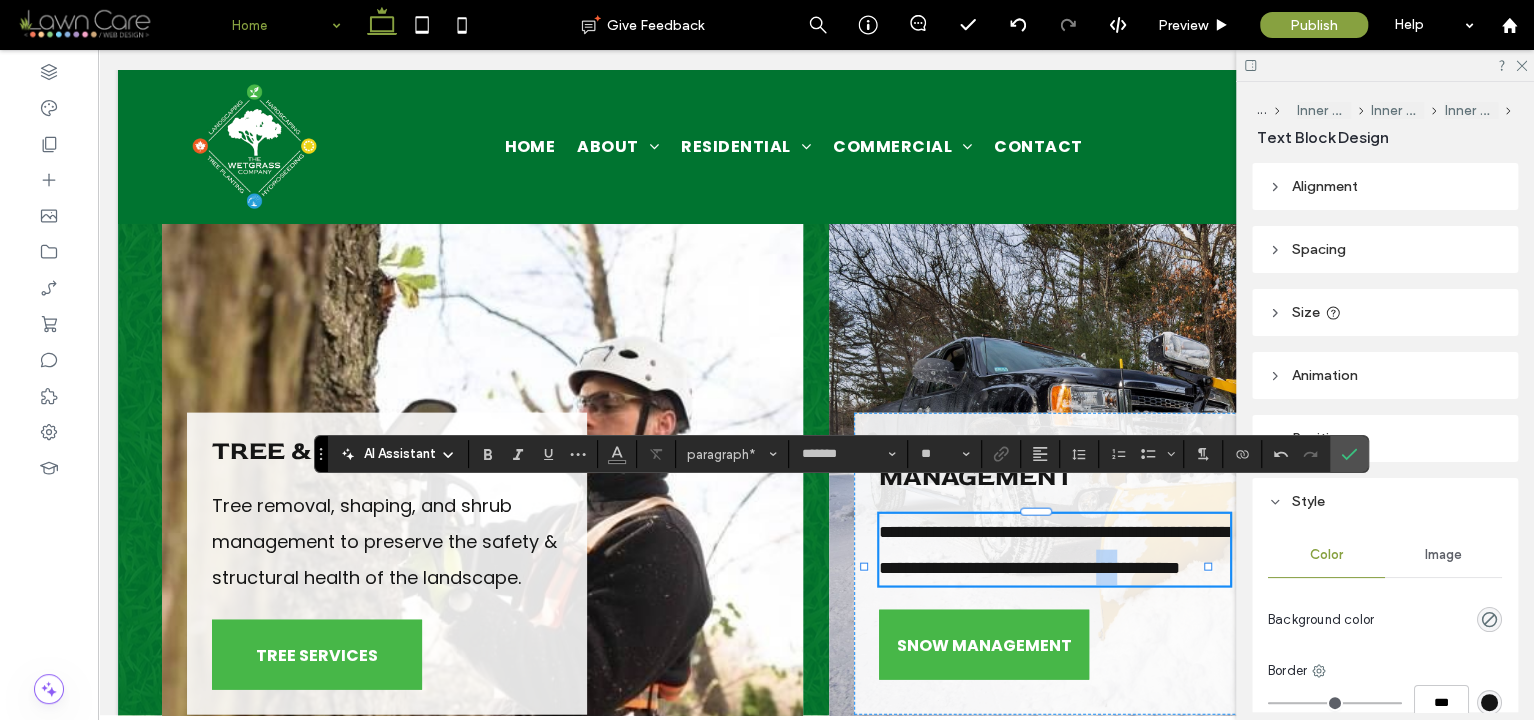 click on "**********" at bounding box center [1054, 550] 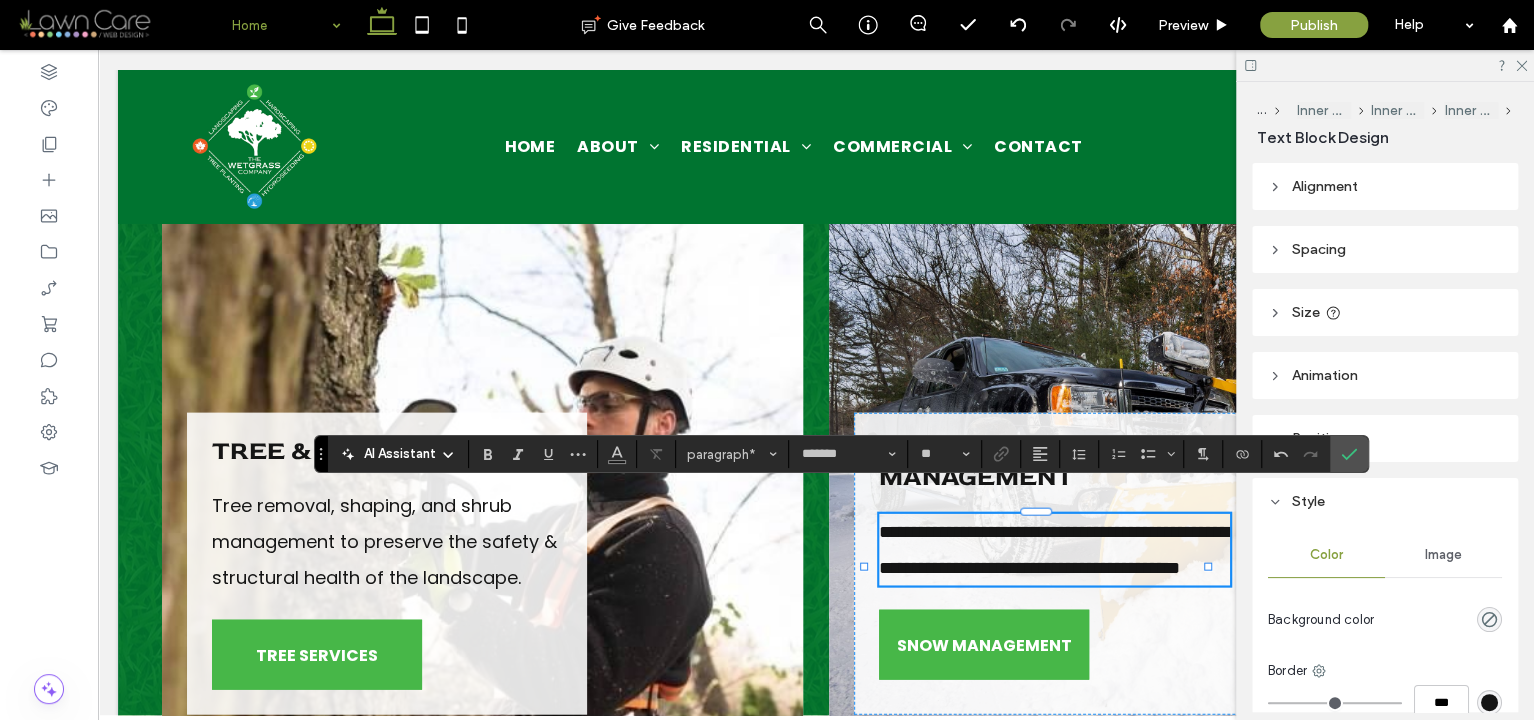 type 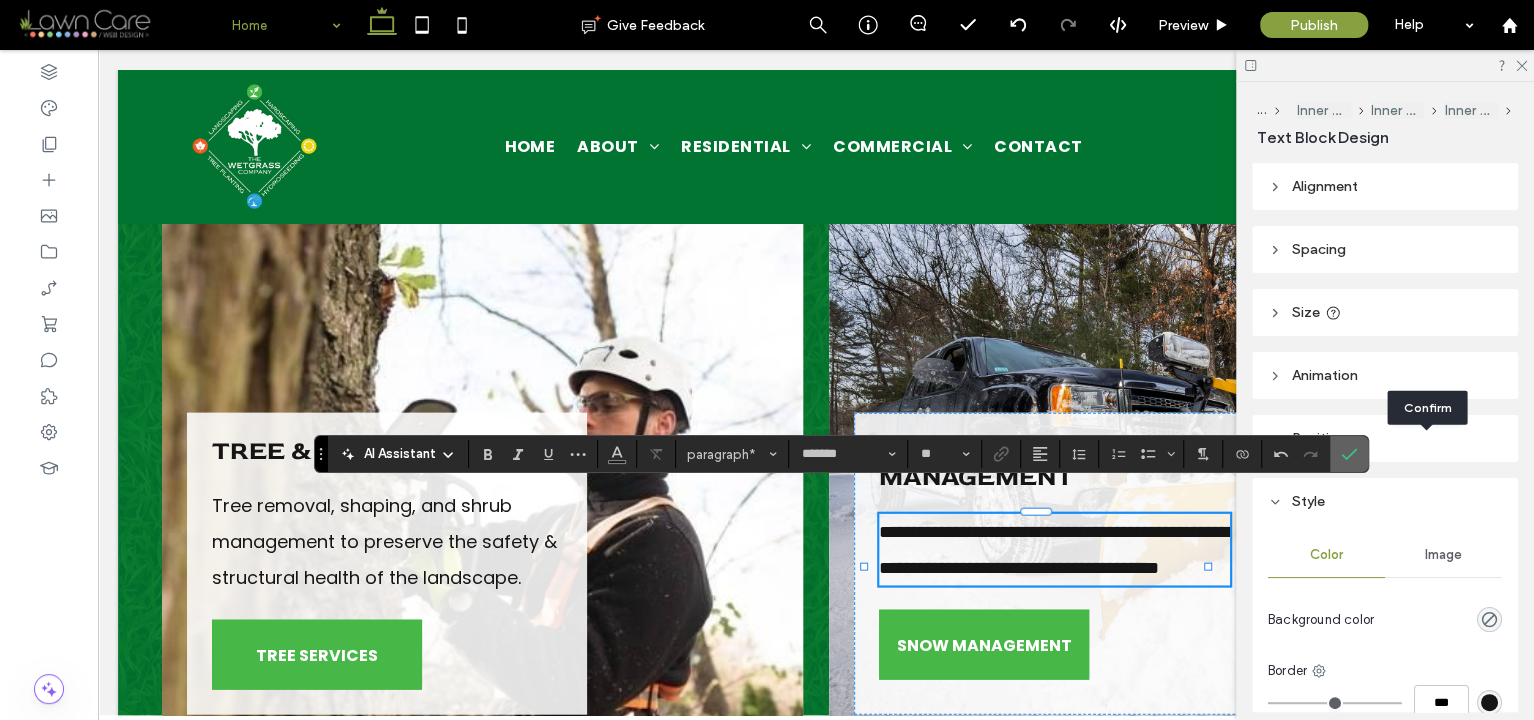 click at bounding box center [1349, 454] 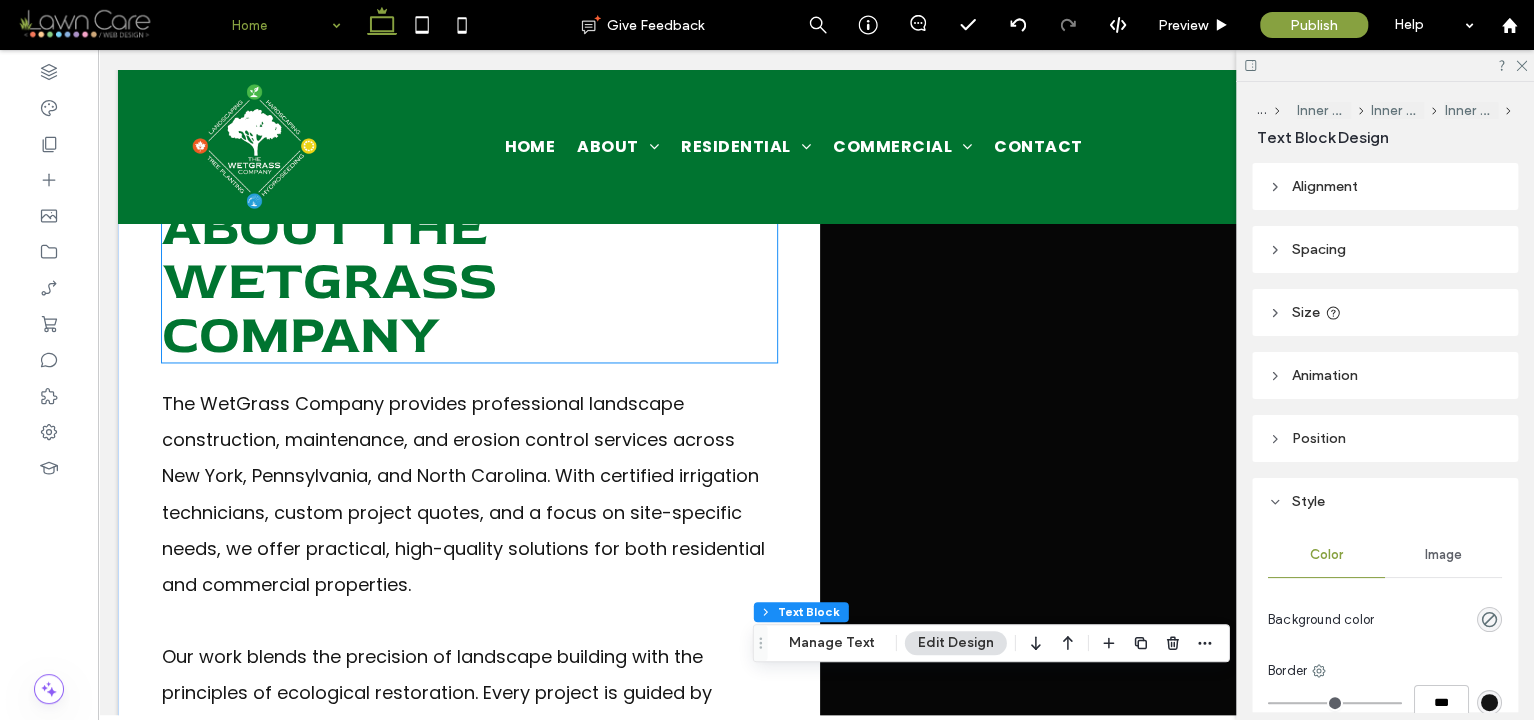scroll, scrollTop: 1309, scrollLeft: 0, axis: vertical 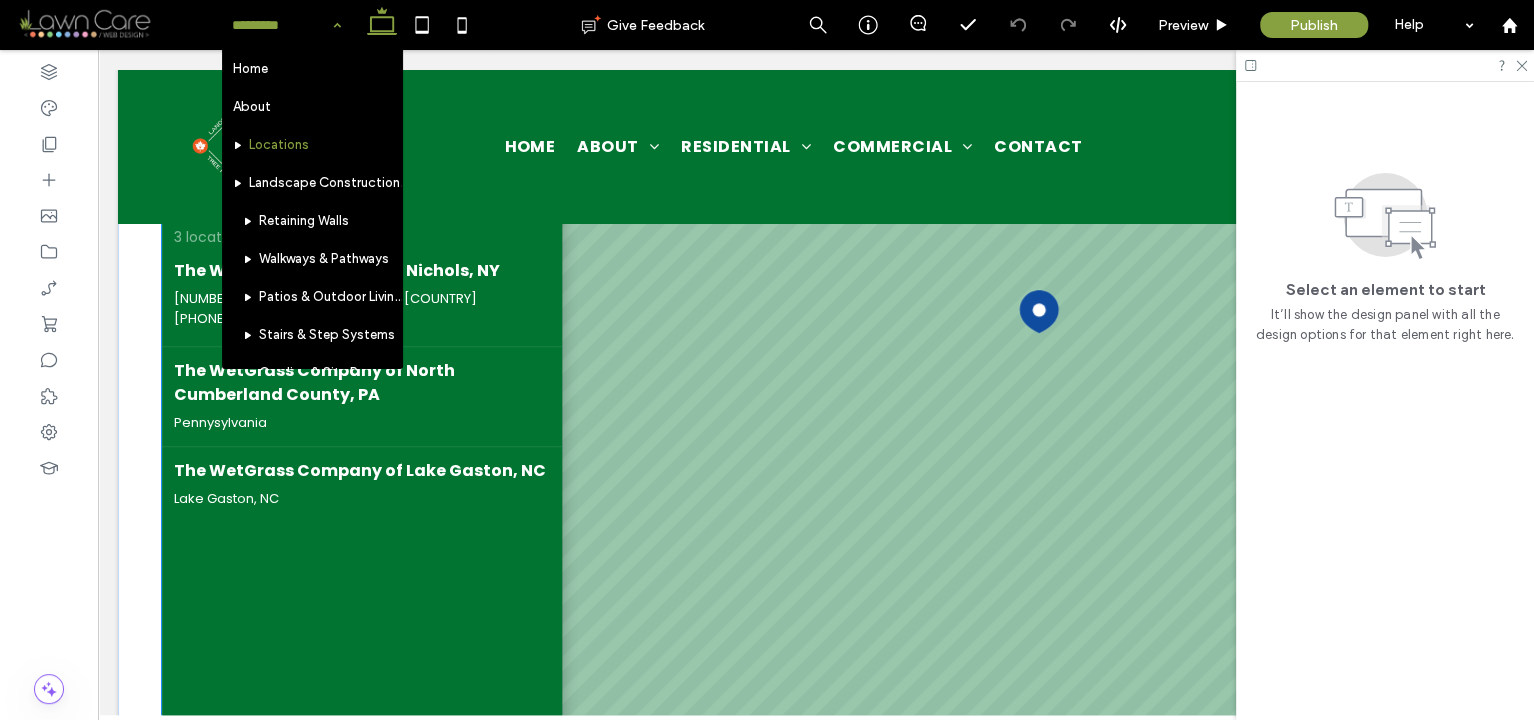 click on "3 locations The WetGrass Company of Nichols, NY 263 W River Rd, Nichols, NY 13812, USA +1 607-223-9152 The WetGrass Company of North Cumberland County, PA Pennysylvania The WetGrass Company of Lake Gaston, NC Lake Gaston, NC" at bounding box center [362, 512] 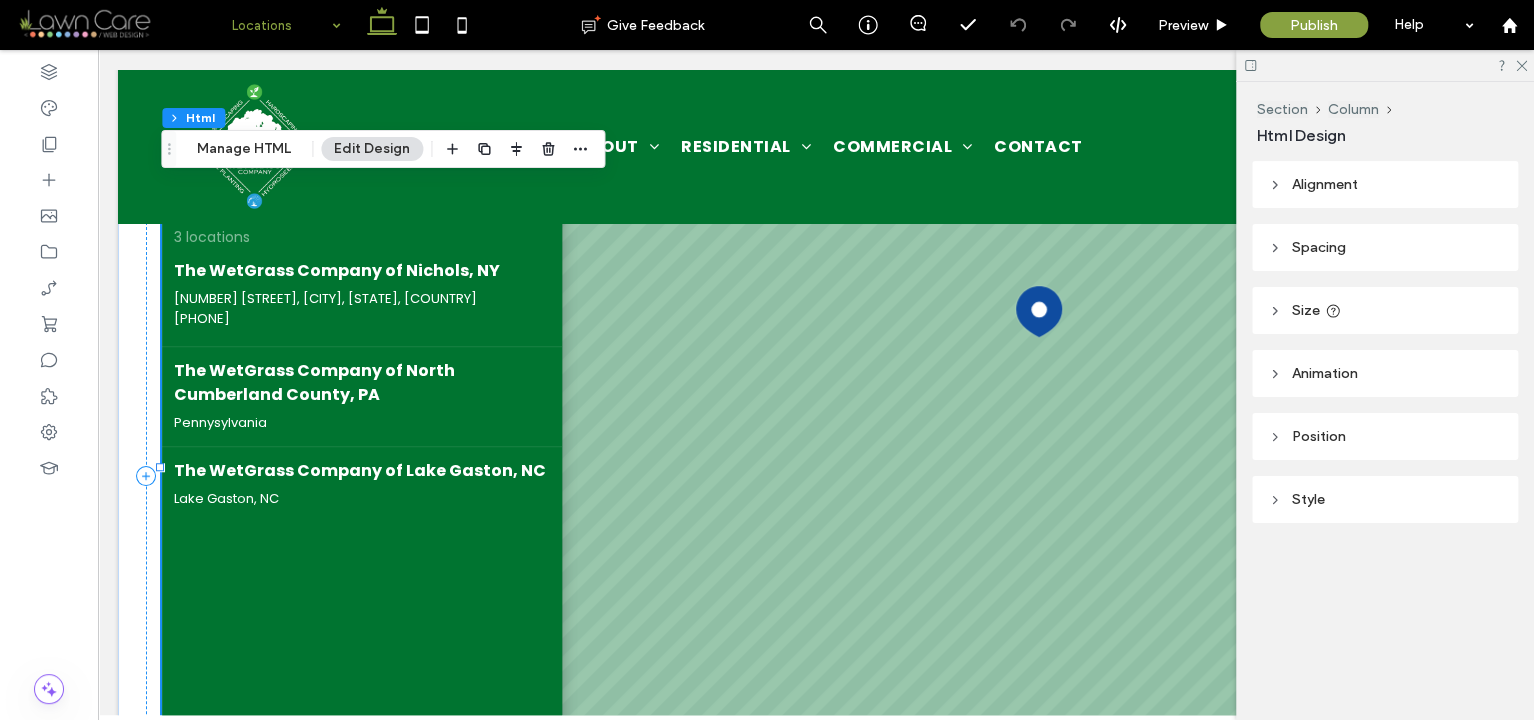 click on "Locations" at bounding box center [286, 25] 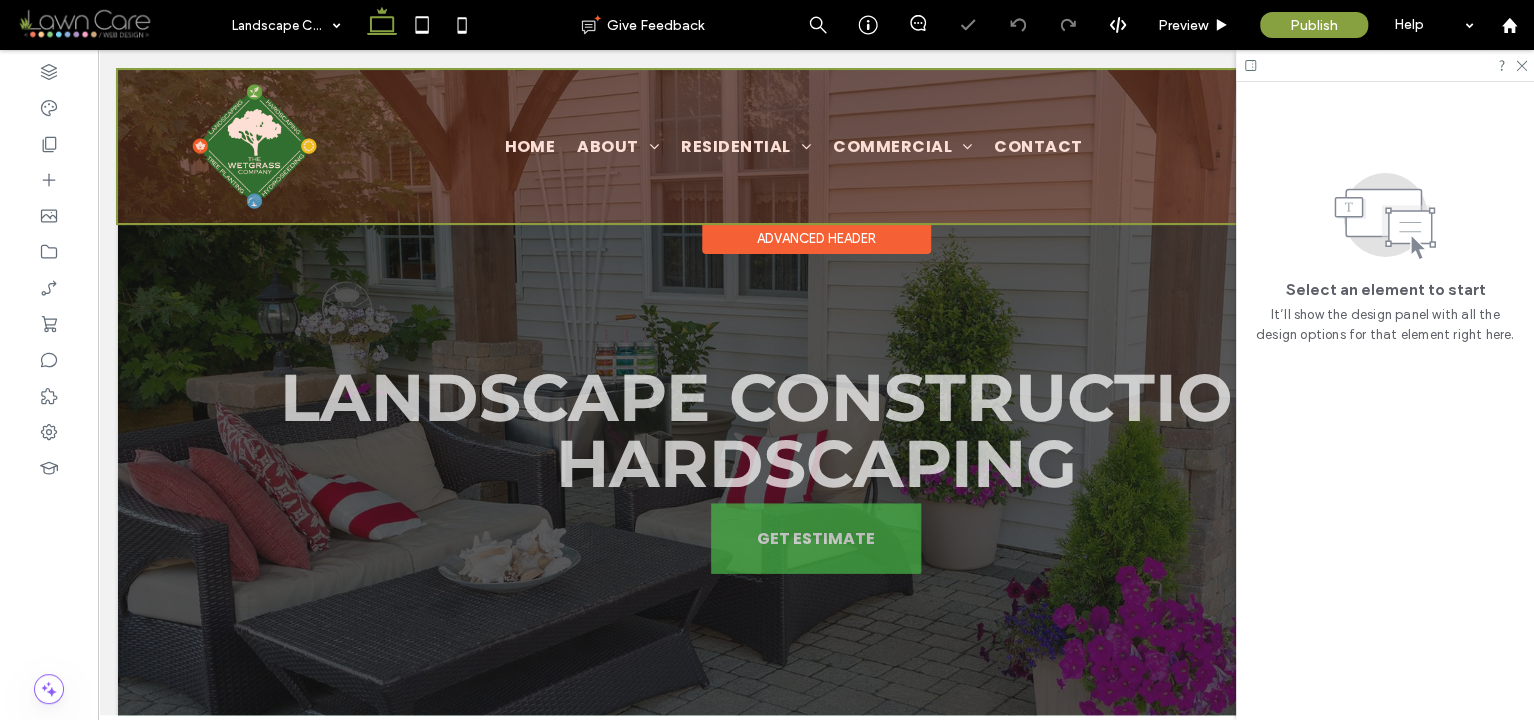 scroll, scrollTop: 0, scrollLeft: 0, axis: both 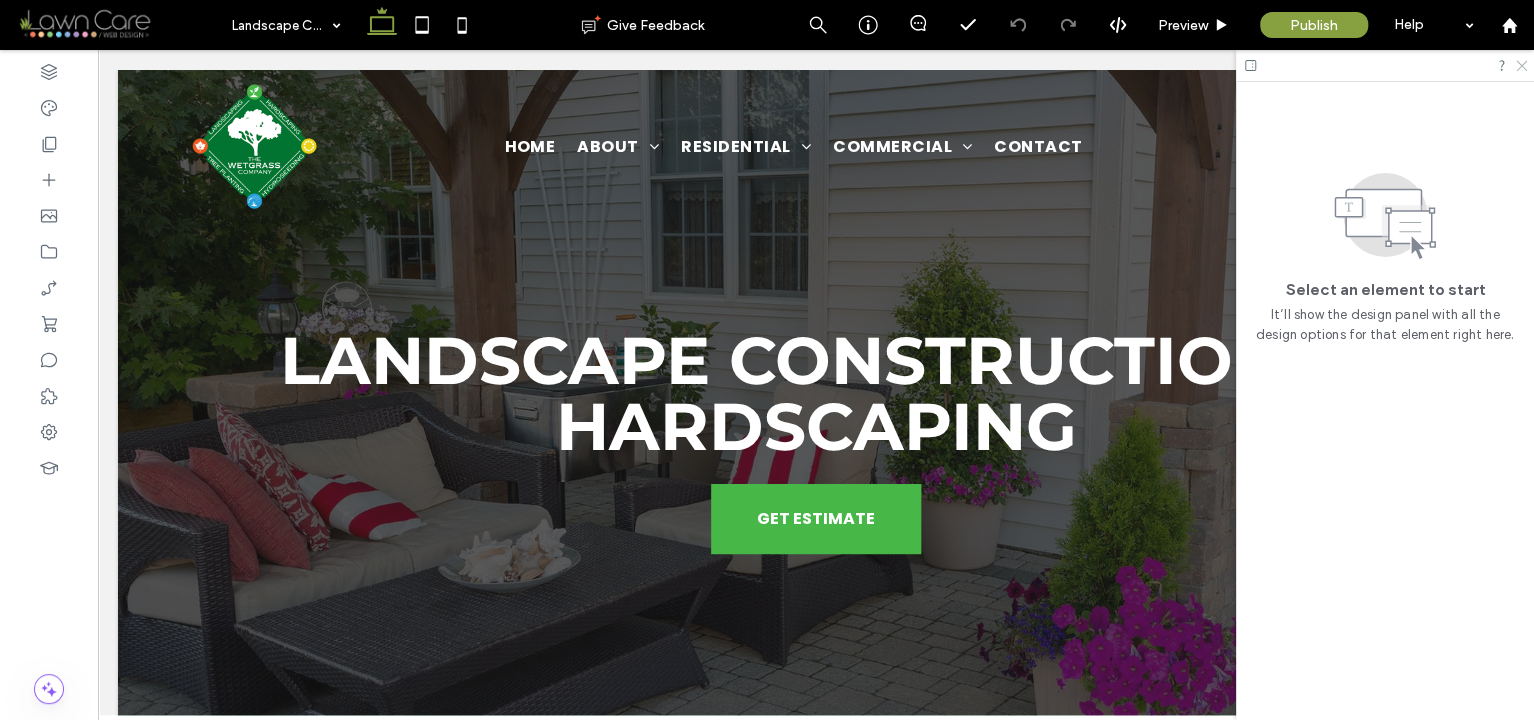 click 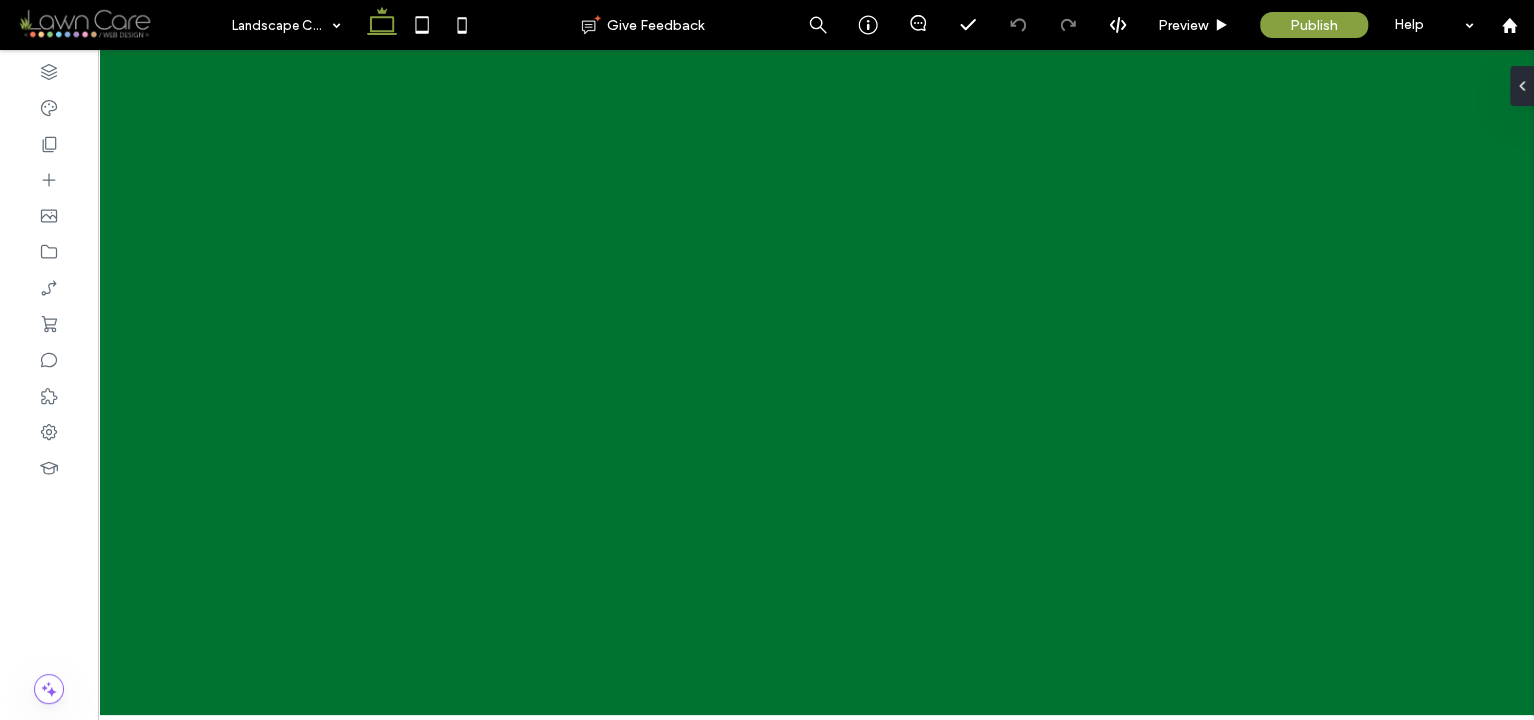 scroll, scrollTop: 0, scrollLeft: 0, axis: both 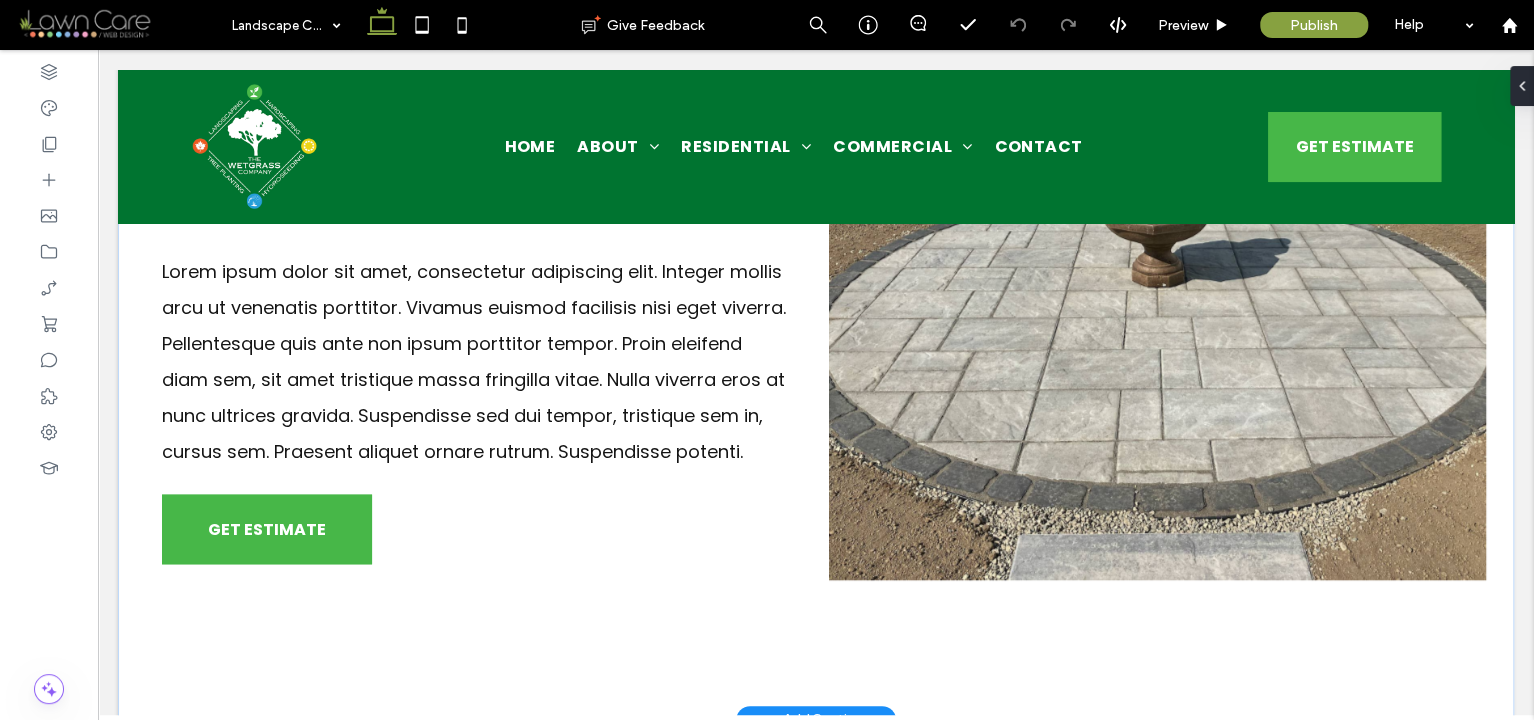 click on "Lorem ipsum dolor sit amet, consectetur adipiscing elit. Integer mollis arcu ut venenatis porttitor. Vivamus euismod facilisis nisi eget viverra. Pellentesque quis ante non ipsum porttitor tempor. Proin eleifend diam sem, sit amet tristique massa fringilla vitae. Nulla viverra eros at nunc ultrices gravida. Suspendisse sed dui tempor, tristique sem in, cursus sem. Praesent aliquet ornare rutrum. Suspendisse potenti." at bounding box center (474, 361) 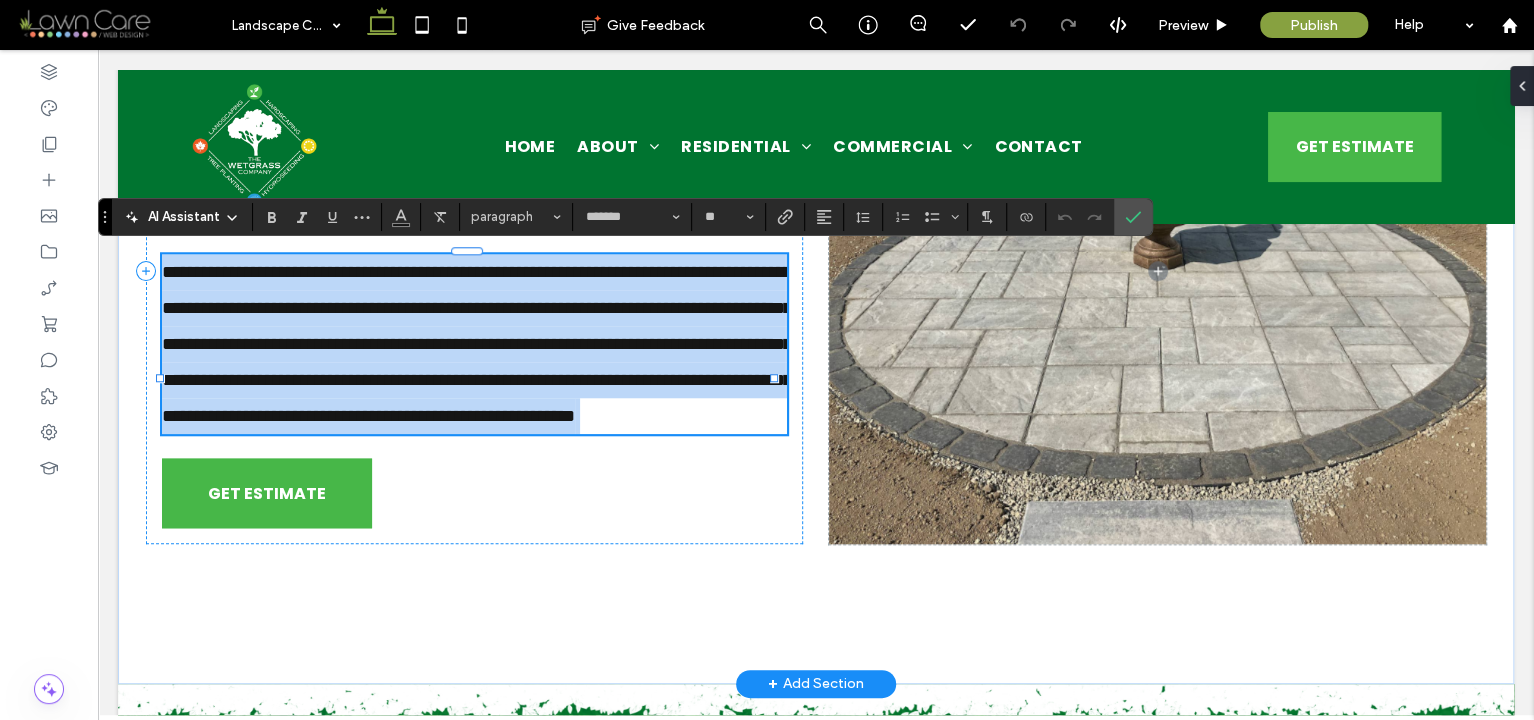 scroll, scrollTop: 0, scrollLeft: 0, axis: both 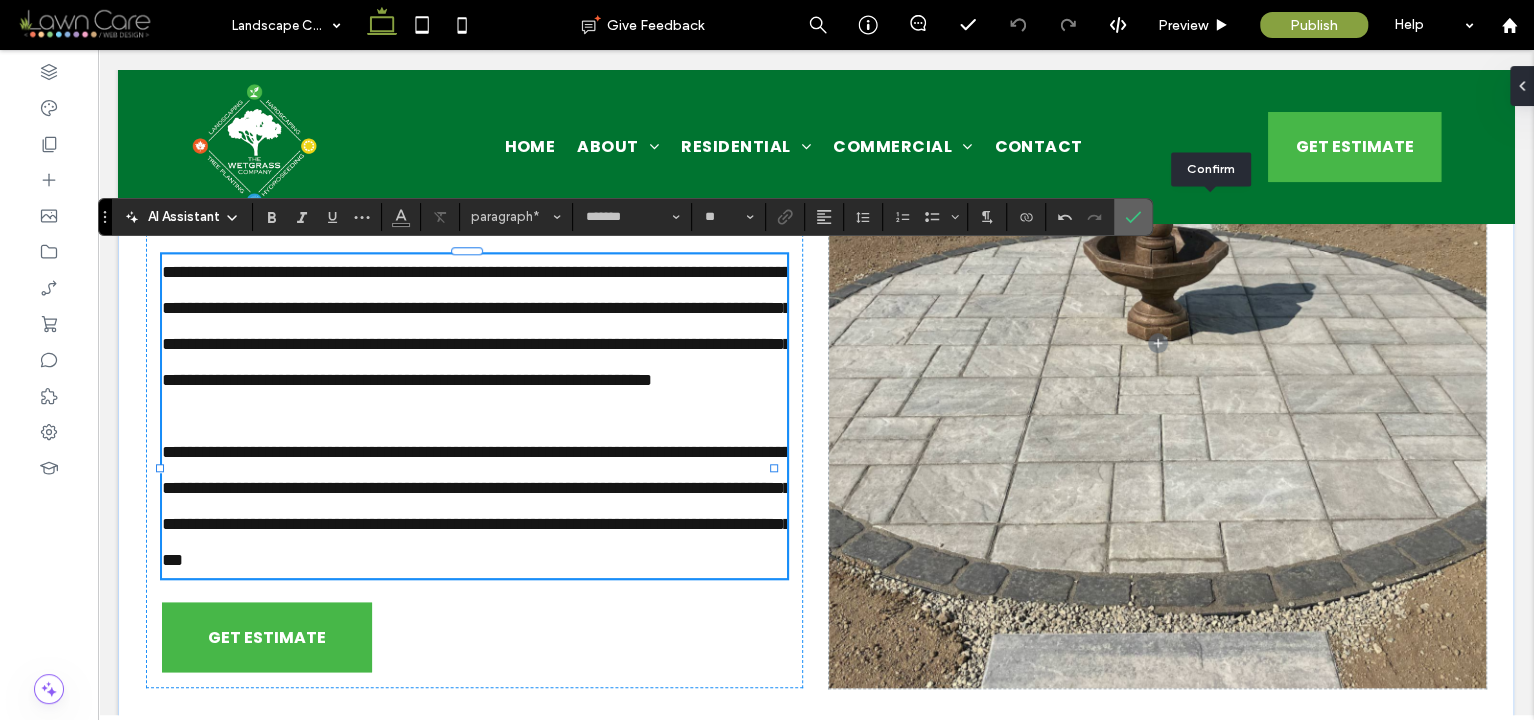 click 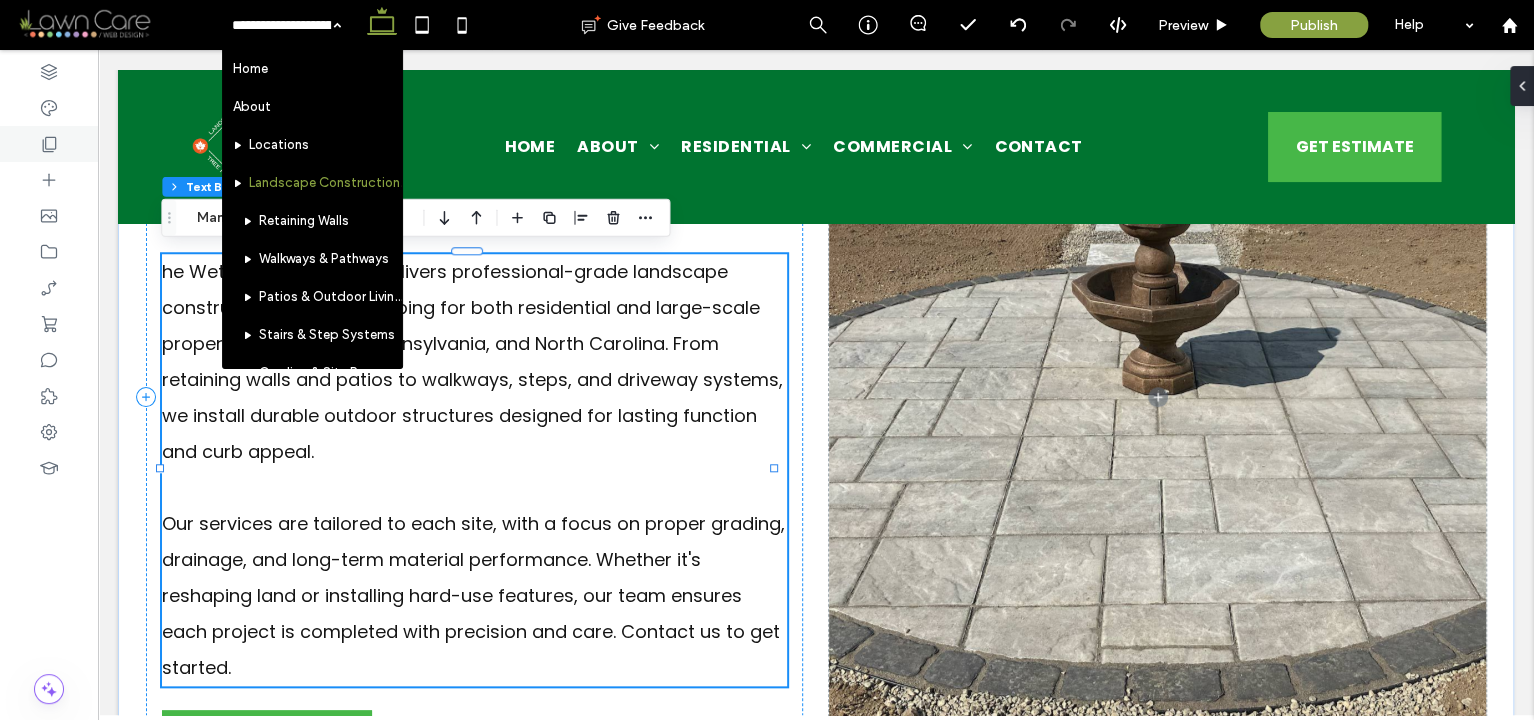 click 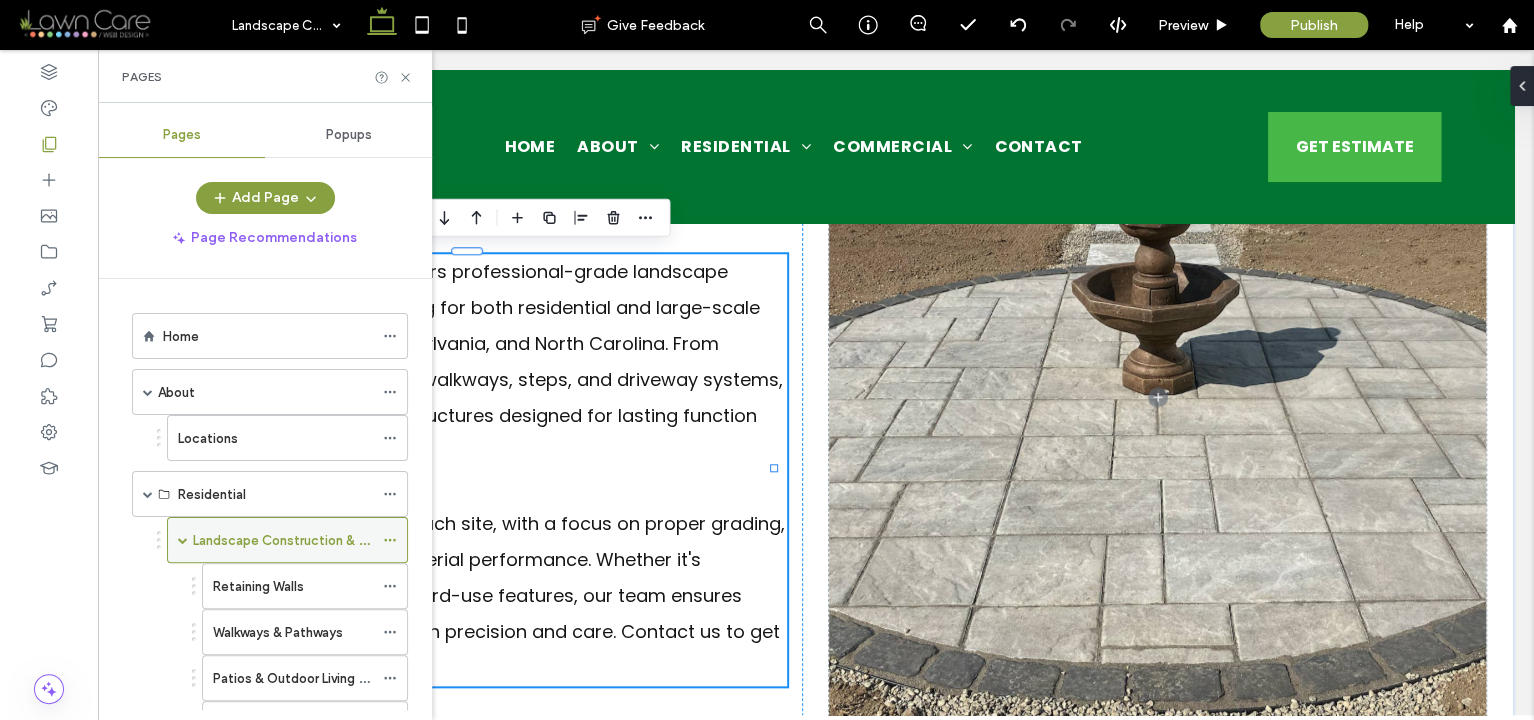 click 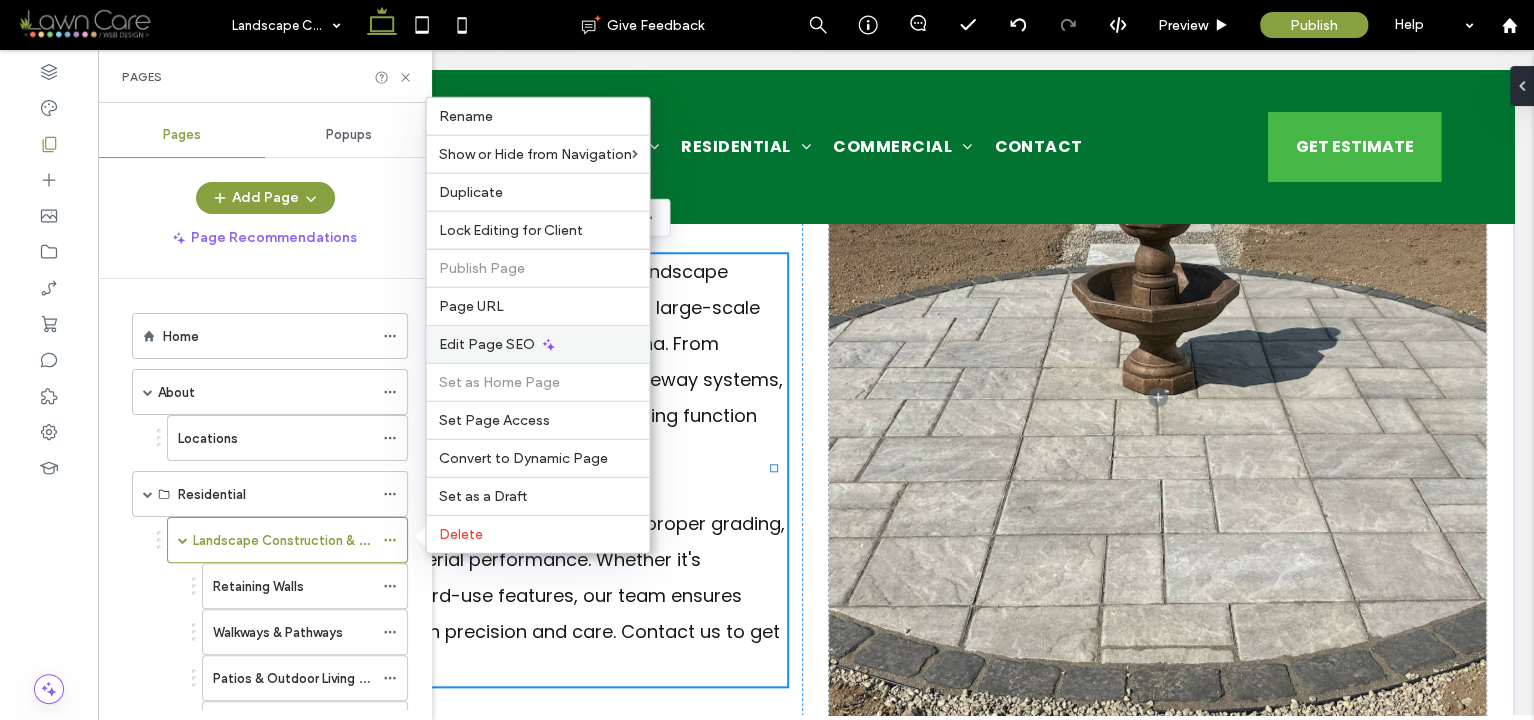 click on "Edit Page SEO" at bounding box center (486, 344) 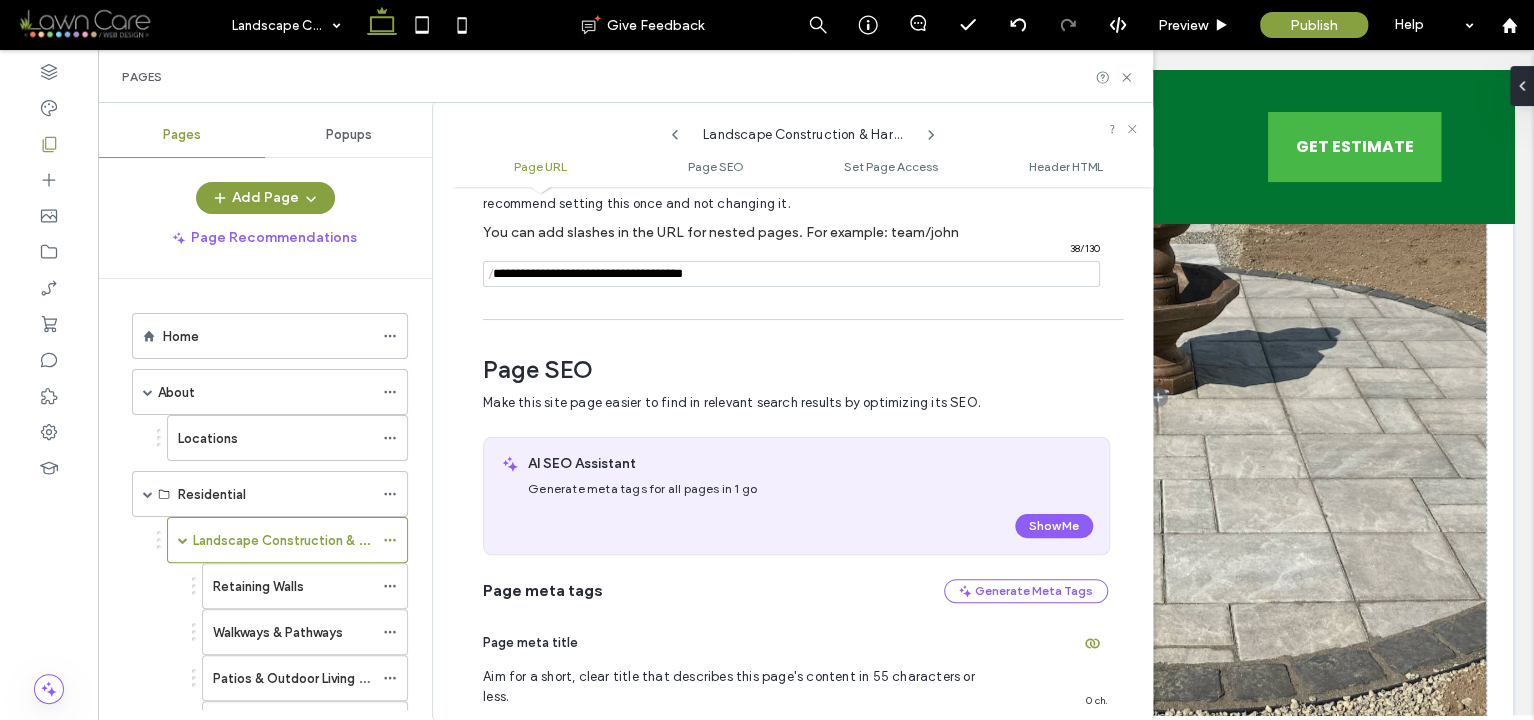 scroll, scrollTop: 282, scrollLeft: 0, axis: vertical 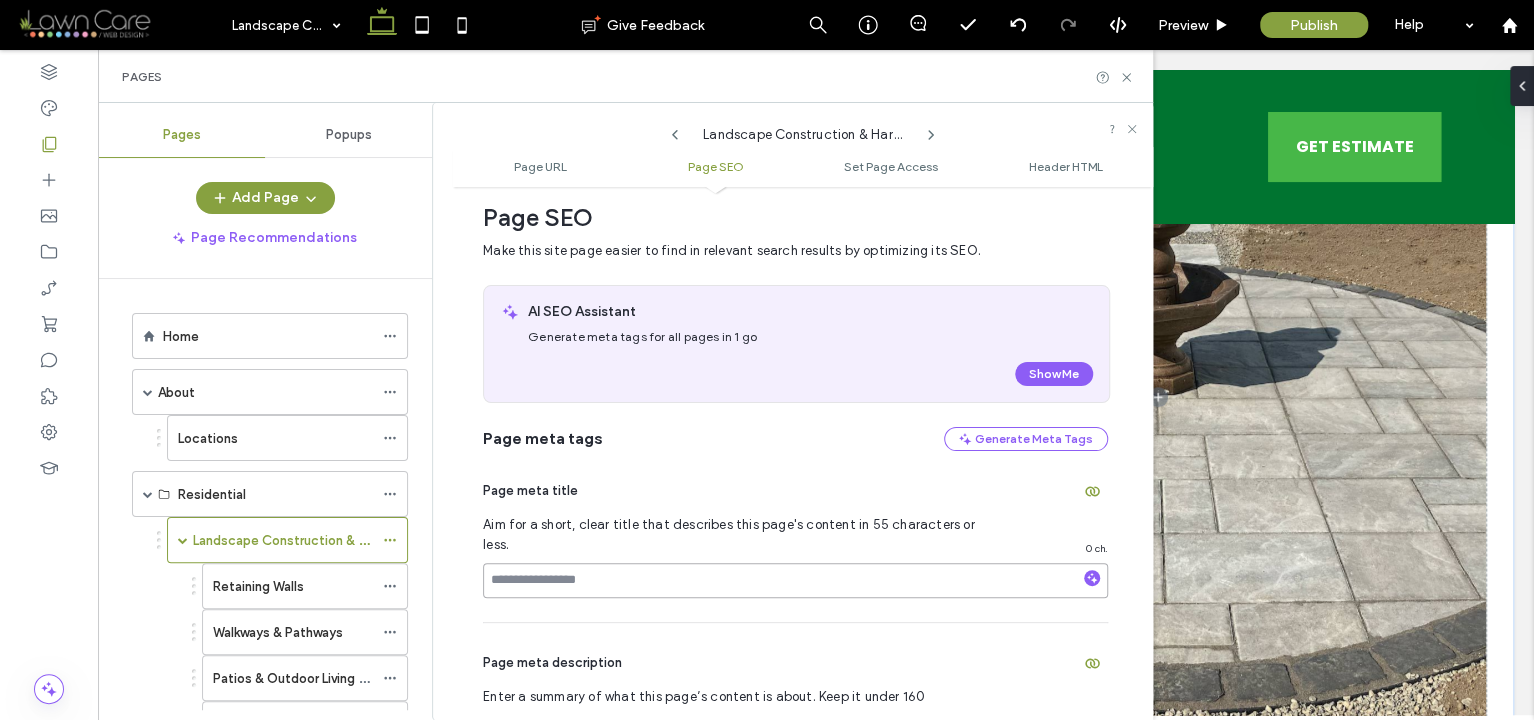 click at bounding box center (795, 580) 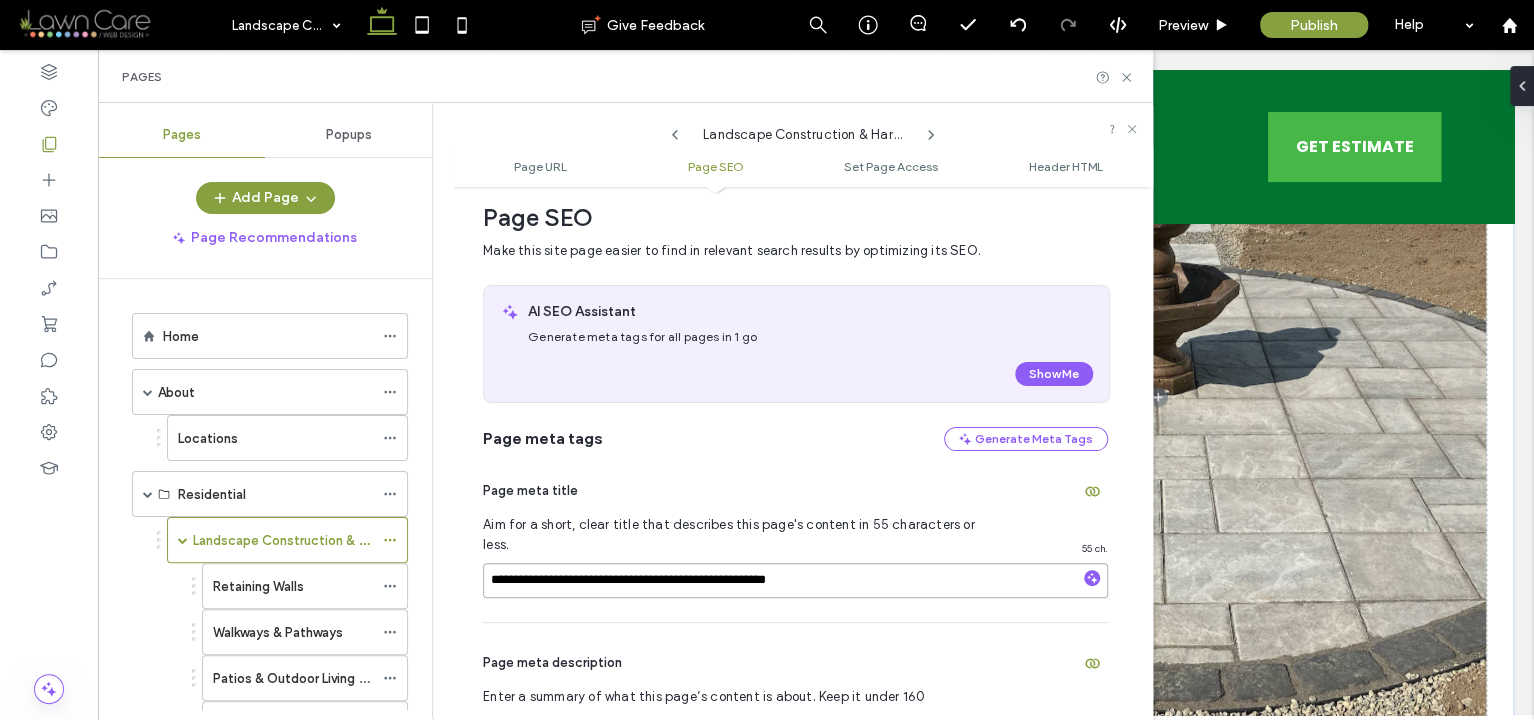 click on "**********" at bounding box center [795, 580] 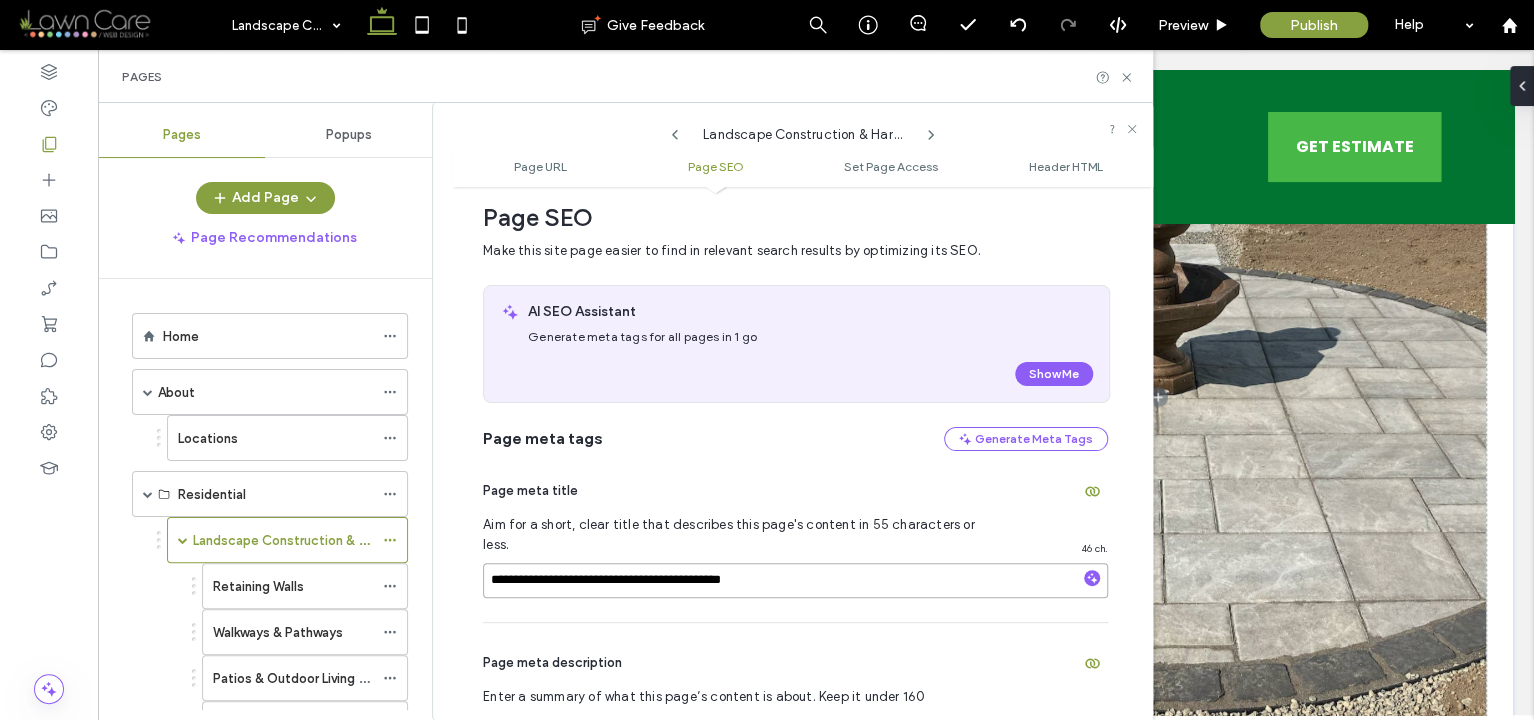 type on "**********" 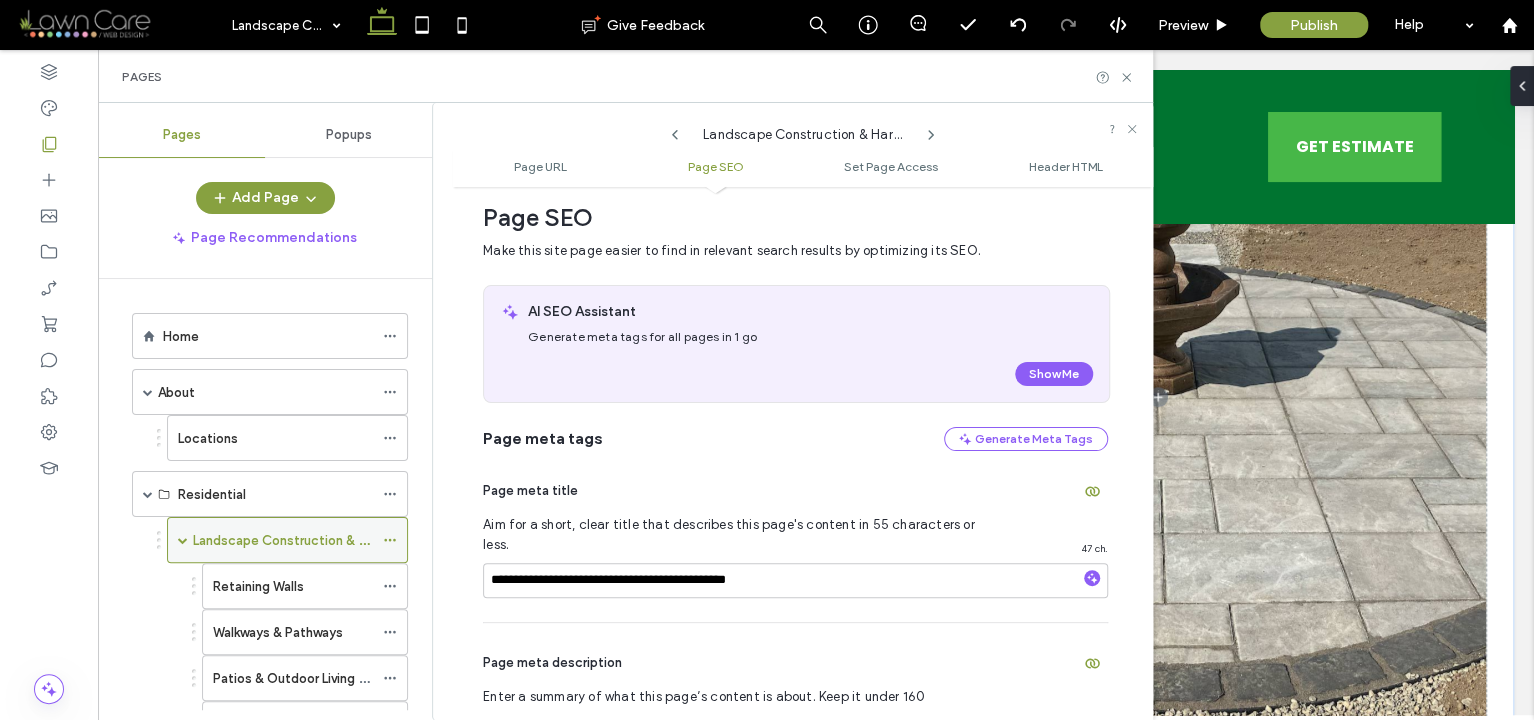 click on "Landscape Construction & Hardscaping" at bounding box center [313, 540] 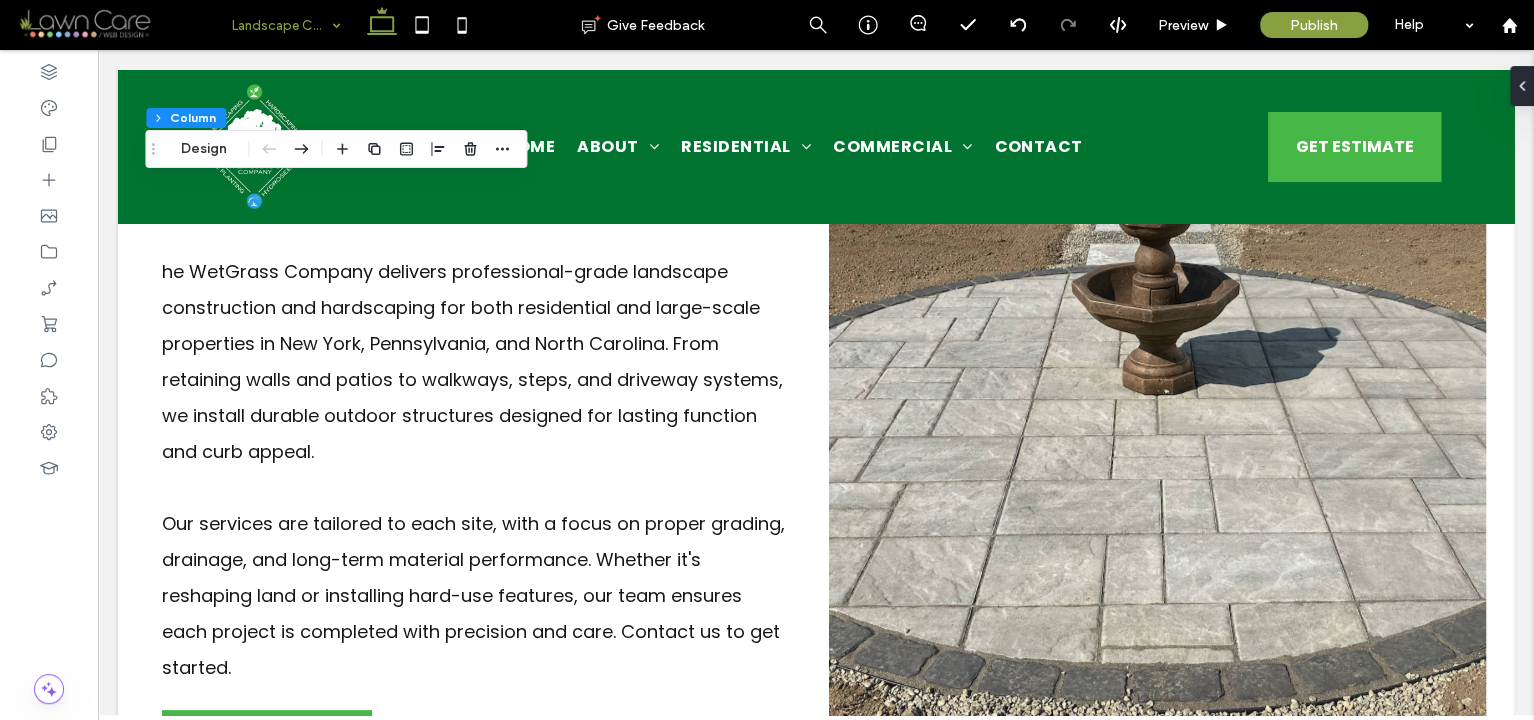 click on "Landscape Construction & Hardscaping" at bounding box center (286, 25) 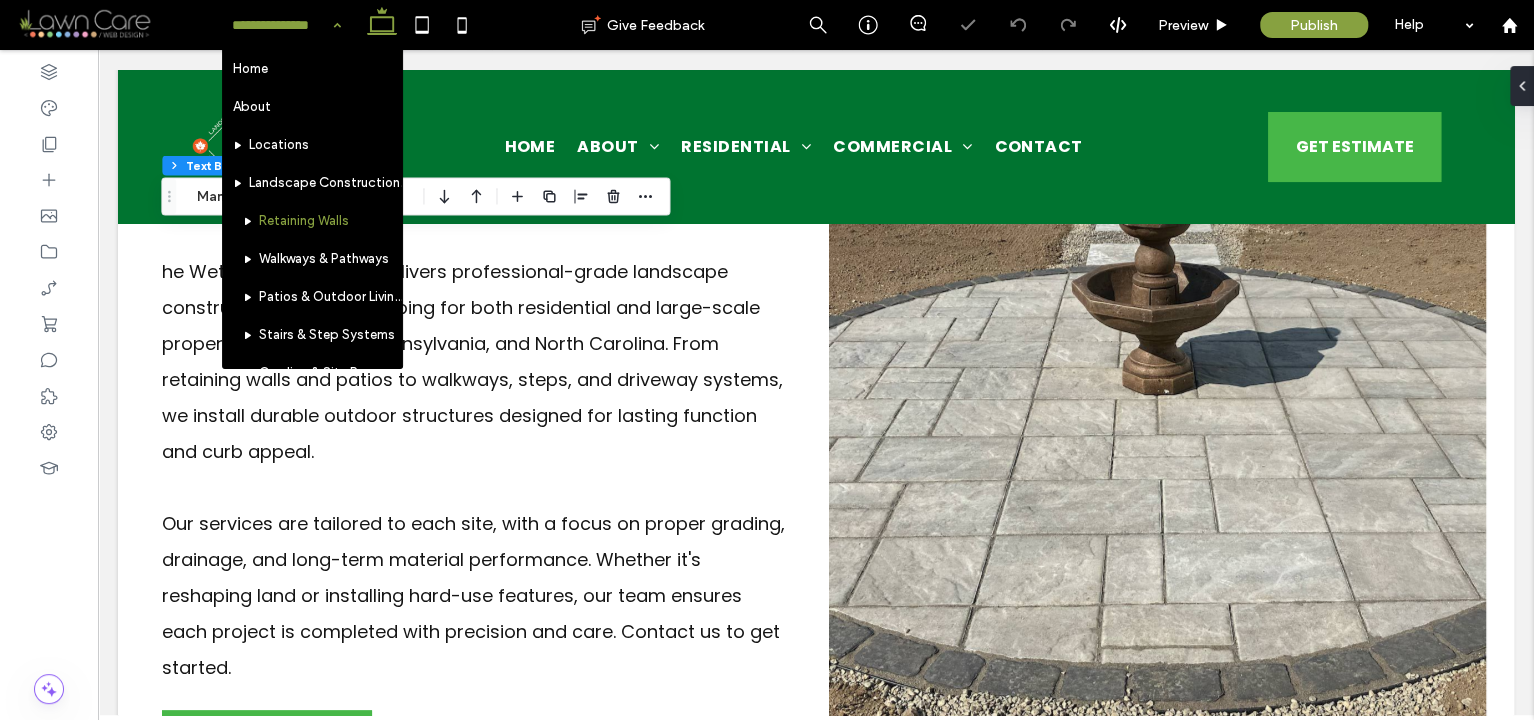 click at bounding box center [281, 25] 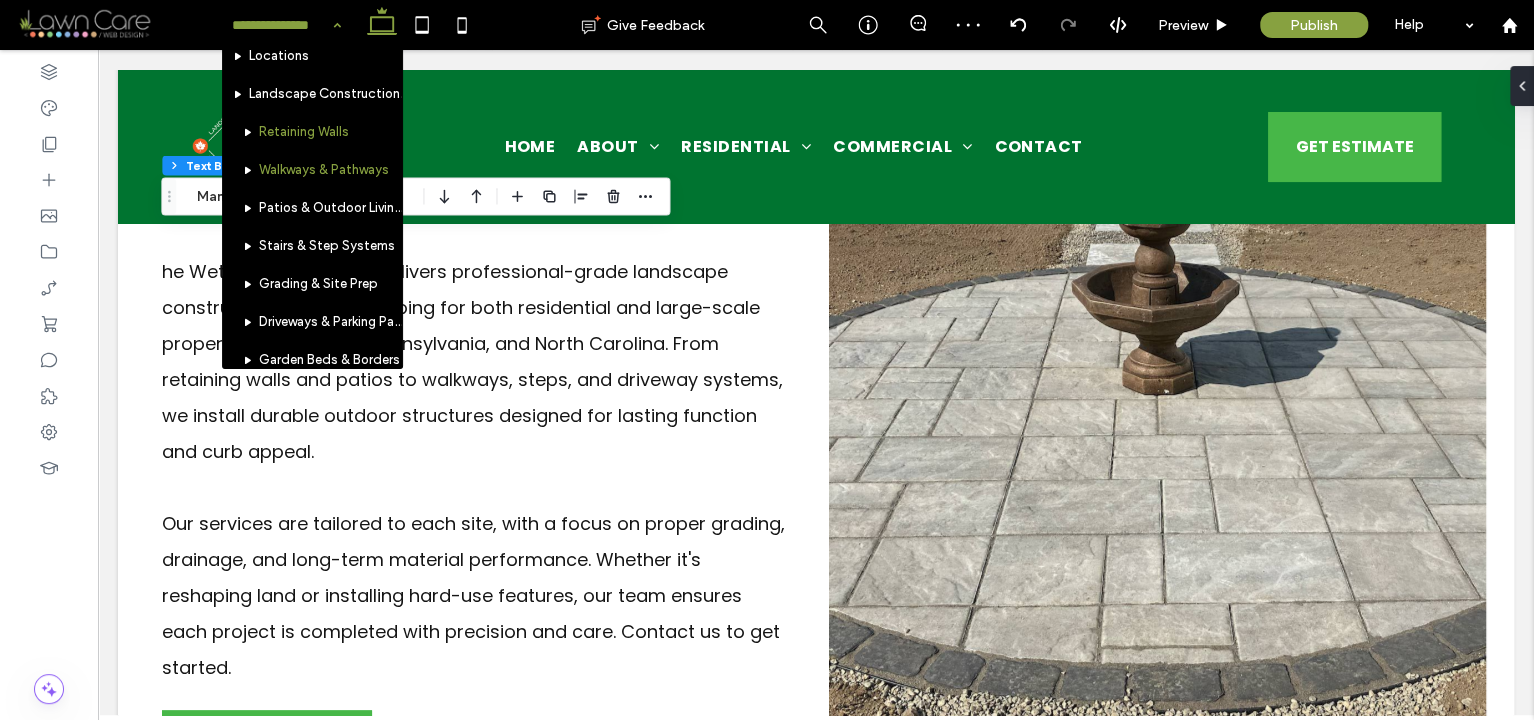 scroll, scrollTop: 95, scrollLeft: 0, axis: vertical 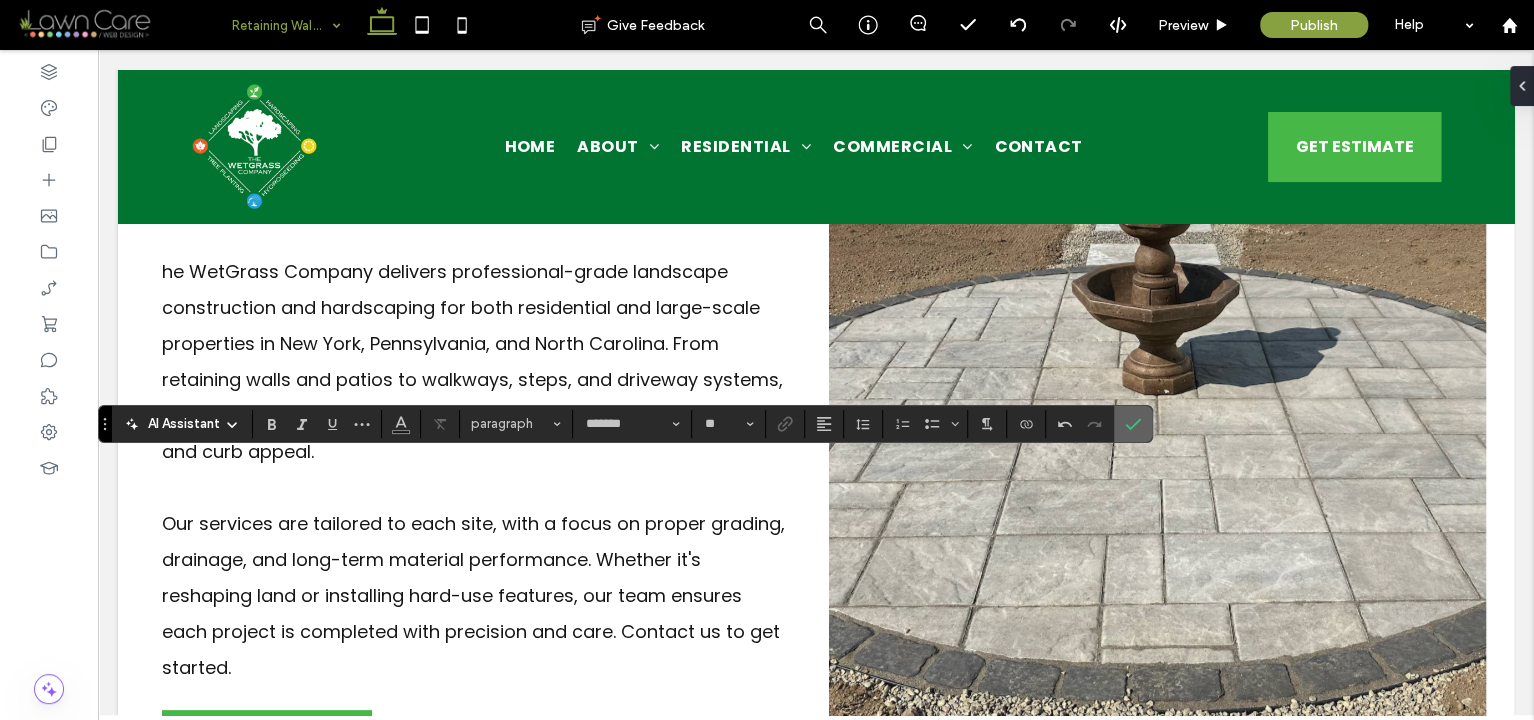 click 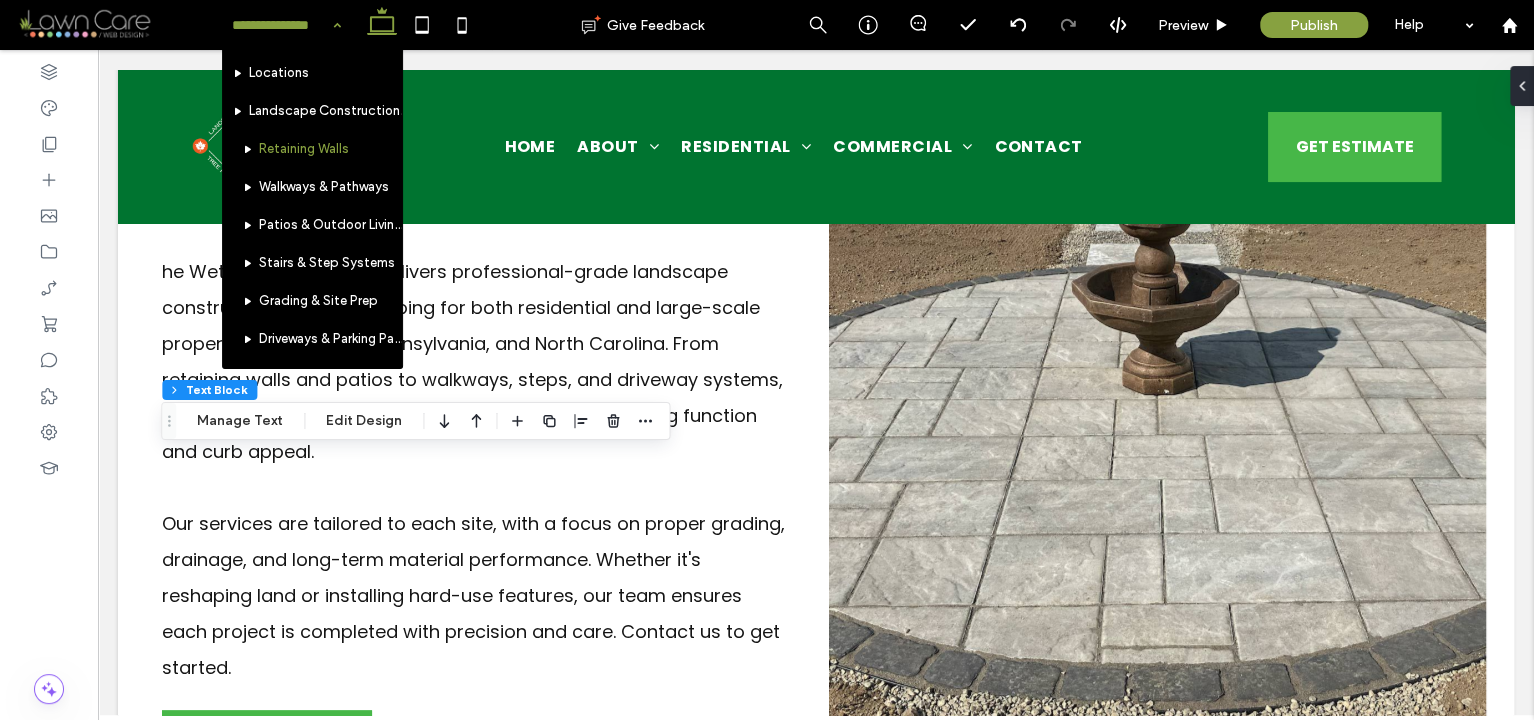 scroll, scrollTop: 80, scrollLeft: 0, axis: vertical 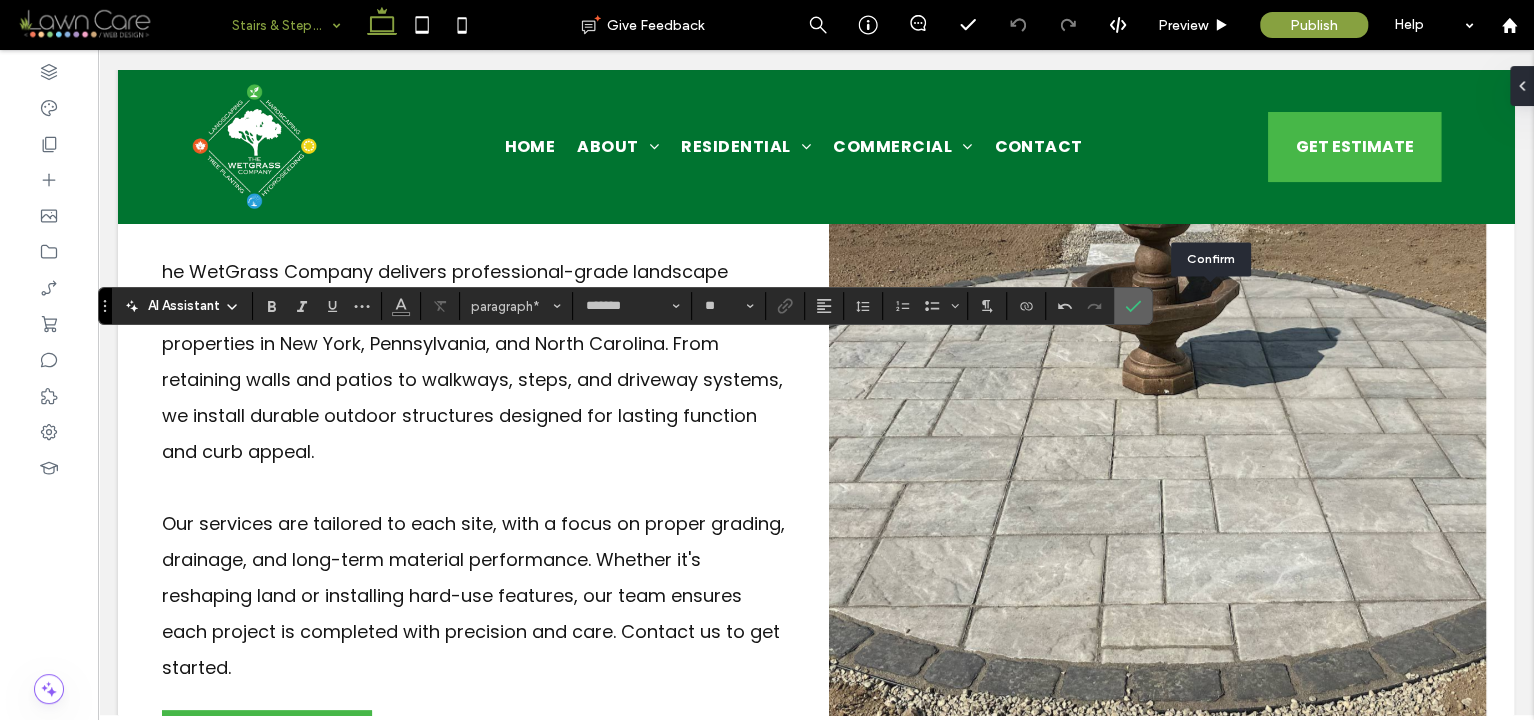 click 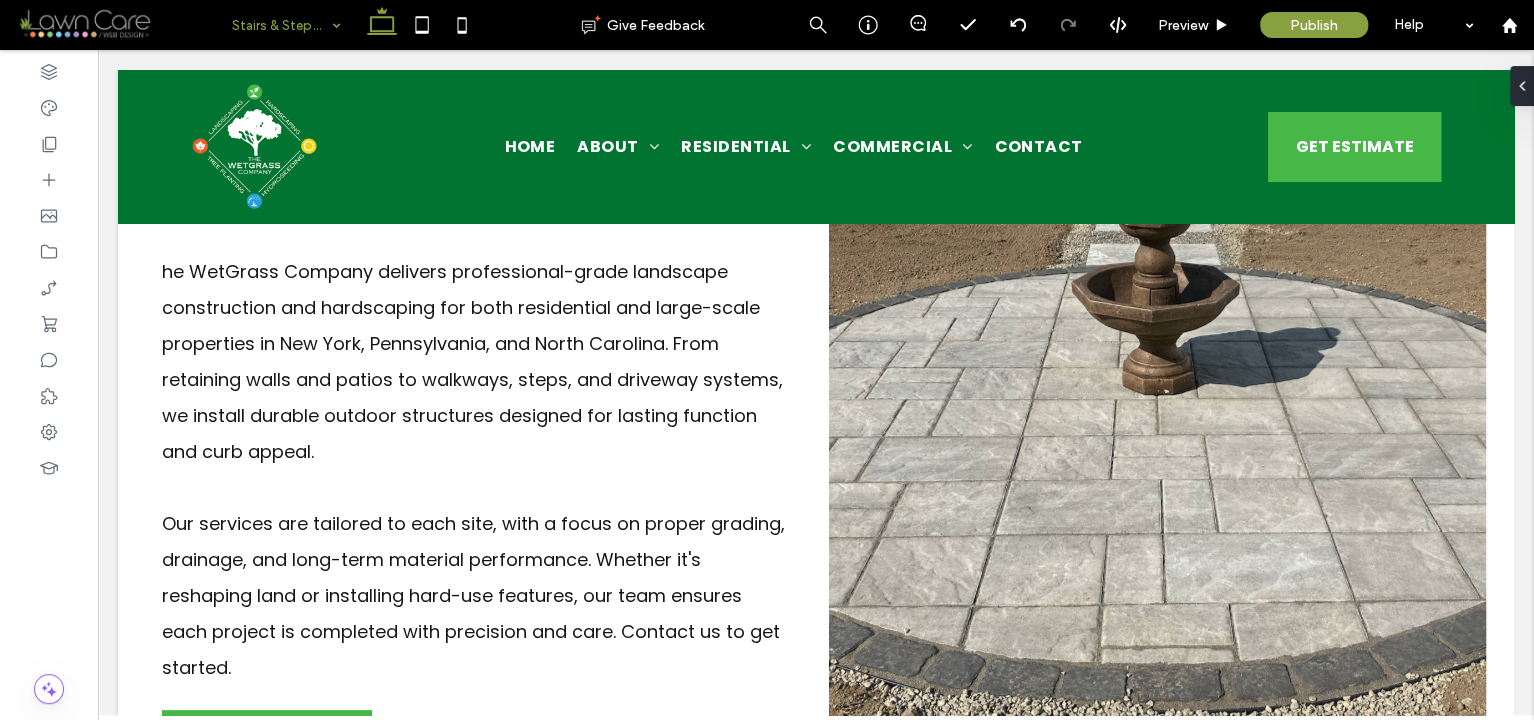 type on "*******" 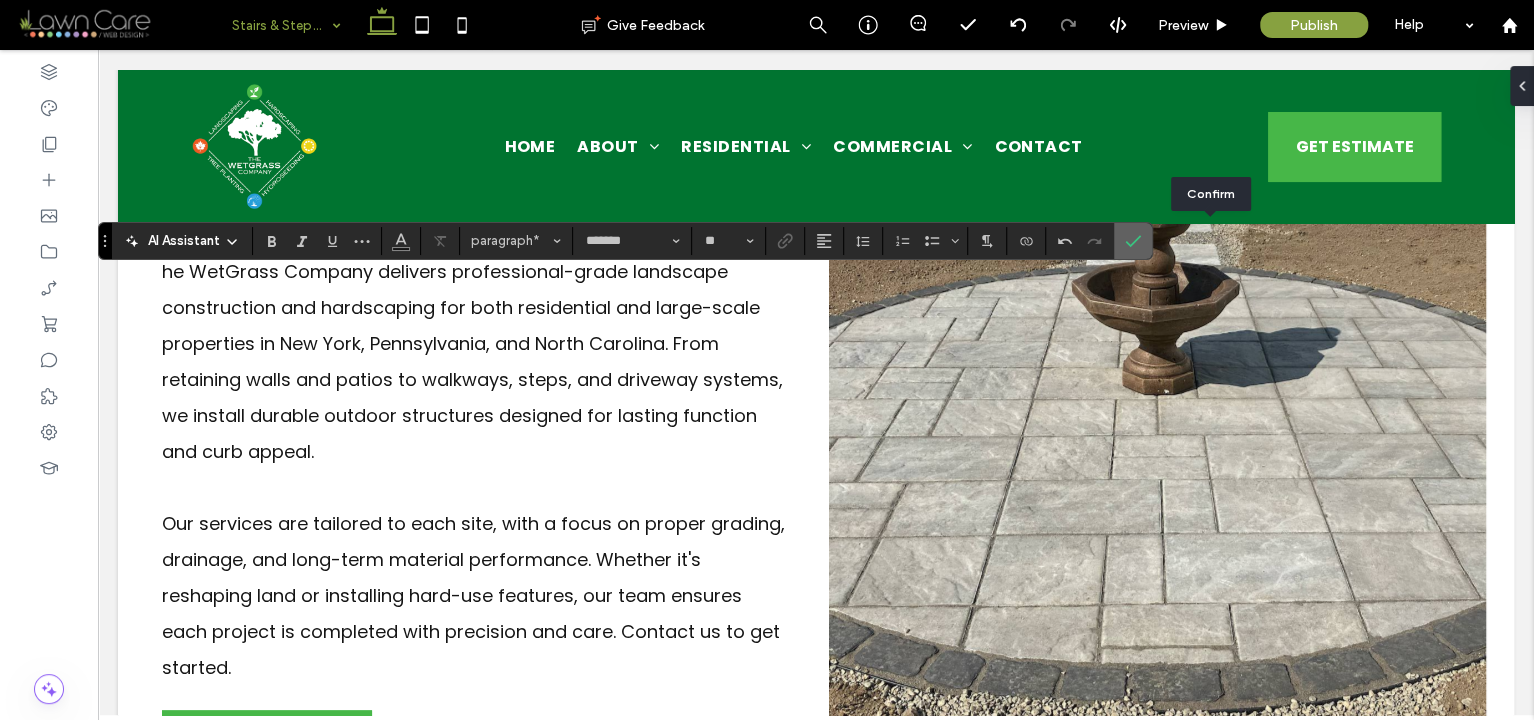 click 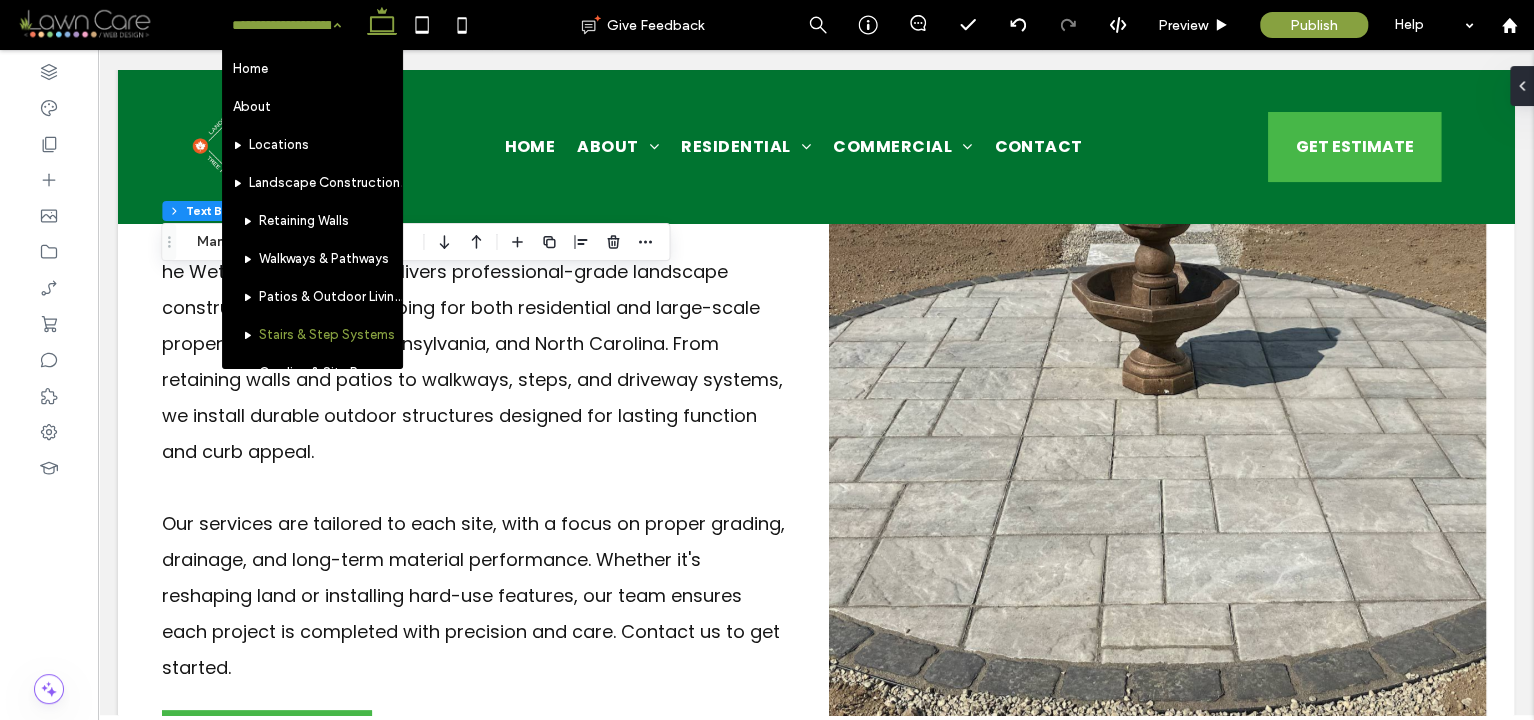 click at bounding box center [281, 25] 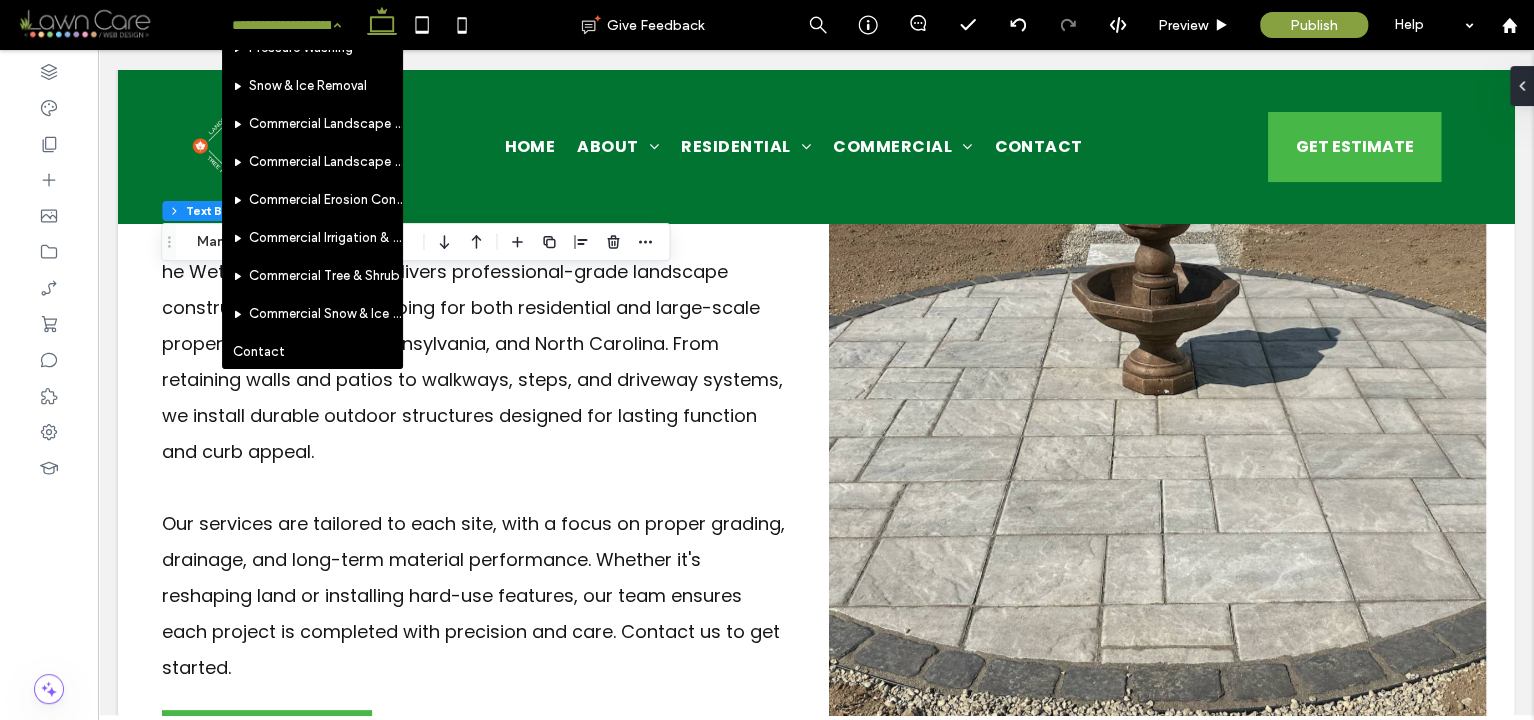 scroll, scrollTop: 902, scrollLeft: 0, axis: vertical 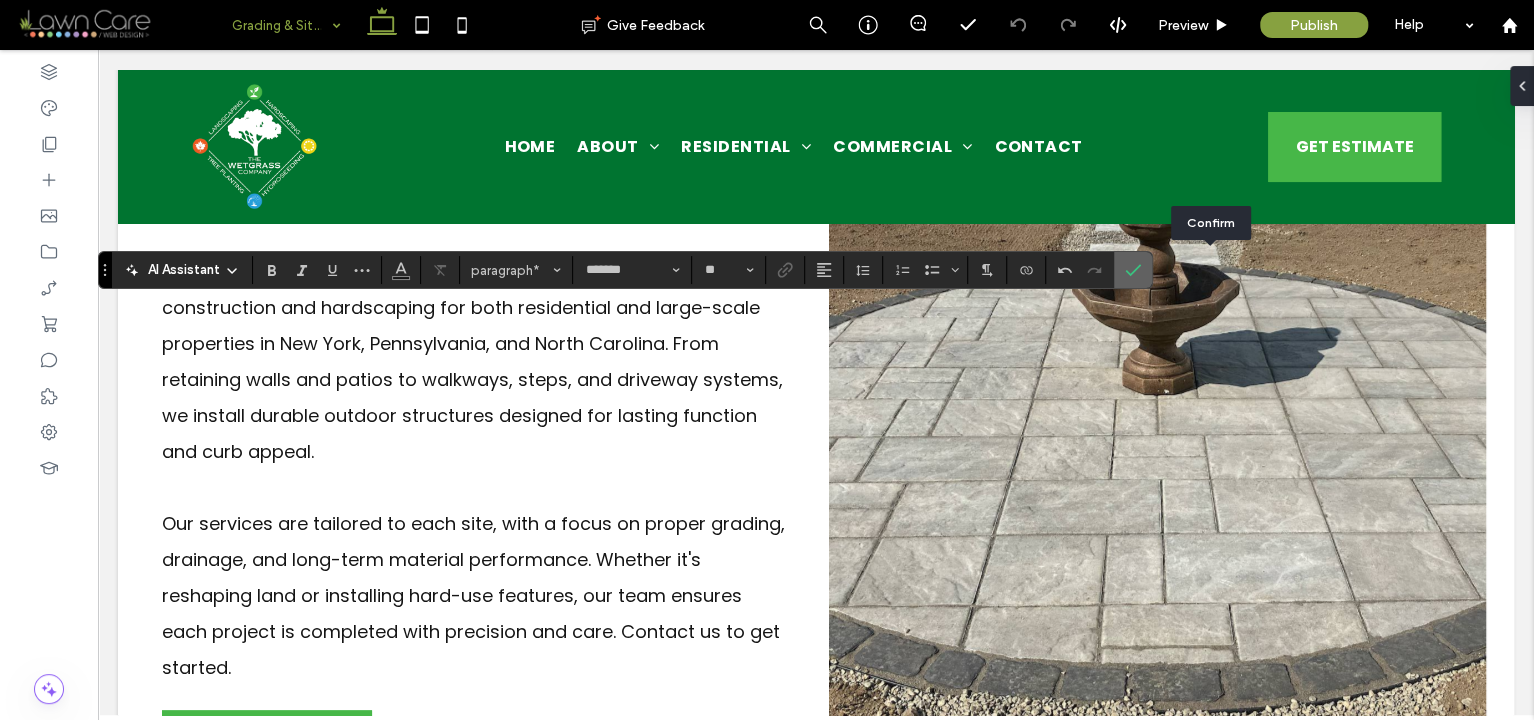 click at bounding box center (1133, 270) 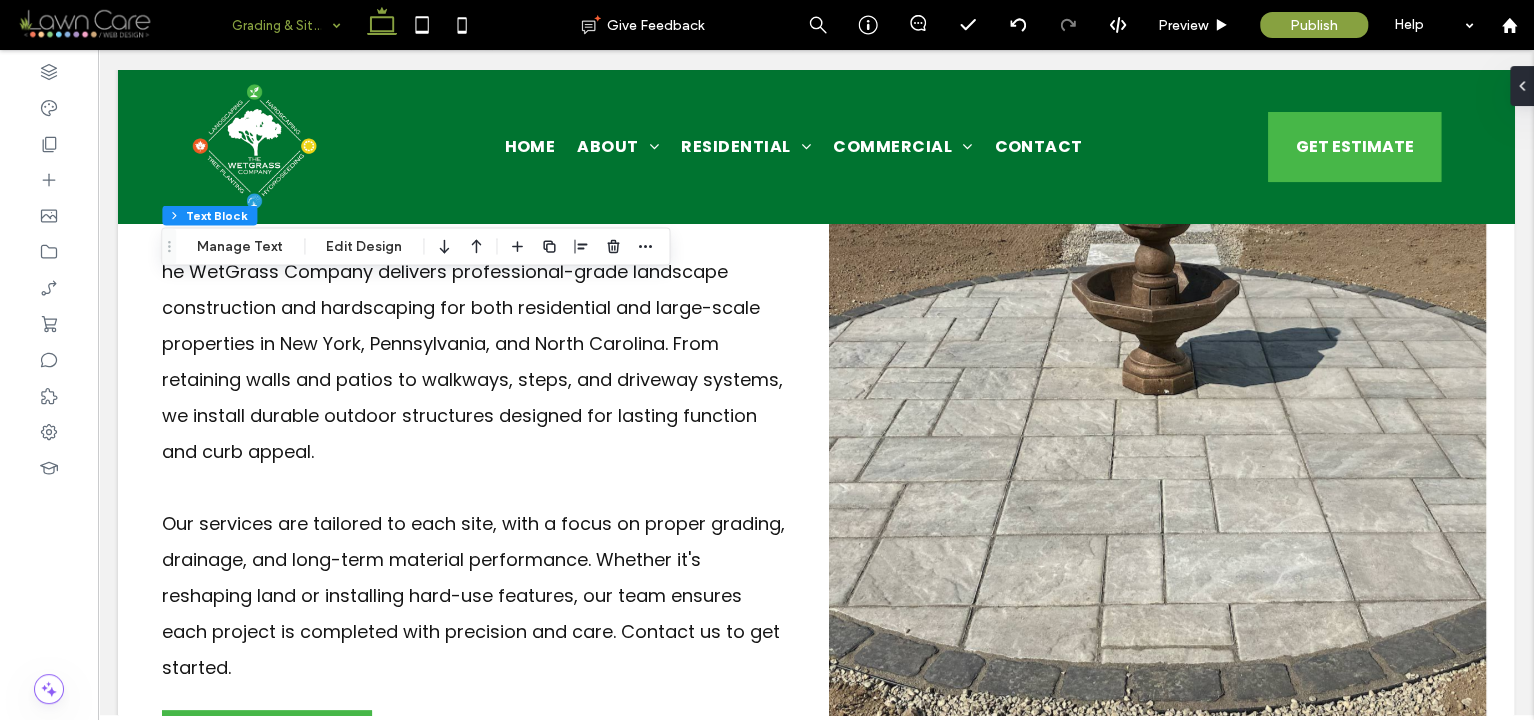click at bounding box center [281, 25] 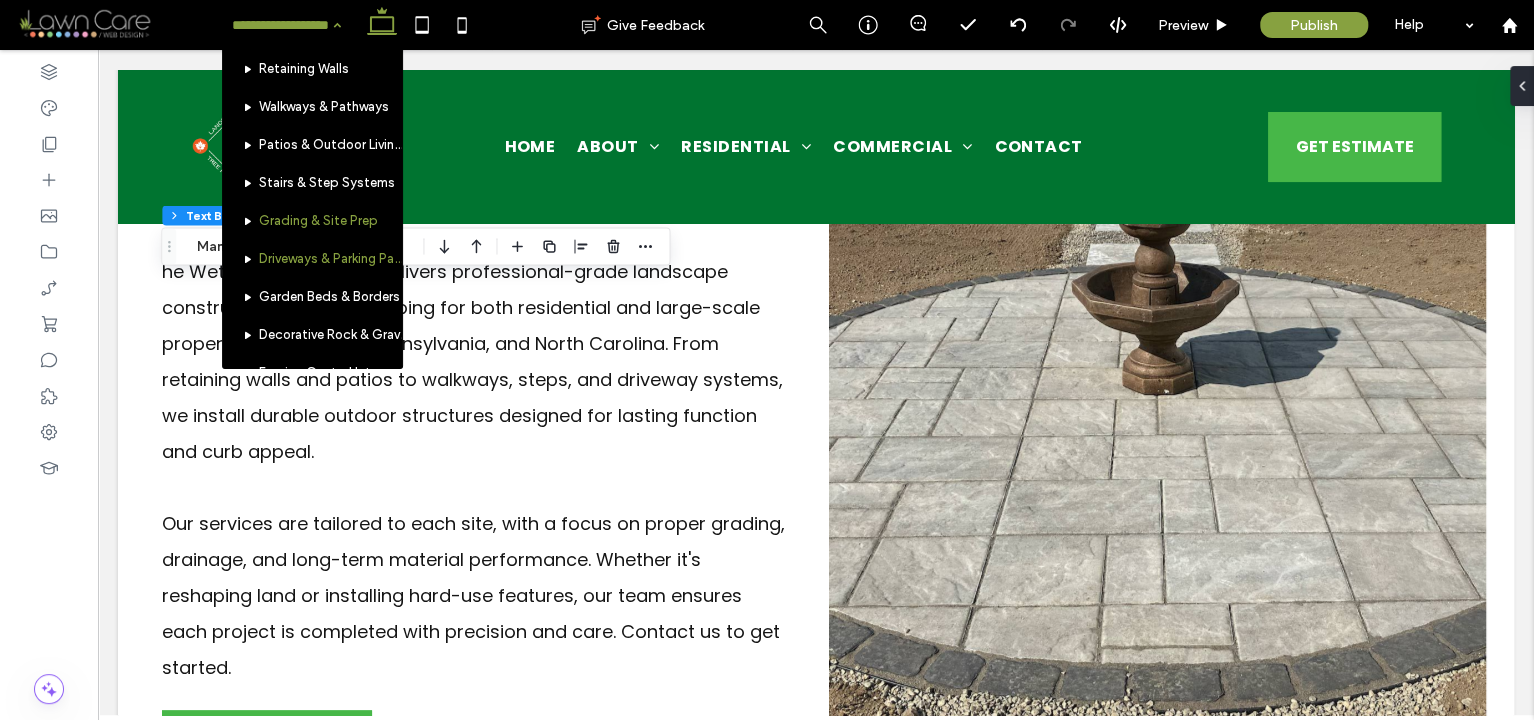 scroll, scrollTop: 246, scrollLeft: 0, axis: vertical 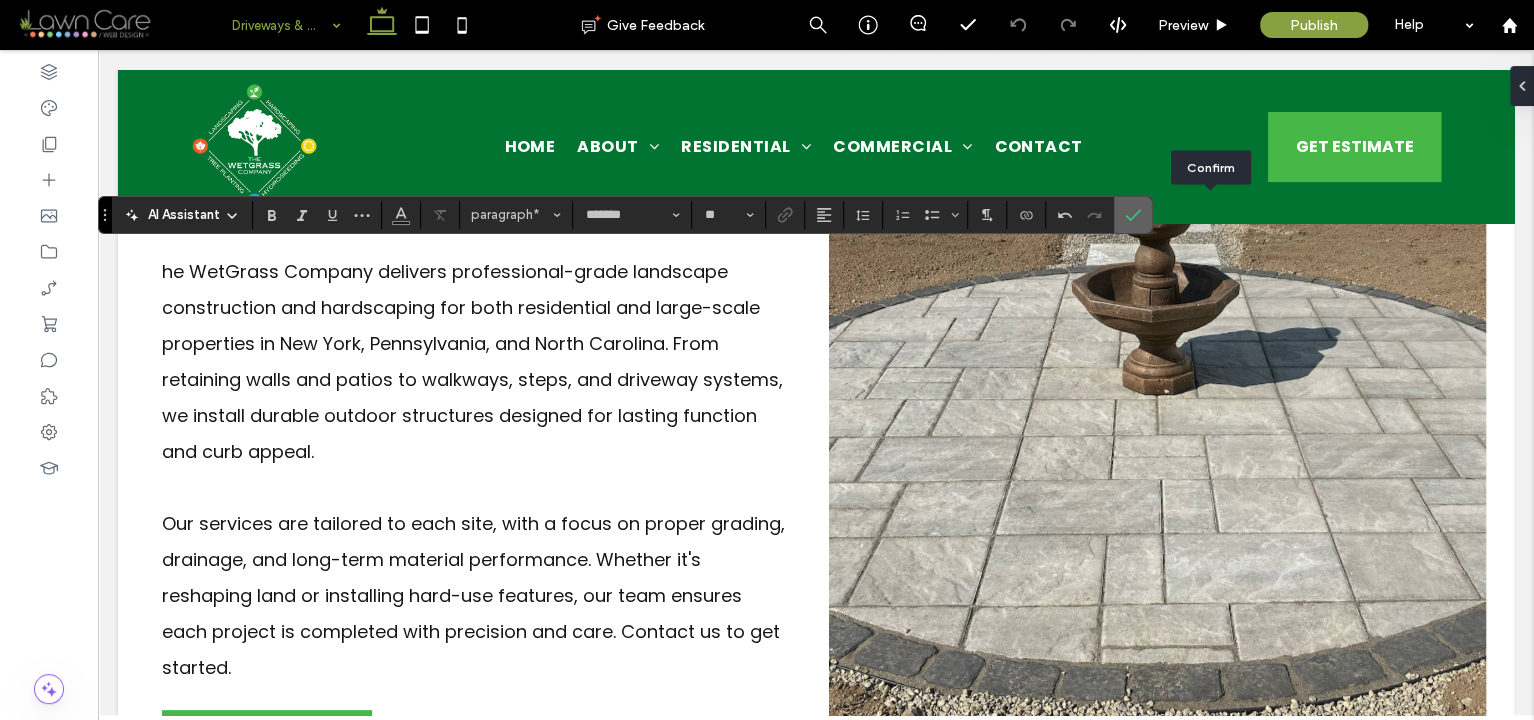 click 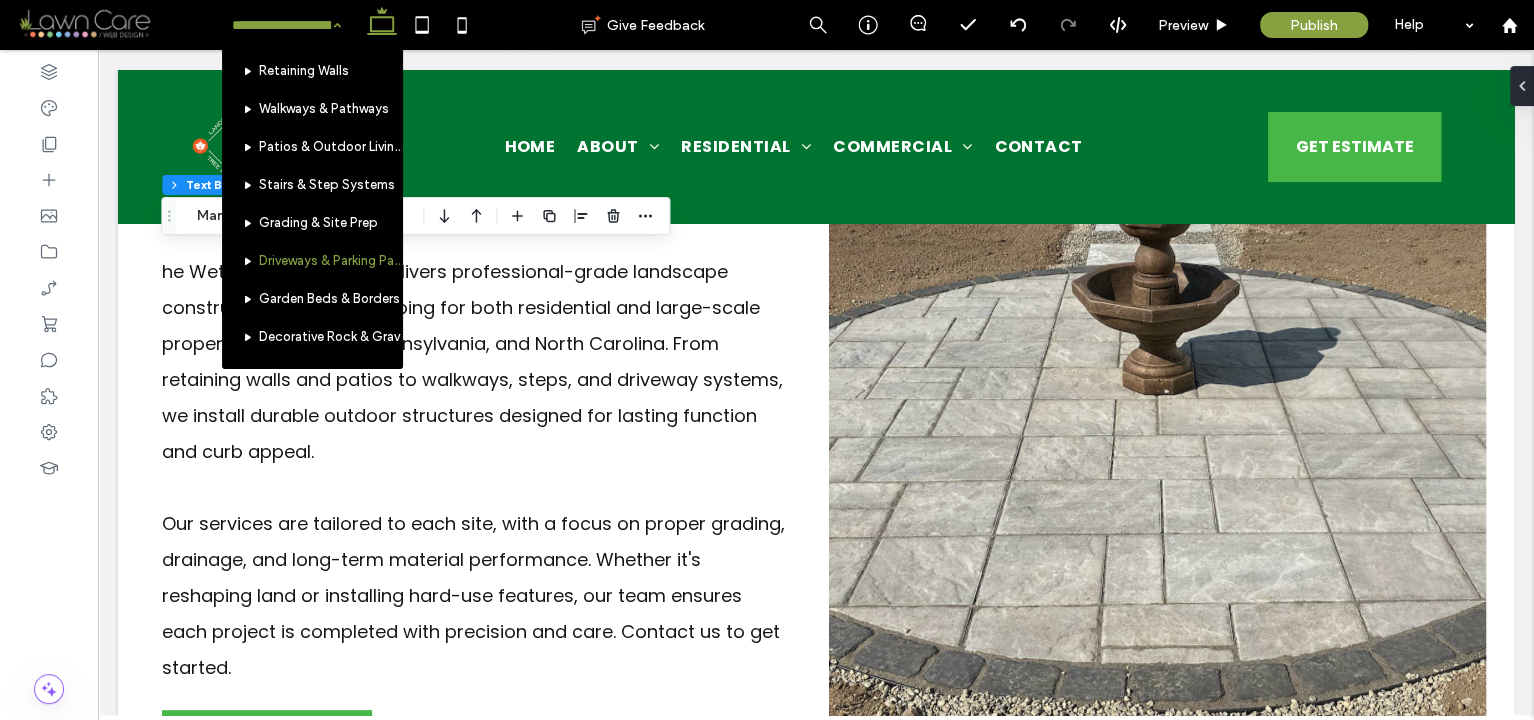 scroll, scrollTop: 151, scrollLeft: 0, axis: vertical 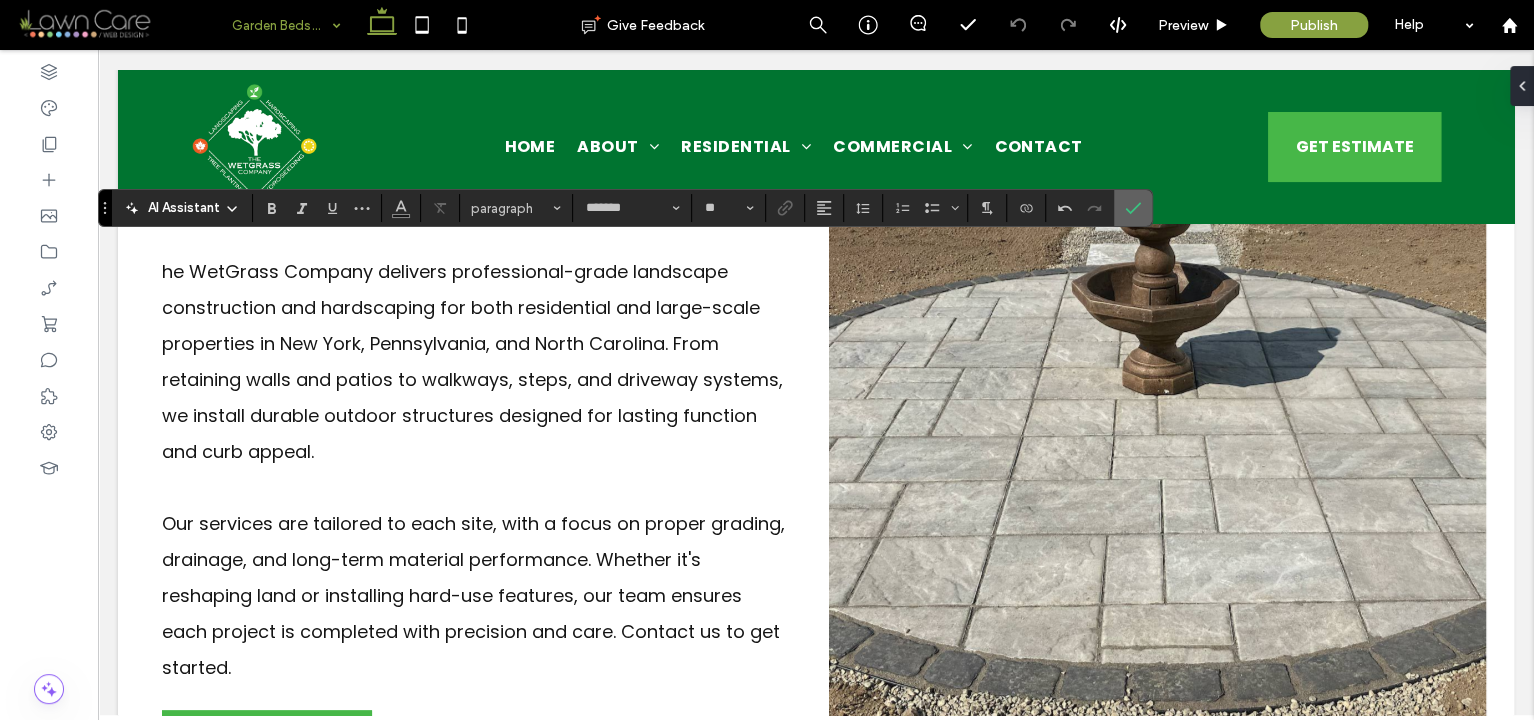 click 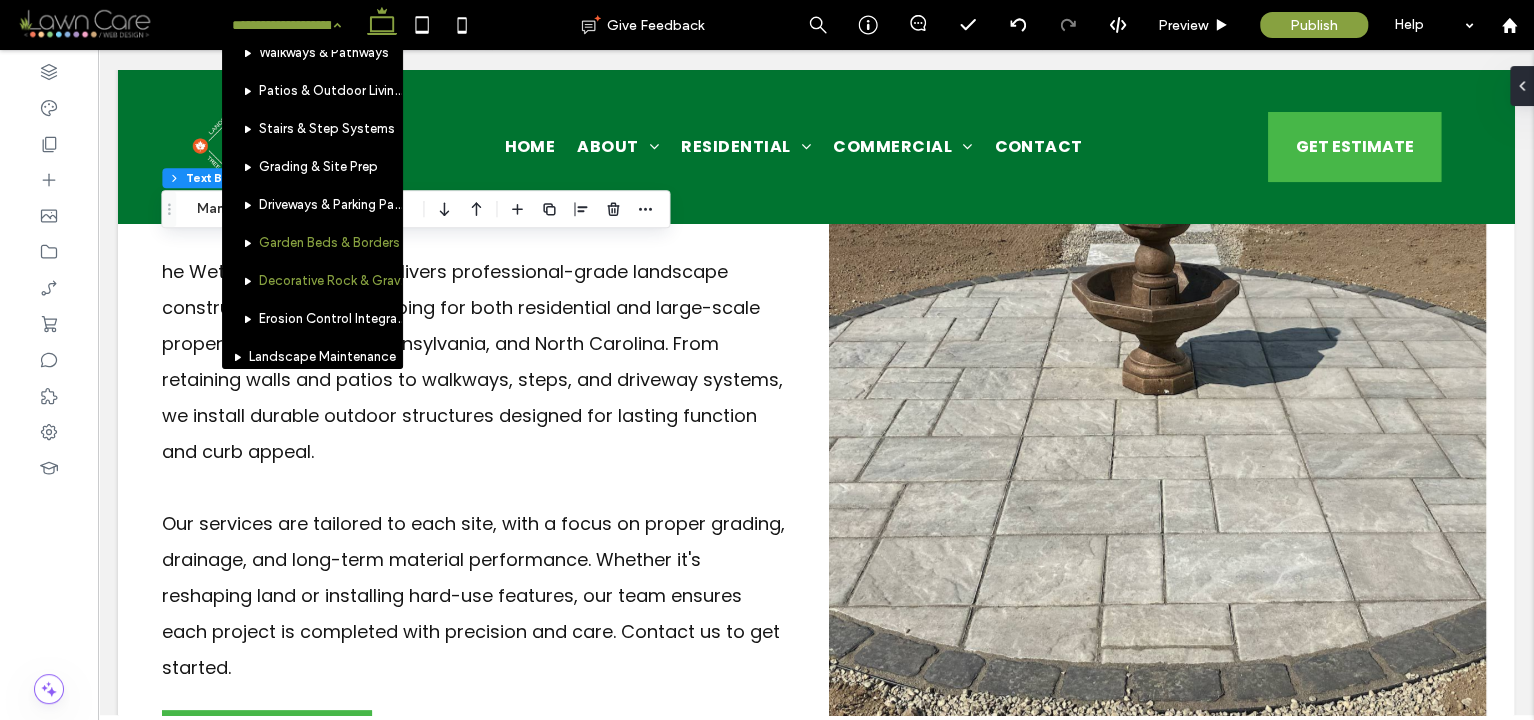 scroll, scrollTop: 209, scrollLeft: 0, axis: vertical 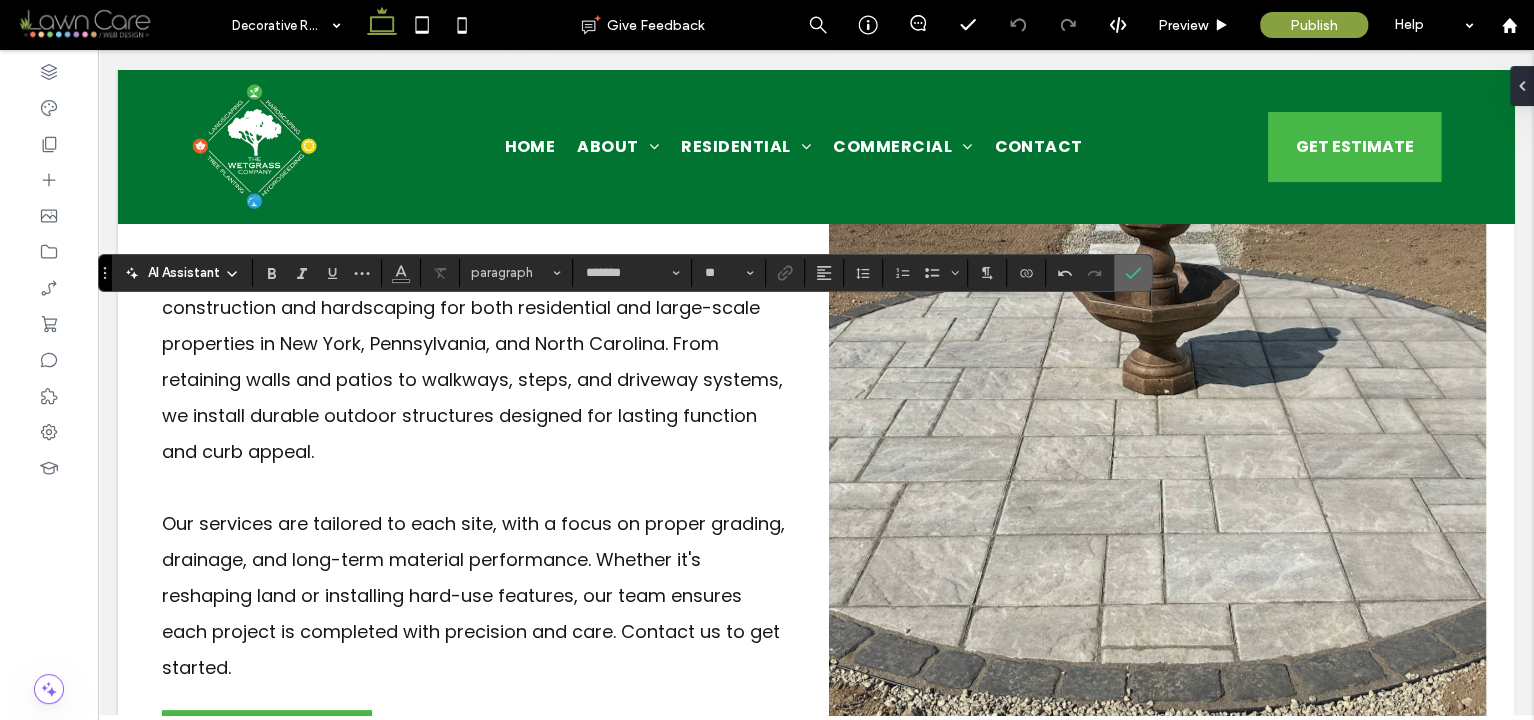 click 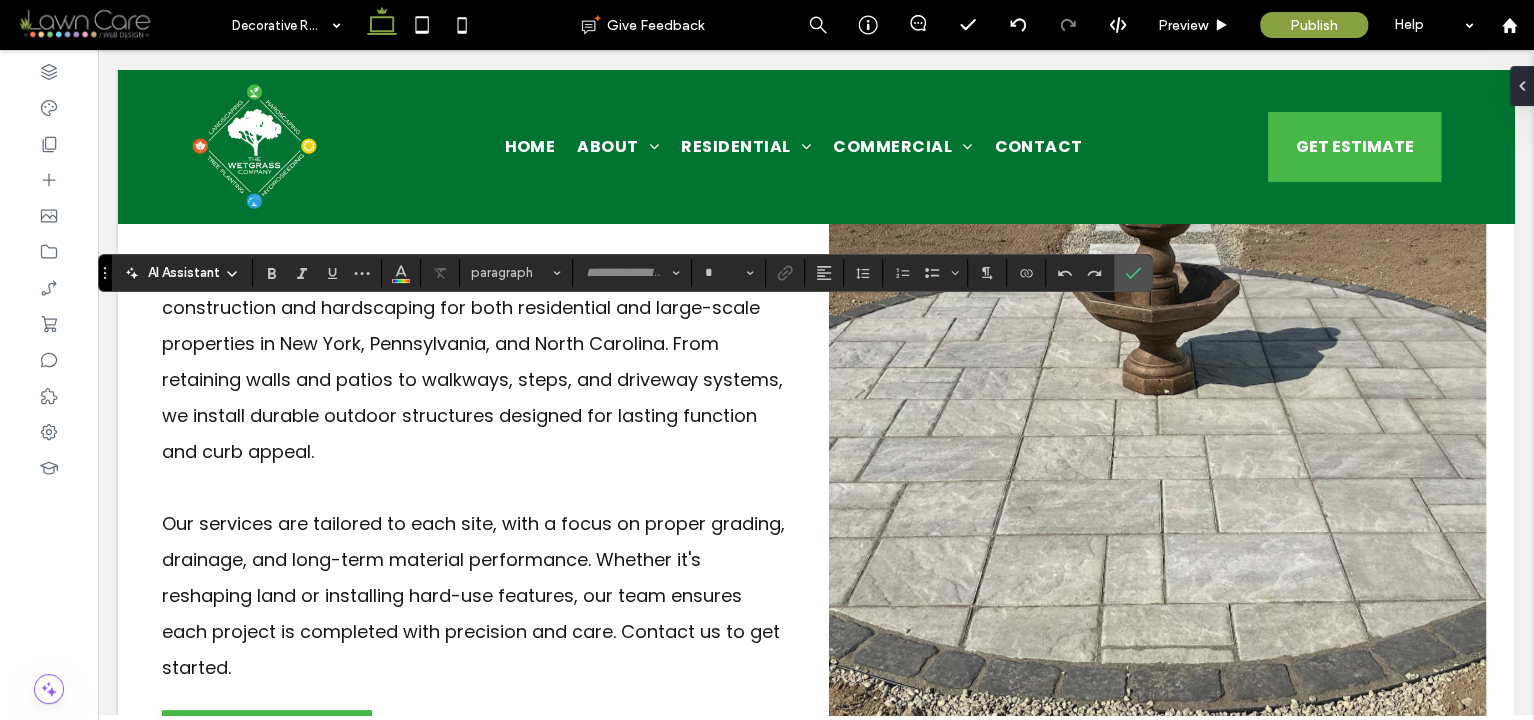 type on "*******" 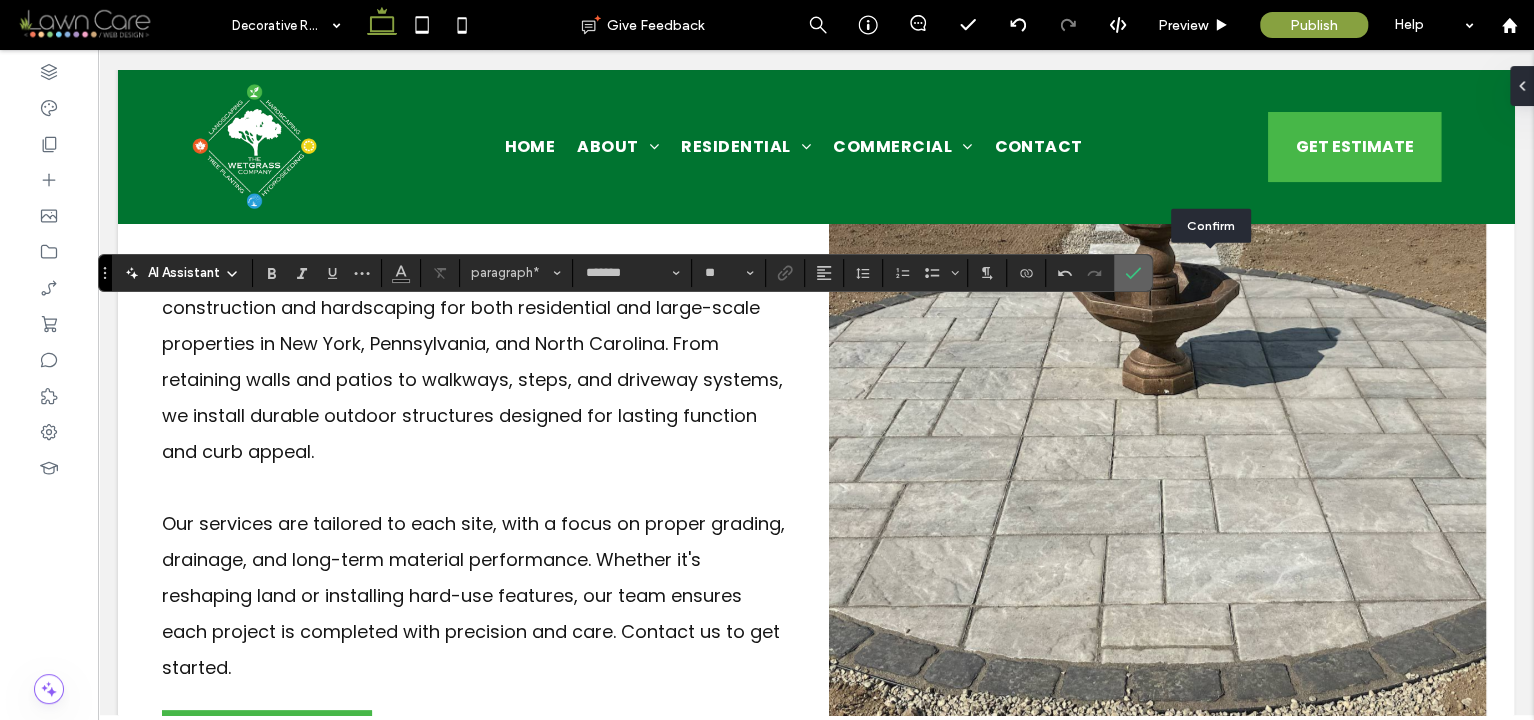 click at bounding box center [1133, 273] 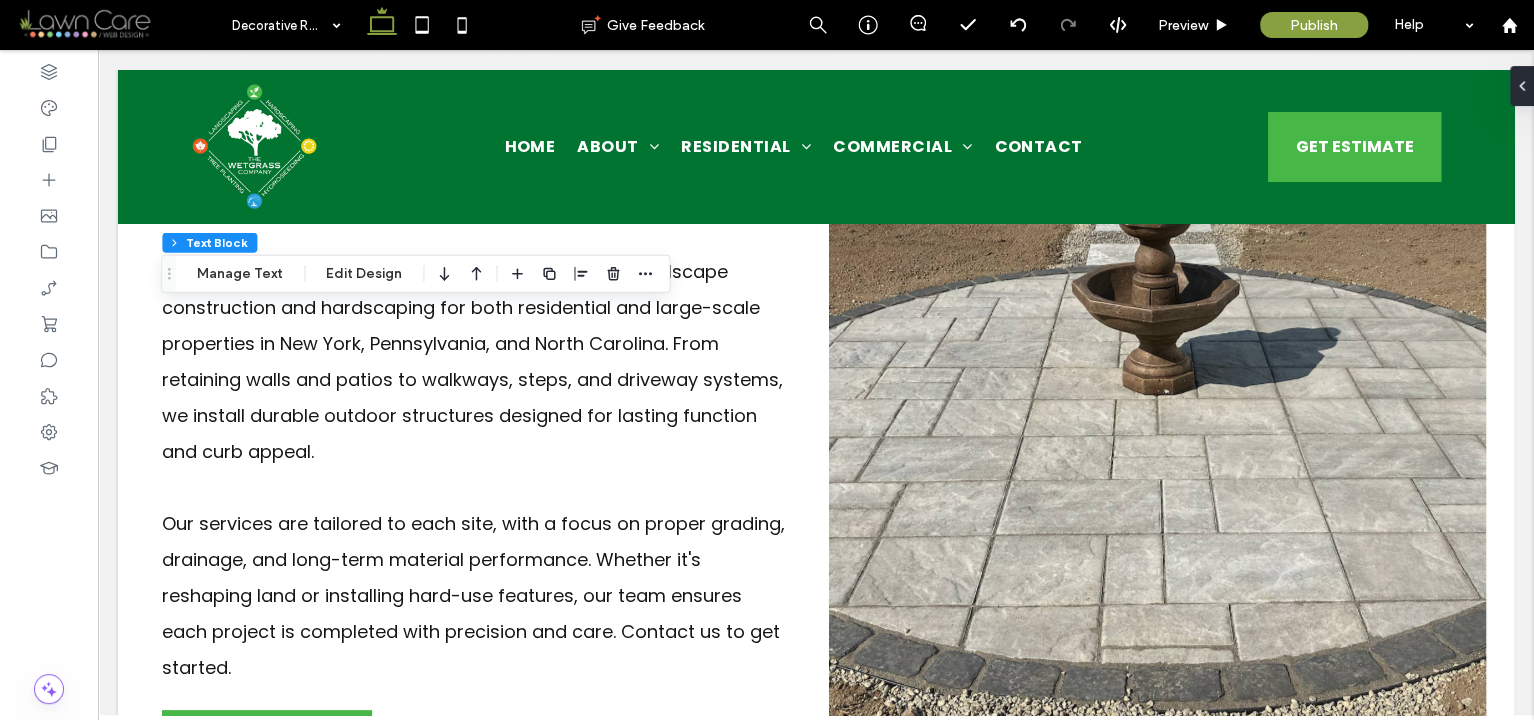 click on "Decorative Rock & Gravel Installation" at bounding box center [286, 25] 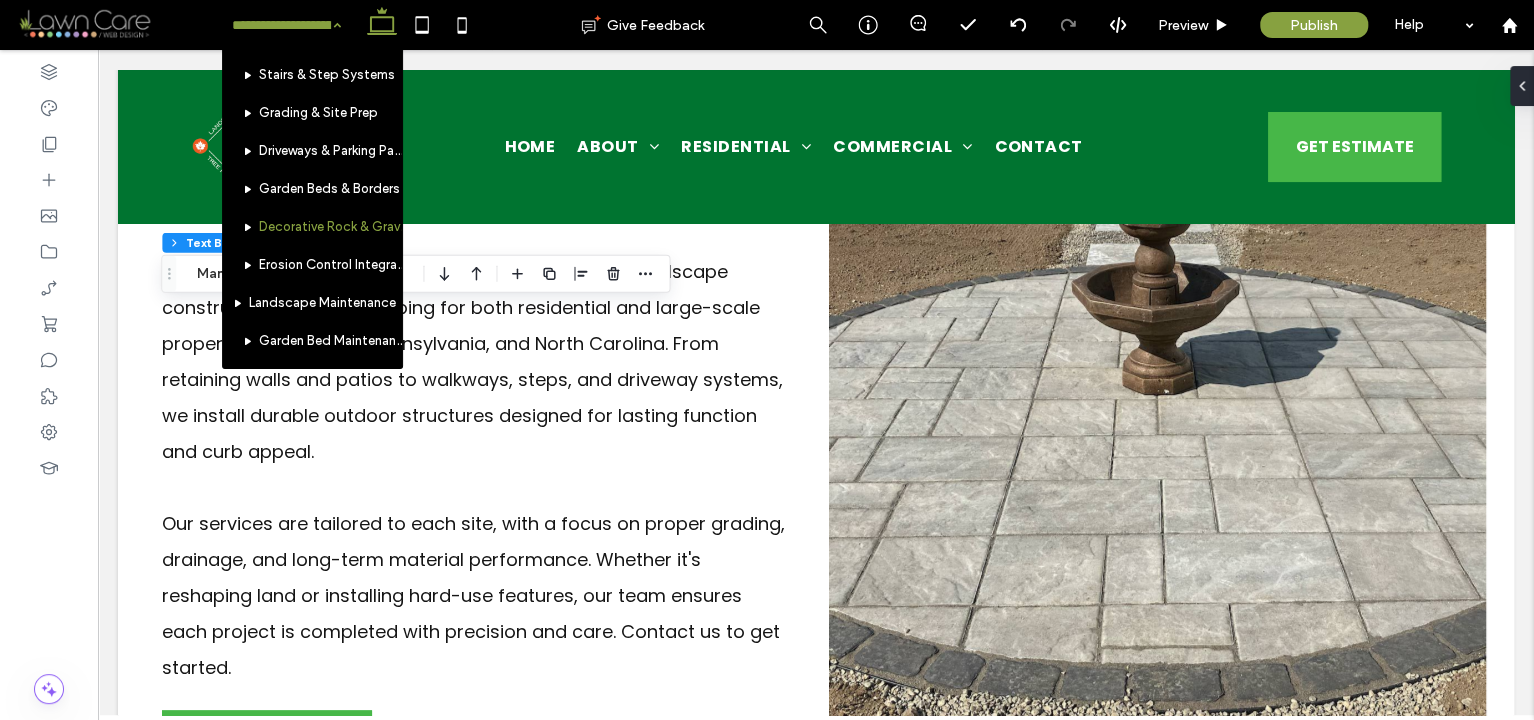 scroll, scrollTop: 261, scrollLeft: 0, axis: vertical 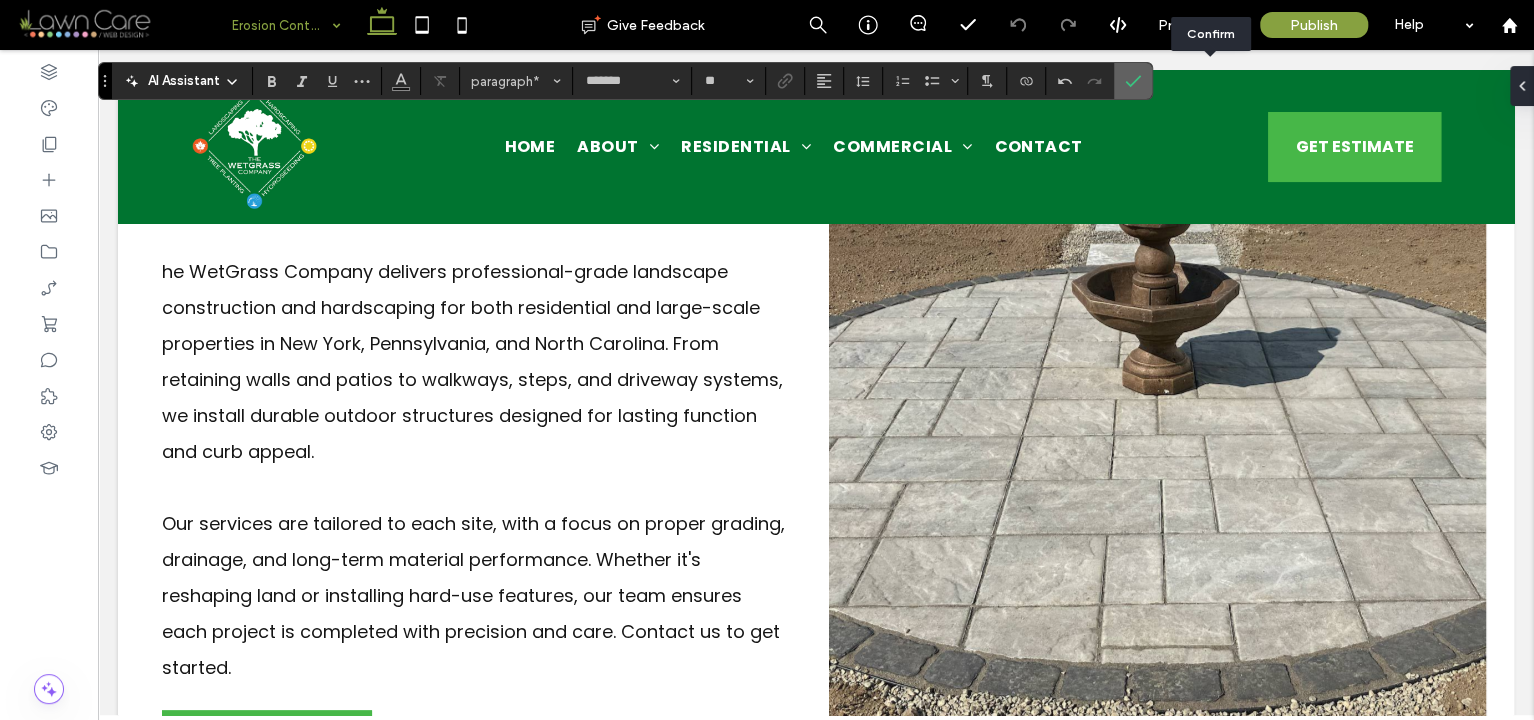 click 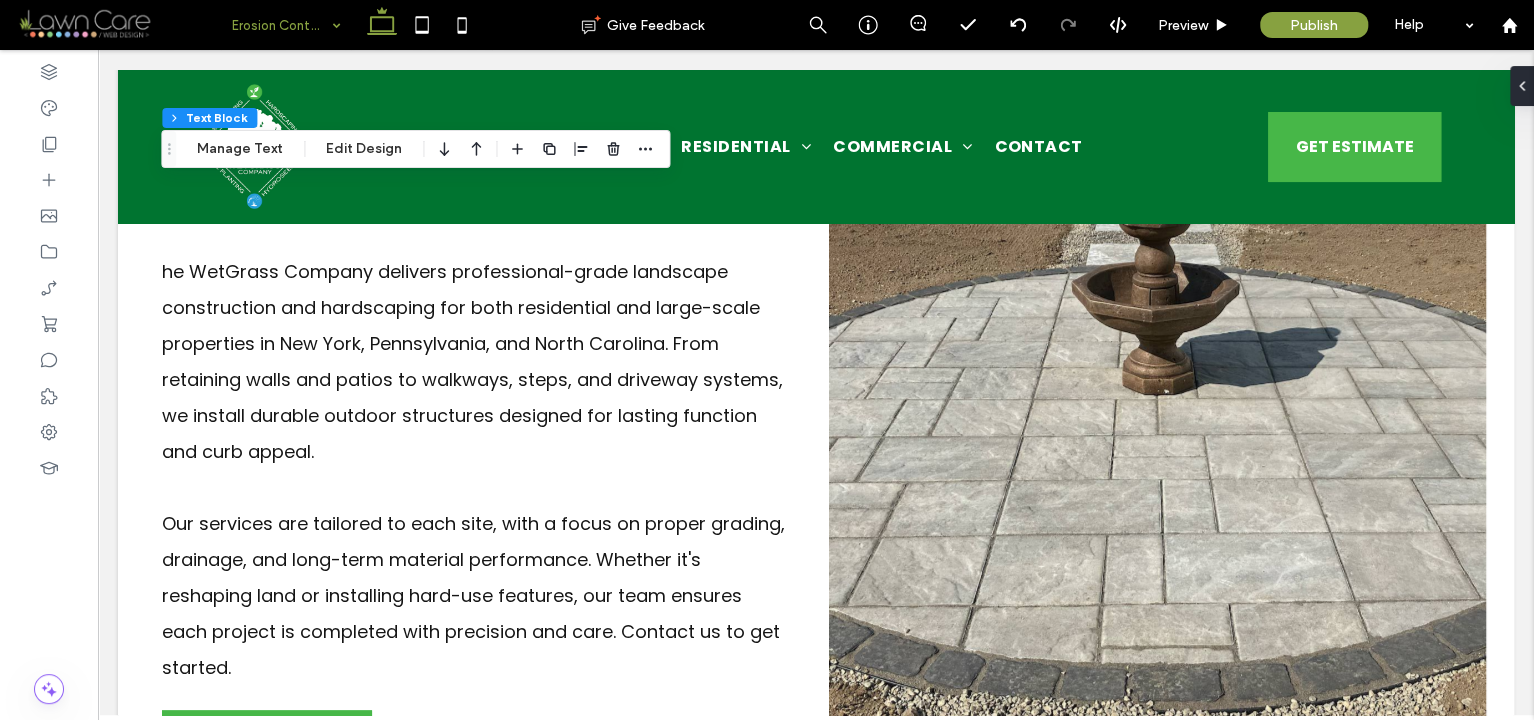 click on "Erosion Control Integration" at bounding box center (286, 25) 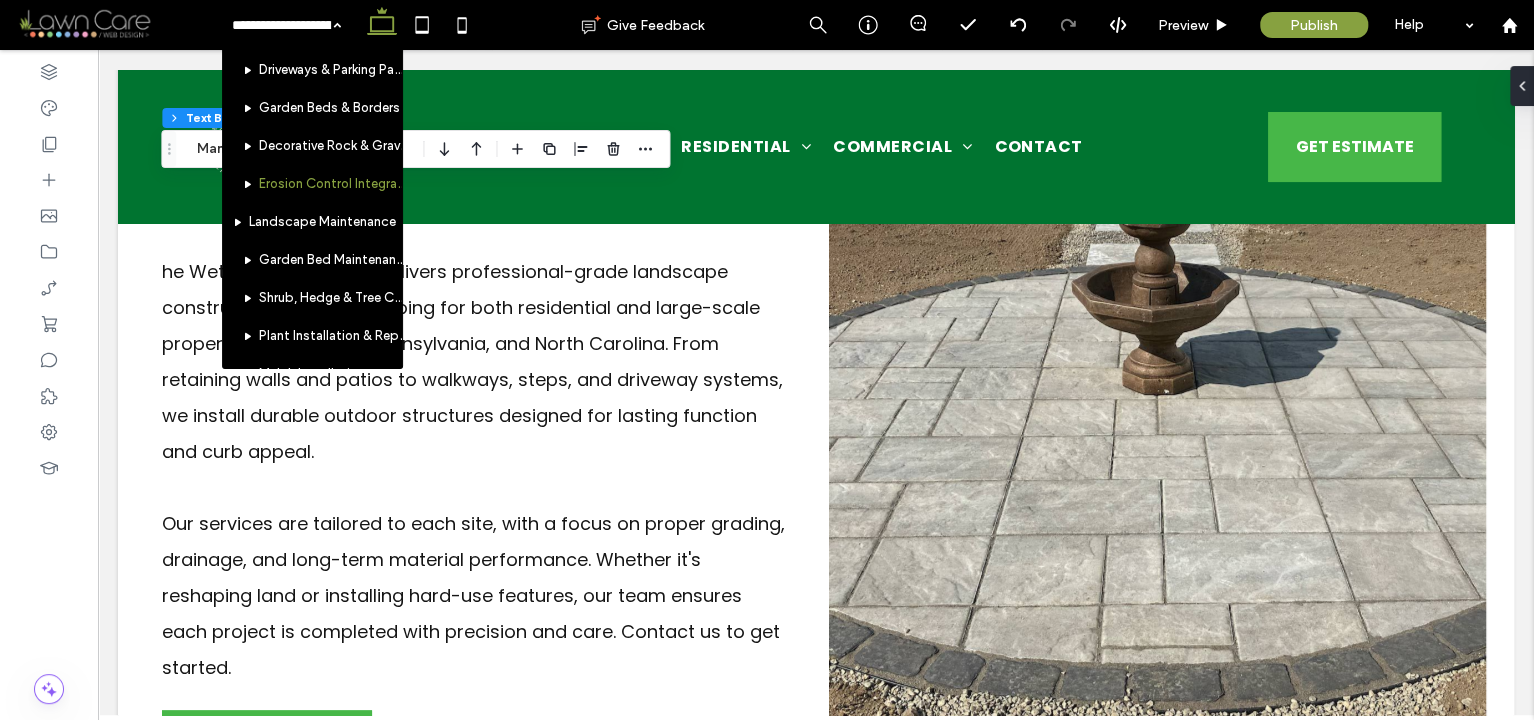 scroll, scrollTop: 342, scrollLeft: 0, axis: vertical 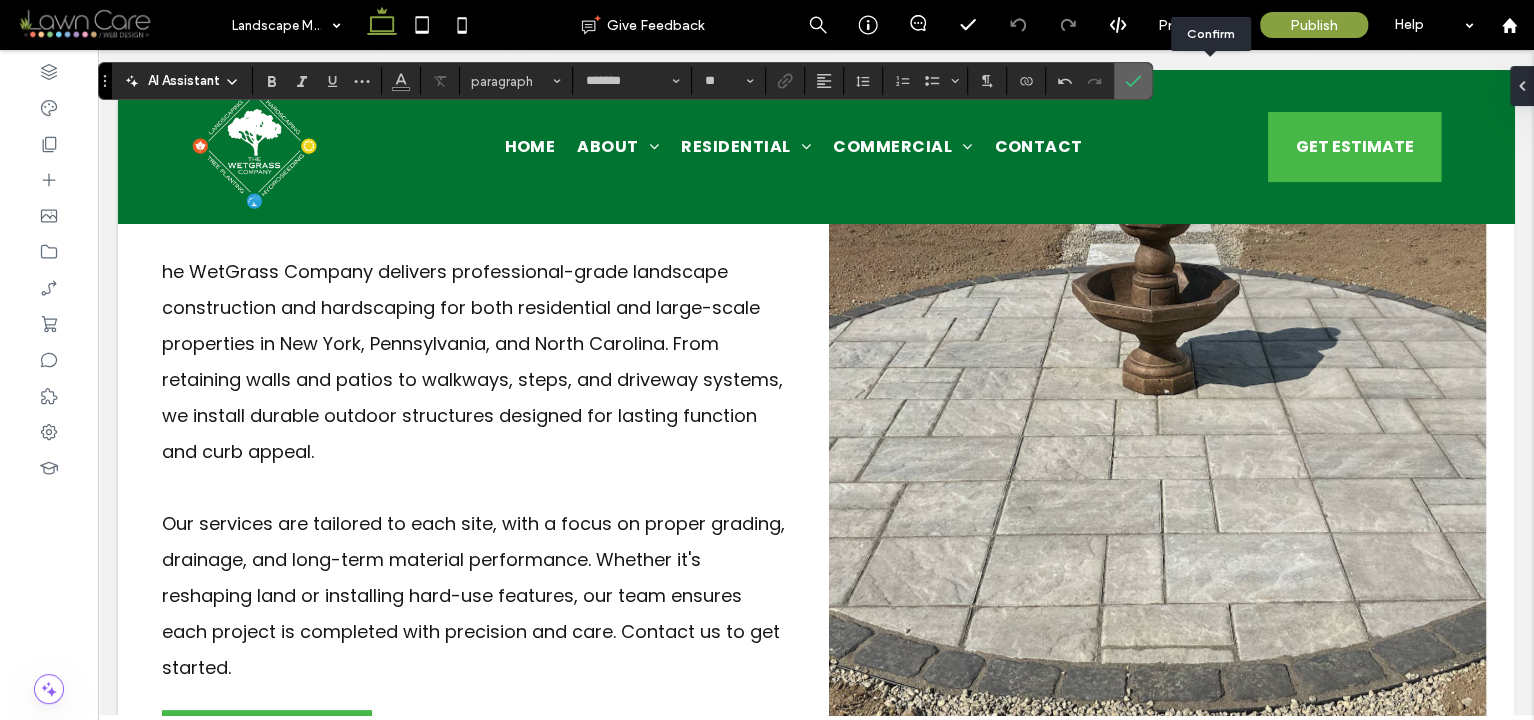 click 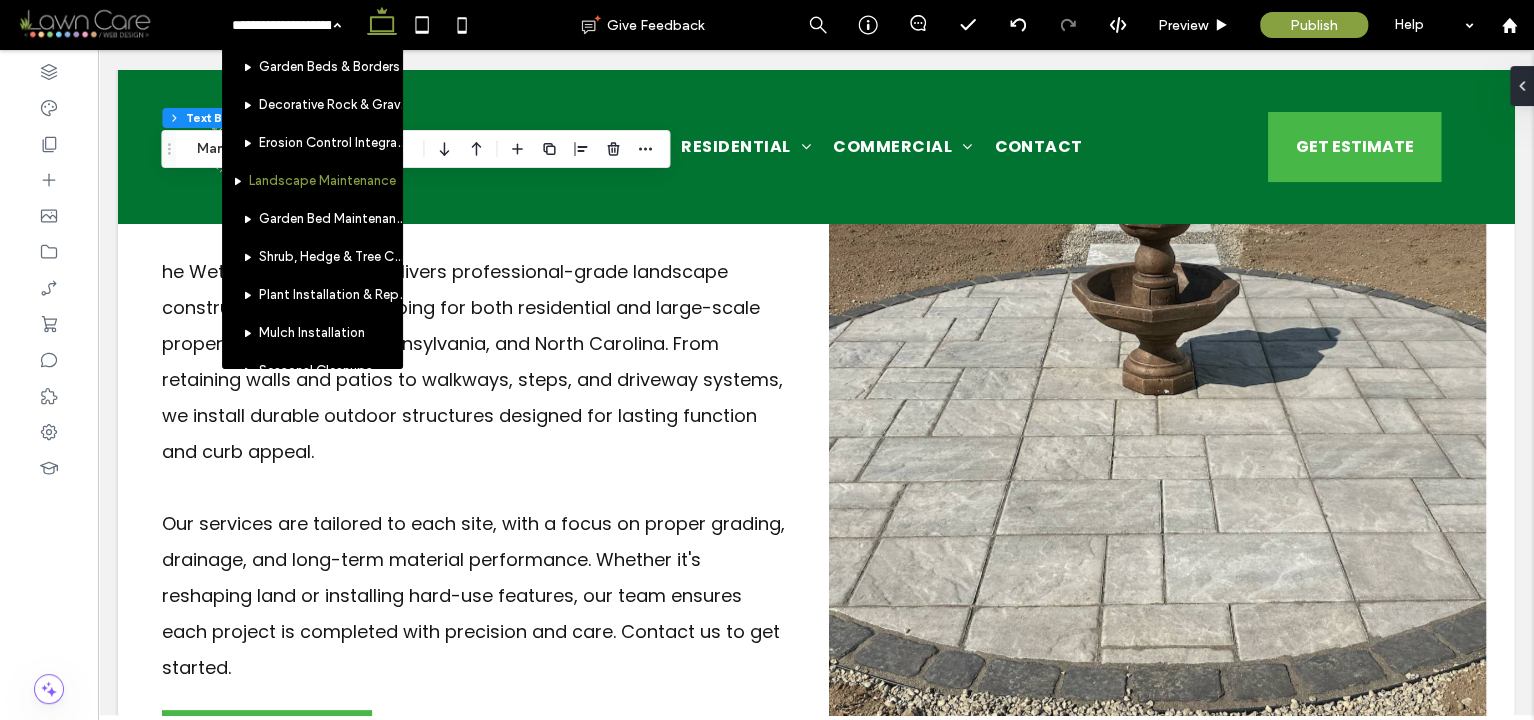 scroll, scrollTop: 384, scrollLeft: 0, axis: vertical 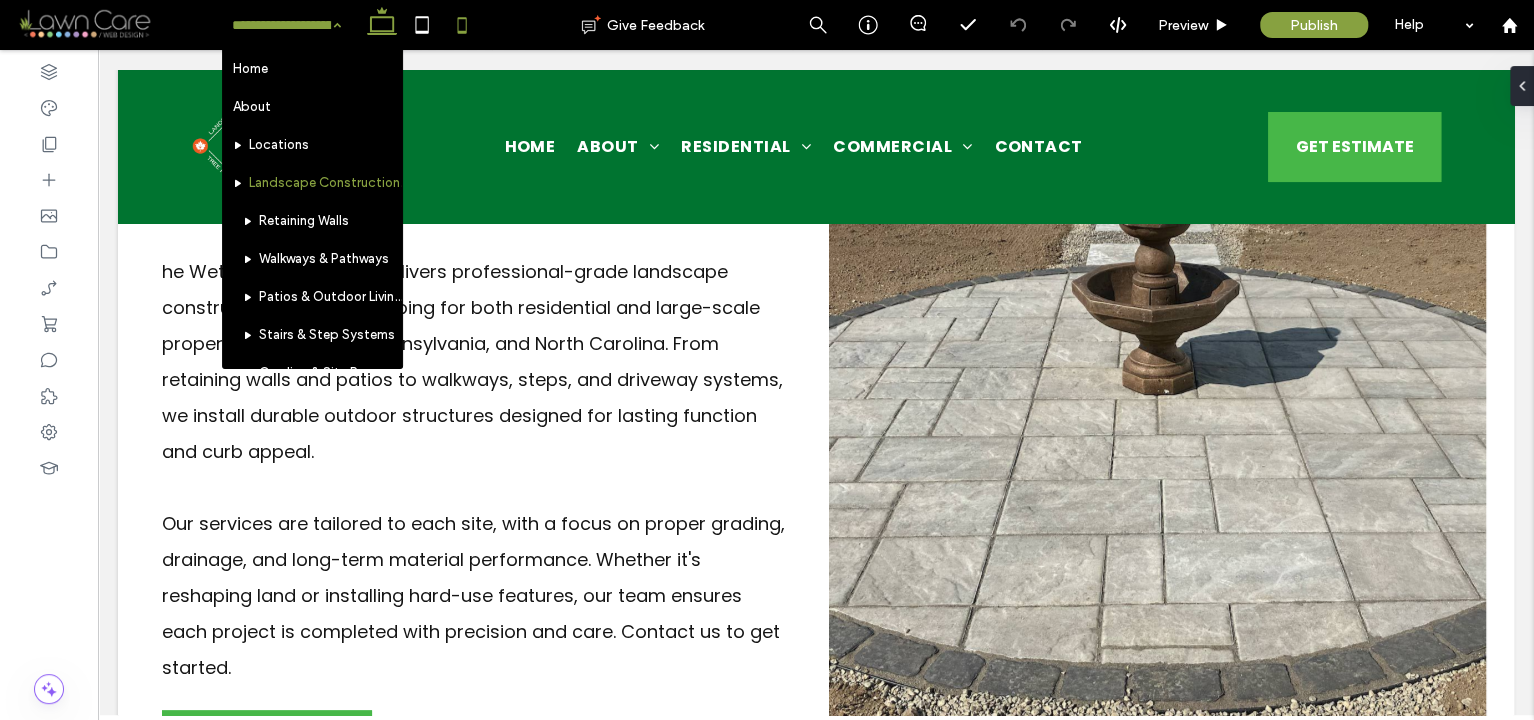 click 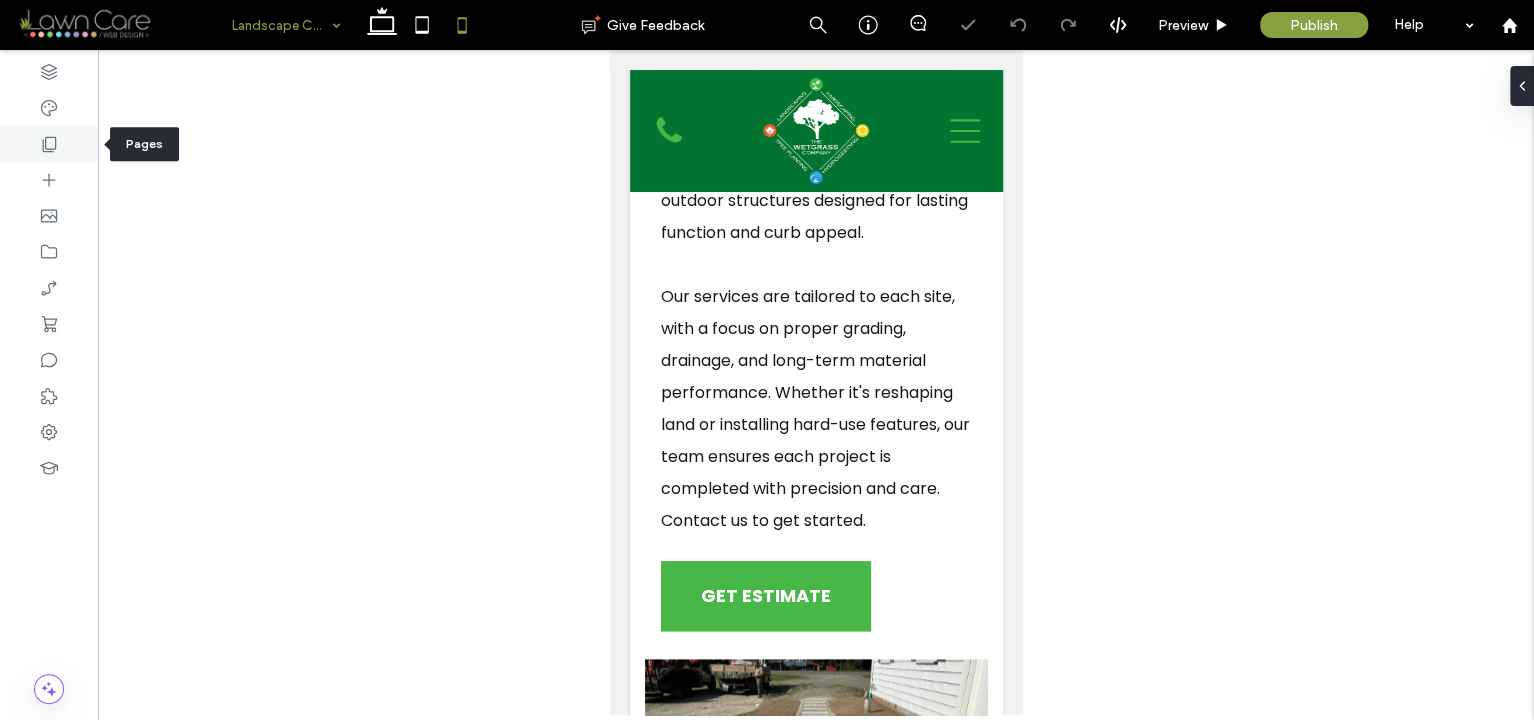 click 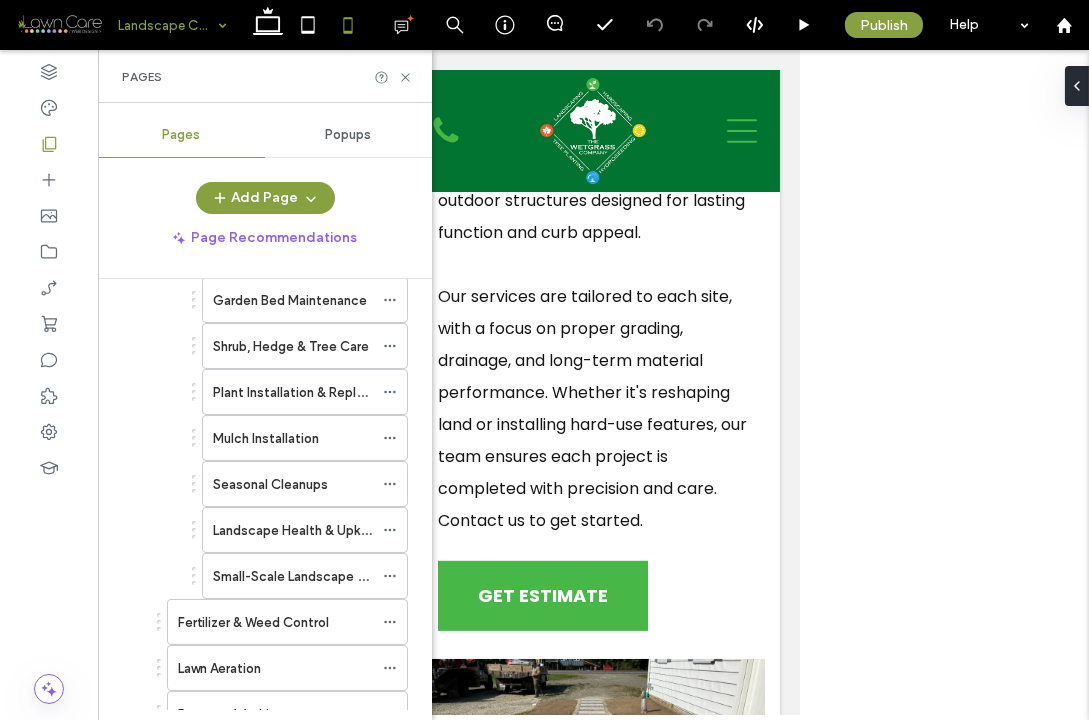 scroll, scrollTop: 743, scrollLeft: 0, axis: vertical 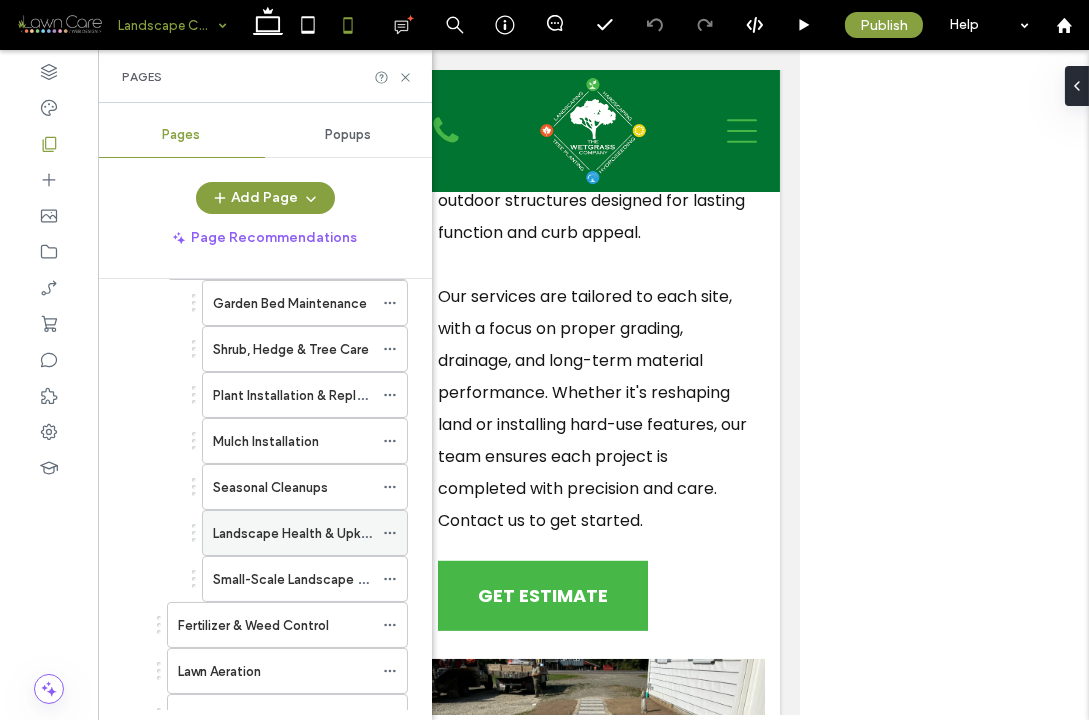 click on "Landscape Health & Upkeep" at bounding box center (298, 533) 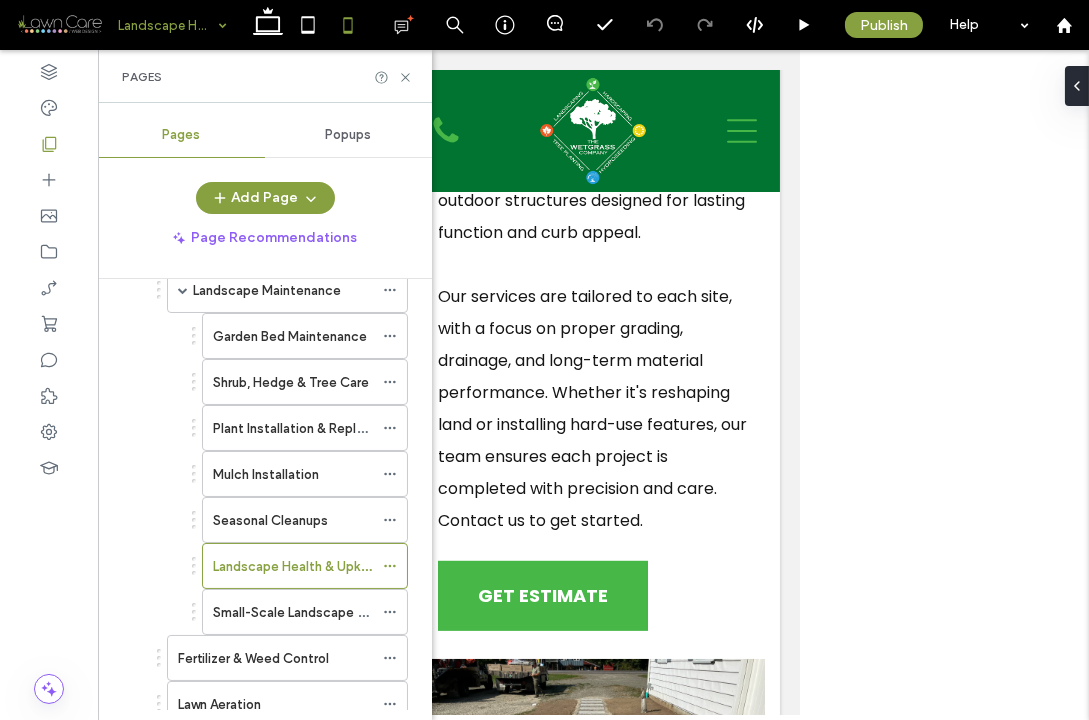 scroll, scrollTop: 709, scrollLeft: 0, axis: vertical 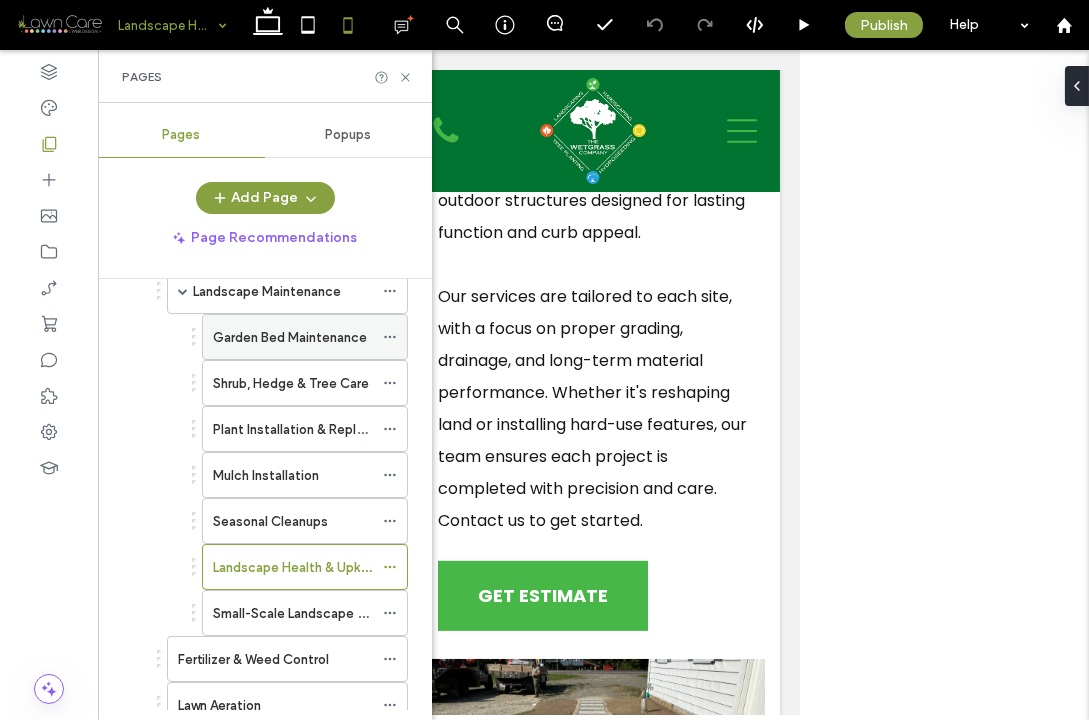 click on "Garden Bed Maintenance" at bounding box center [290, 337] 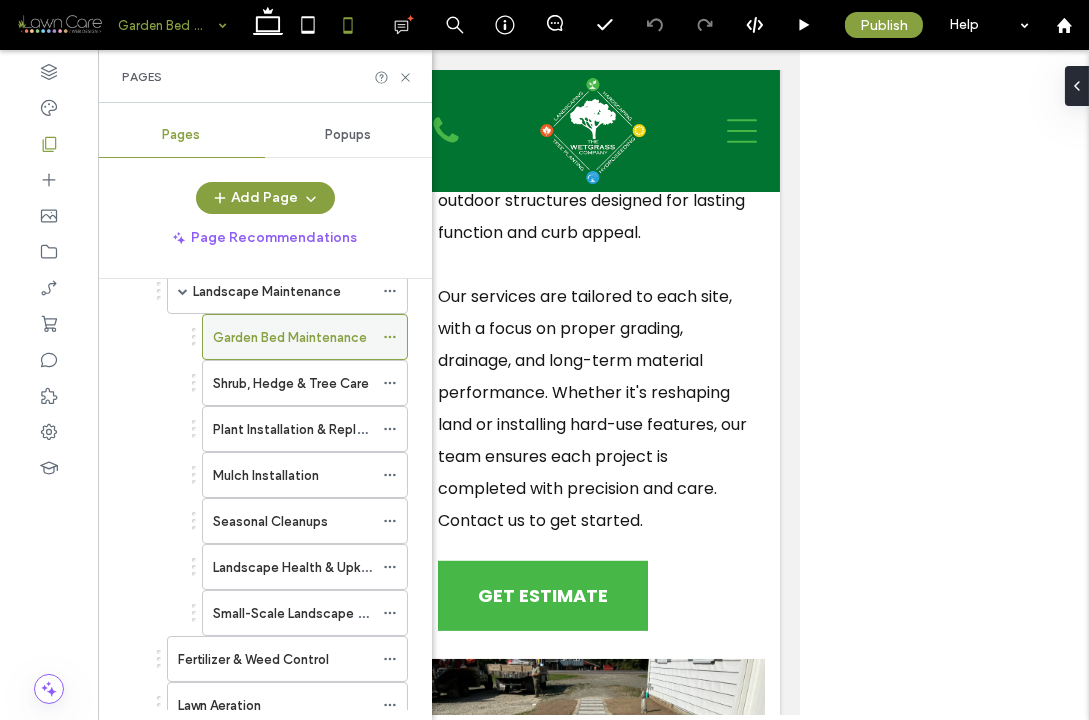click at bounding box center [544, 360] 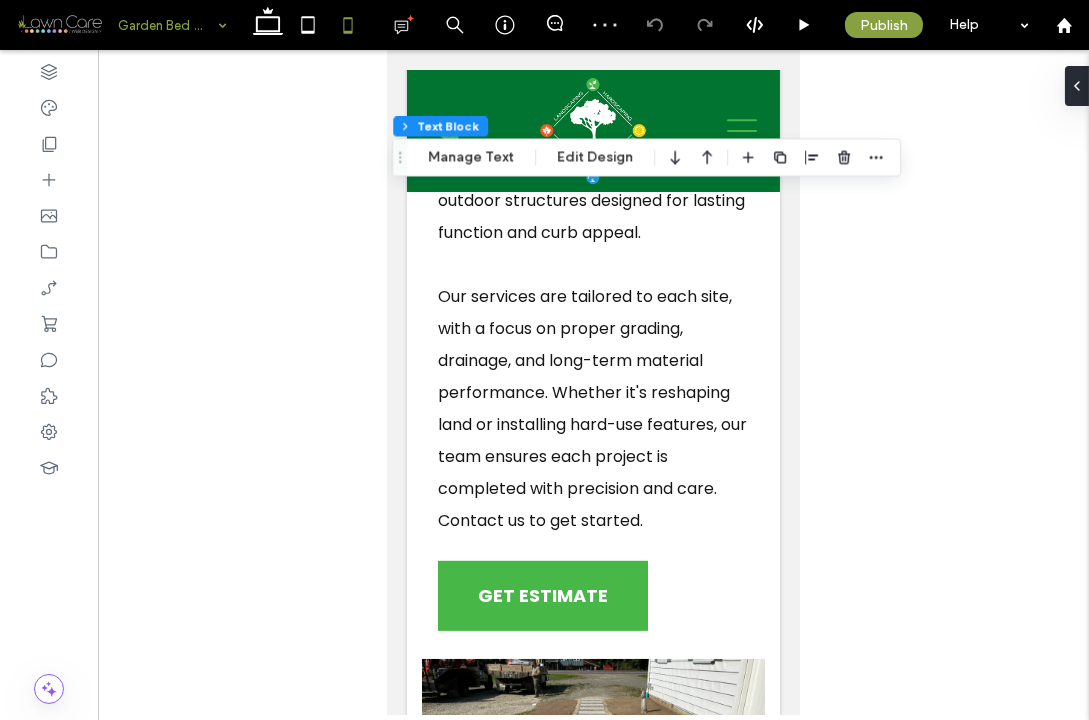 type on "*******" 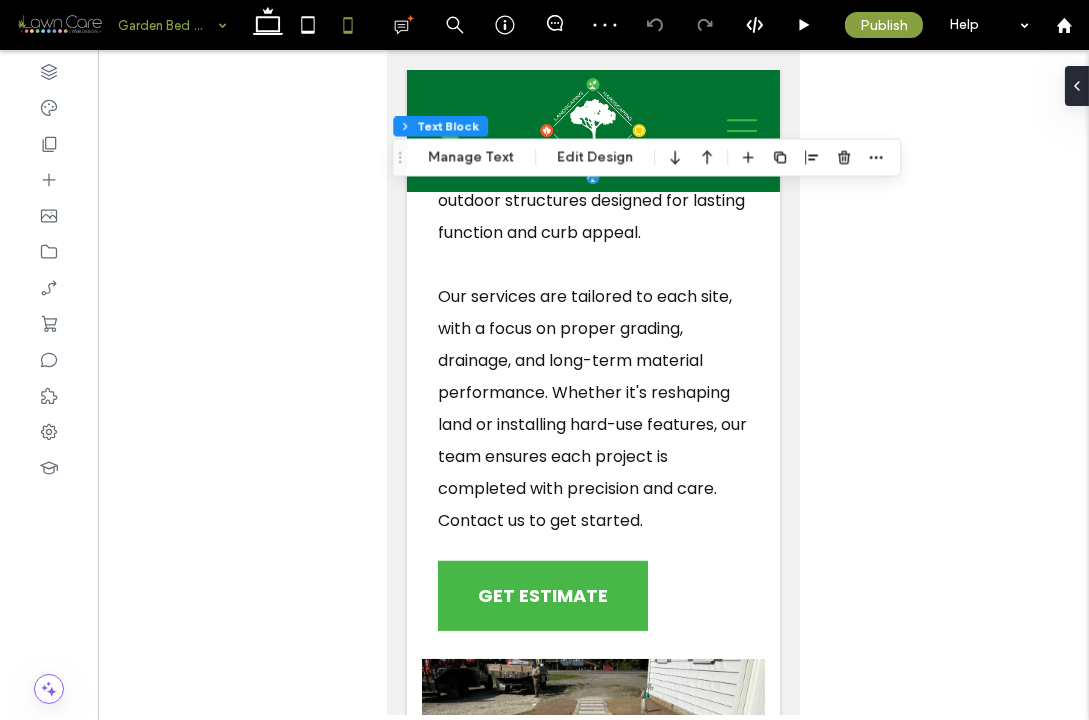 type on "**" 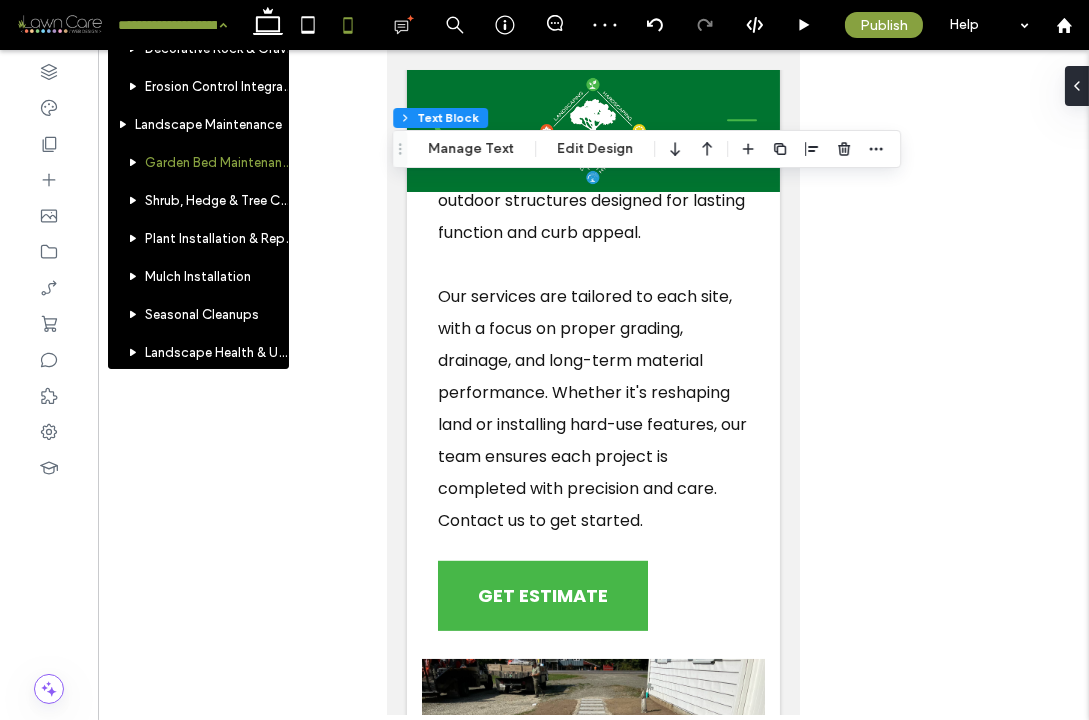 scroll, scrollTop: 468, scrollLeft: 0, axis: vertical 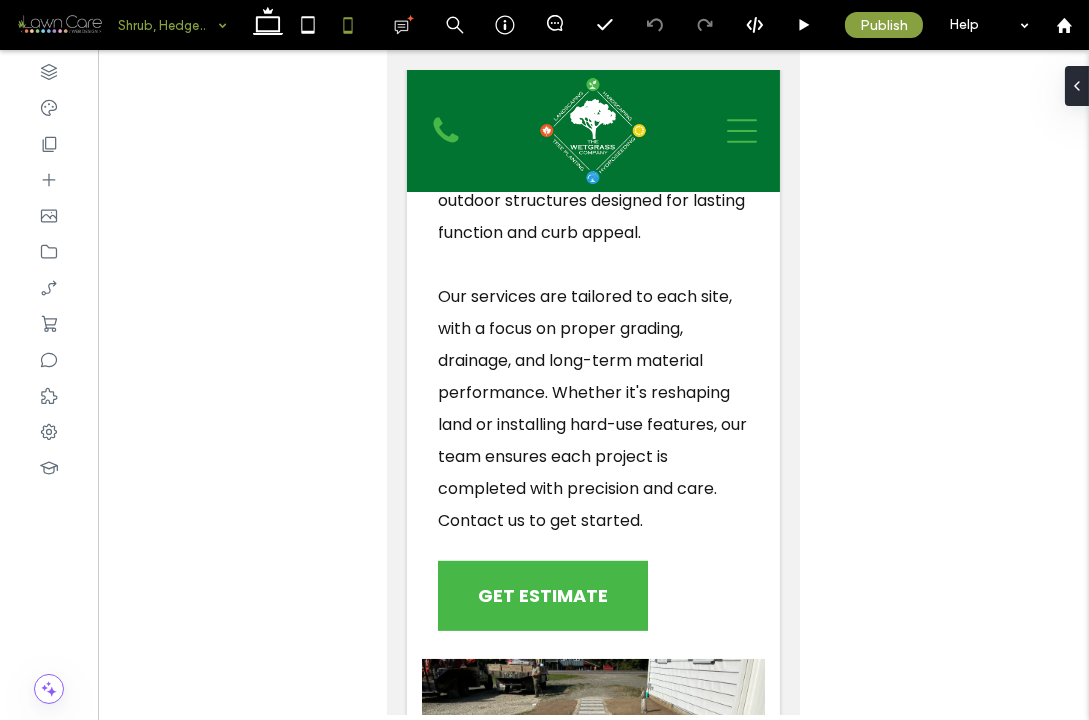type on "*******" 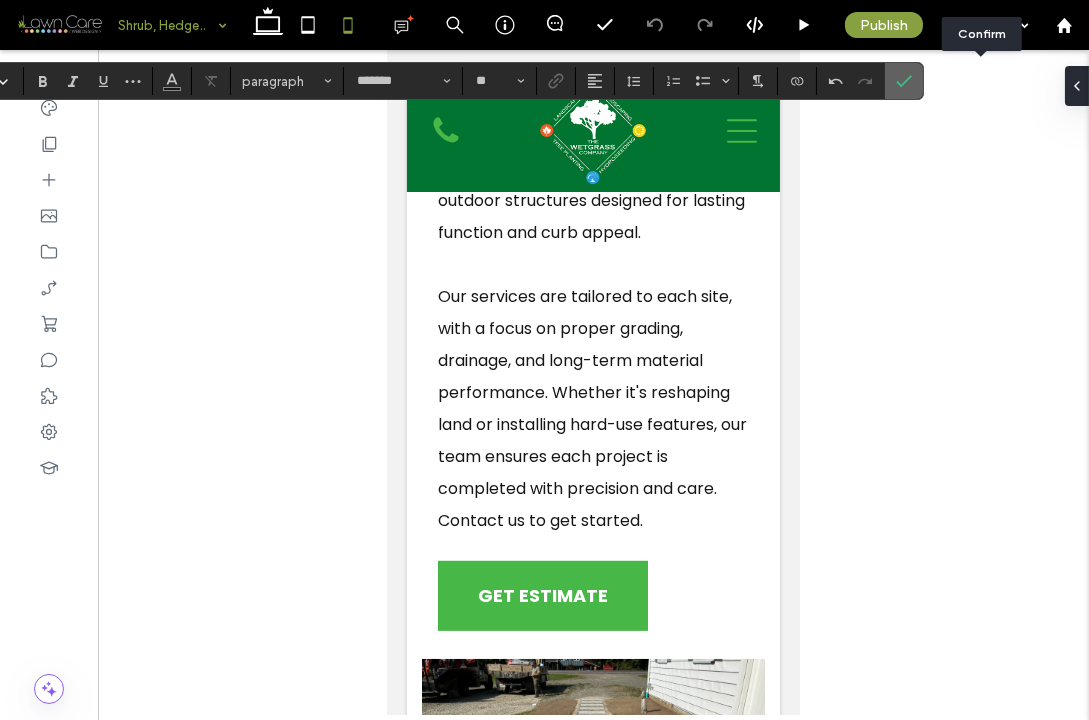 click 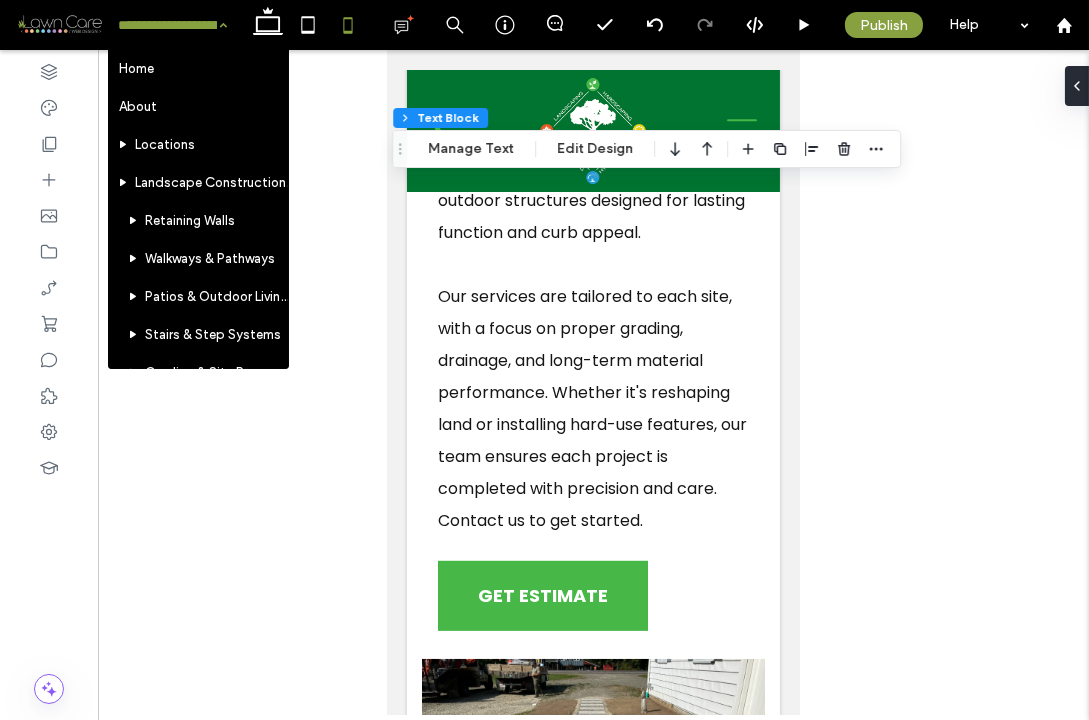click at bounding box center [167, 25] 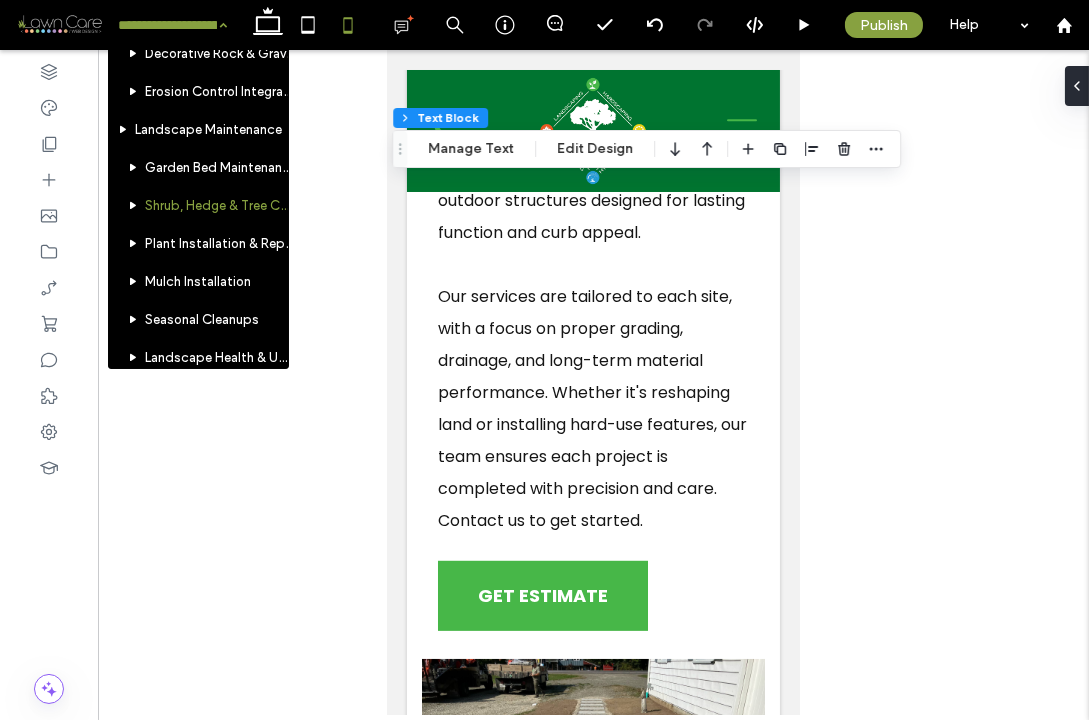 scroll, scrollTop: 437, scrollLeft: 0, axis: vertical 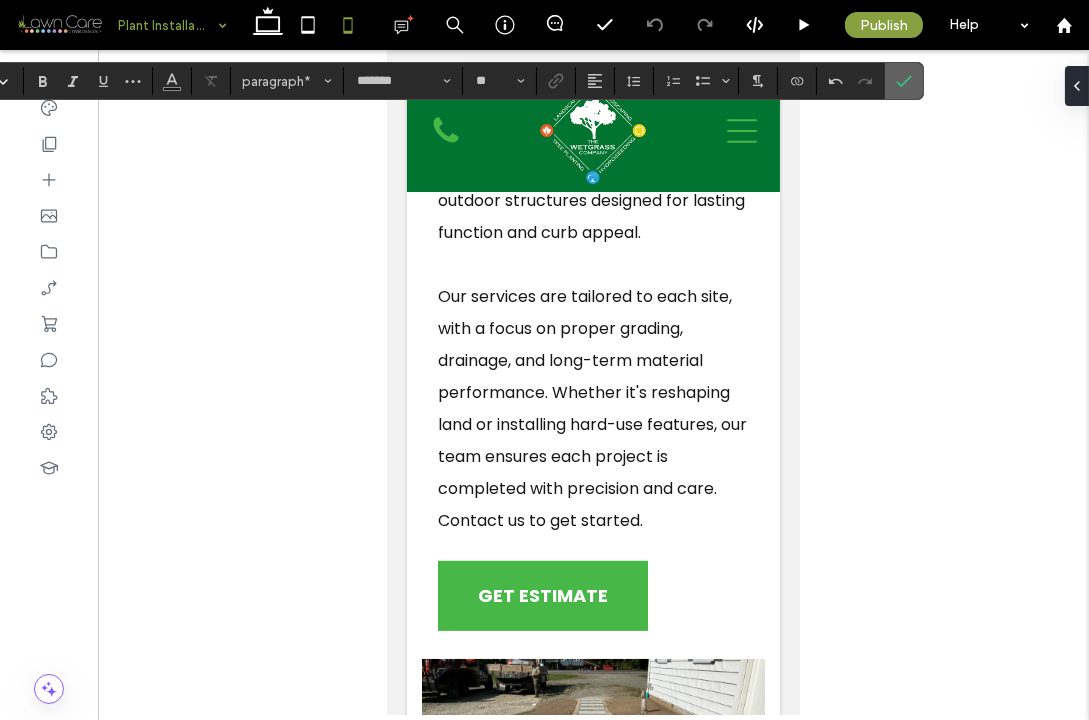 click 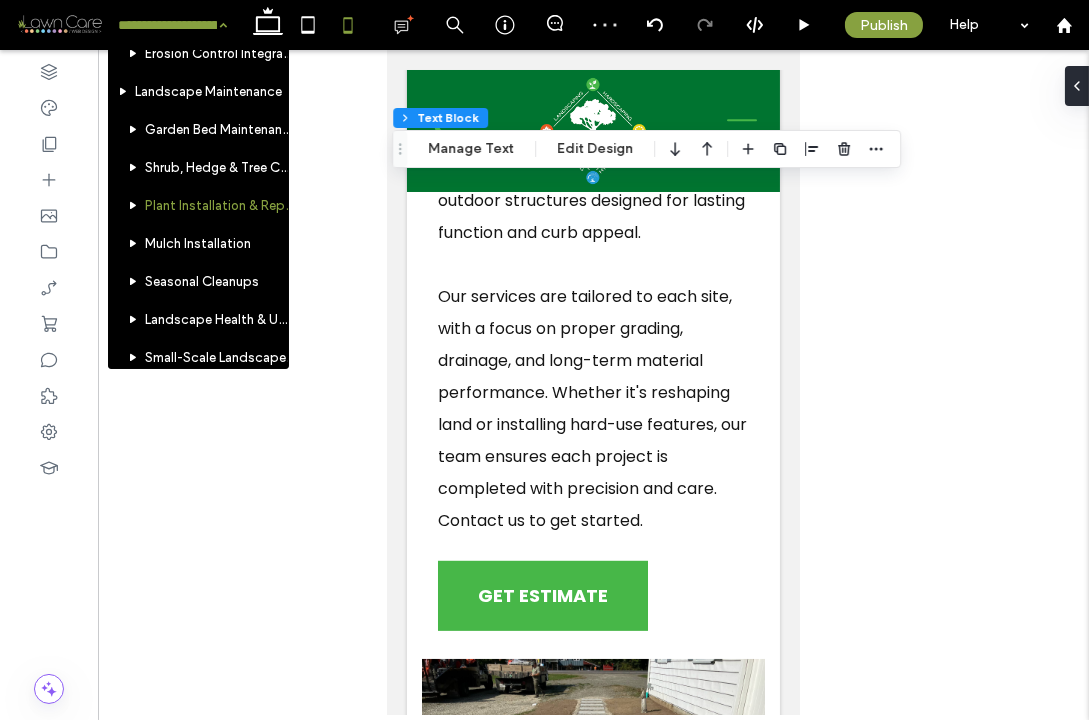 scroll, scrollTop: 474, scrollLeft: 0, axis: vertical 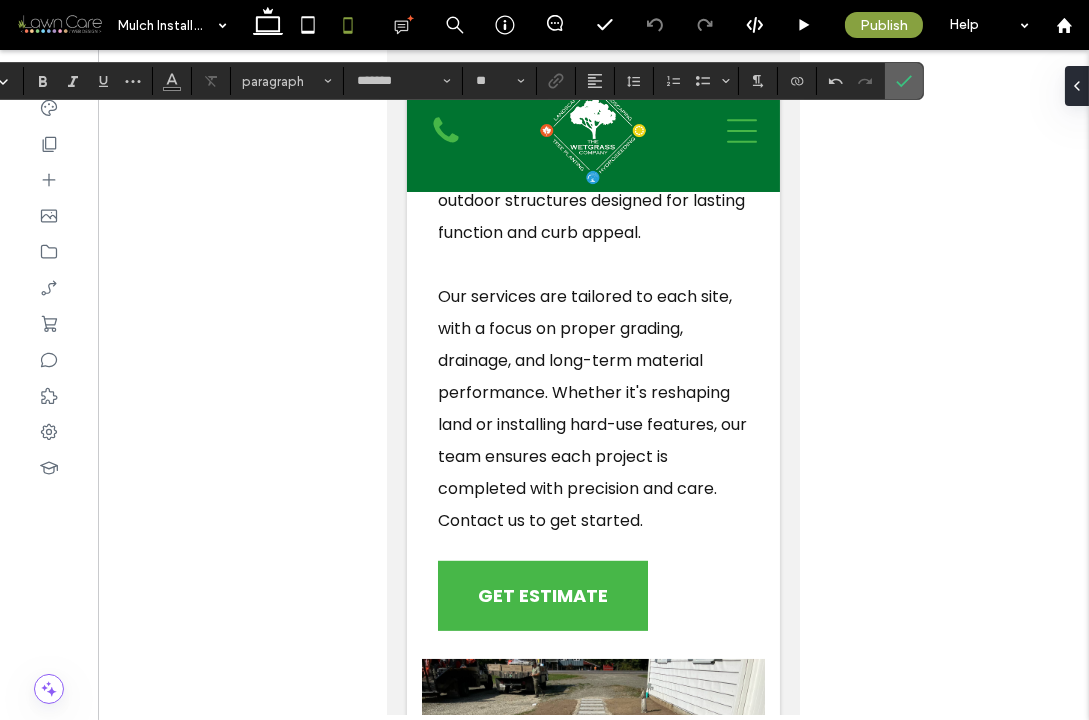 click 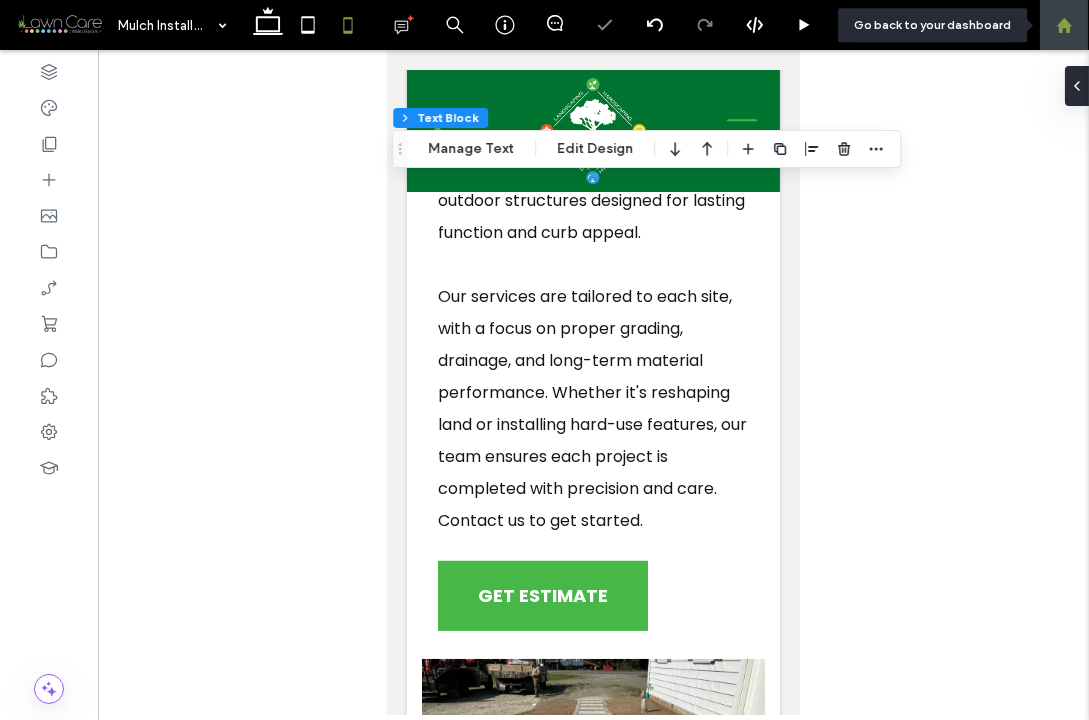 click 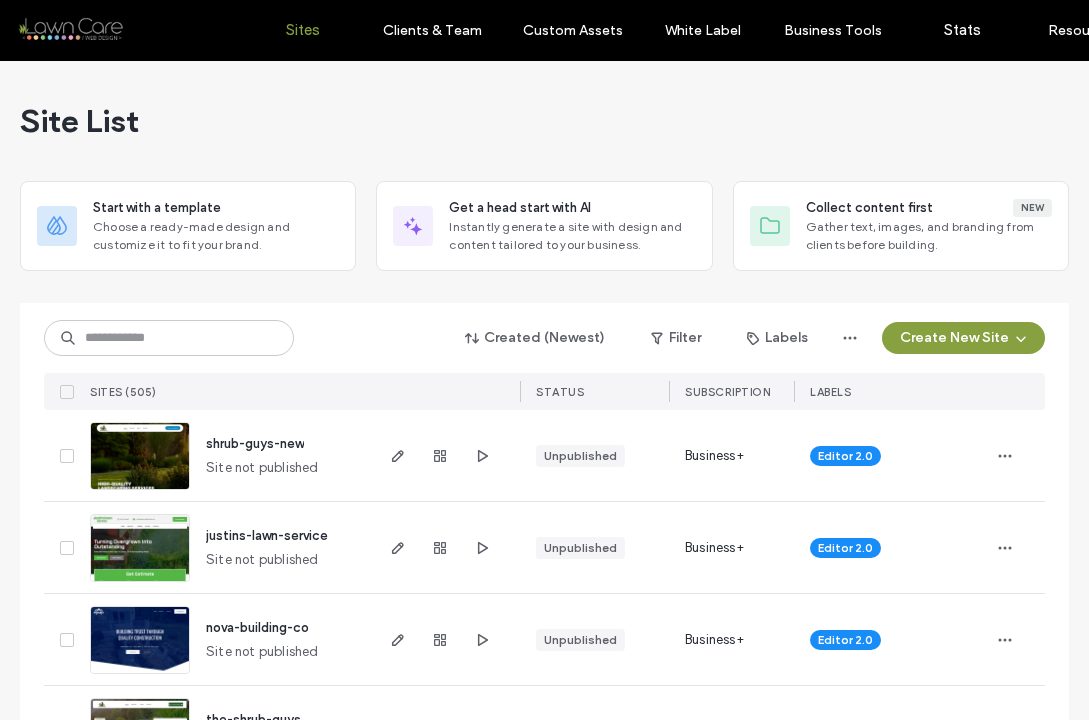 scroll, scrollTop: 0, scrollLeft: 0, axis: both 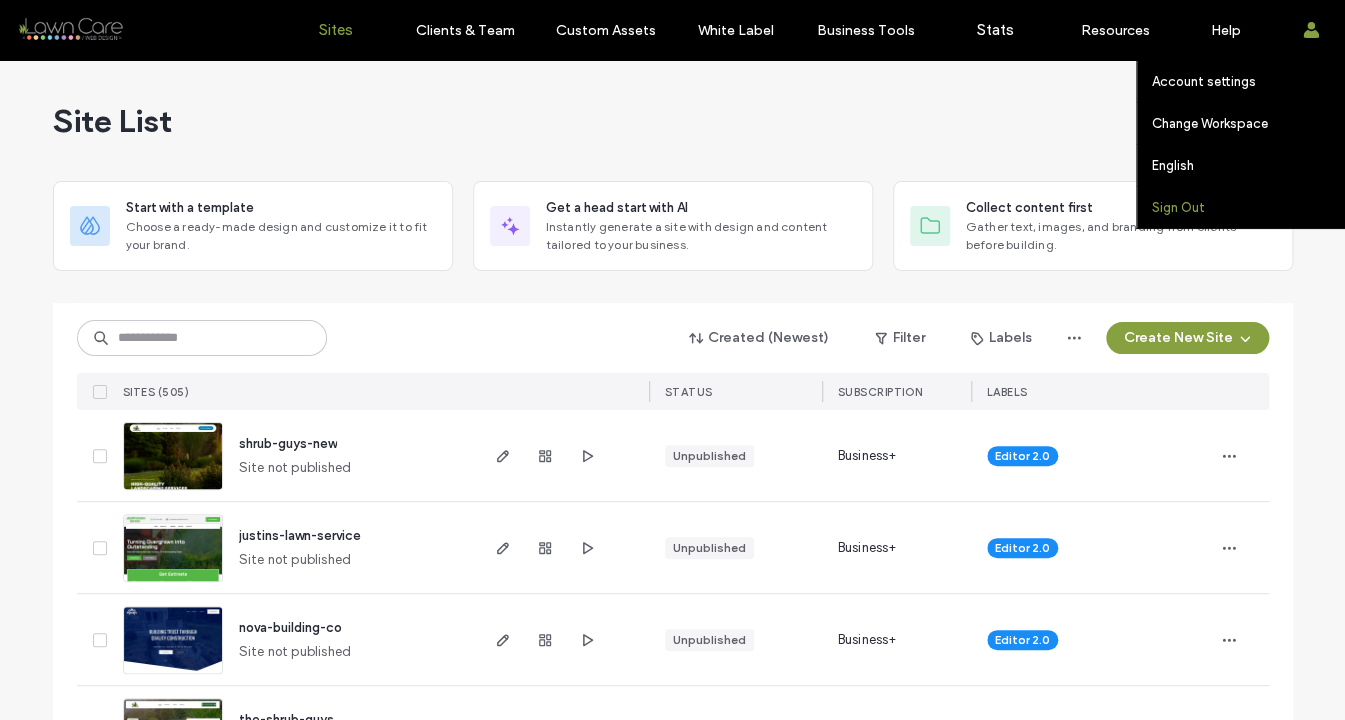 click on "Sign Out" at bounding box center [1248, 207] 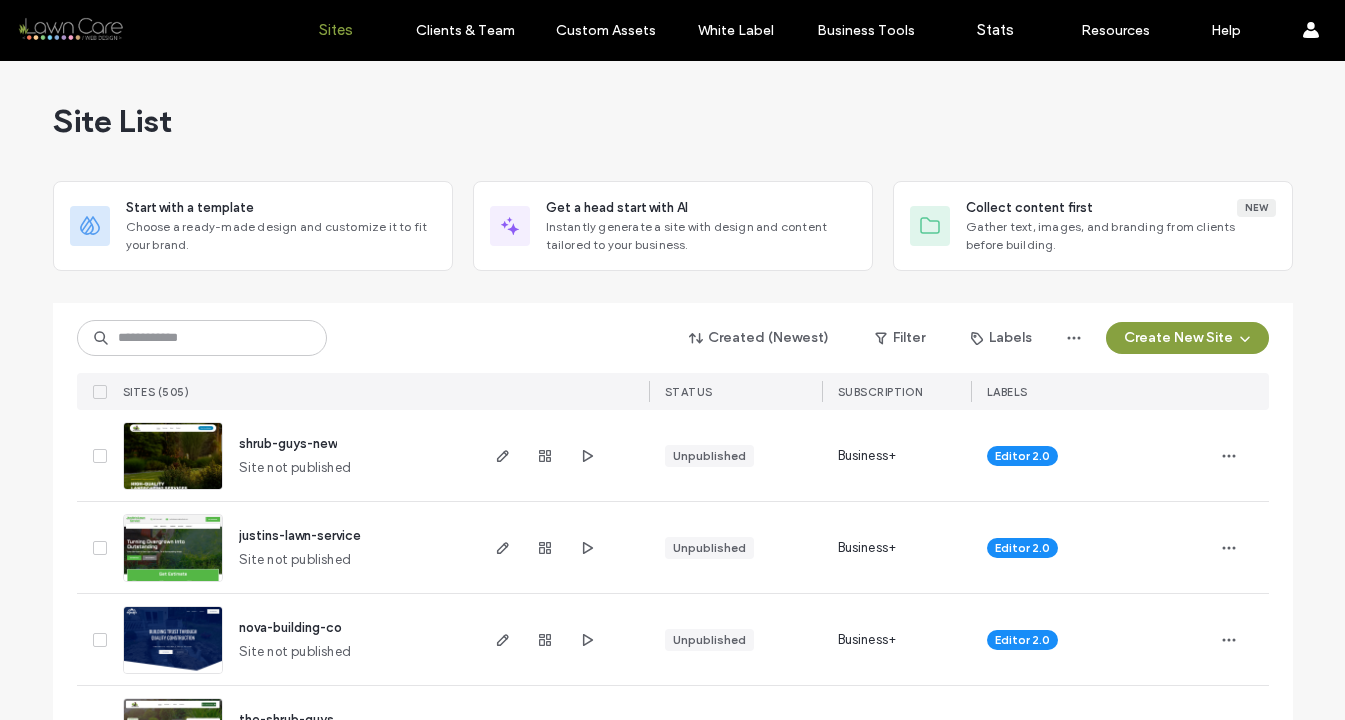 scroll, scrollTop: 0, scrollLeft: 0, axis: both 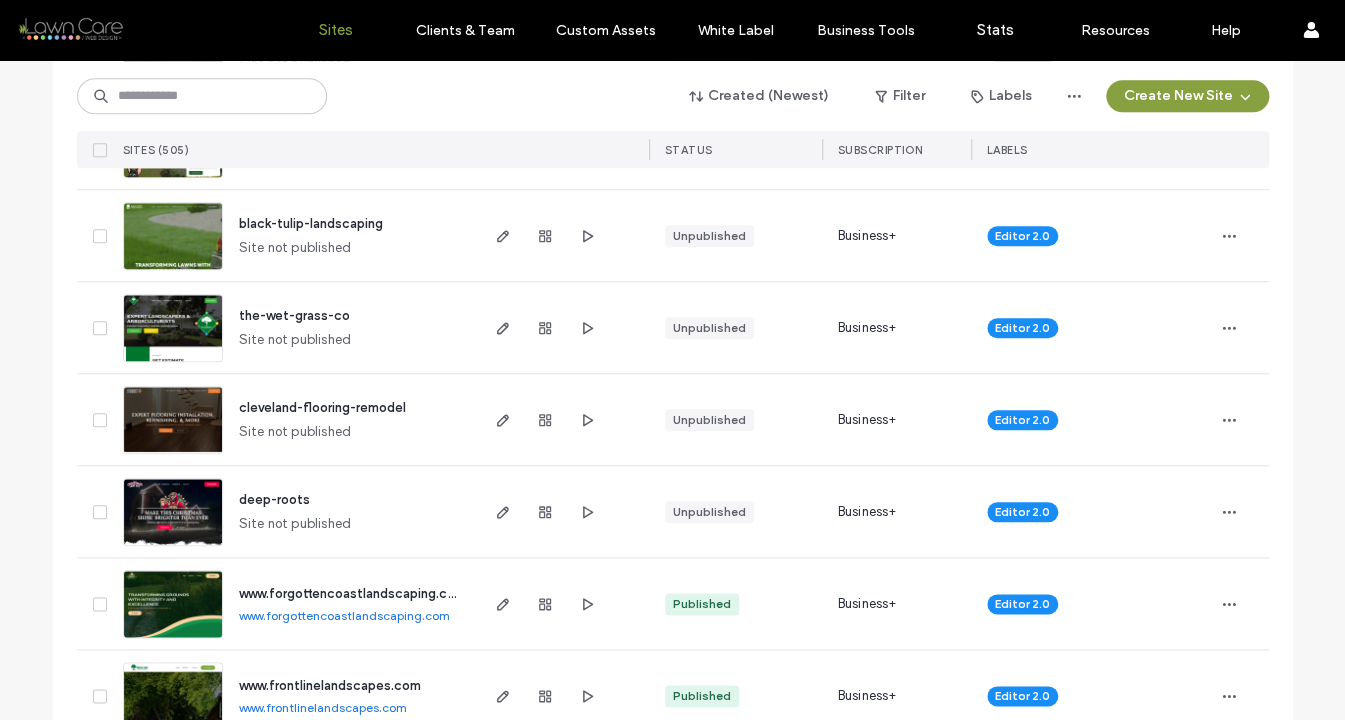 click at bounding box center [173, 363] 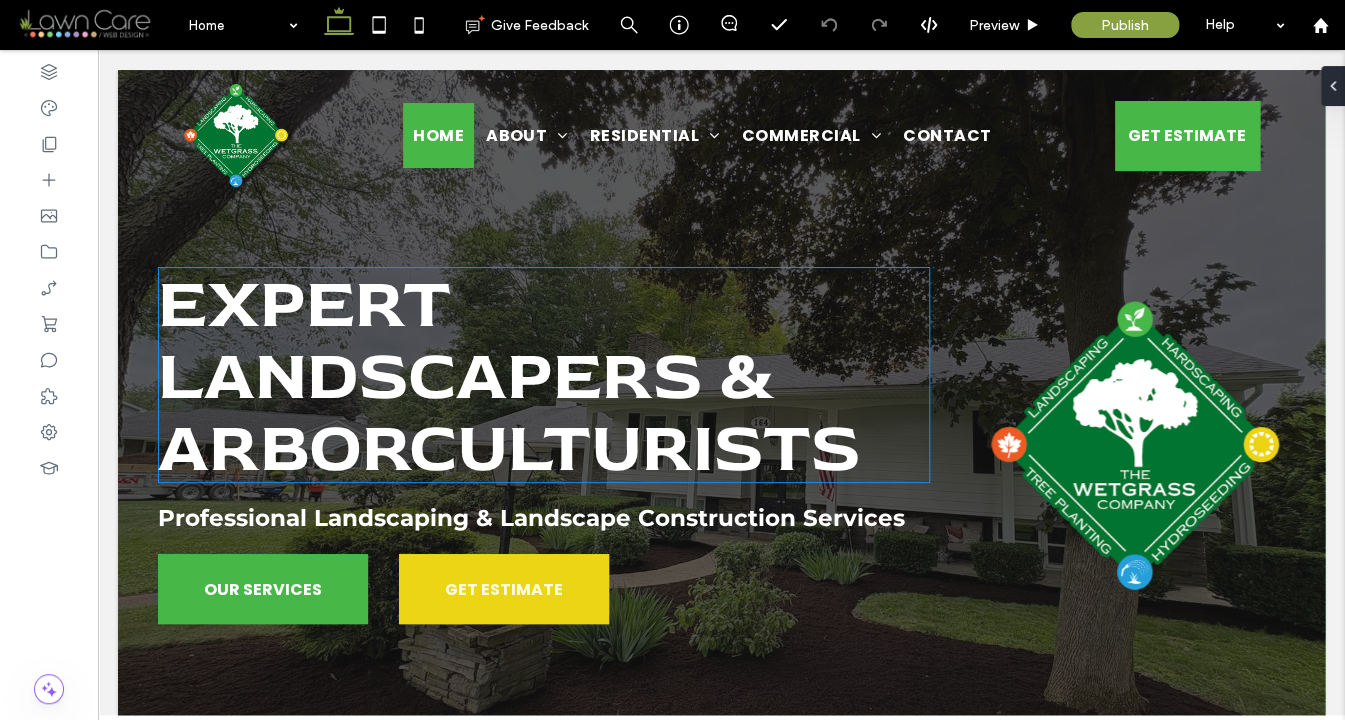 scroll, scrollTop: 0, scrollLeft: 0, axis: both 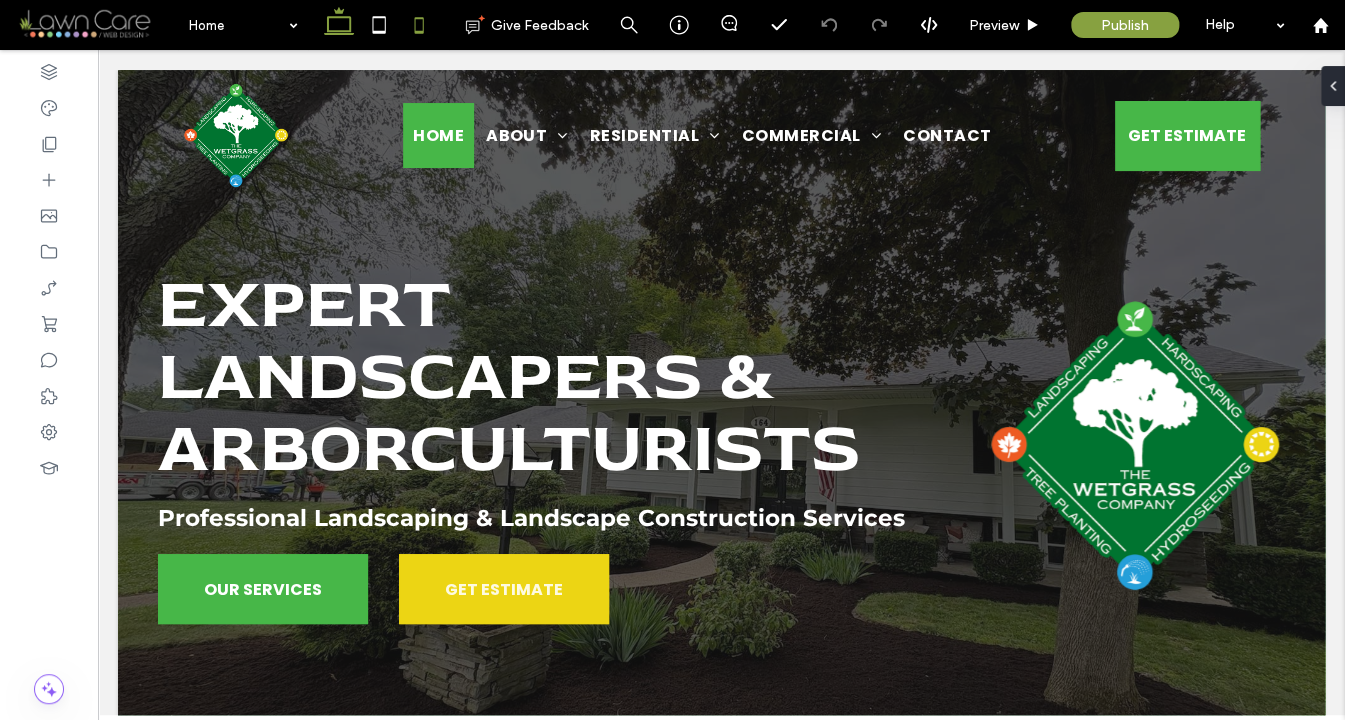 click 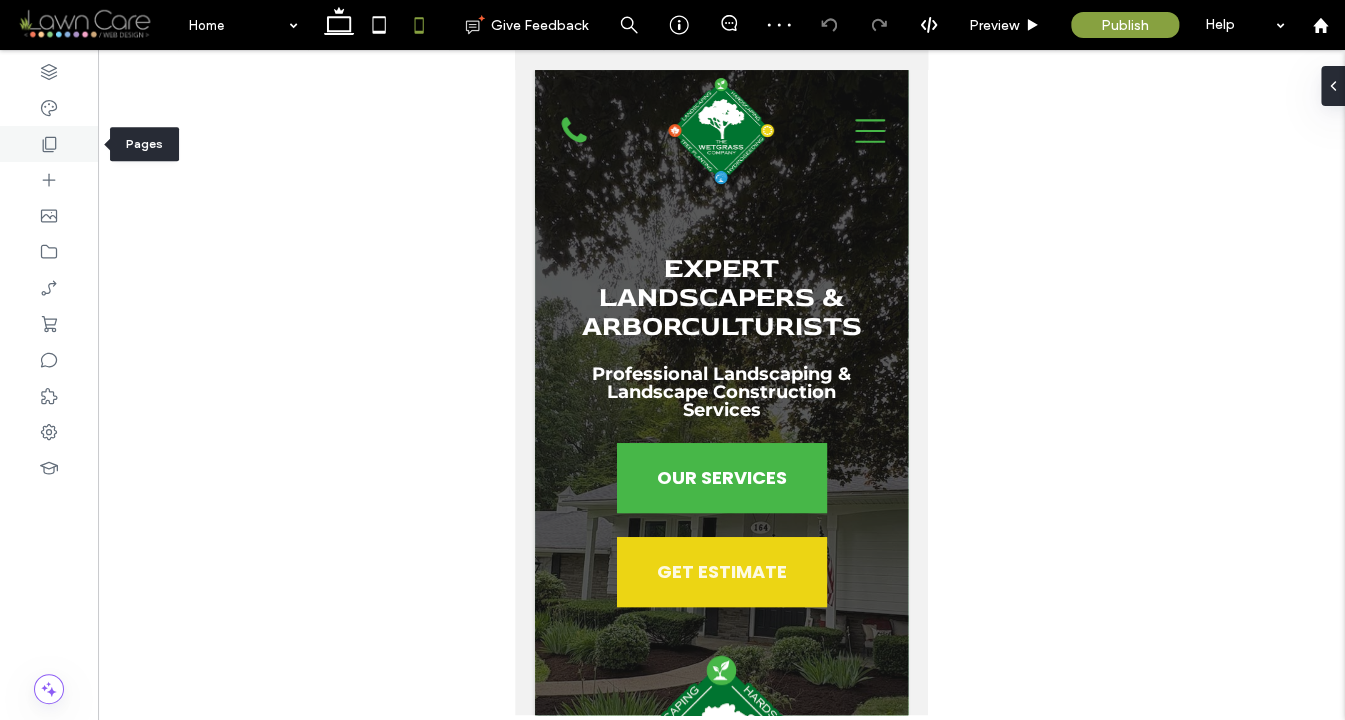 click 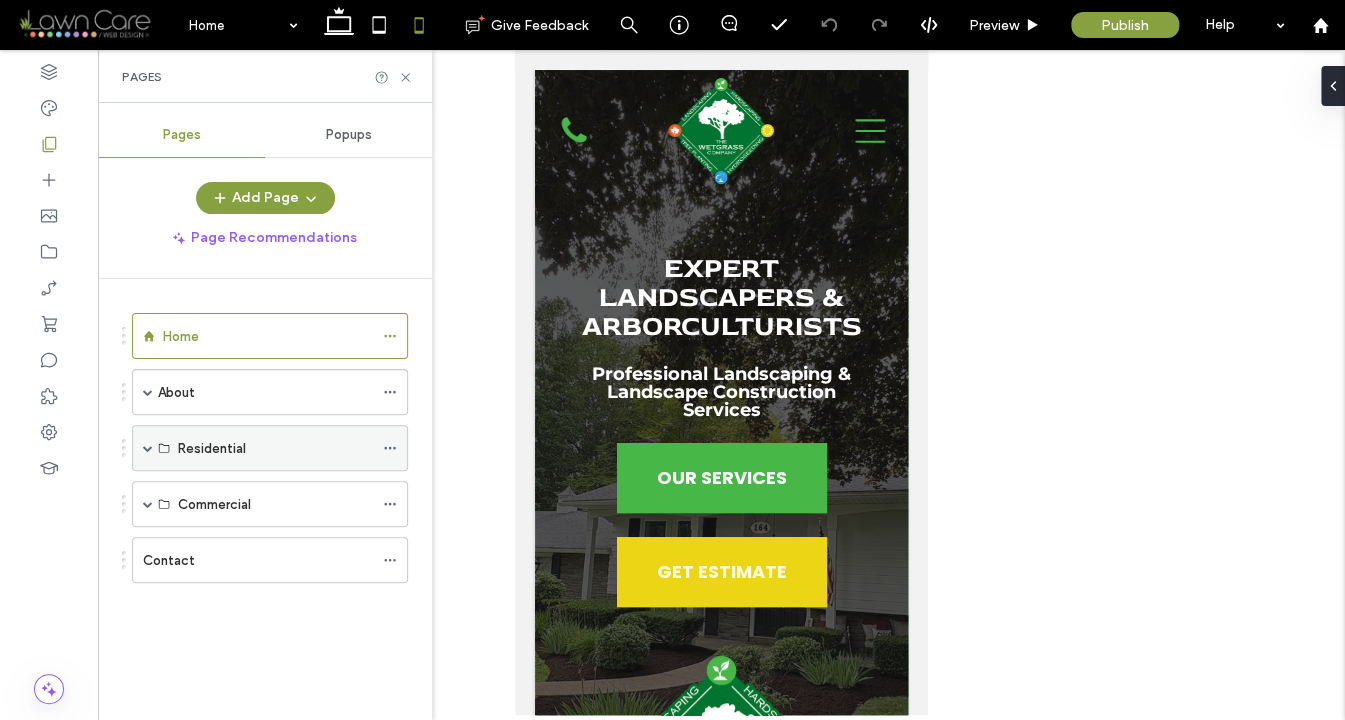 click at bounding box center [148, 448] 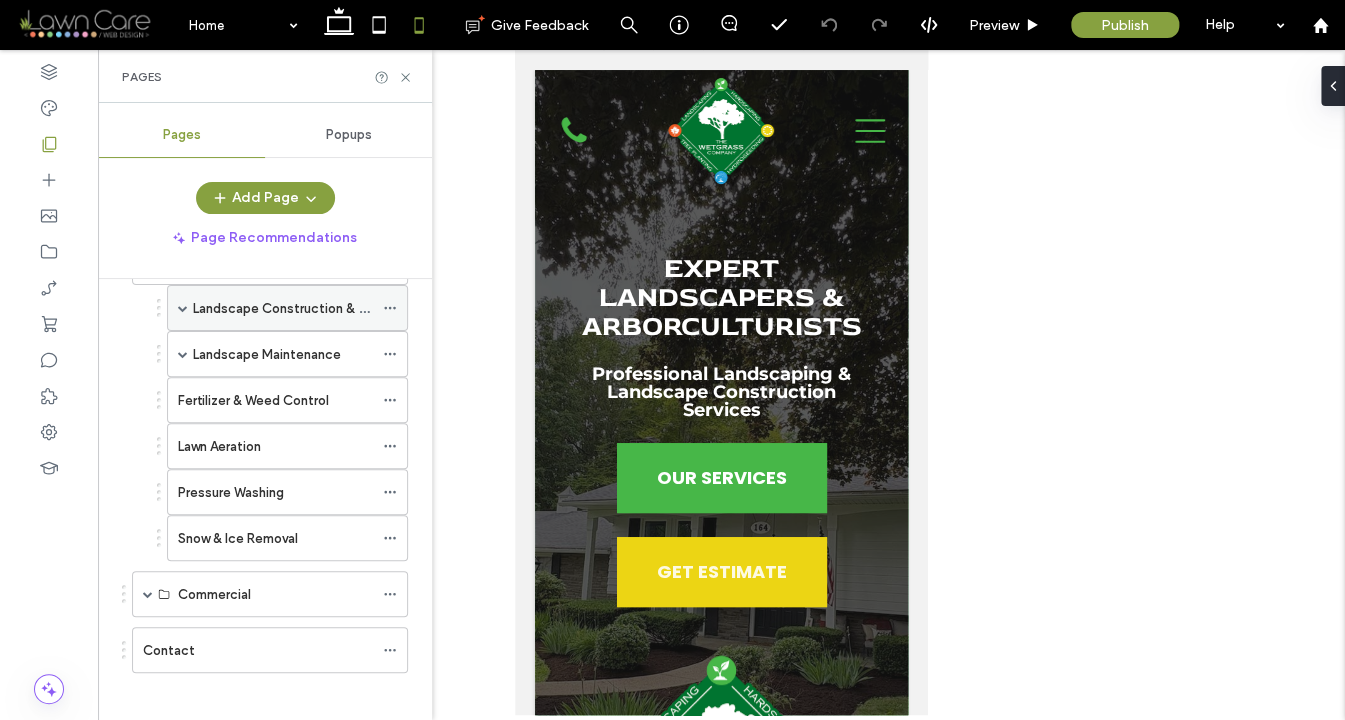 scroll, scrollTop: 196, scrollLeft: 0, axis: vertical 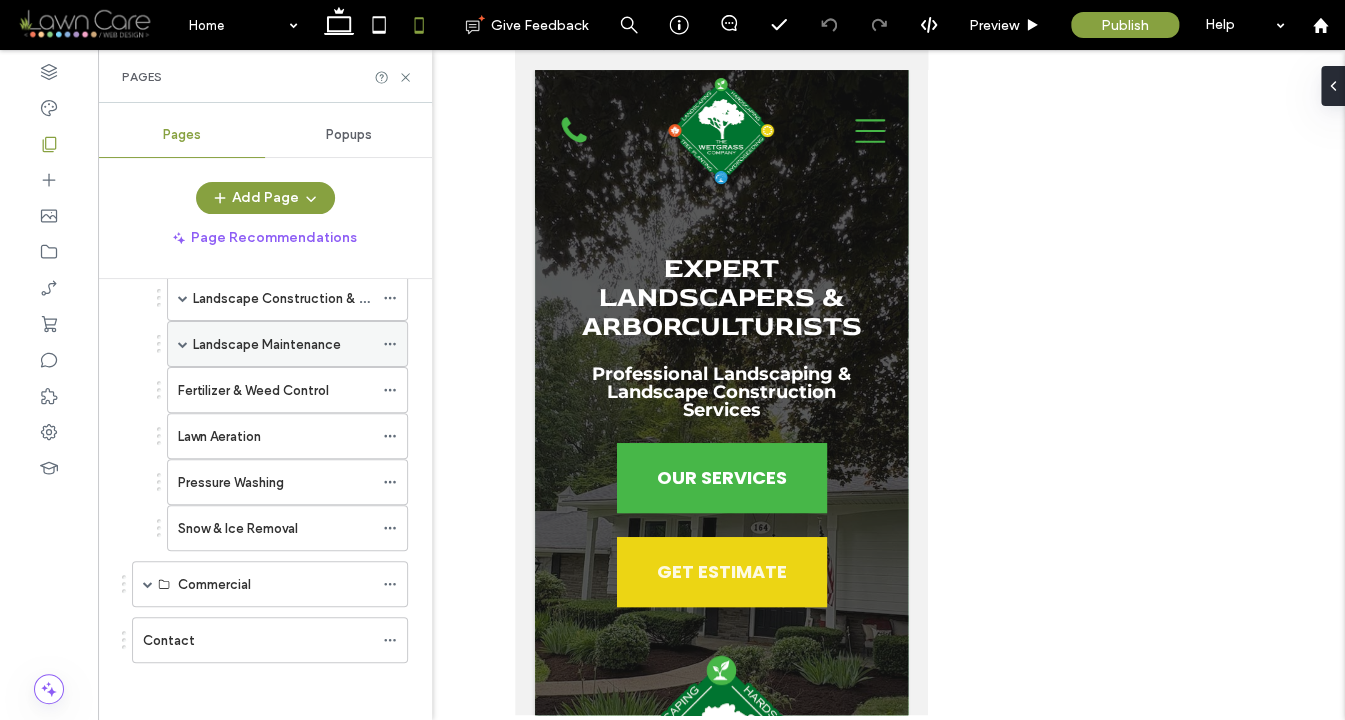 click at bounding box center (183, 344) 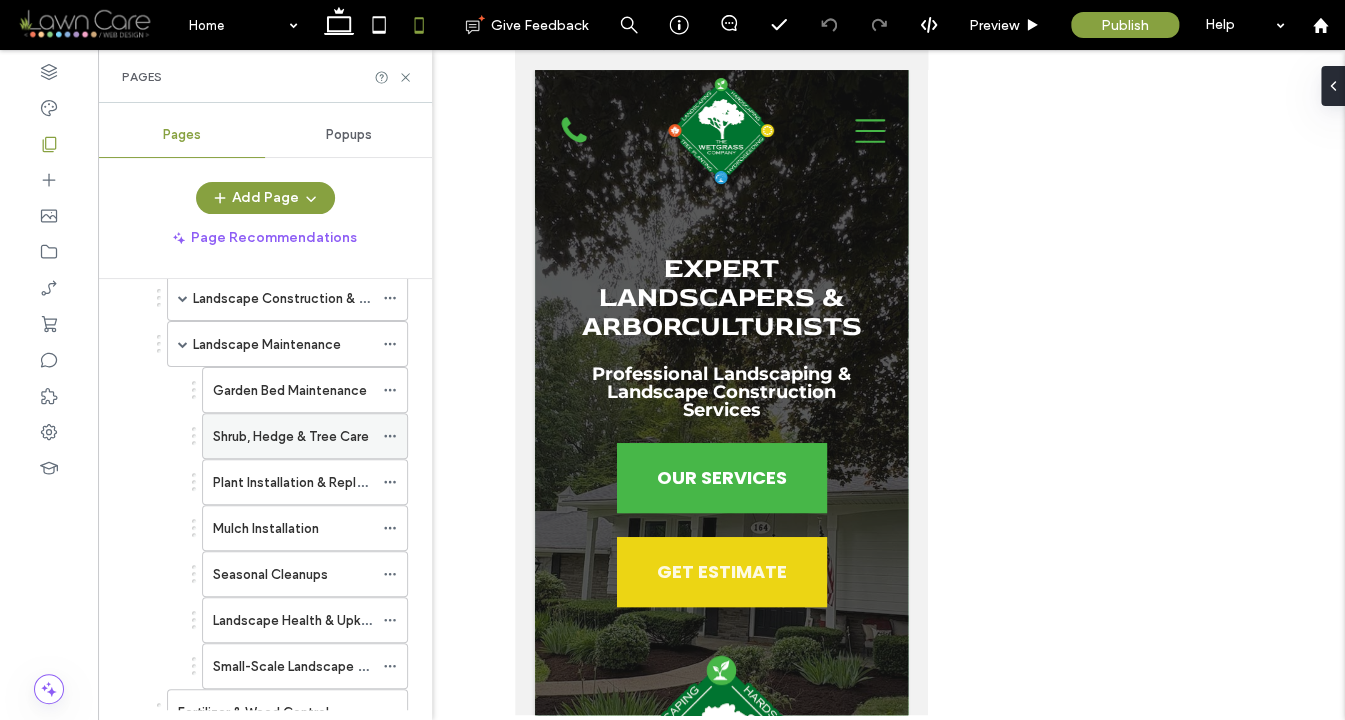 click on "Shrub, Hedge & Tree Care" at bounding box center (291, 436) 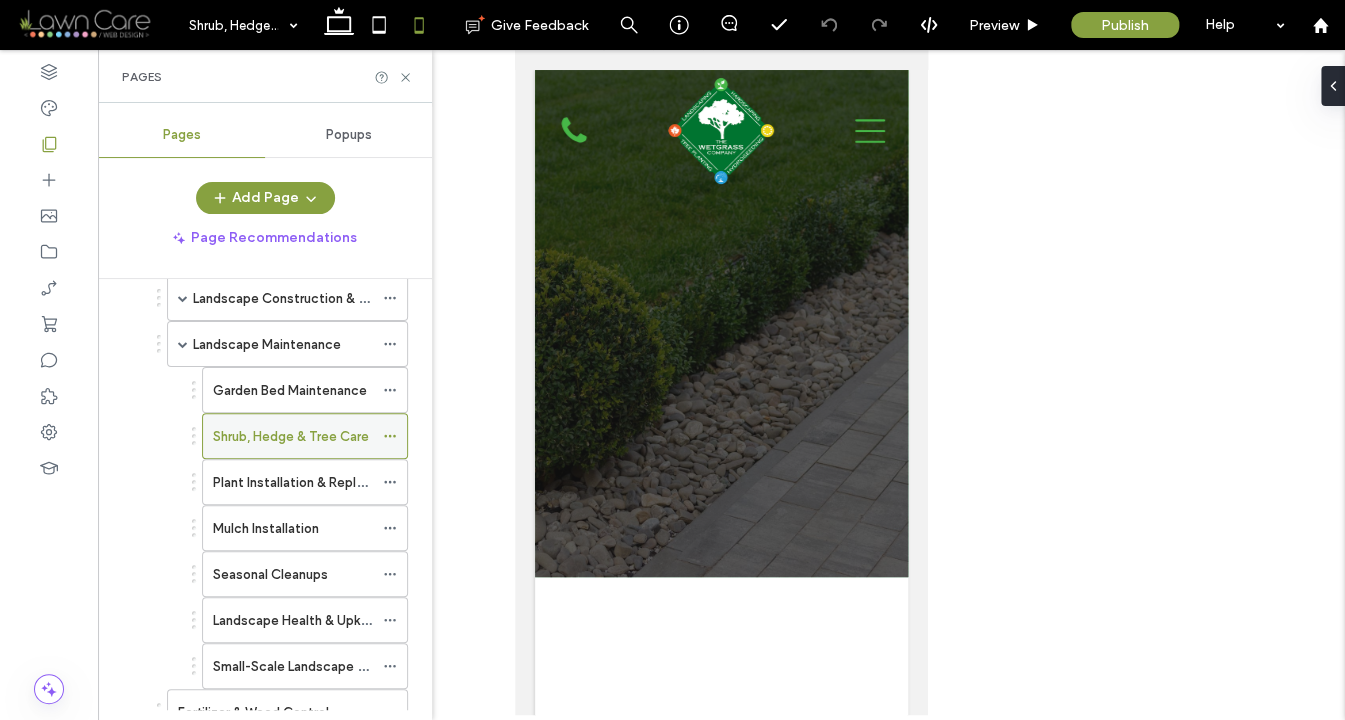 scroll, scrollTop: 0, scrollLeft: 0, axis: both 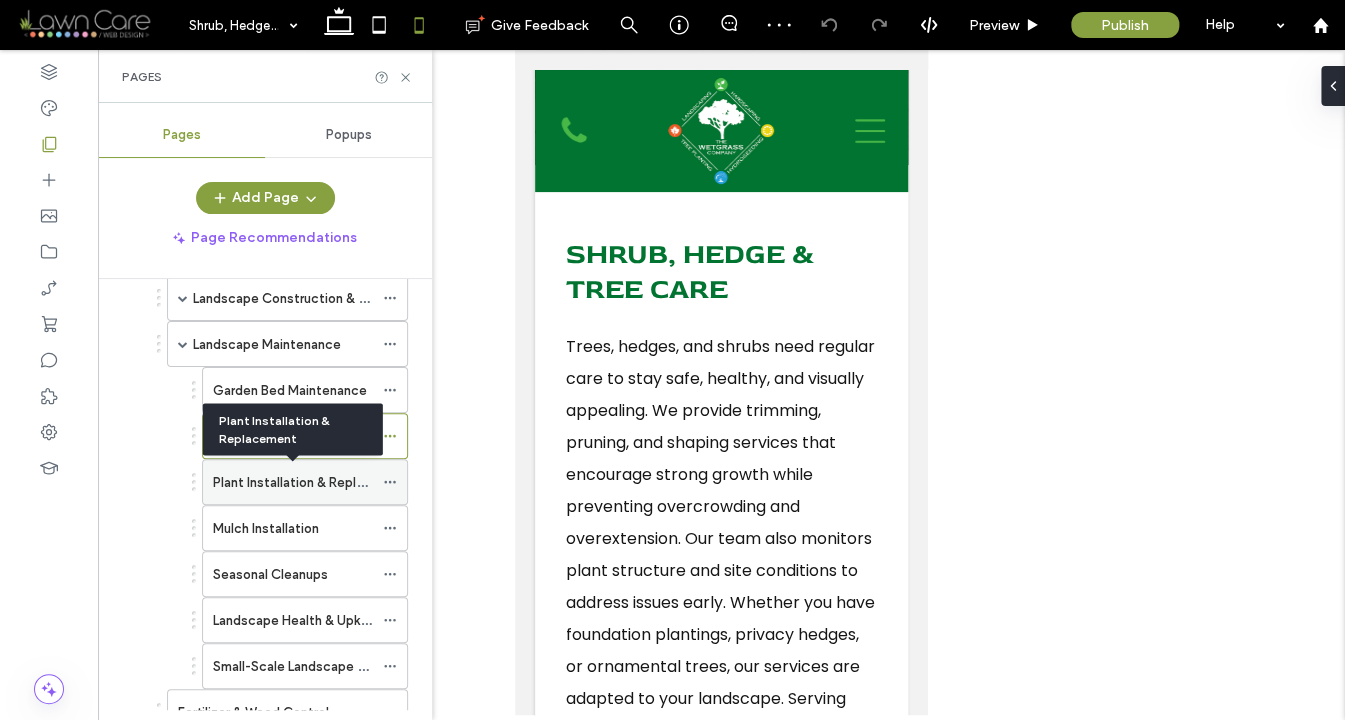 click on "Plant Installation & Replacement" at bounding box center [312, 482] 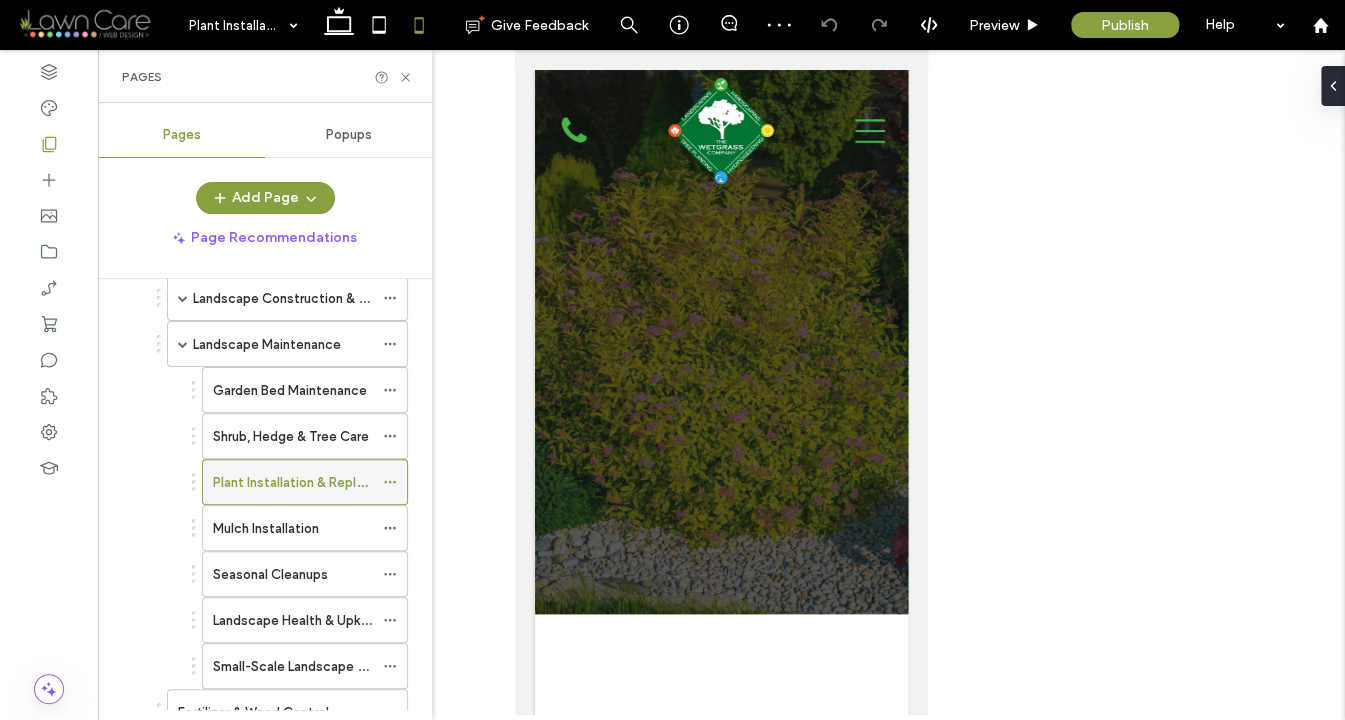 scroll, scrollTop: 0, scrollLeft: 0, axis: both 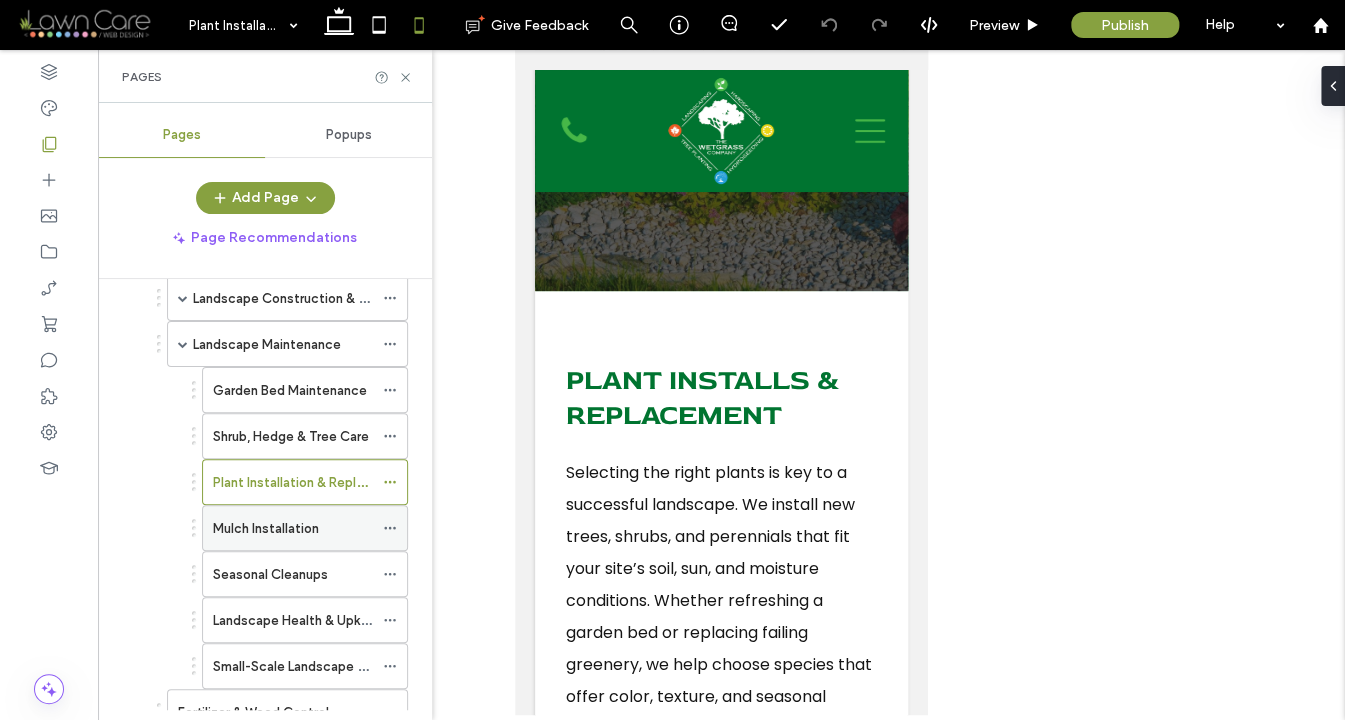 click on "Mulch Installation" at bounding box center [266, 528] 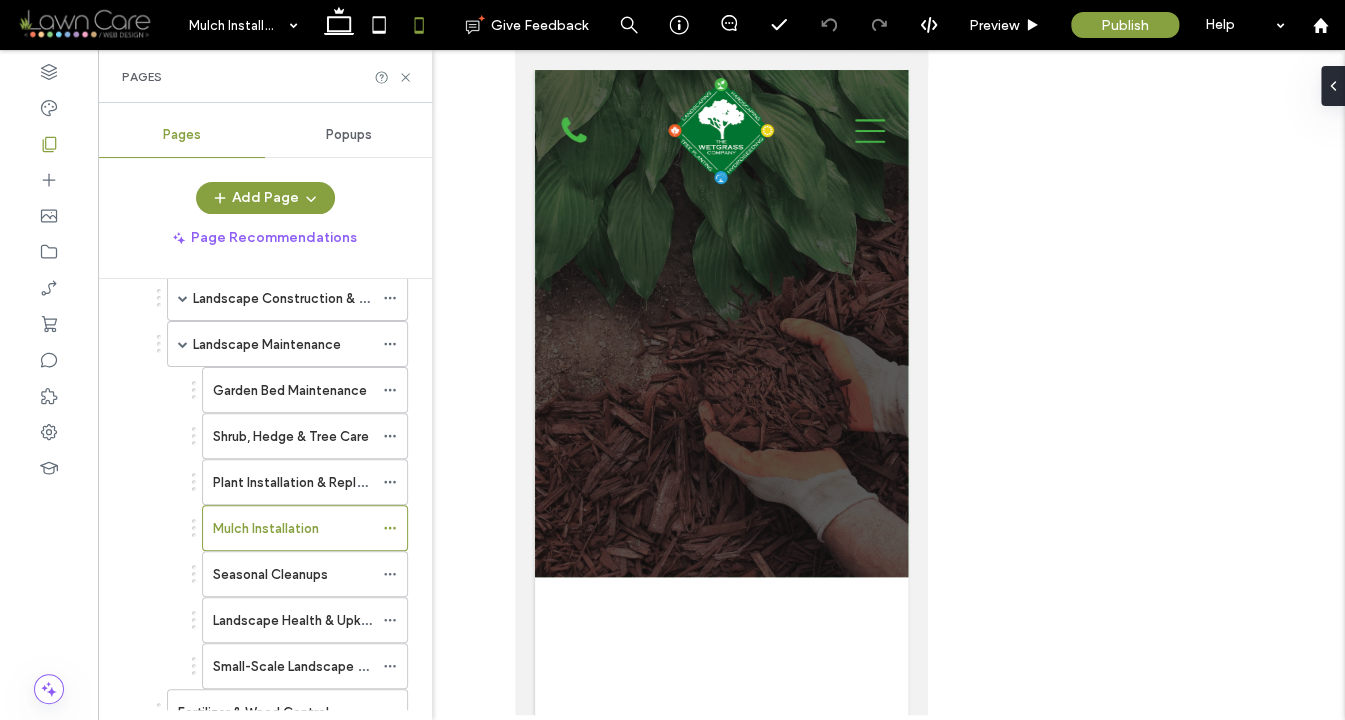 scroll, scrollTop: 0, scrollLeft: 0, axis: both 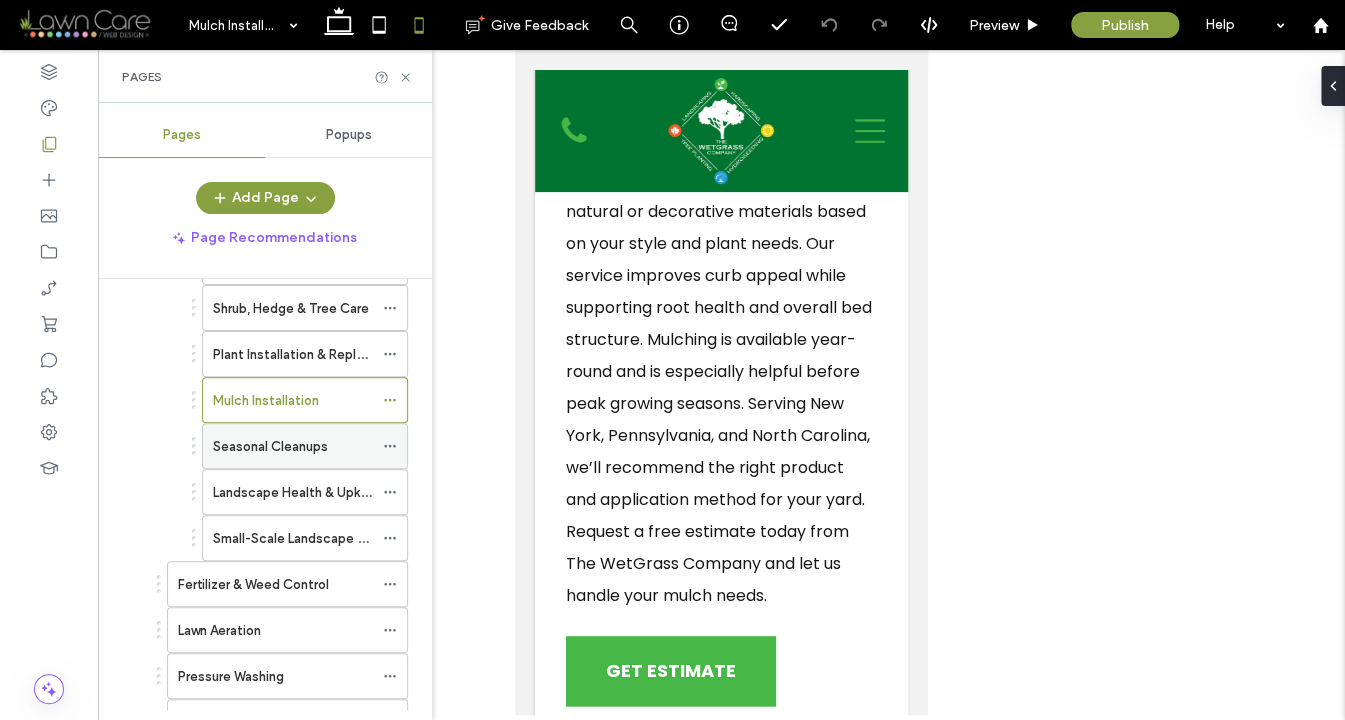 click on "Seasonal Cleanups" at bounding box center [270, 446] 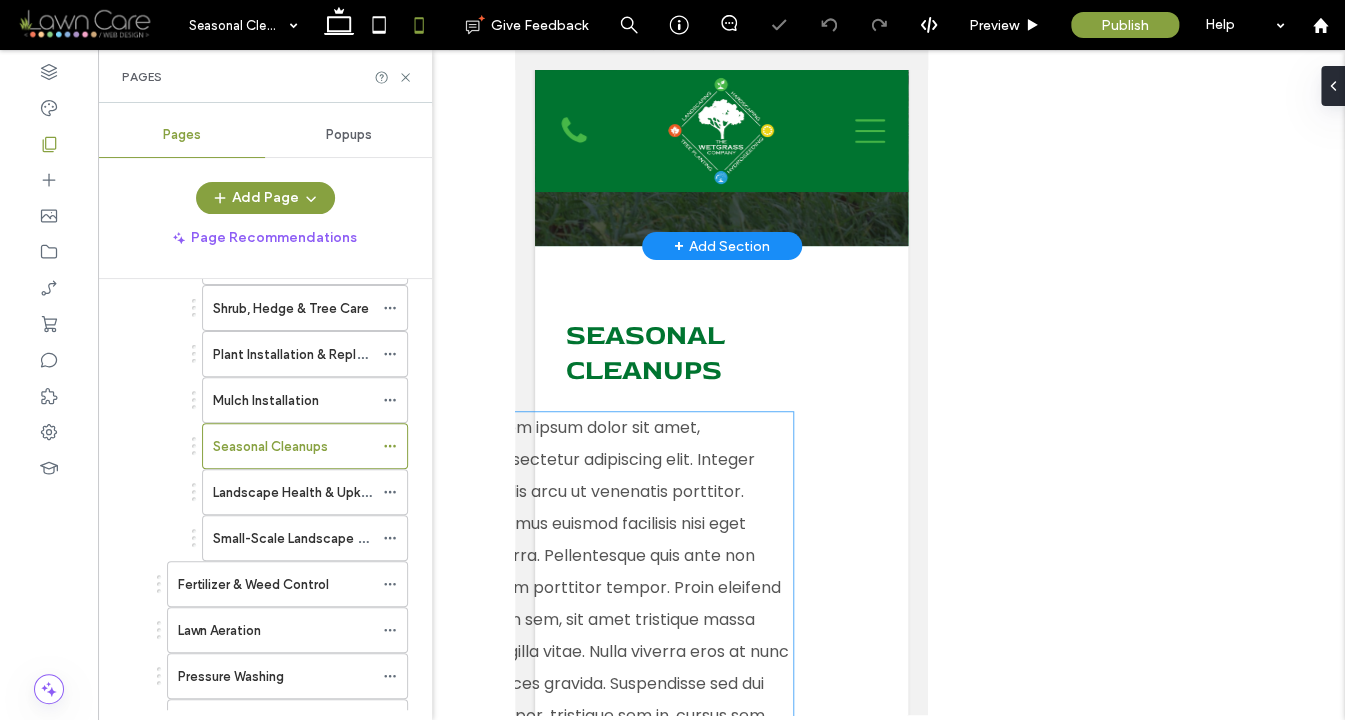 scroll, scrollTop: 341, scrollLeft: 0, axis: vertical 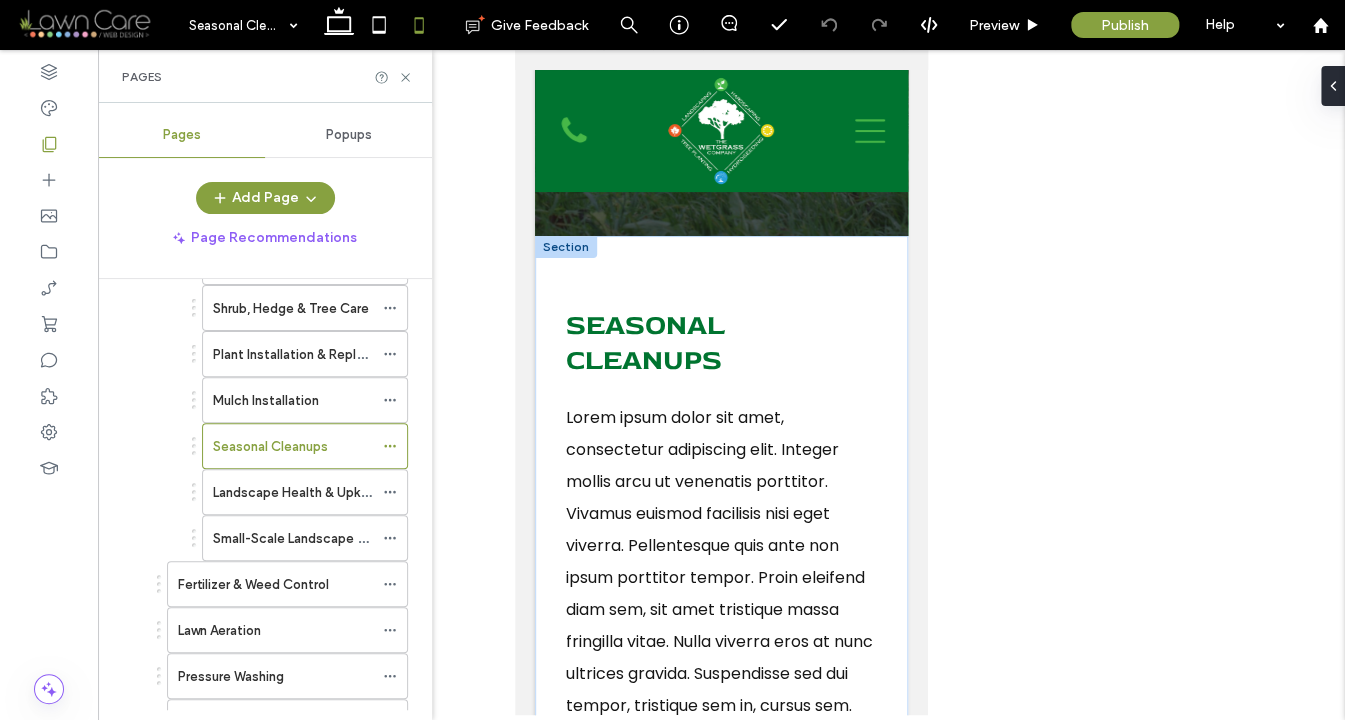 click on "Lorem ipsum dolor sit amet, consectetur adipiscing elit. Integer mollis arcu ut venenatis porttitor. Vivamus euismod facilisis nisi eget viverra. Pellentesque quis ante non ipsum porttitor tempor. Proin eleifend diam sem, sit amet tristique massa fringilla vitae. Nulla viverra eros at nunc ultrices gravida. Suspendisse sed dui tempor, tristique sem in, cursus sem. Praesent aliquet ornare rutrum. Suspendisse potenti." at bounding box center (719, 593) 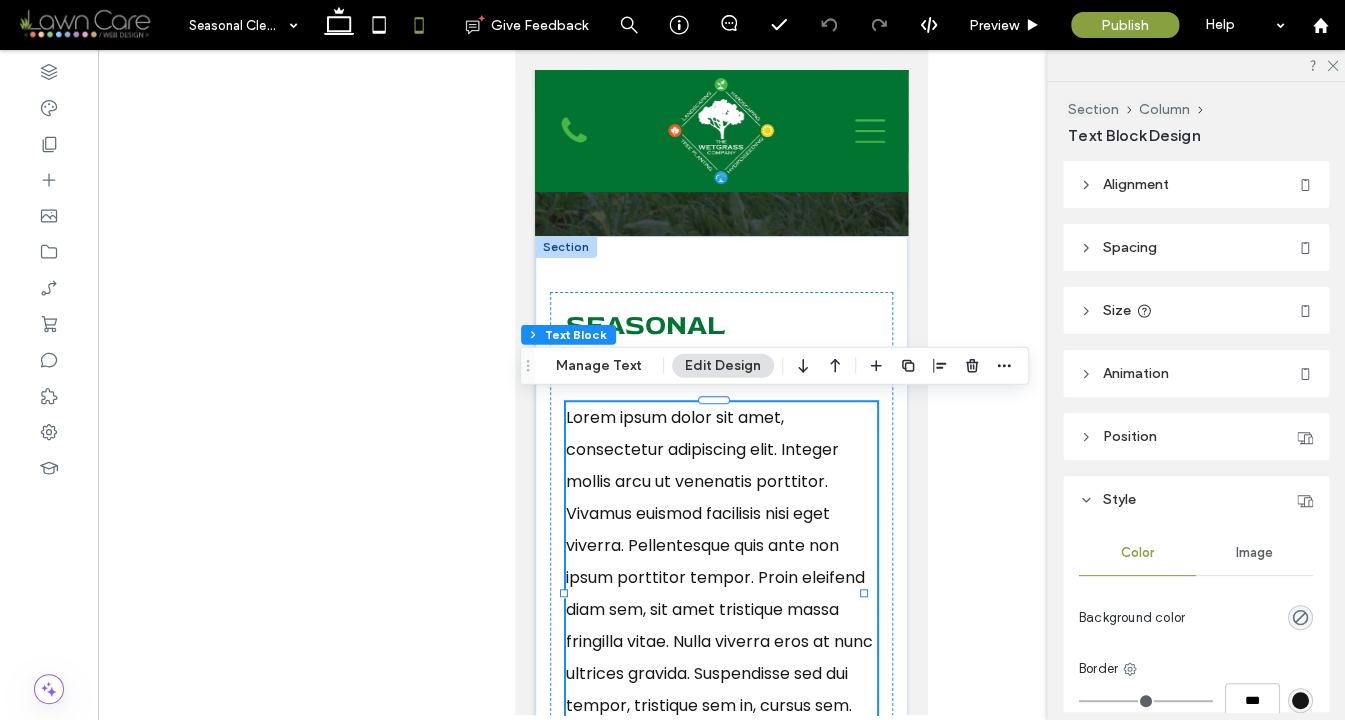 scroll, scrollTop: 550, scrollLeft: 0, axis: vertical 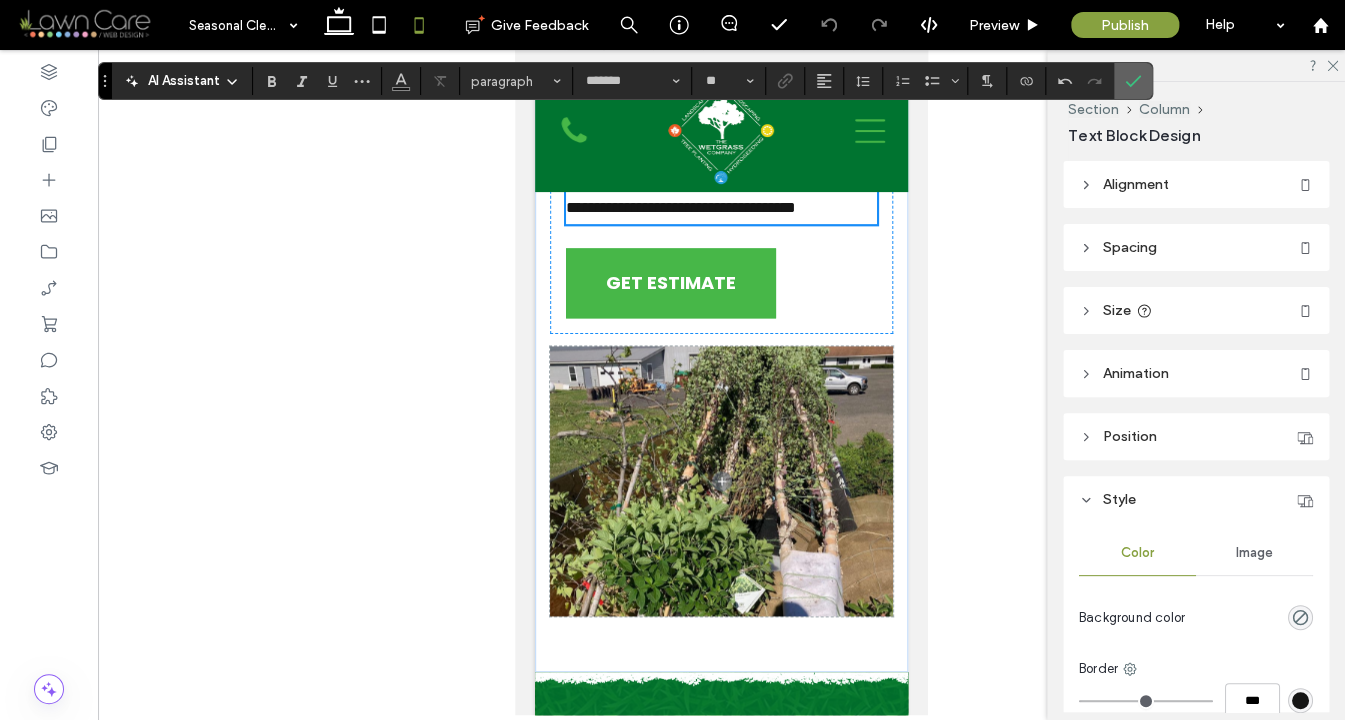 click 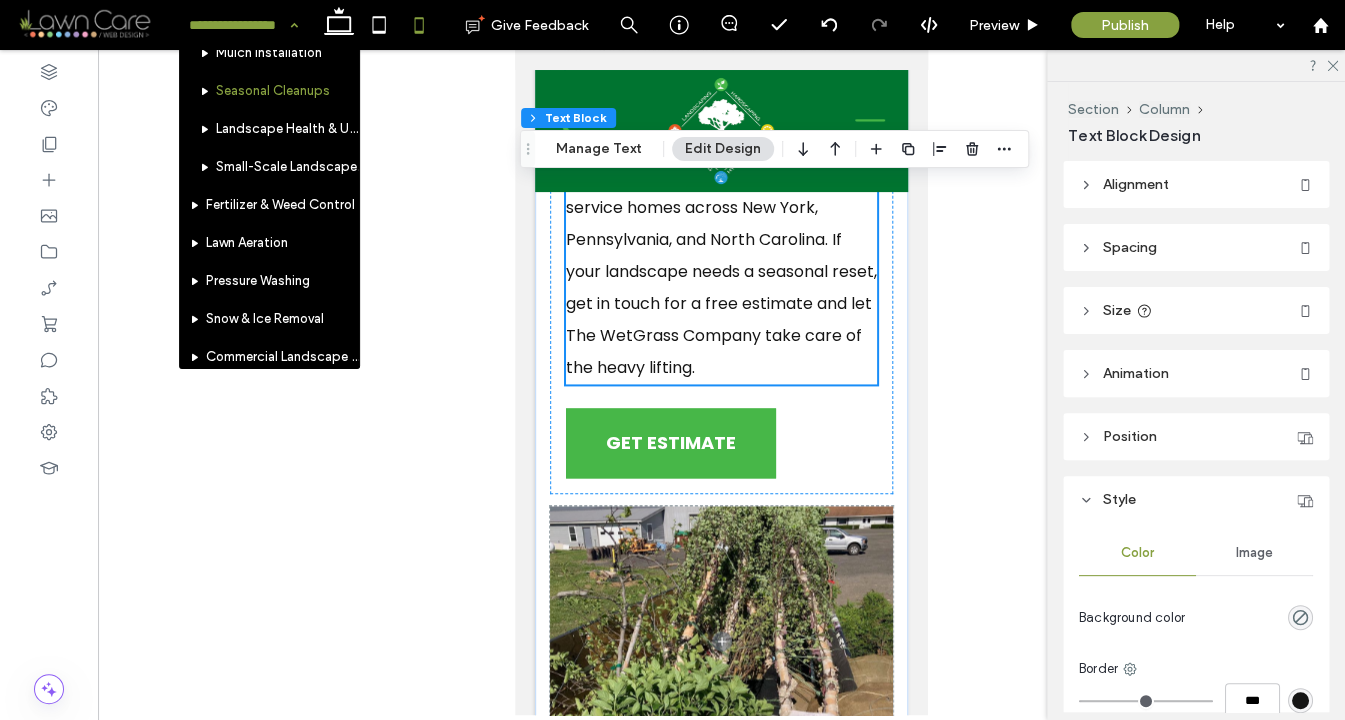 scroll, scrollTop: 621, scrollLeft: 0, axis: vertical 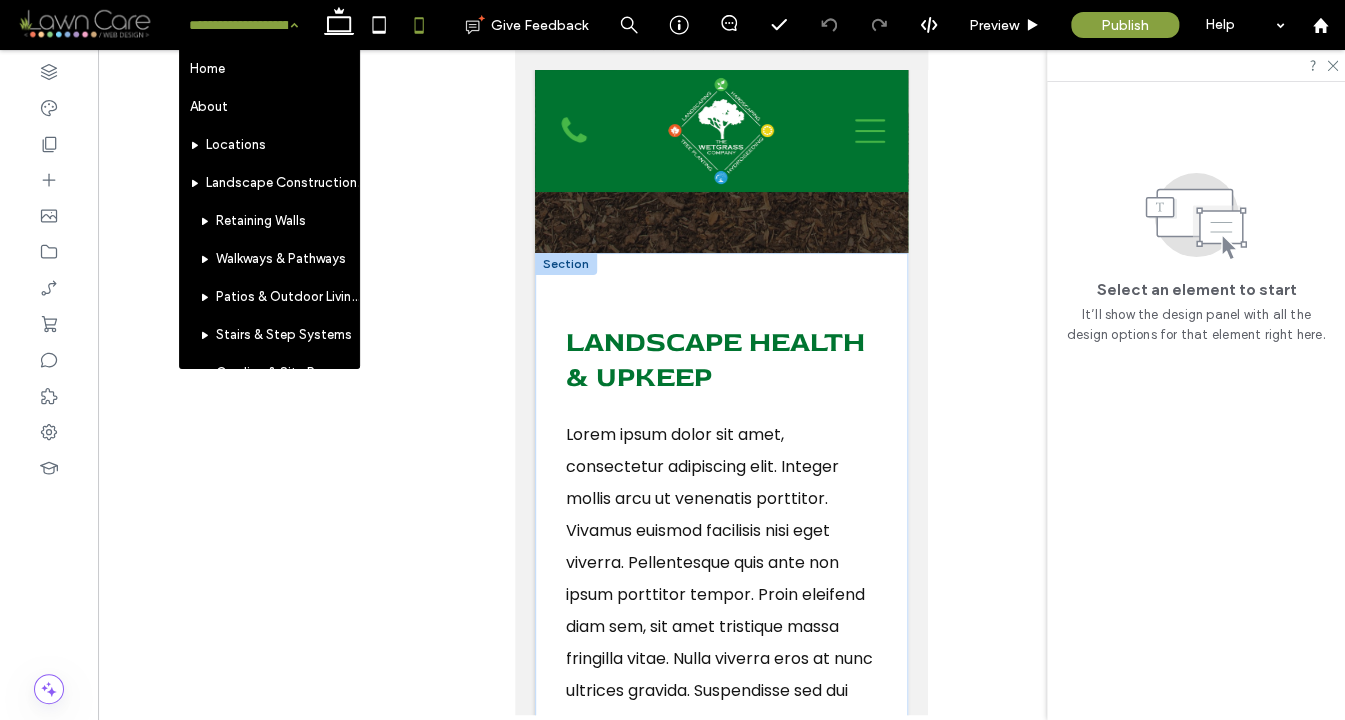 click on "Lorem ipsum dolor sit amet, consectetur adipiscing elit. Integer mollis arcu ut venenatis porttitor. Vivamus euismod facilisis nisi eget viverra. Pellentesque quis ante non ipsum porttitor tempor. Proin eleifend diam sem, sit amet tristique massa fringilla vitae. Nulla viverra eros at nunc ultrices gravida. Suspendisse sed dui tempor, tristique sem in, cursus sem. Praesent aliquet ornare rutrum. Suspendisse potenti." at bounding box center (719, 610) 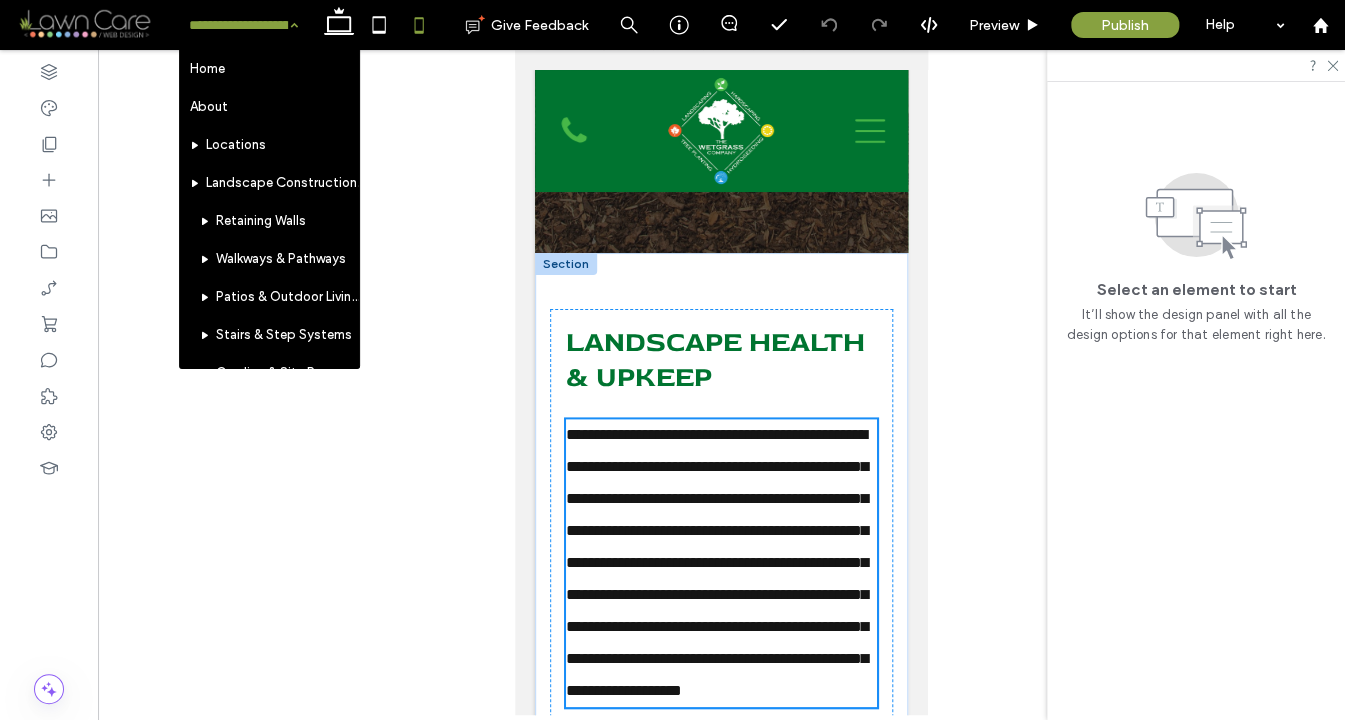 scroll, scrollTop: 550, scrollLeft: 0, axis: vertical 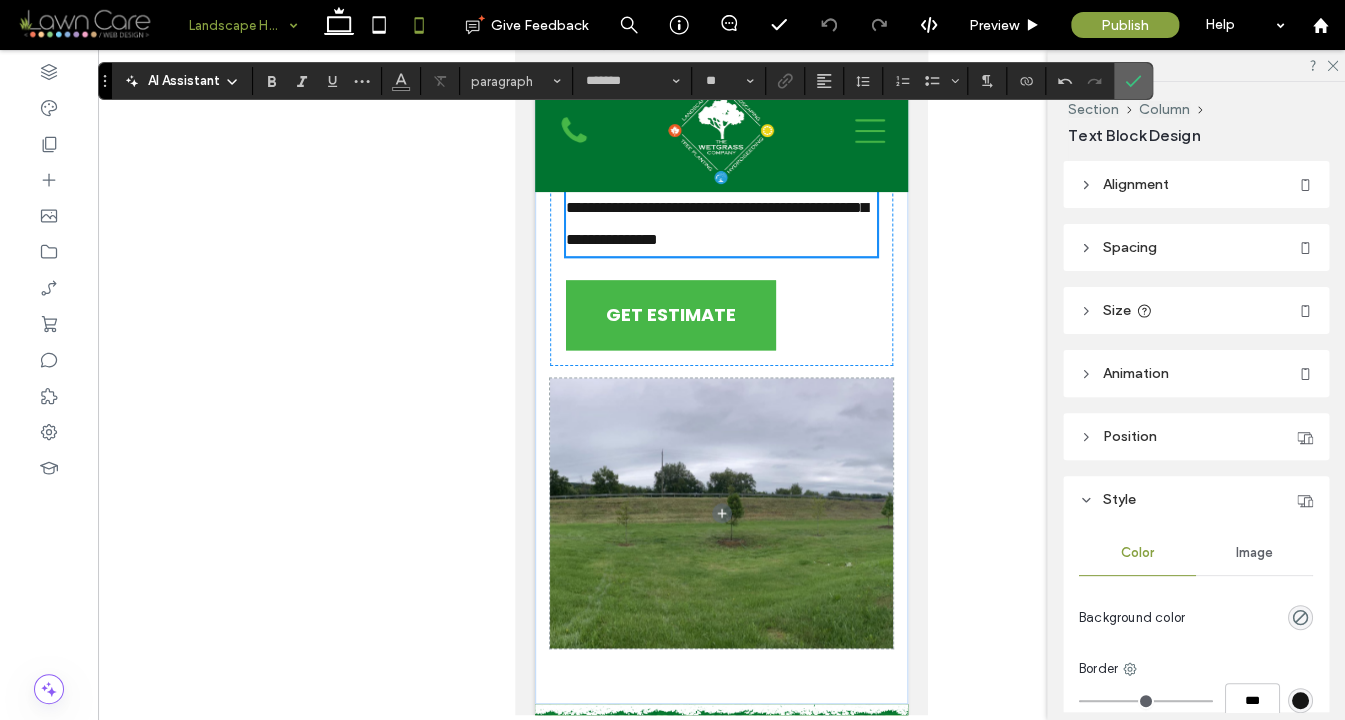click 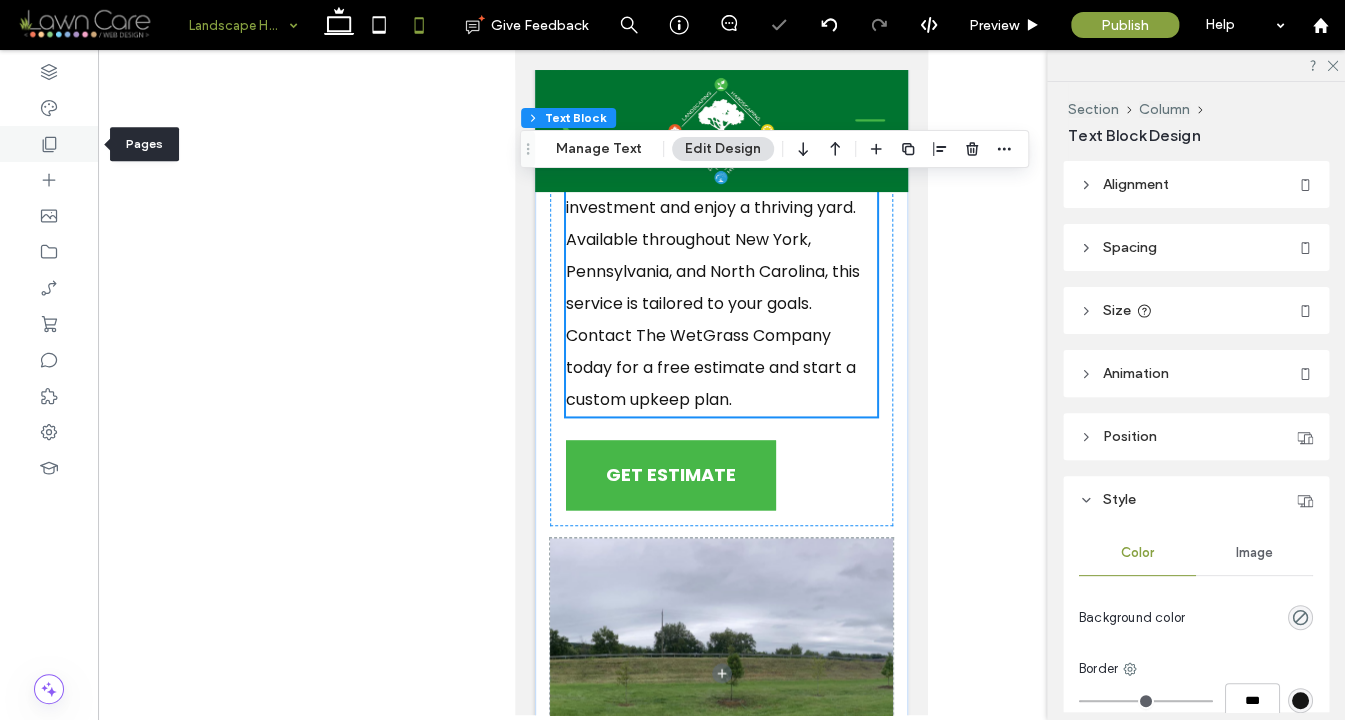 click 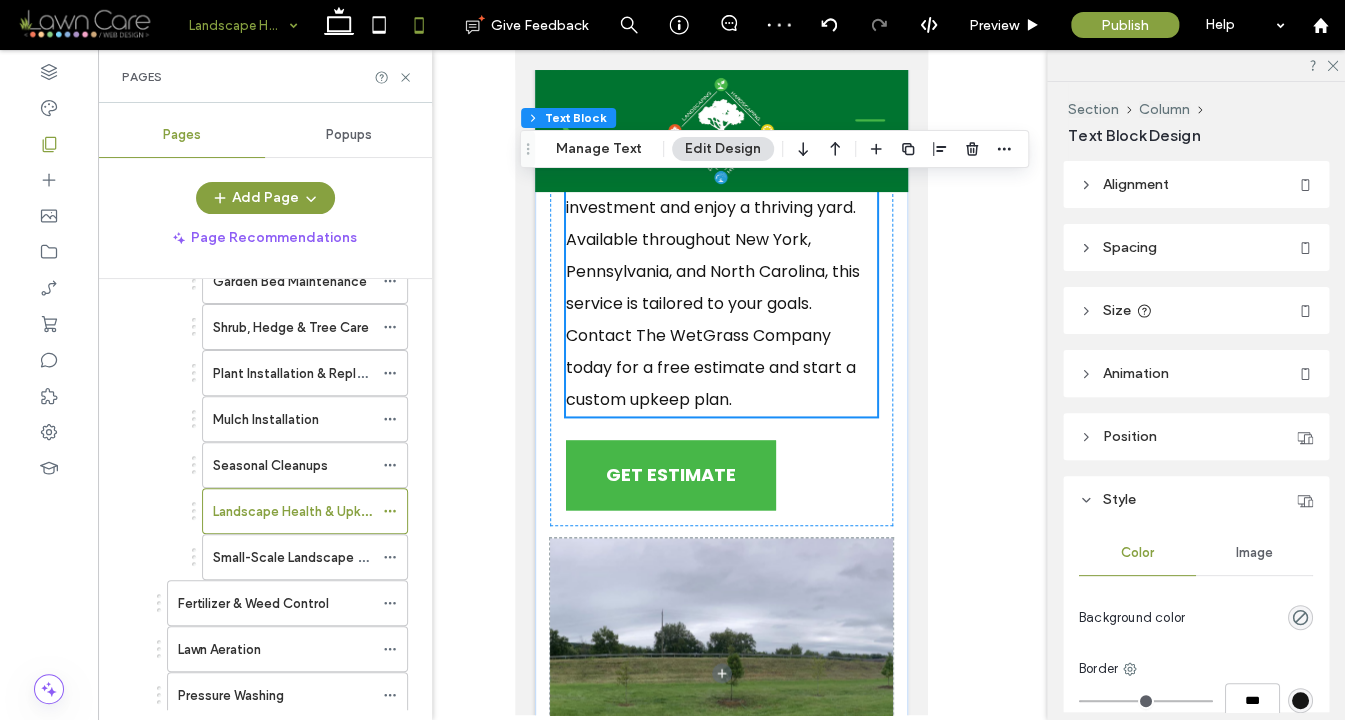 scroll, scrollTop: 324, scrollLeft: 0, axis: vertical 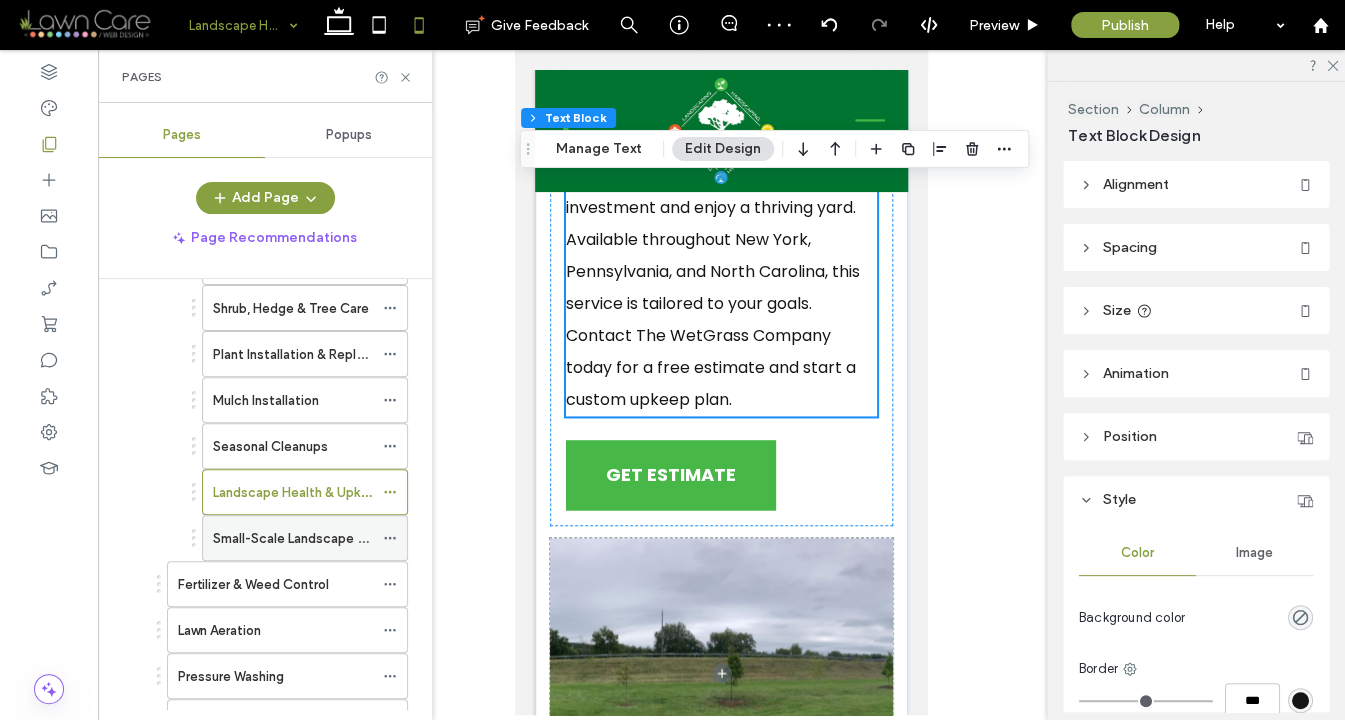 click on "Small-Scale Landscape Enhancements" at bounding box center [330, 538] 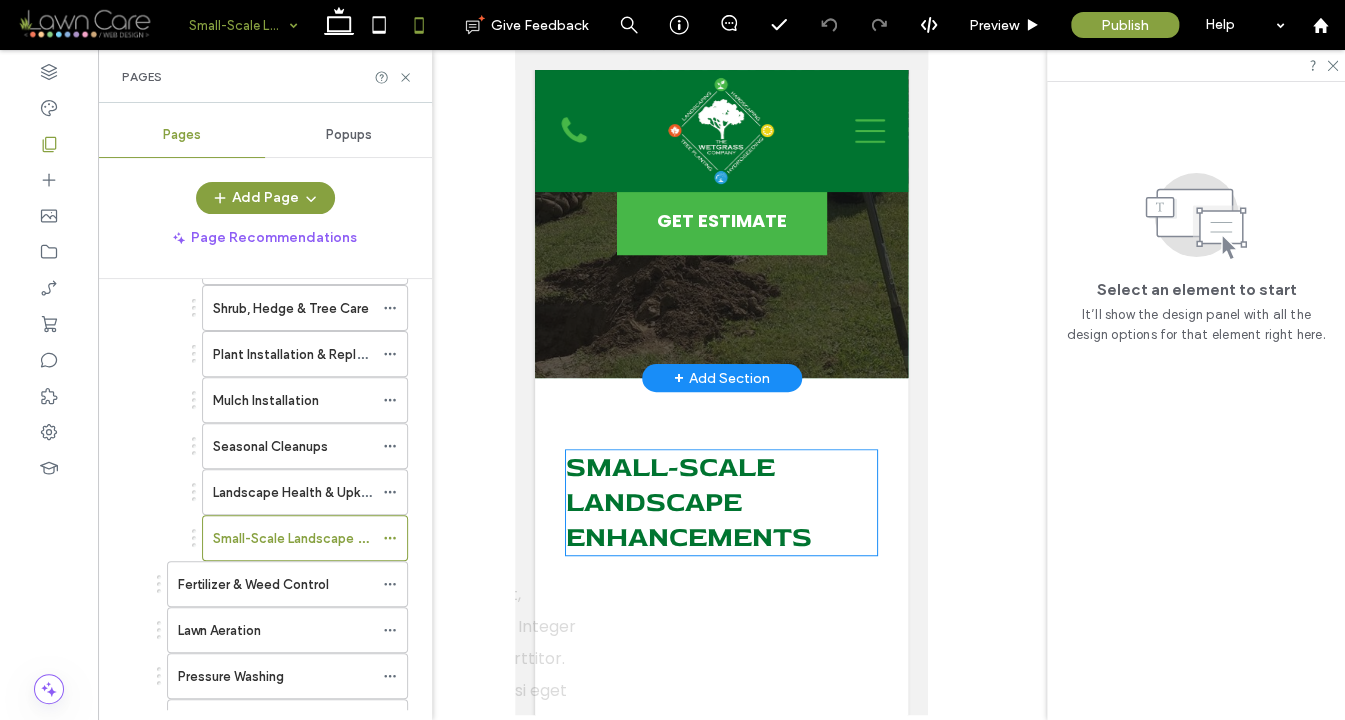 scroll, scrollTop: 267, scrollLeft: 0, axis: vertical 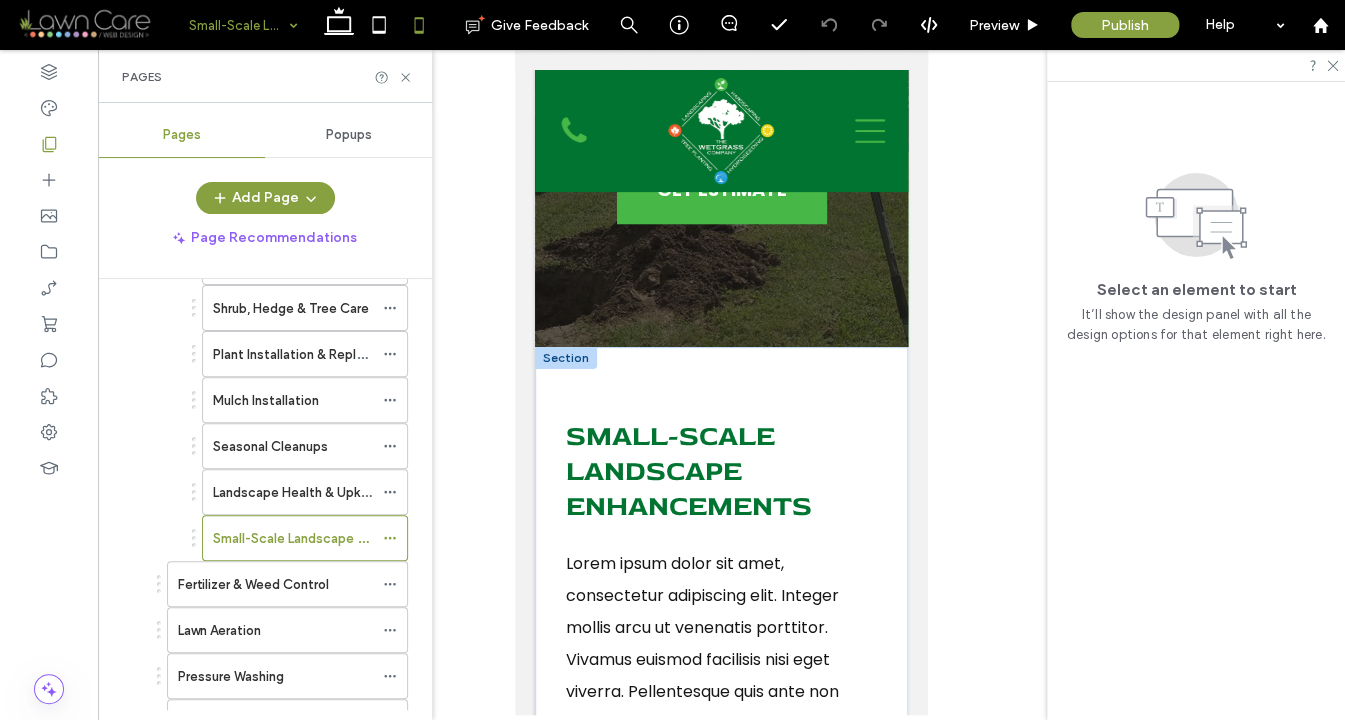 click on "Lorem ipsum dolor sit amet, consectetur adipiscing elit. Integer mollis arcu ut venenatis porttitor. Vivamus euismod facilisis nisi eget viverra. Pellentesque quis ante non ipsum porttitor tempor. Proin eleifend diam sem, sit amet tristique massa fringilla vitae. Nulla viverra eros at nunc ultrices gravida. Suspendisse sed dui tempor, tristique sem in, cursus sem. Praesent aliquet ornare rutrum. Suspendisse potenti." at bounding box center (719, 739) 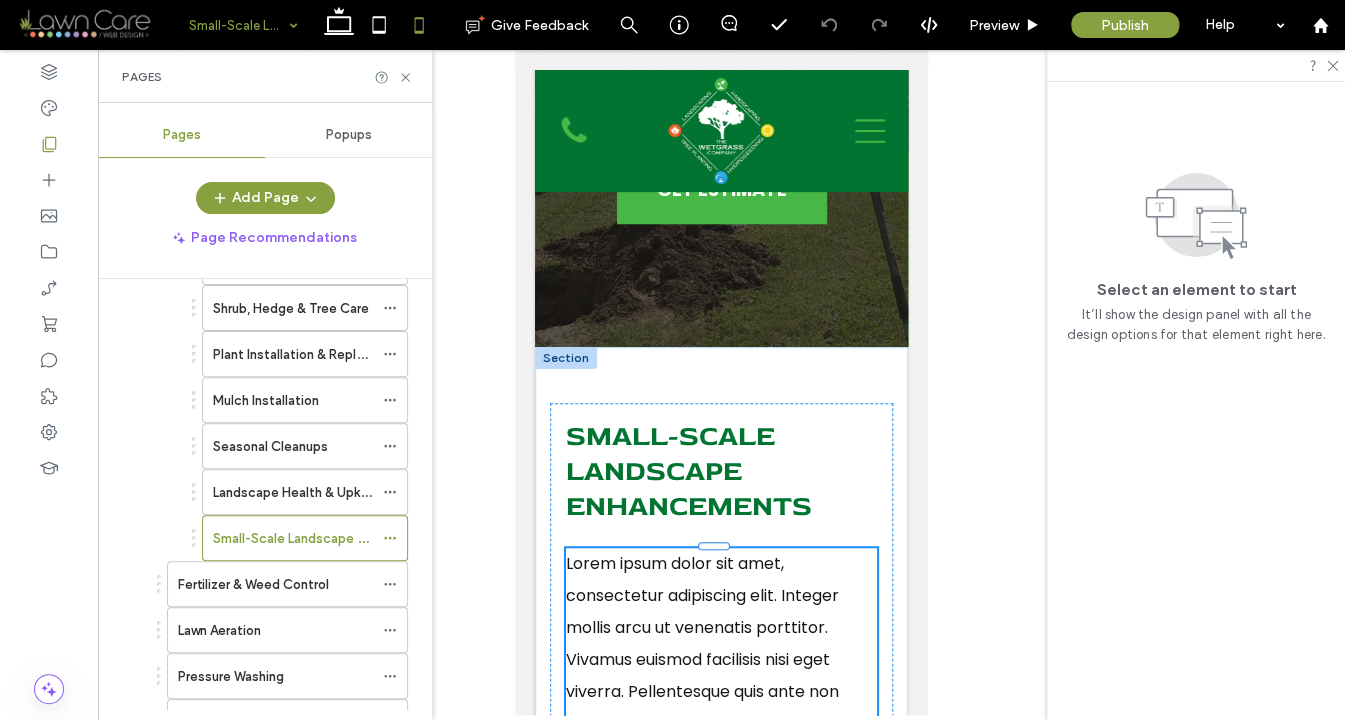 click on "Lorem ipsum dolor sit amet, consectetur adipiscing elit. Integer mollis arcu ut venenatis porttitor. Vivamus euismod facilisis nisi eget viverra. Pellentesque quis ante non ipsum porttitor tempor. Proin eleifend diam sem, sit amet tristique massa fringilla vitae. Nulla viverra eros at nunc ultrices gravida. Suspendisse sed dui tempor, tristique sem in, cursus sem. Praesent aliquet ornare rutrum. Suspendisse potenti." at bounding box center (721, 740) 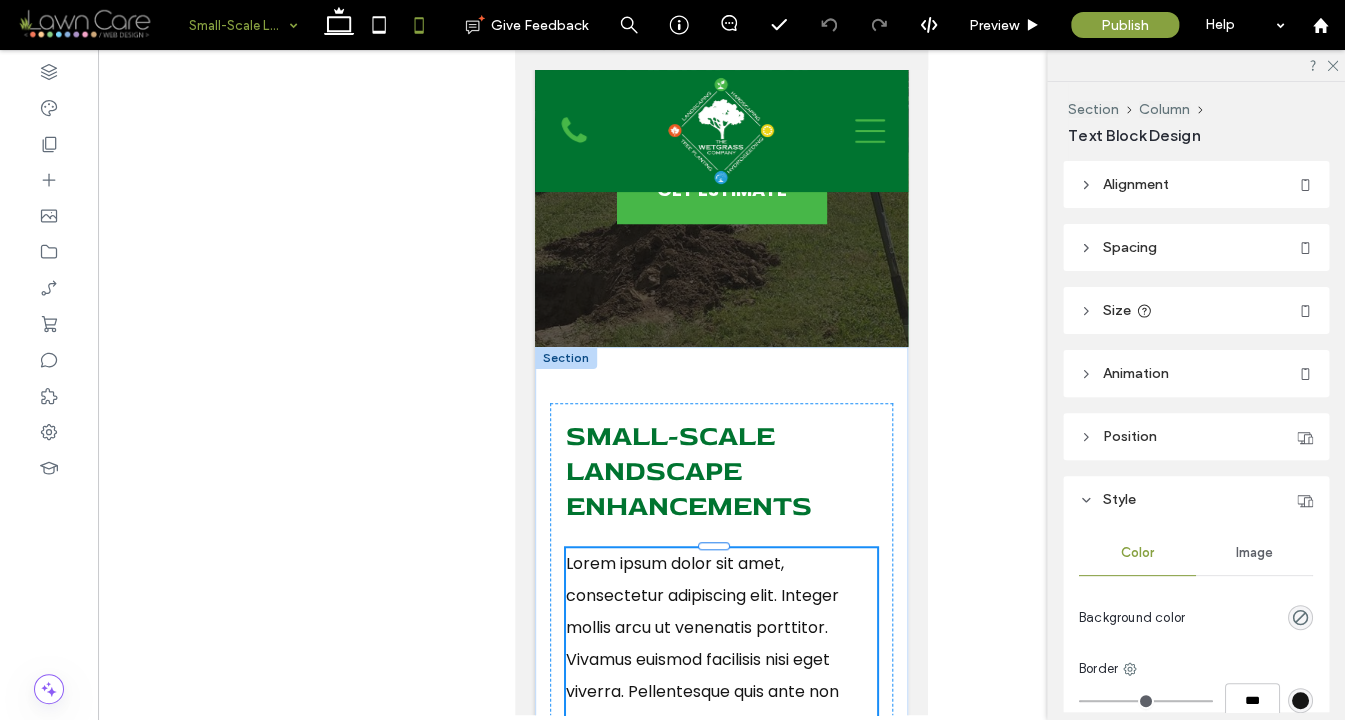 scroll, scrollTop: 621, scrollLeft: 0, axis: vertical 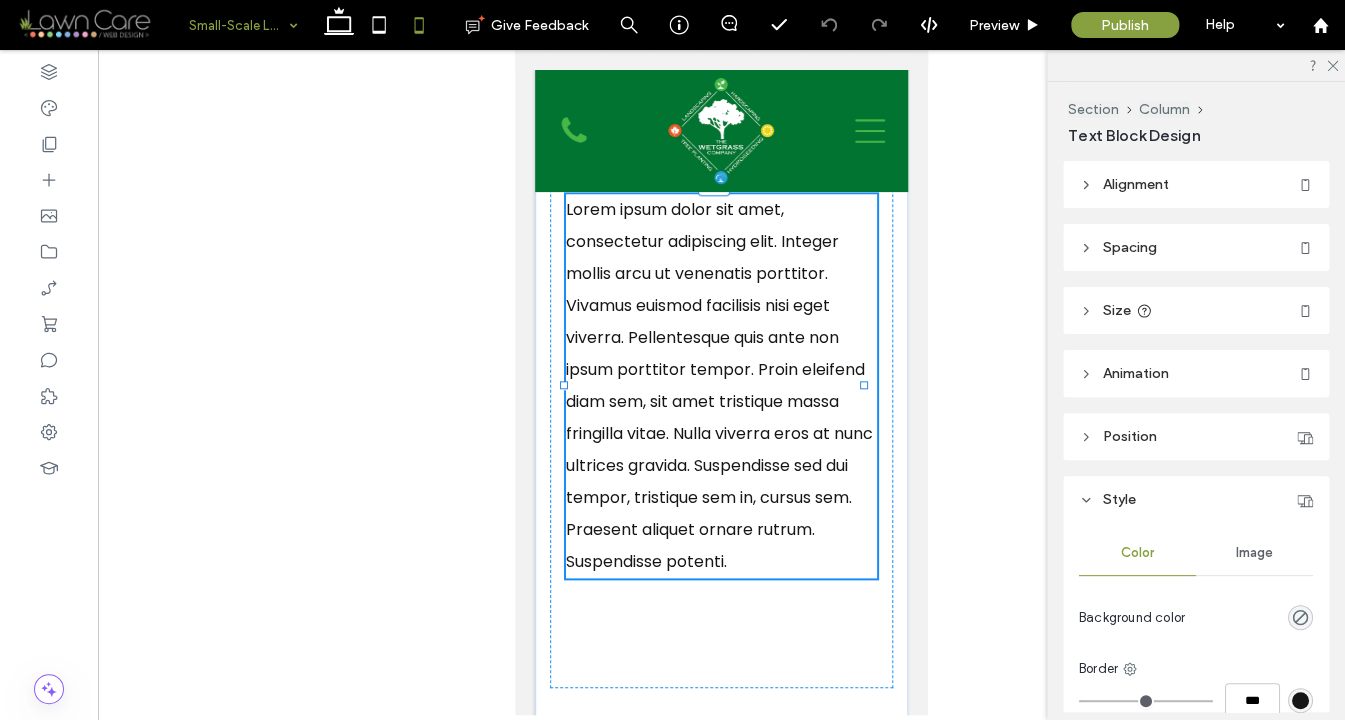 type on "*******" 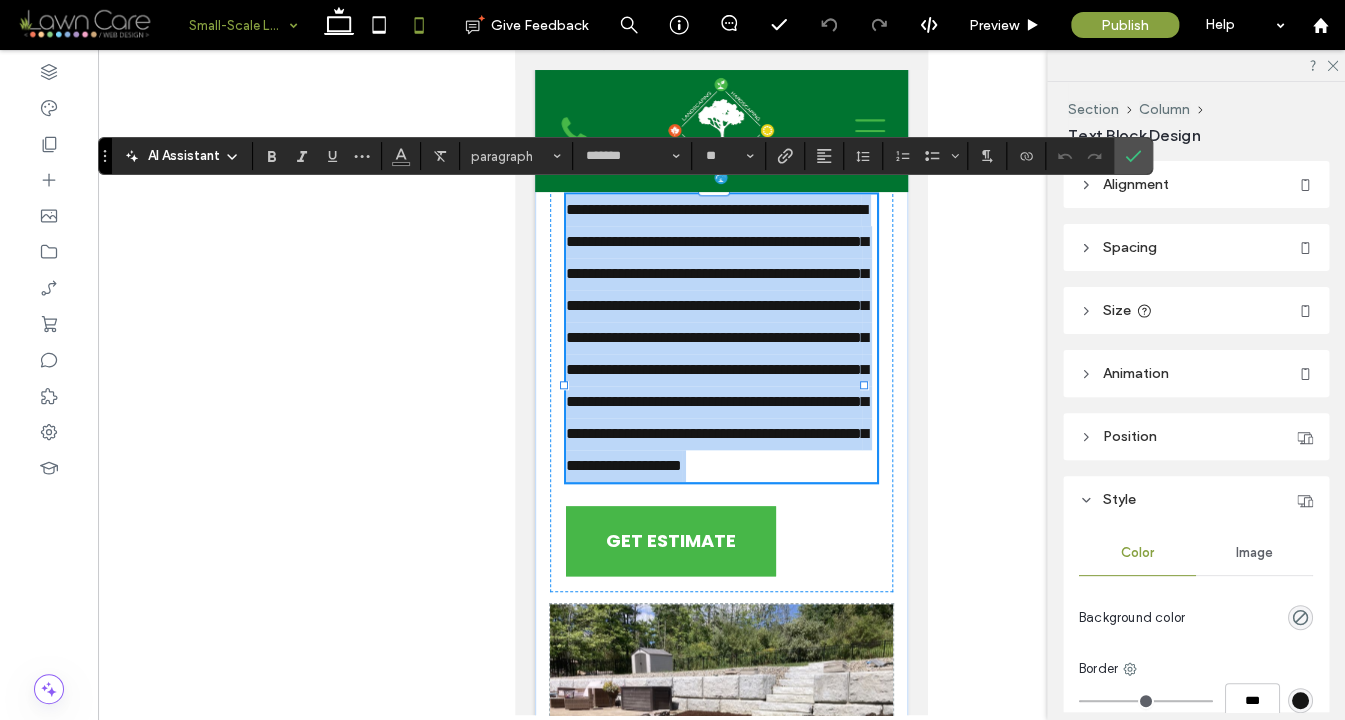 scroll, scrollTop: 0, scrollLeft: 0, axis: both 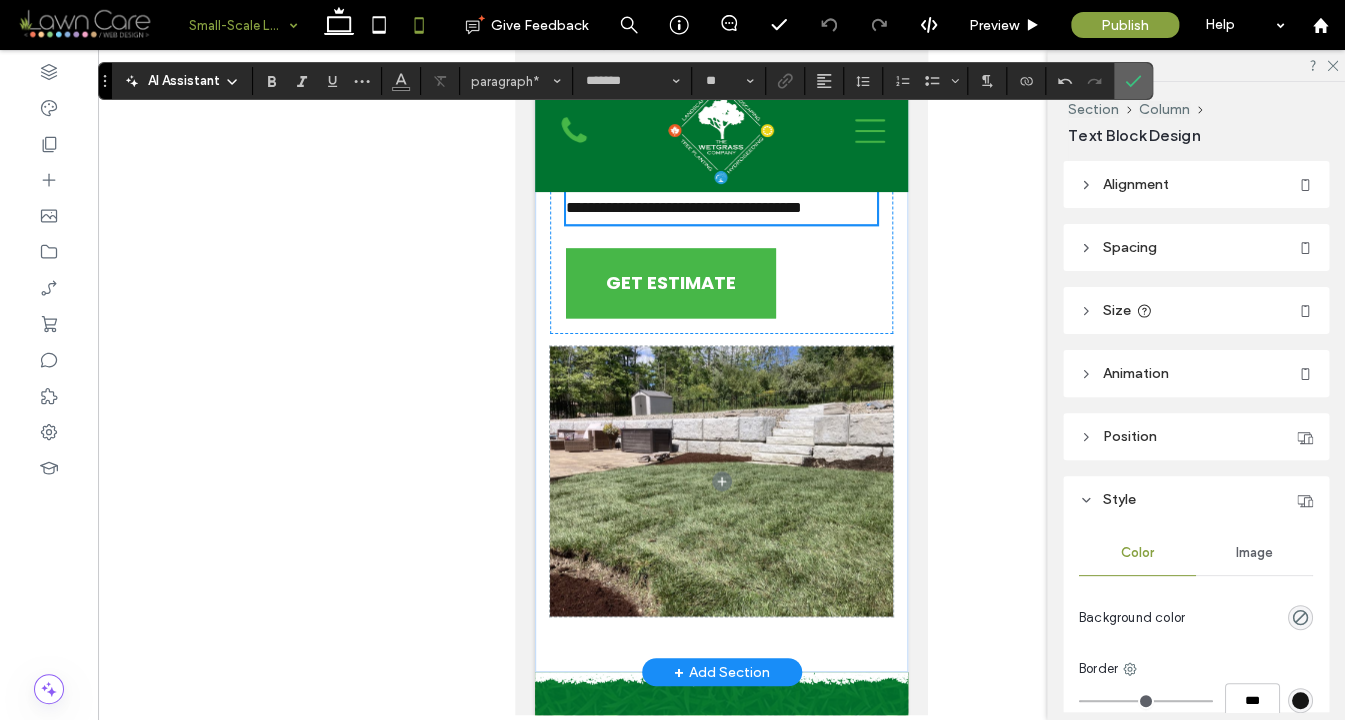 click 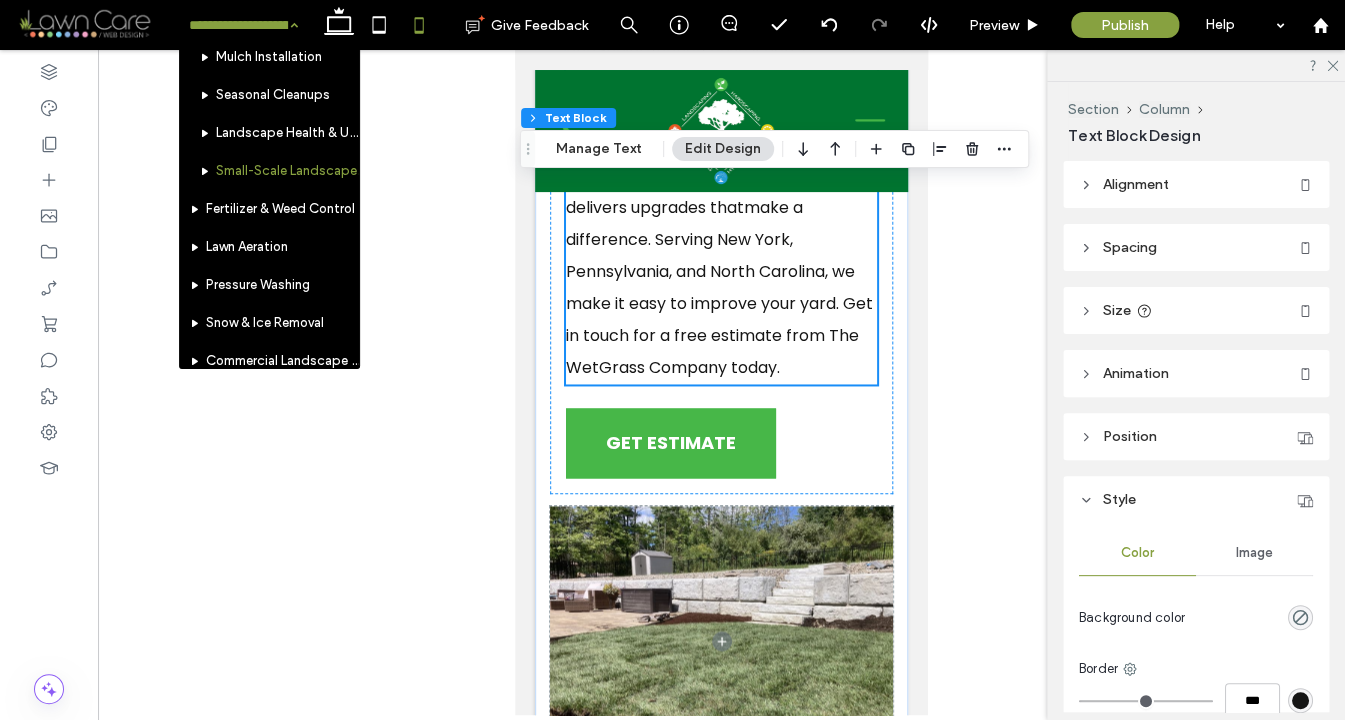 scroll, scrollTop: 700, scrollLeft: 0, axis: vertical 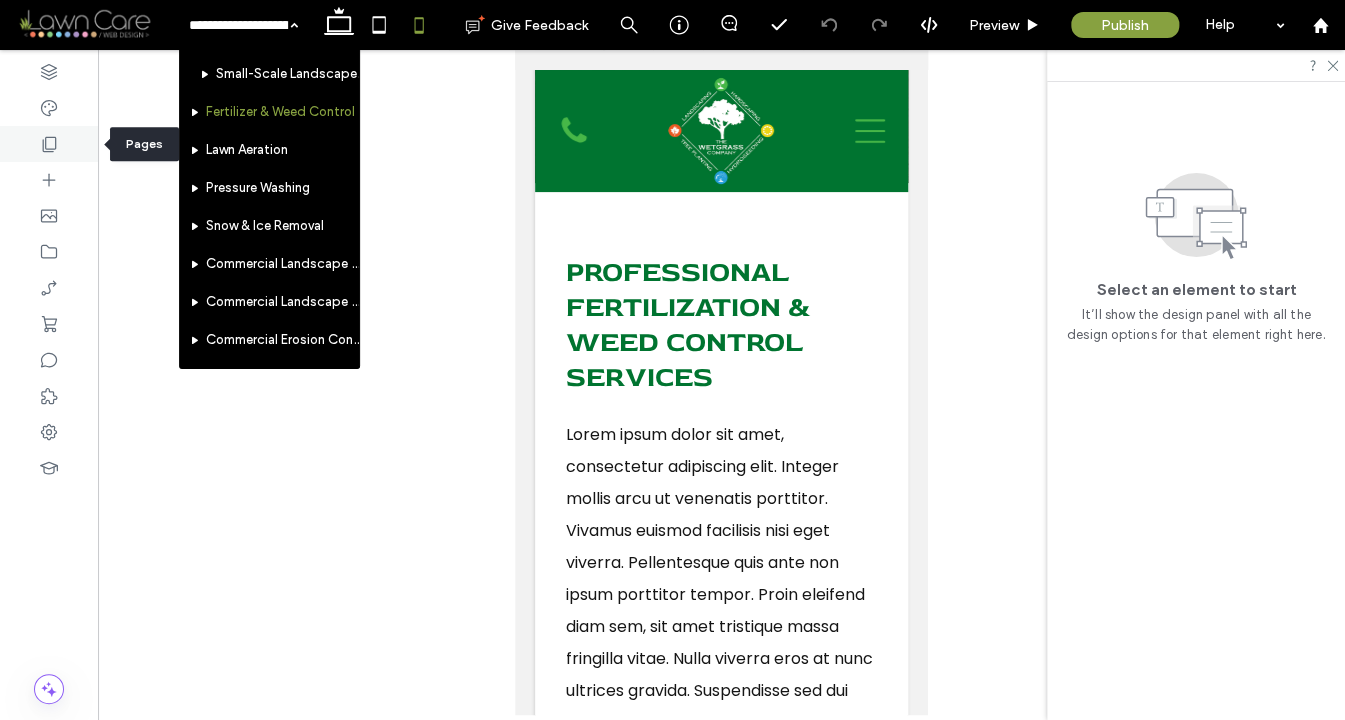 click 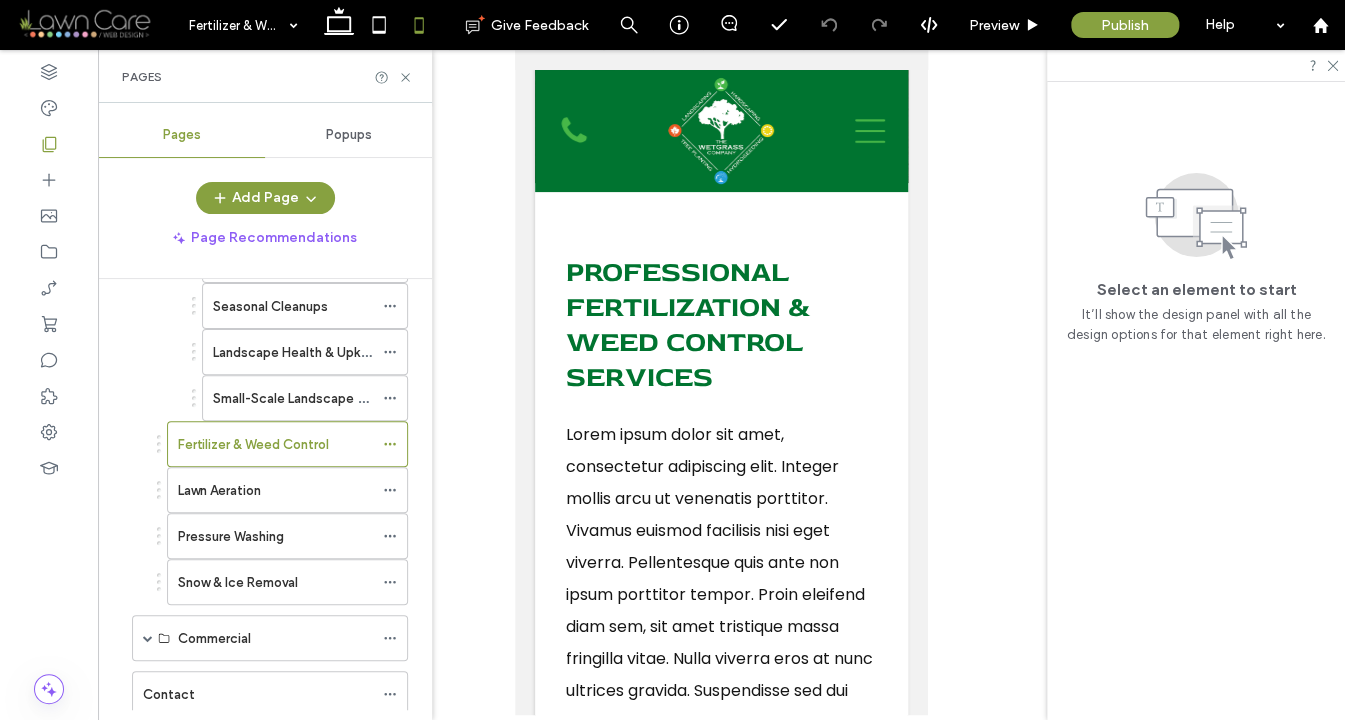 scroll, scrollTop: 468, scrollLeft: 0, axis: vertical 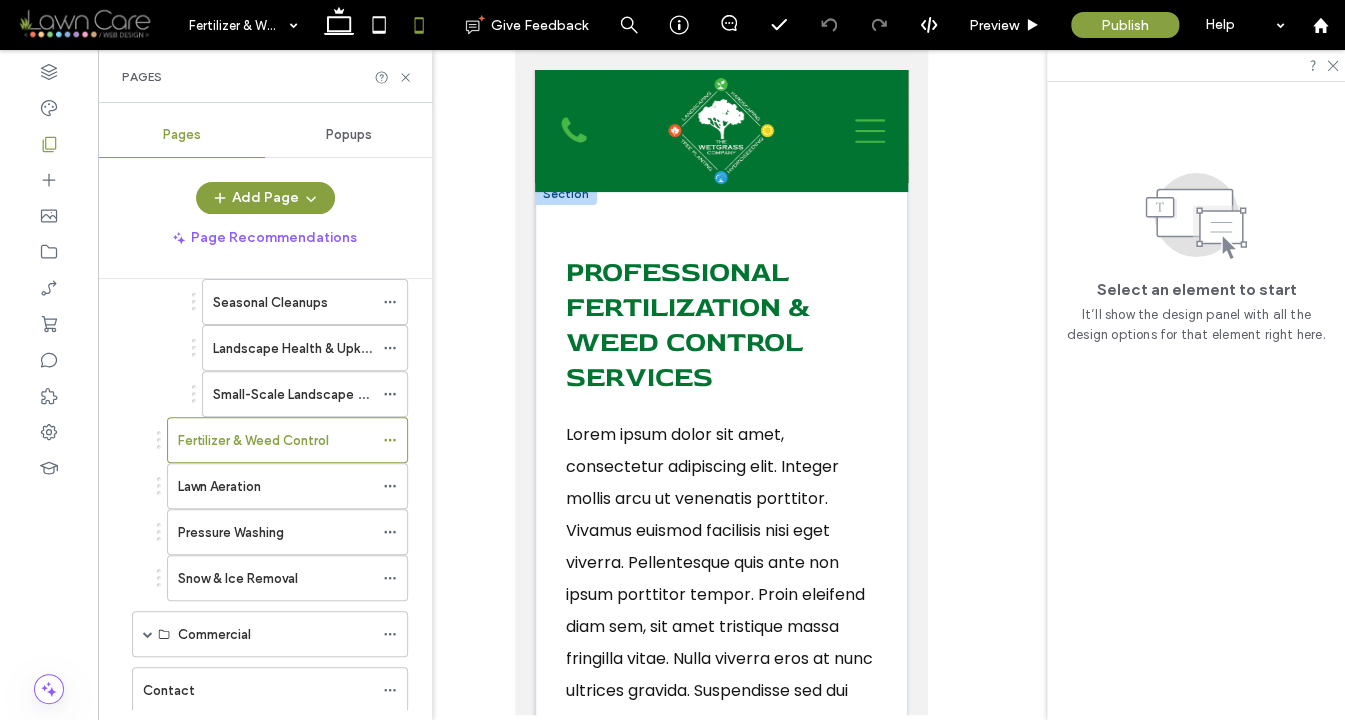 click on "Lorem ipsum dolor sit amet, consectetur adipiscing elit. Integer mollis arcu ut venenatis porttitor. Vivamus euismod facilisis nisi eget viverra. Pellentesque quis ante non ipsum porttitor tempor. Proin eleifend diam sem, sit amet tristique massa fringilla vitae. Nulla viverra eros at nunc ultrices gravida. Suspendisse sed dui tempor, tristique sem in, cursus sem. Praesent aliquet ornare rutrum. Suspendisse potenti." at bounding box center (721, 611) 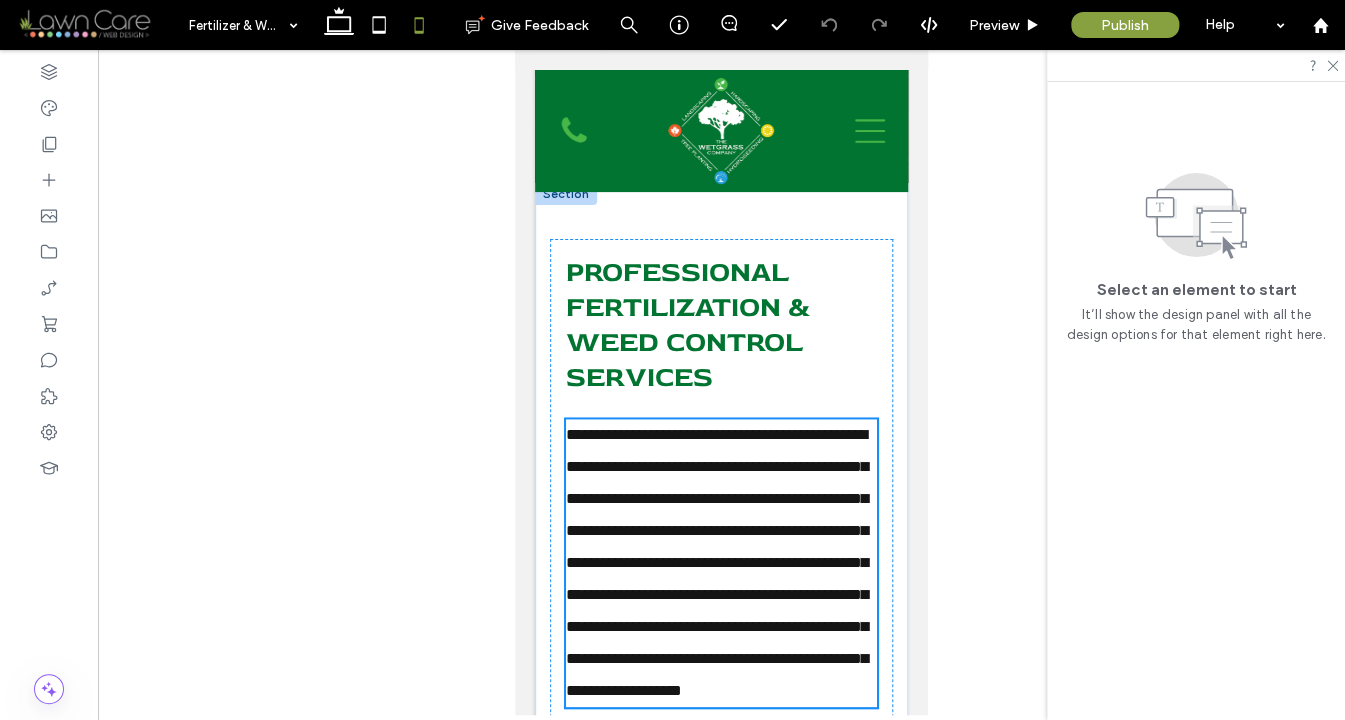 scroll, scrollTop: 620, scrollLeft: 0, axis: vertical 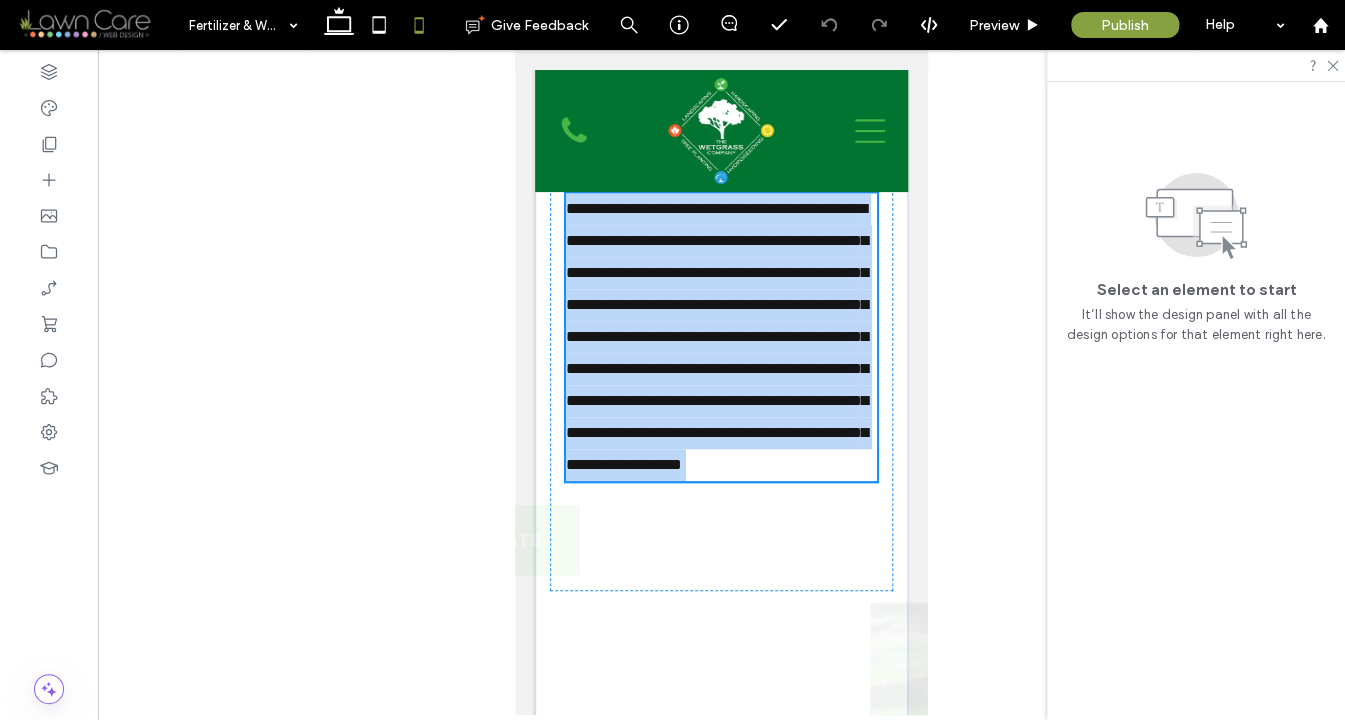 type on "*******" 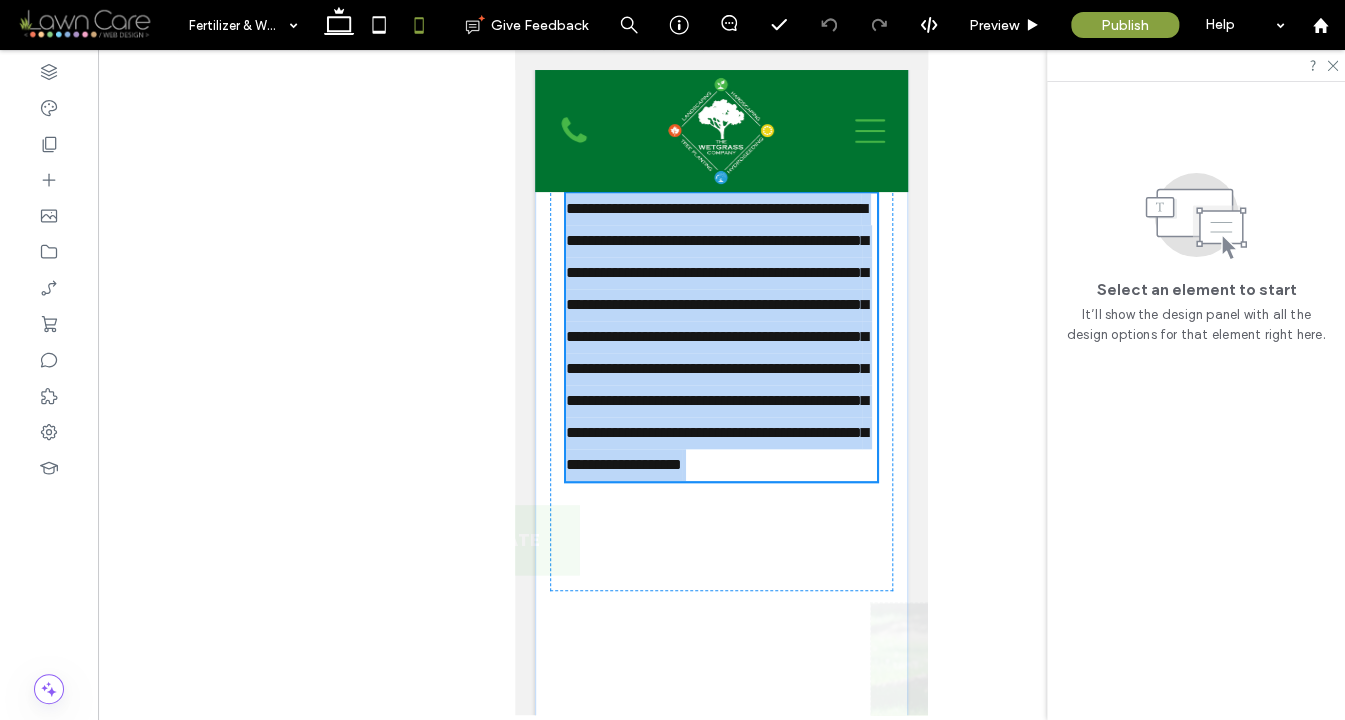type on "**" 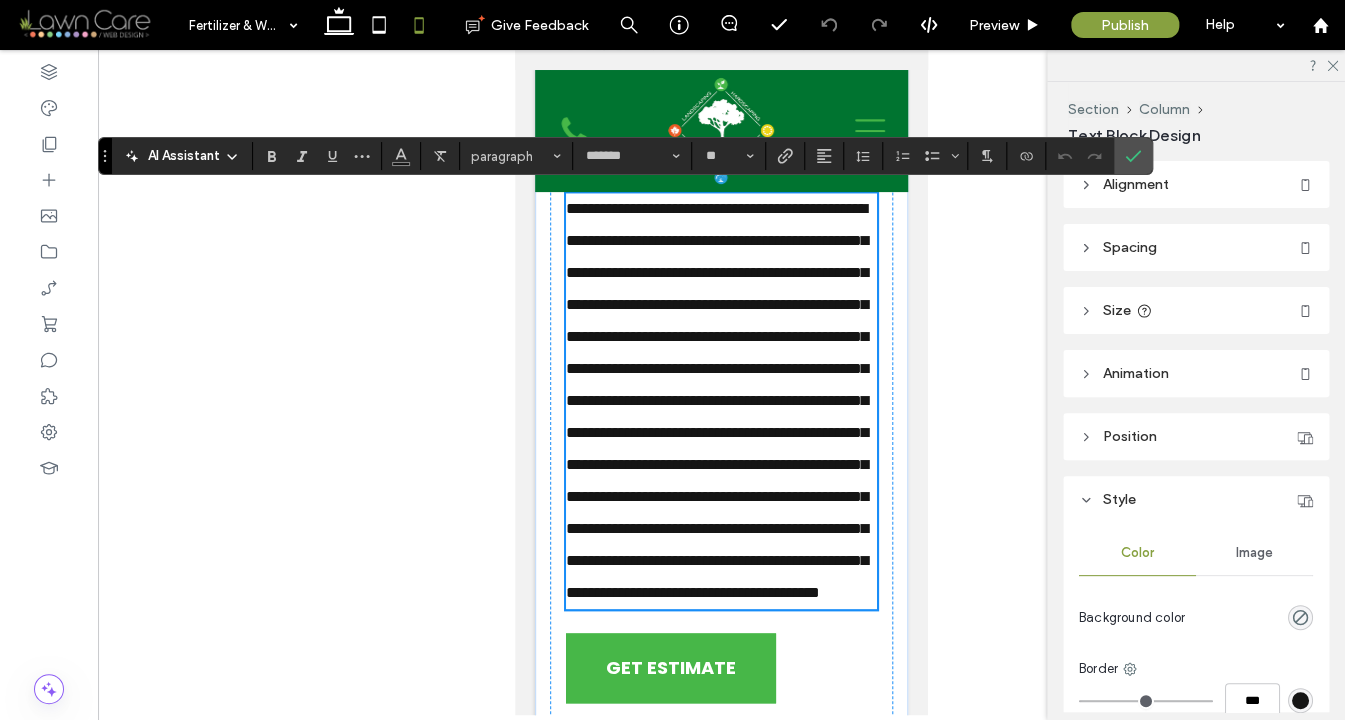 scroll, scrollTop: 1006, scrollLeft: 0, axis: vertical 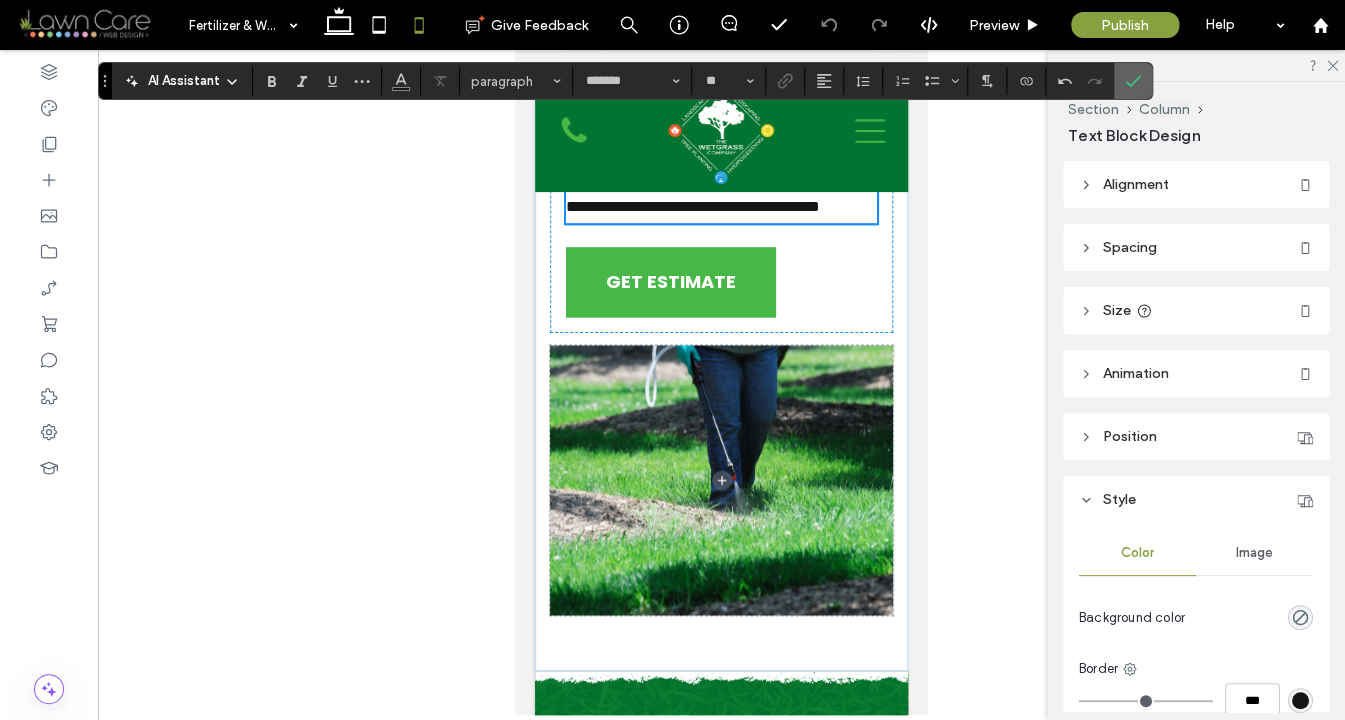 click 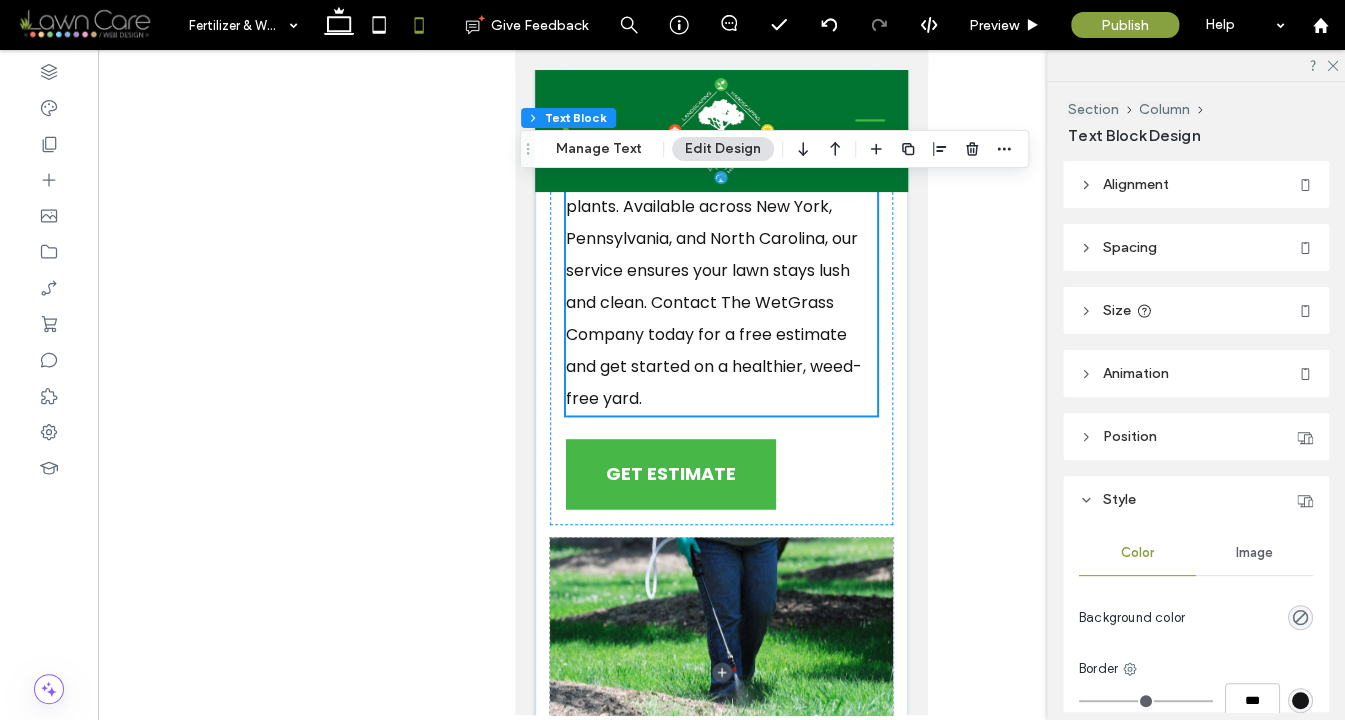 click on "A healthy lawn starts with the right nutrients and consistent weed prevention. Our fertilizer and weed control services are designed to encourage strong grass growth while eliminating crabgrass, broadleaf weeds, and other invasive plants. We tailor treatment plans to your lawn’s condition, soil type, and season. Using professional-grade products and targeted application, we boost turf health without damaging nearby plants. Available across New York, Pennsylvania, and North Carolina, our service ensures your lawn stays lush and clean. Contact The WetGrass Company today for a free estimate and get started on a healthier, weed-free yard." at bounding box center [714, 110] 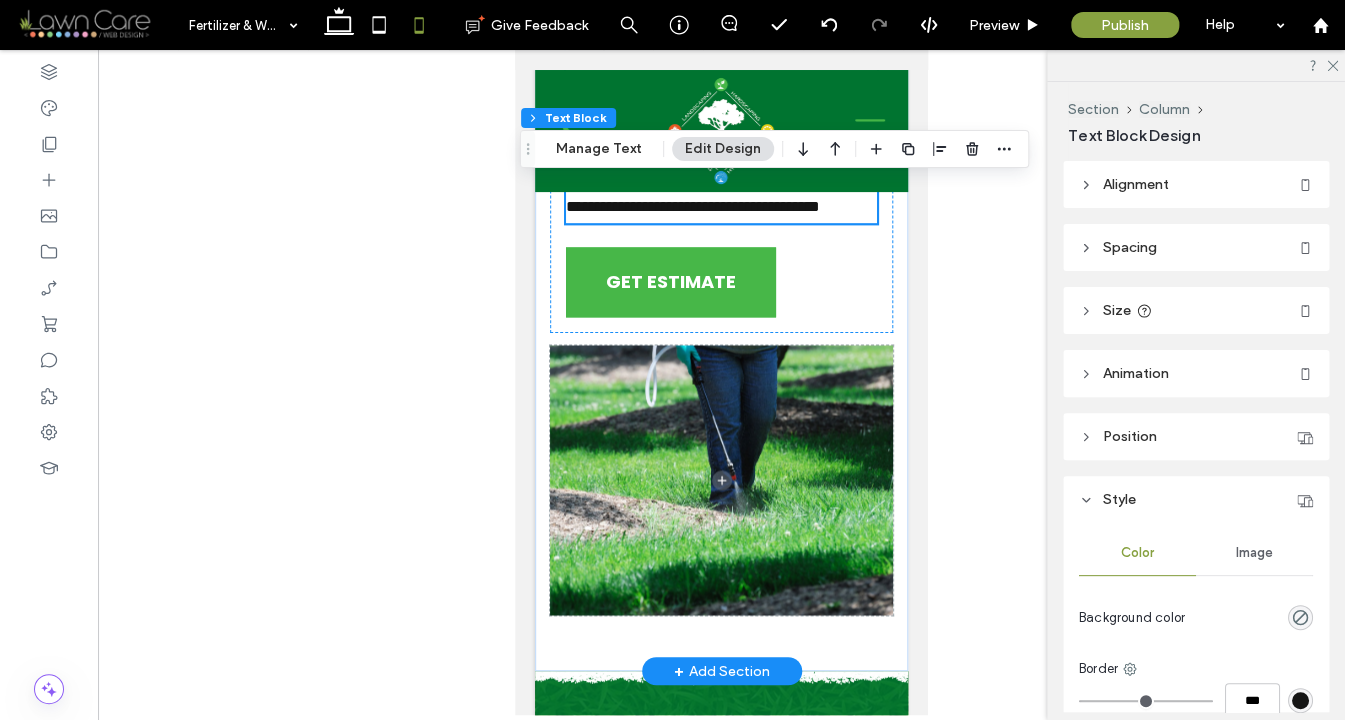 scroll, scrollTop: 732, scrollLeft: 0, axis: vertical 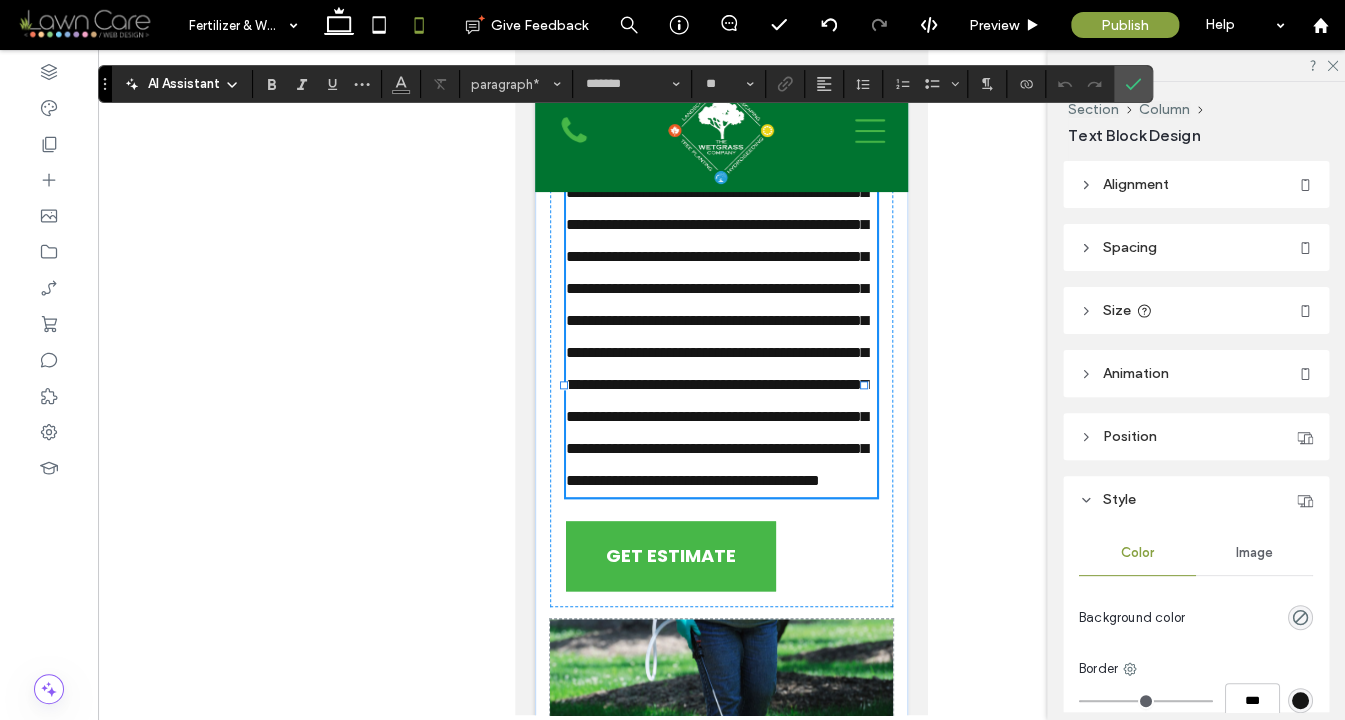 type 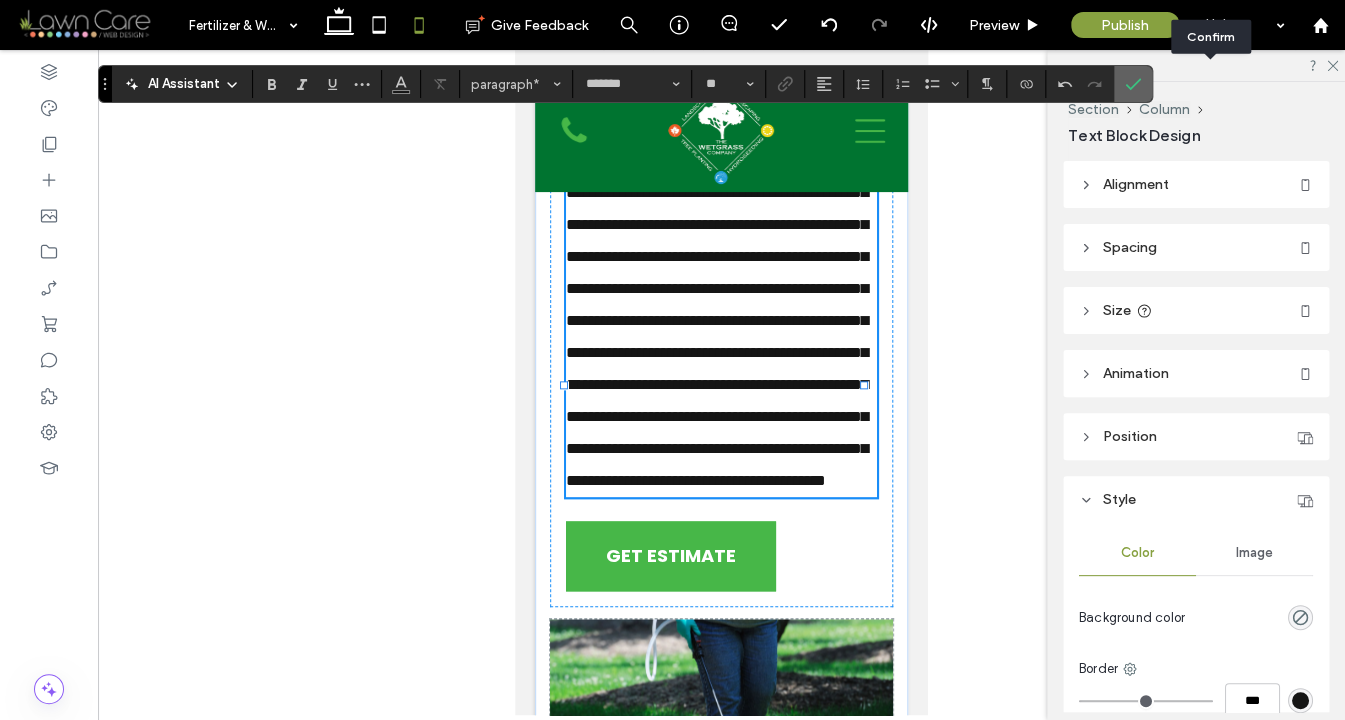 click 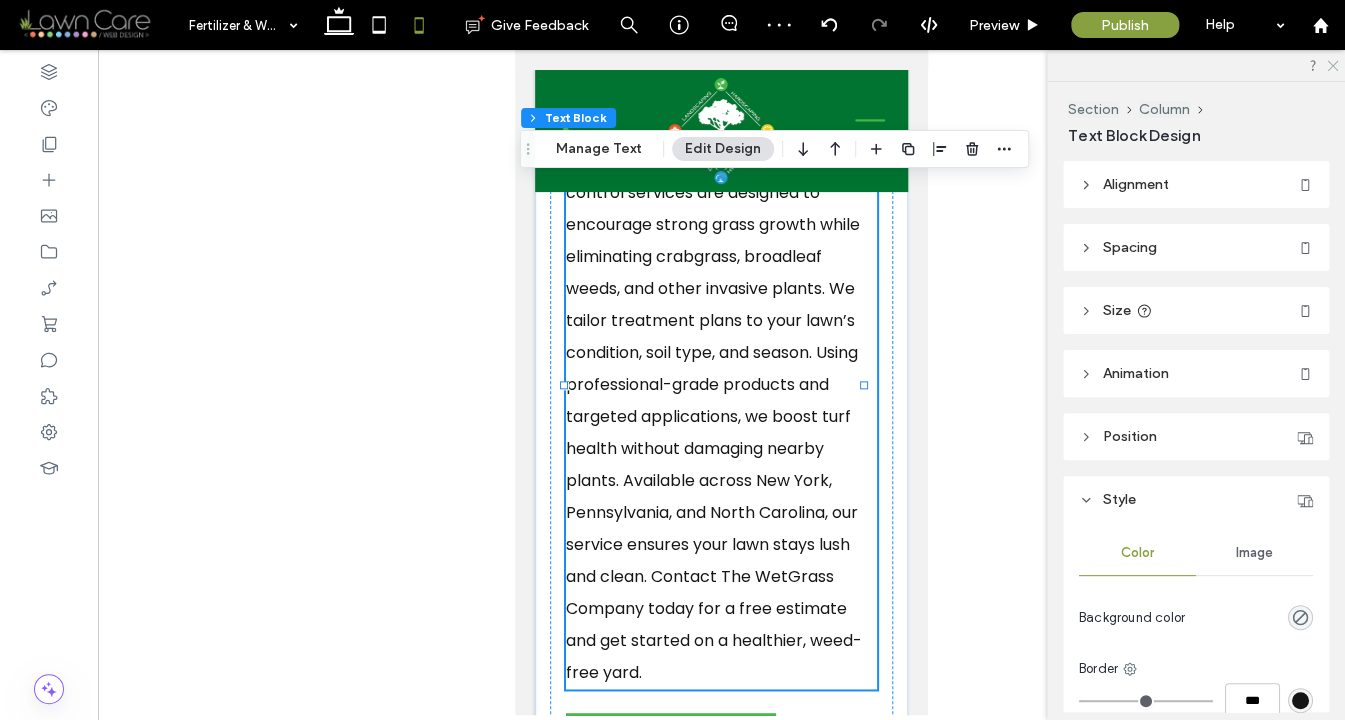 click 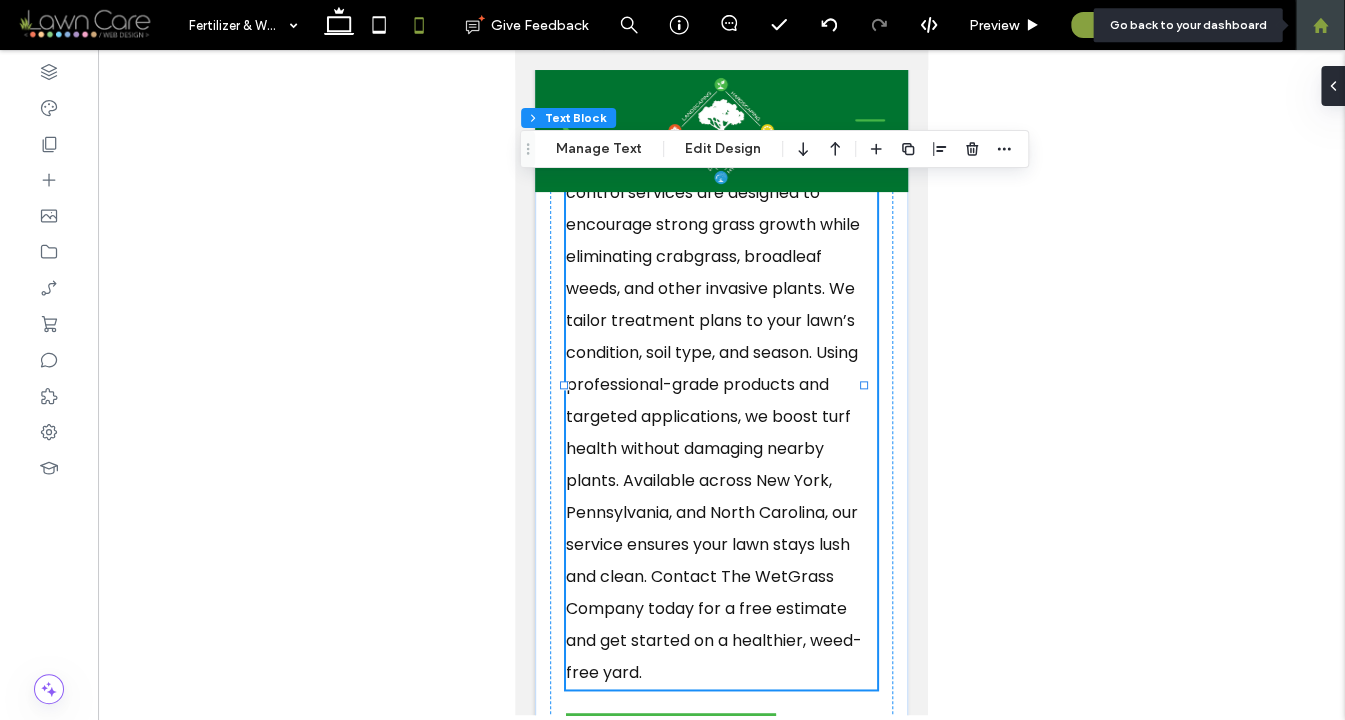 click 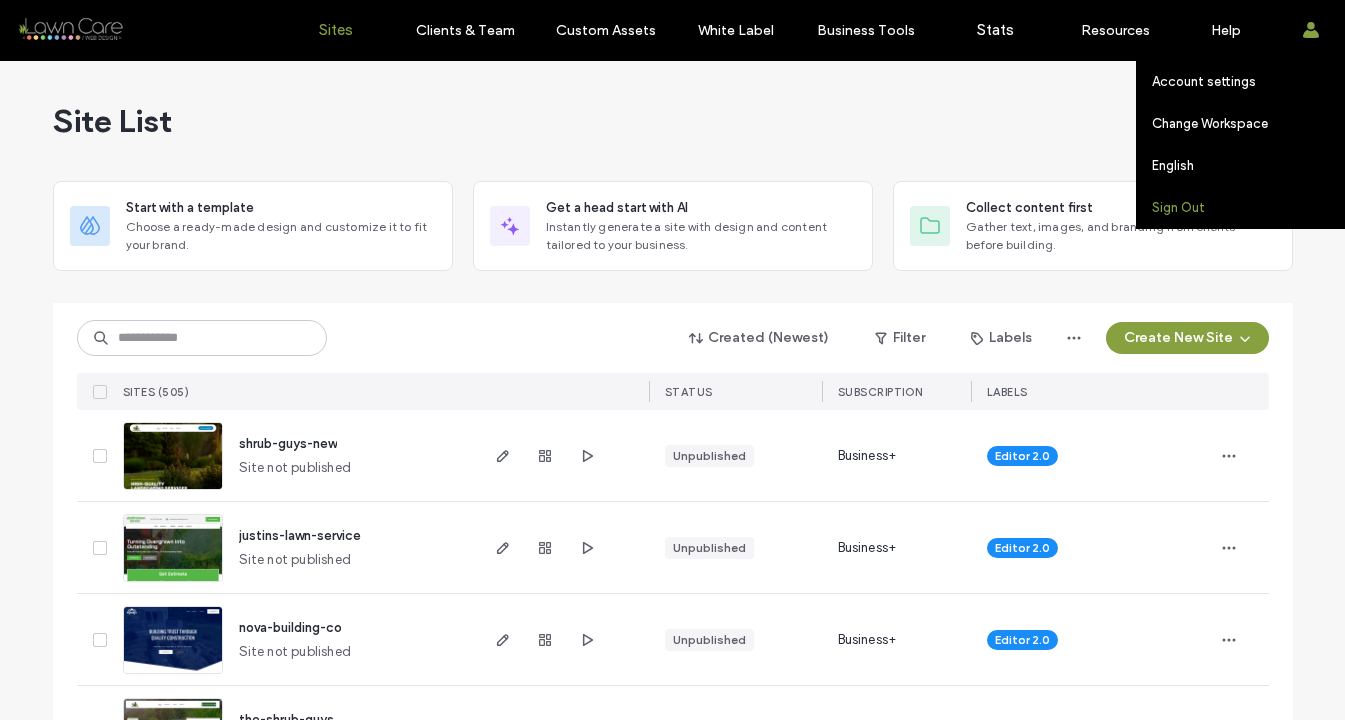 scroll, scrollTop: 0, scrollLeft: 0, axis: both 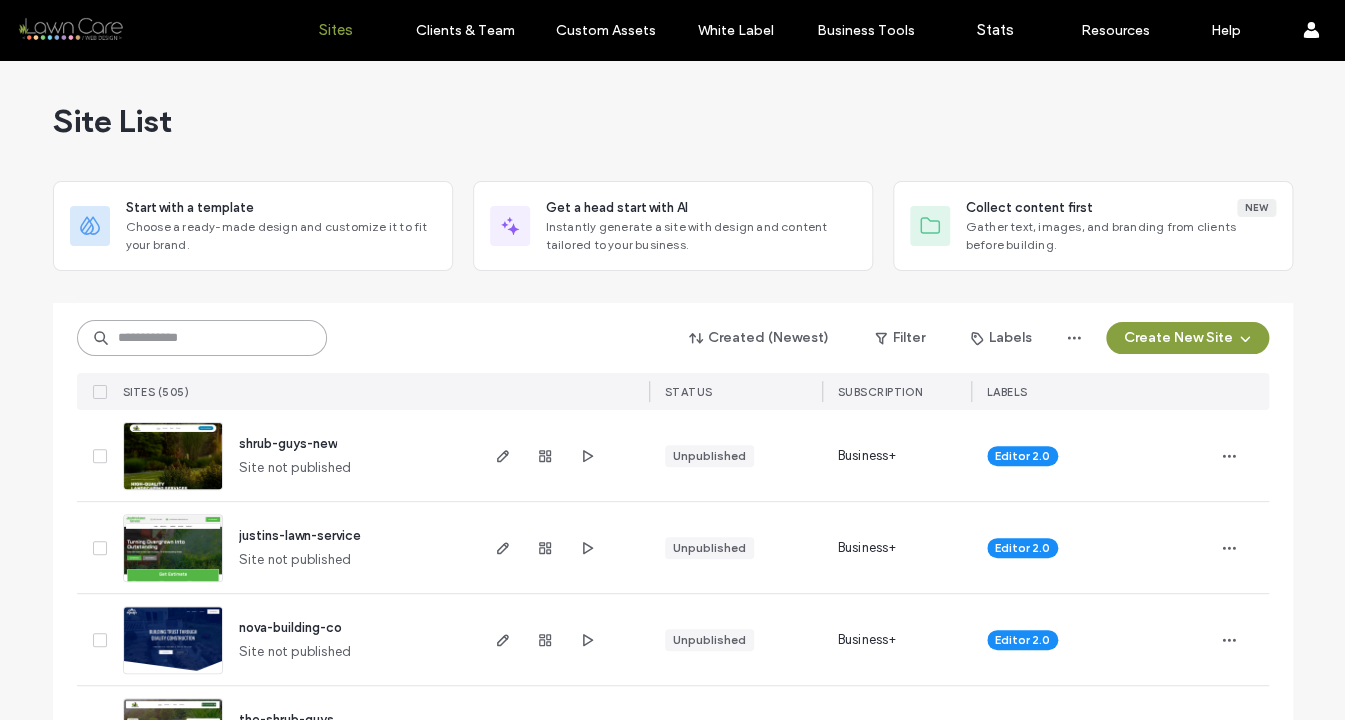 click at bounding box center (202, 338) 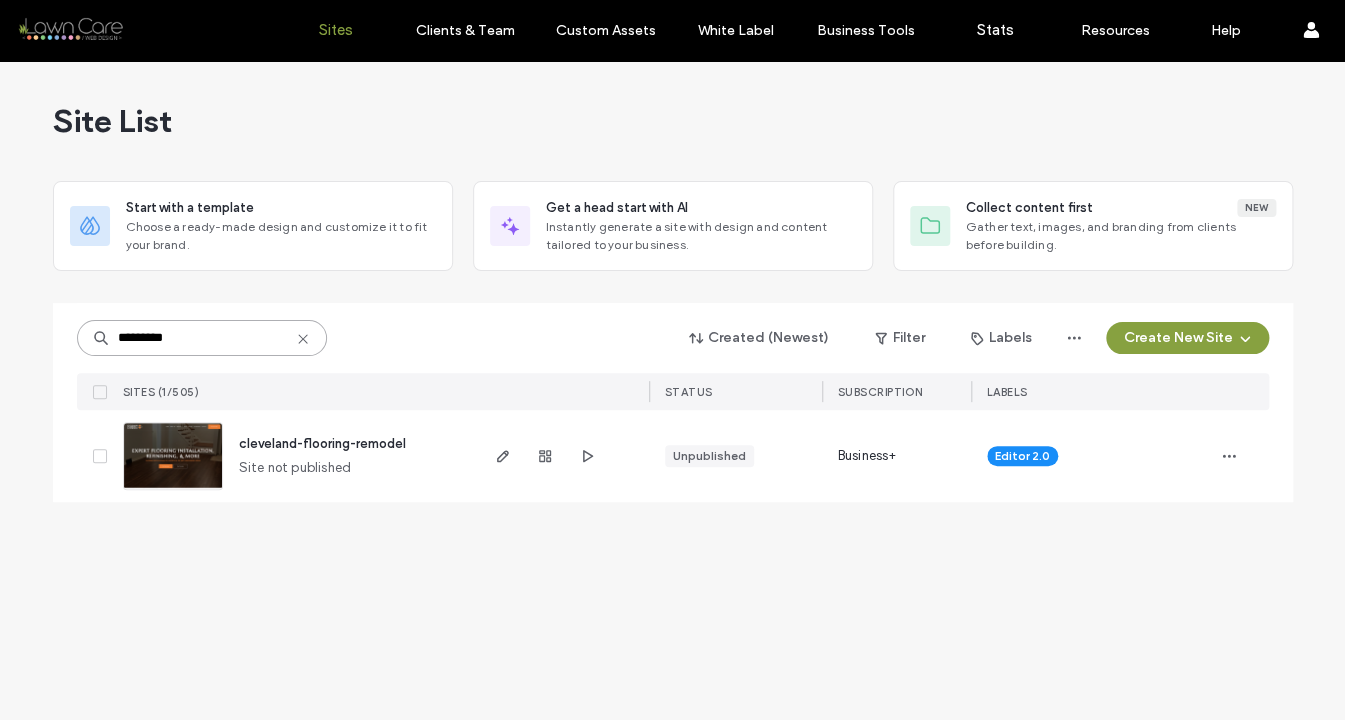 type on "*********" 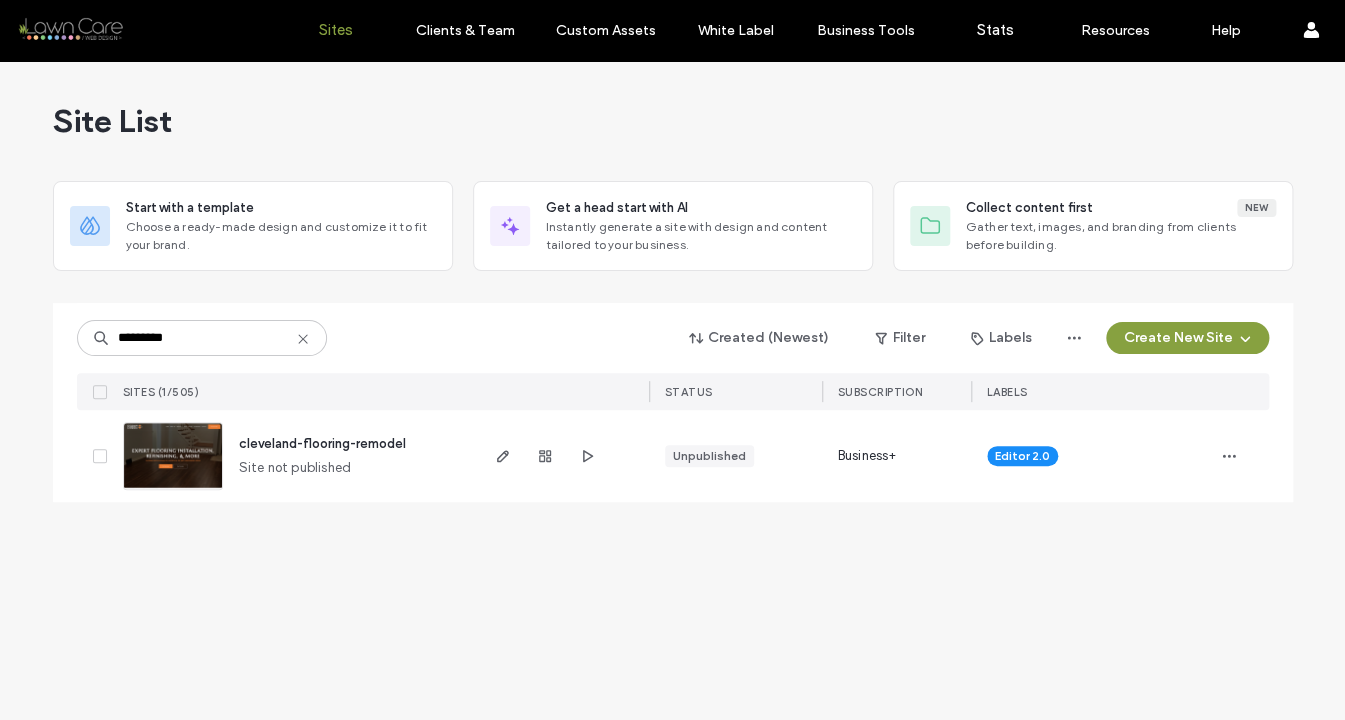 click at bounding box center (173, 491) 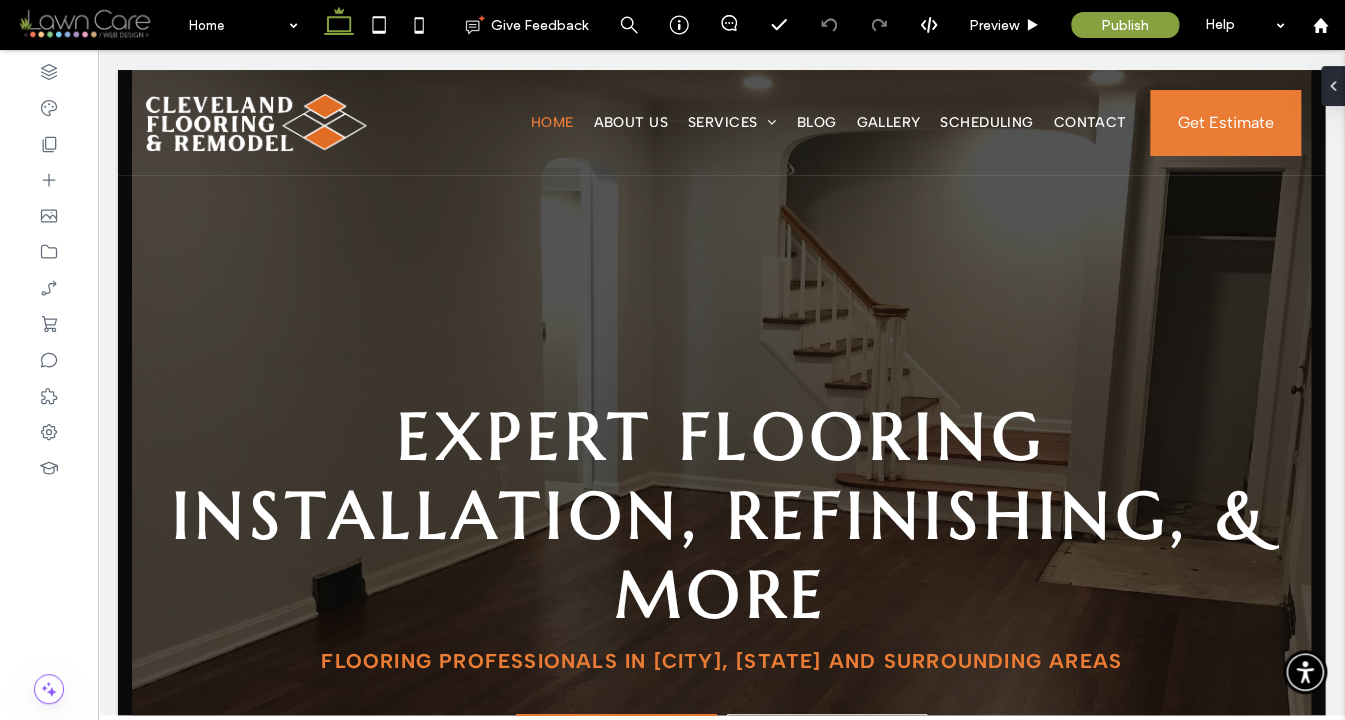 scroll, scrollTop: 0, scrollLeft: 0, axis: both 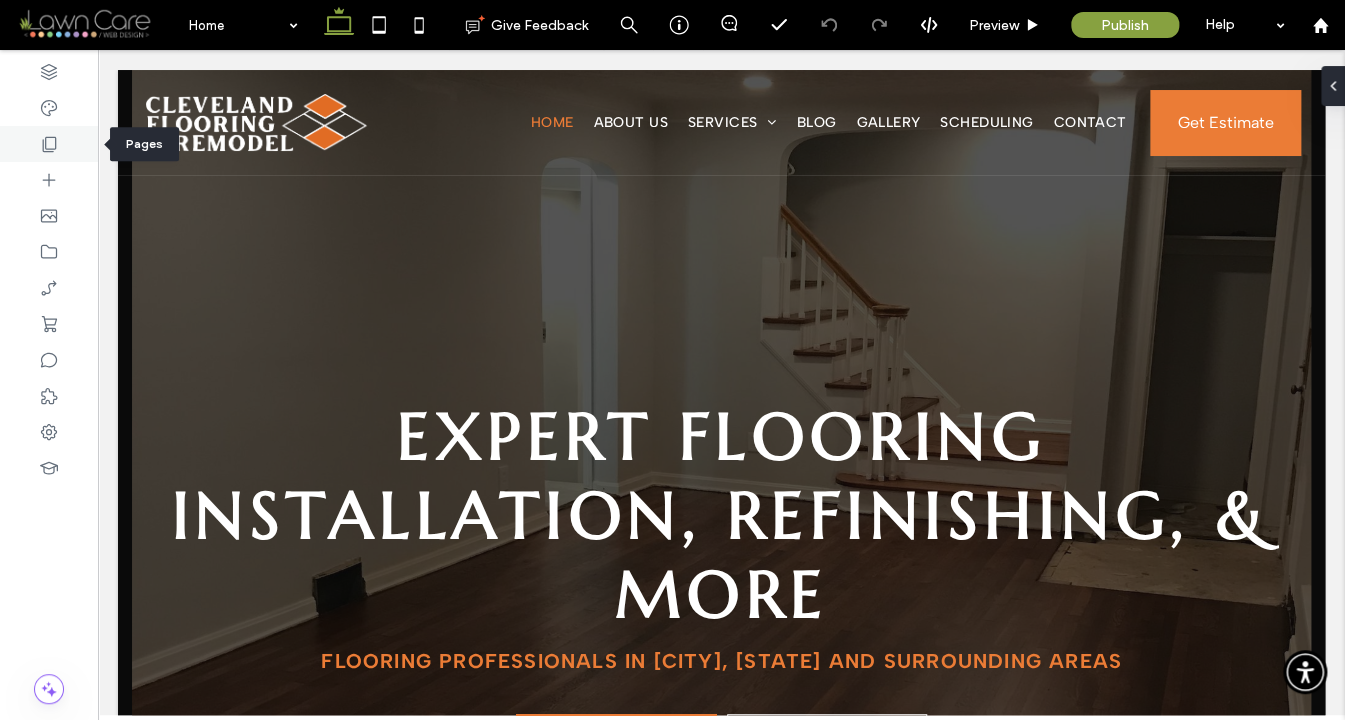 click 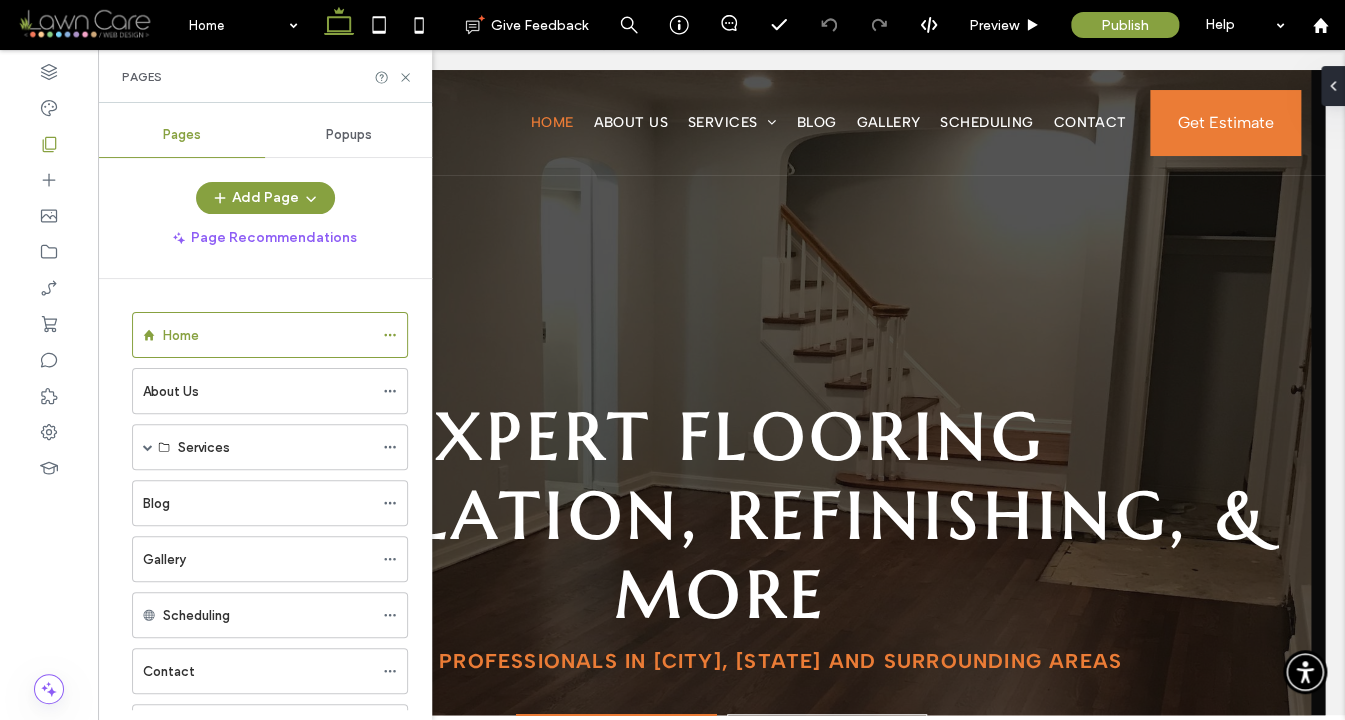 scroll, scrollTop: 0, scrollLeft: 0, axis: both 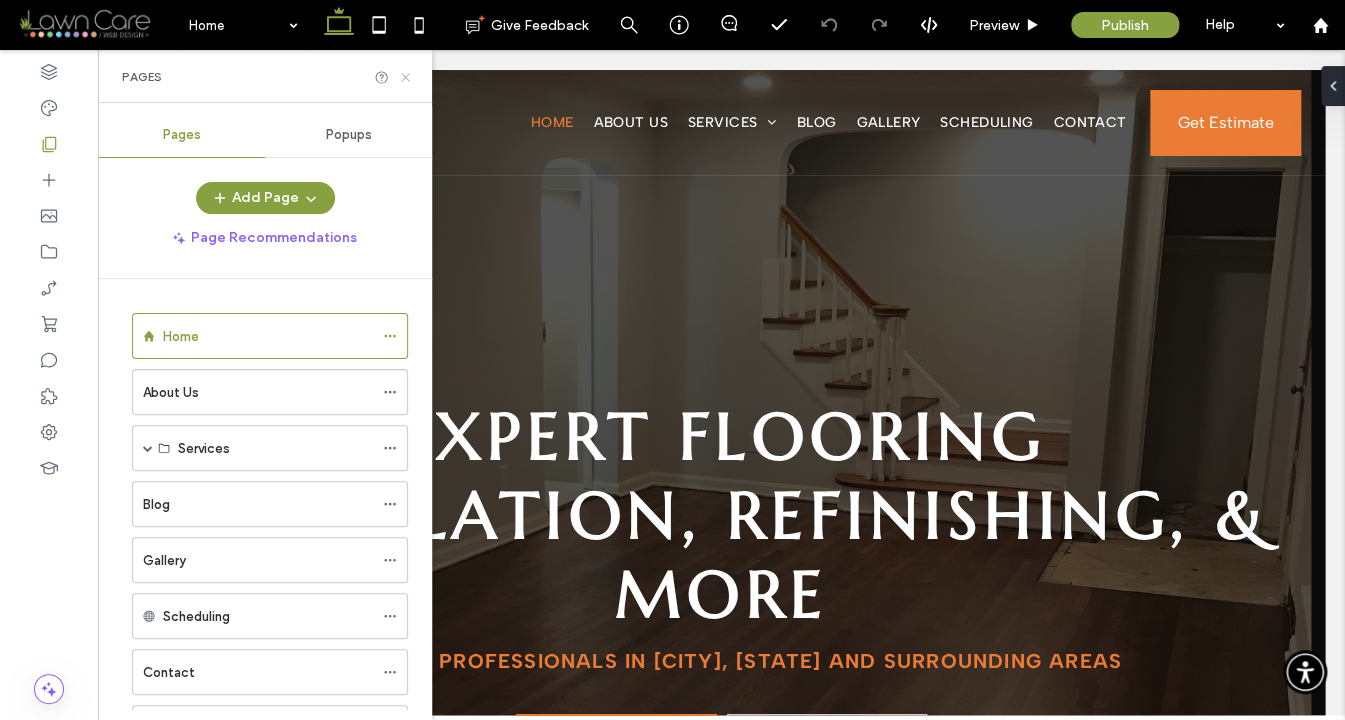 click 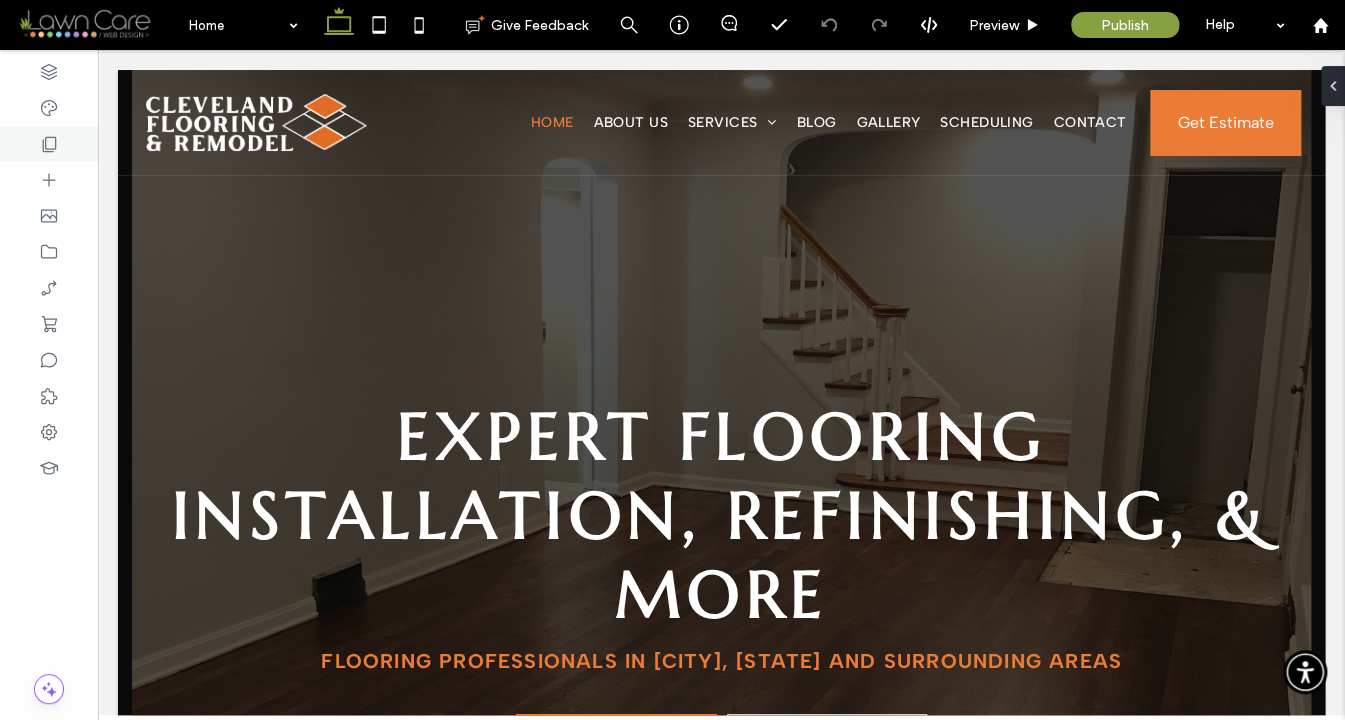 click 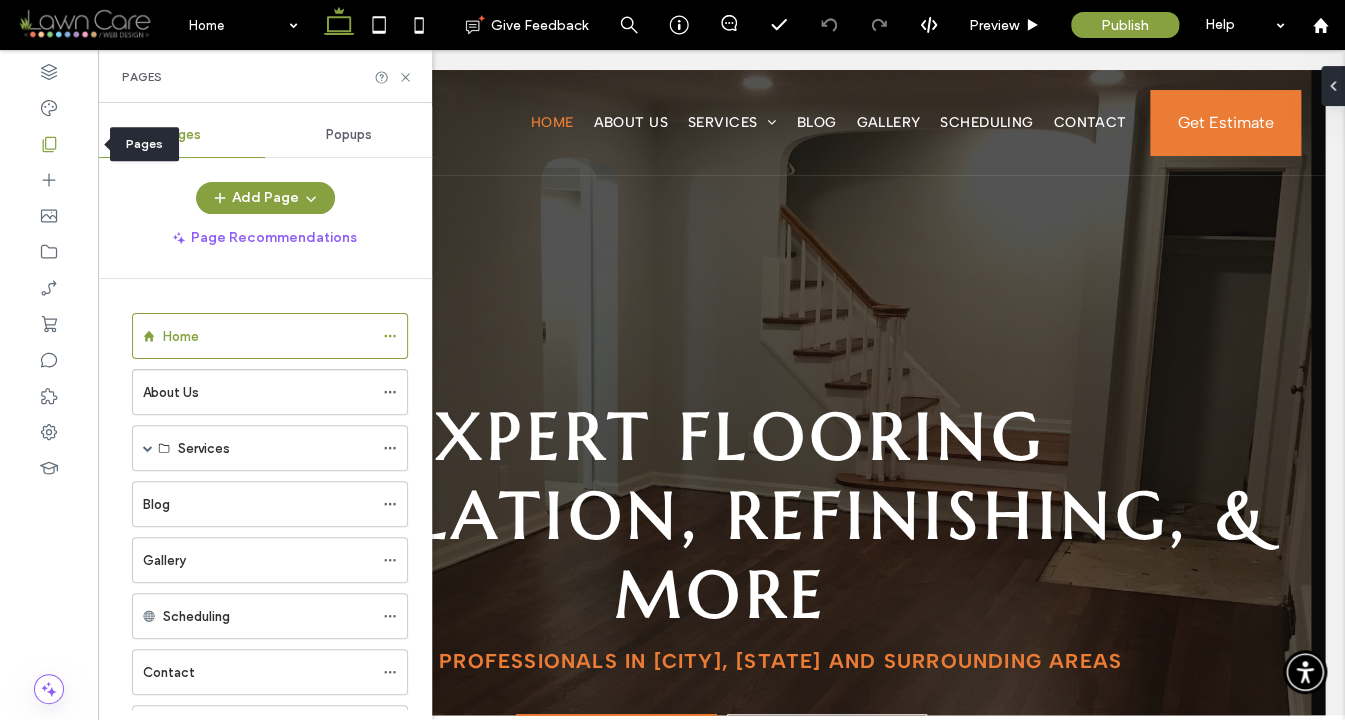 click 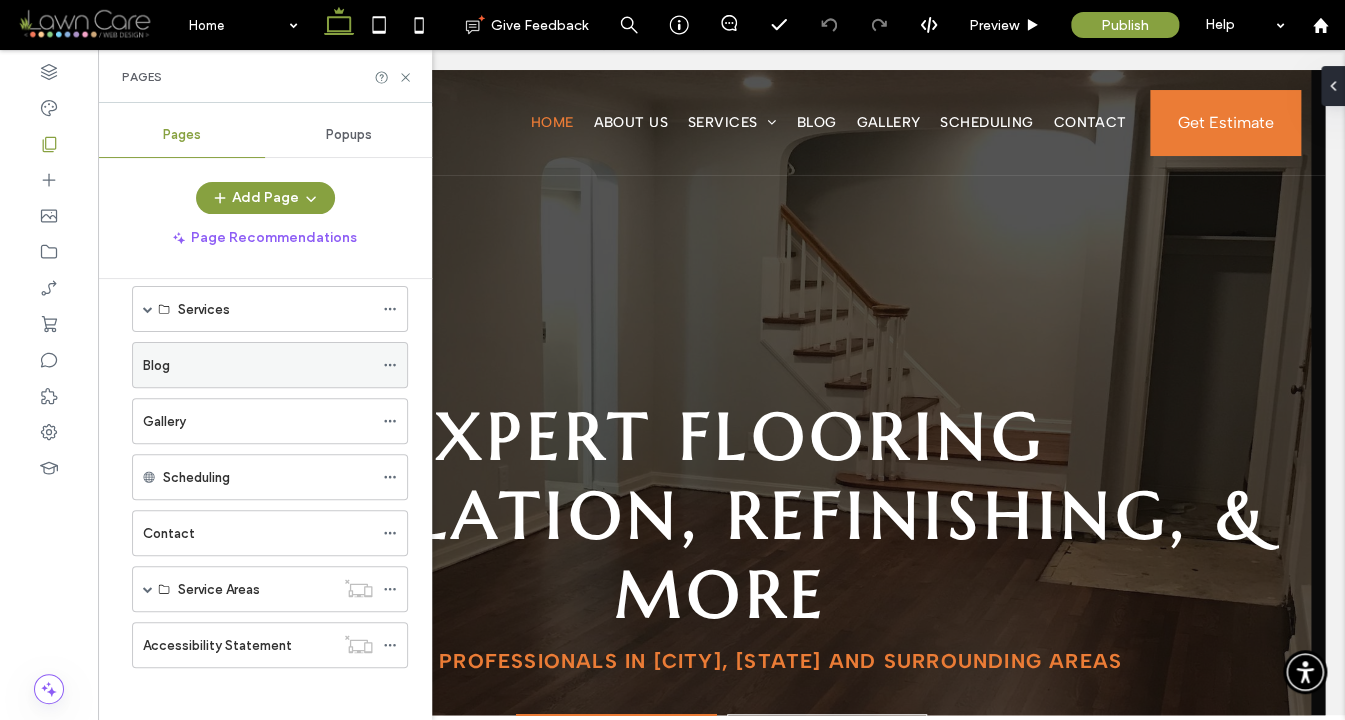 scroll, scrollTop: 144, scrollLeft: 0, axis: vertical 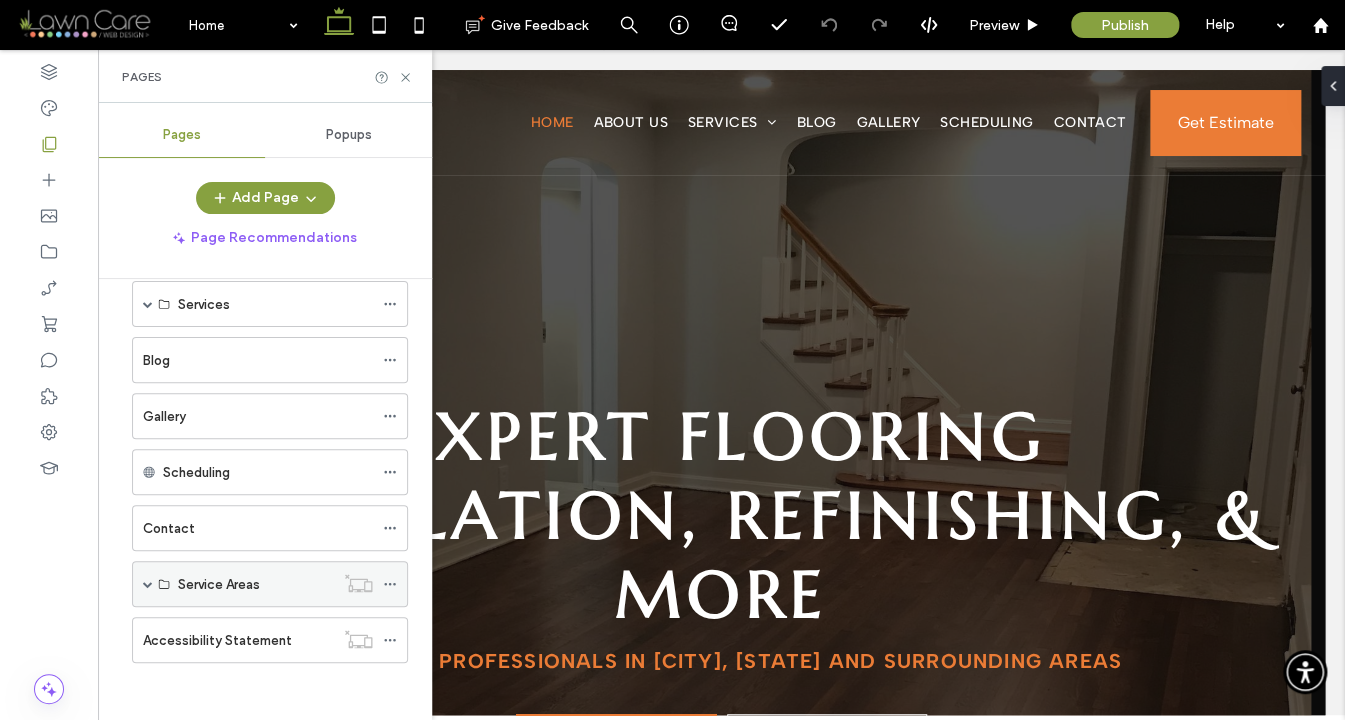 click at bounding box center [148, 584] 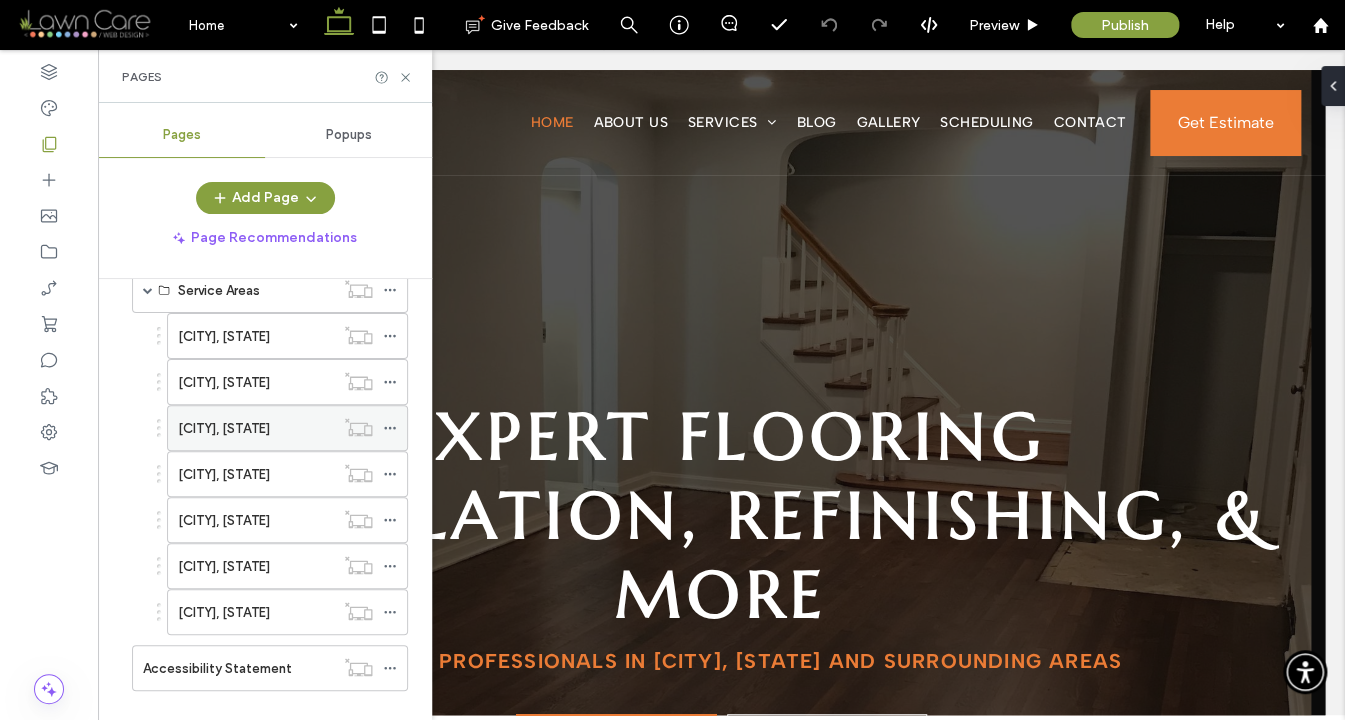scroll, scrollTop: 437, scrollLeft: 0, axis: vertical 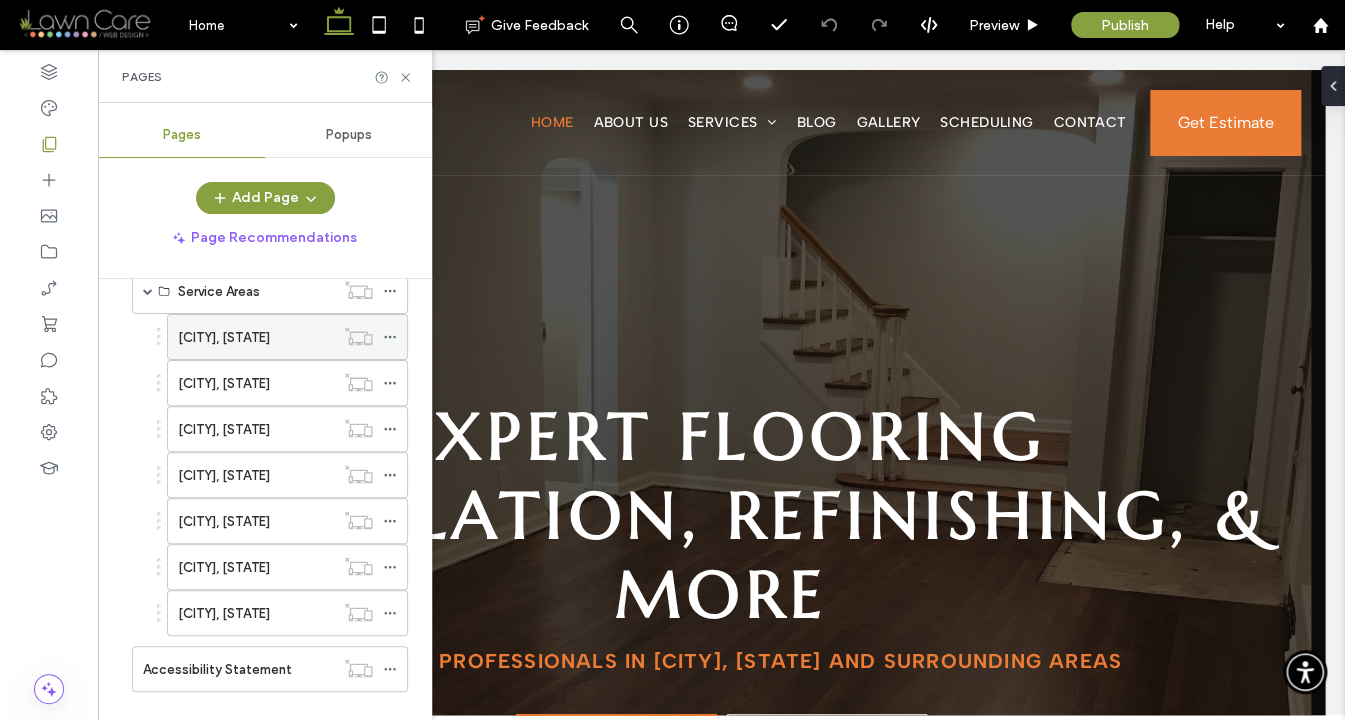 click on "[CITY], [STATE]" at bounding box center (224, 337) 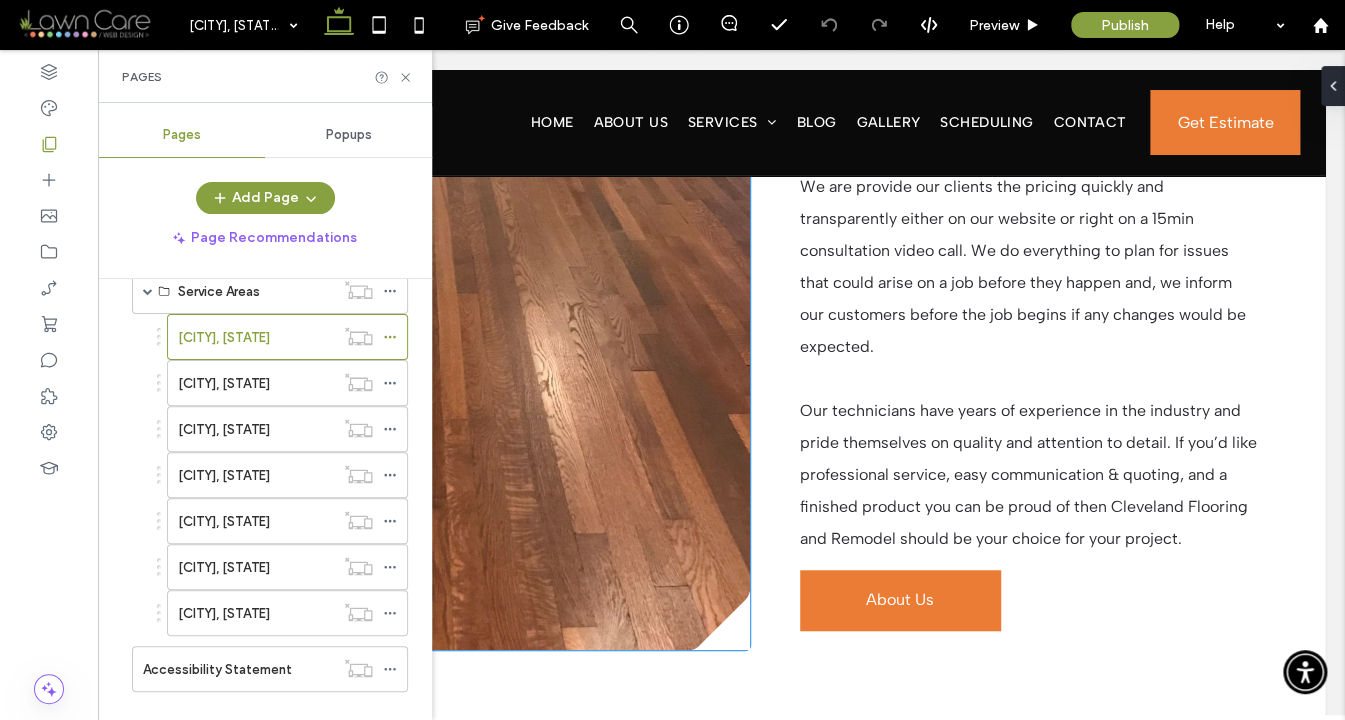 scroll, scrollTop: 3355, scrollLeft: 0, axis: vertical 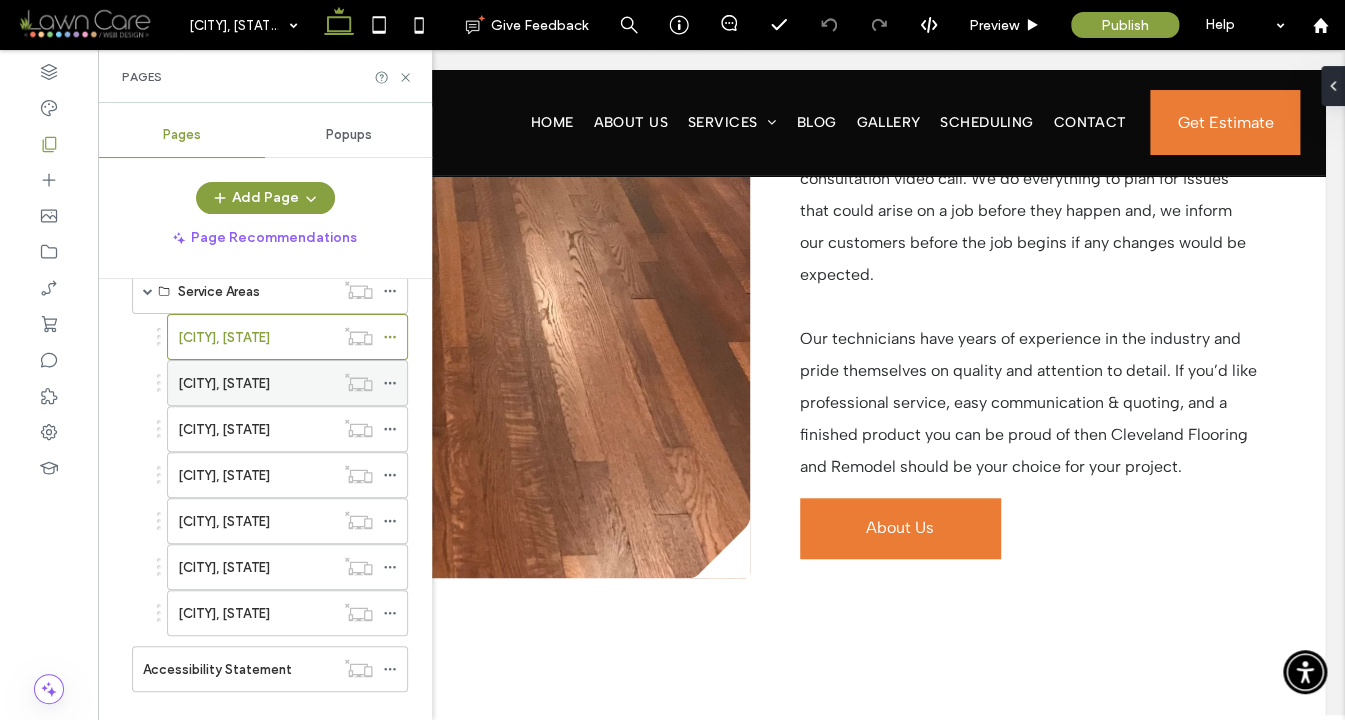 click on "[CITY], [STATE]" at bounding box center (224, 383) 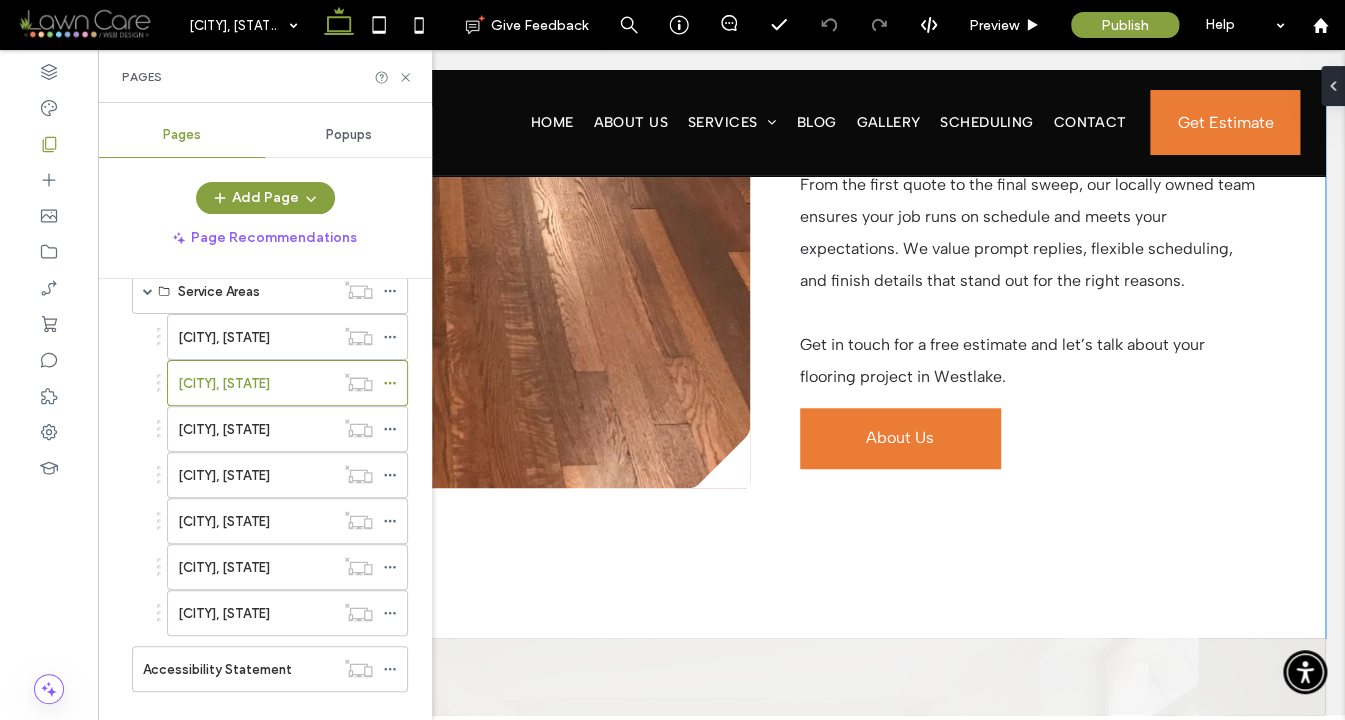 scroll, scrollTop: 3433, scrollLeft: 0, axis: vertical 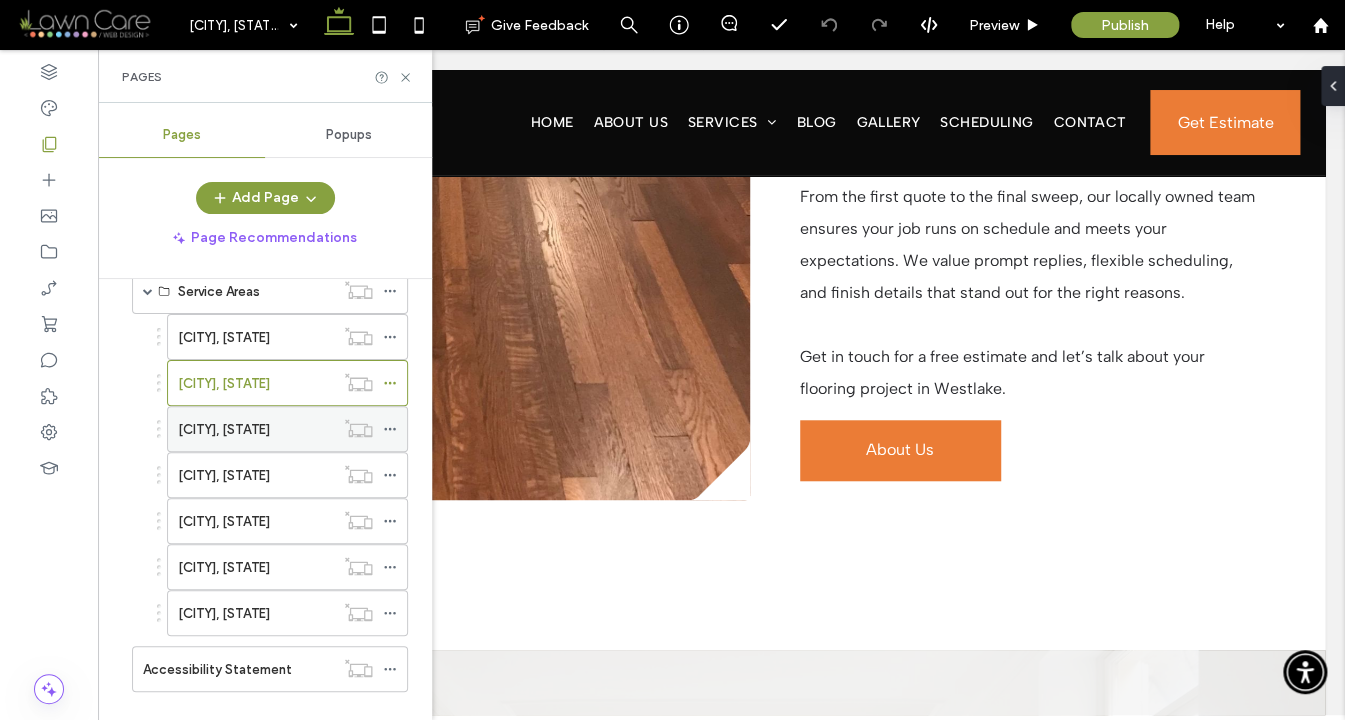 click on "[CITY], [STATE]" at bounding box center [224, 429] 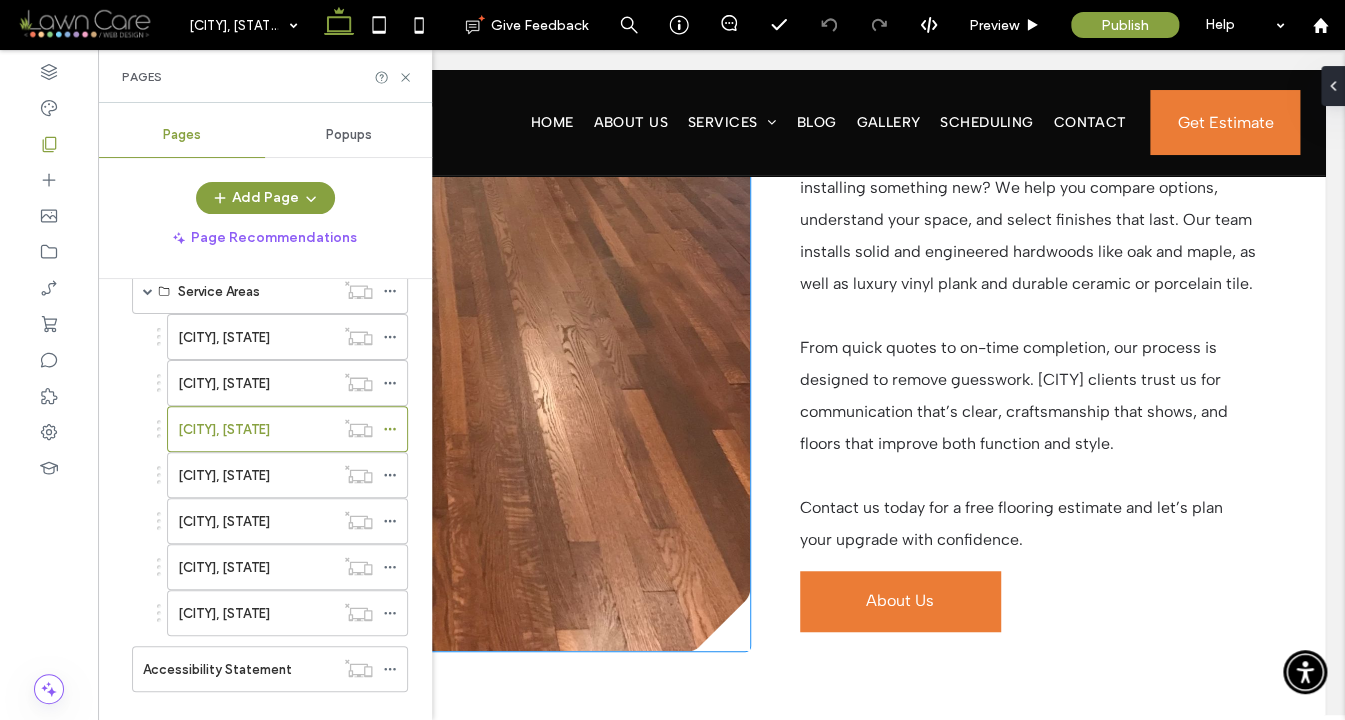 scroll, scrollTop: 3253, scrollLeft: 0, axis: vertical 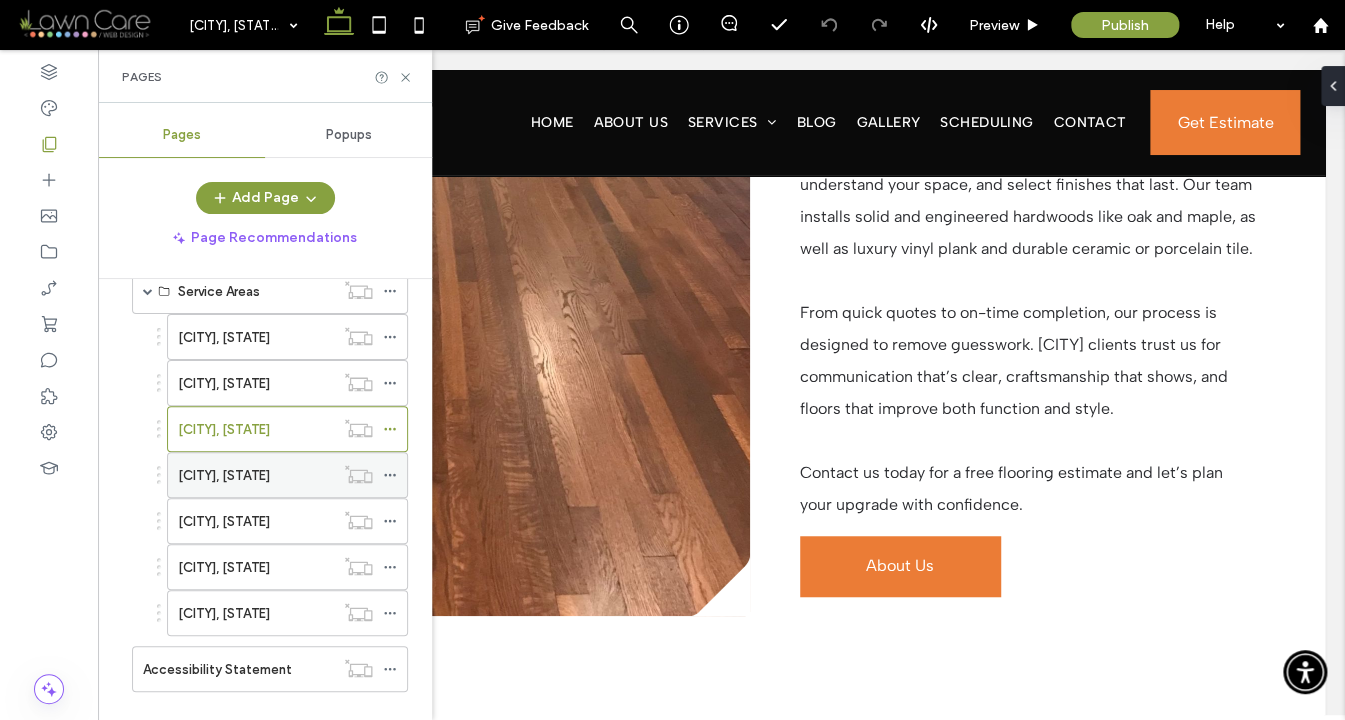 click on "[CITY], [STATE]" at bounding box center (224, 475) 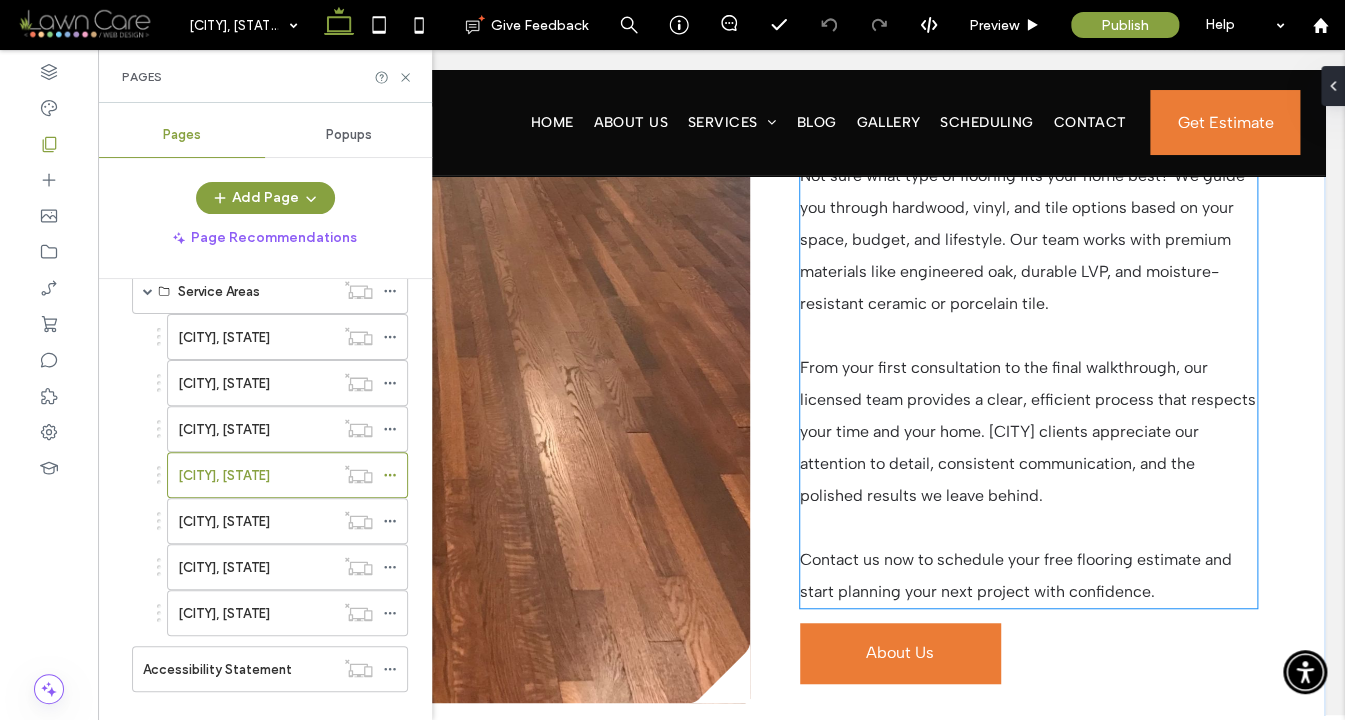 scroll, scrollTop: 3201, scrollLeft: 0, axis: vertical 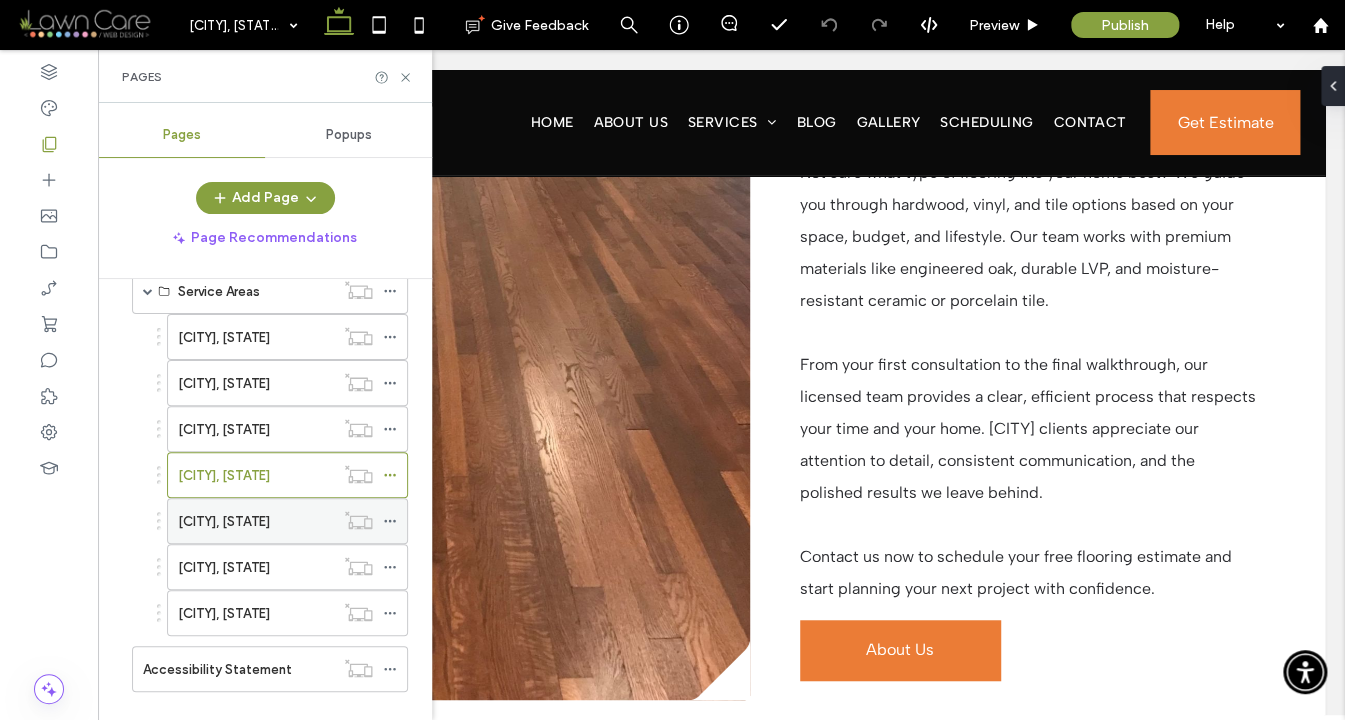 click on "[CITY], [STATE]" at bounding box center (224, 521) 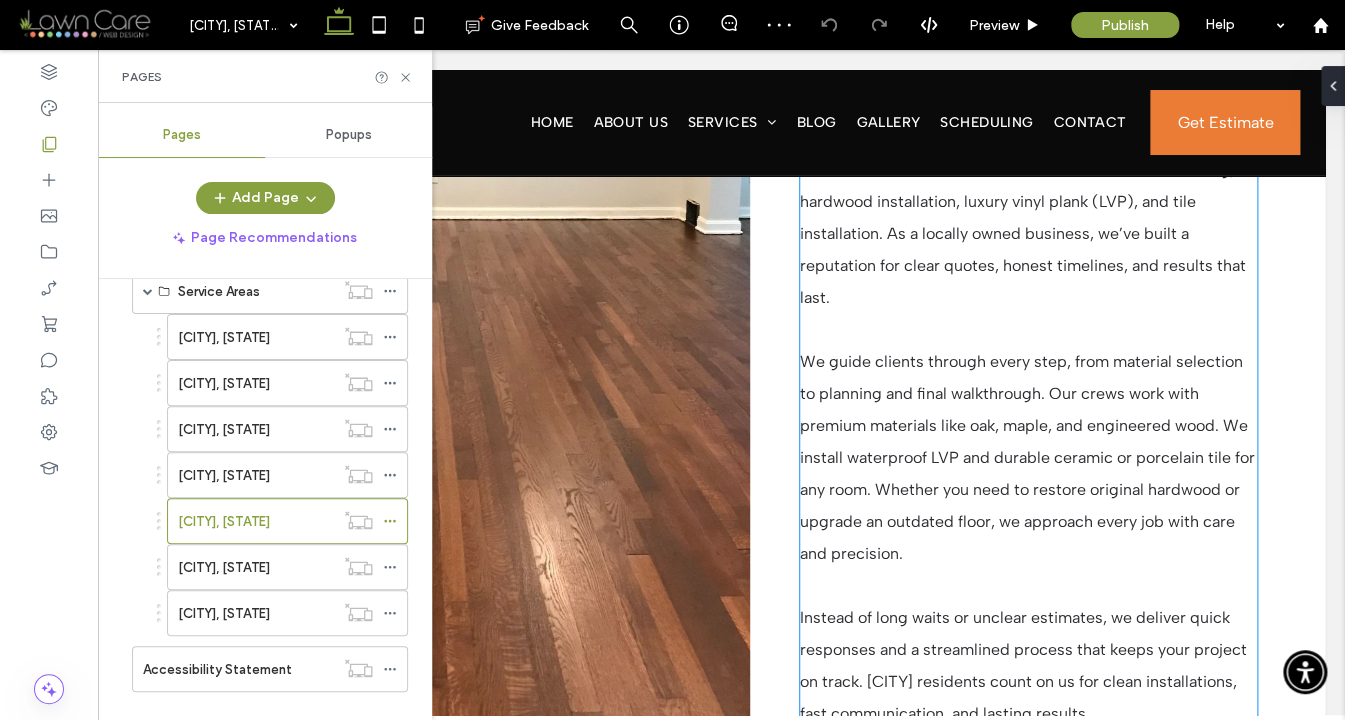 scroll, scrollTop: 3190, scrollLeft: 0, axis: vertical 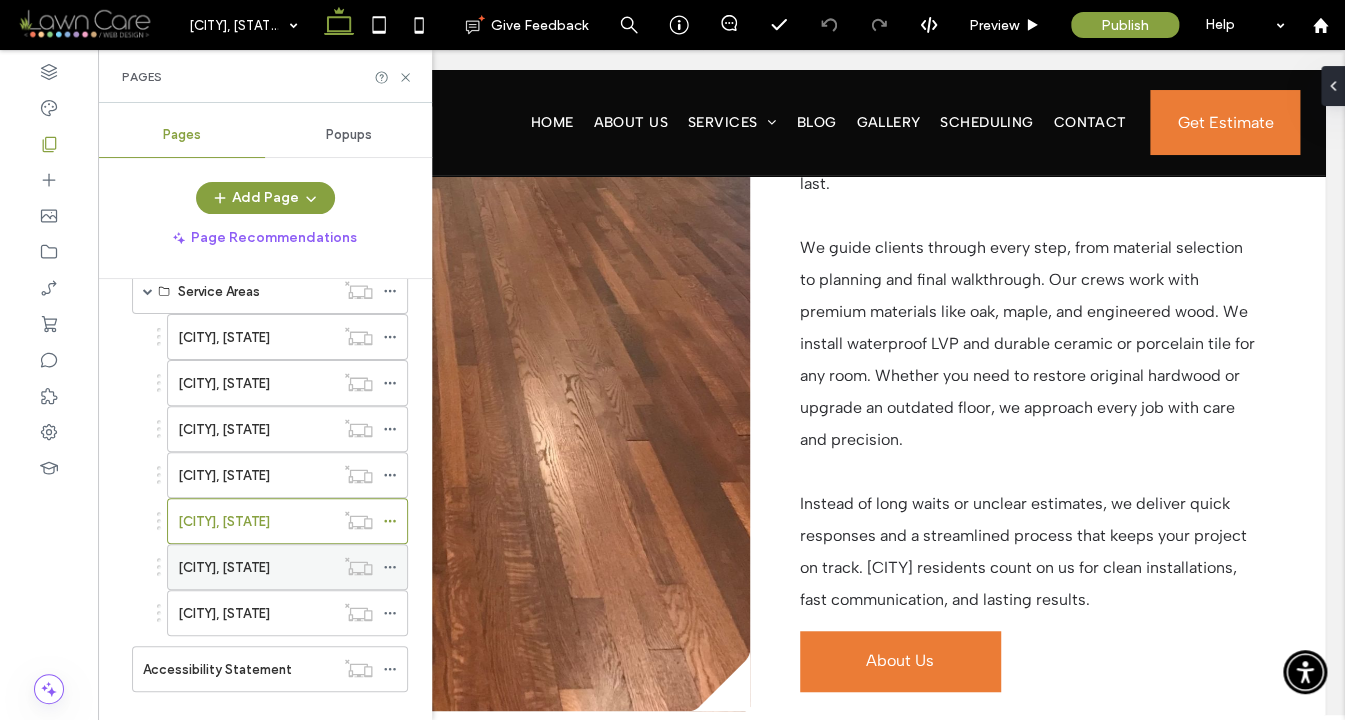 click on "[CITY], [STATE]" at bounding box center [224, 567] 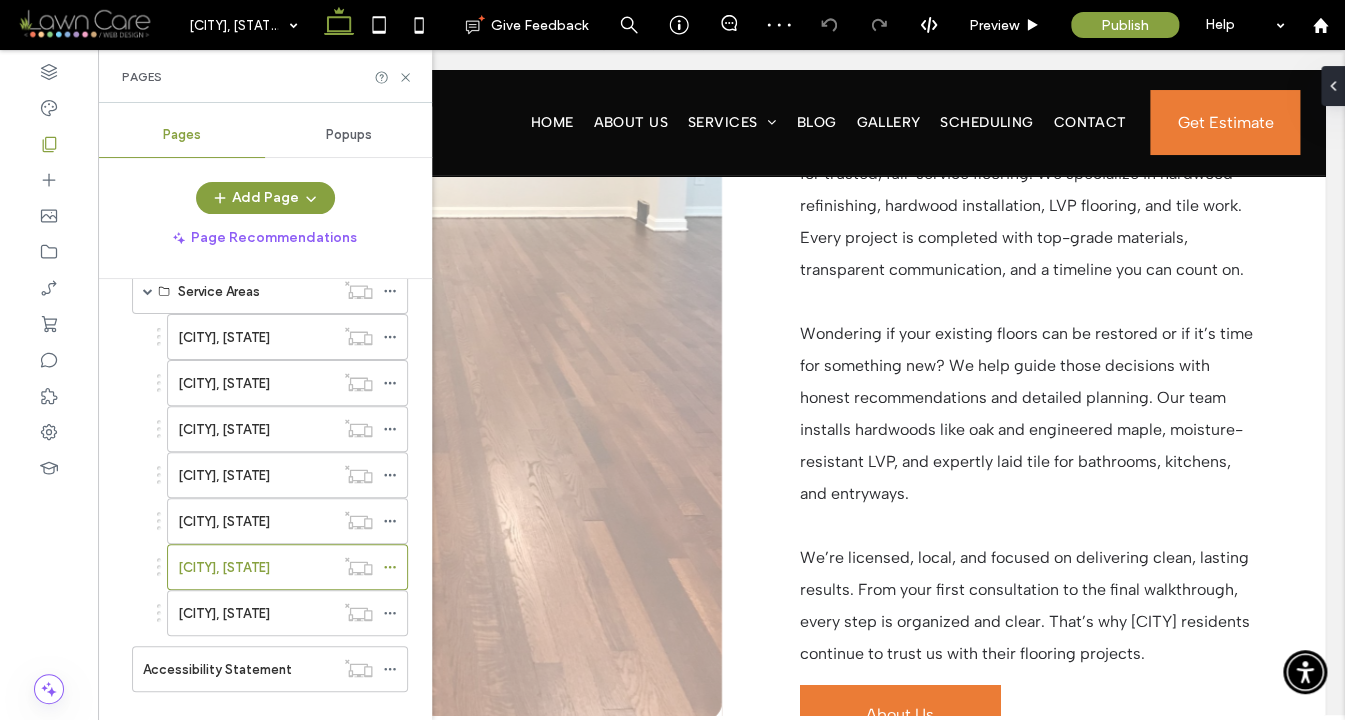 scroll, scrollTop: 3164, scrollLeft: 0, axis: vertical 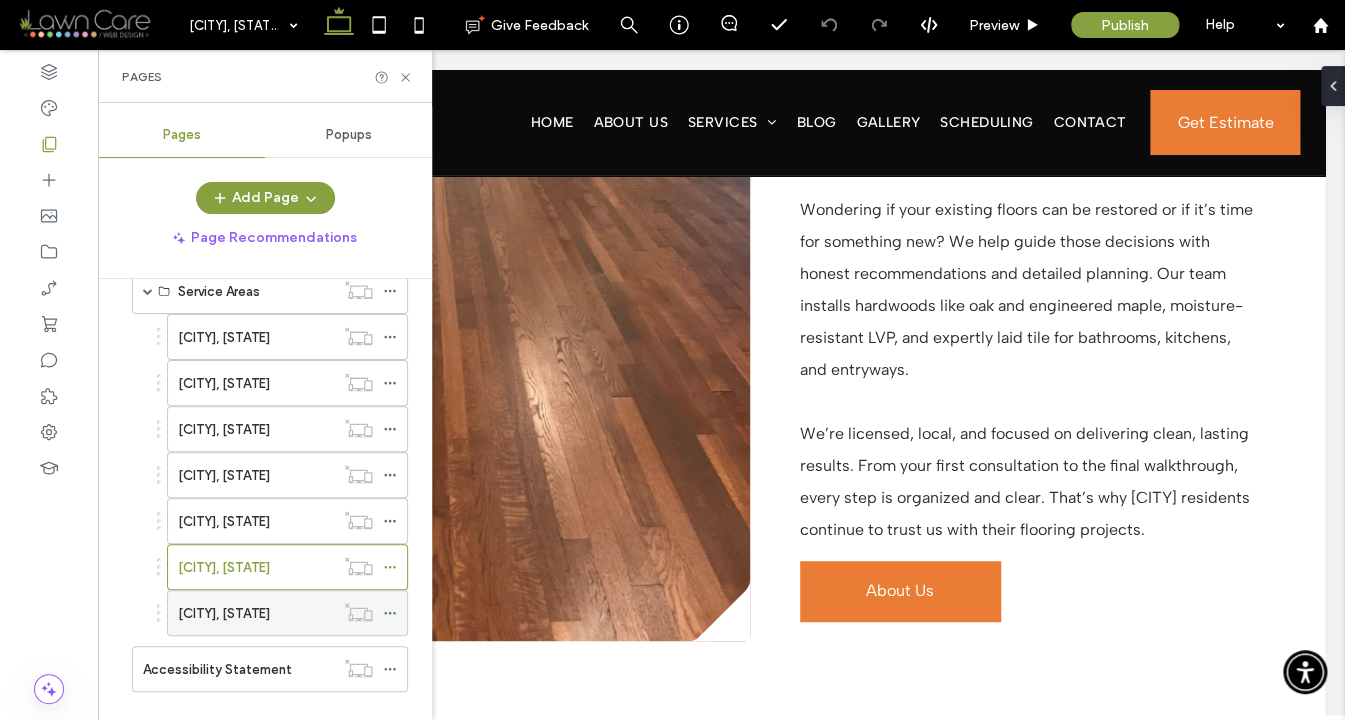 click on "[CITY], [STATE]" at bounding box center [224, 613] 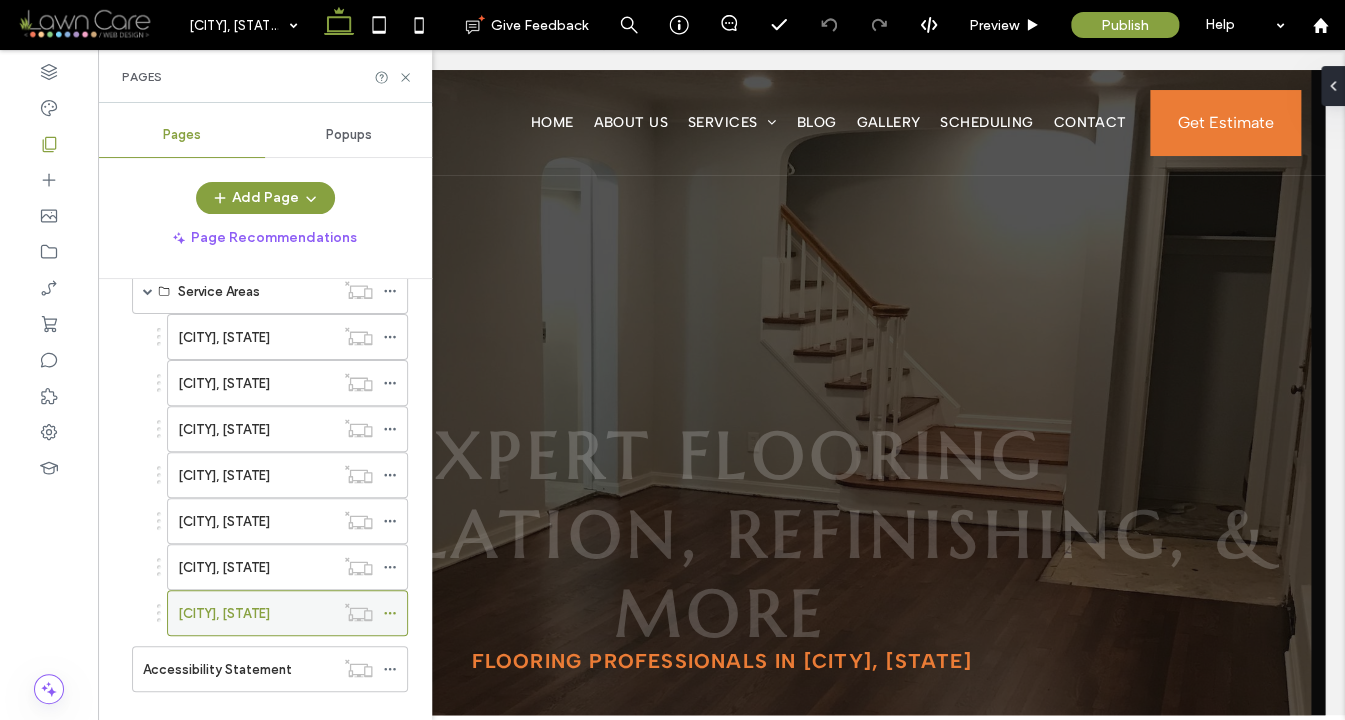 scroll, scrollTop: 0, scrollLeft: 0, axis: both 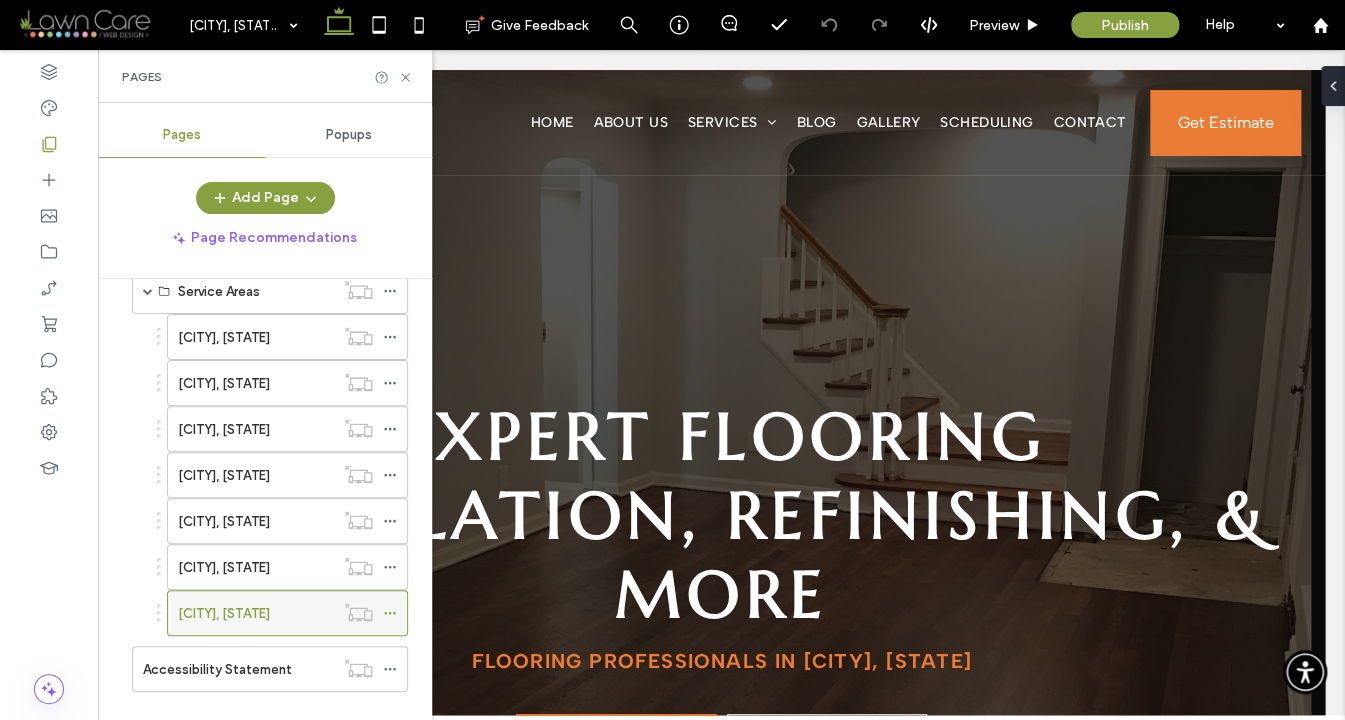 click on "[CITY], [STATE]" at bounding box center (224, 613) 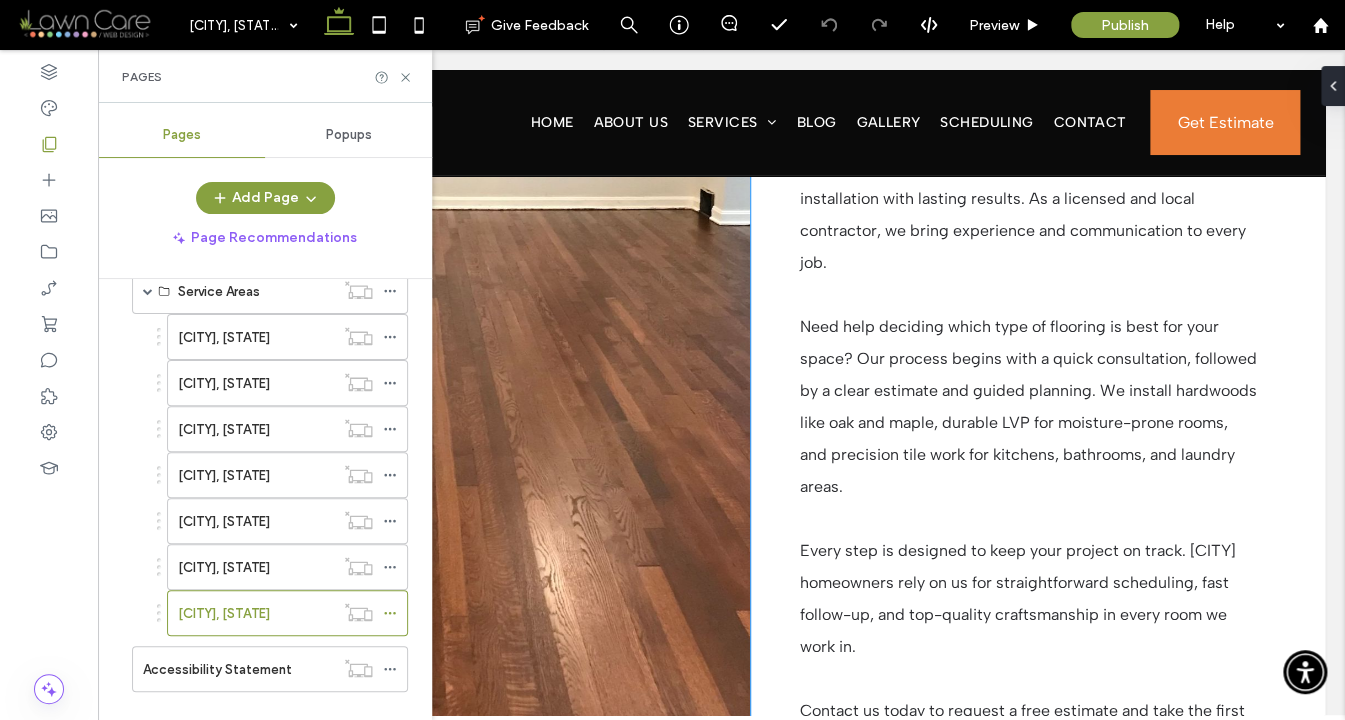 scroll, scrollTop: 3450, scrollLeft: 0, axis: vertical 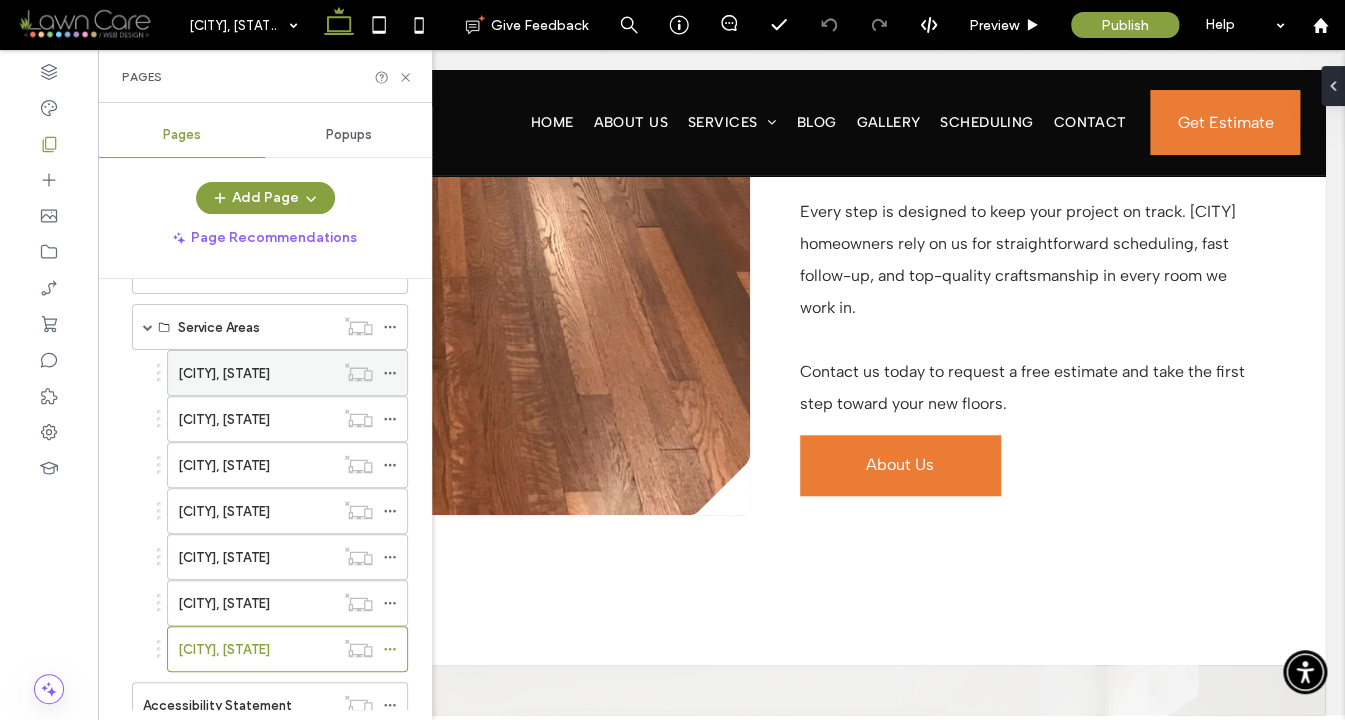 click on "[CITY], [STATE]" at bounding box center (224, 373) 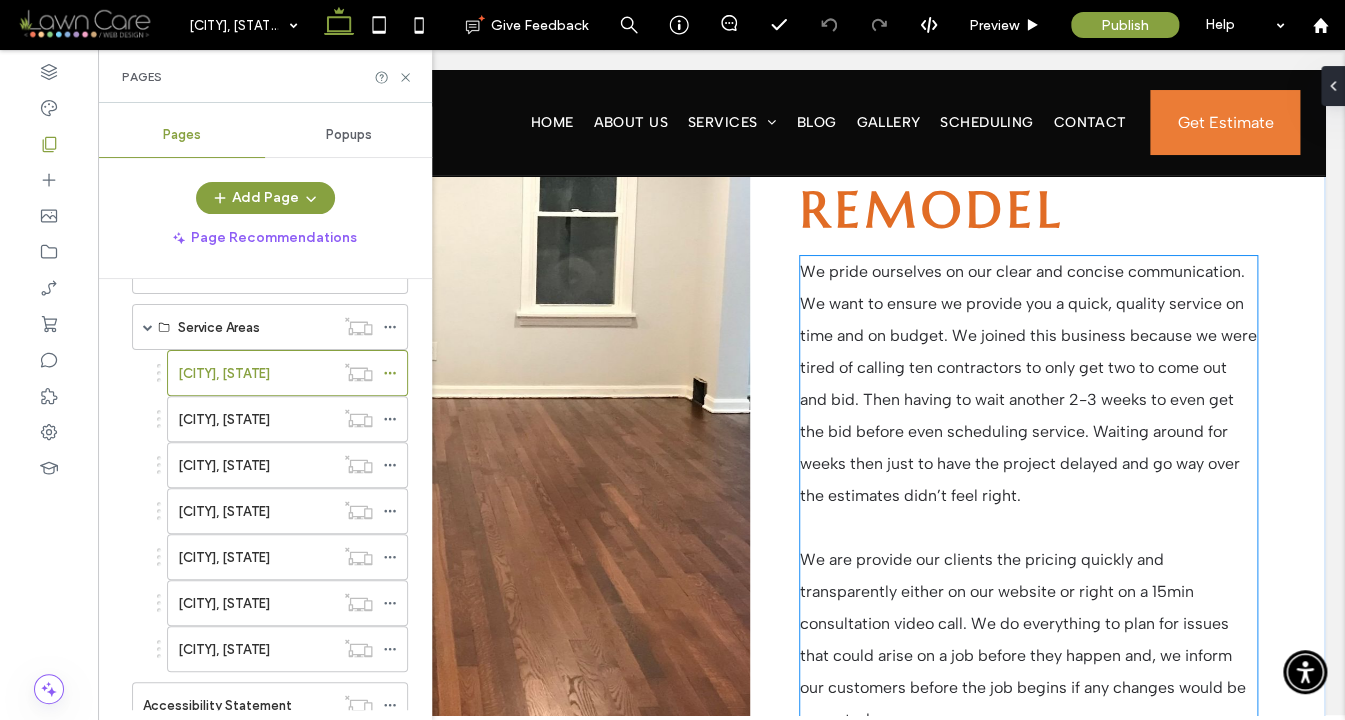 scroll, scrollTop: 2909, scrollLeft: 0, axis: vertical 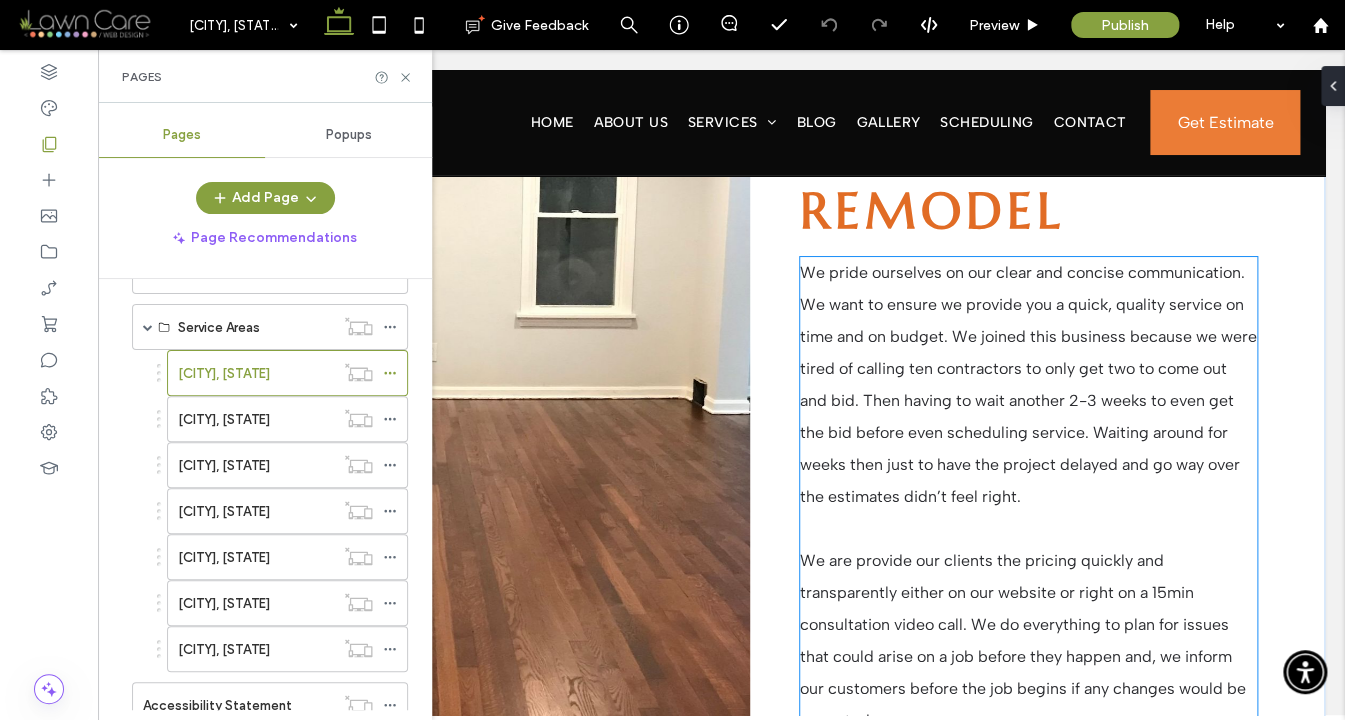 click on "We pride ourselves on our clear and concise communication. We want to ensure we provide you a quick, quality service on time and on budget. We joined this business because we were tired of calling ten contractors to only get two to come out and bid. Then having to wait another 2-3 weeks to even get the bid before even scheduling service. Waiting around for weeks then just to have the project delayed and go way over the estimates didn’t feel right." at bounding box center [1029, 385] 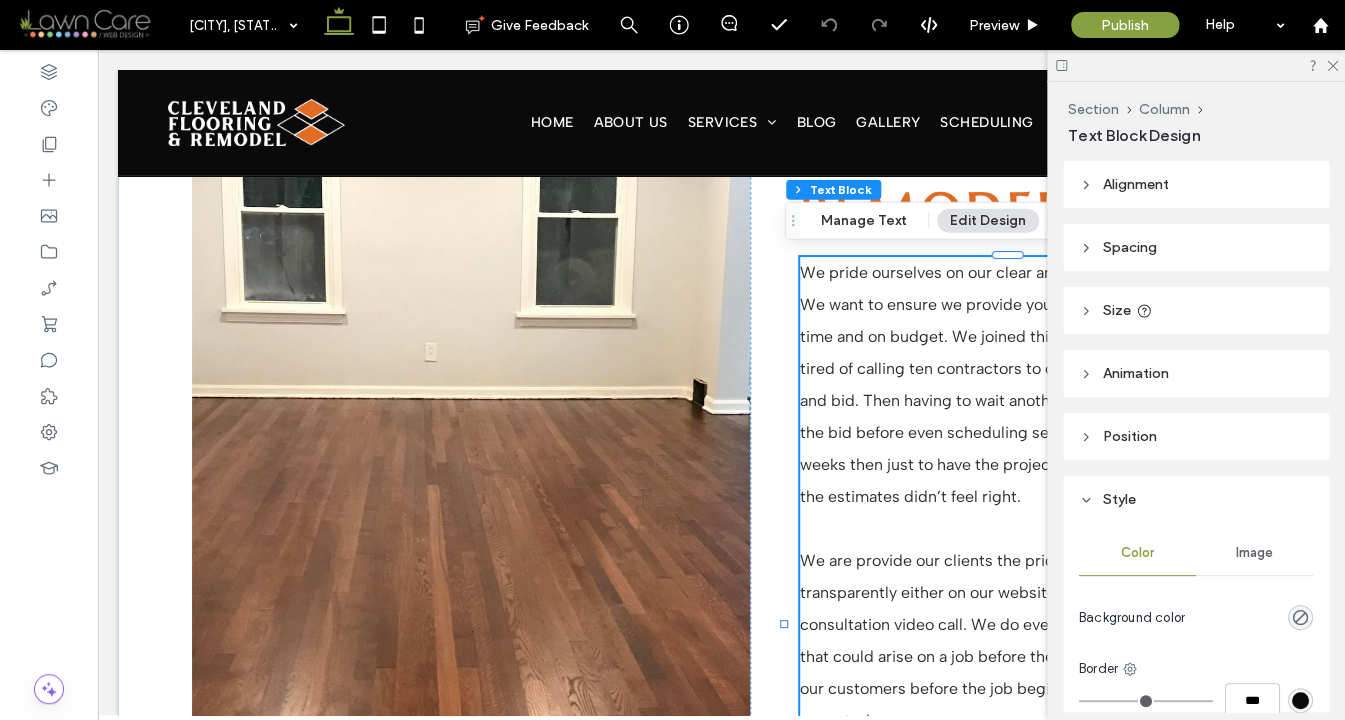 click on "We pride ourselves on our clear and concise communication. We want to ensure we provide you a quick, quality service on time and on budget. We joined this business because we were tired of calling ten contractors to only get two to come out and bid. Then having to wait another 2-3 weeks to even get the bid before even scheduling service. Waiting around for weeks then just to have the project delayed and go way over the estimates didn’t feel right." at bounding box center (1029, 385) 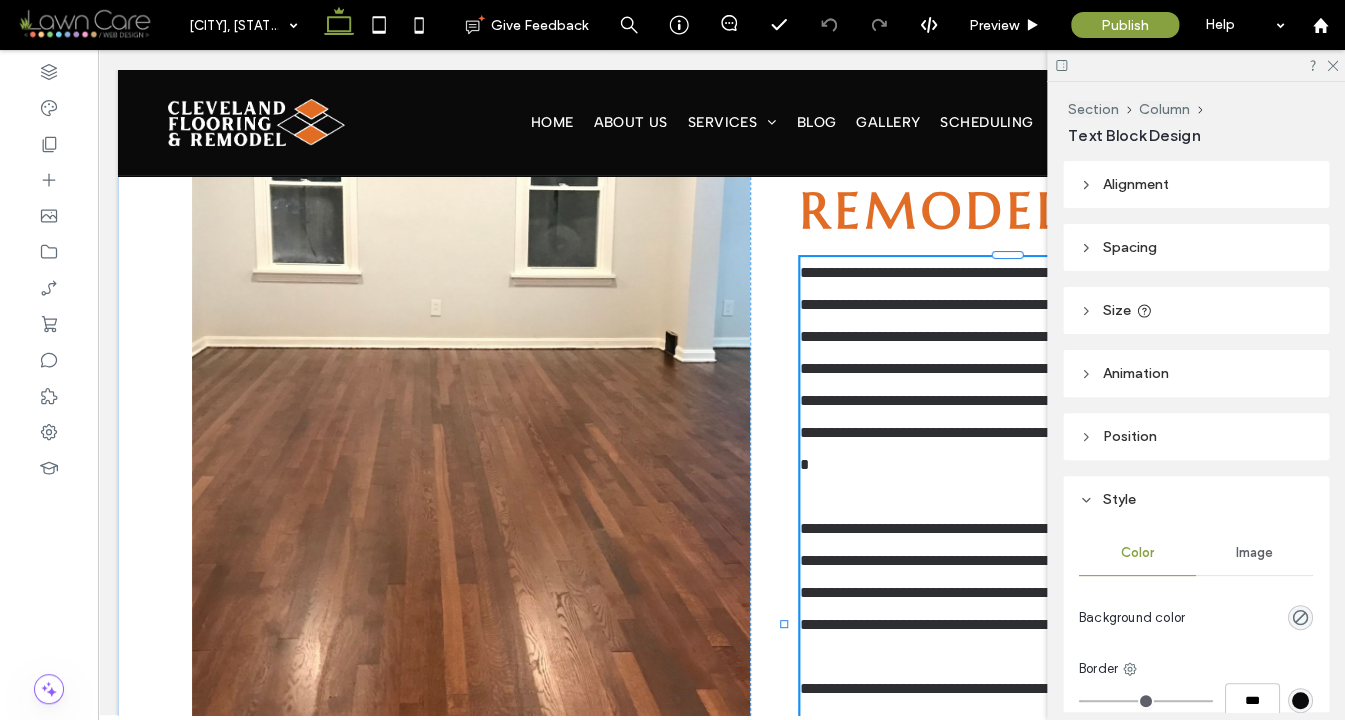 type on "**********" 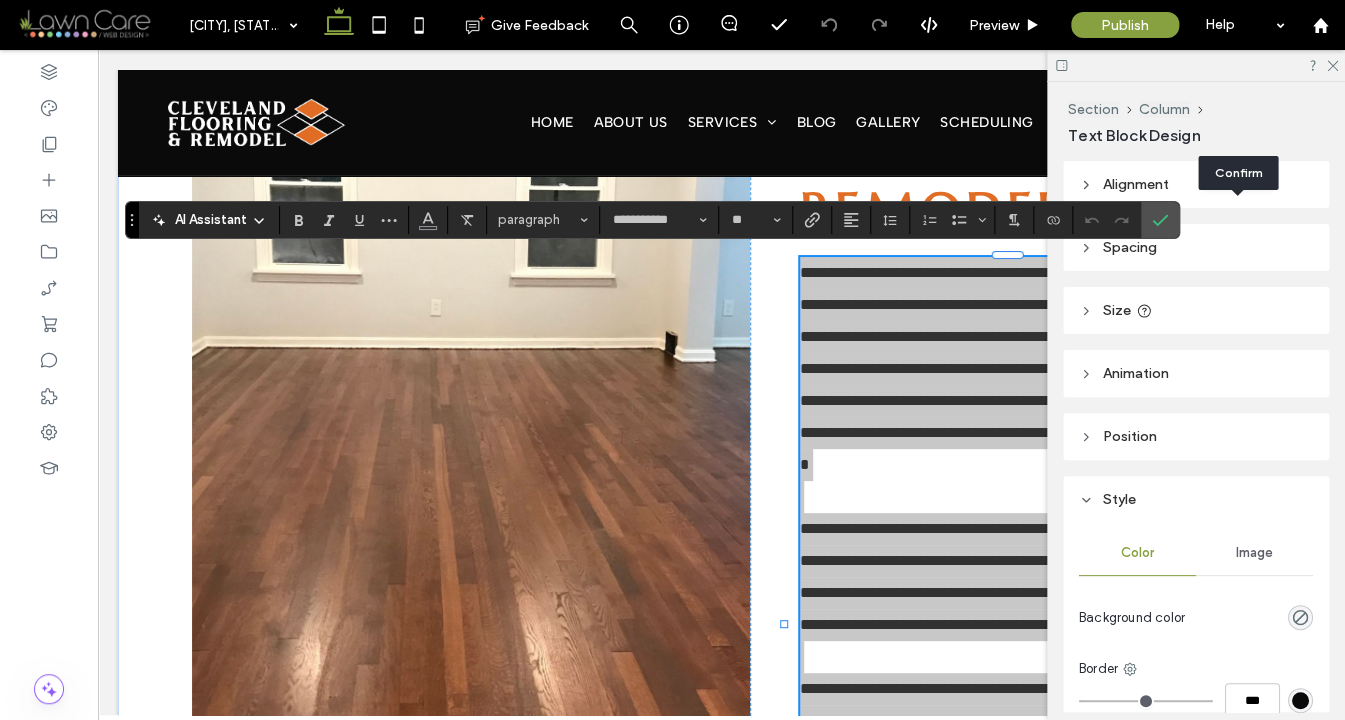 click at bounding box center (1160, 220) 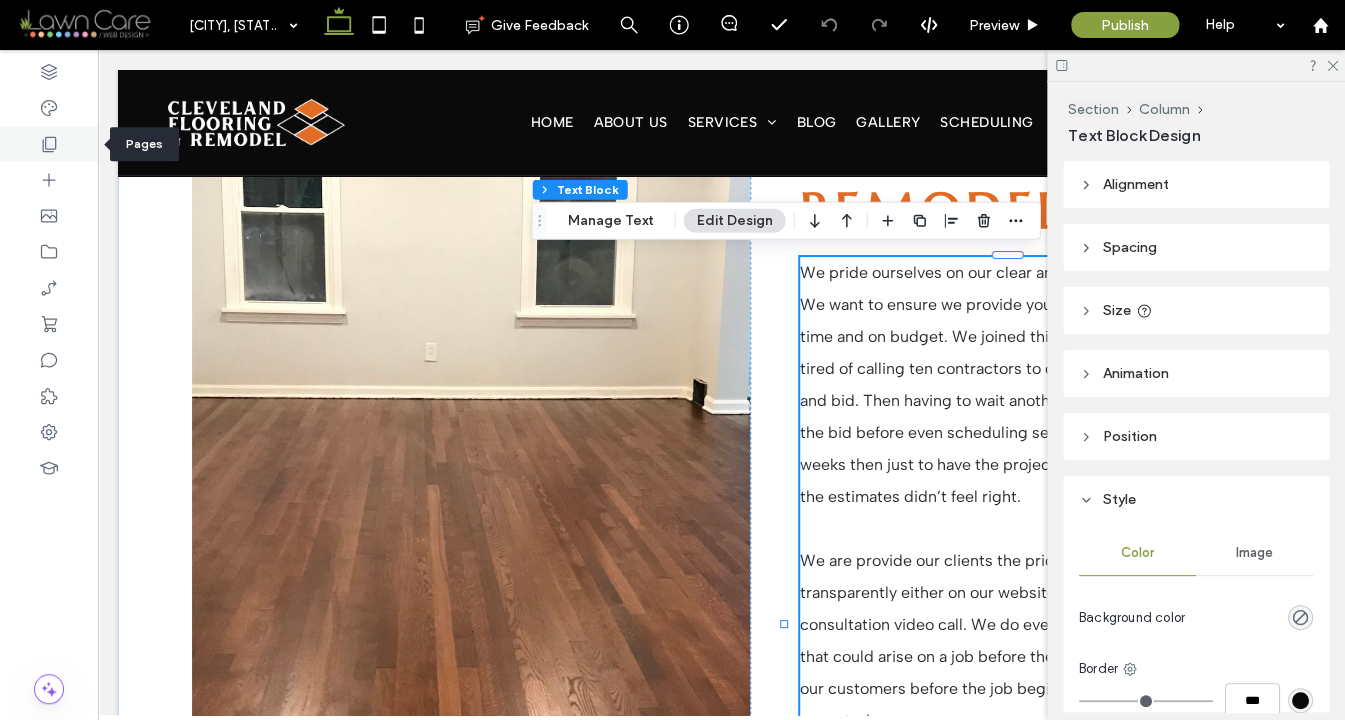 click 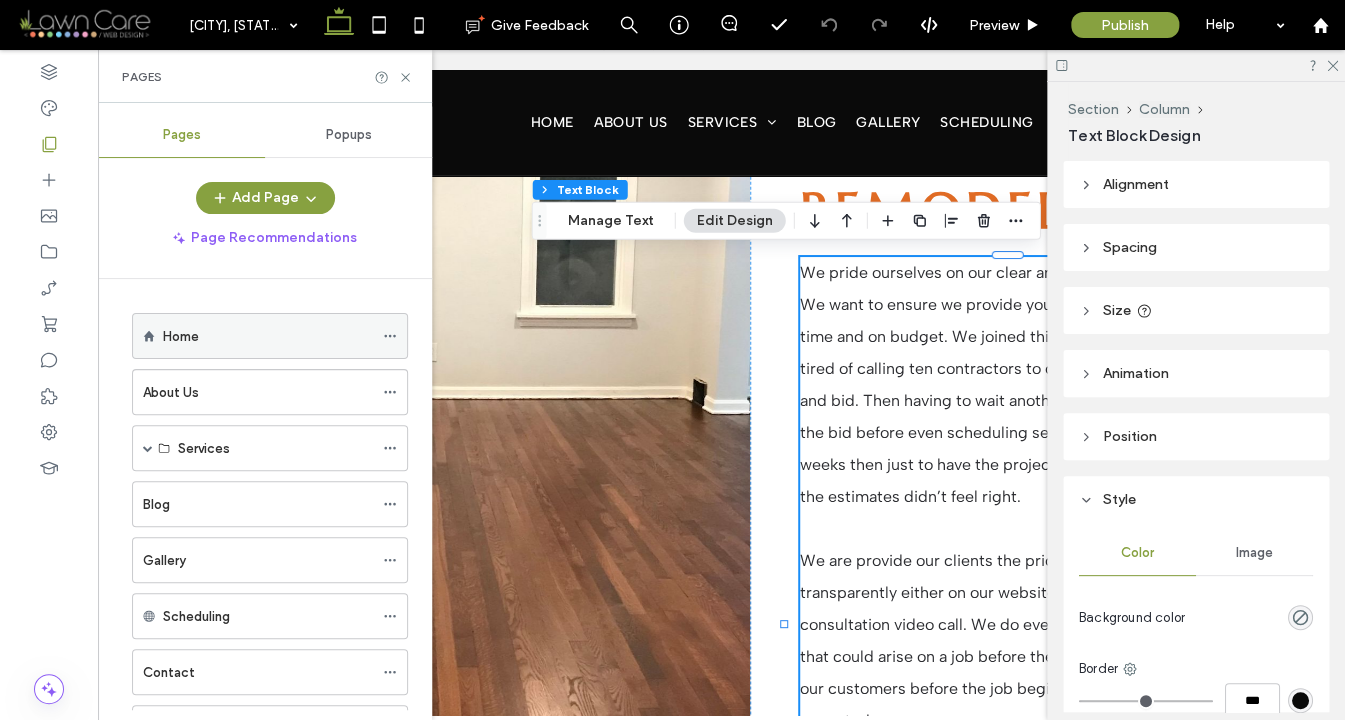click 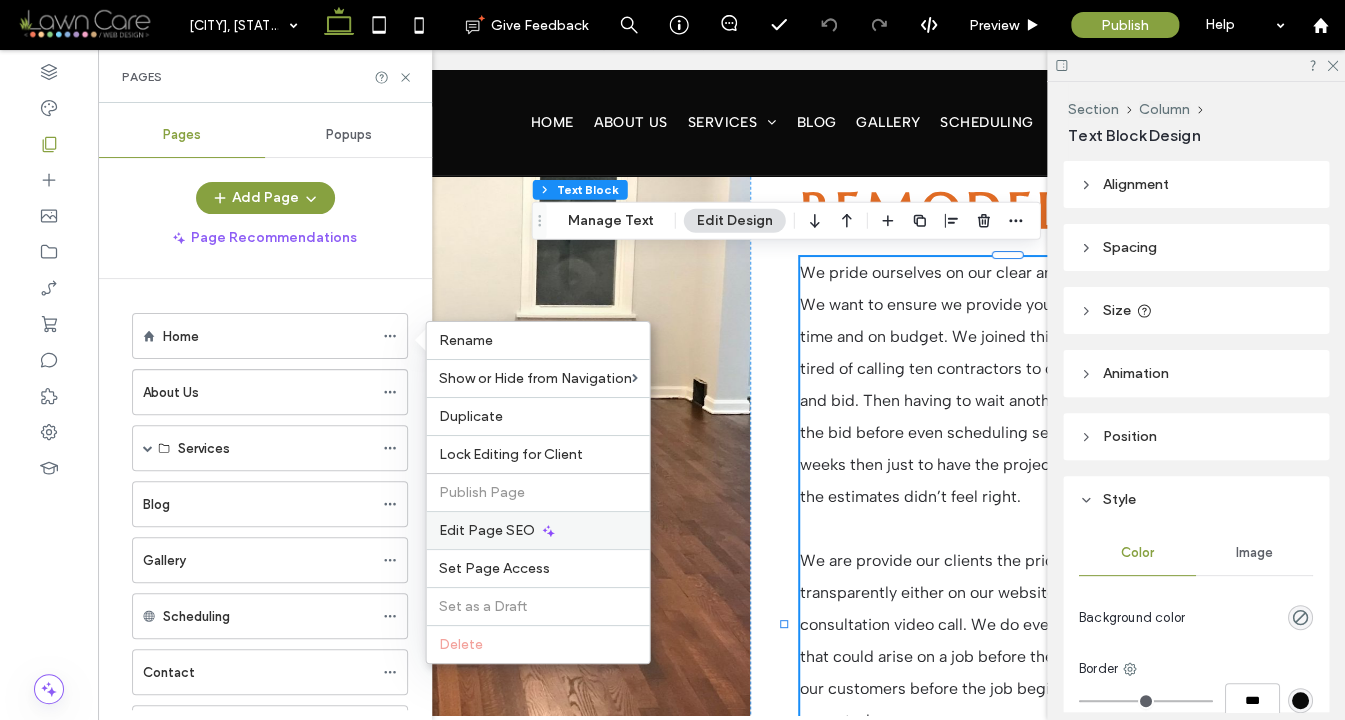 click on "Edit Page SEO" at bounding box center (486, 530) 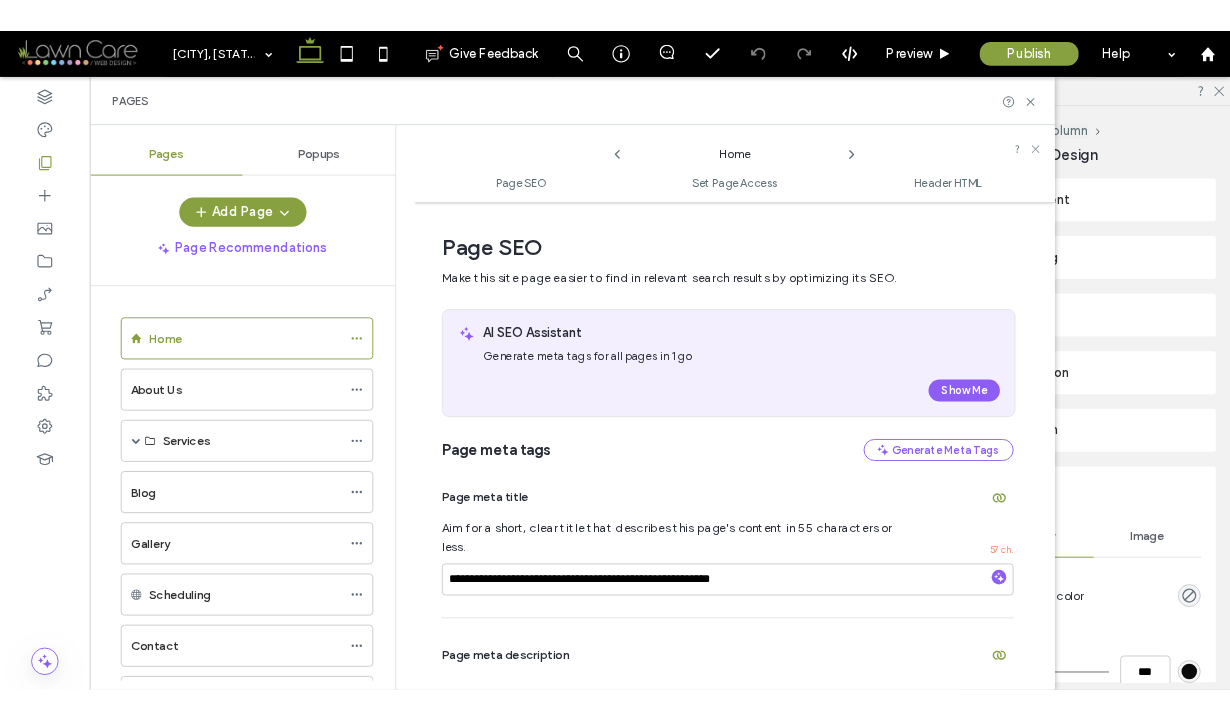 scroll, scrollTop: 10, scrollLeft: 0, axis: vertical 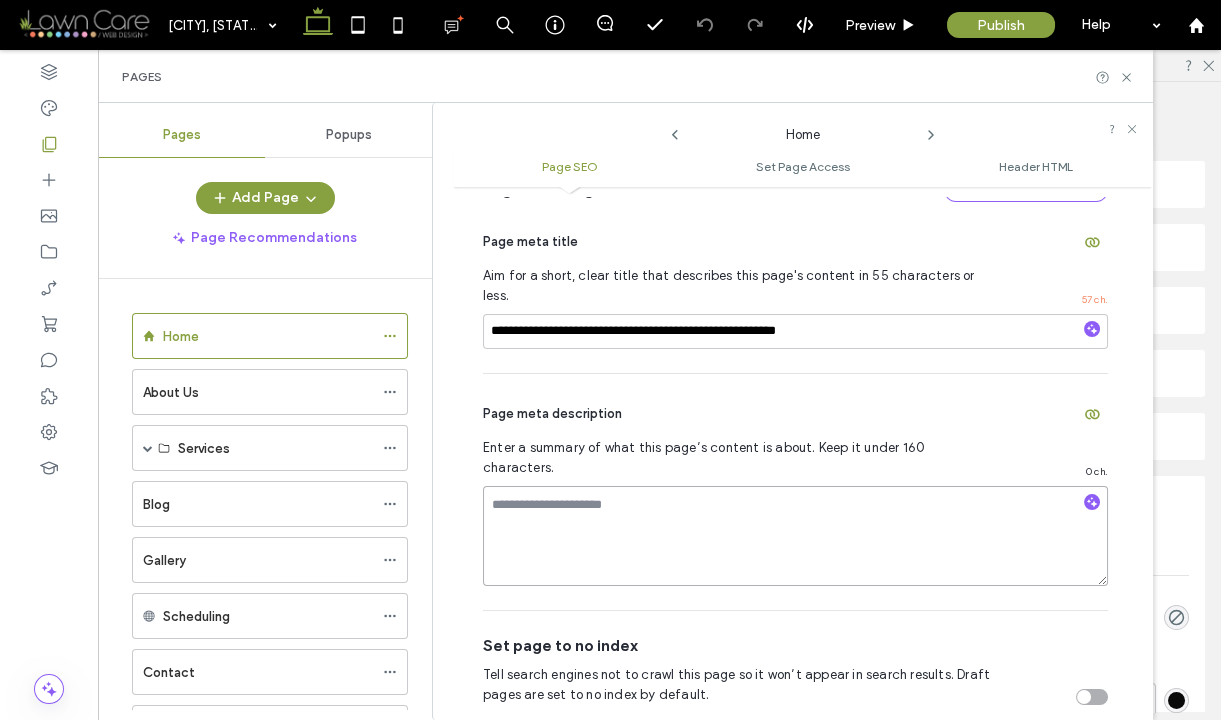 click at bounding box center [795, 536] 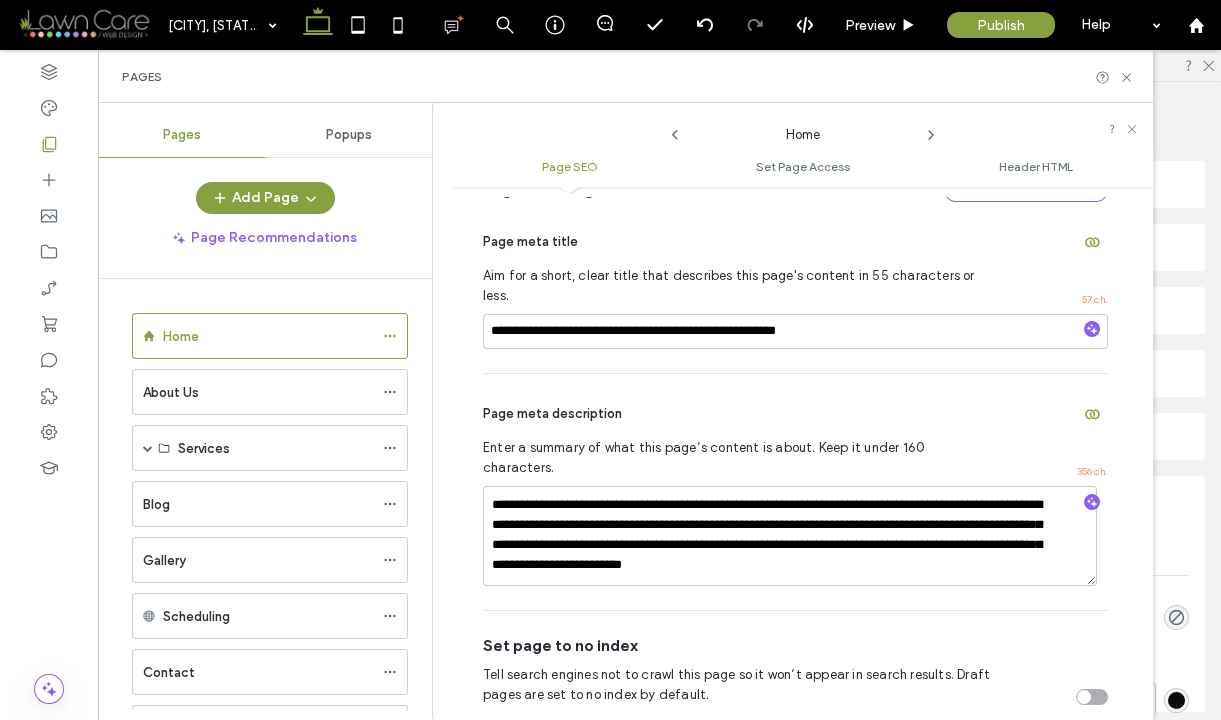 scroll, scrollTop: 465, scrollLeft: 0, axis: vertical 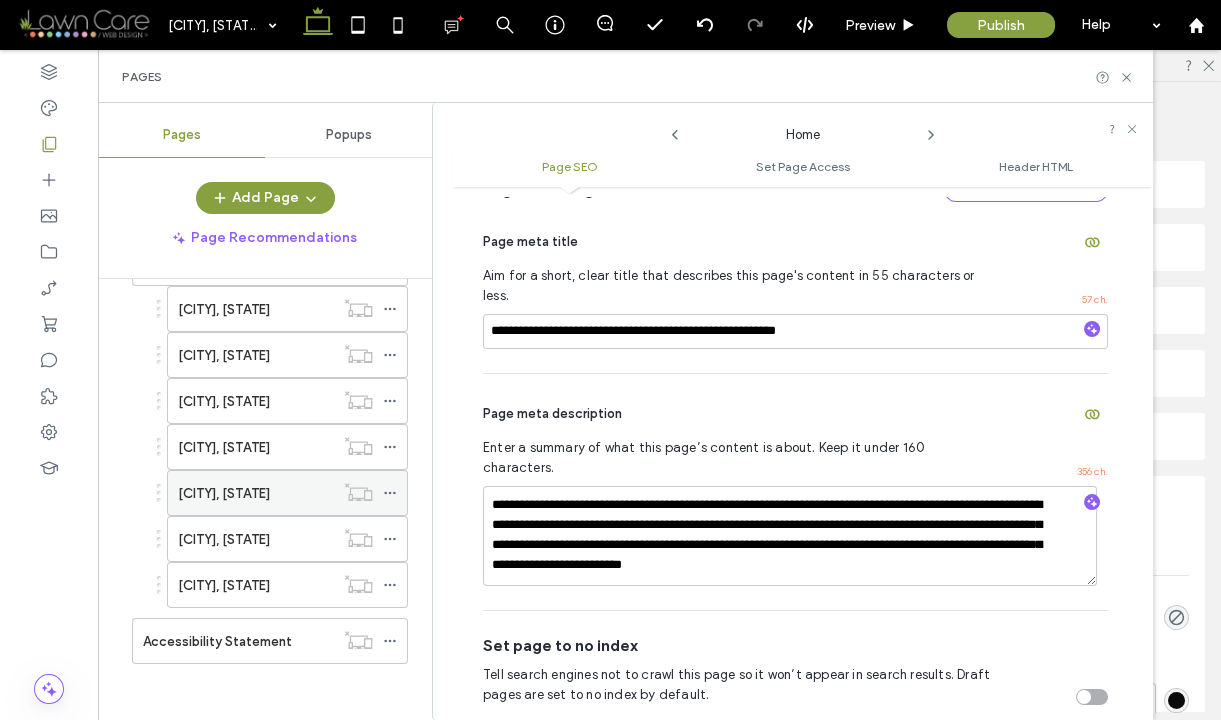 click 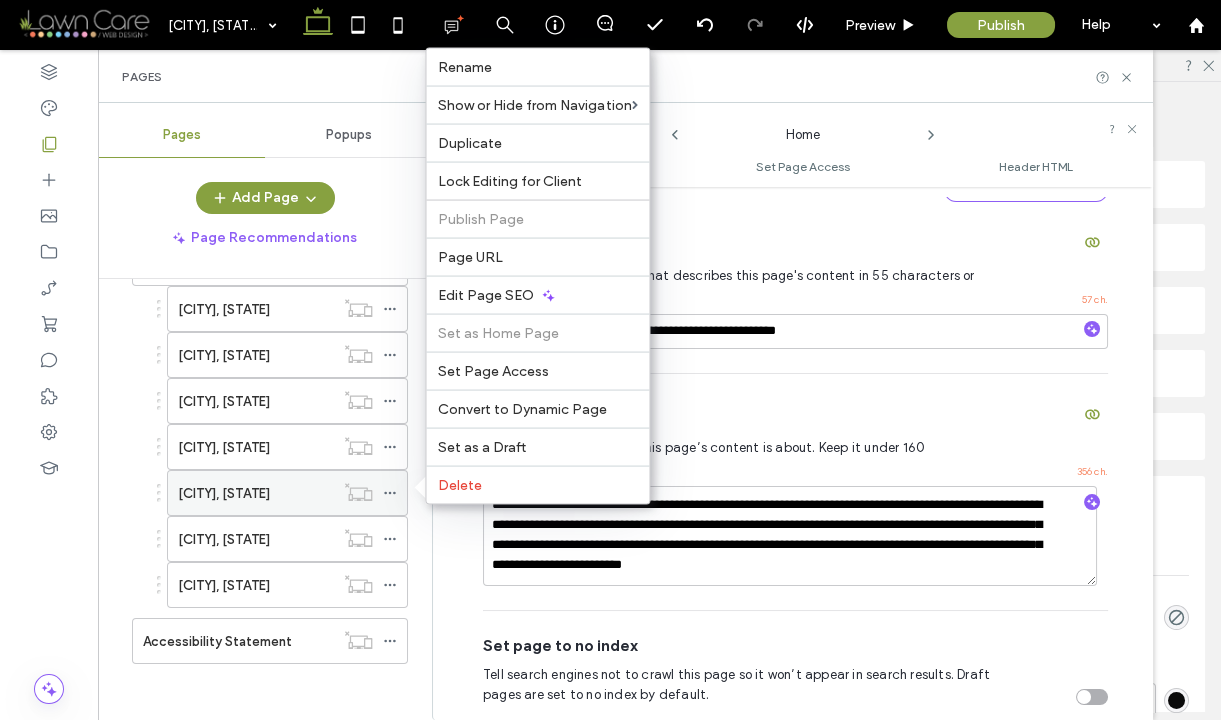 click 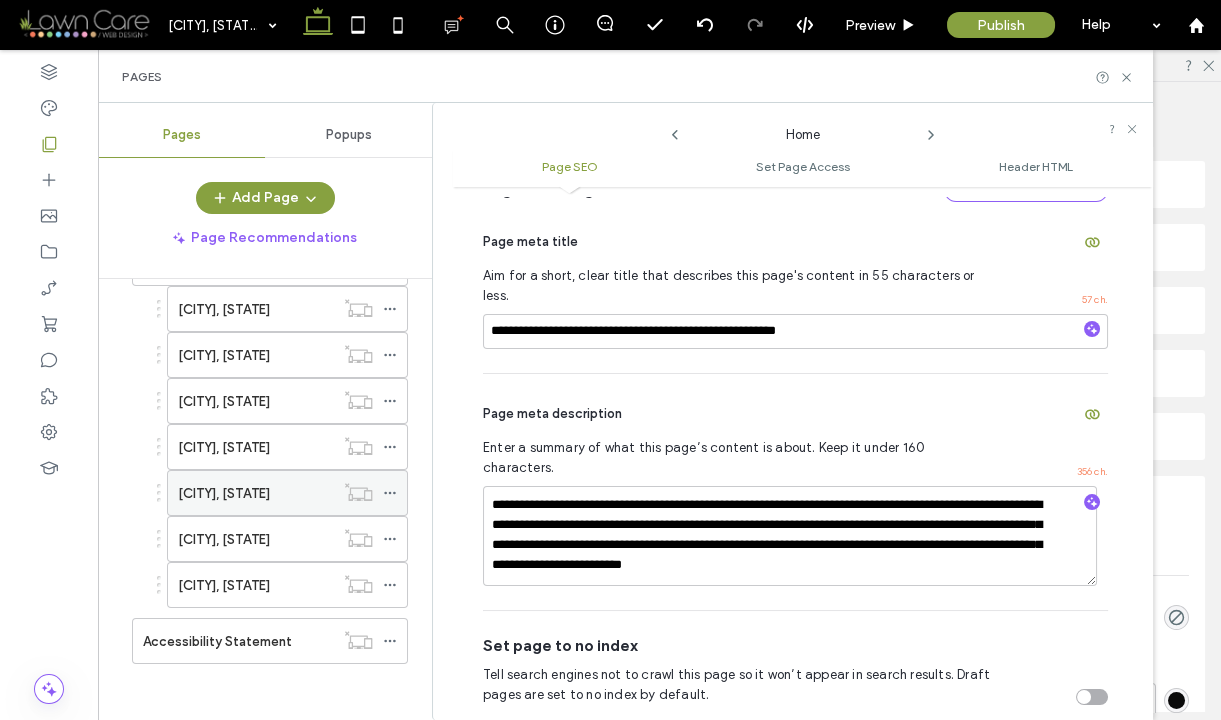 click 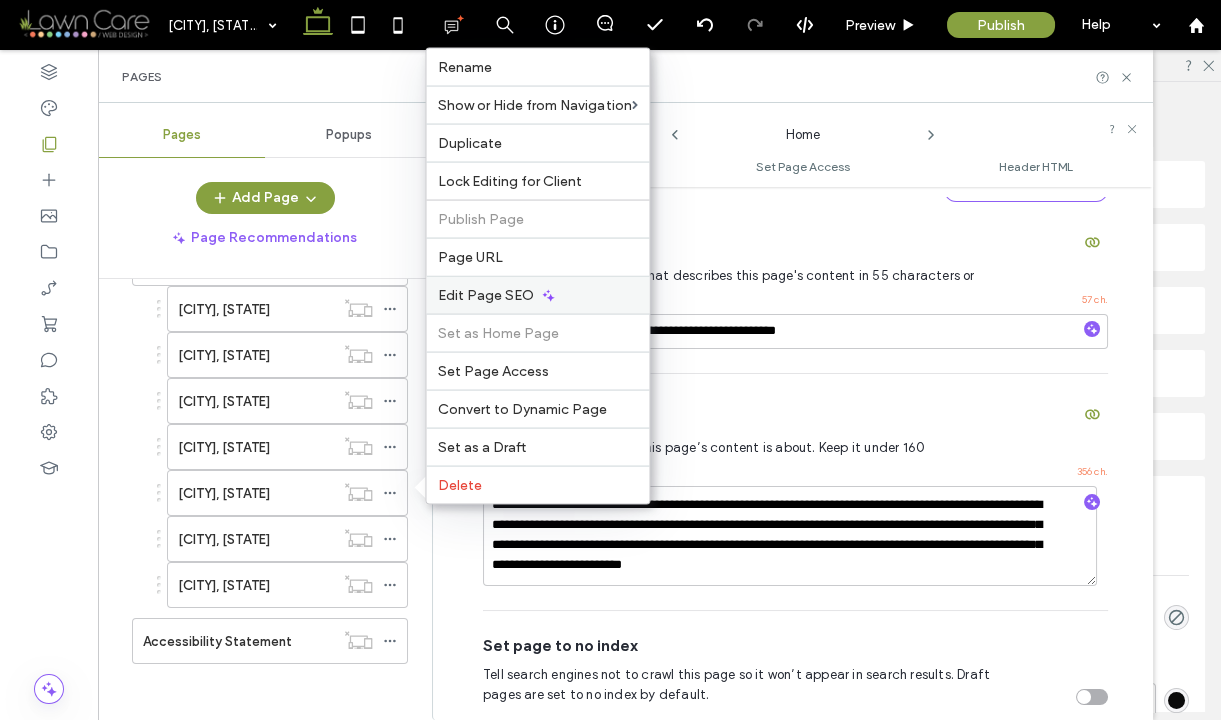 click on "Edit Page SEO" at bounding box center [486, 295] 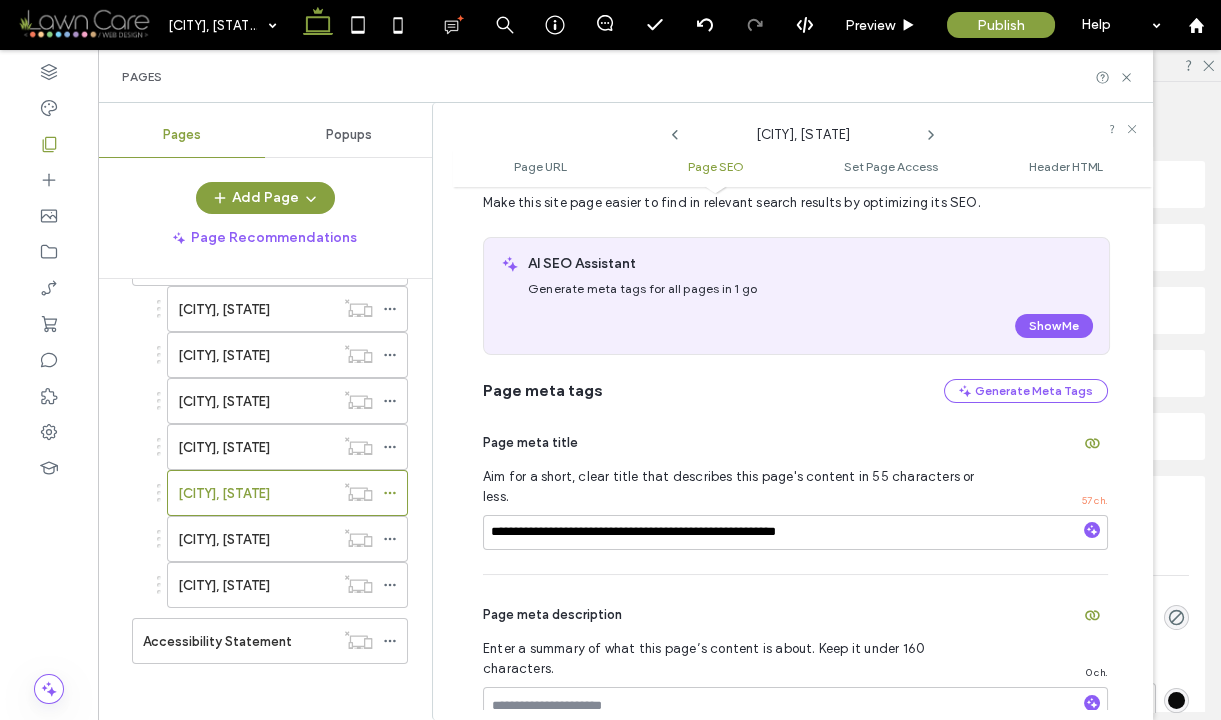 scroll, scrollTop: 331, scrollLeft: 0, axis: vertical 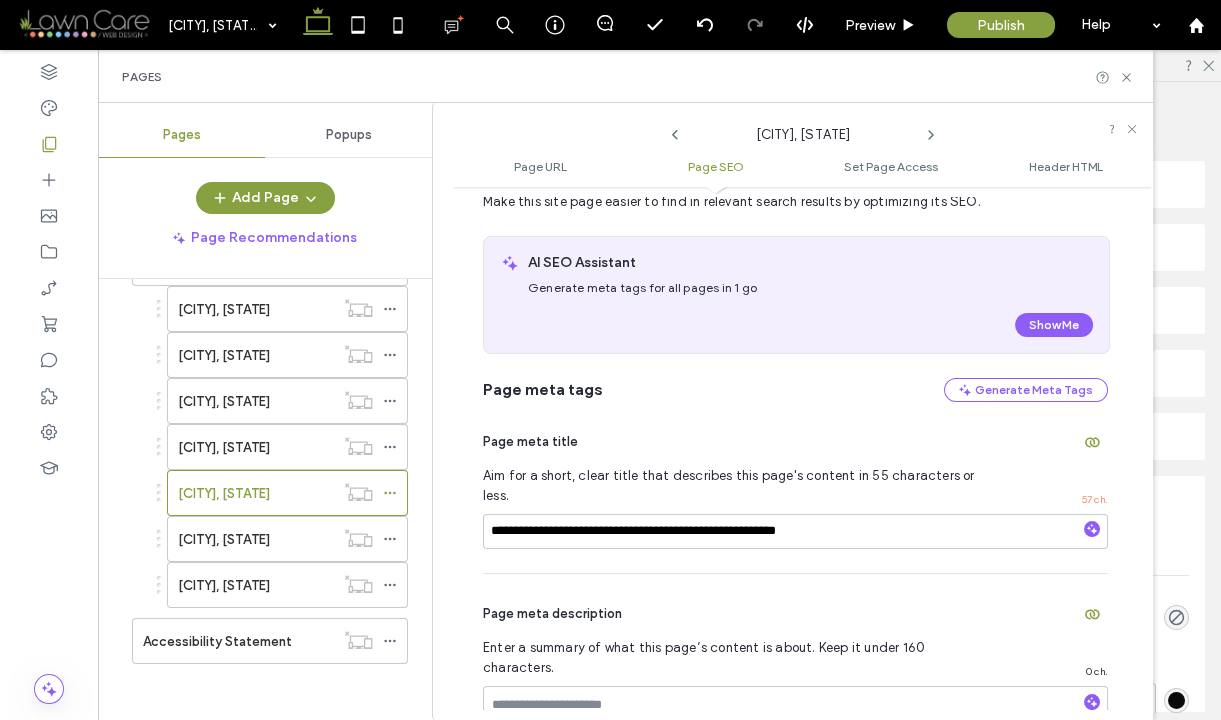 click 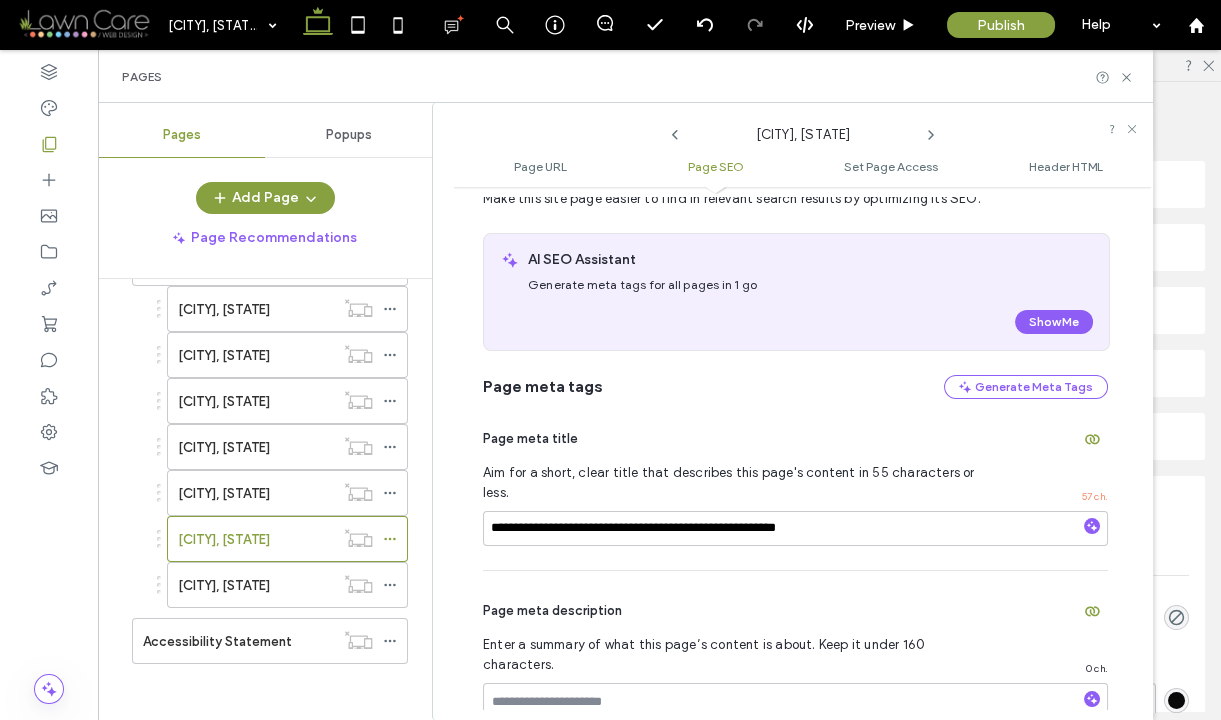scroll, scrollTop: 299, scrollLeft: 0, axis: vertical 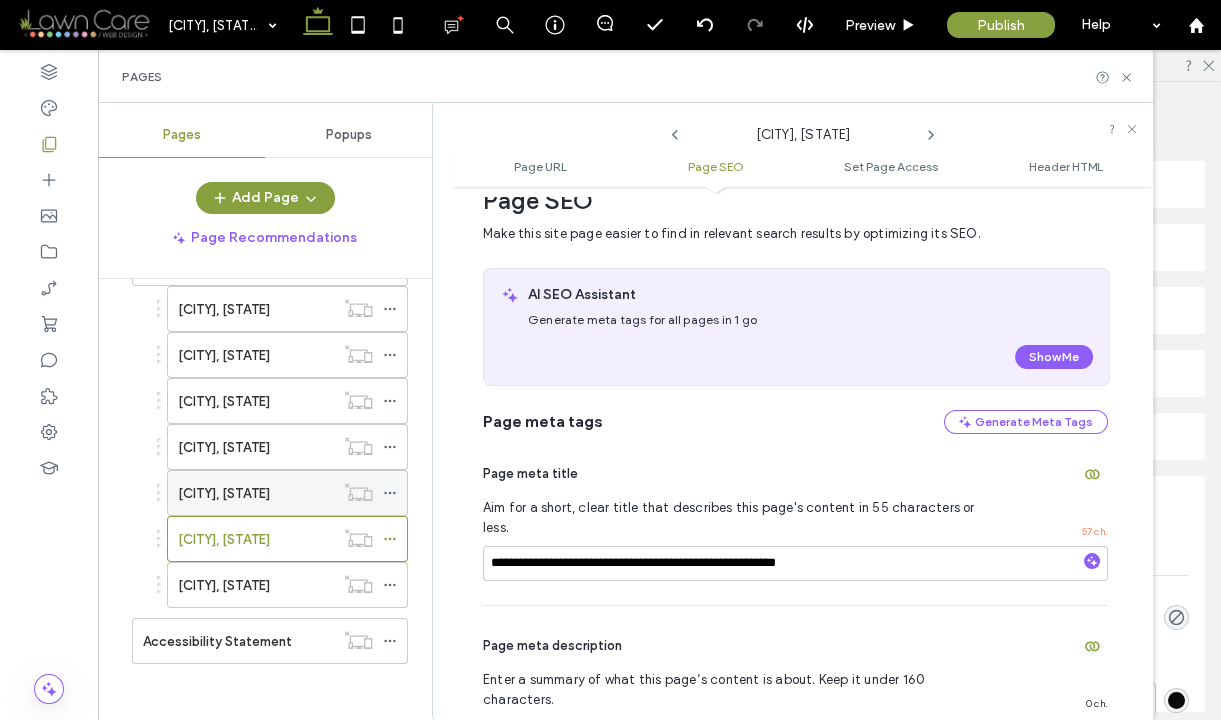click 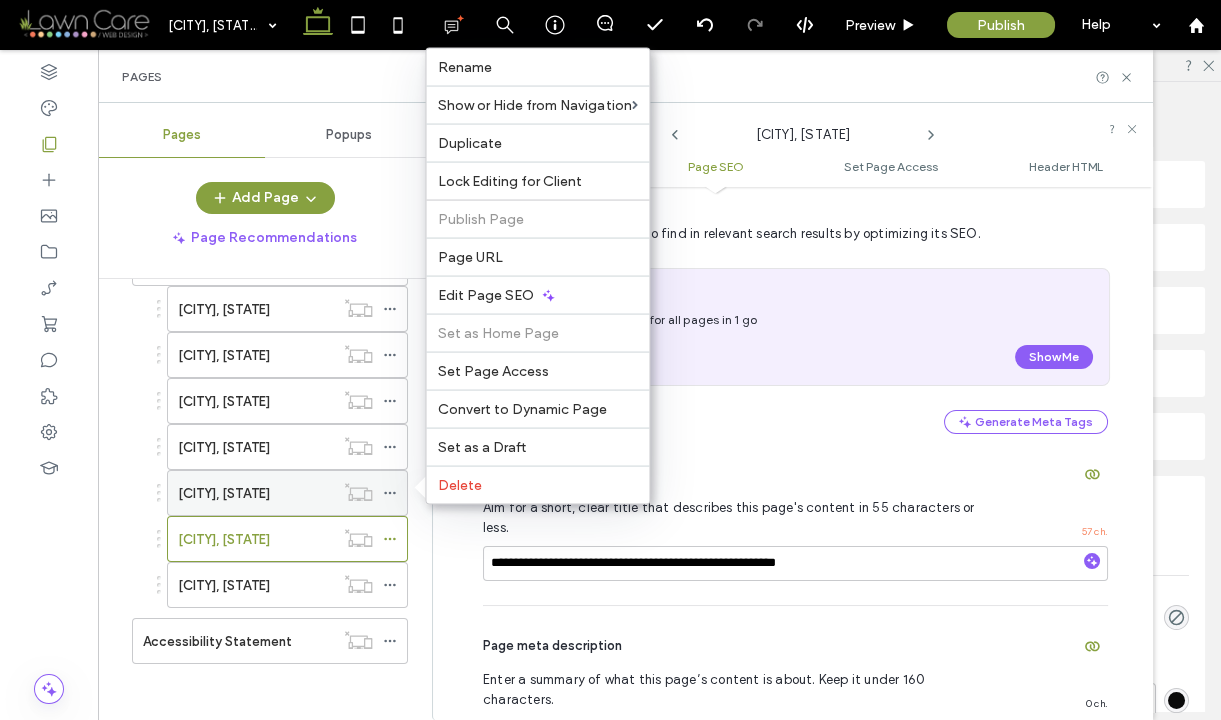 click 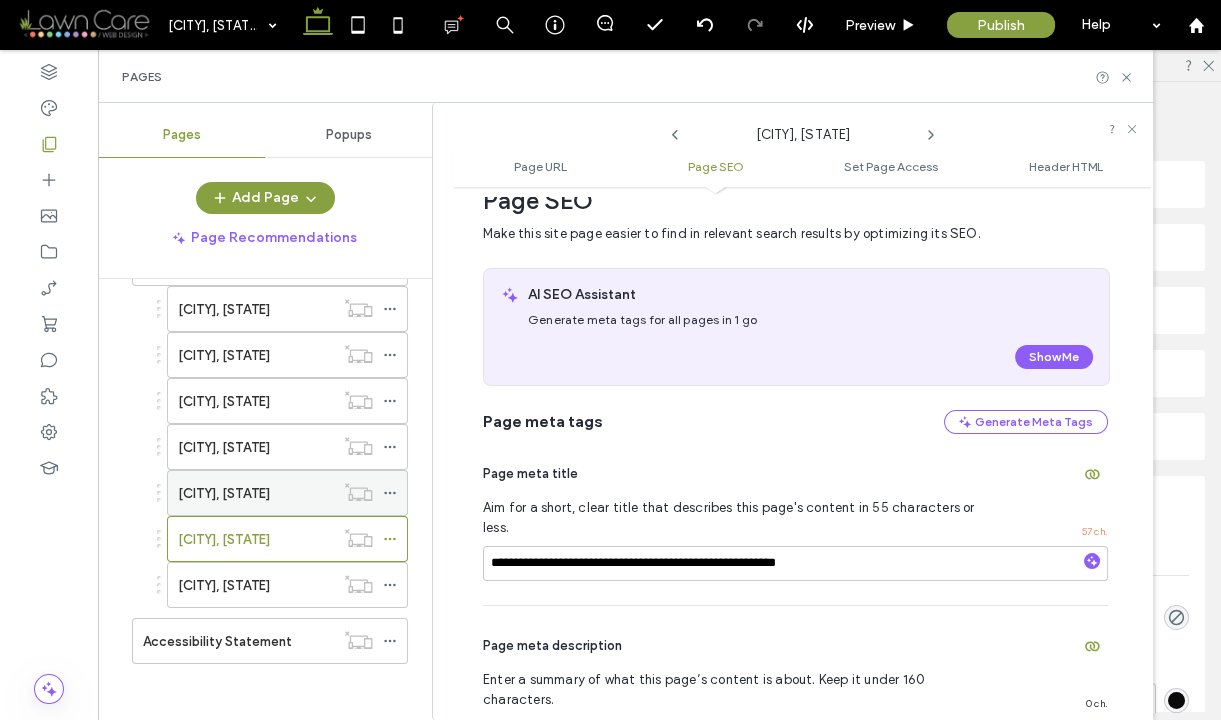 click 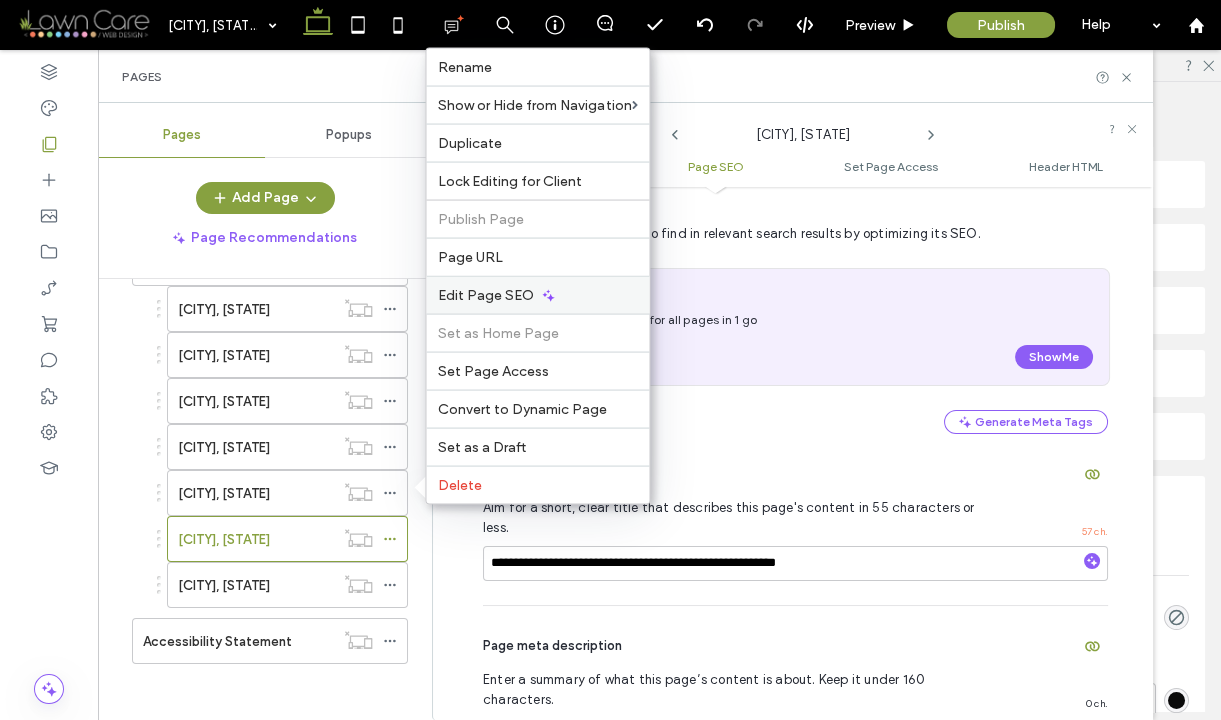 click on "Edit Page SEO" at bounding box center (486, 295) 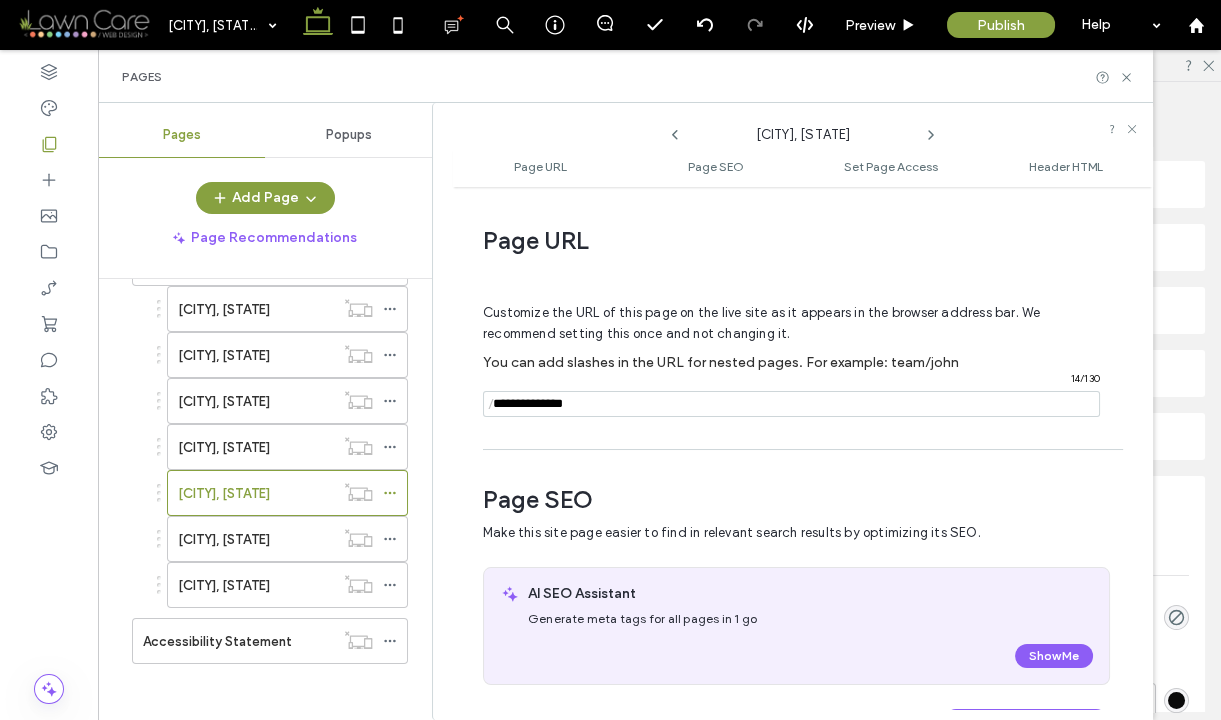 scroll, scrollTop: 282, scrollLeft: 0, axis: vertical 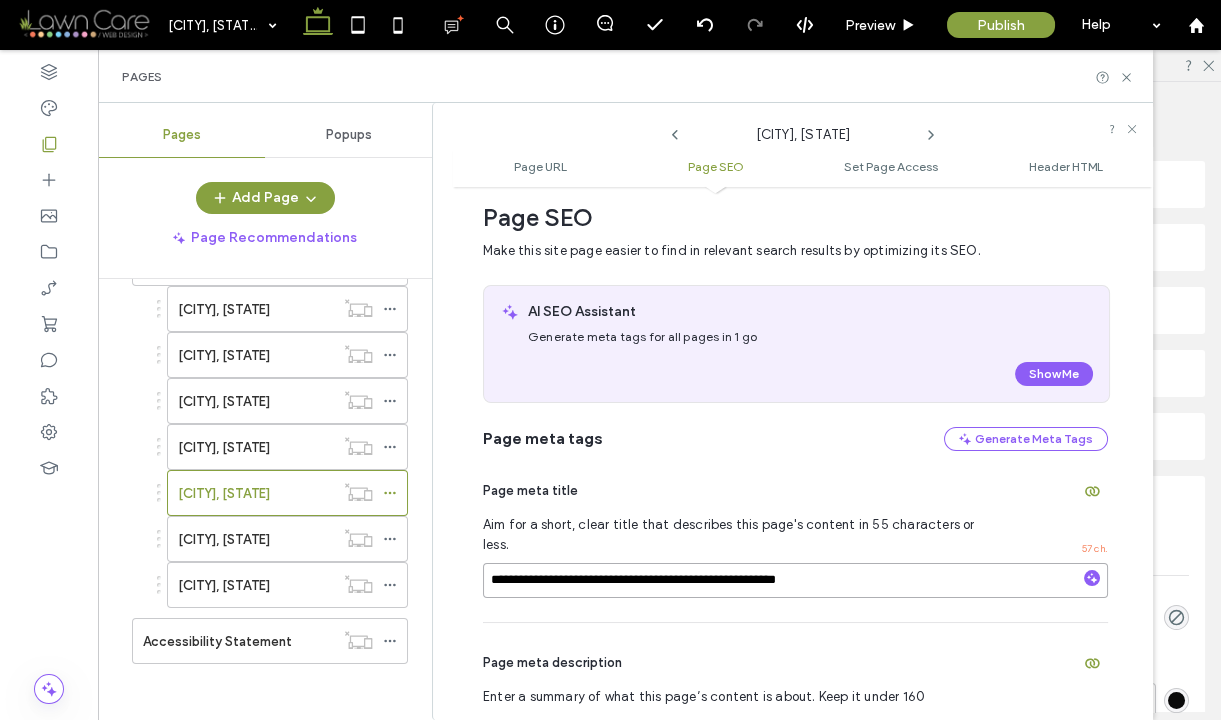 click on "**********" at bounding box center (795, 580) 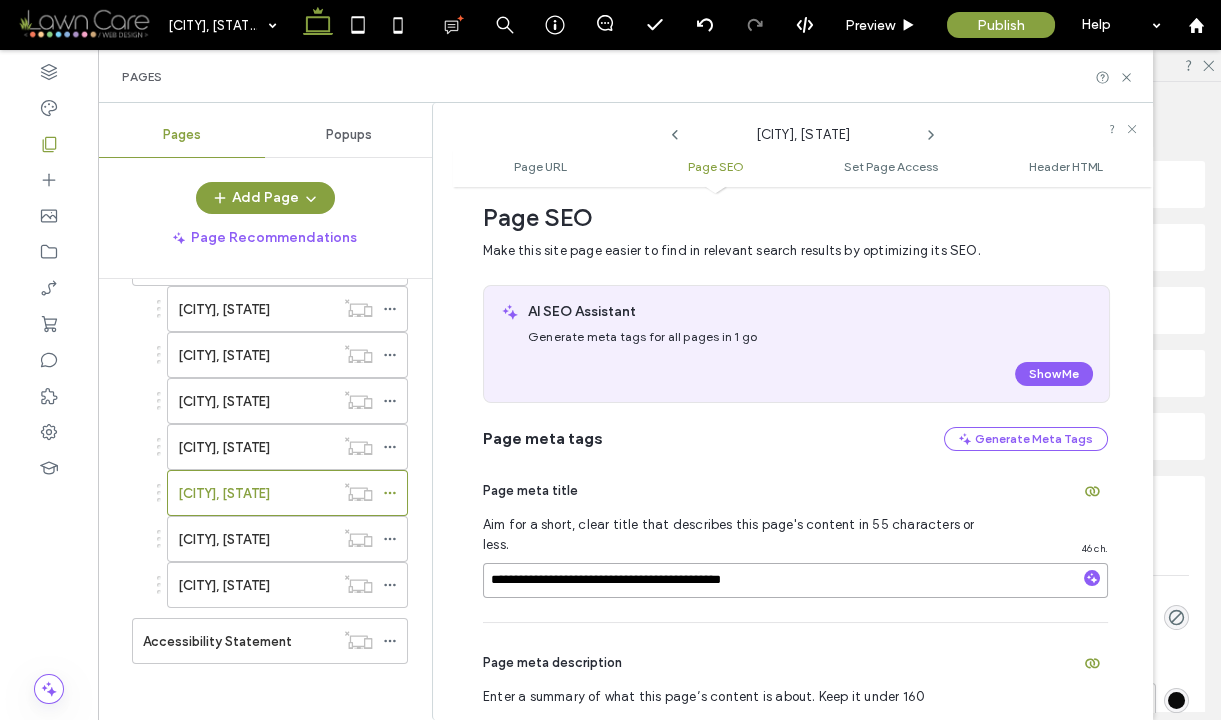 click on "**********" at bounding box center [795, 580] 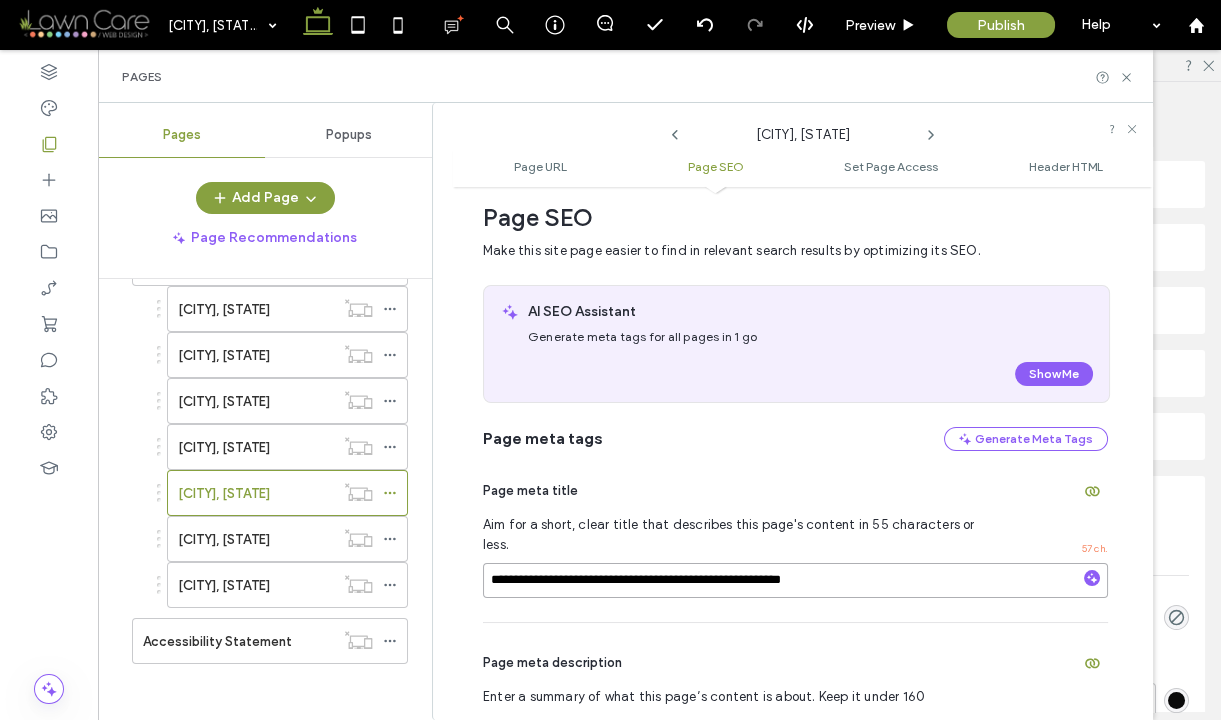 type on "**********" 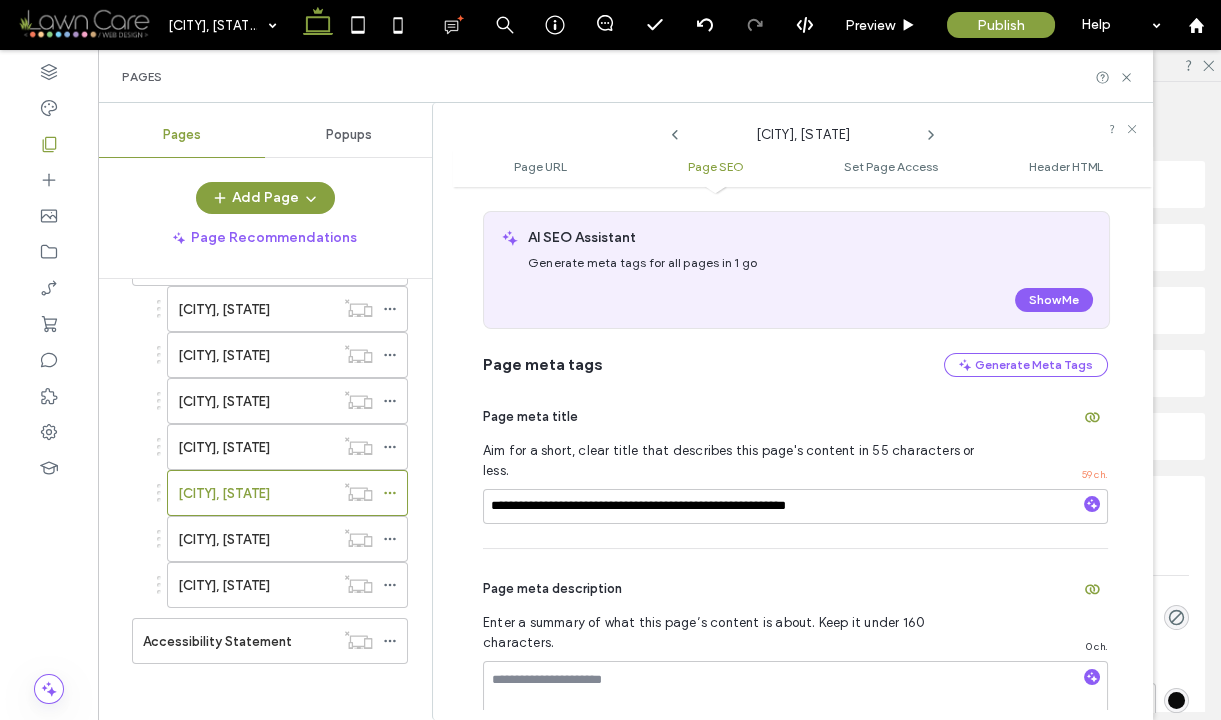 scroll, scrollTop: 404, scrollLeft: 0, axis: vertical 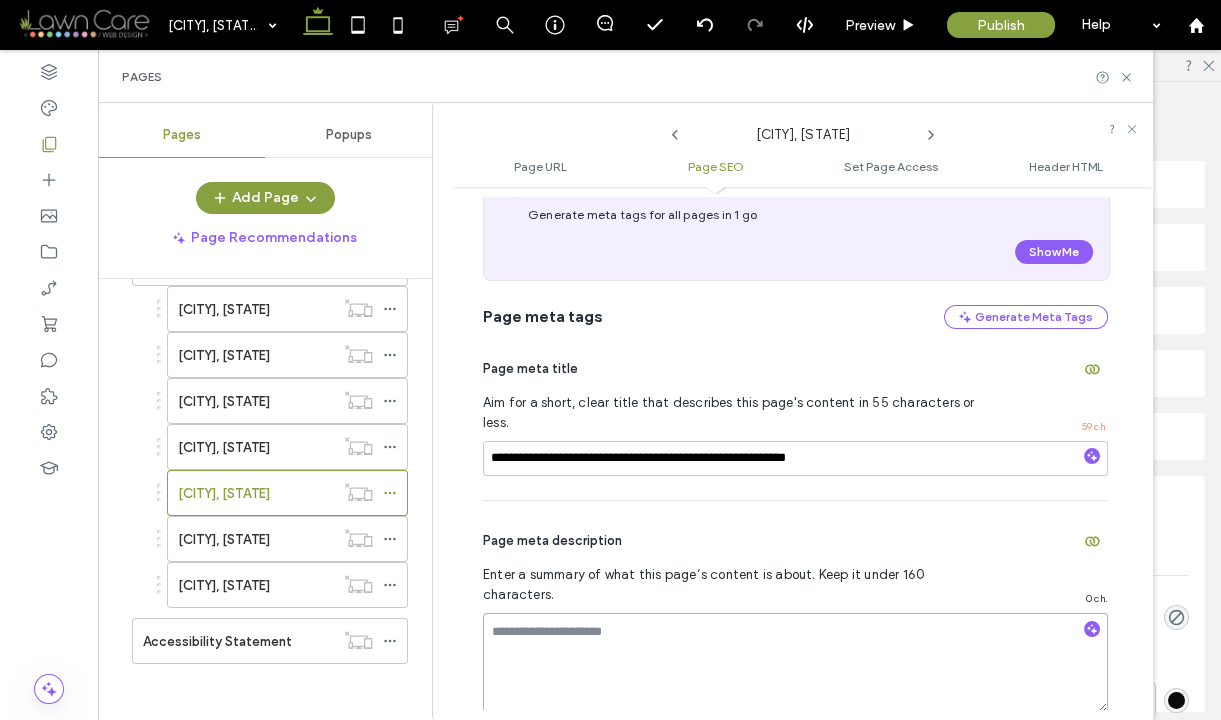 click at bounding box center (795, 663) 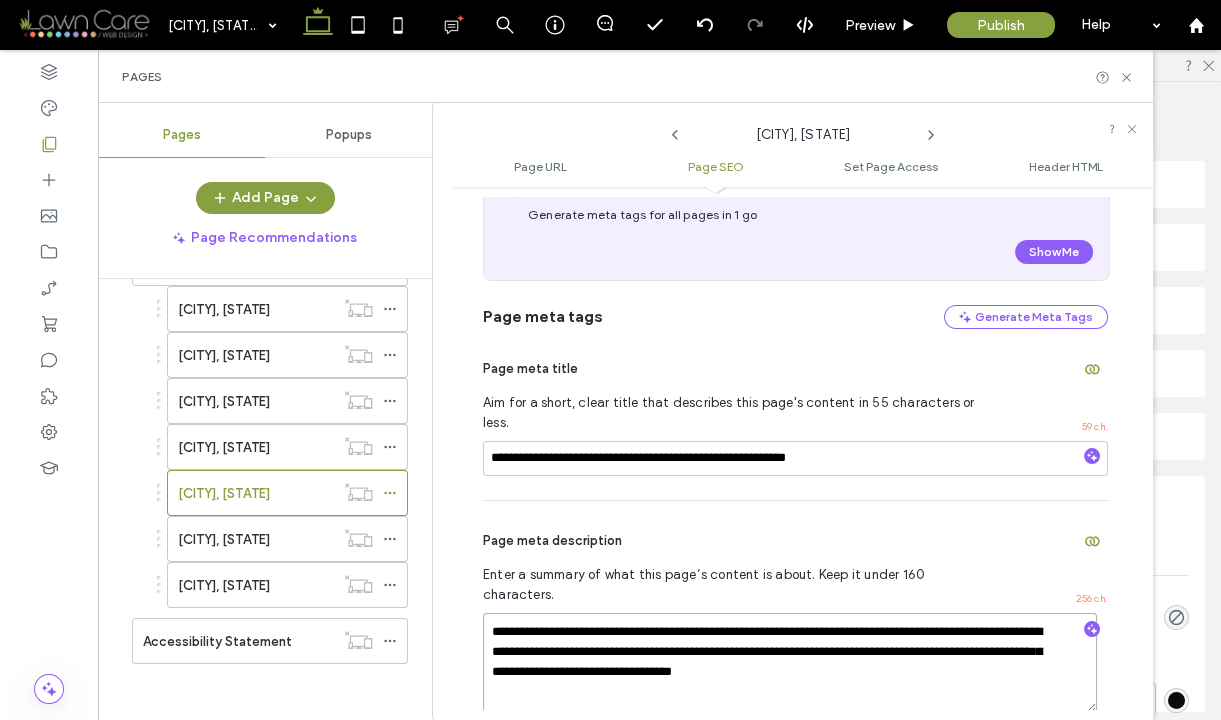click on "**********" at bounding box center (790, 663) 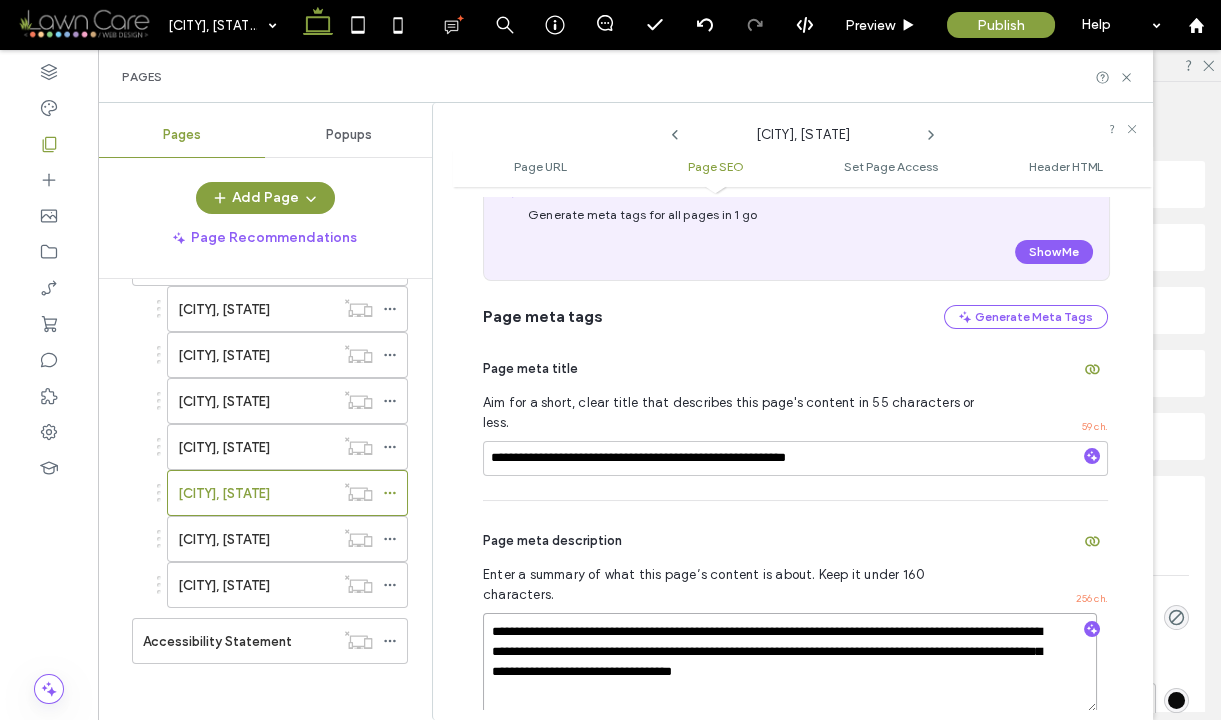 paste on "**********" 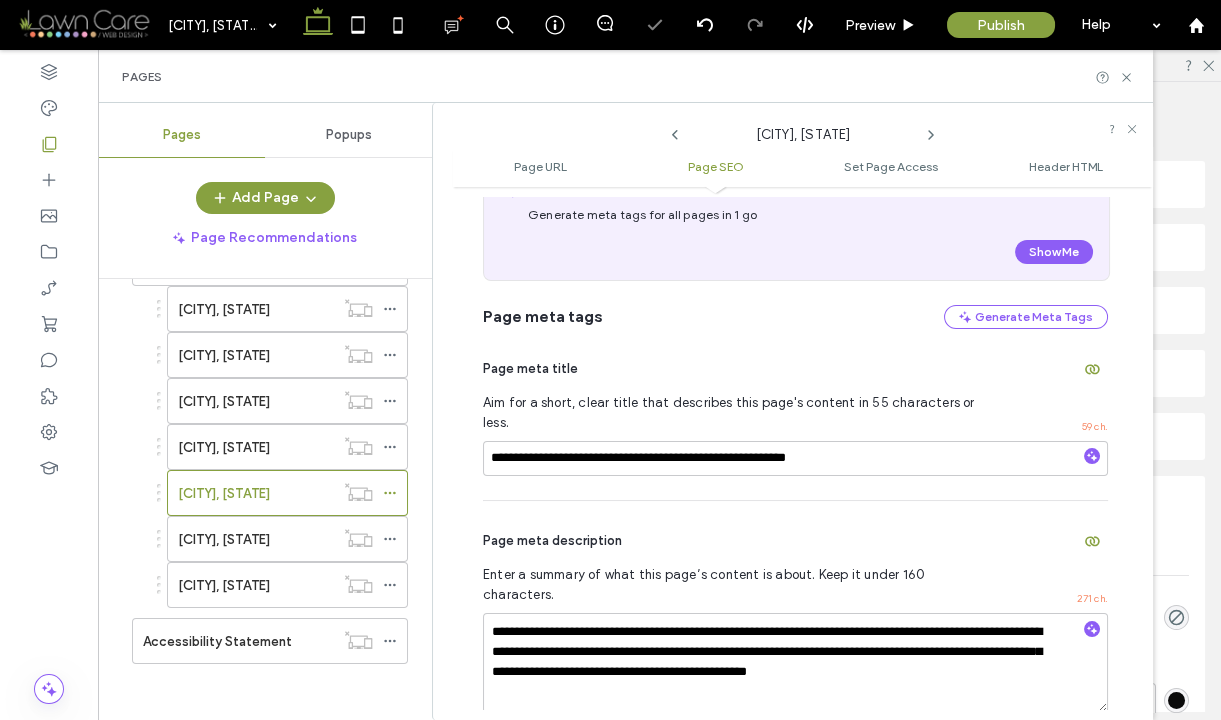 click 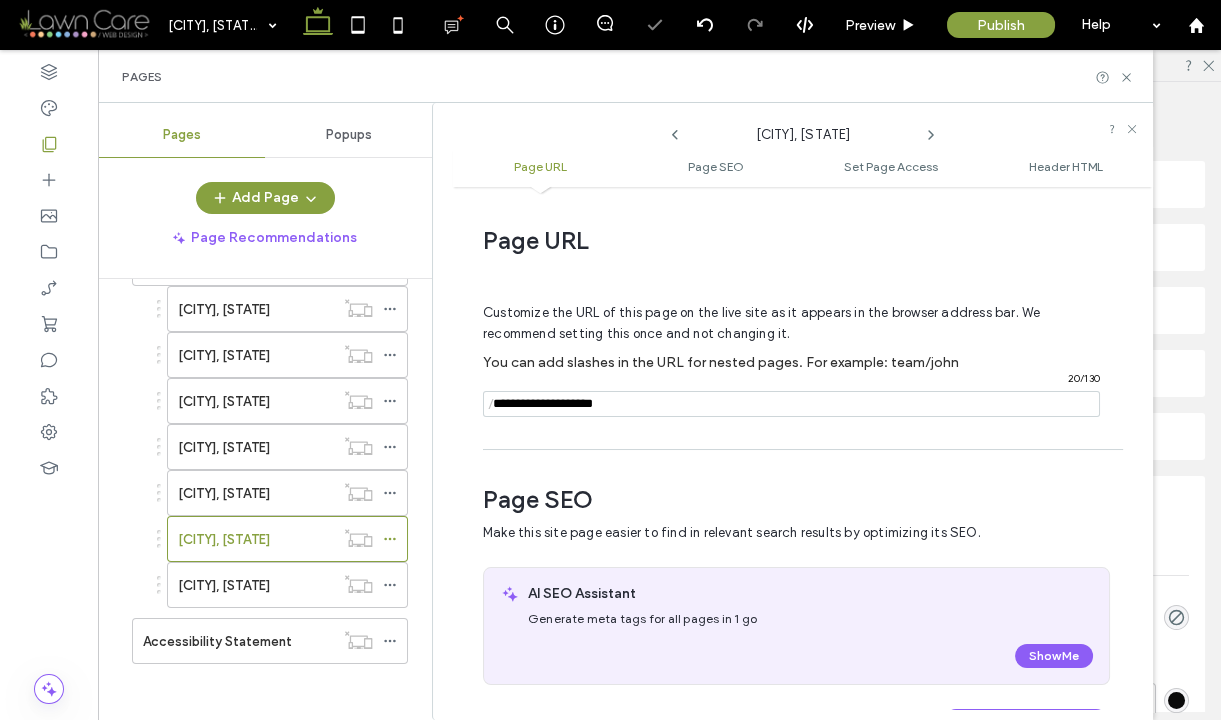 scroll, scrollTop: 282, scrollLeft: 0, axis: vertical 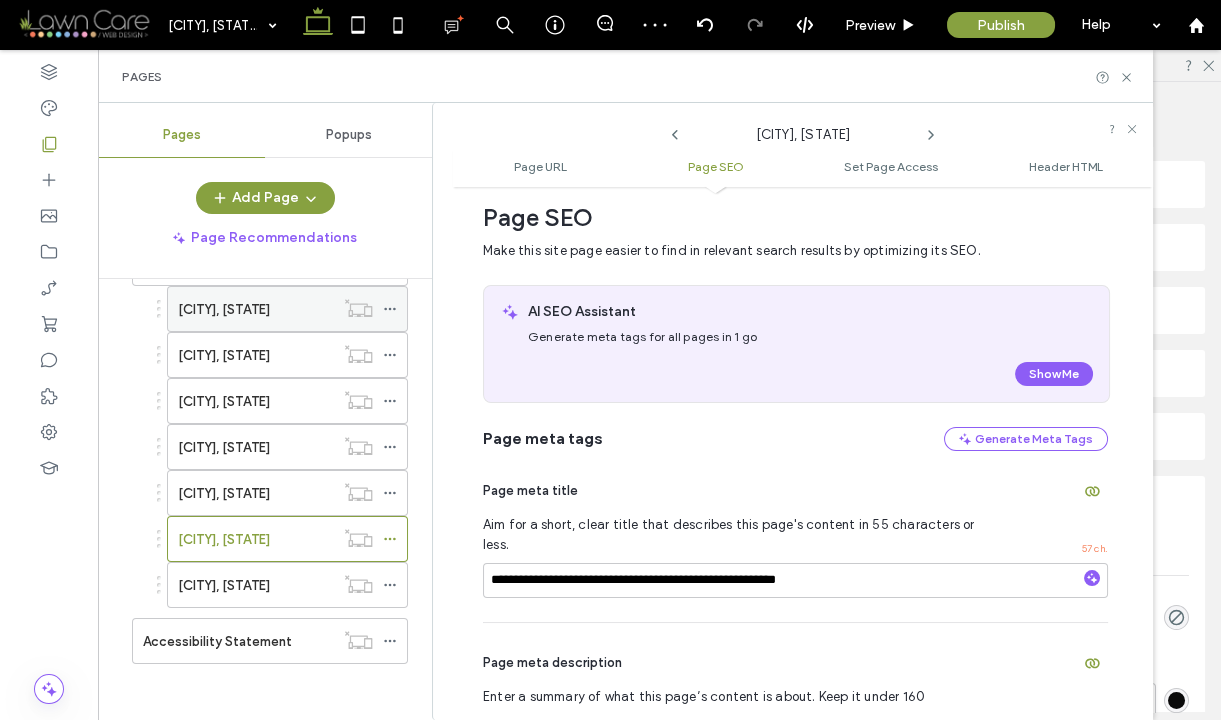 click 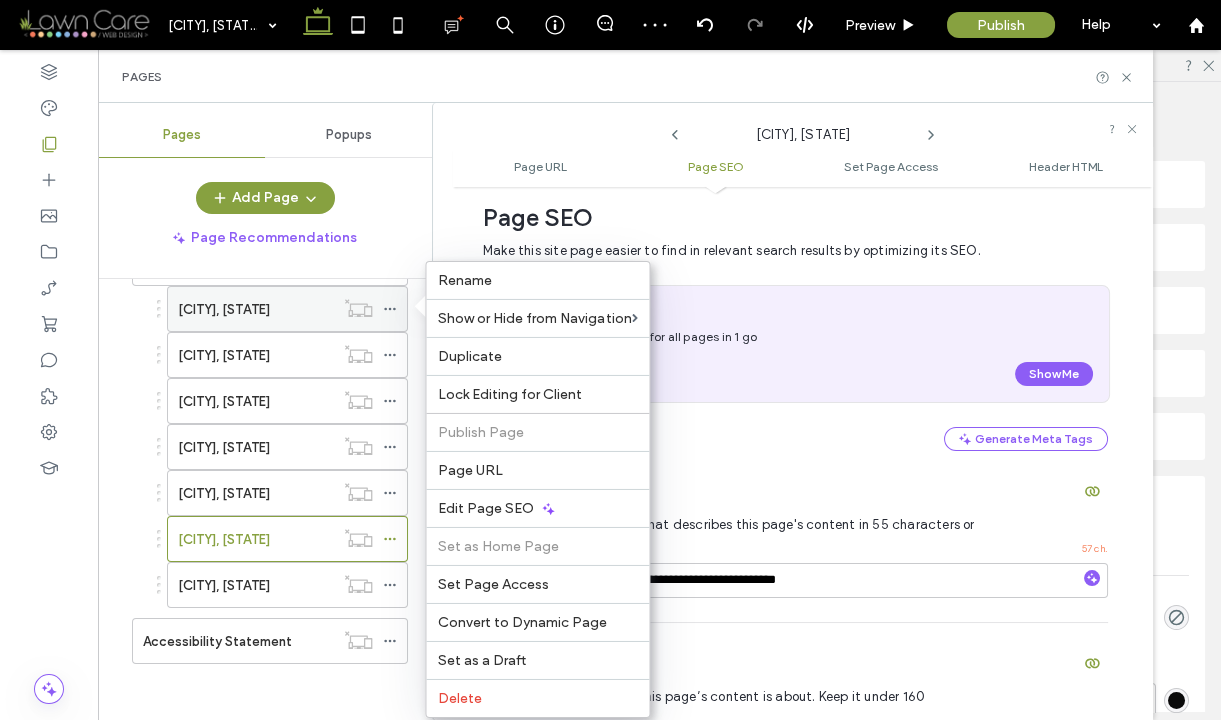 click 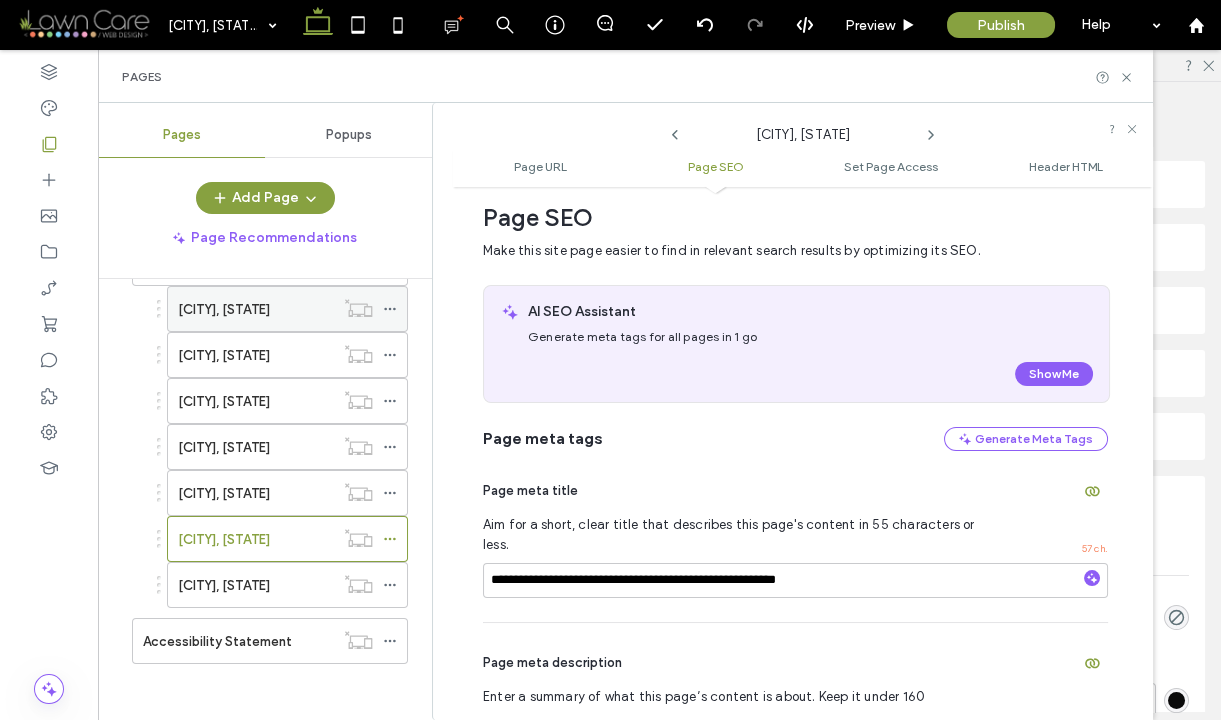 click 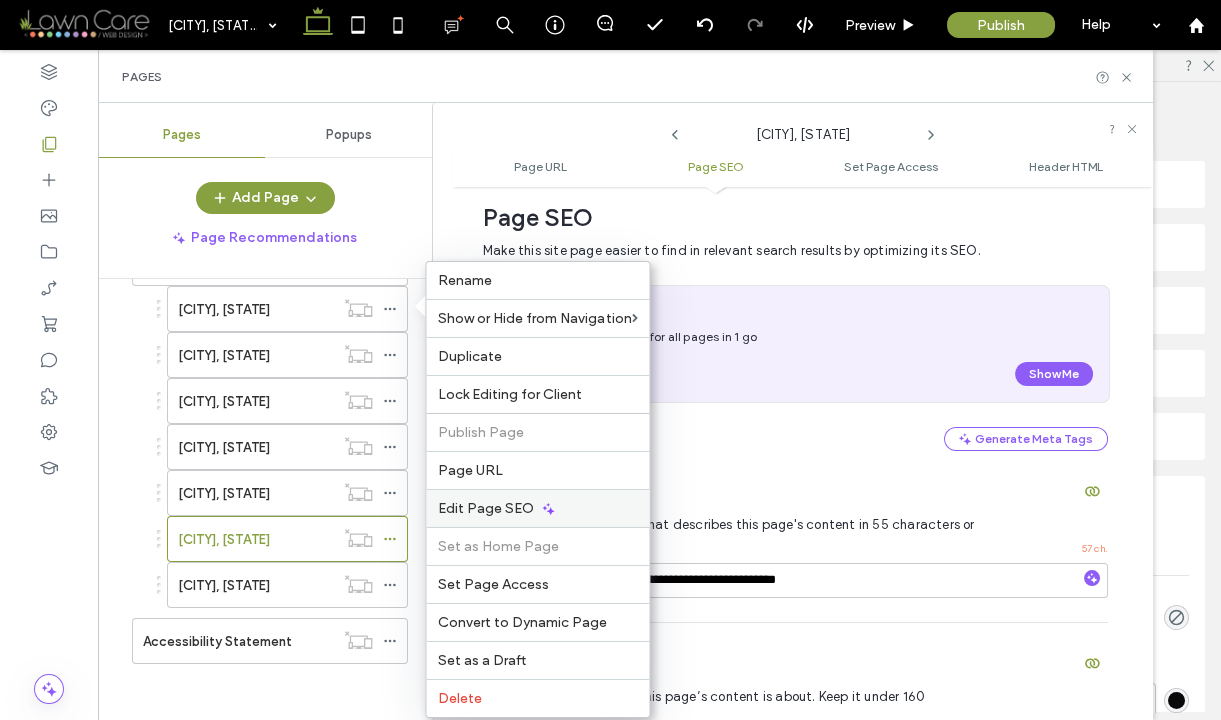 click on "Edit Page SEO" at bounding box center (486, 508) 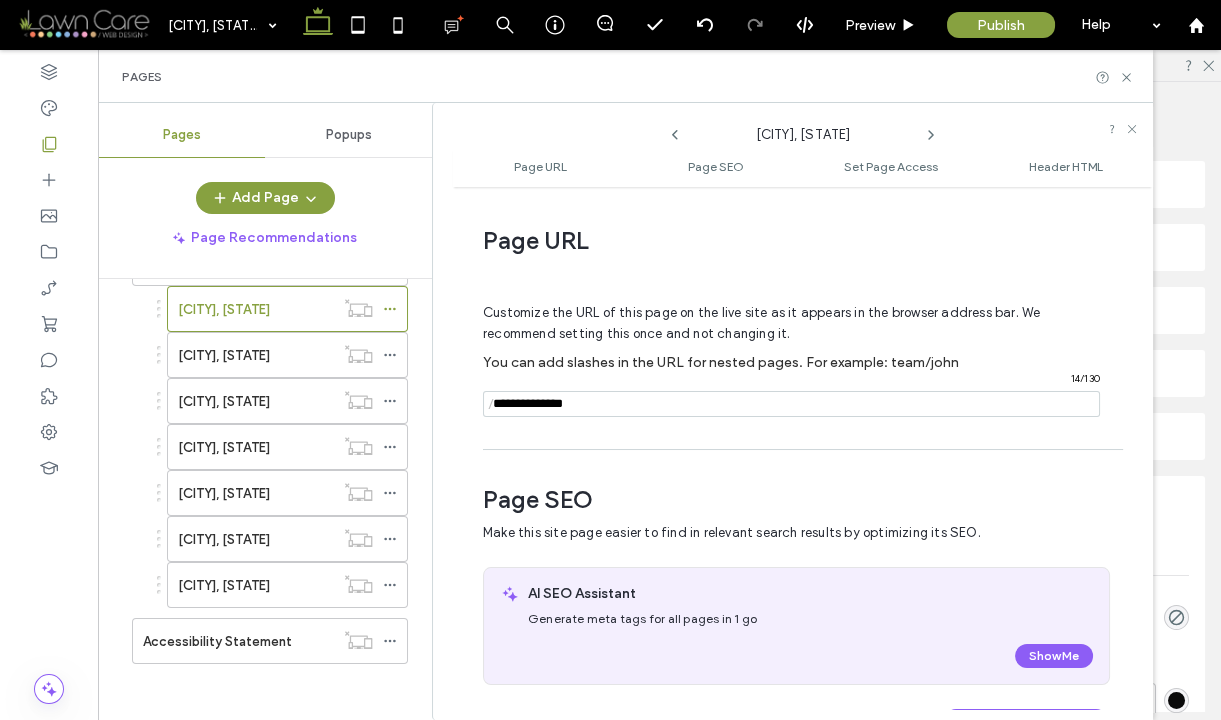 scroll, scrollTop: 282, scrollLeft: 0, axis: vertical 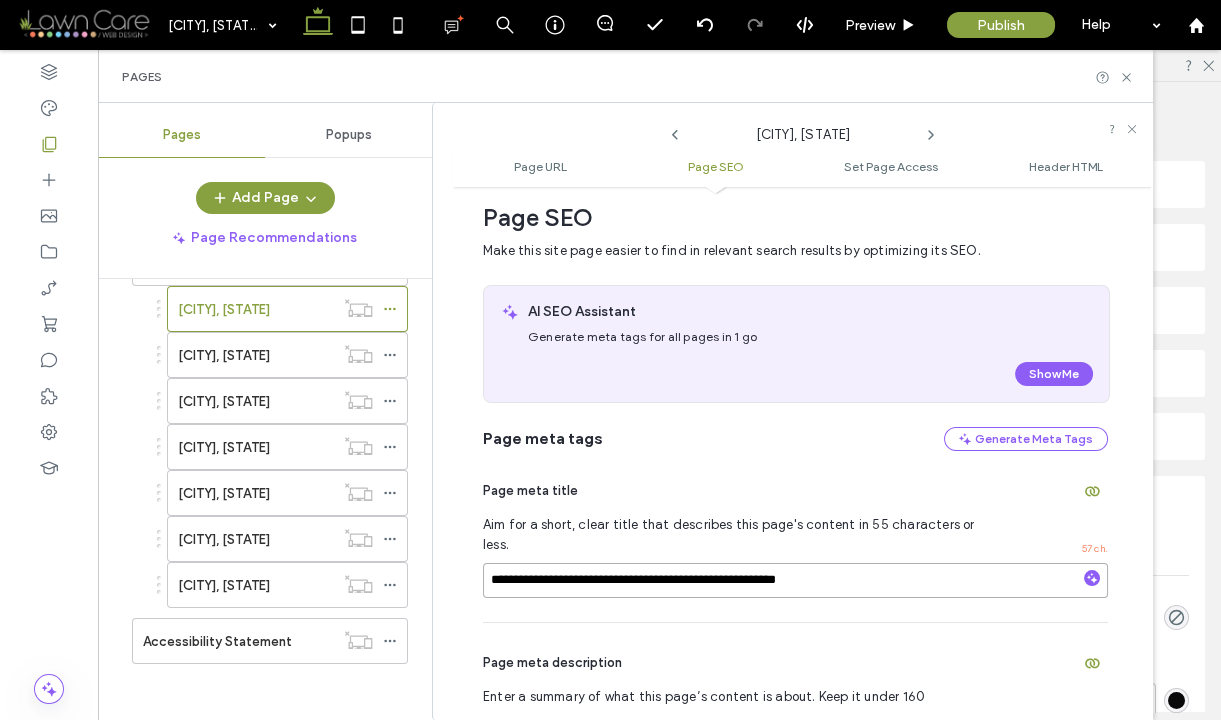 click on "**********" at bounding box center (795, 580) 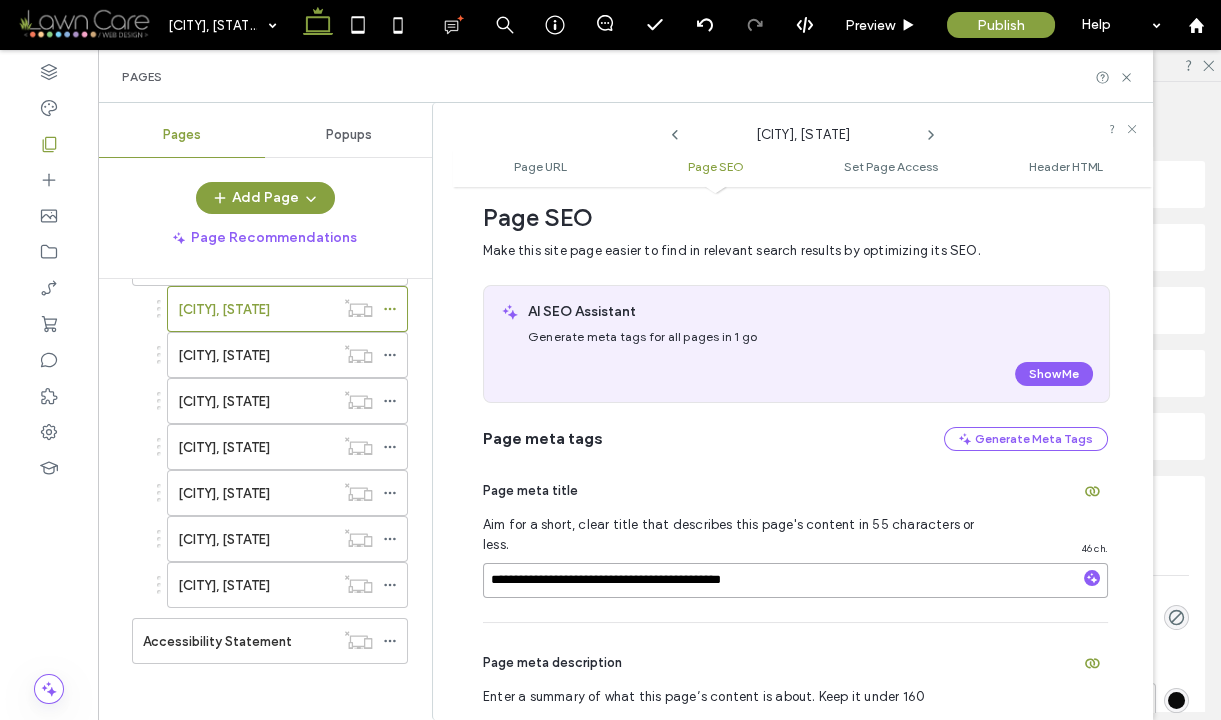 click on "**********" at bounding box center [795, 580] 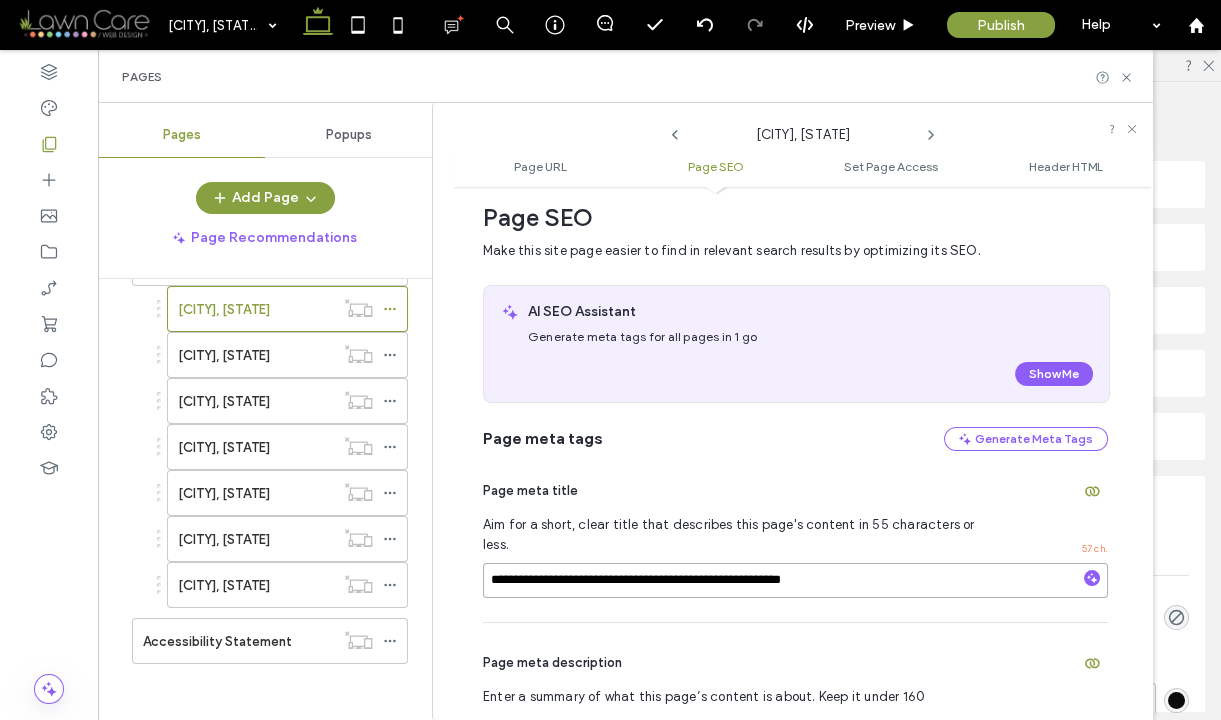 type on "**********" 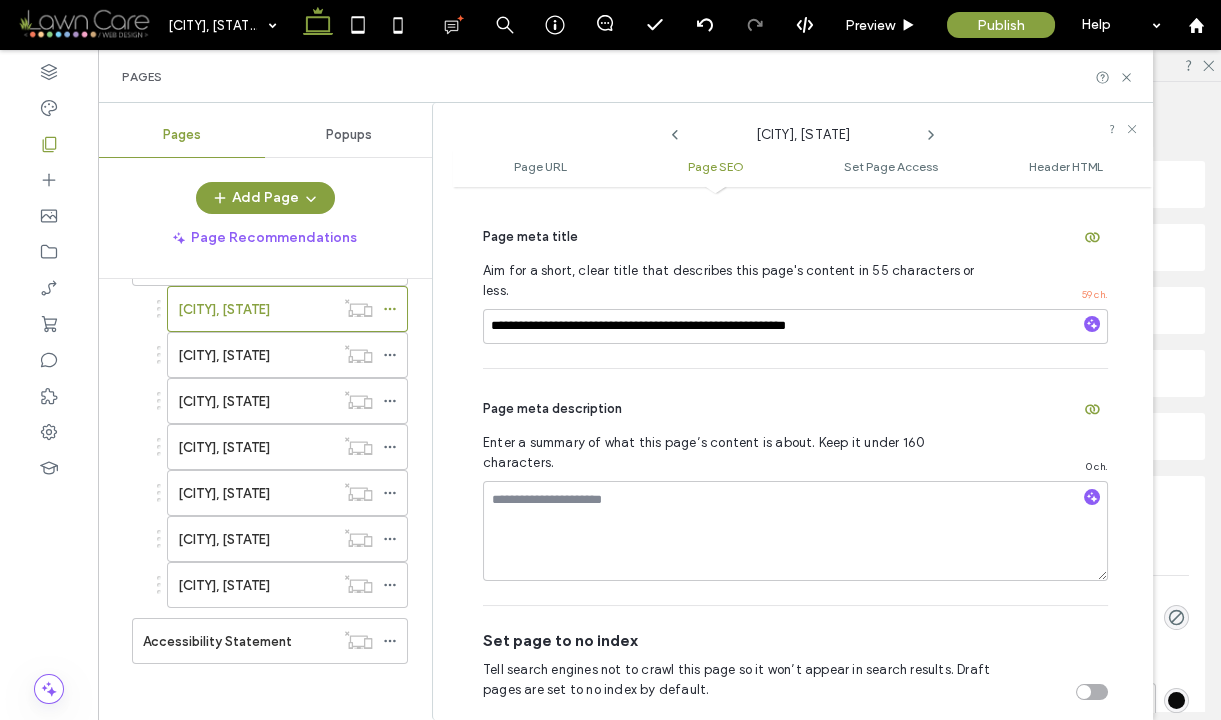 scroll, scrollTop: 607, scrollLeft: 0, axis: vertical 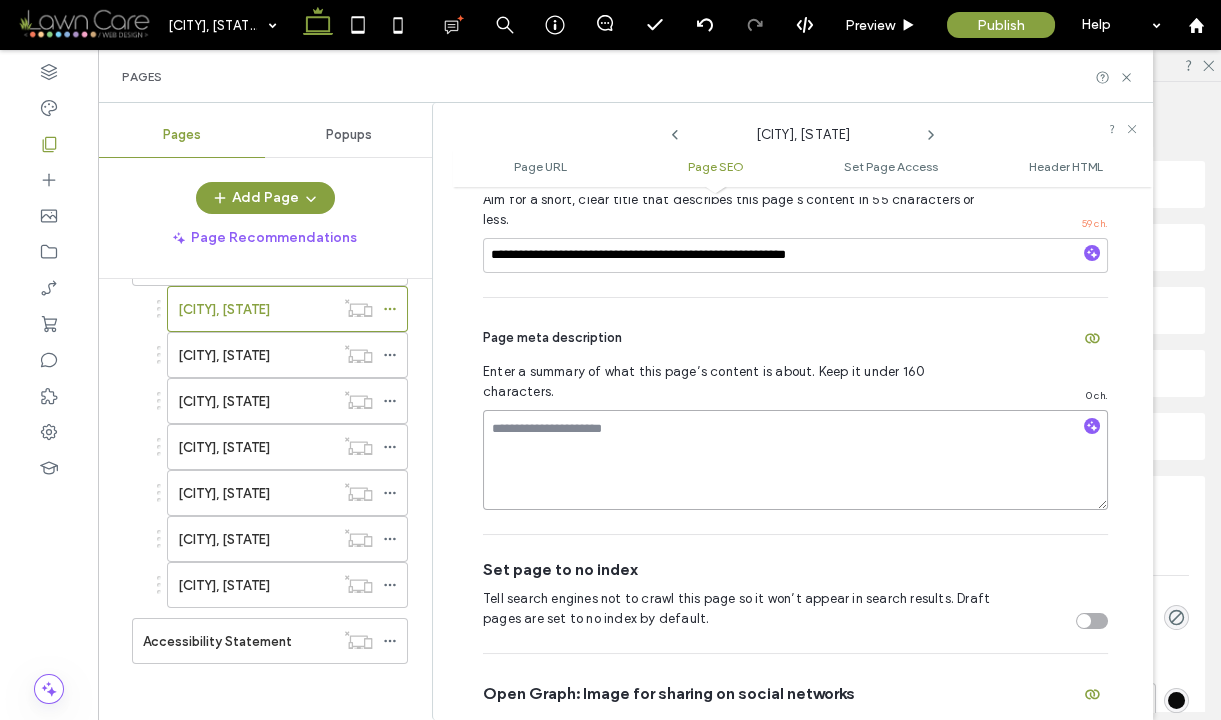 click at bounding box center (795, 460) 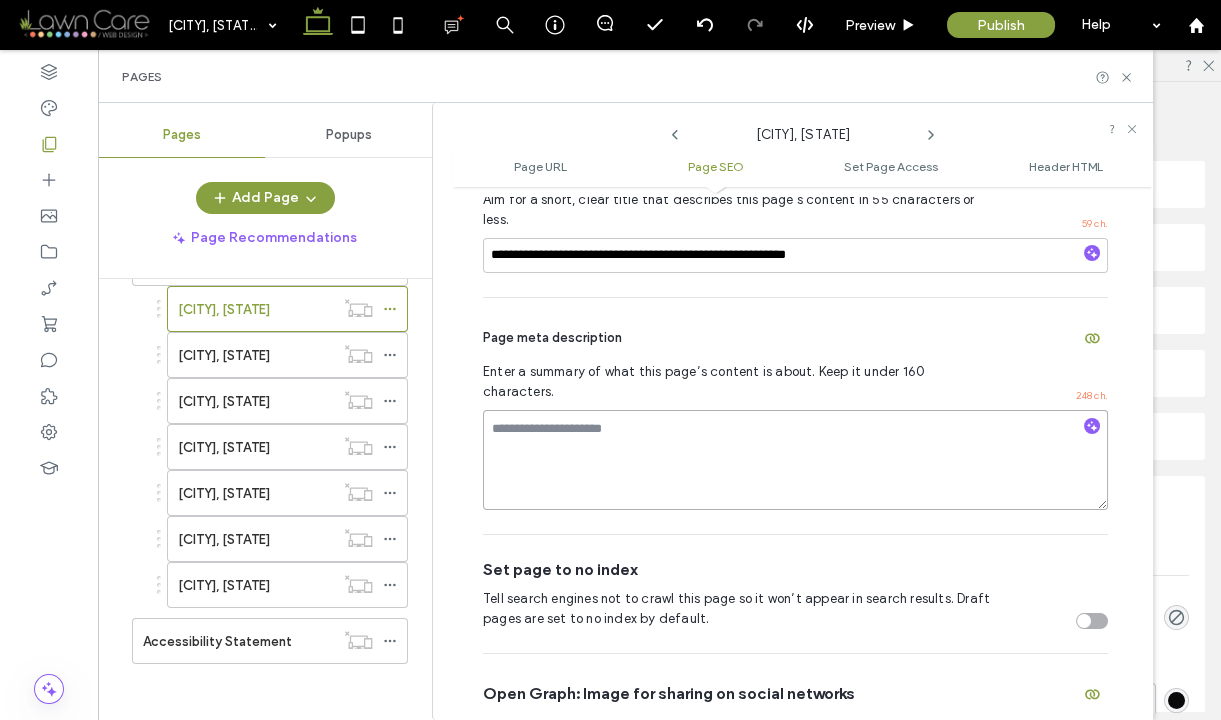 type on "**********" 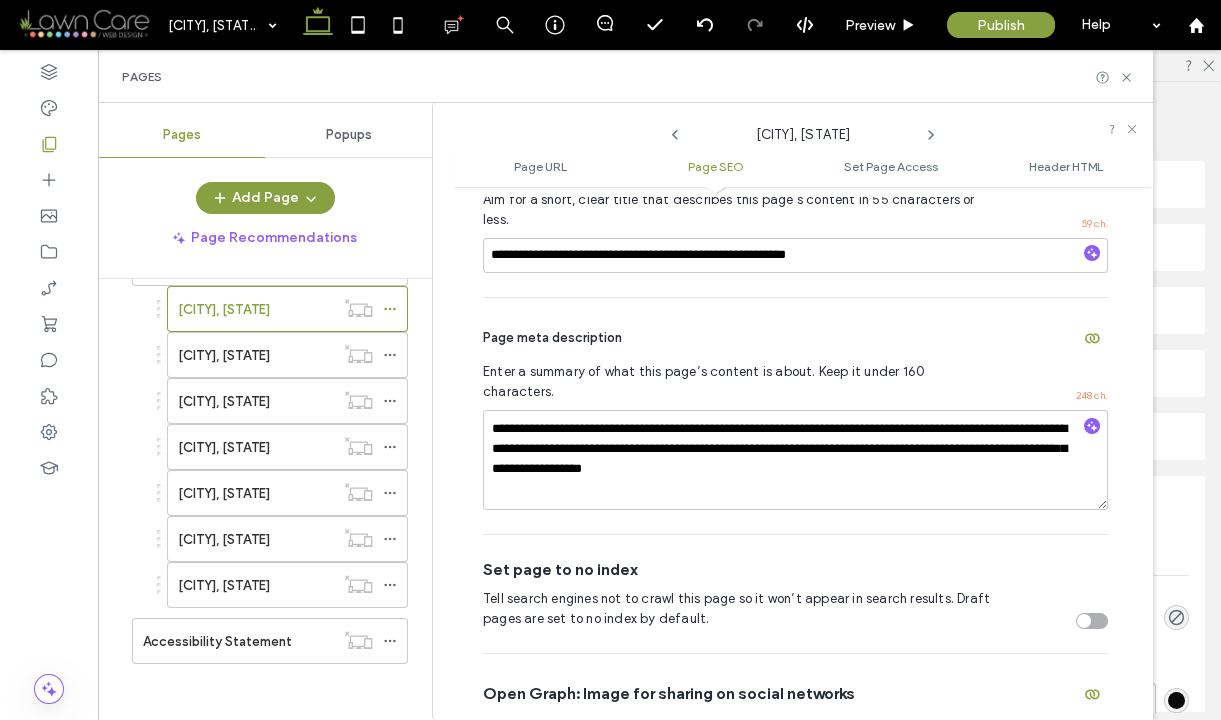click 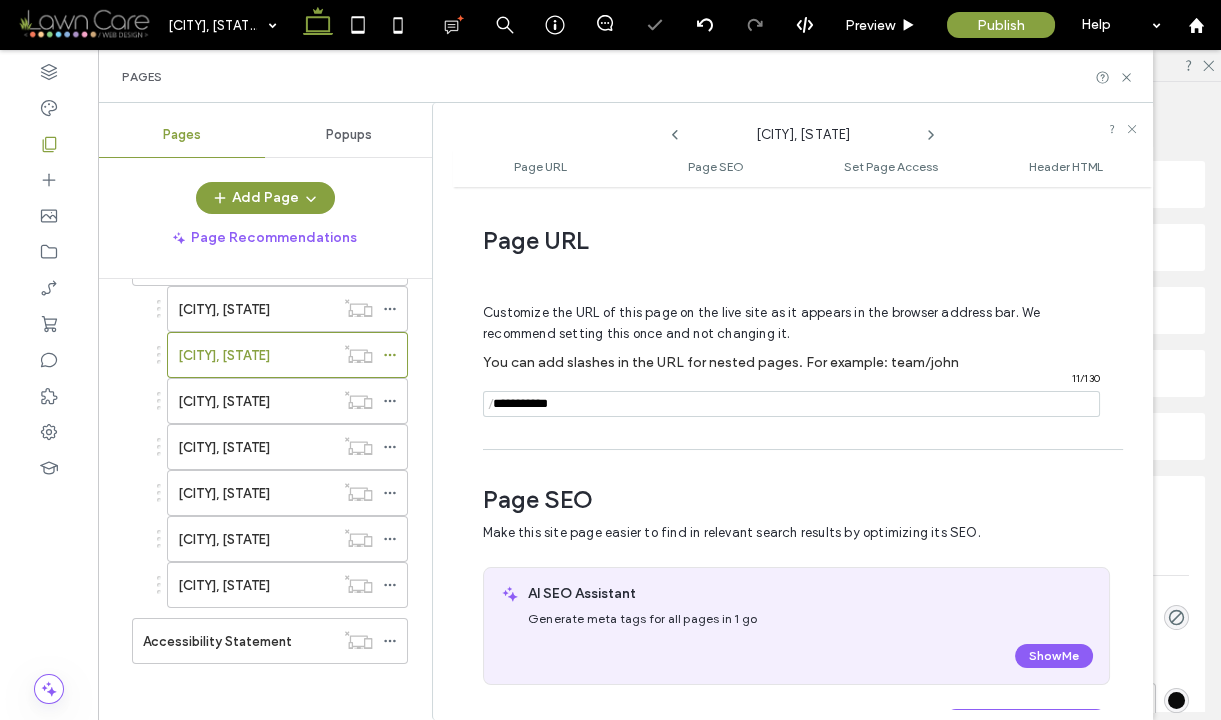 scroll, scrollTop: 282, scrollLeft: 0, axis: vertical 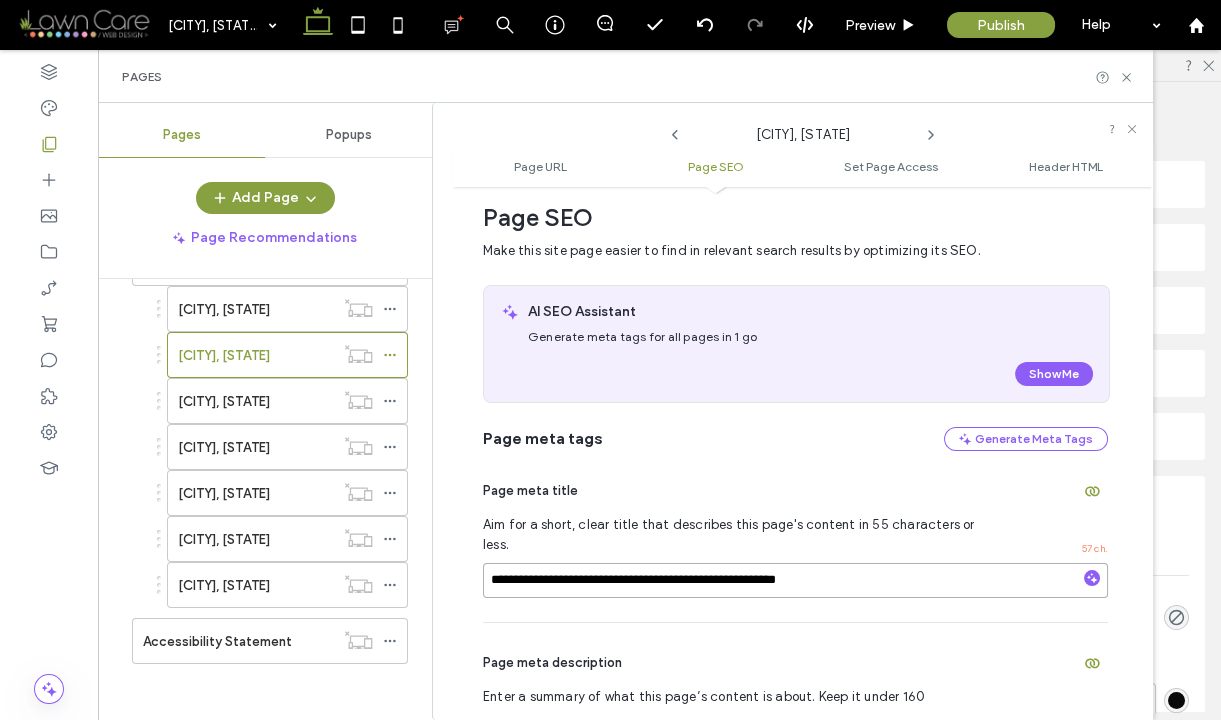 click on "**********" at bounding box center (795, 580) 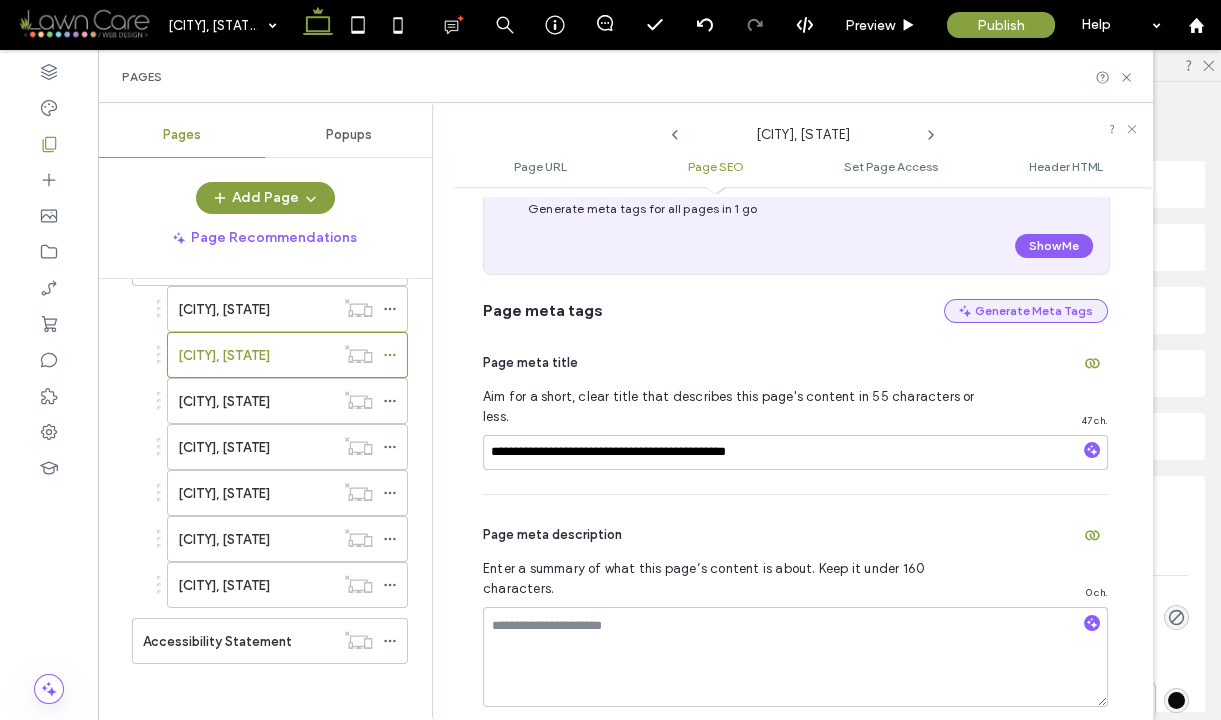 scroll, scrollTop: 424, scrollLeft: 0, axis: vertical 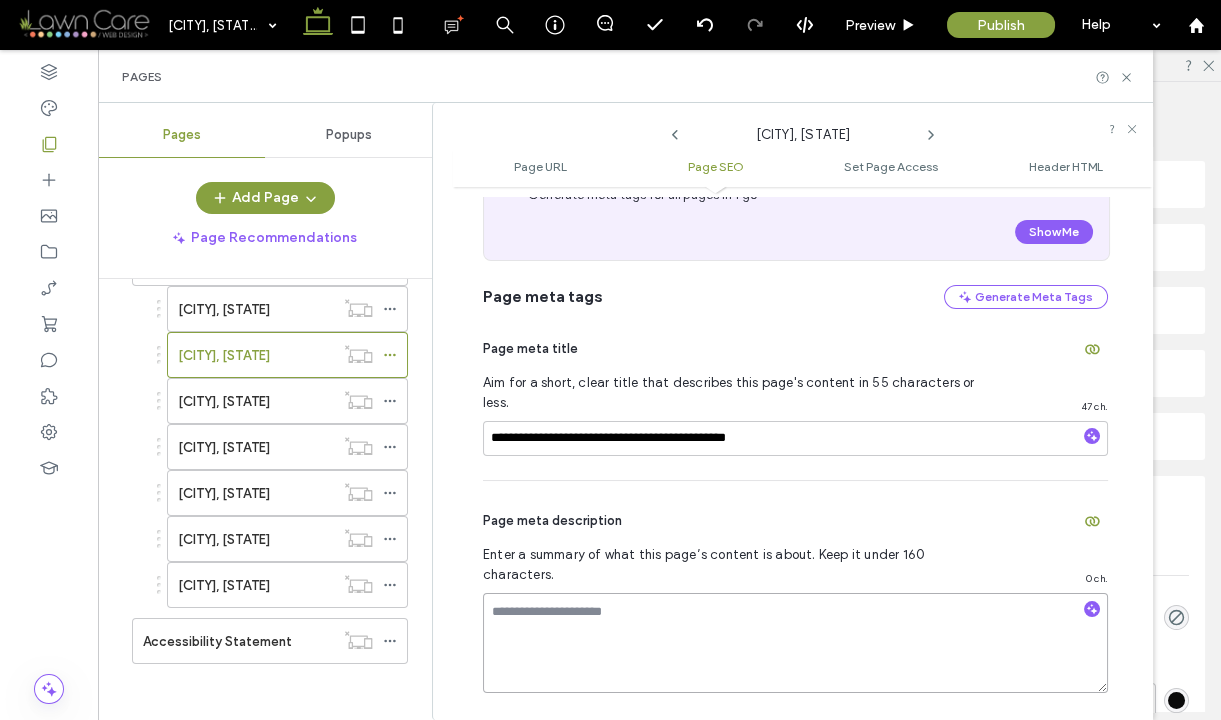 click at bounding box center [795, 643] 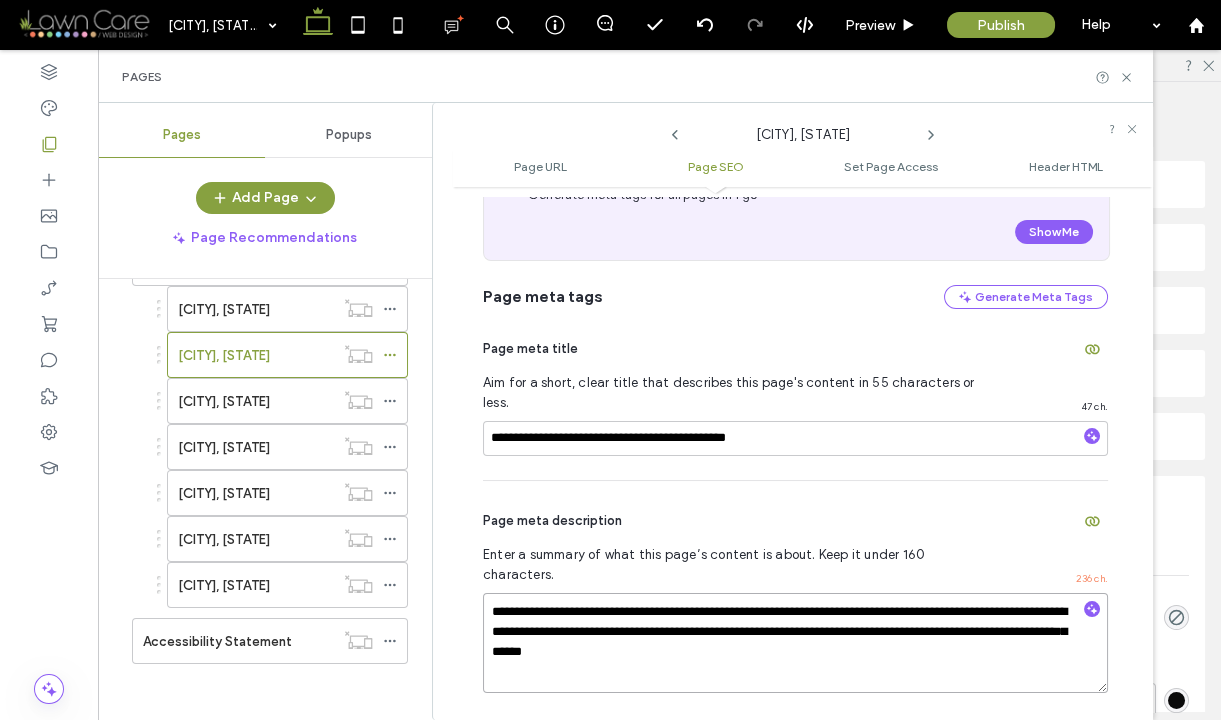click on "**********" at bounding box center (795, 643) 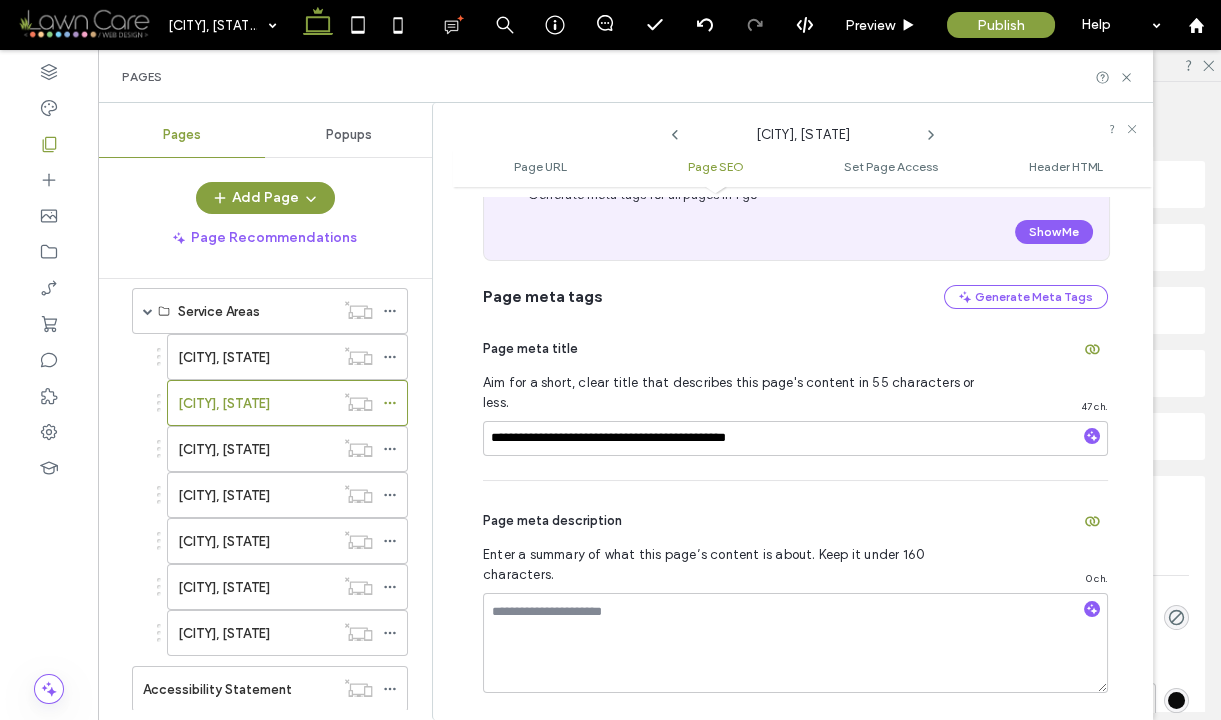 scroll, scrollTop: 420, scrollLeft: 0, axis: vertical 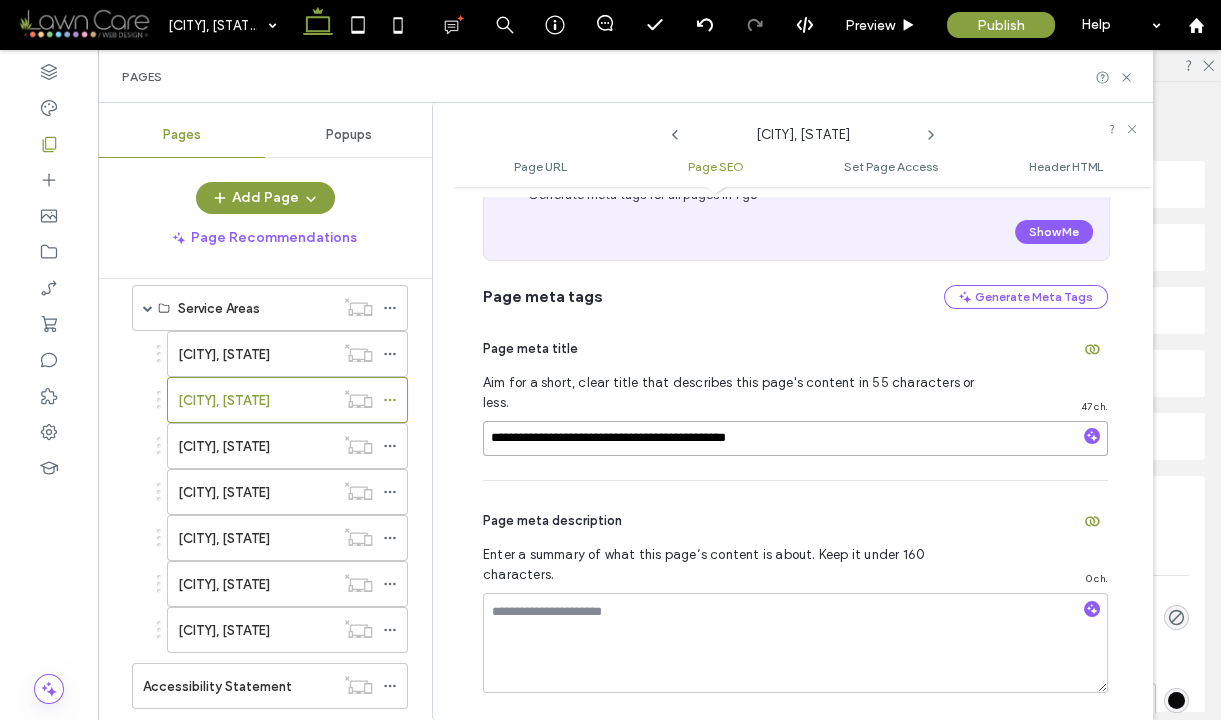 click on "**********" at bounding box center (795, 438) 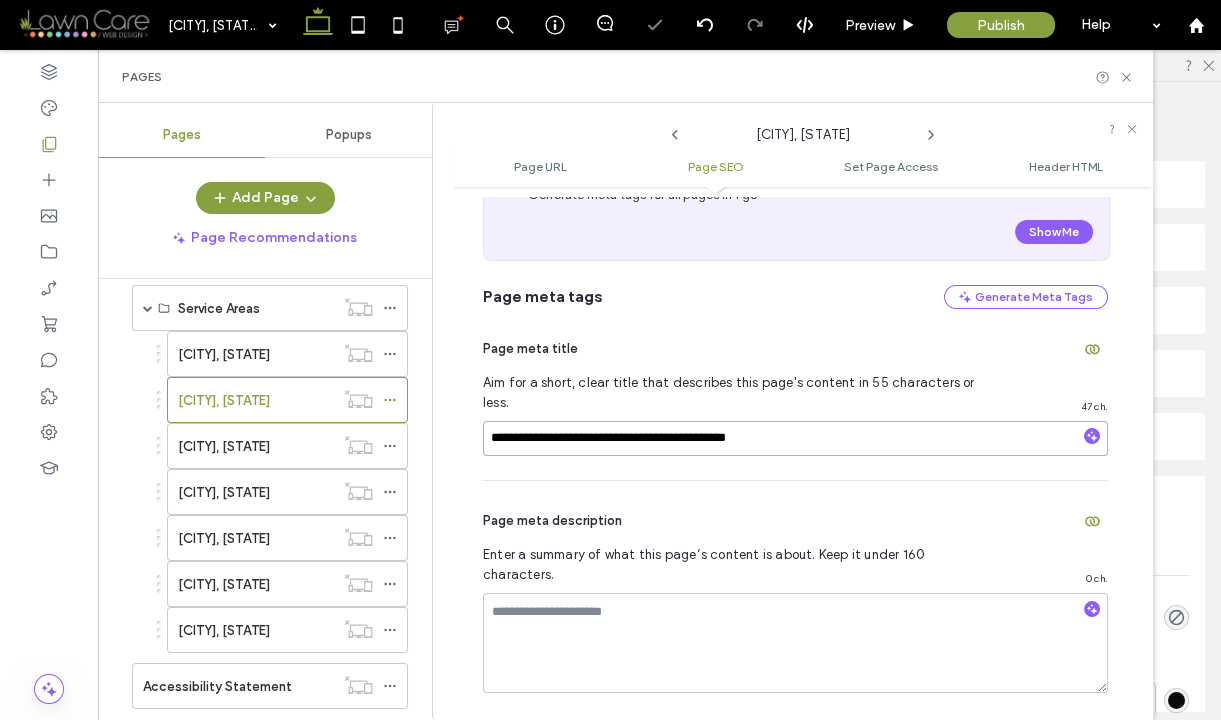 click on "**********" at bounding box center (795, 438) 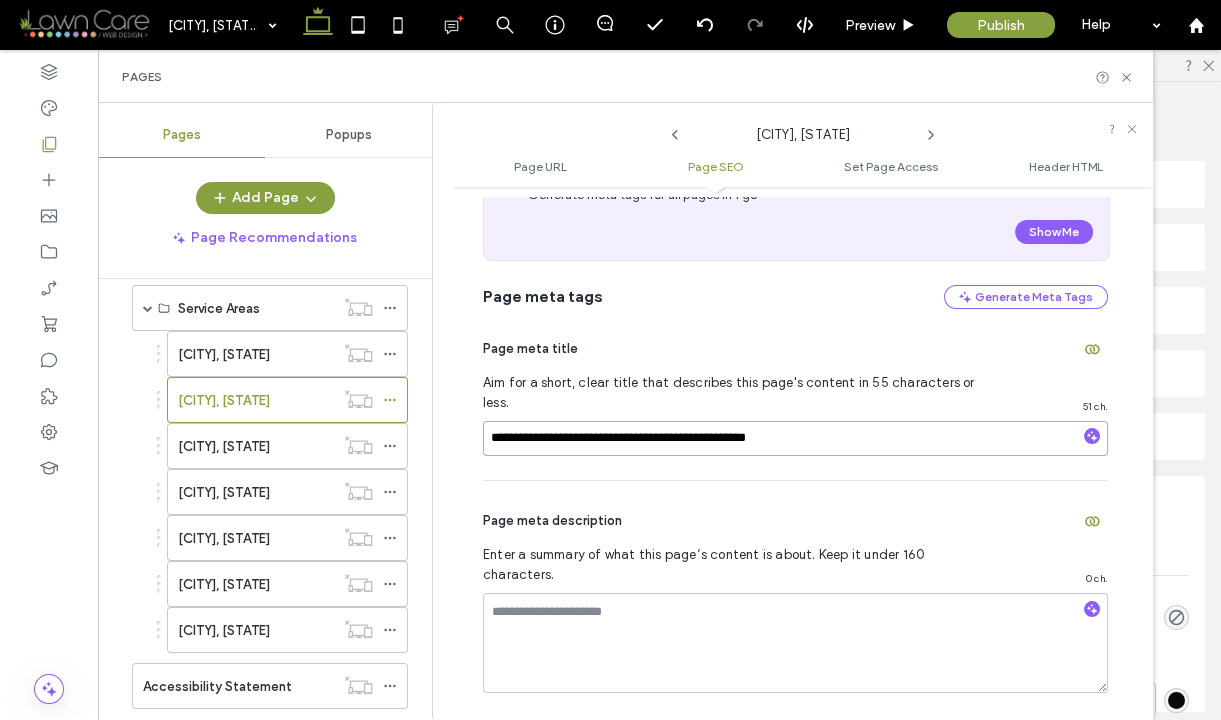 click on "**********" at bounding box center [795, 438] 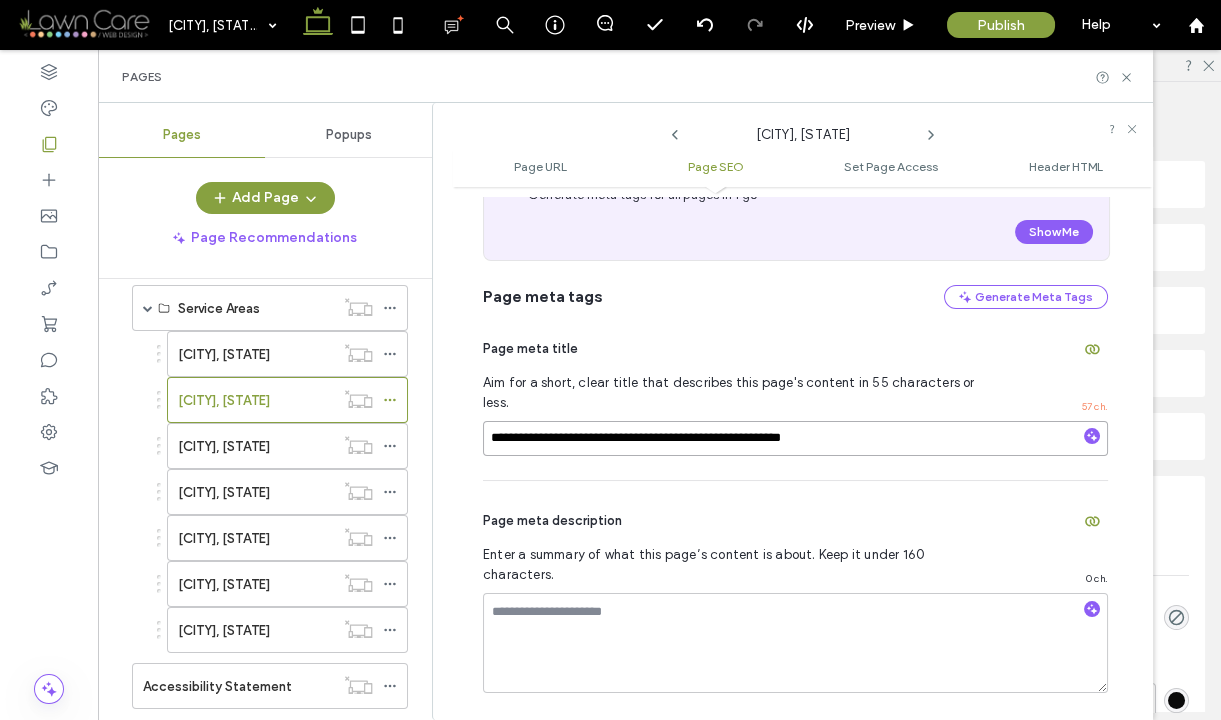 type on "**********" 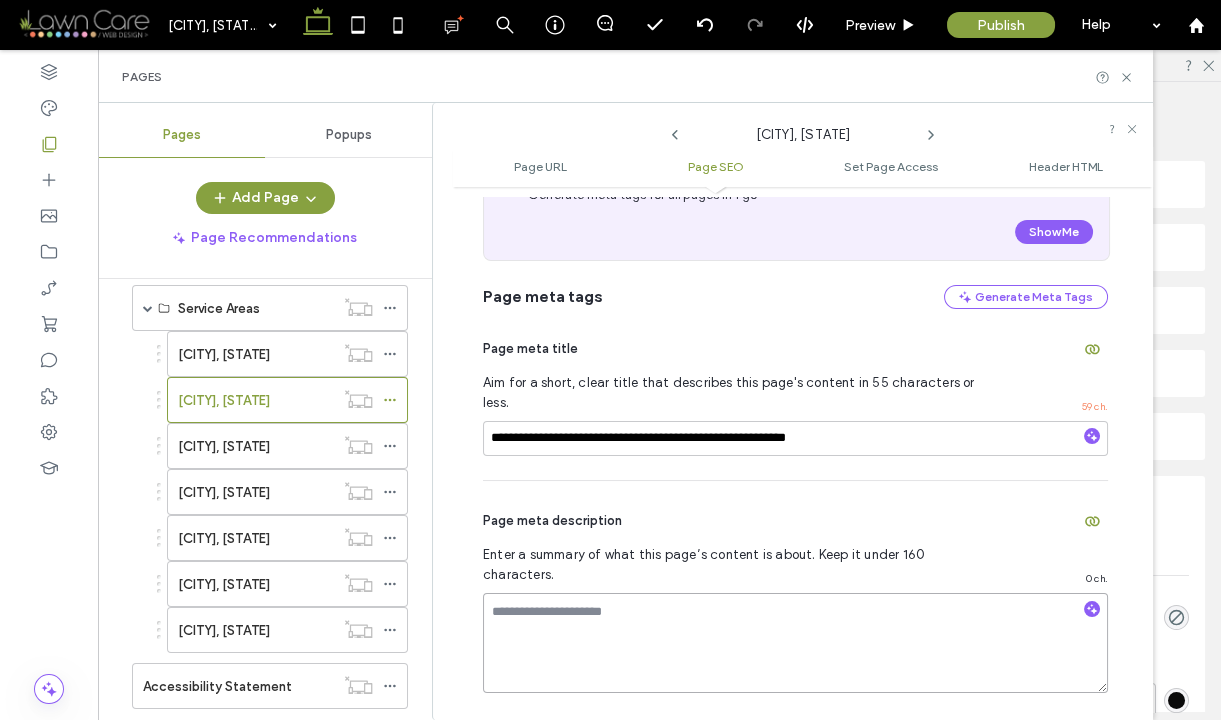 click at bounding box center (795, 643) 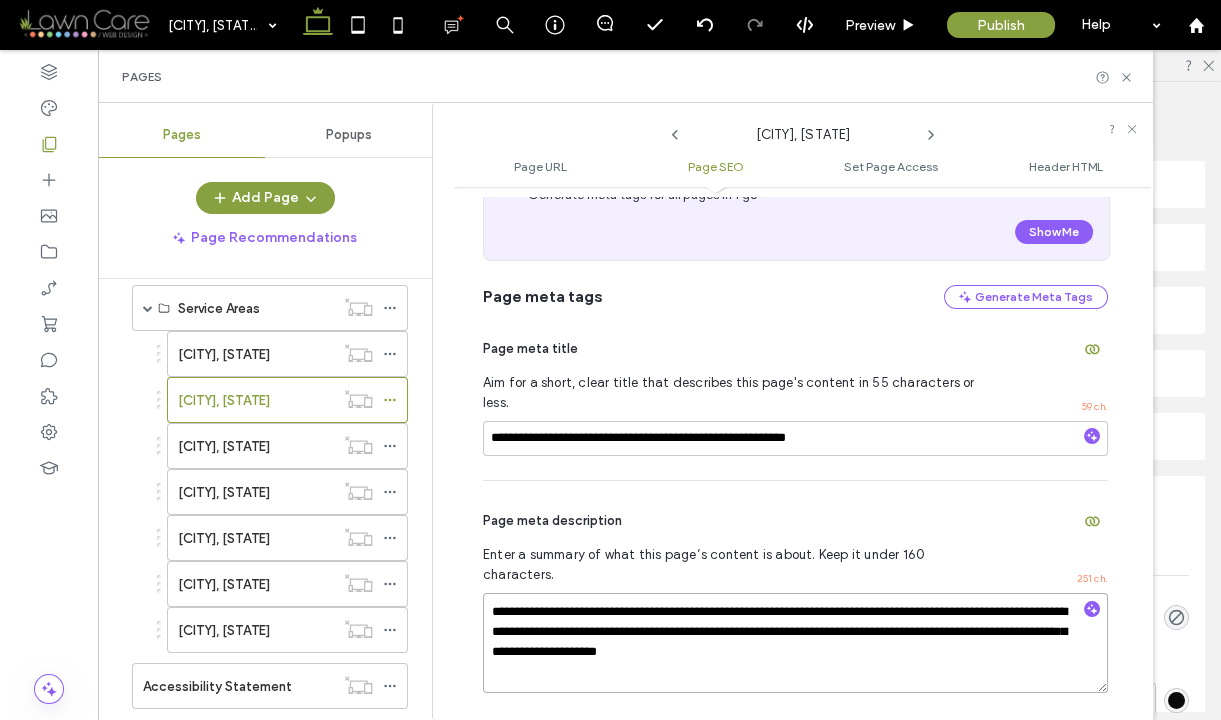 click on "**********" at bounding box center [795, 643] 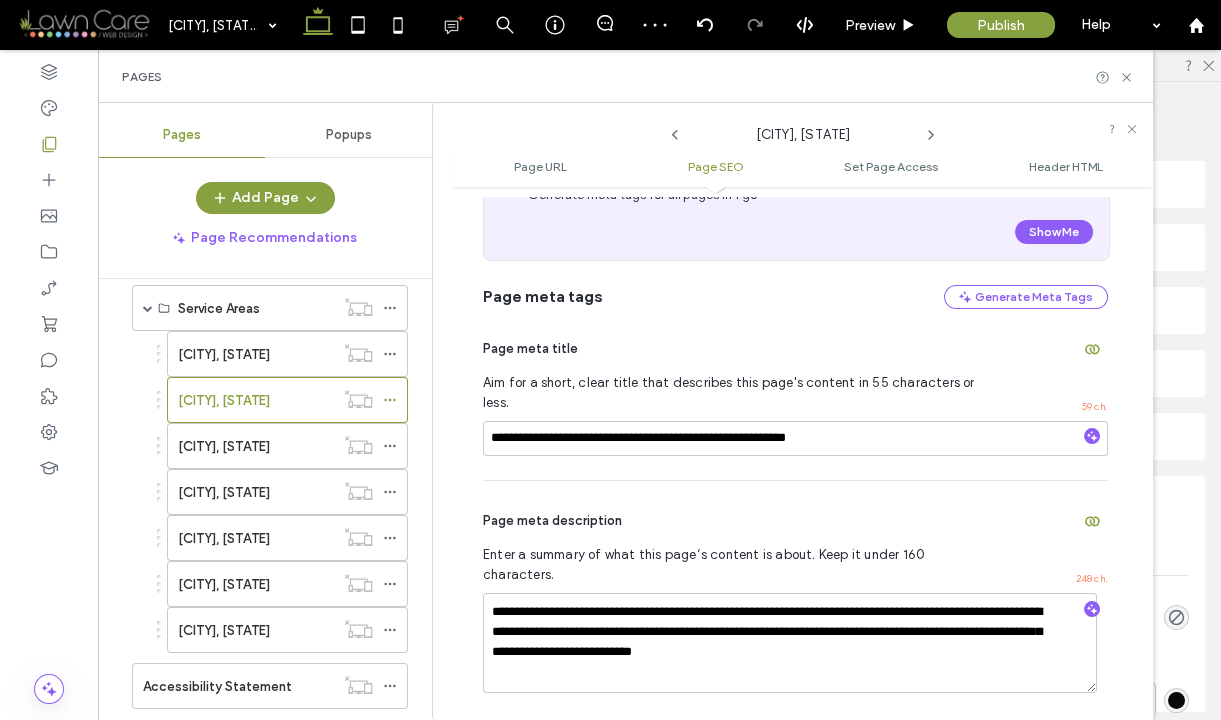 click 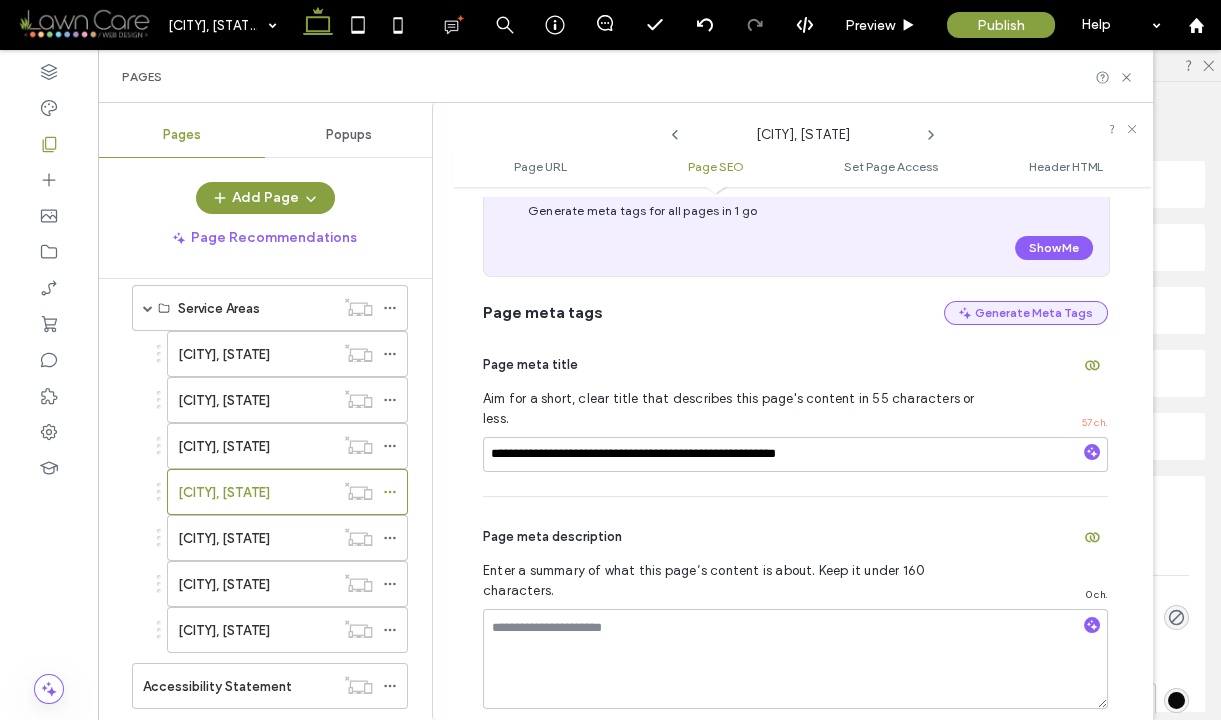 scroll, scrollTop: 421, scrollLeft: 0, axis: vertical 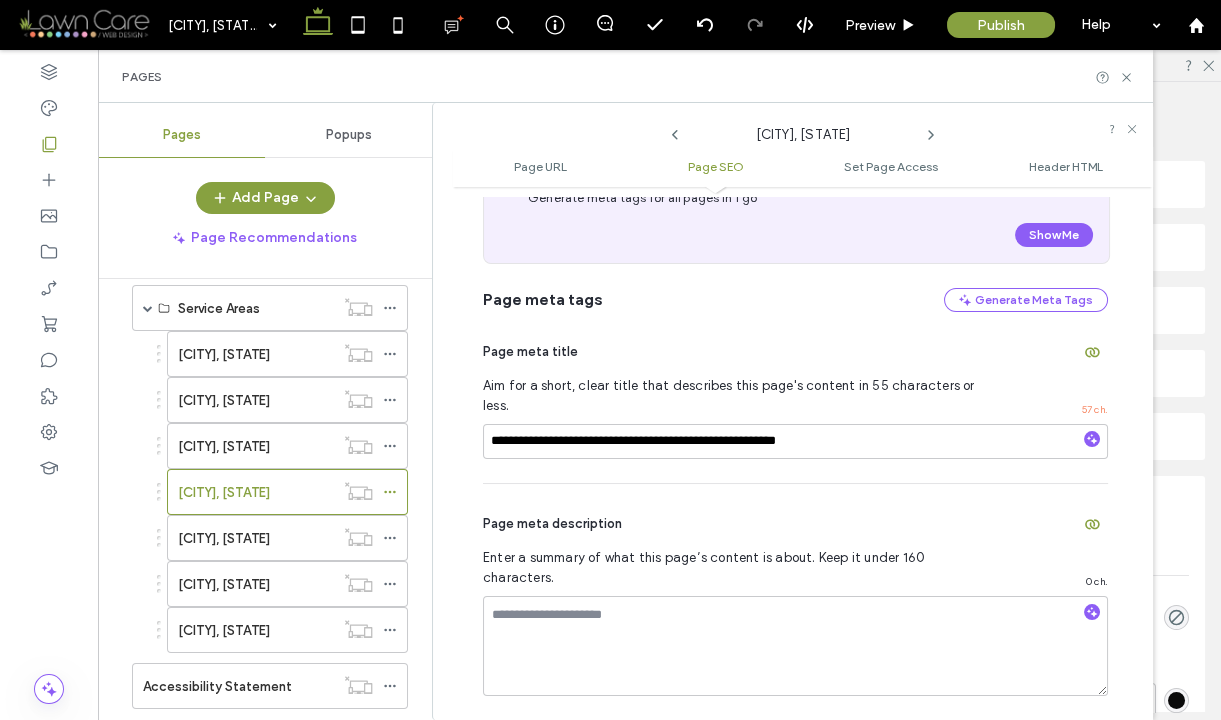 click 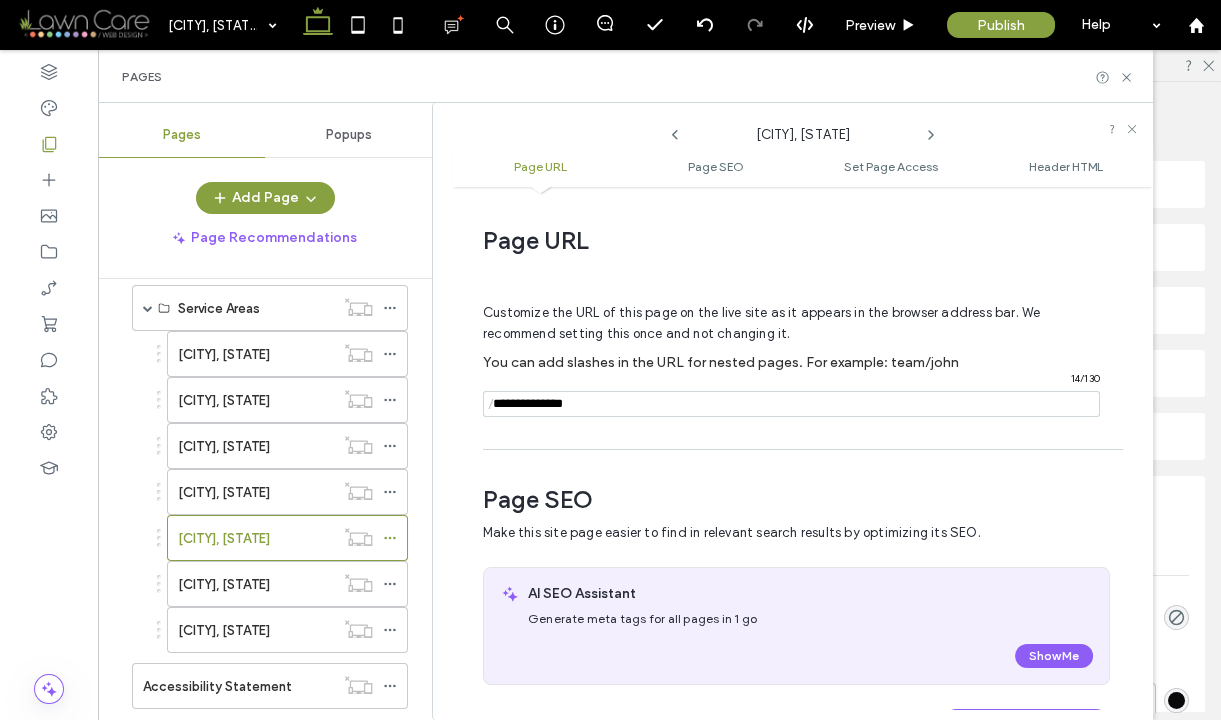 scroll, scrollTop: 282, scrollLeft: 0, axis: vertical 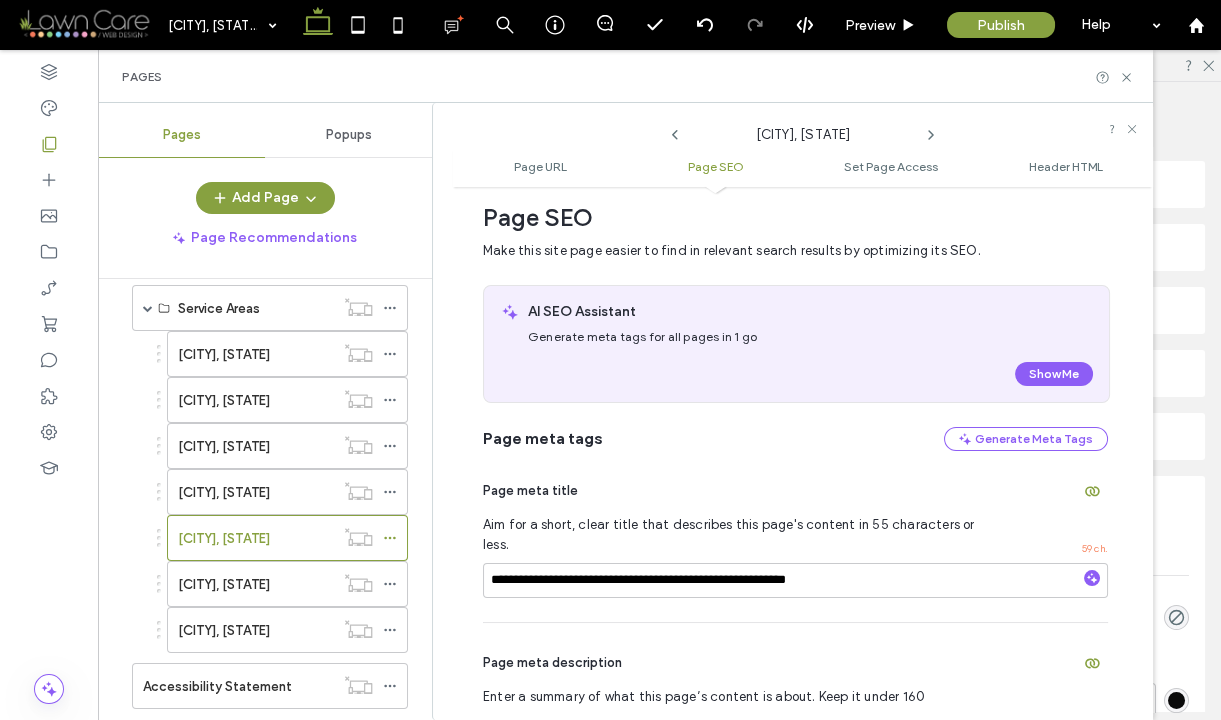click 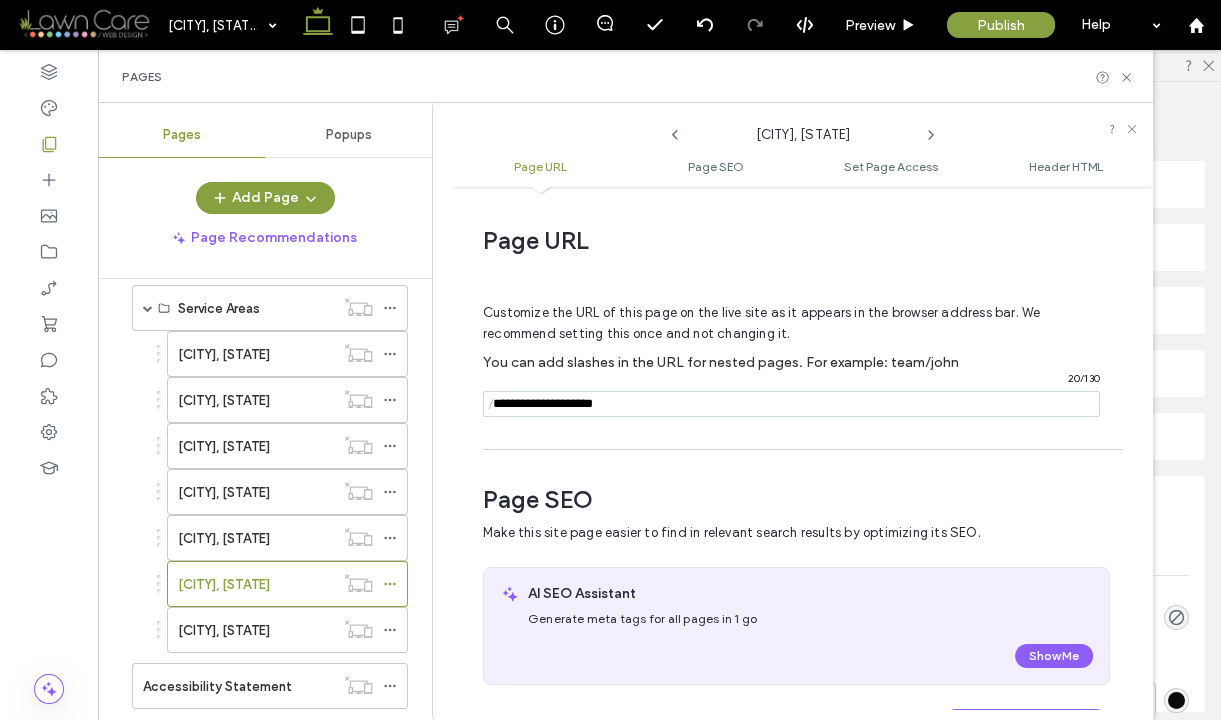 scroll, scrollTop: 282, scrollLeft: 0, axis: vertical 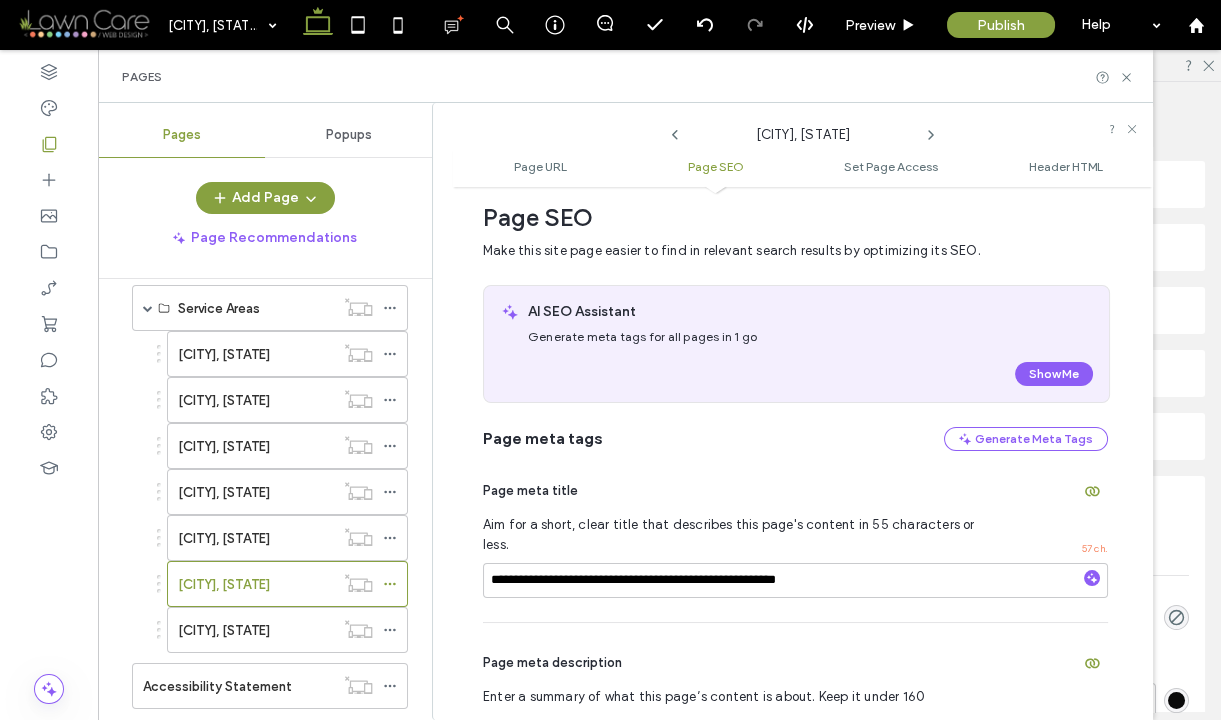click 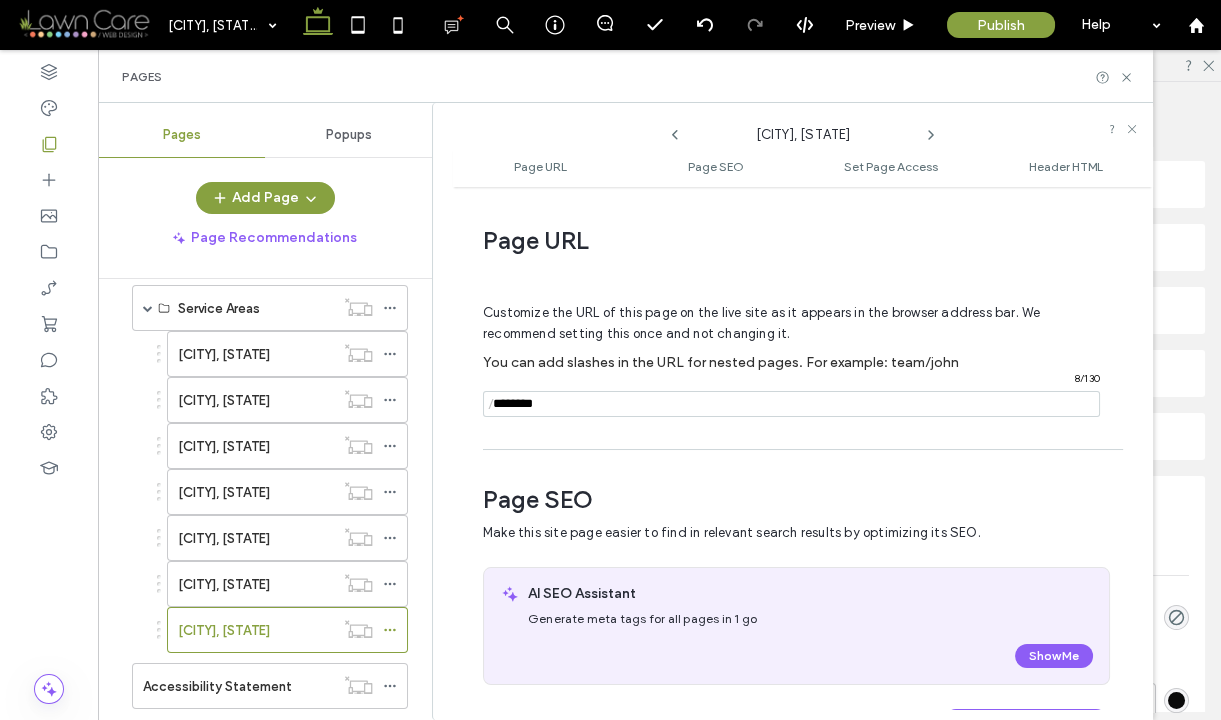 scroll, scrollTop: 282, scrollLeft: 0, axis: vertical 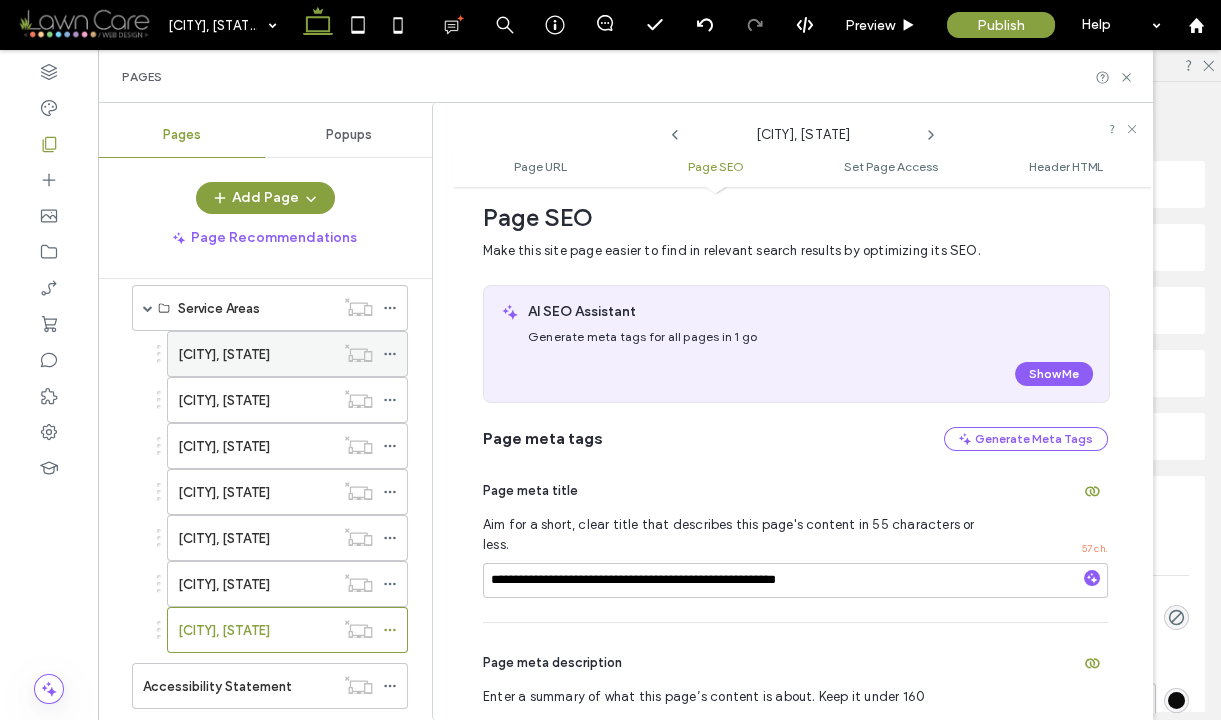 click 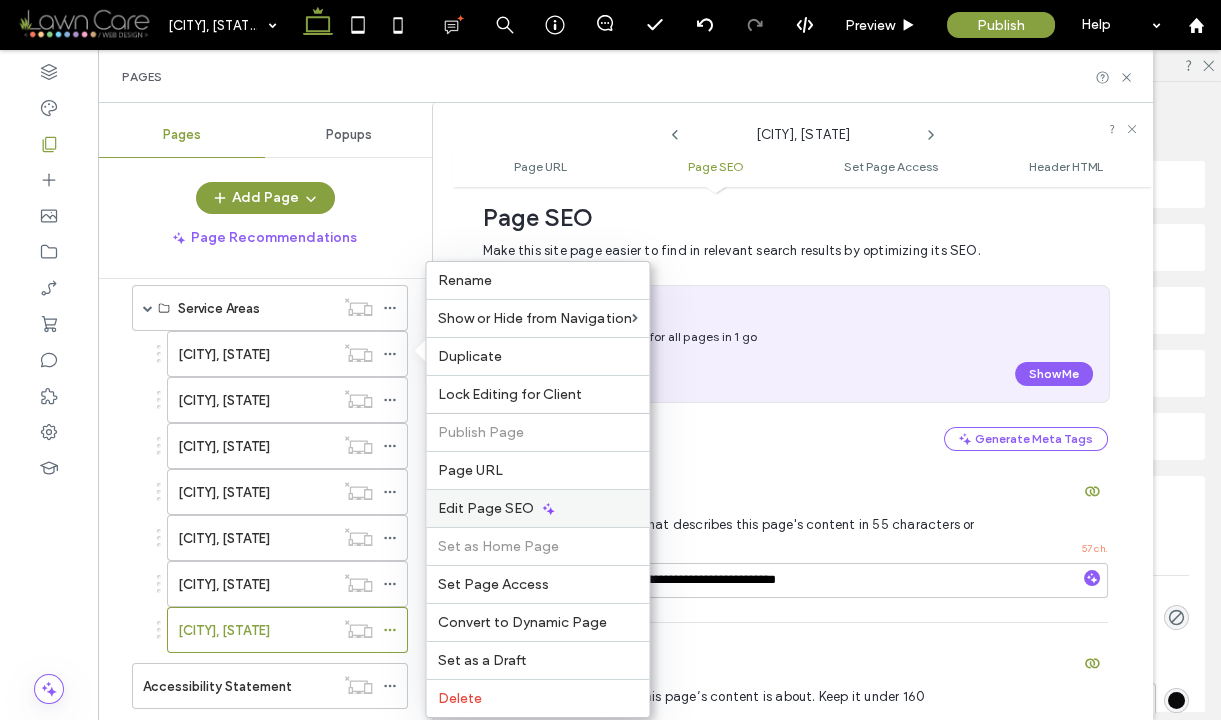 click on "Edit Page SEO" at bounding box center (486, 508) 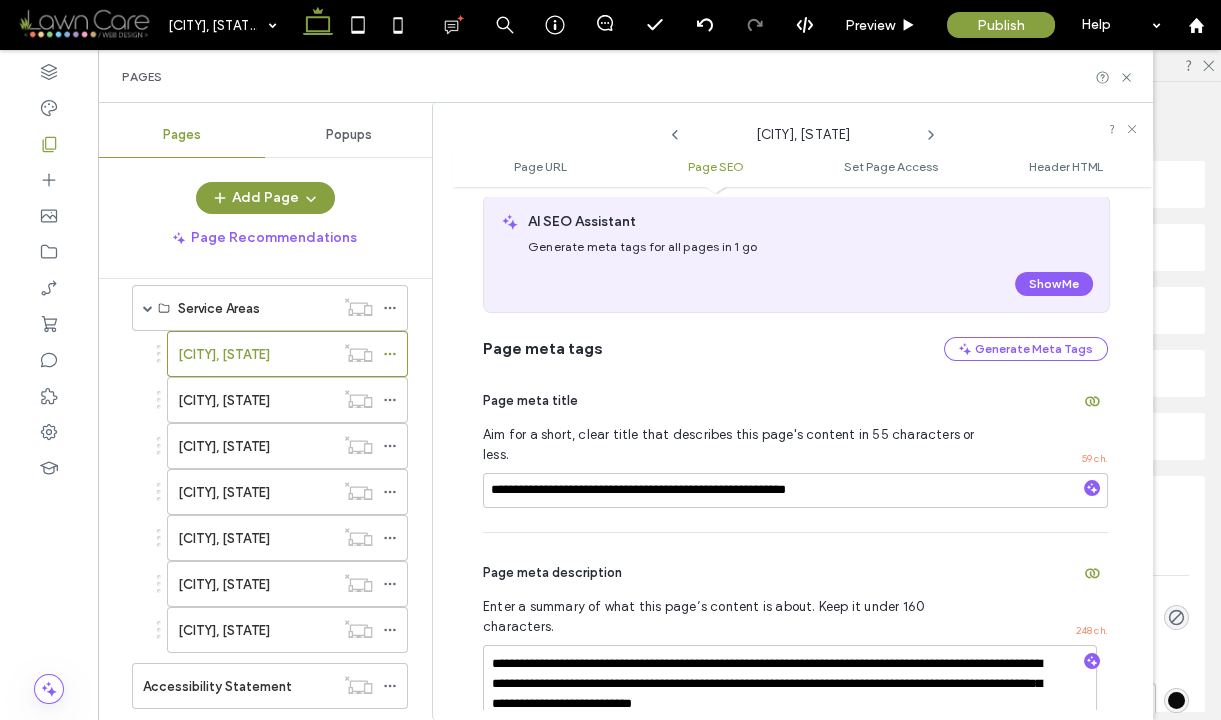 scroll, scrollTop: 376, scrollLeft: 0, axis: vertical 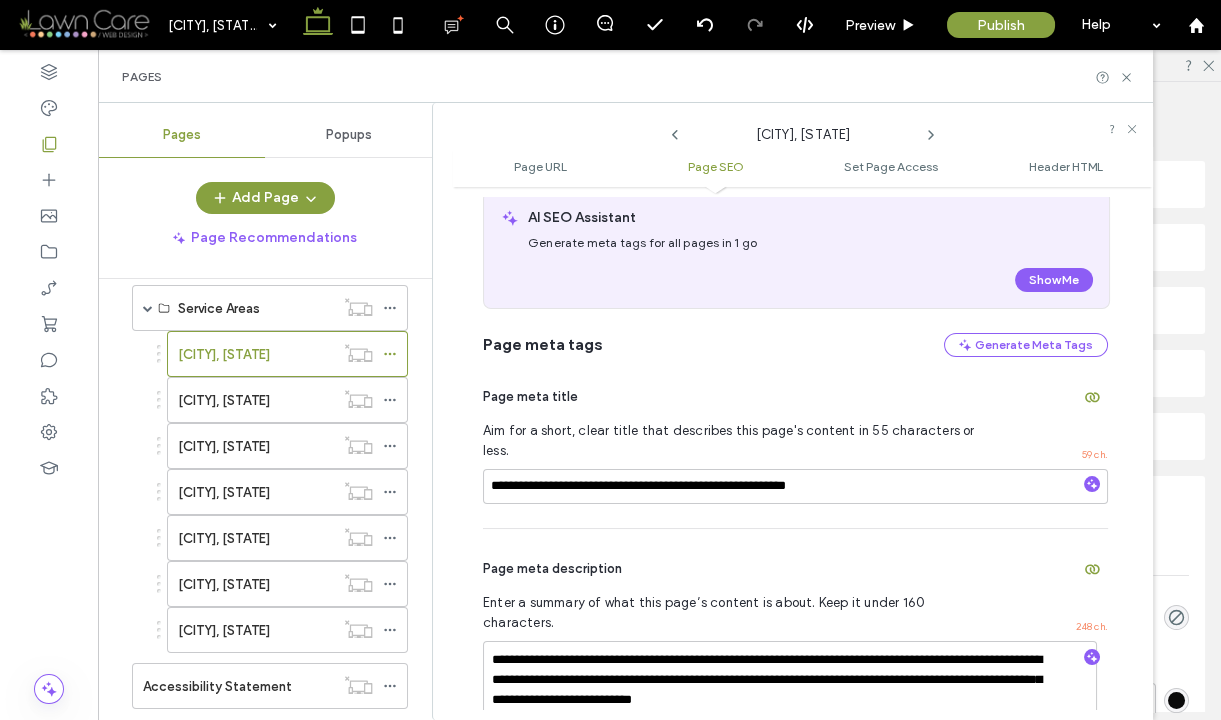 click 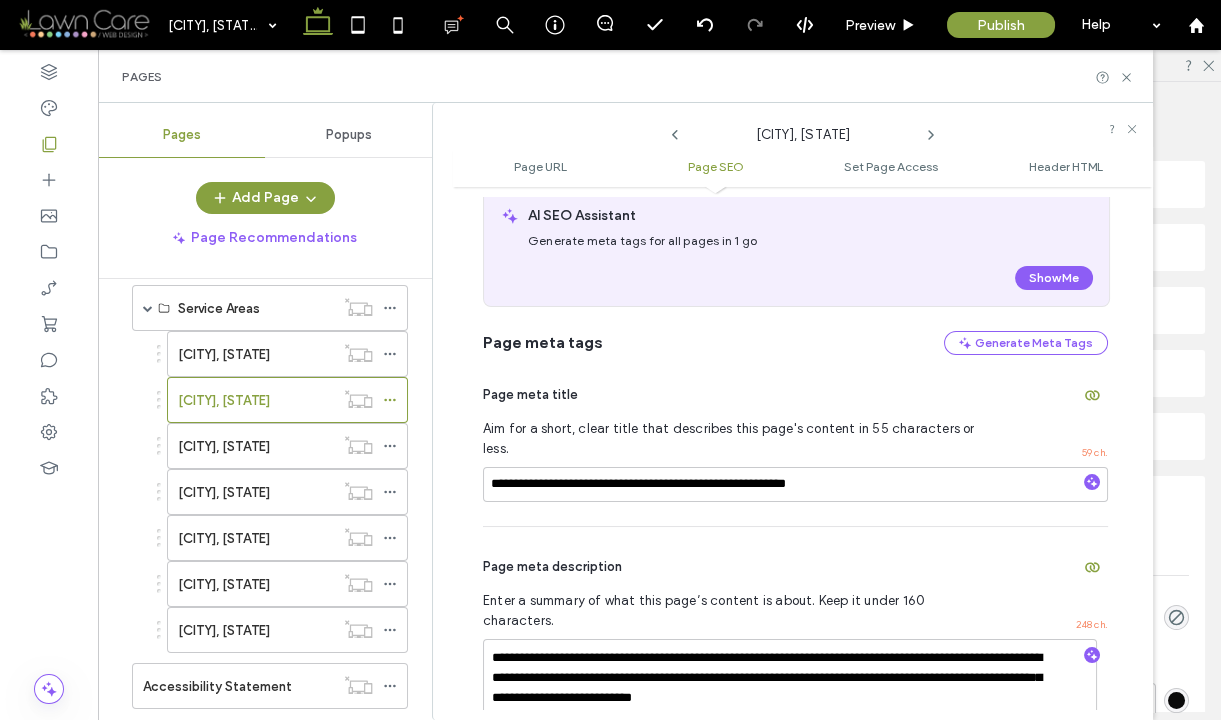 scroll, scrollTop: 397, scrollLeft: 0, axis: vertical 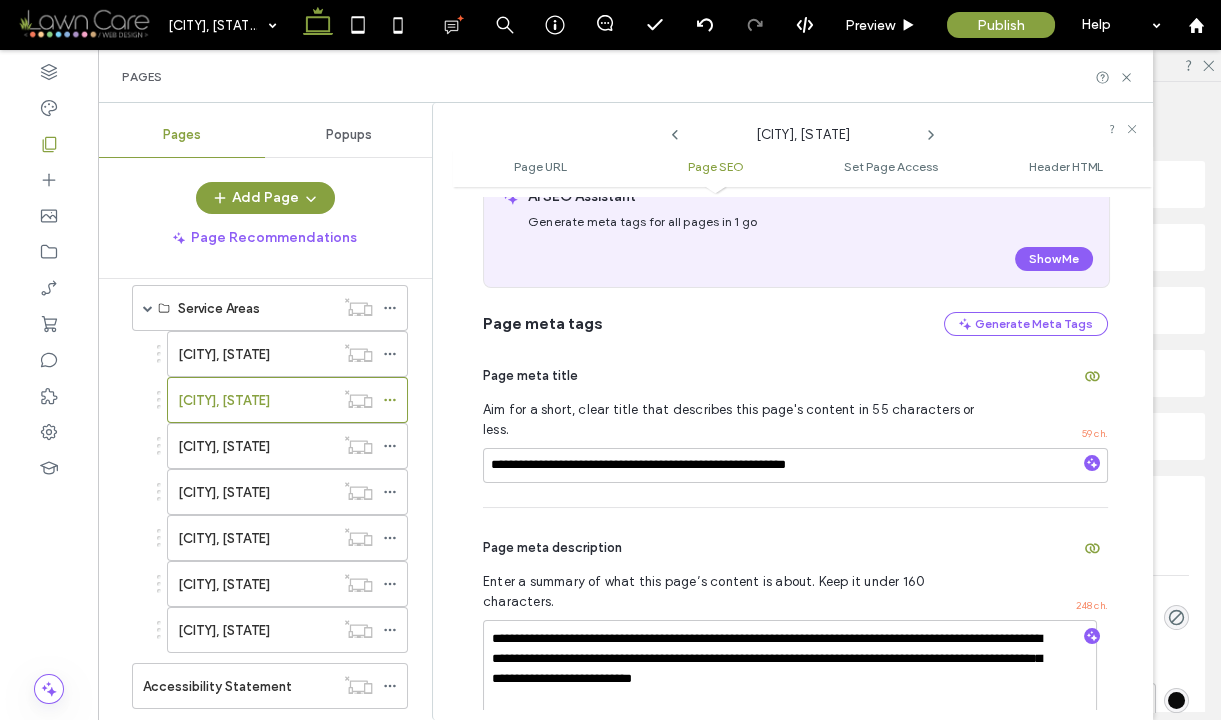 click 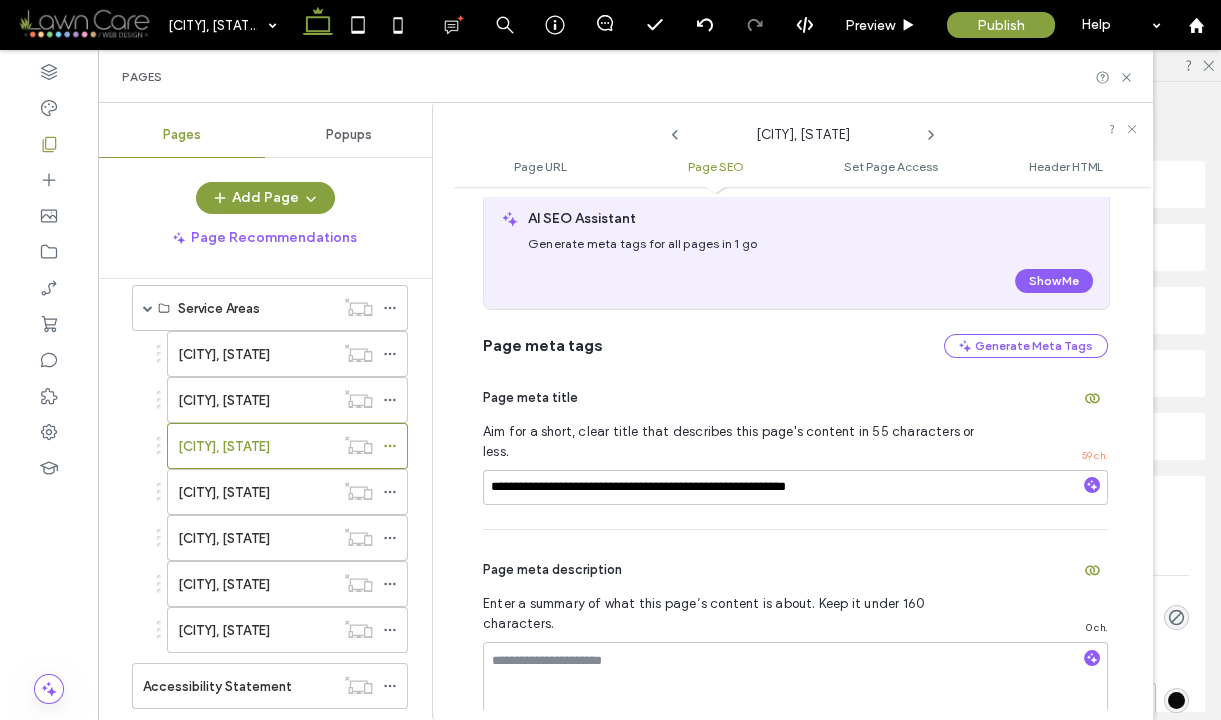 scroll, scrollTop: 409, scrollLeft: 0, axis: vertical 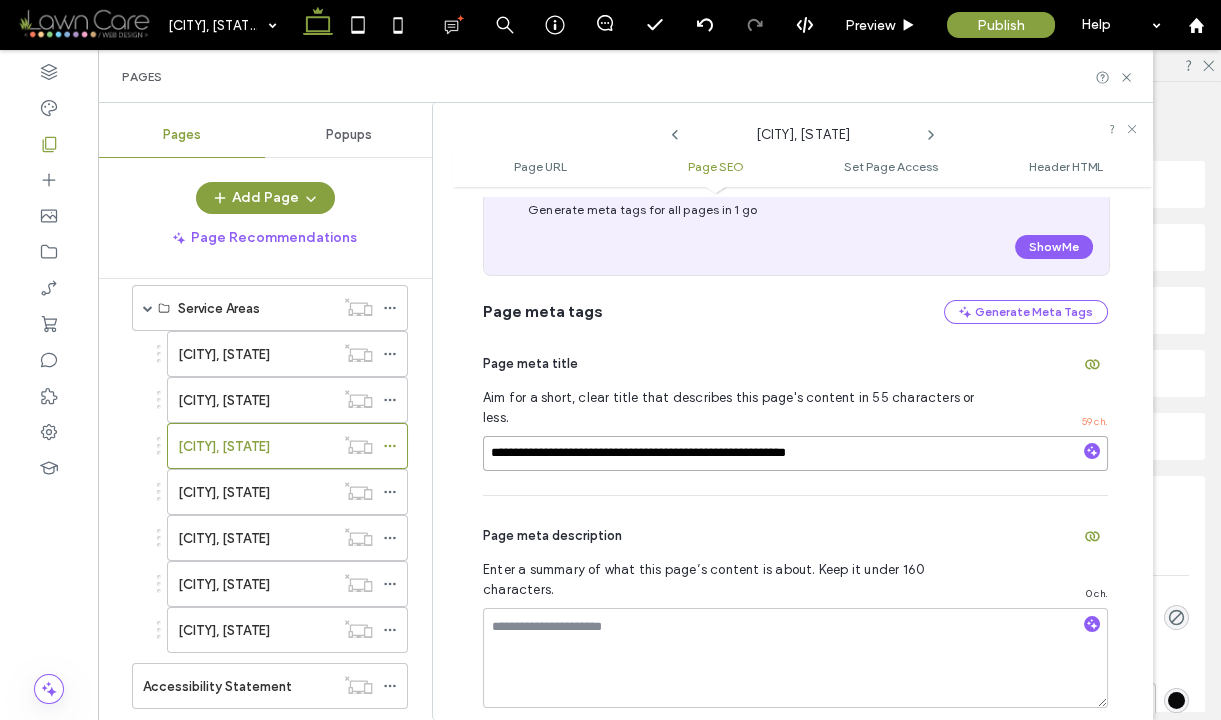 click on "**********" at bounding box center (795, 453) 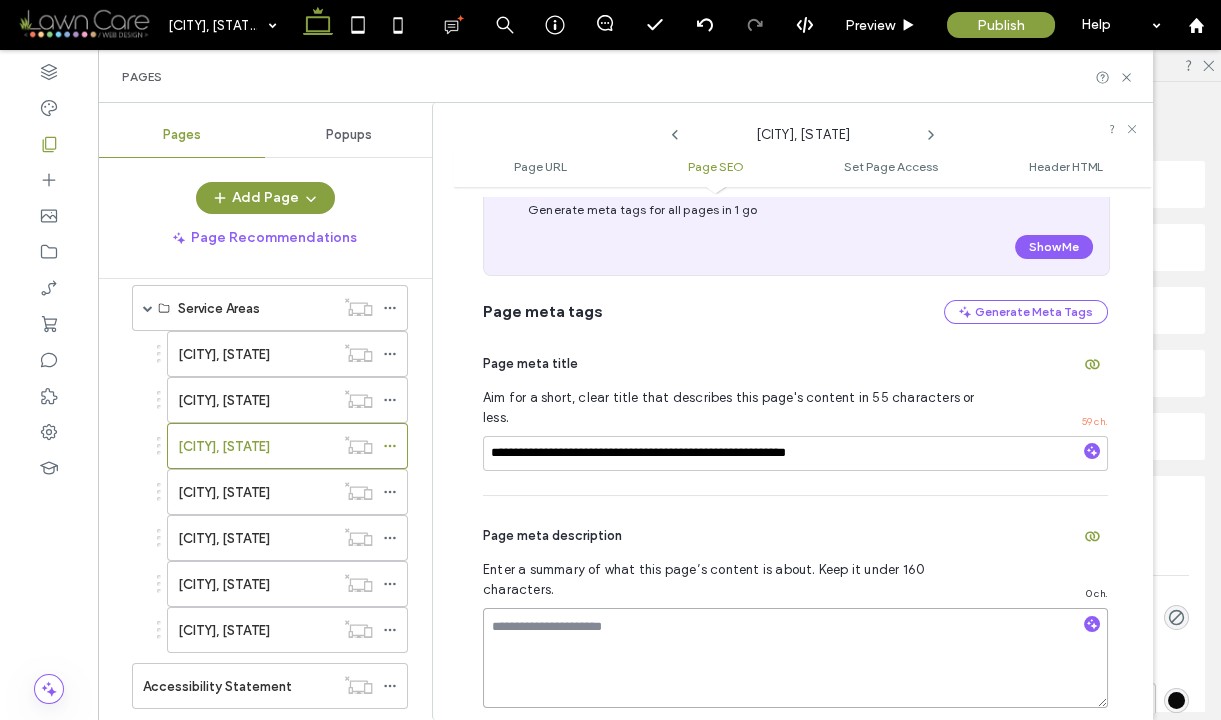 click at bounding box center [795, 658] 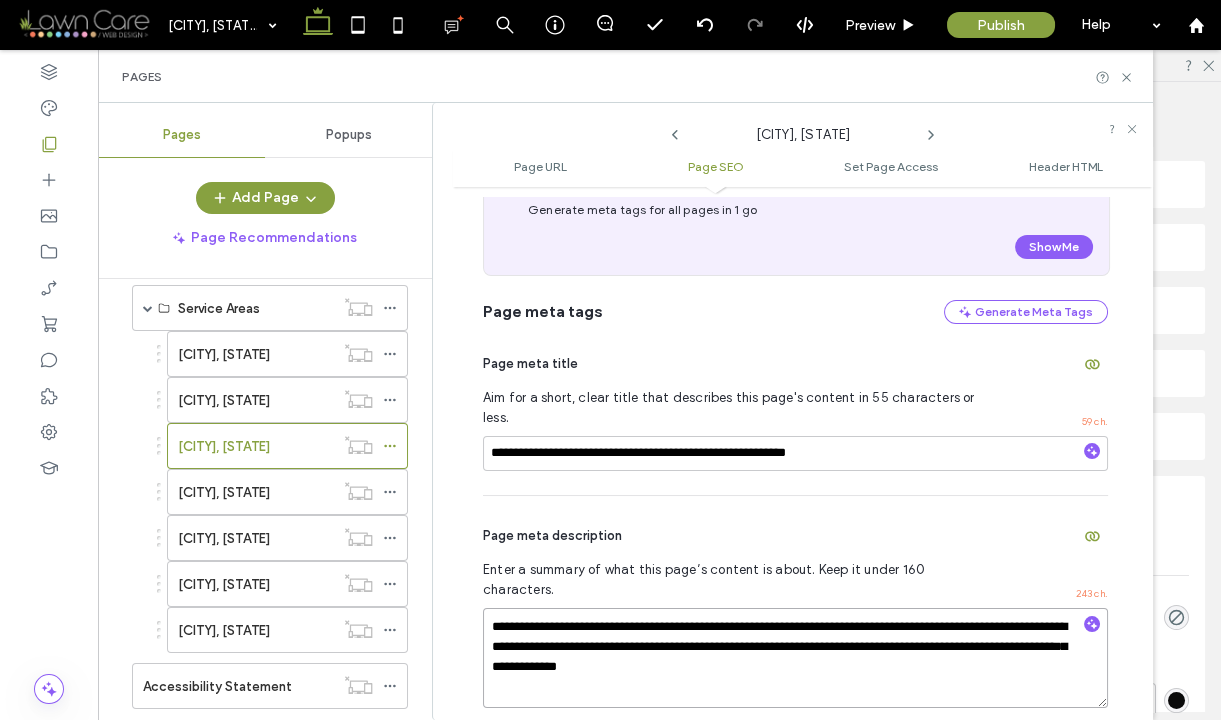 type on "**********" 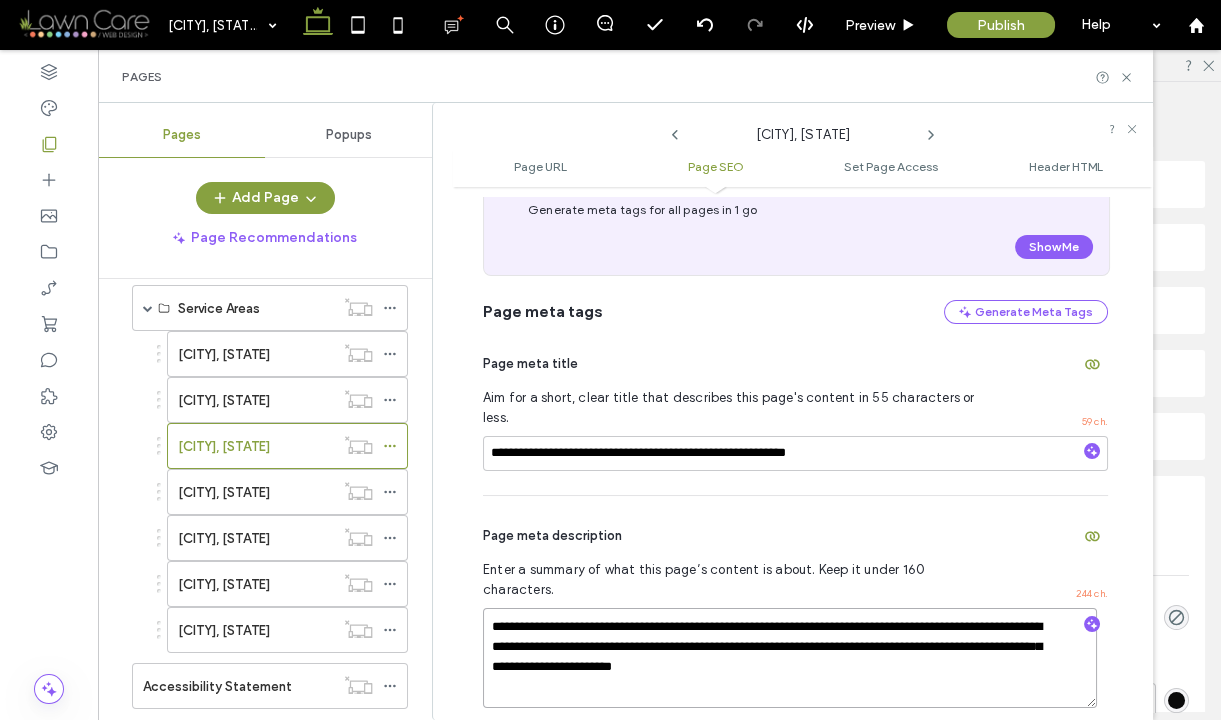click on "**********" at bounding box center [790, 658] 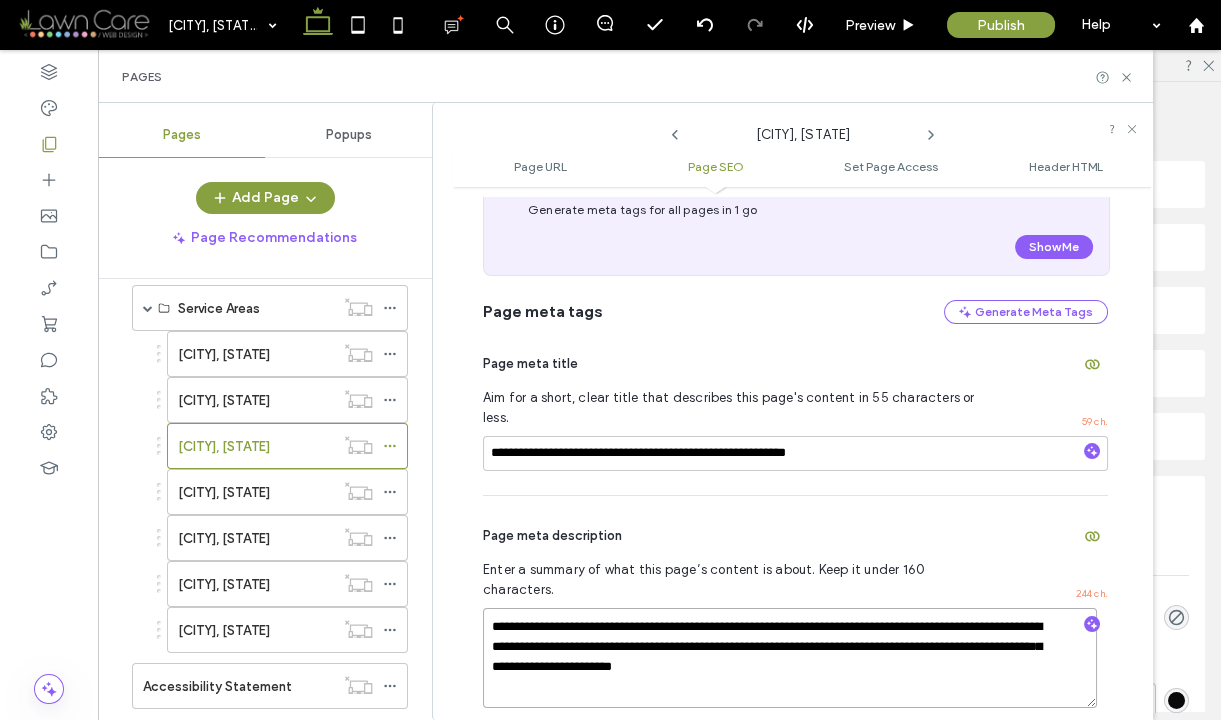 paste on "**" 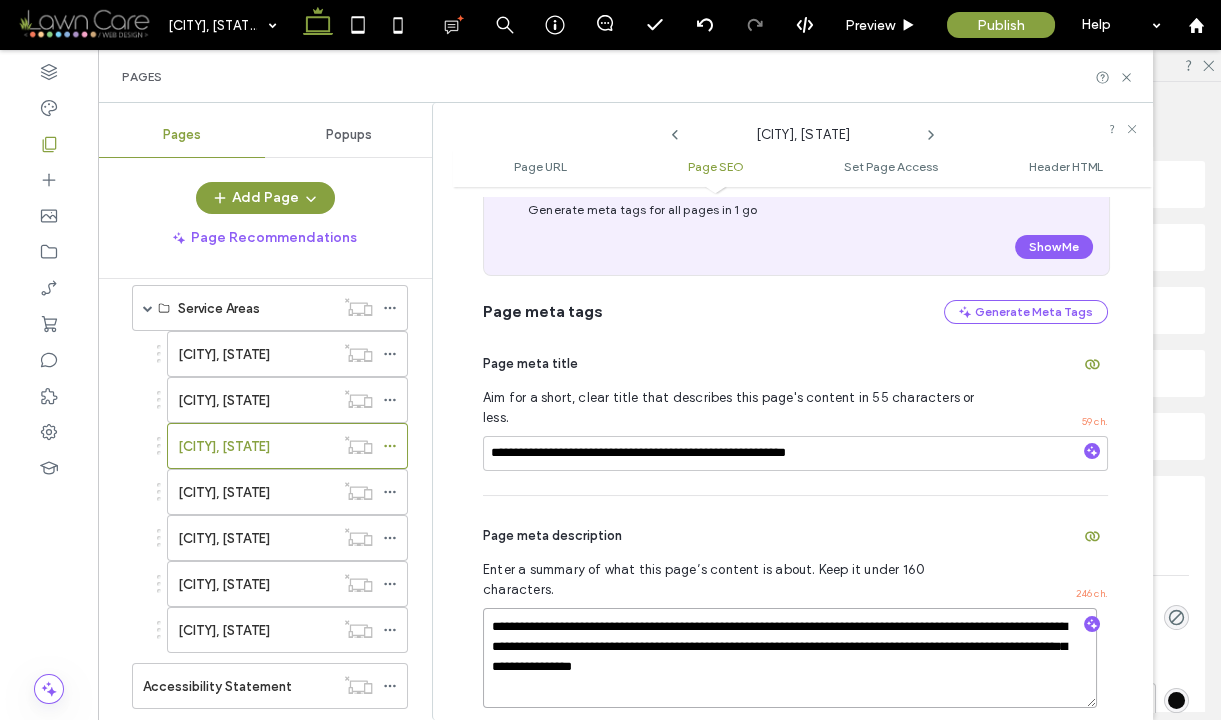 click on "**********" at bounding box center [790, 658] 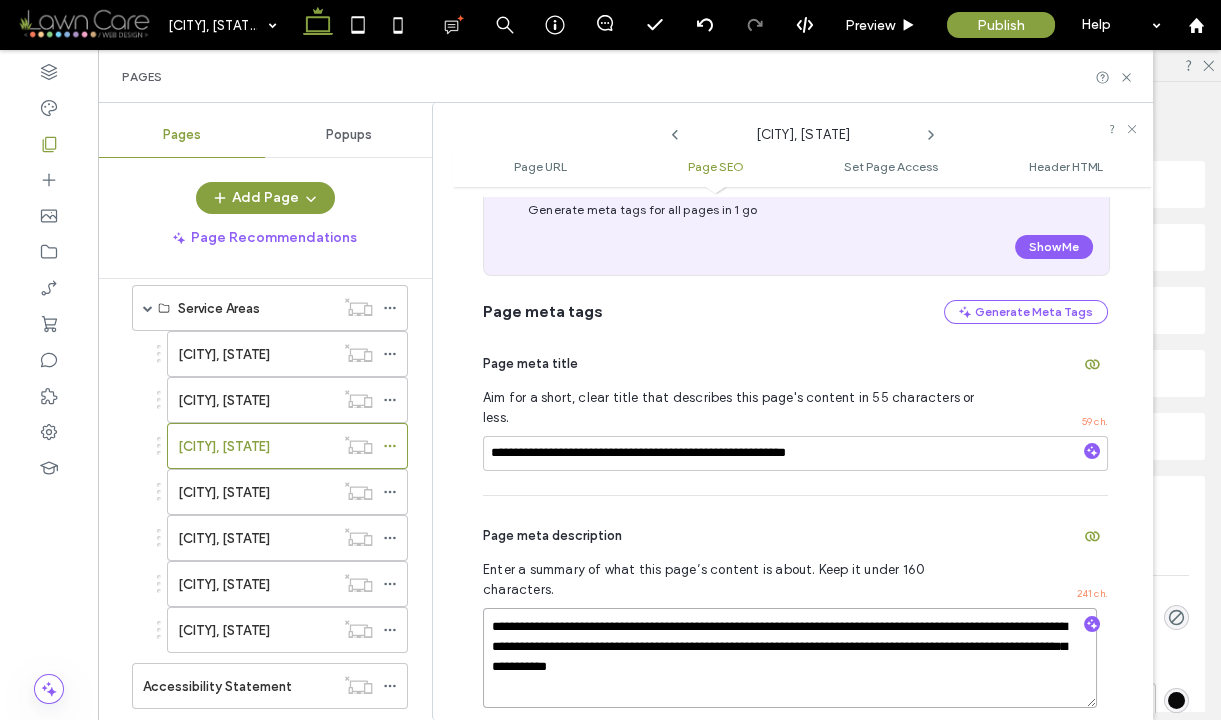 type on "**********" 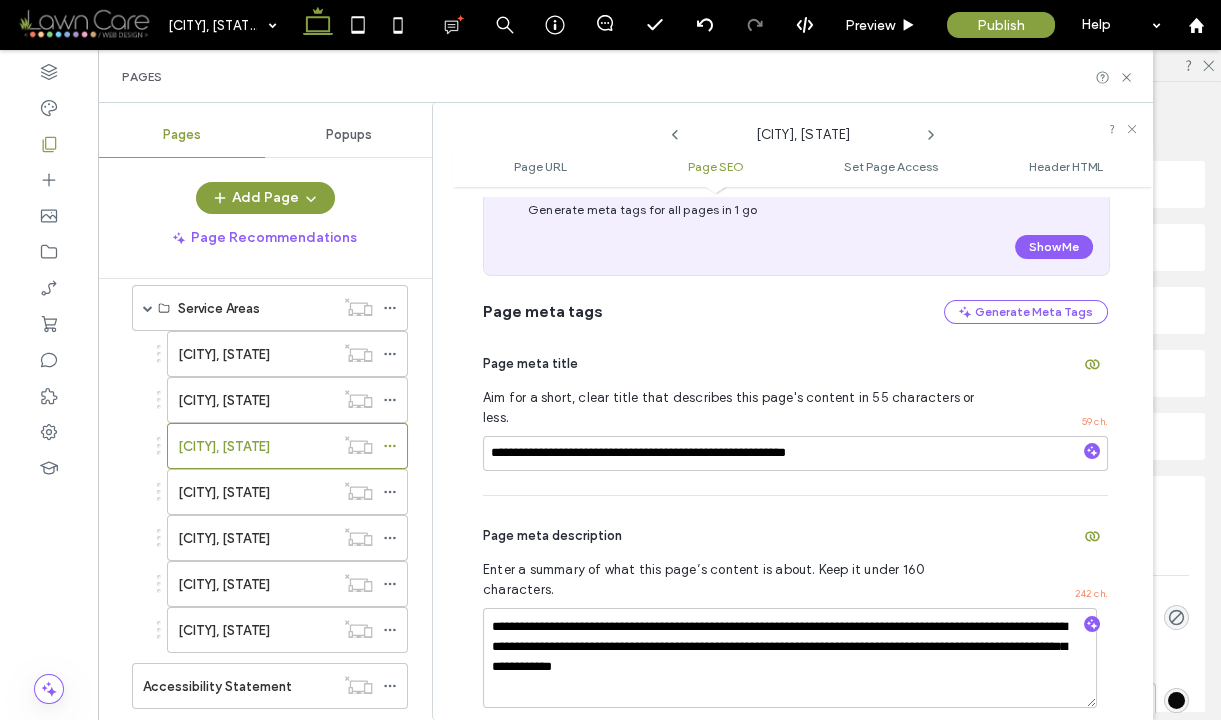 click 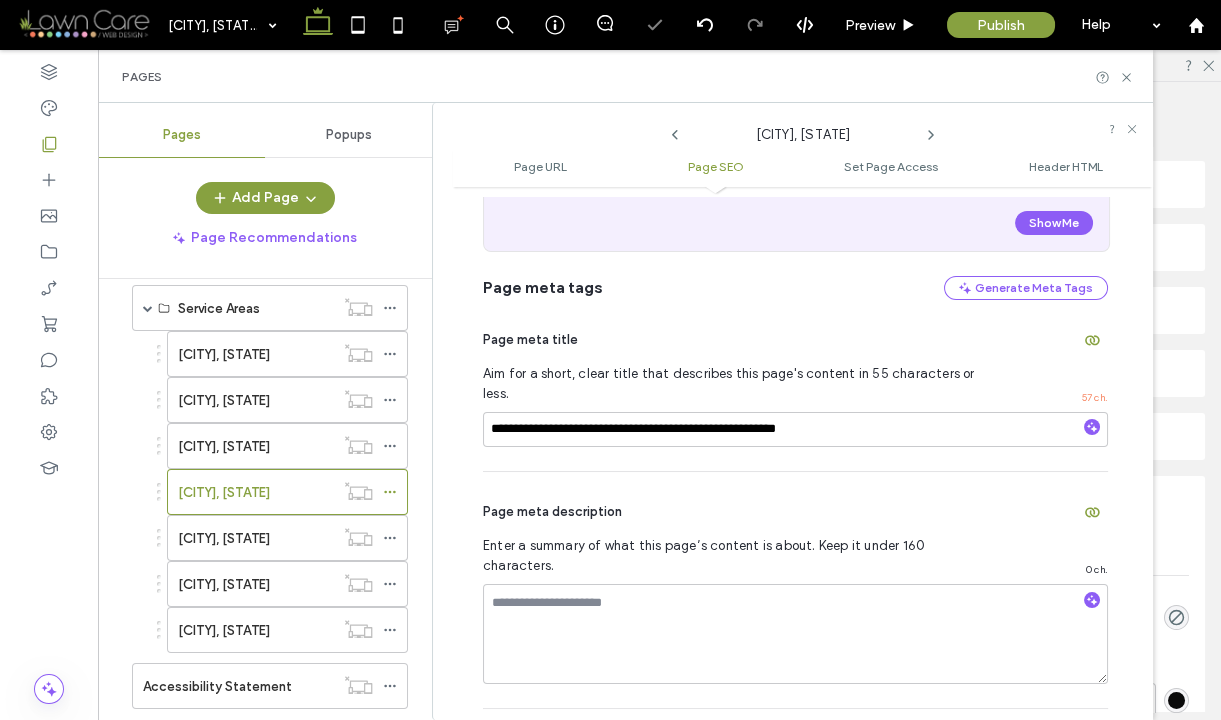 scroll, scrollTop: 546, scrollLeft: 0, axis: vertical 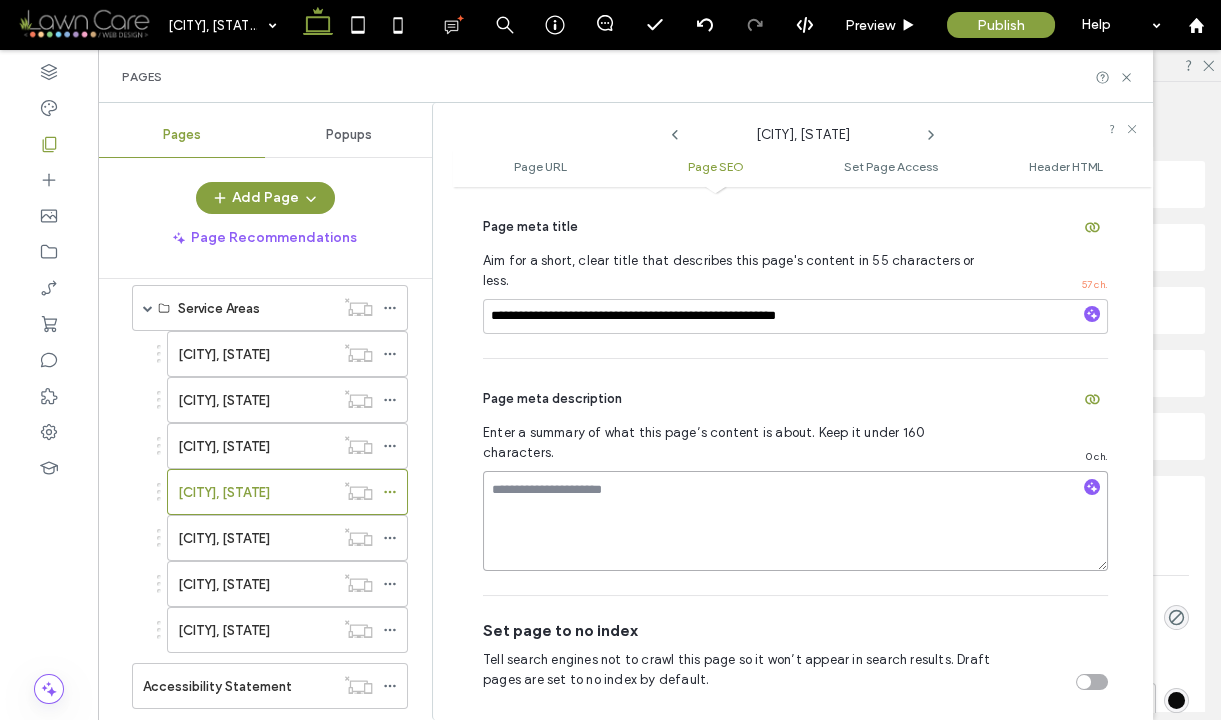 click at bounding box center [795, 521] 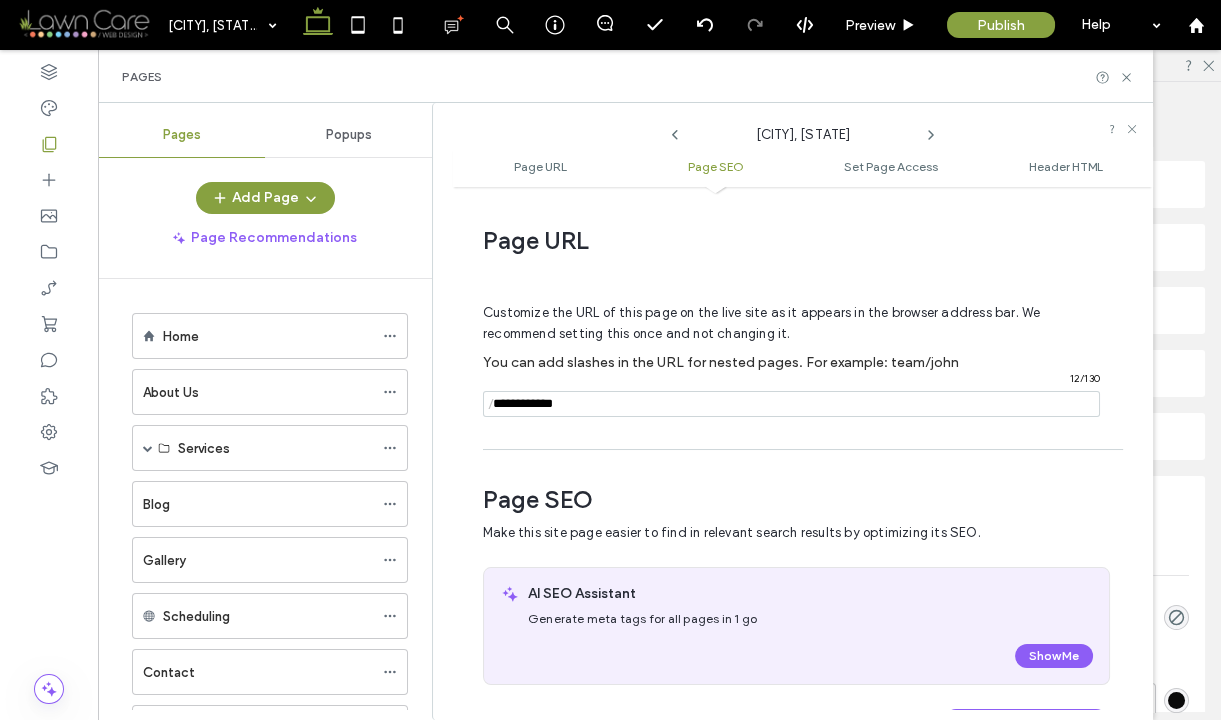 scroll, scrollTop: 2947, scrollLeft: 0, axis: vertical 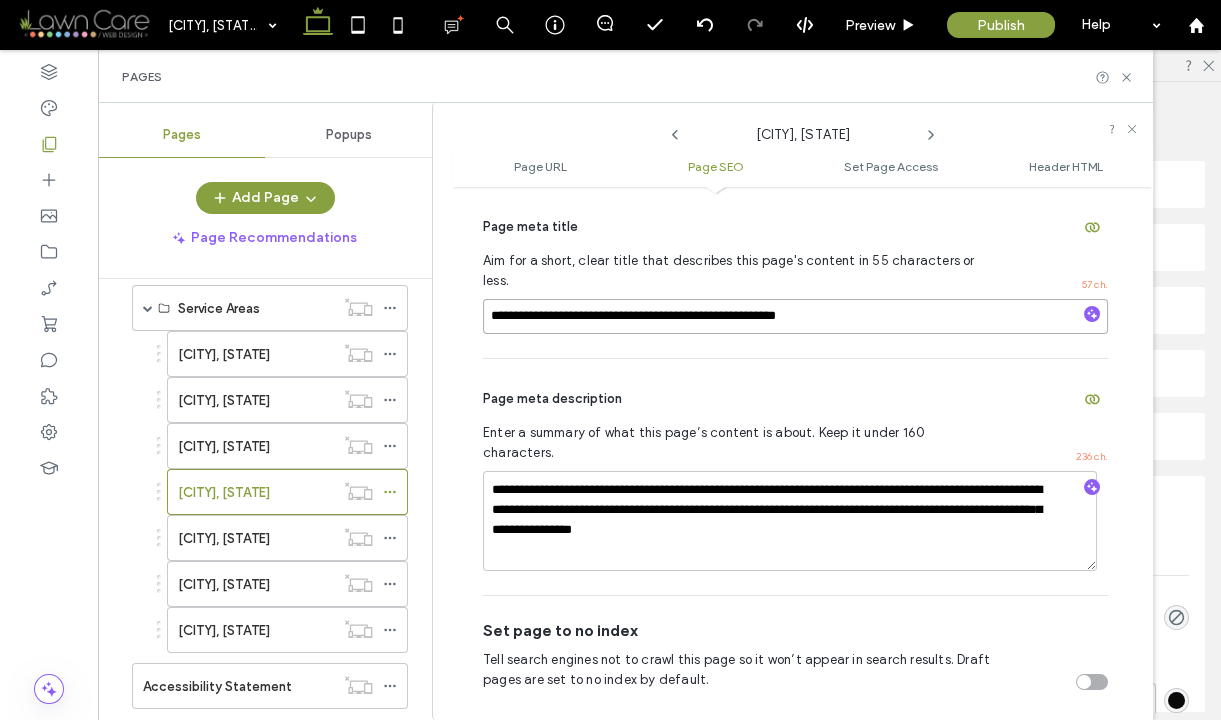 click on "**********" at bounding box center [795, 316] 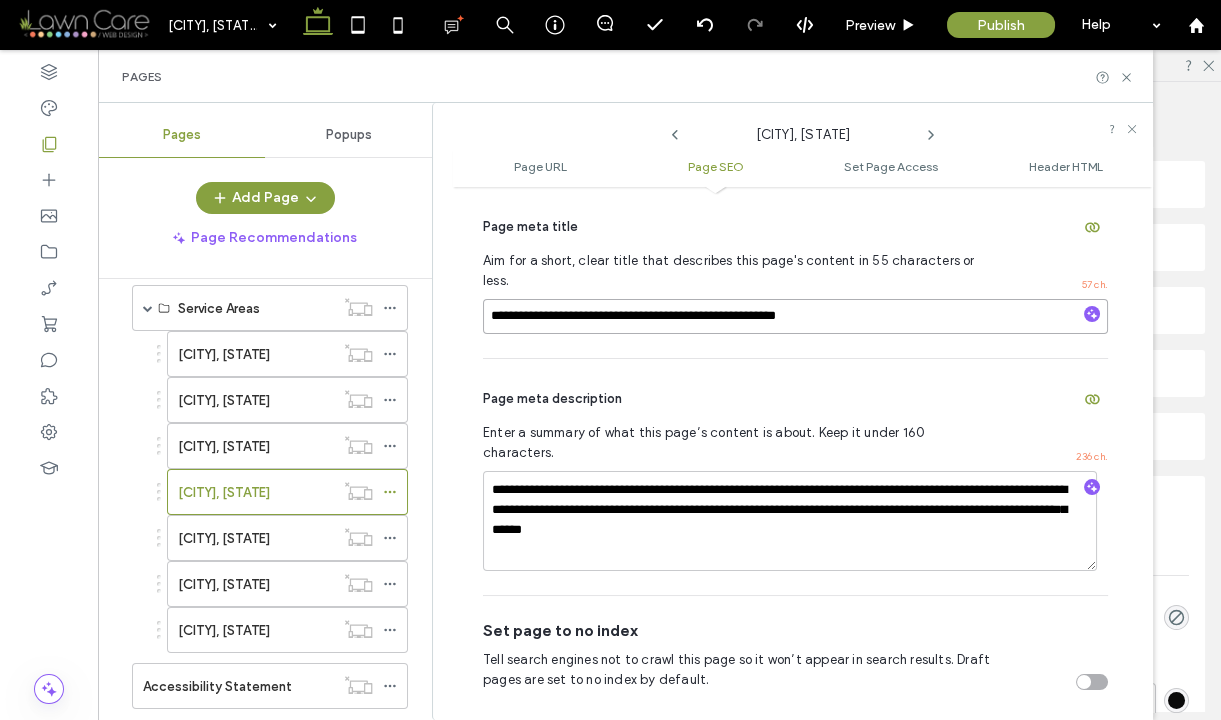 click on "**********" at bounding box center [795, 316] 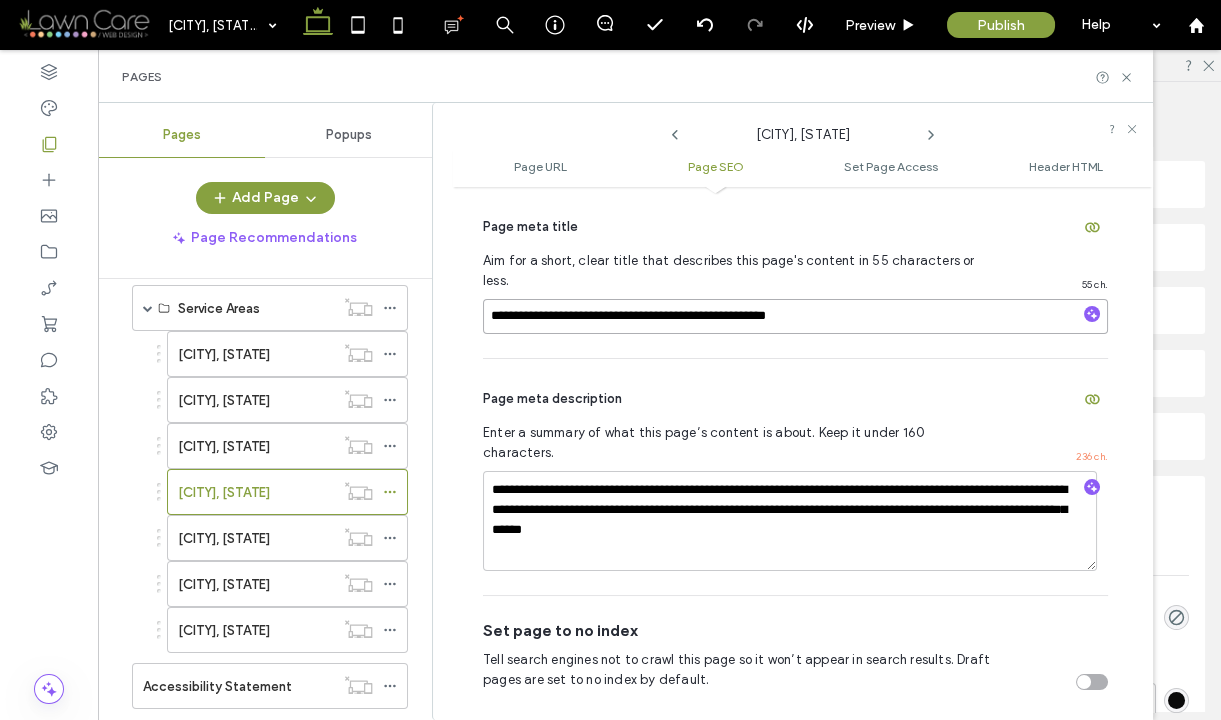 click on "**********" at bounding box center (795, 316) 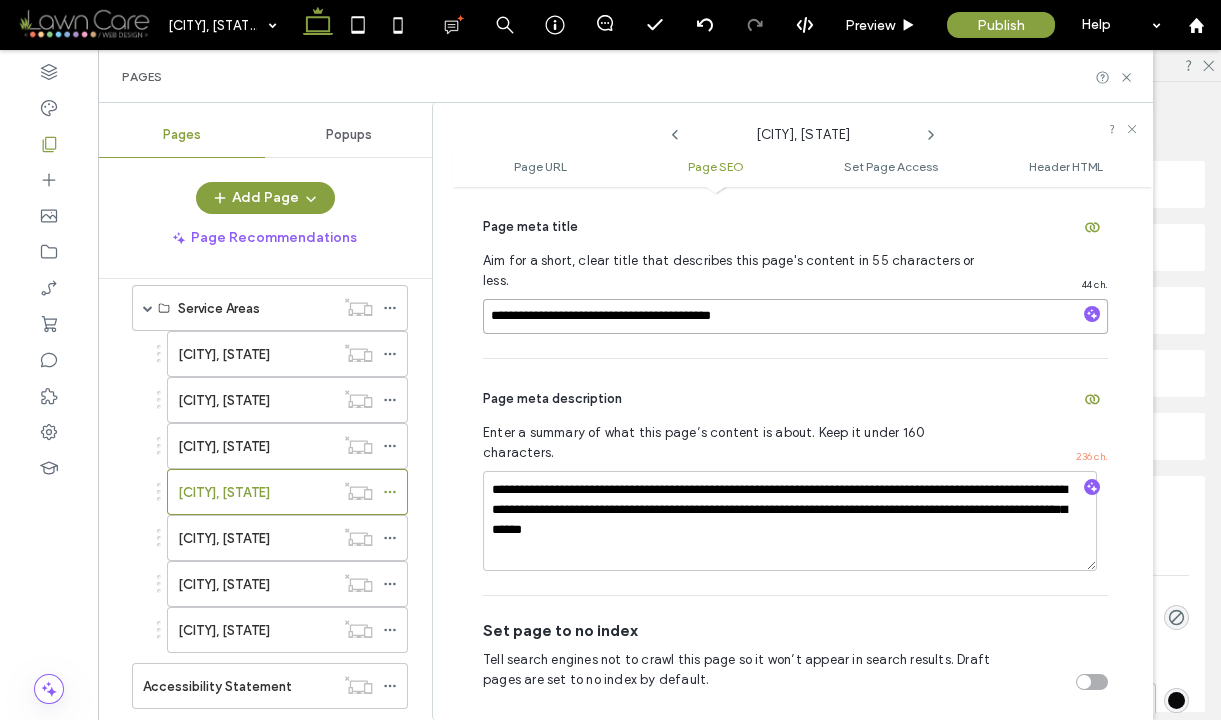 type on "**********" 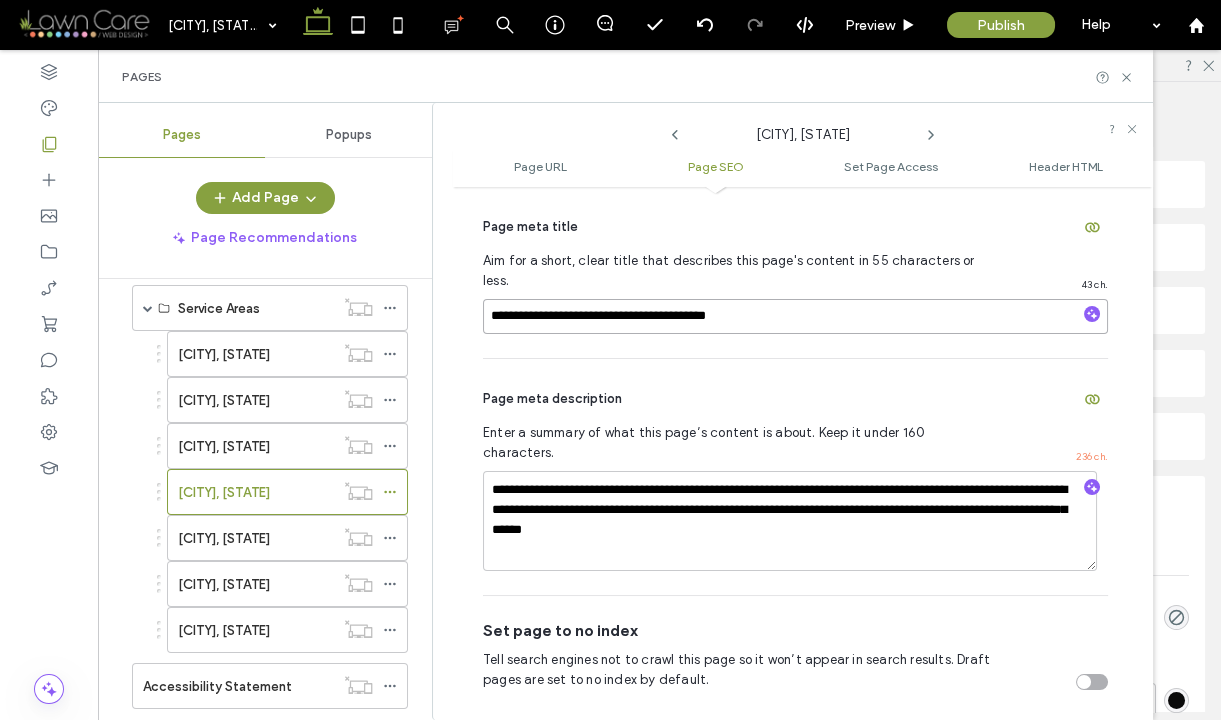 scroll, scrollTop: 550, scrollLeft: 0, axis: vertical 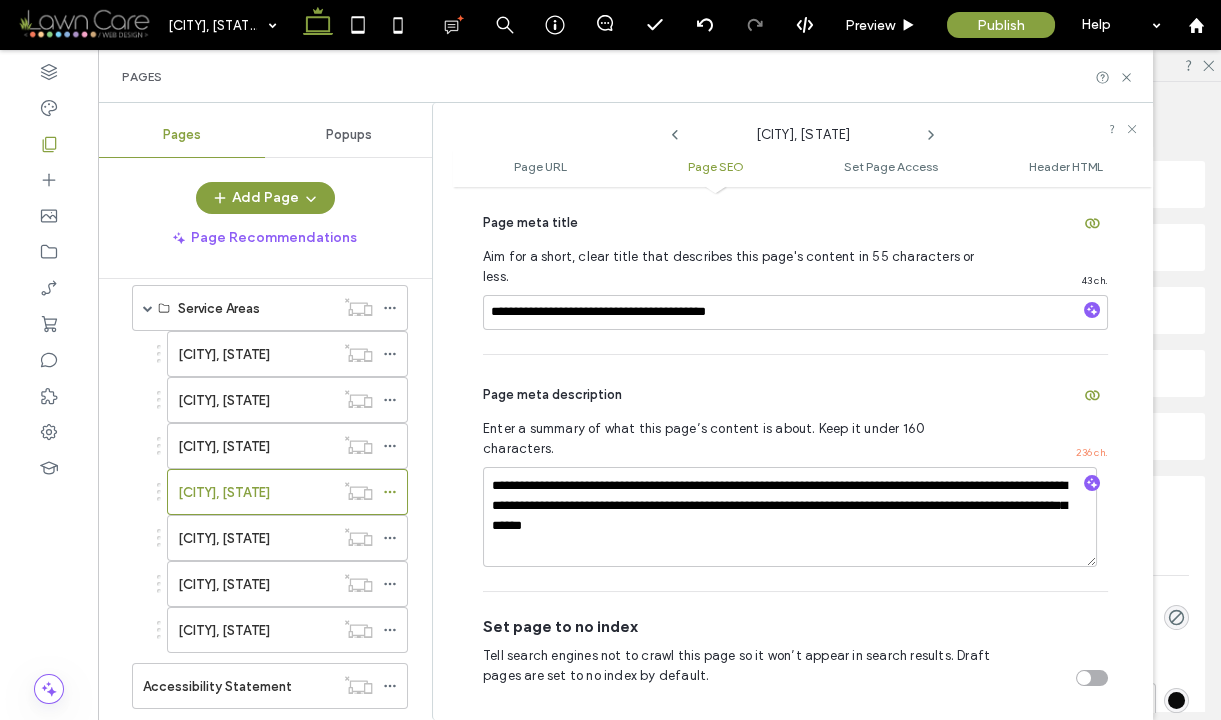 click 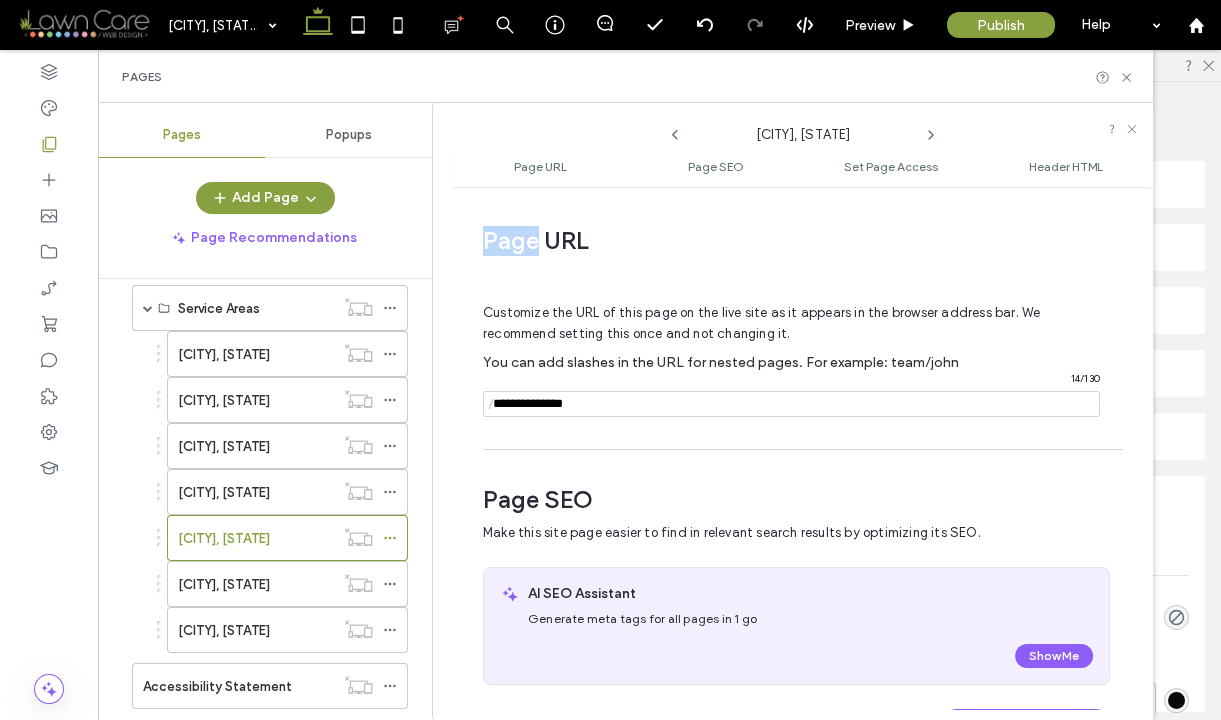 click 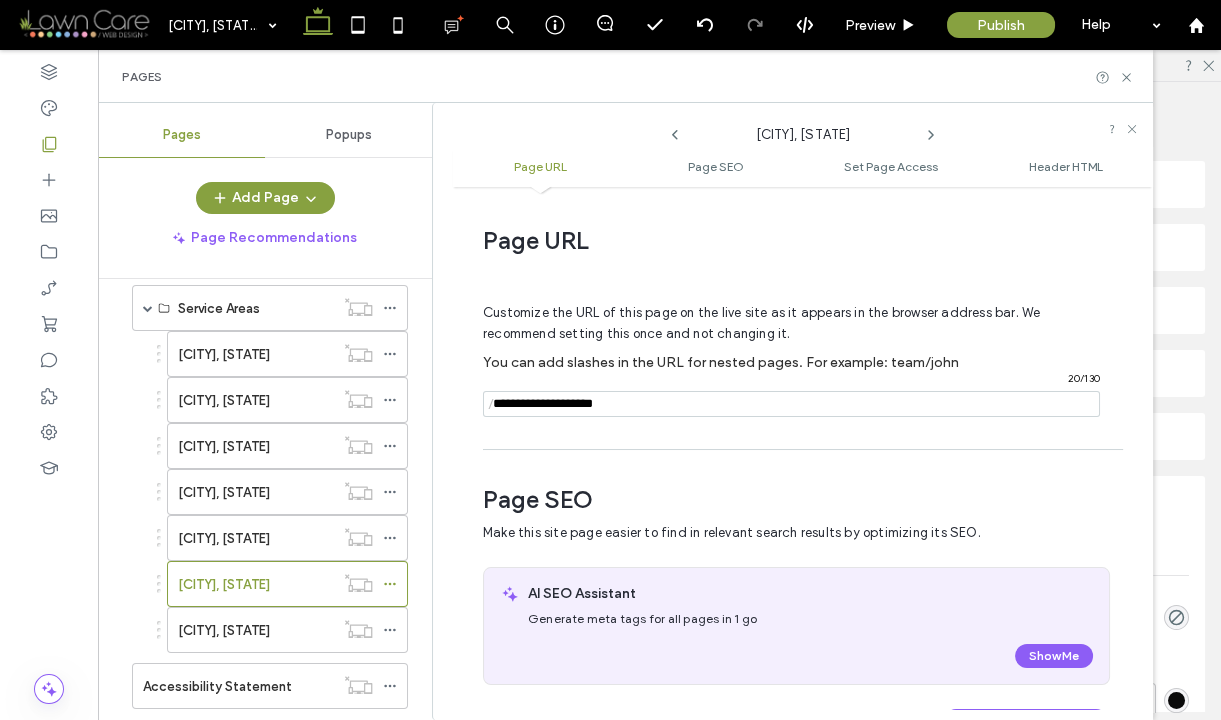 scroll, scrollTop: 282, scrollLeft: 0, axis: vertical 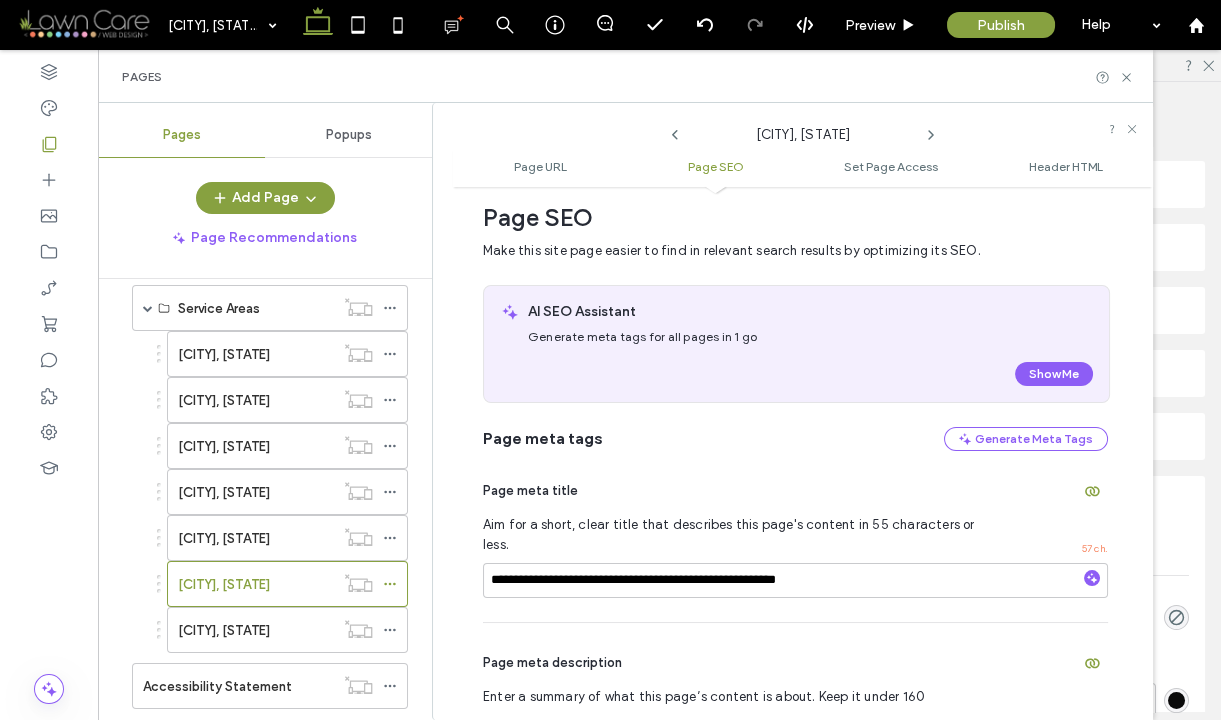 click 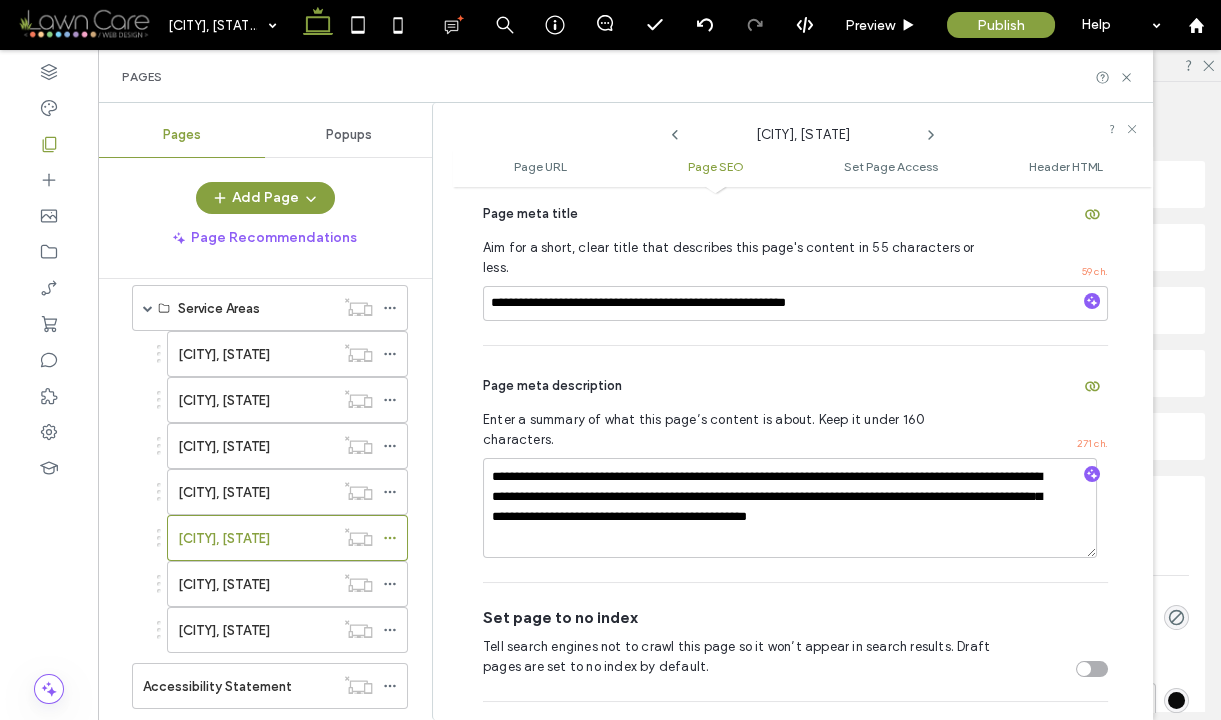 scroll, scrollTop: 567, scrollLeft: 0, axis: vertical 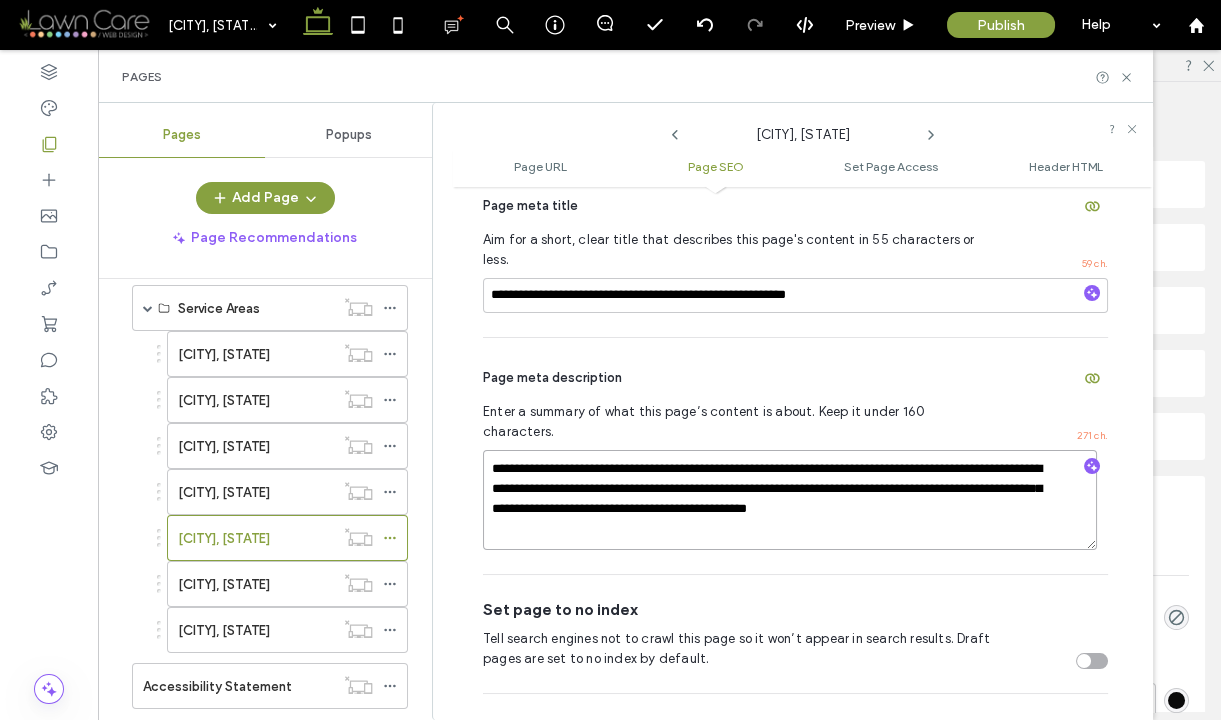 click on "**********" at bounding box center (790, 500) 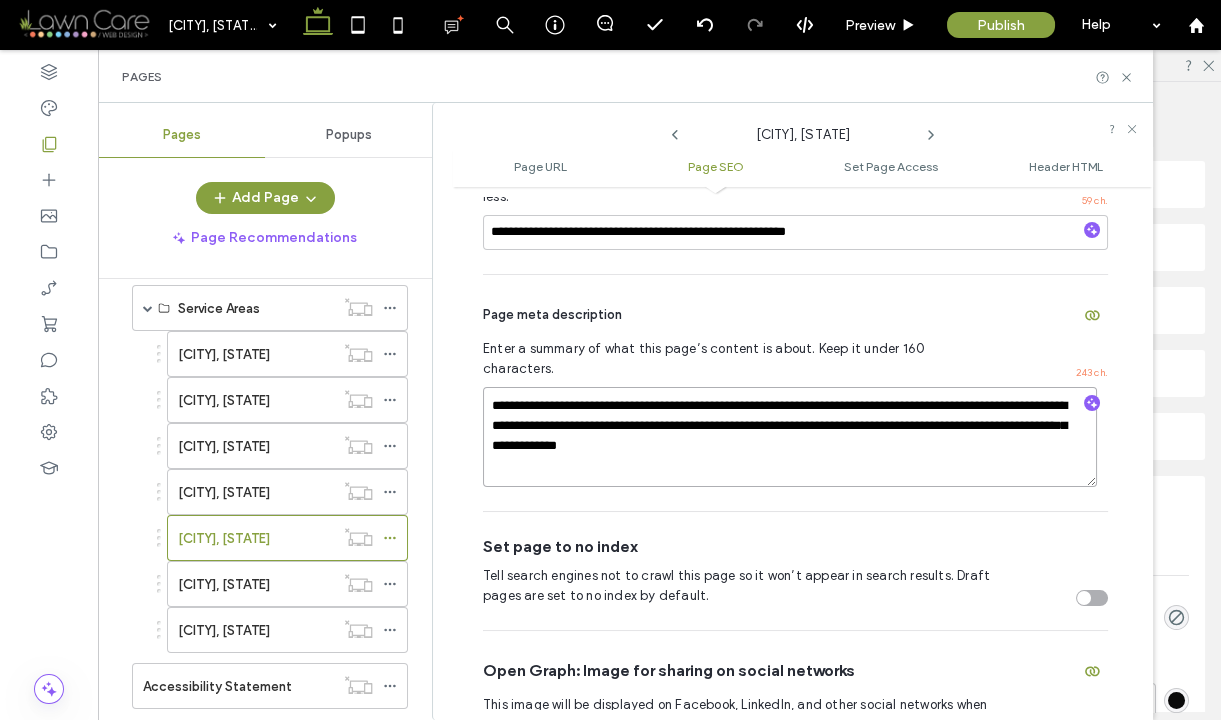 scroll, scrollTop: 687, scrollLeft: 0, axis: vertical 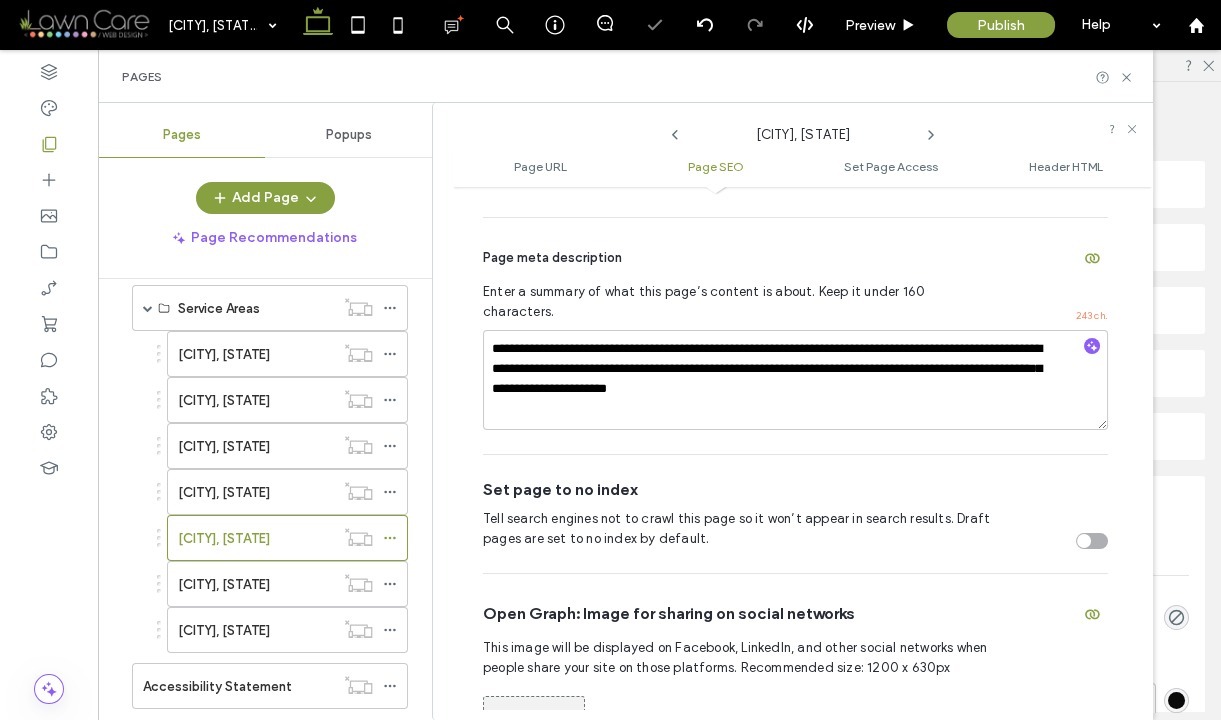 click 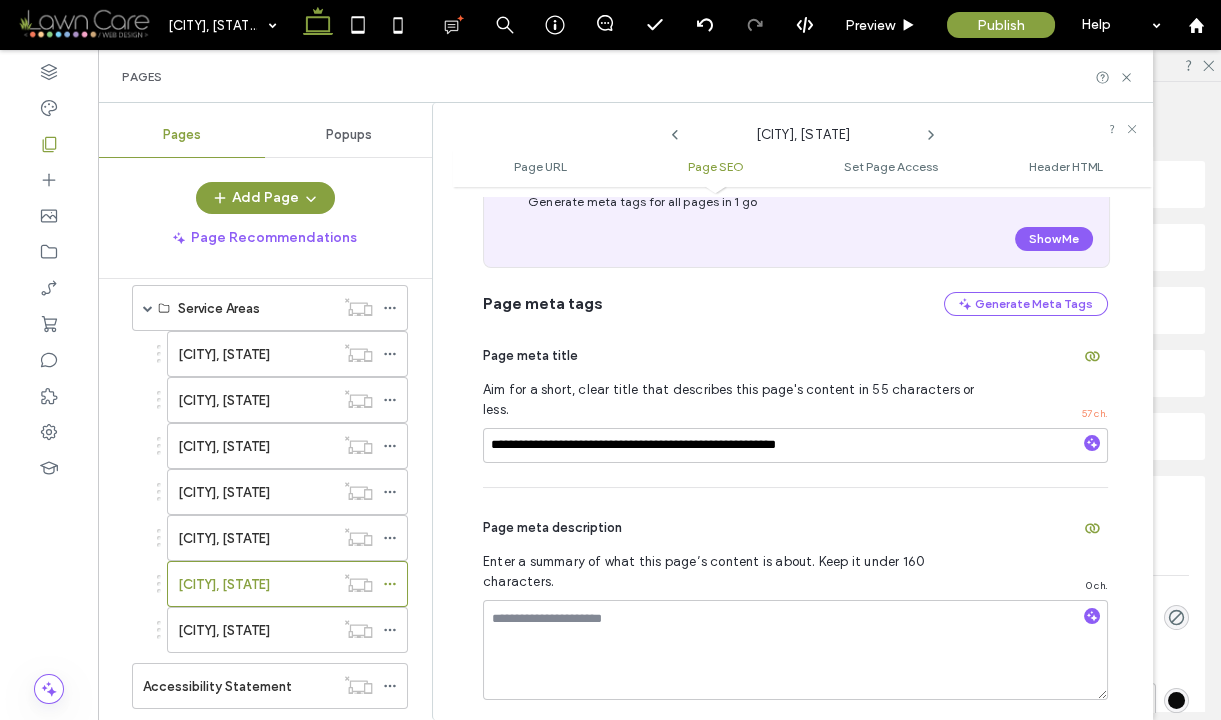 scroll, scrollTop: 525, scrollLeft: 0, axis: vertical 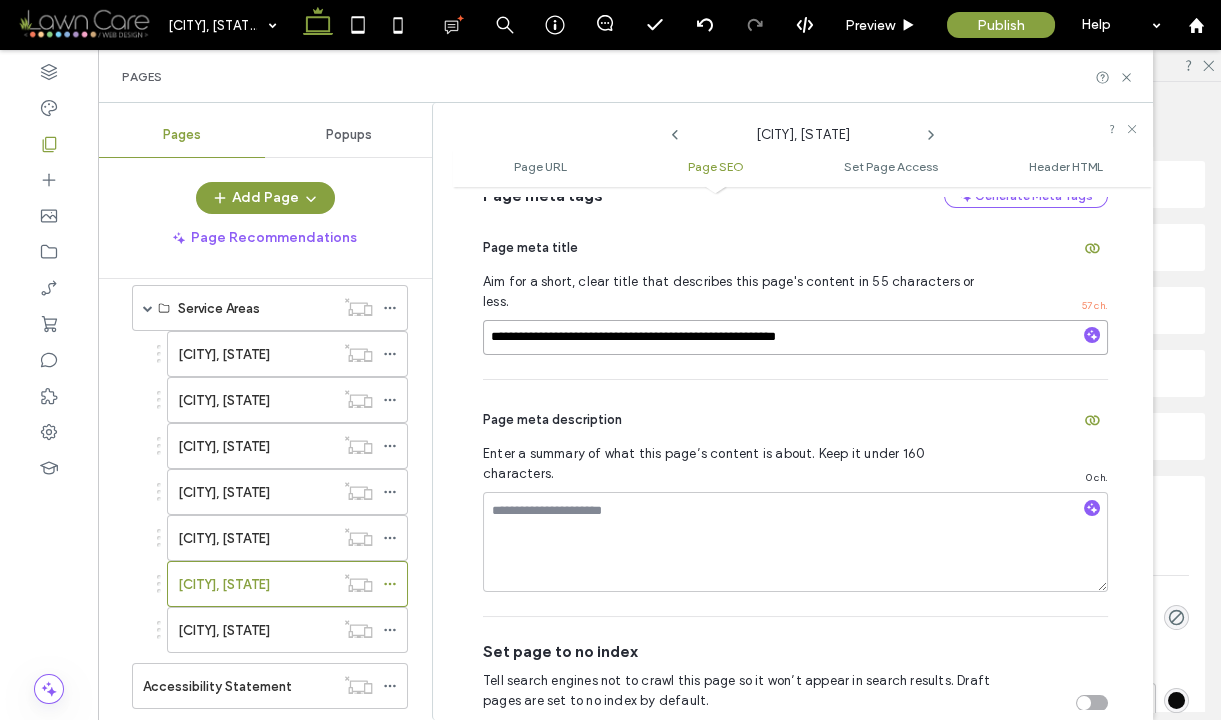 click on "**********" at bounding box center [795, 337] 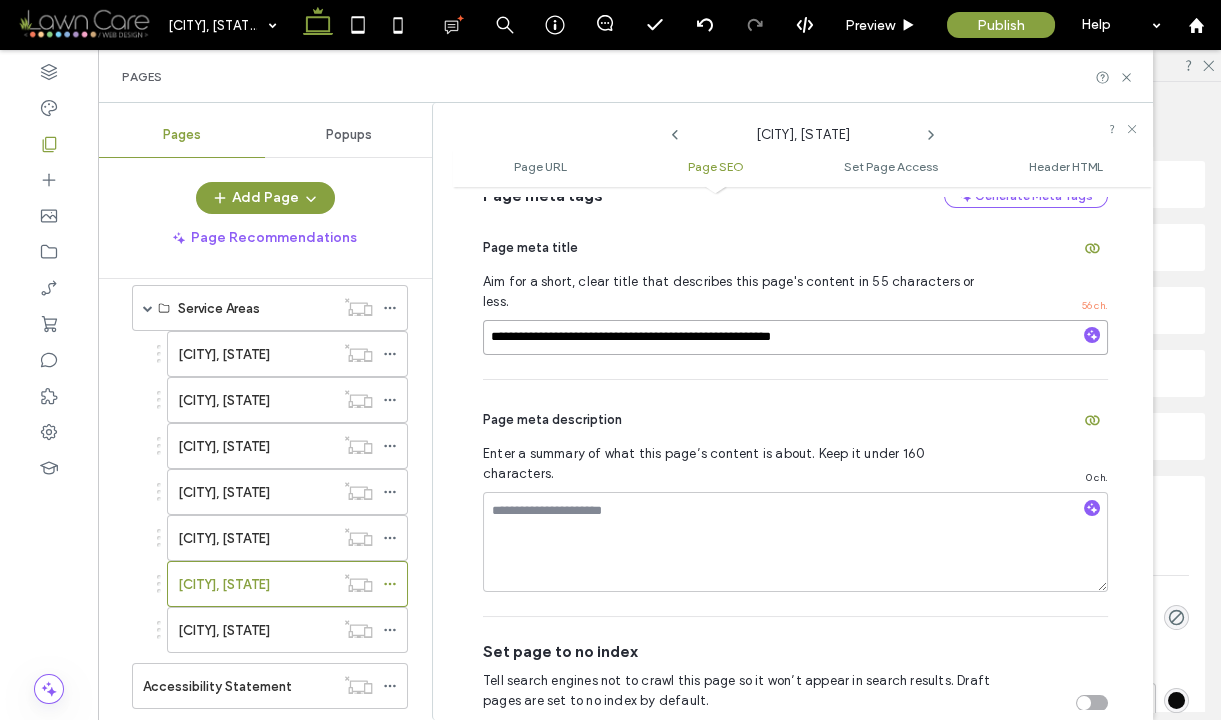 click on "**********" at bounding box center [795, 337] 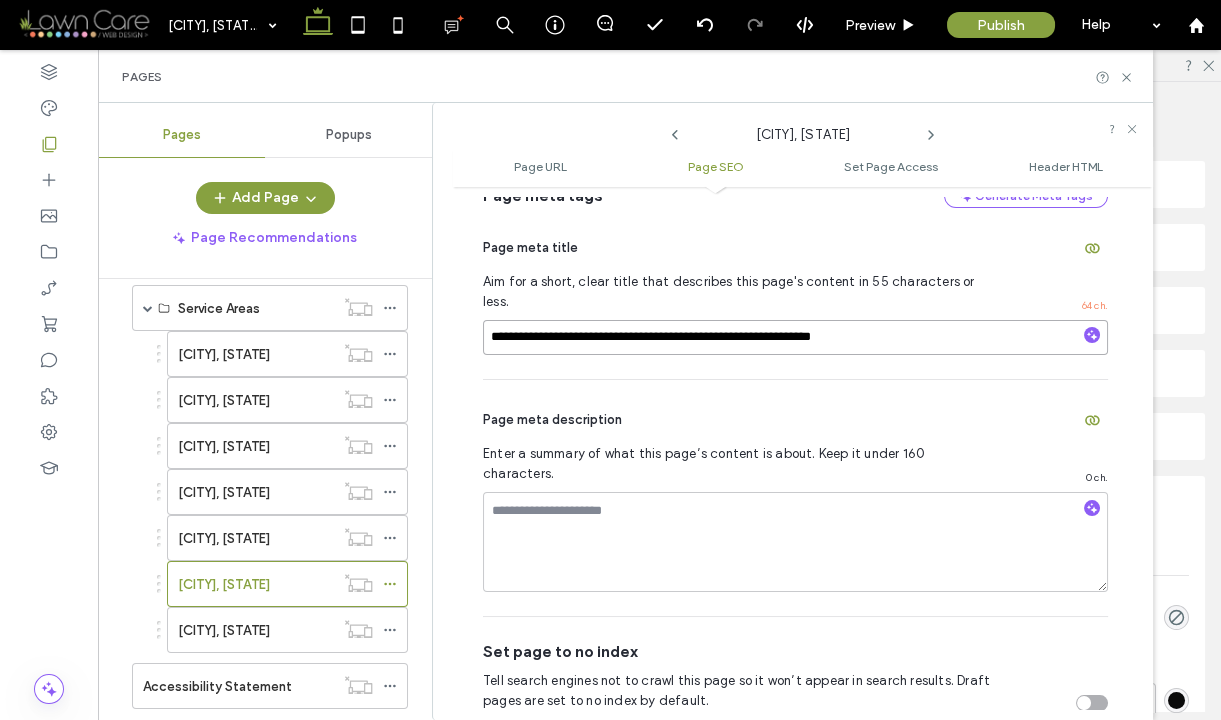 drag, startPoint x: 791, startPoint y: 327, endPoint x: 915, endPoint y: 330, distance: 124.036285 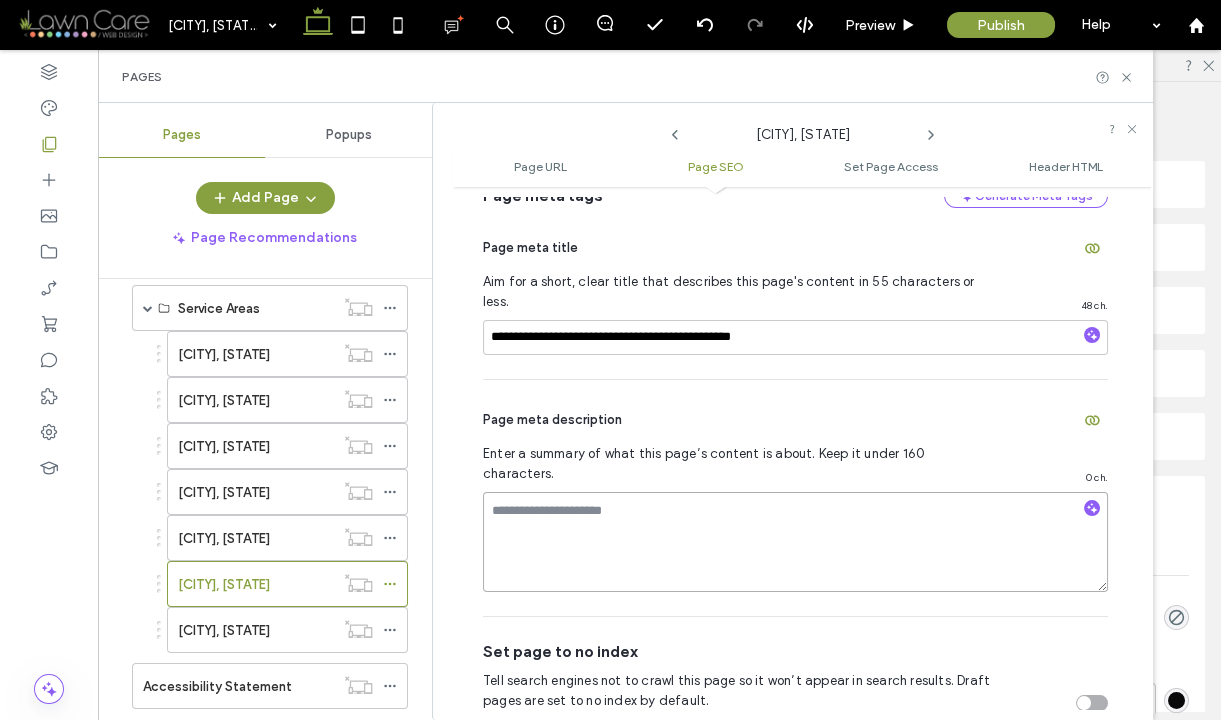click at bounding box center (795, 542) 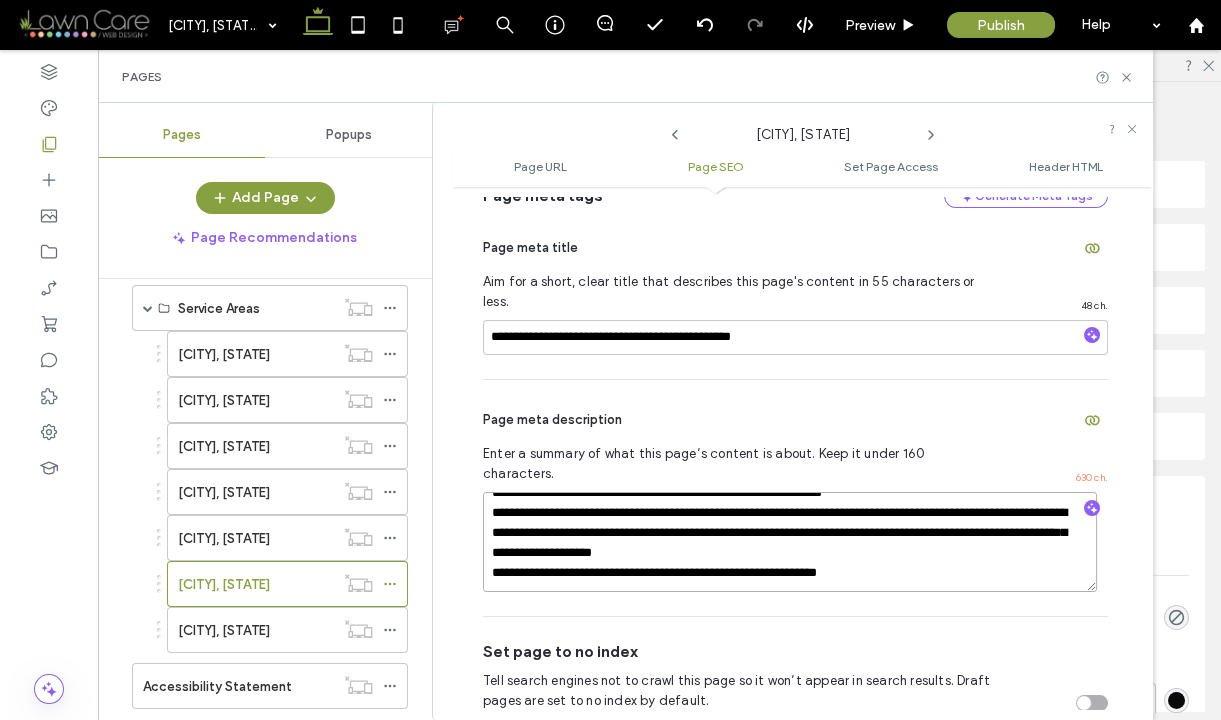 scroll, scrollTop: 130, scrollLeft: 0, axis: vertical 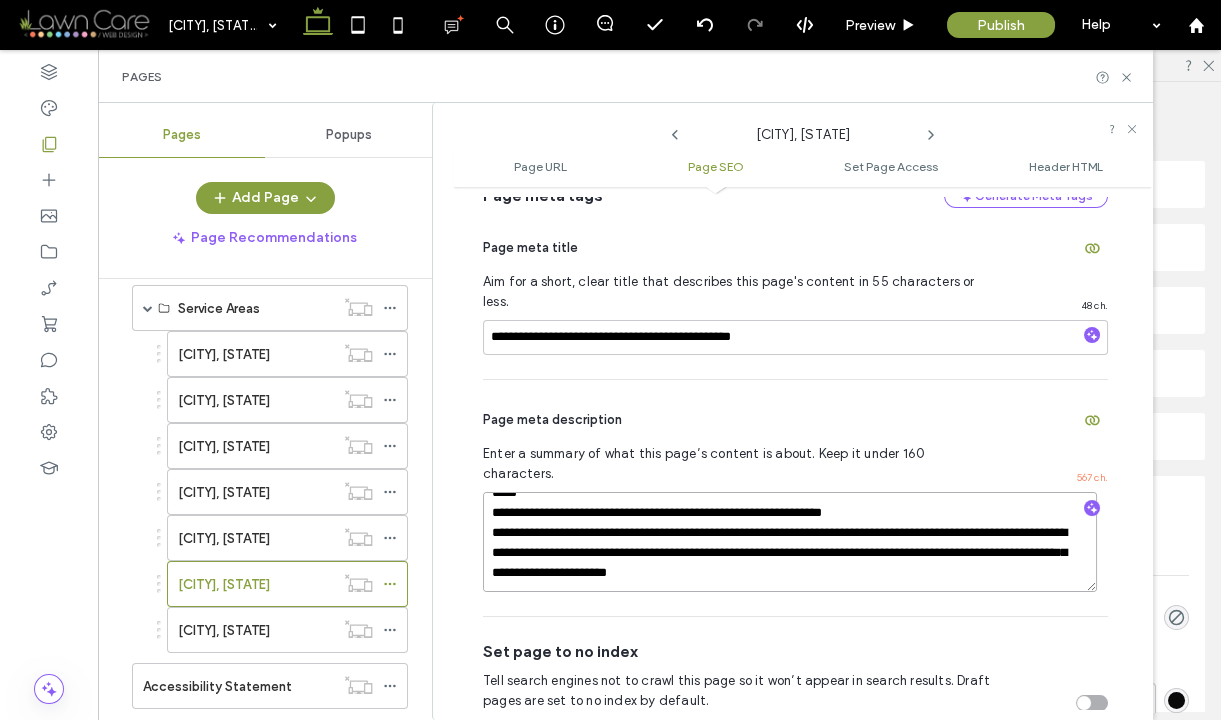 type on "**********" 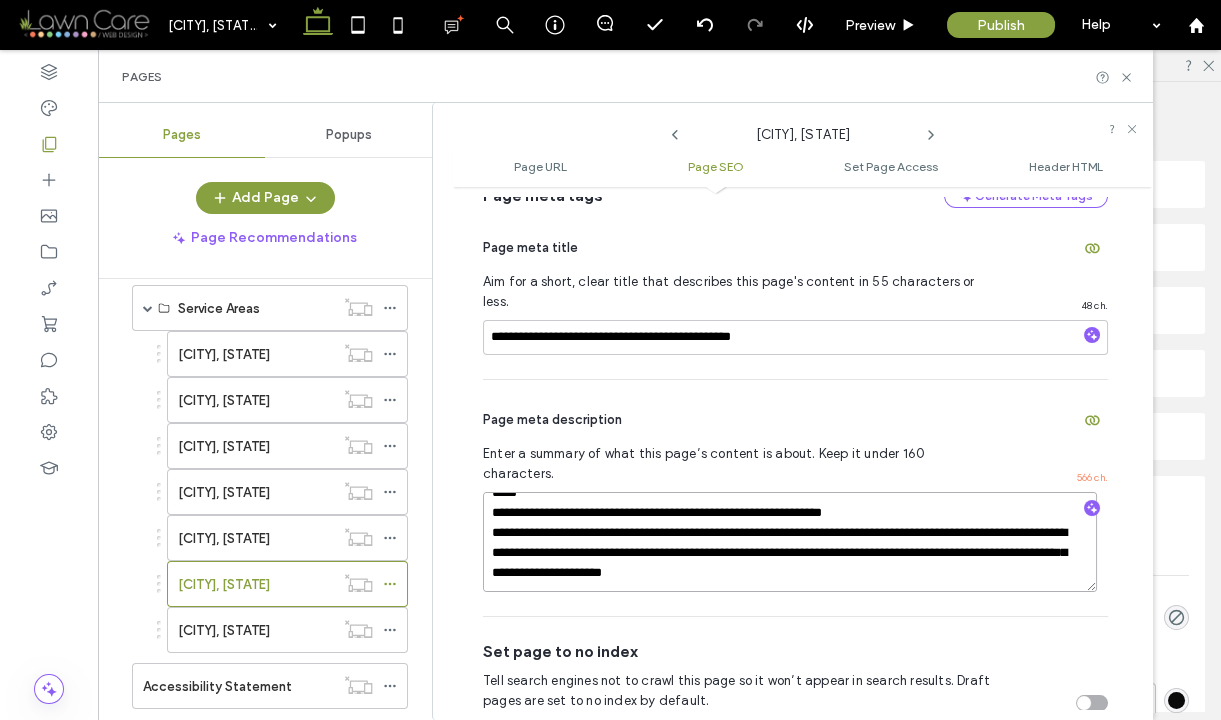 scroll, scrollTop: 88, scrollLeft: 0, axis: vertical 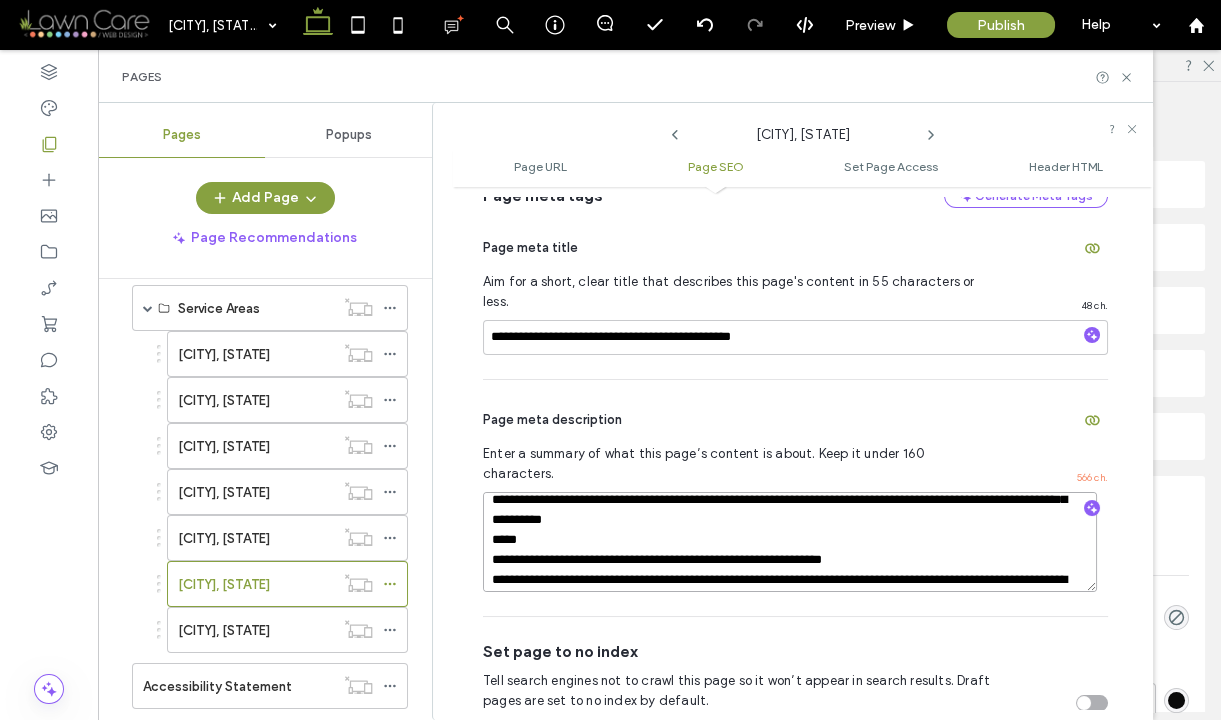drag, startPoint x: 916, startPoint y: 473, endPoint x: 568, endPoint y: 483, distance: 348.14365 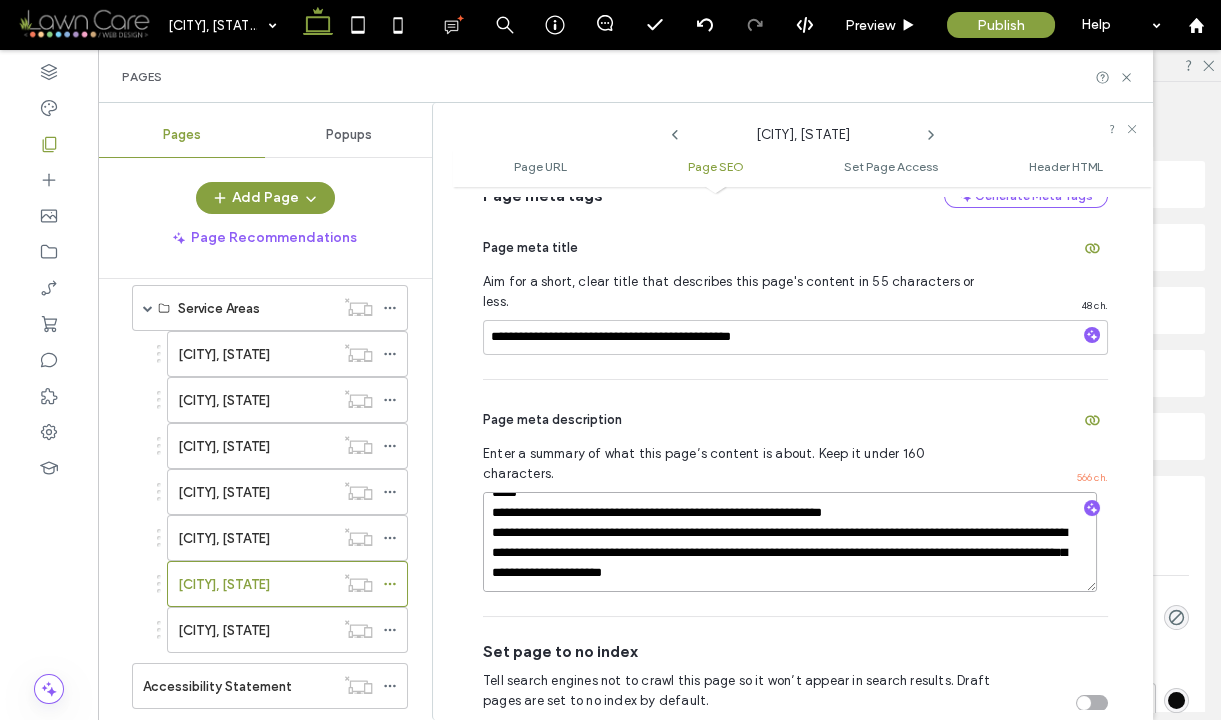 scroll, scrollTop: 79, scrollLeft: 0, axis: vertical 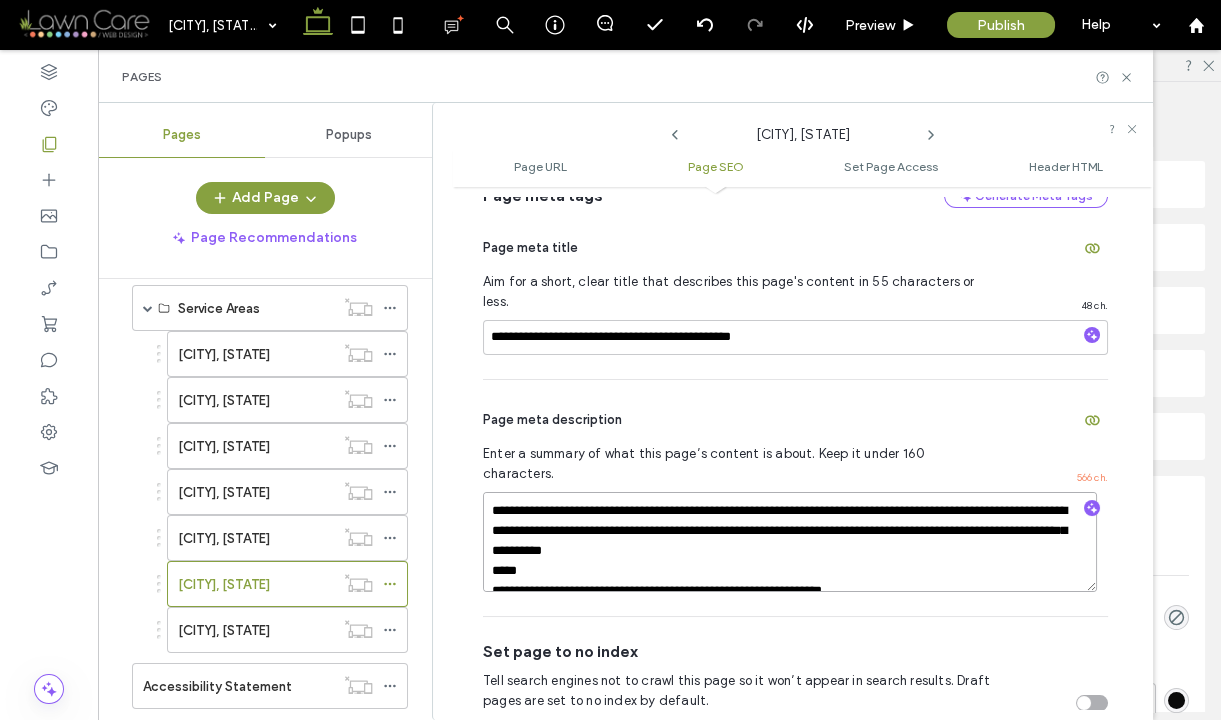 drag, startPoint x: 997, startPoint y: 517, endPoint x: 599, endPoint y: 460, distance: 402.06094 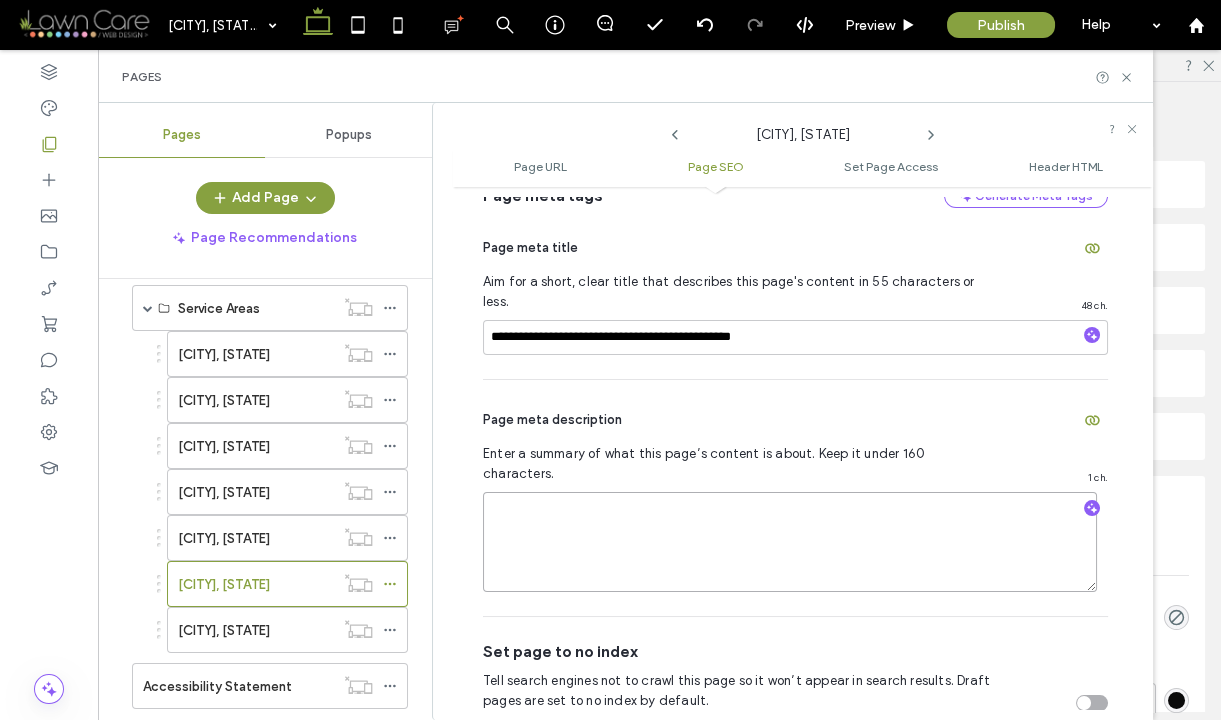 click at bounding box center [790, 542] 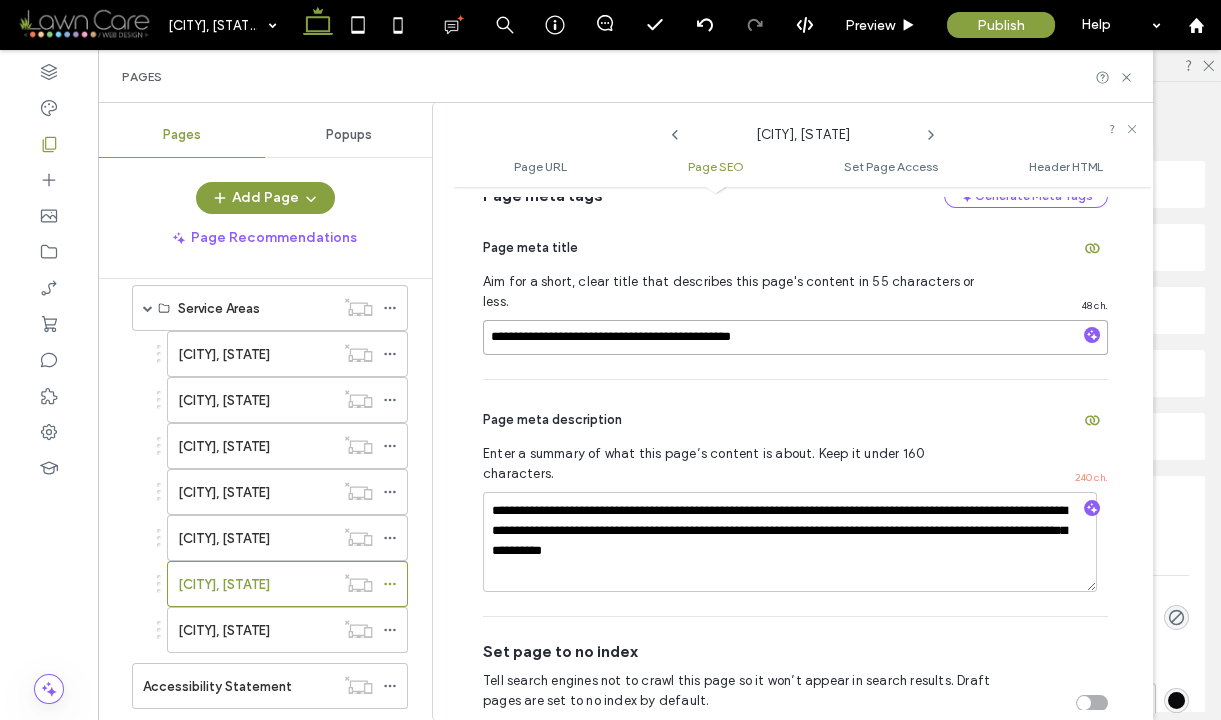 click on "**********" at bounding box center (795, 337) 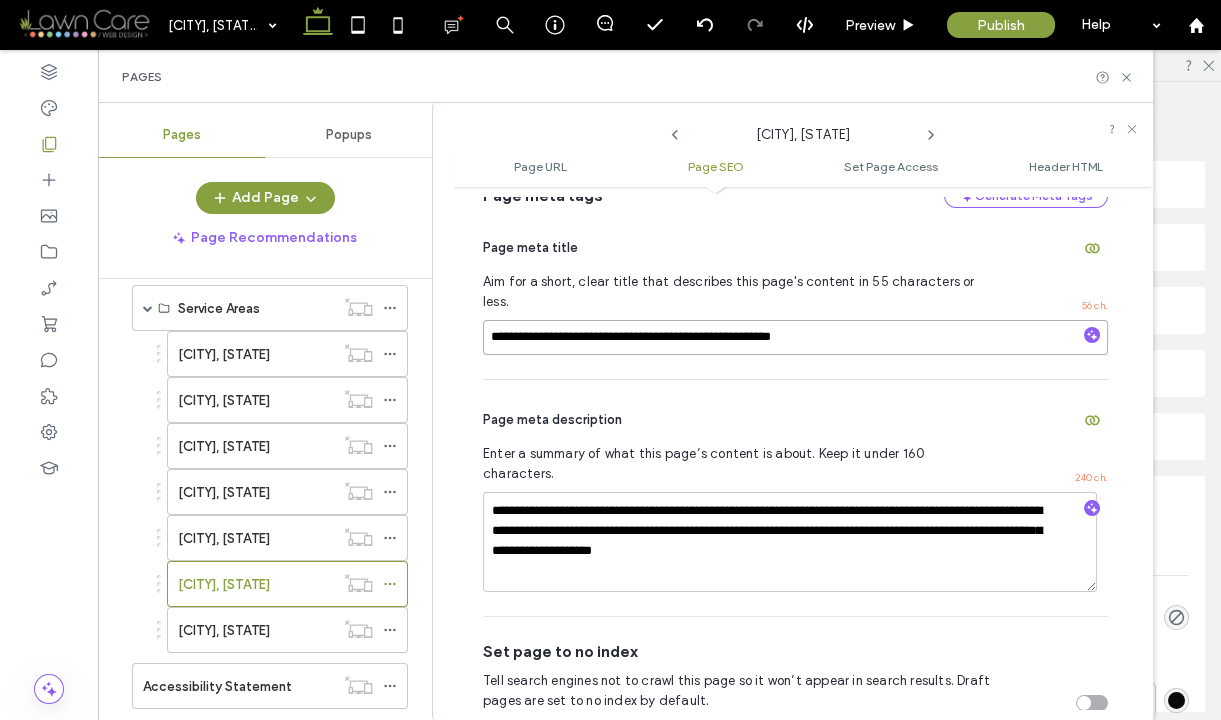 drag, startPoint x: 725, startPoint y: 326, endPoint x: 899, endPoint y: 336, distance: 174.28712 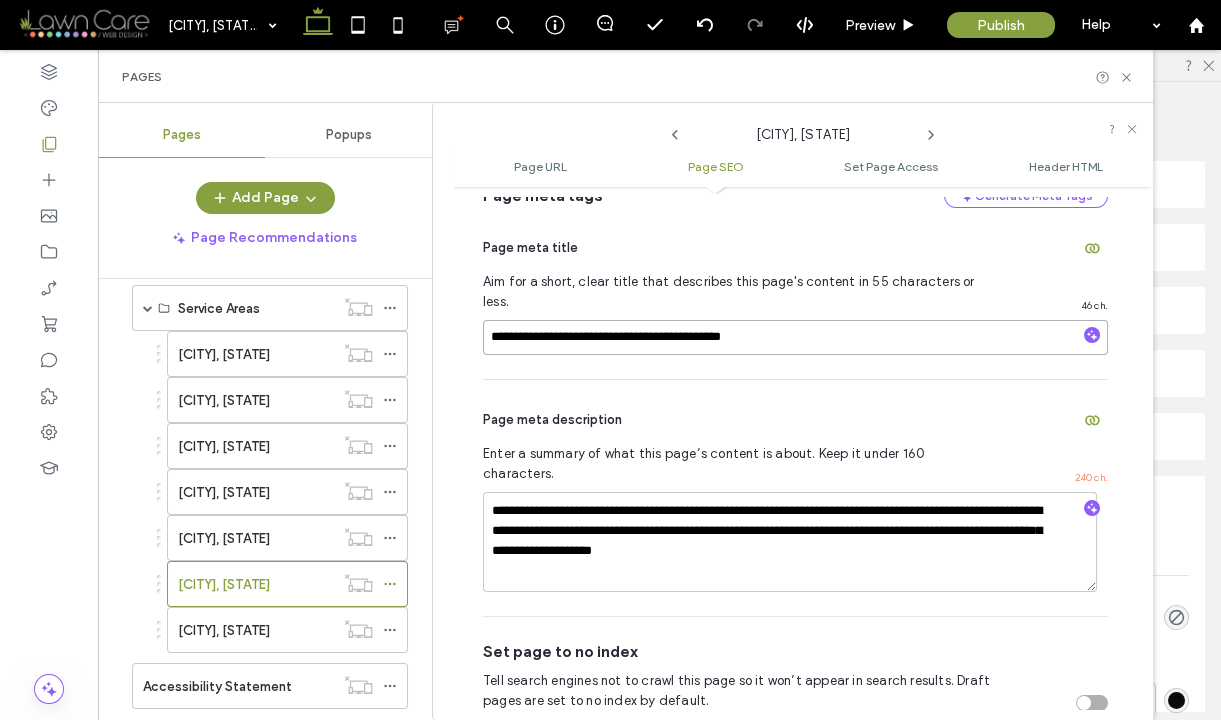 click on "**********" at bounding box center (795, 337) 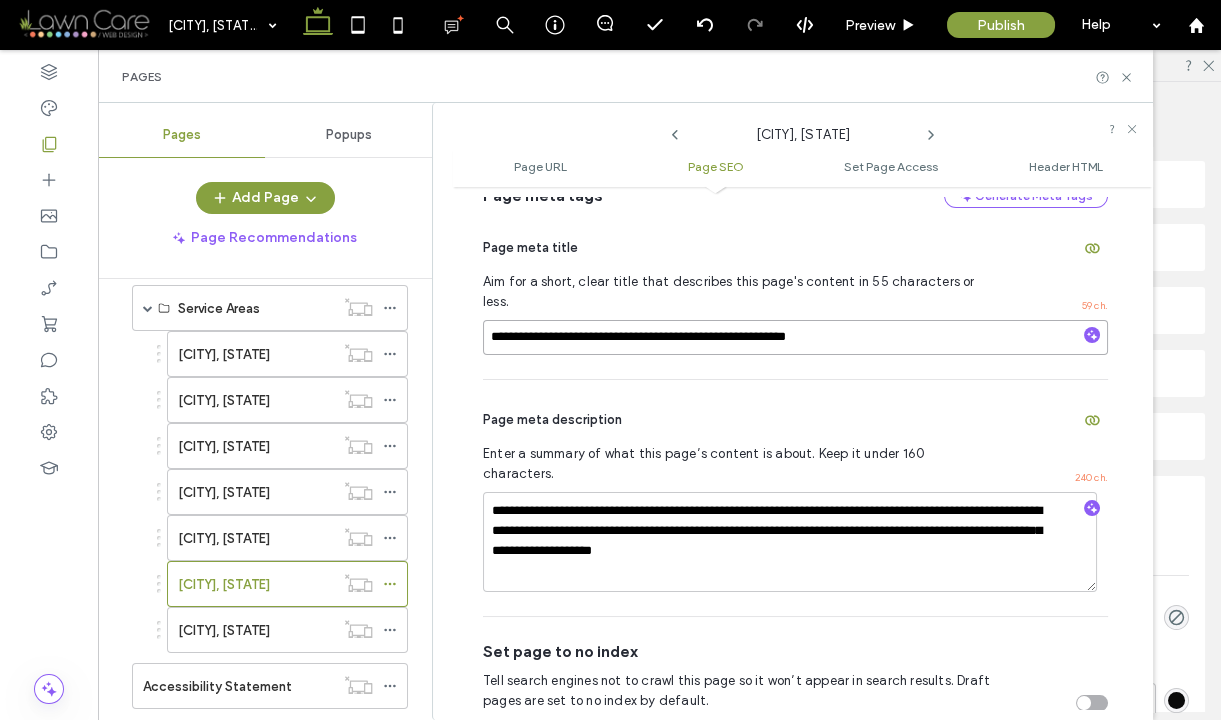 click on "**********" at bounding box center (795, 337) 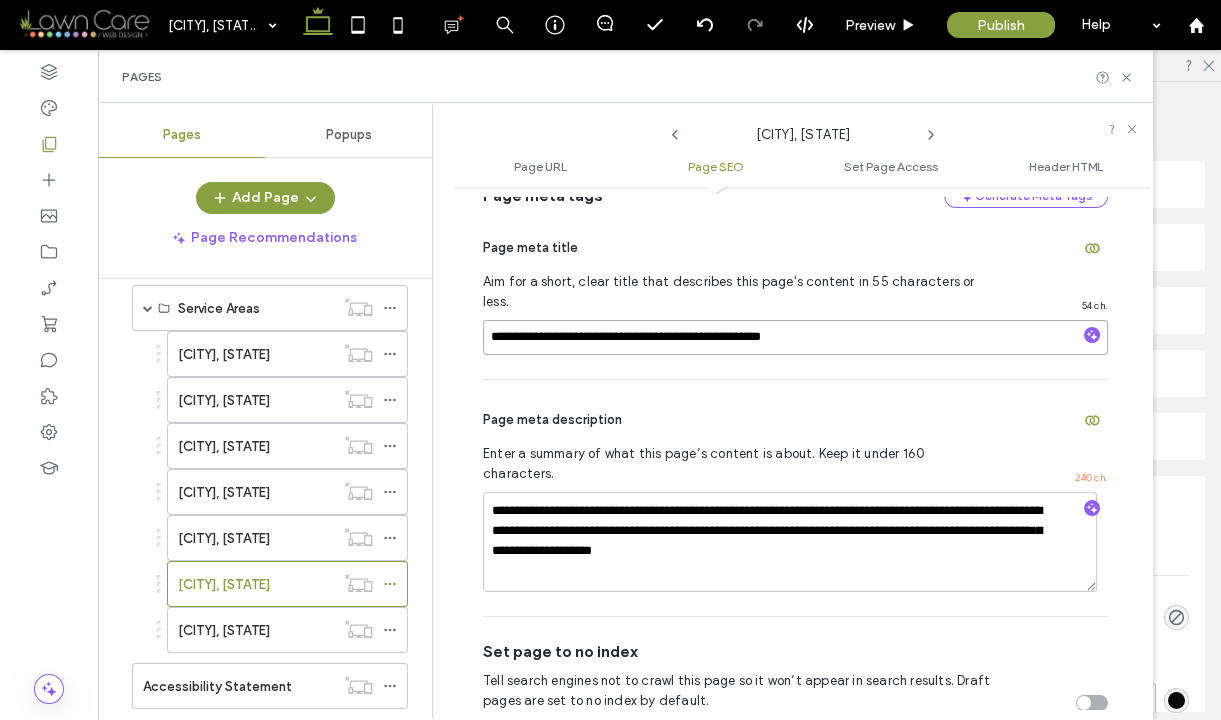 click on "**********" at bounding box center (795, 337) 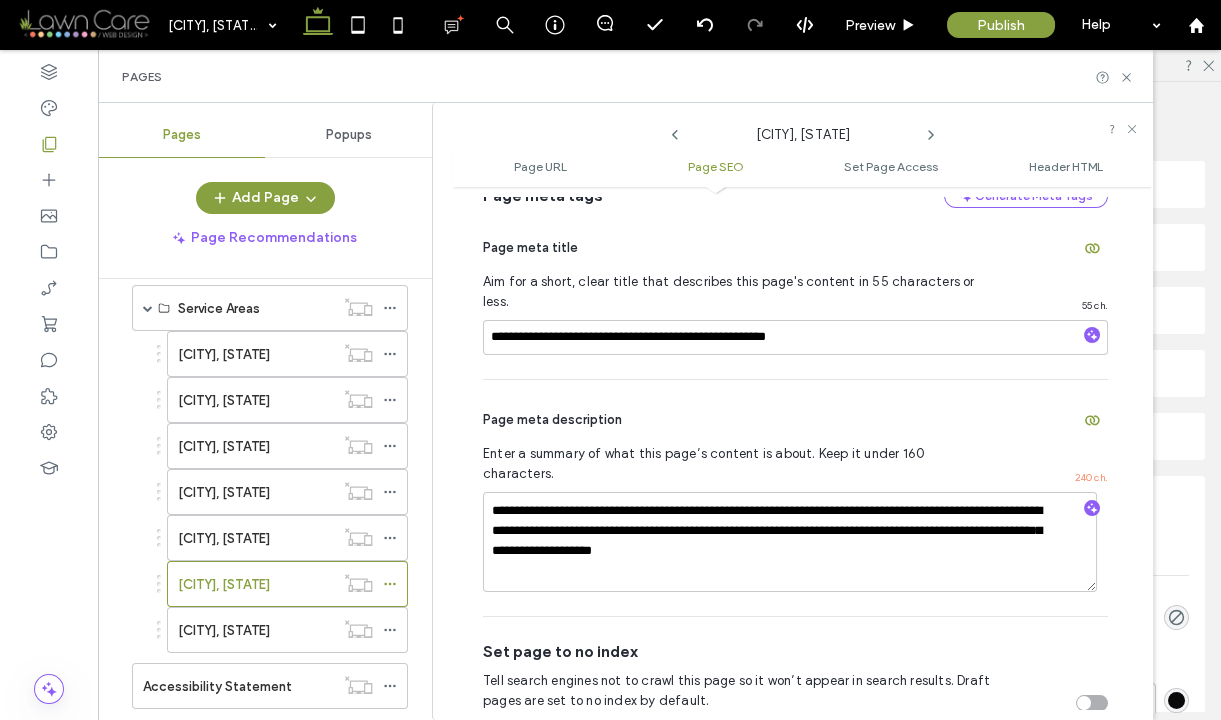click 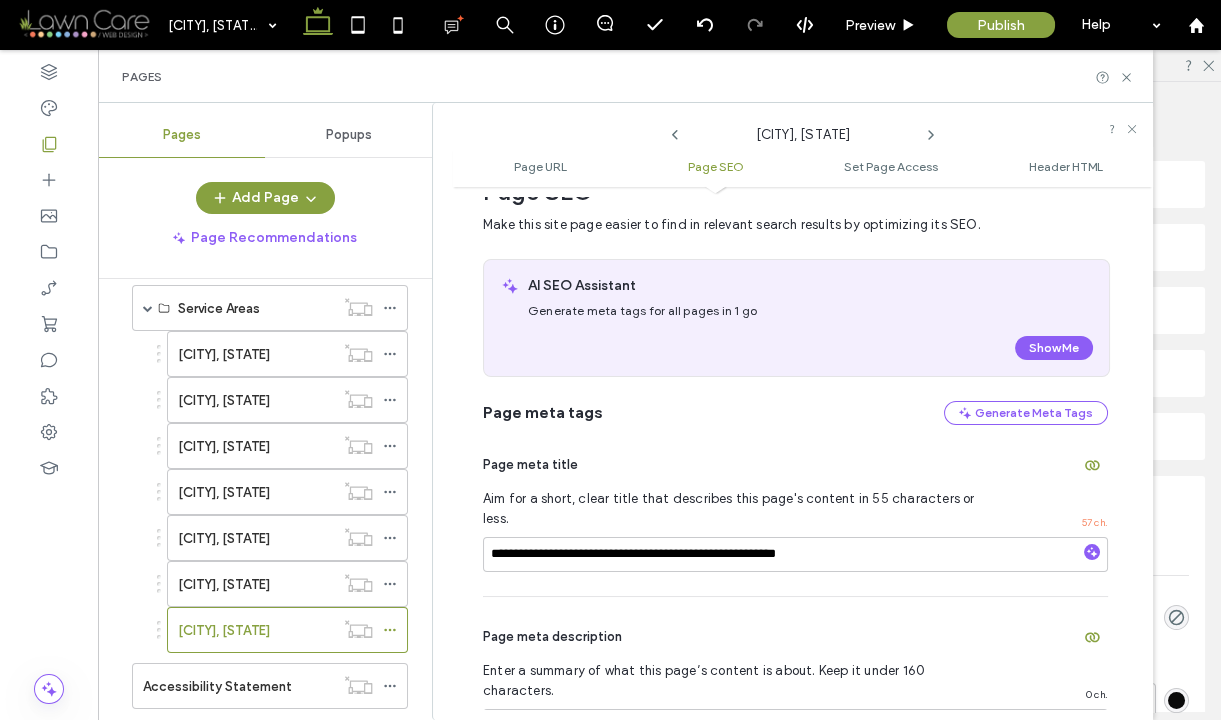 scroll, scrollTop: 310, scrollLeft: 0, axis: vertical 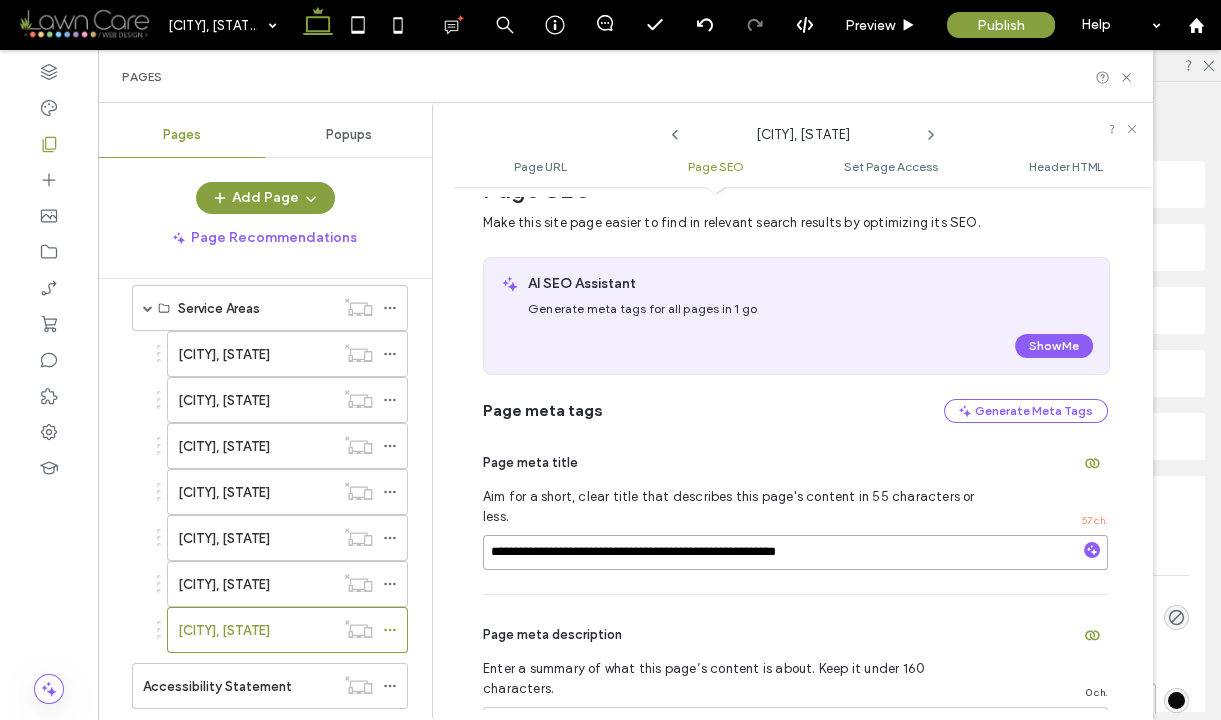 click on "**********" at bounding box center (795, 552) 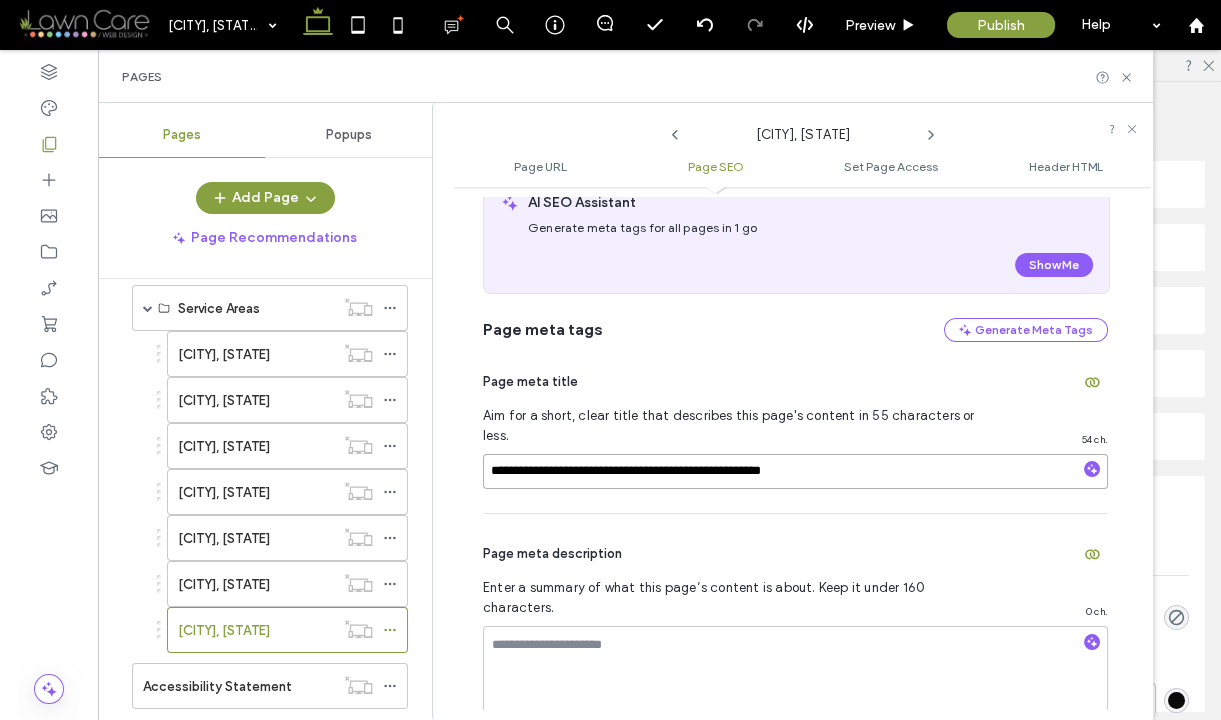 scroll, scrollTop: 431, scrollLeft: 0, axis: vertical 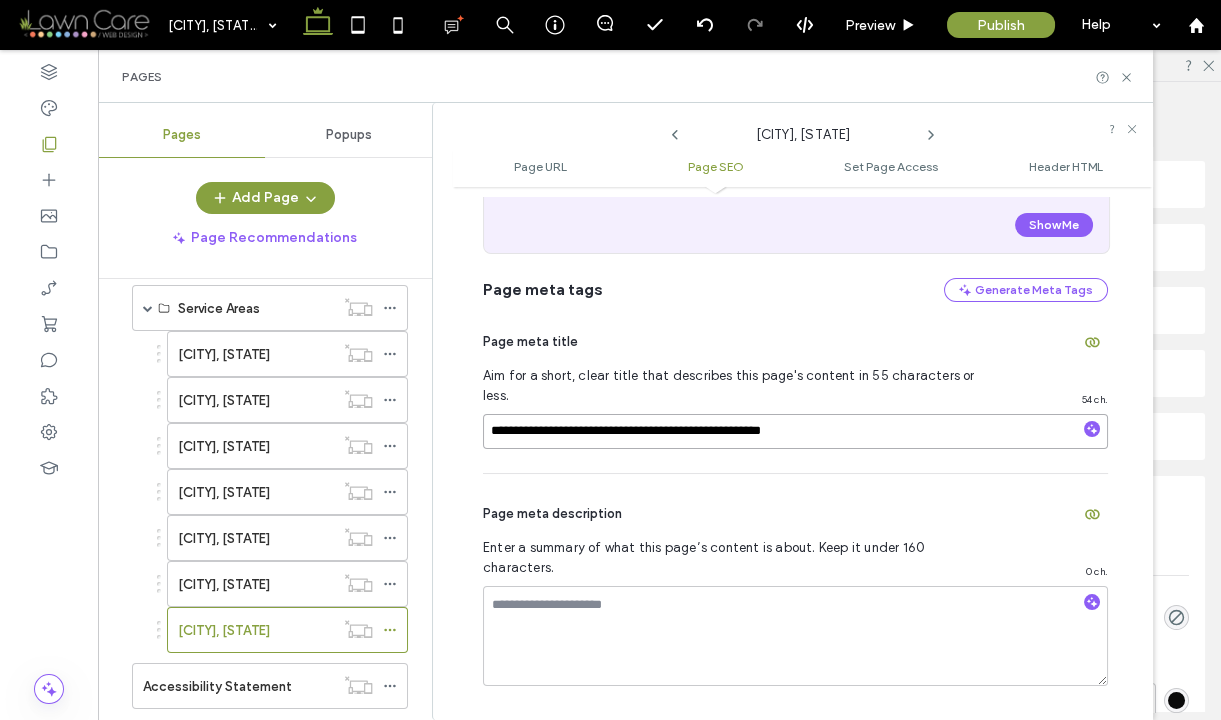 click on "**********" at bounding box center (795, 431) 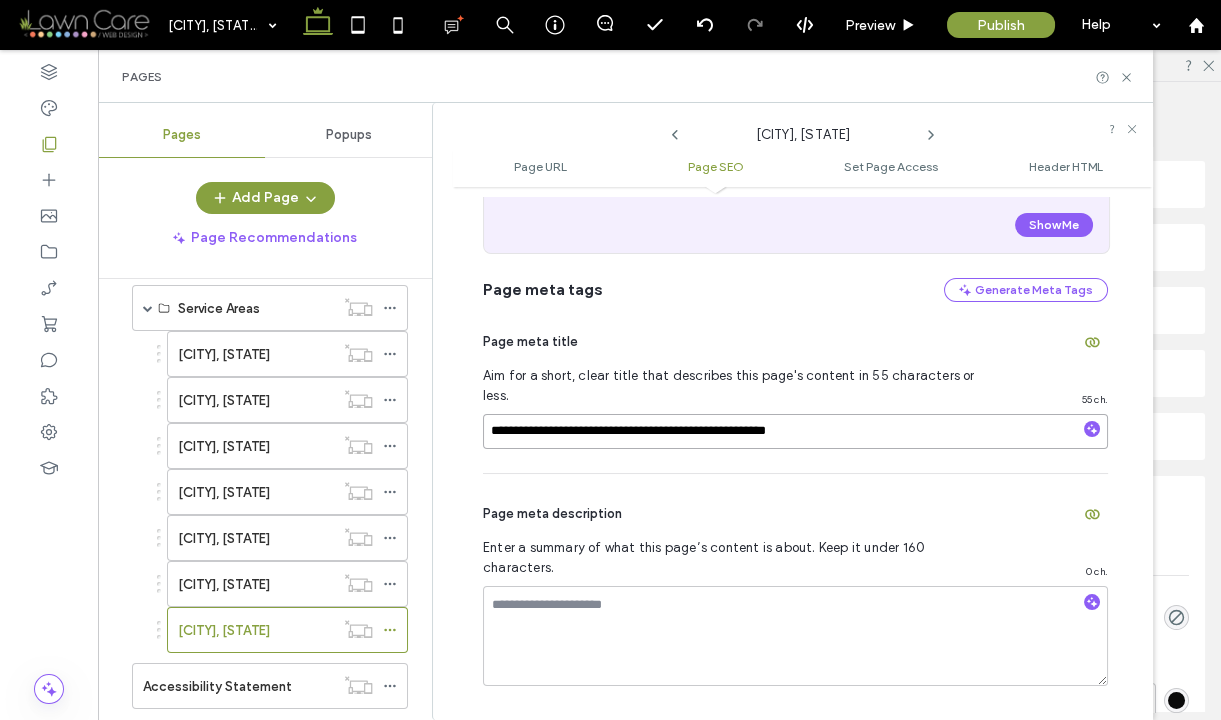 type on "**********" 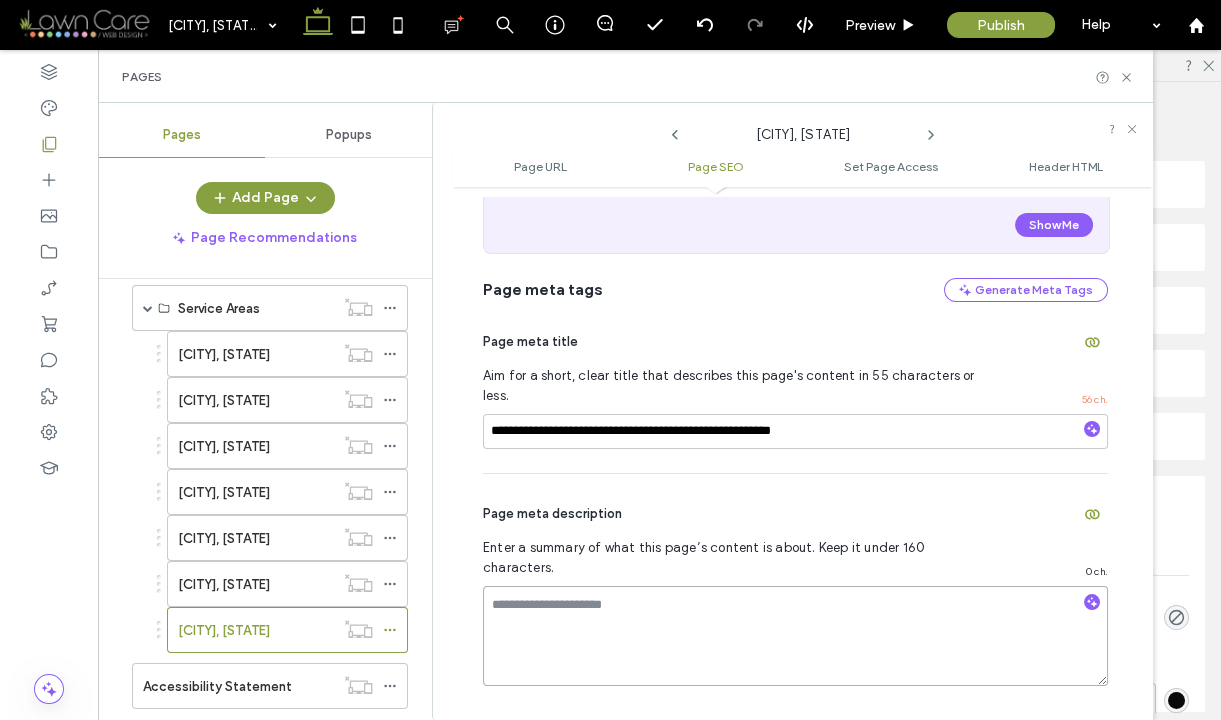 click at bounding box center [795, 636] 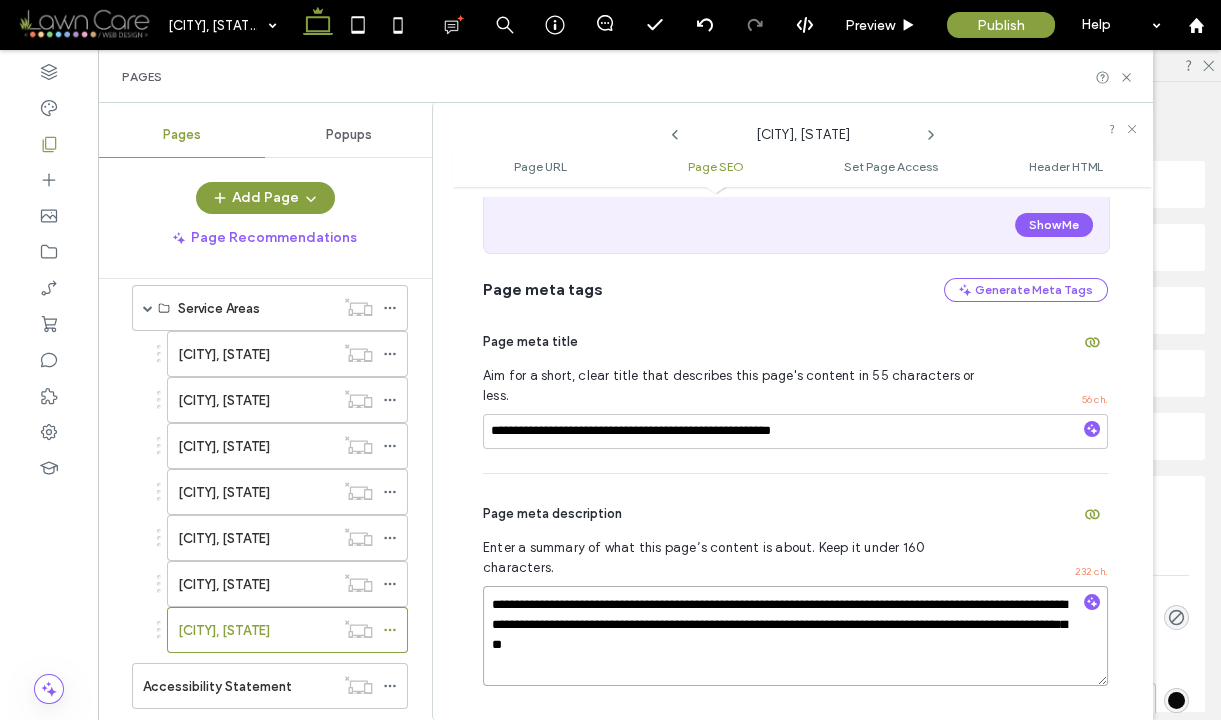 drag, startPoint x: 557, startPoint y: 572, endPoint x: 464, endPoint y: 573, distance: 93.00538 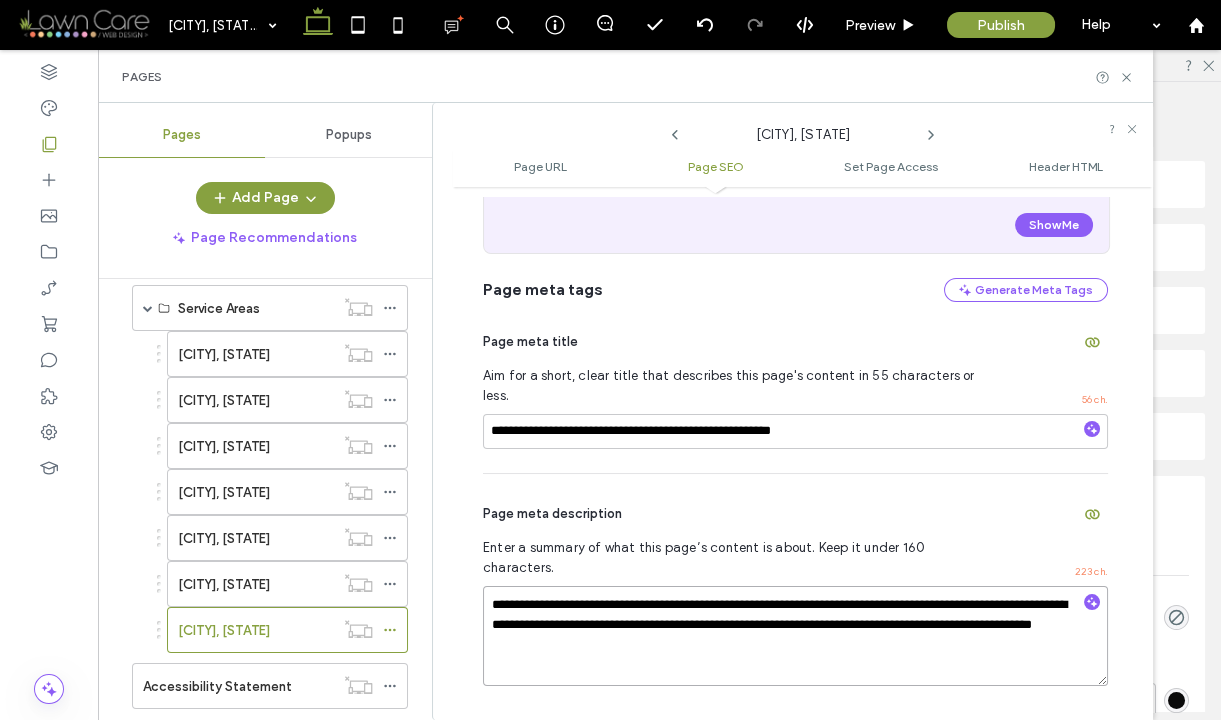 click on "**********" at bounding box center (795, 636) 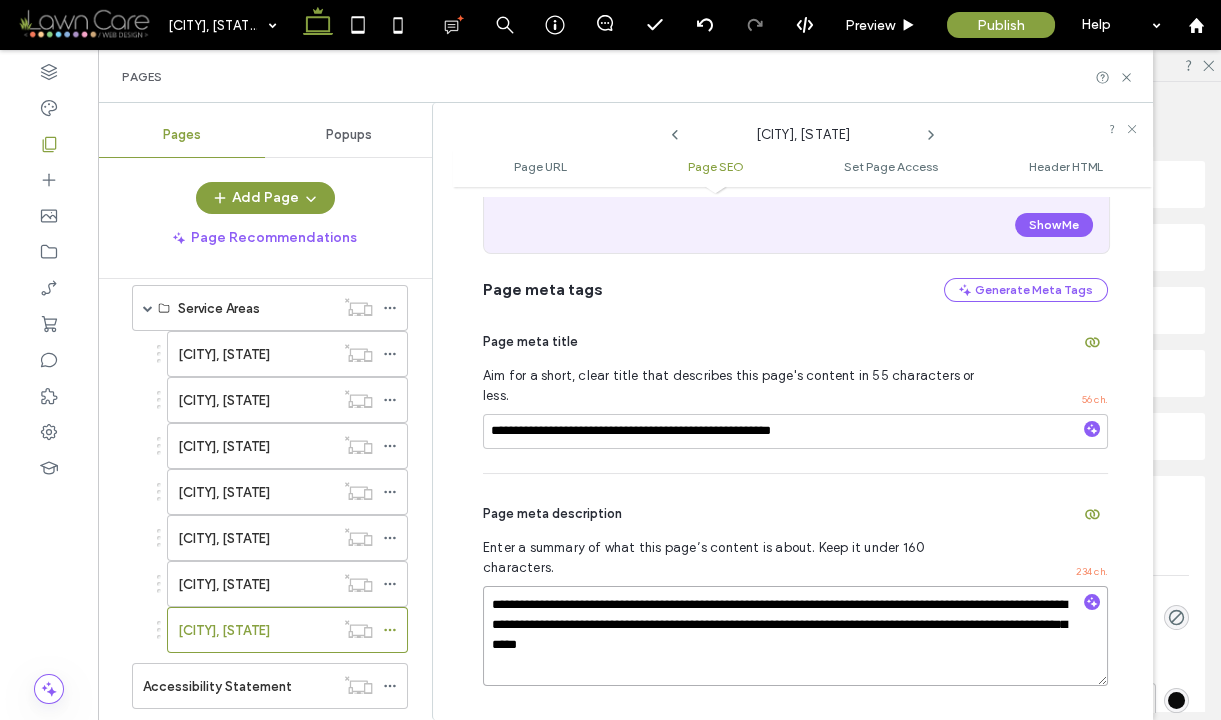 type on "**********" 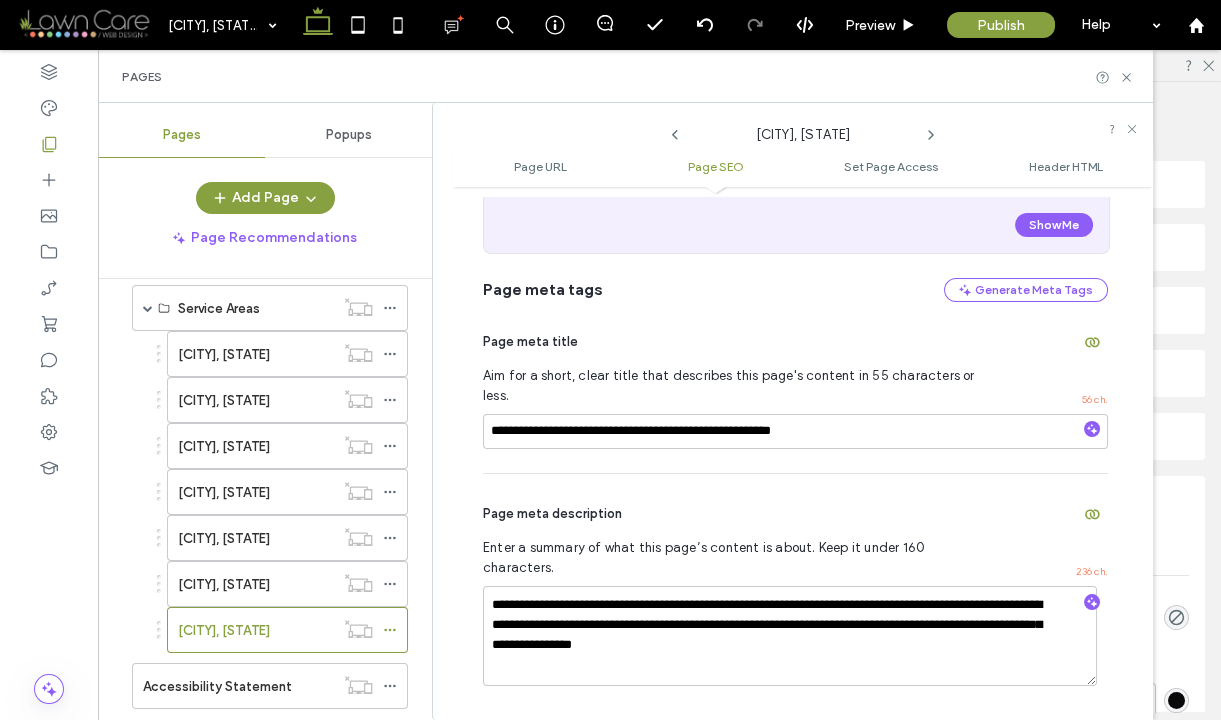 click 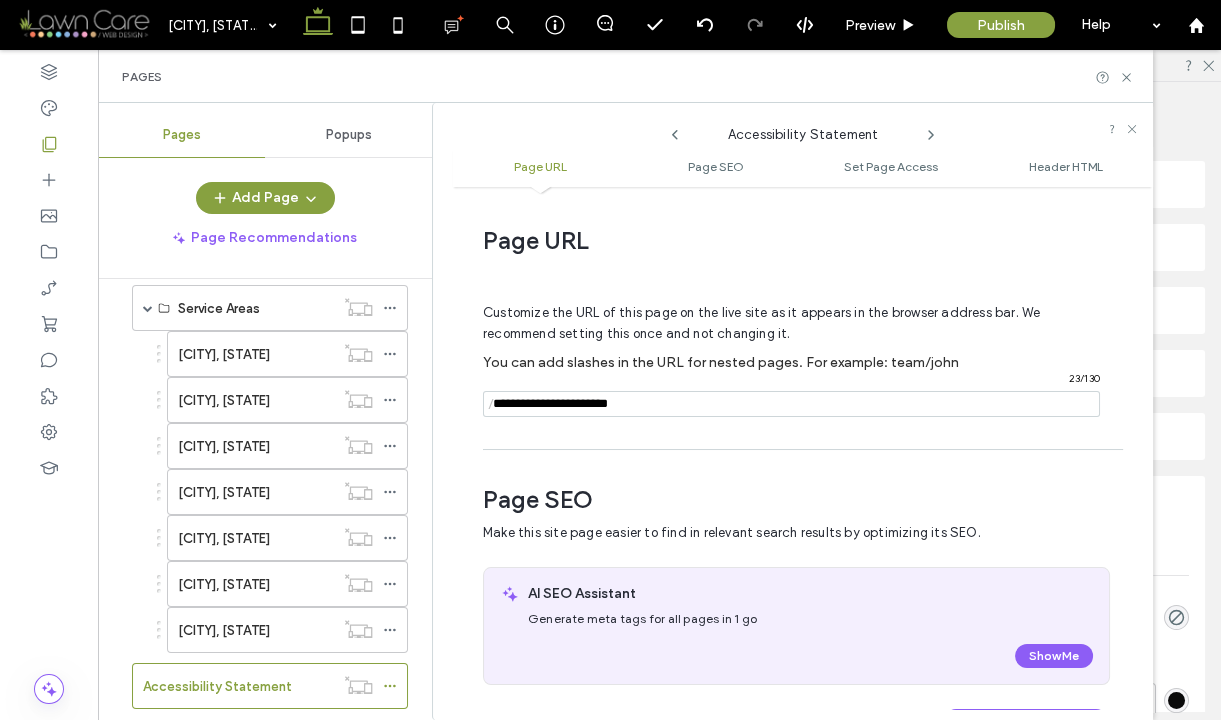 scroll, scrollTop: 282, scrollLeft: 0, axis: vertical 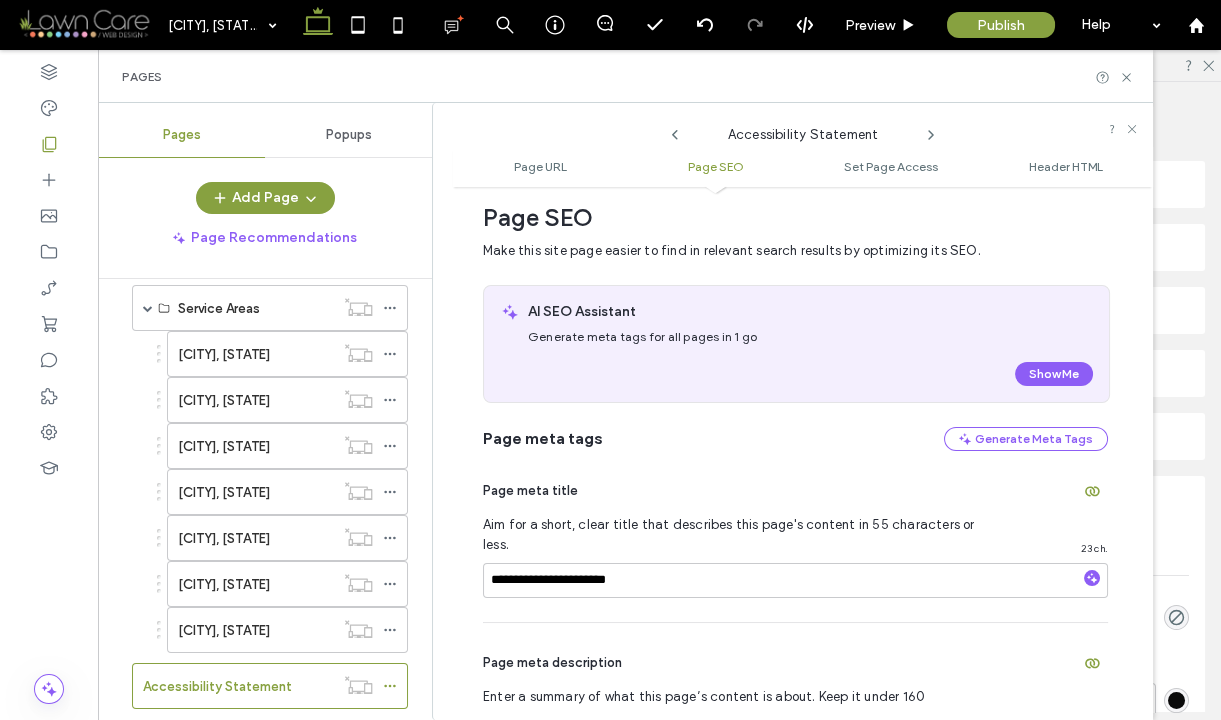 click 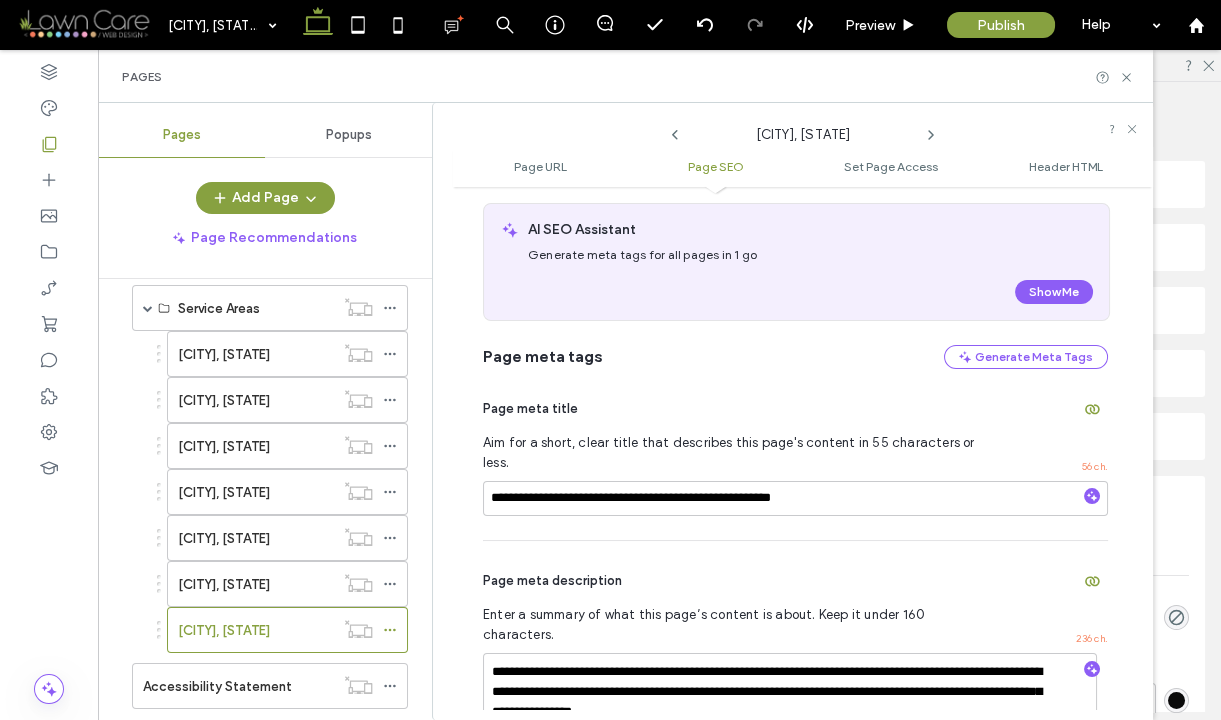 scroll, scrollTop: 365, scrollLeft: 0, axis: vertical 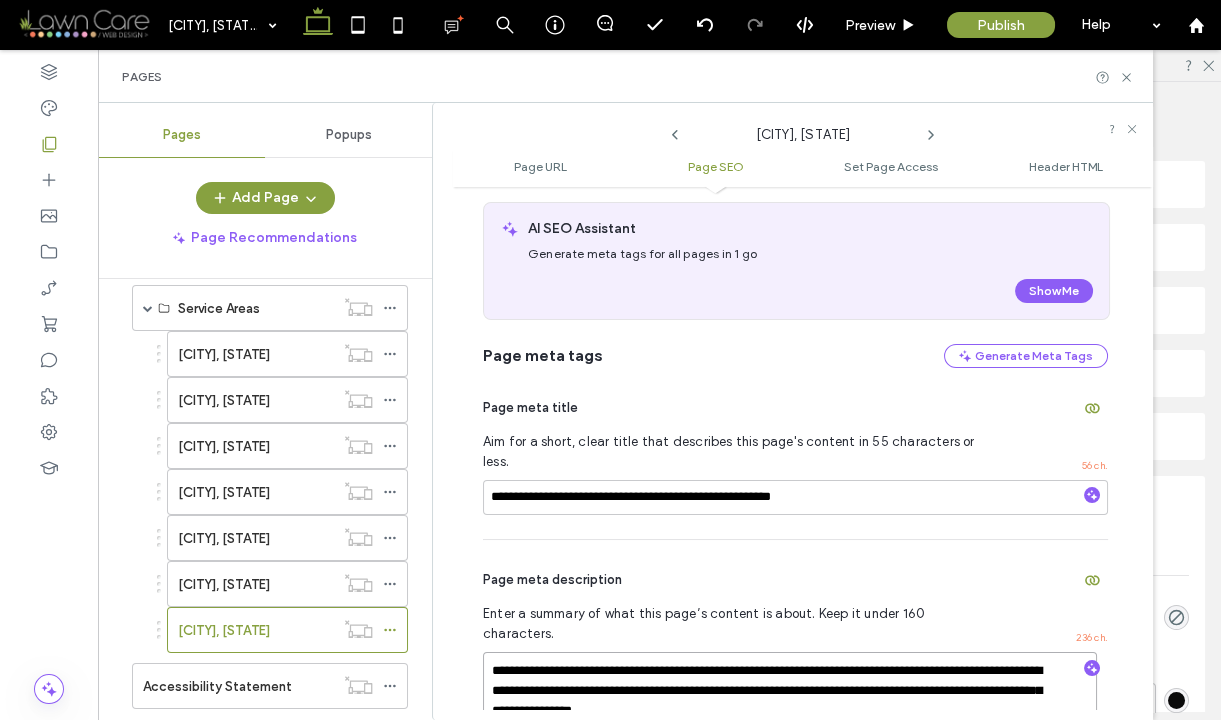 click on "**********" at bounding box center [790, 702] 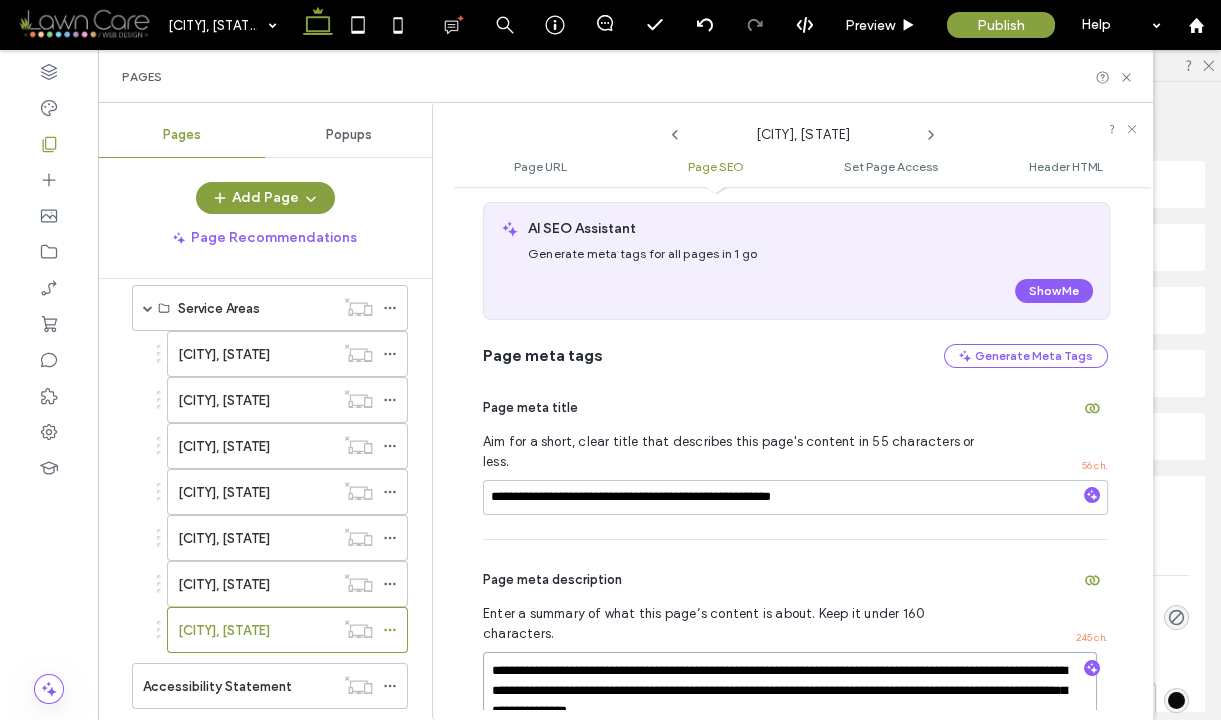 type on "**********" 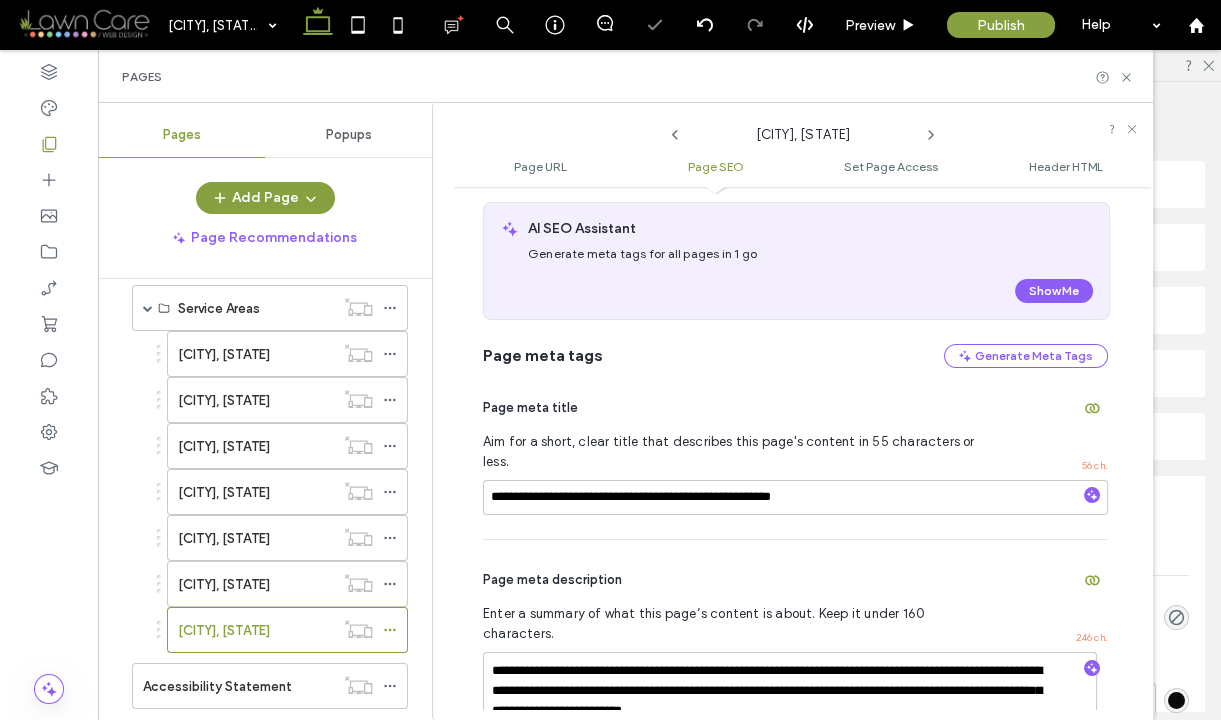 click 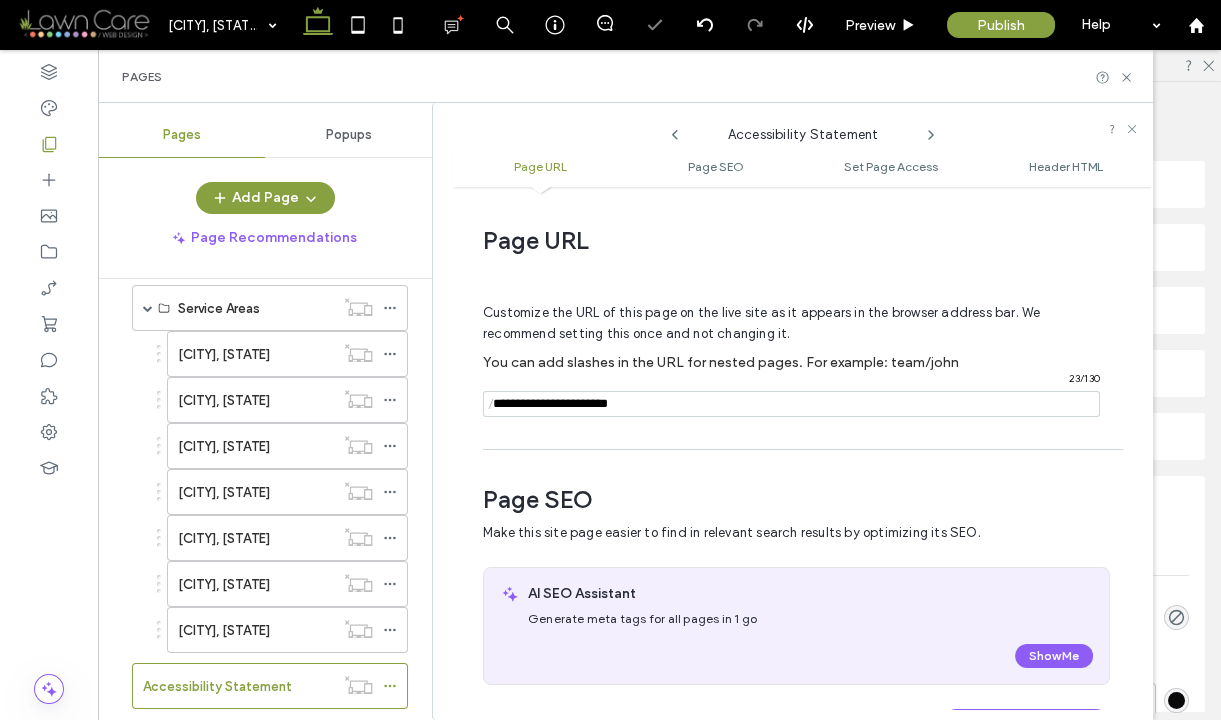 scroll, scrollTop: 282, scrollLeft: 0, axis: vertical 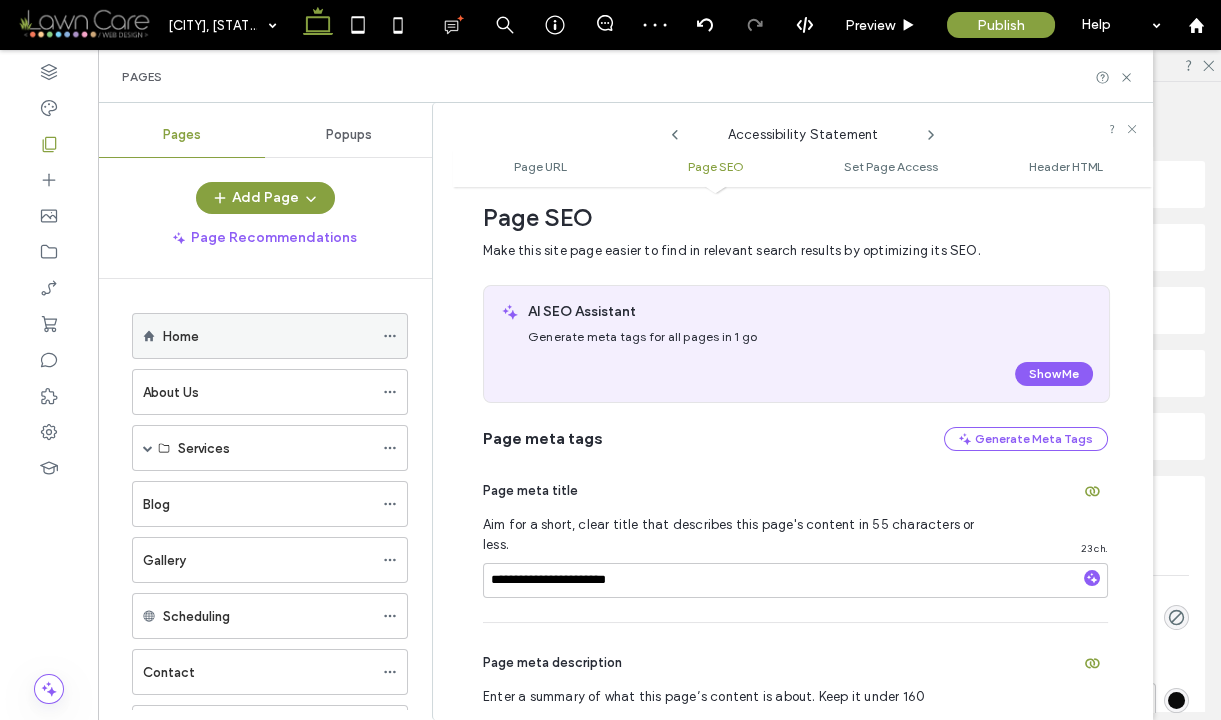 click 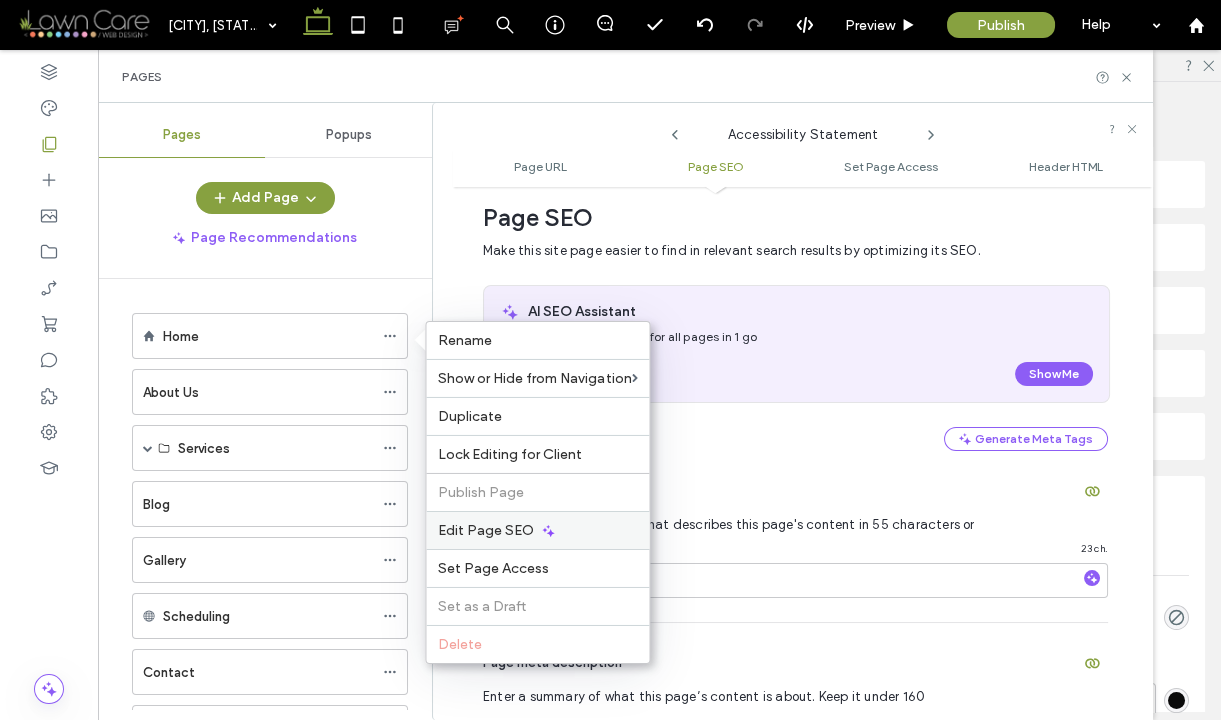click on "Edit Page SEO" at bounding box center [486, 530] 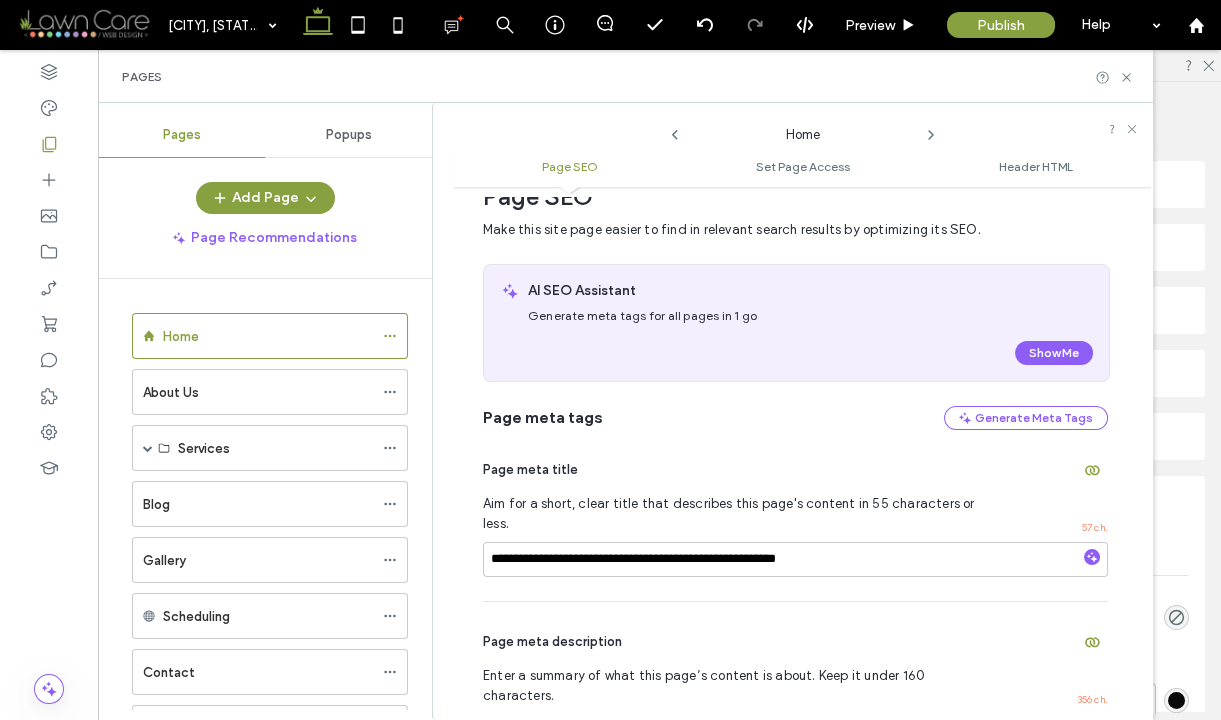 scroll, scrollTop: 79, scrollLeft: 0, axis: vertical 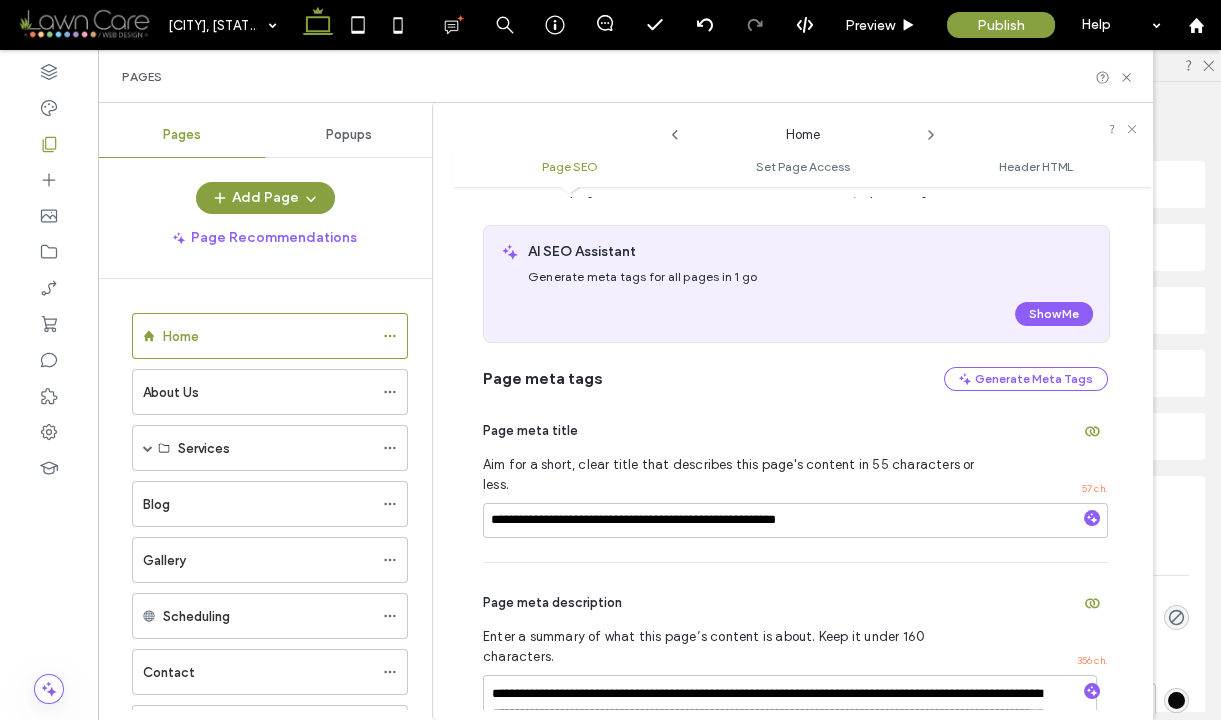 click 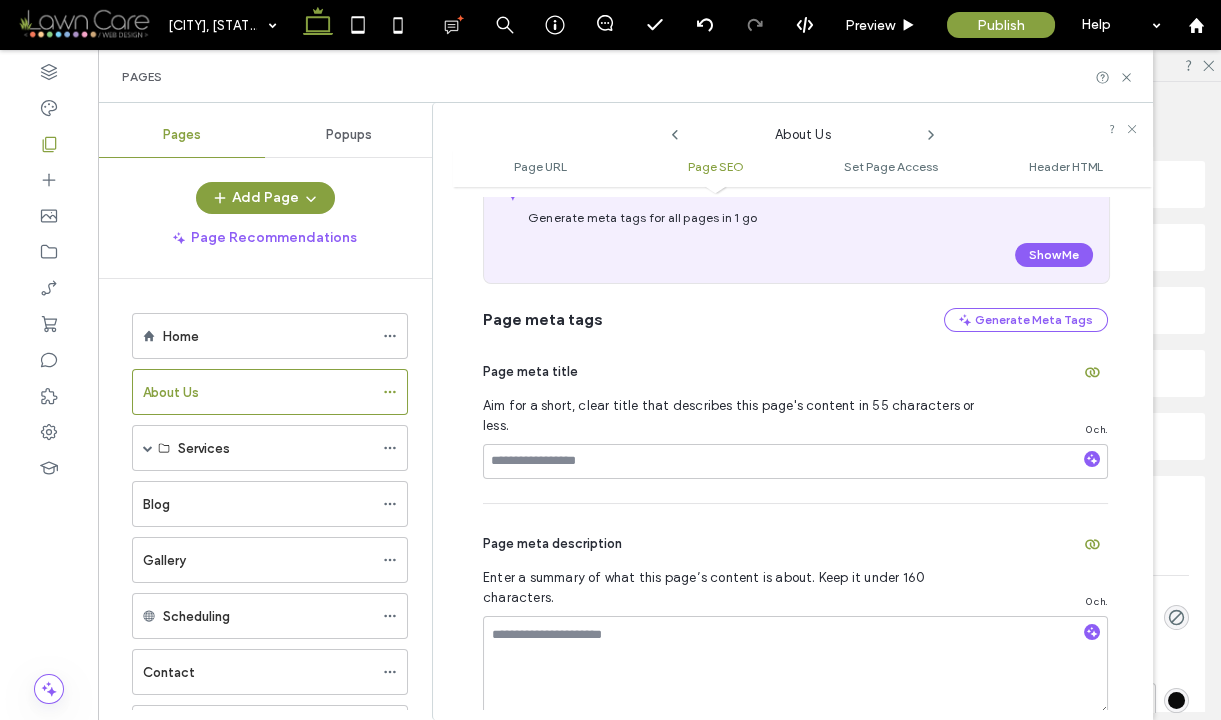 scroll, scrollTop: 424, scrollLeft: 0, axis: vertical 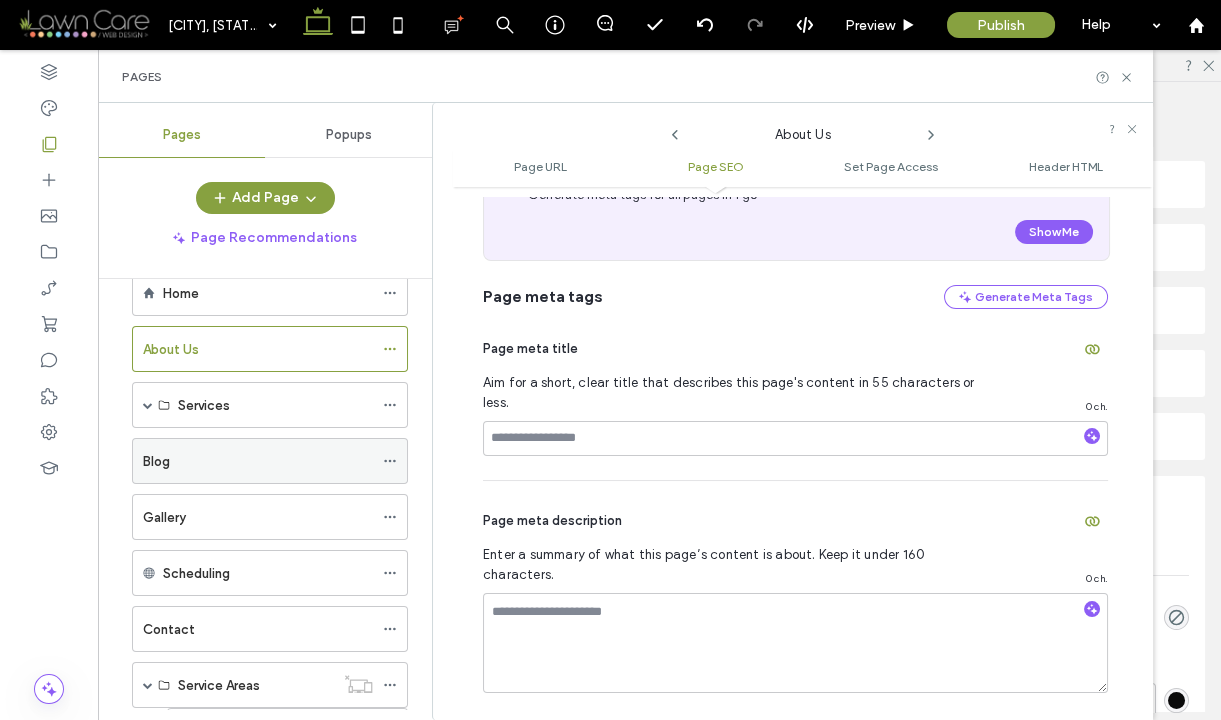 click 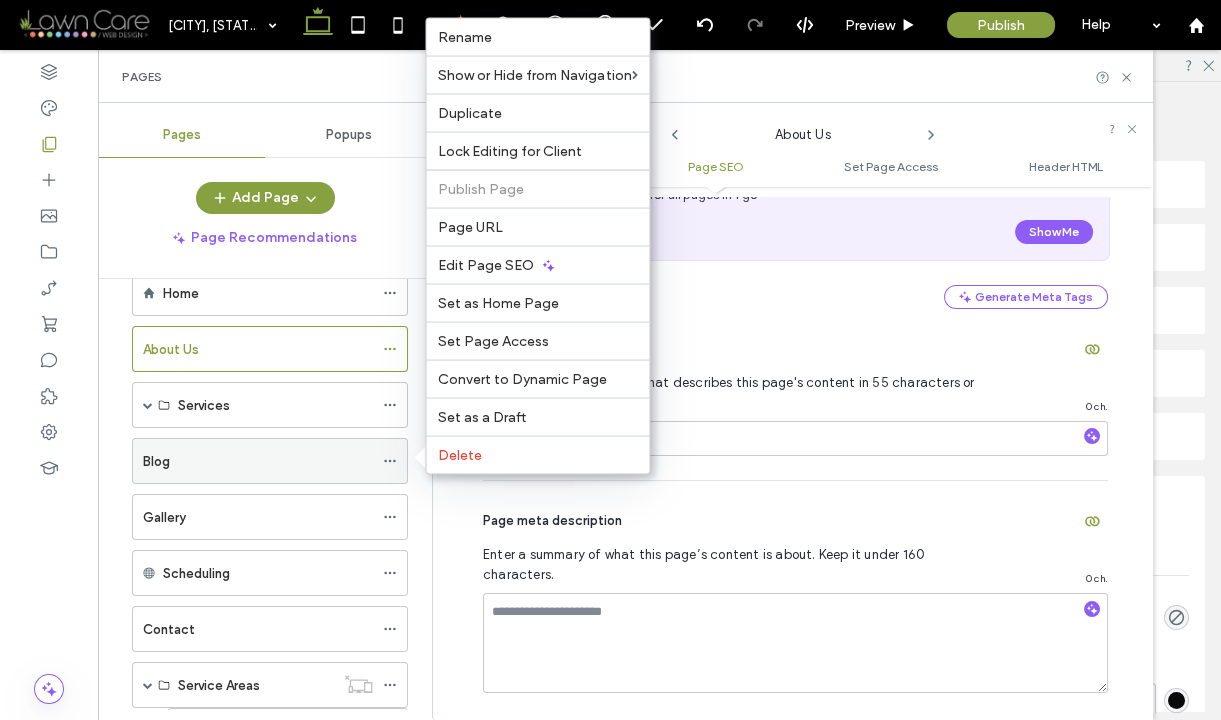 click 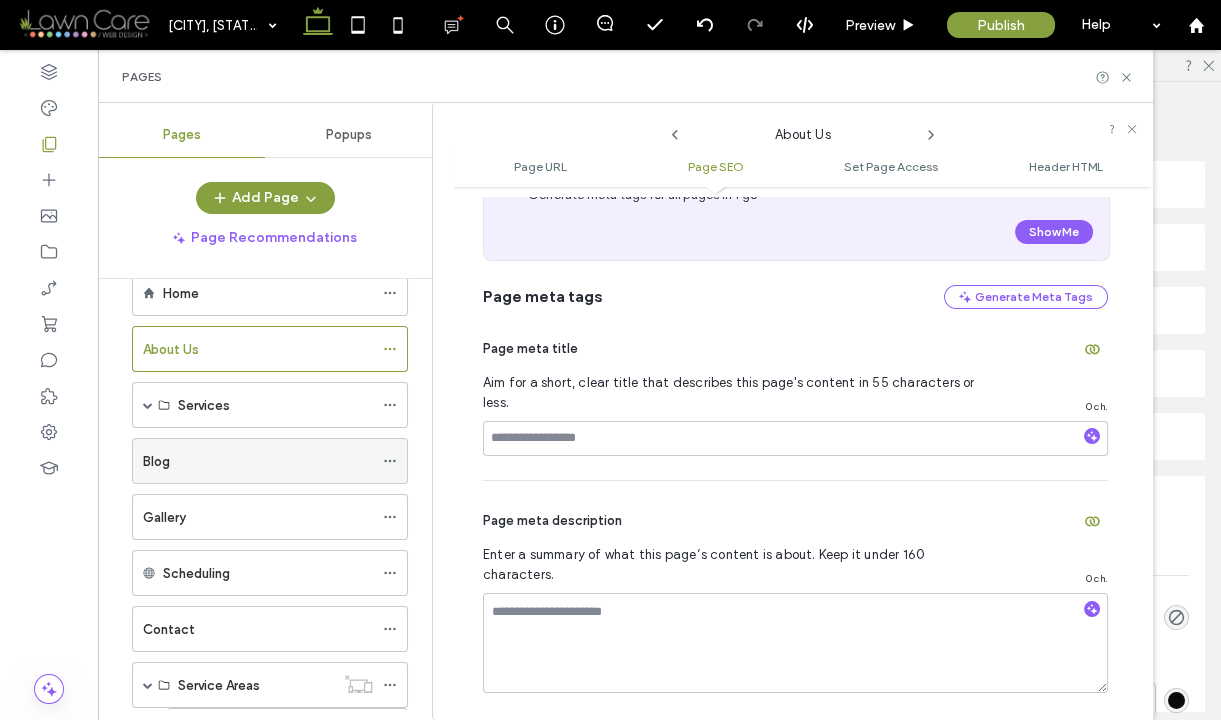 click 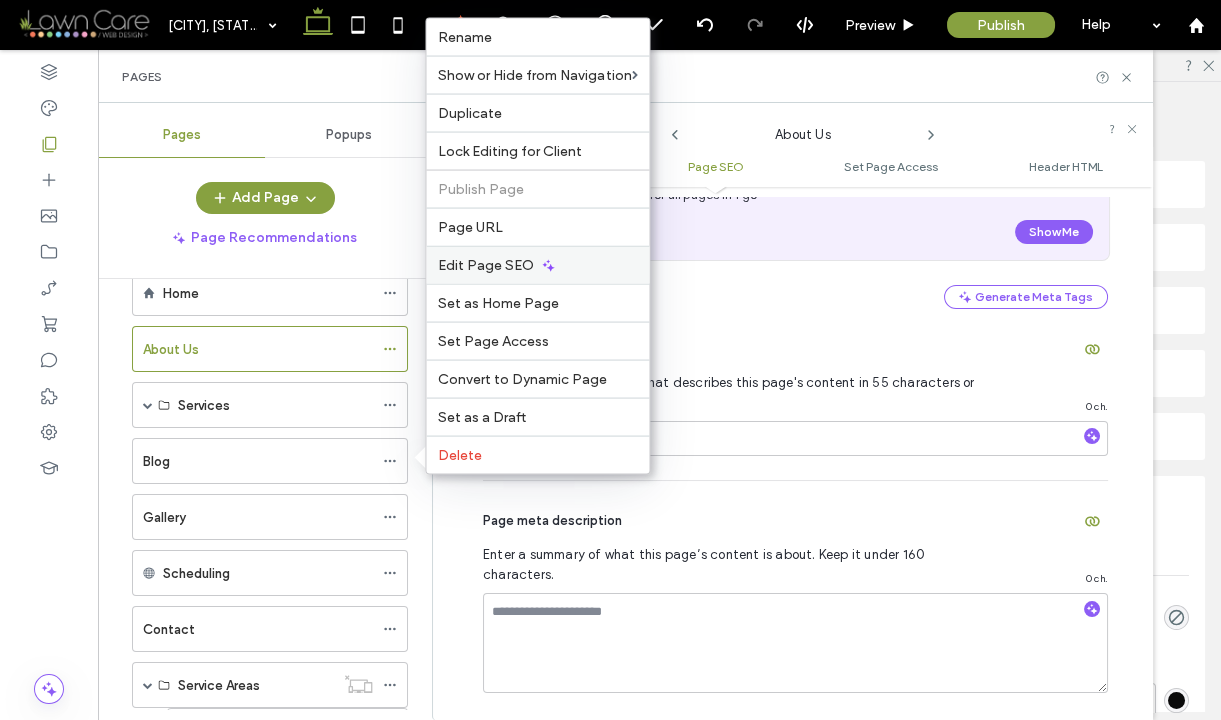 click on "Edit Page SEO" at bounding box center [486, 265] 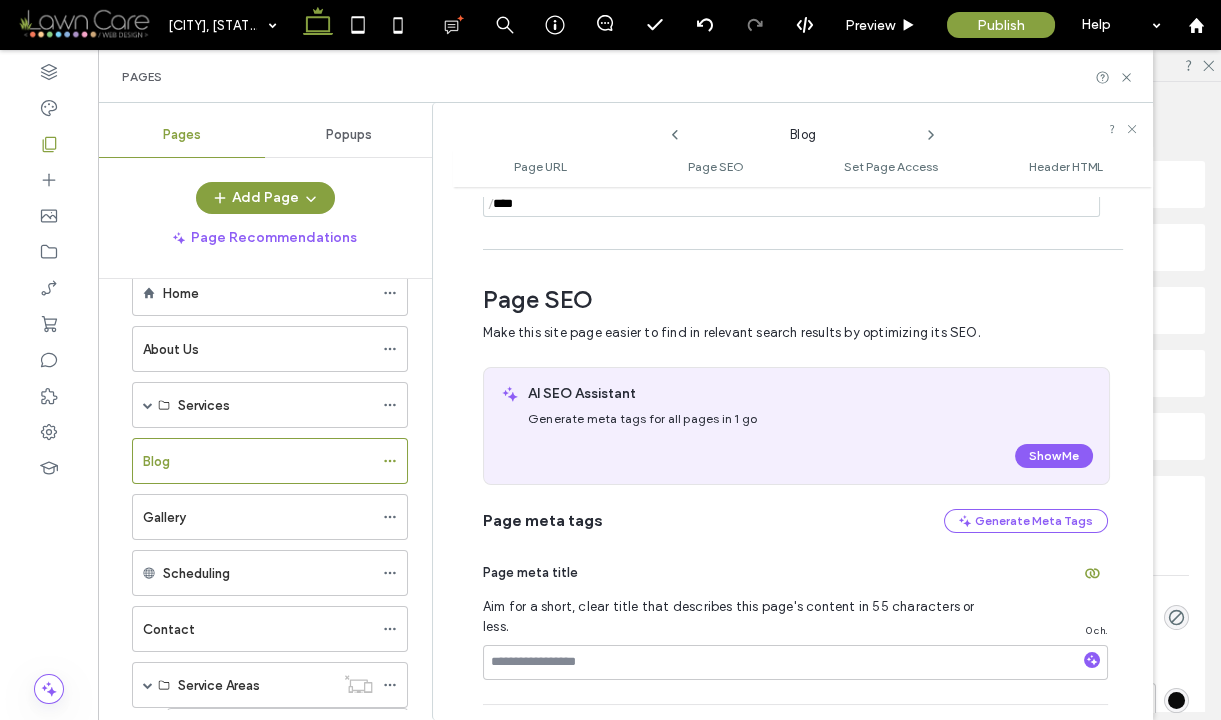 scroll, scrollTop: 282, scrollLeft: 0, axis: vertical 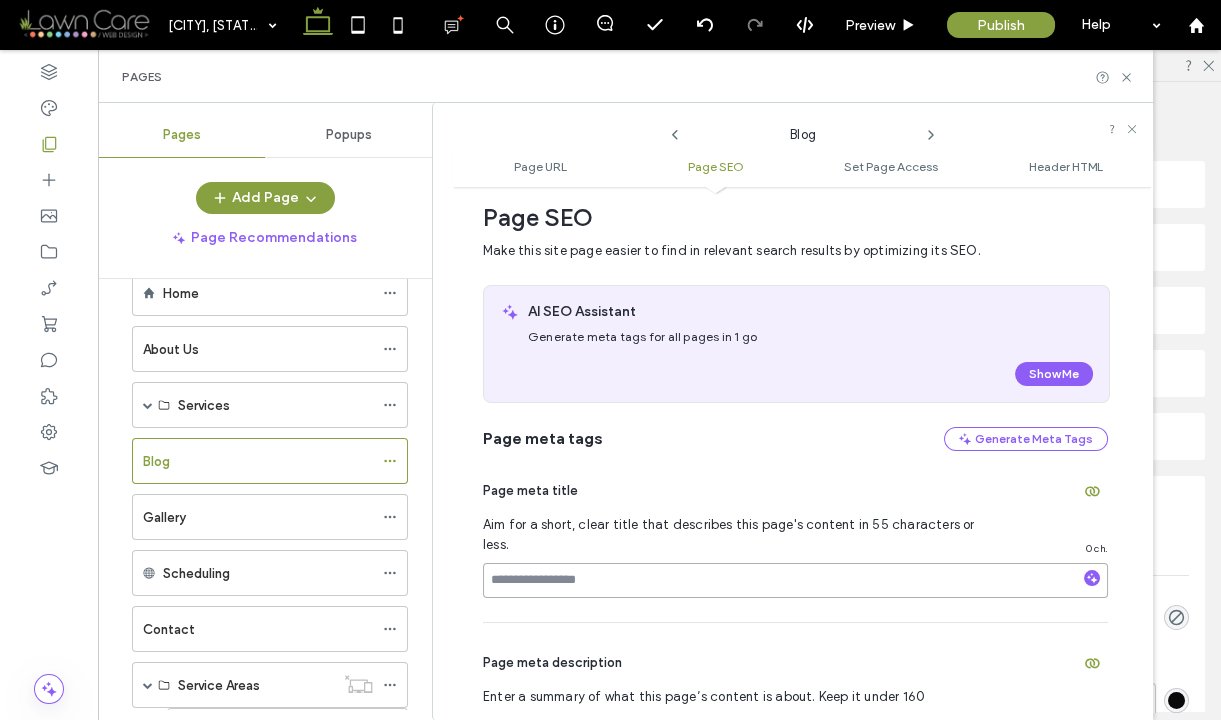 click at bounding box center [795, 580] 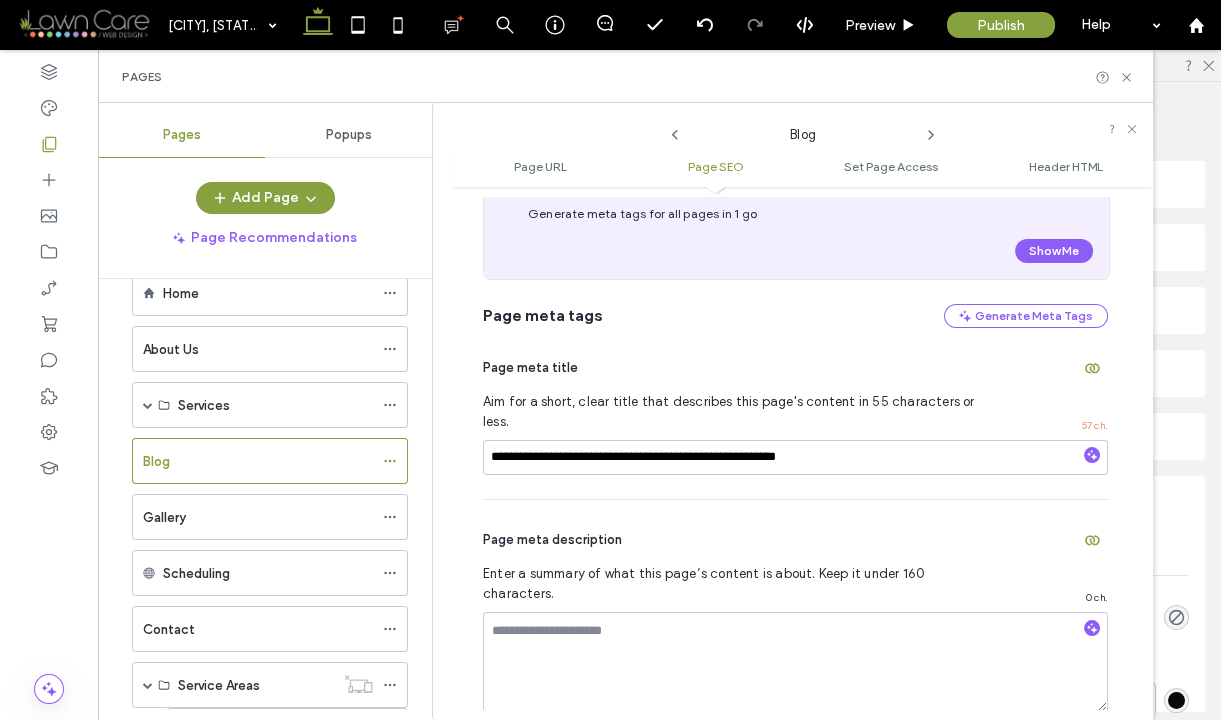 scroll, scrollTop: 428, scrollLeft: 0, axis: vertical 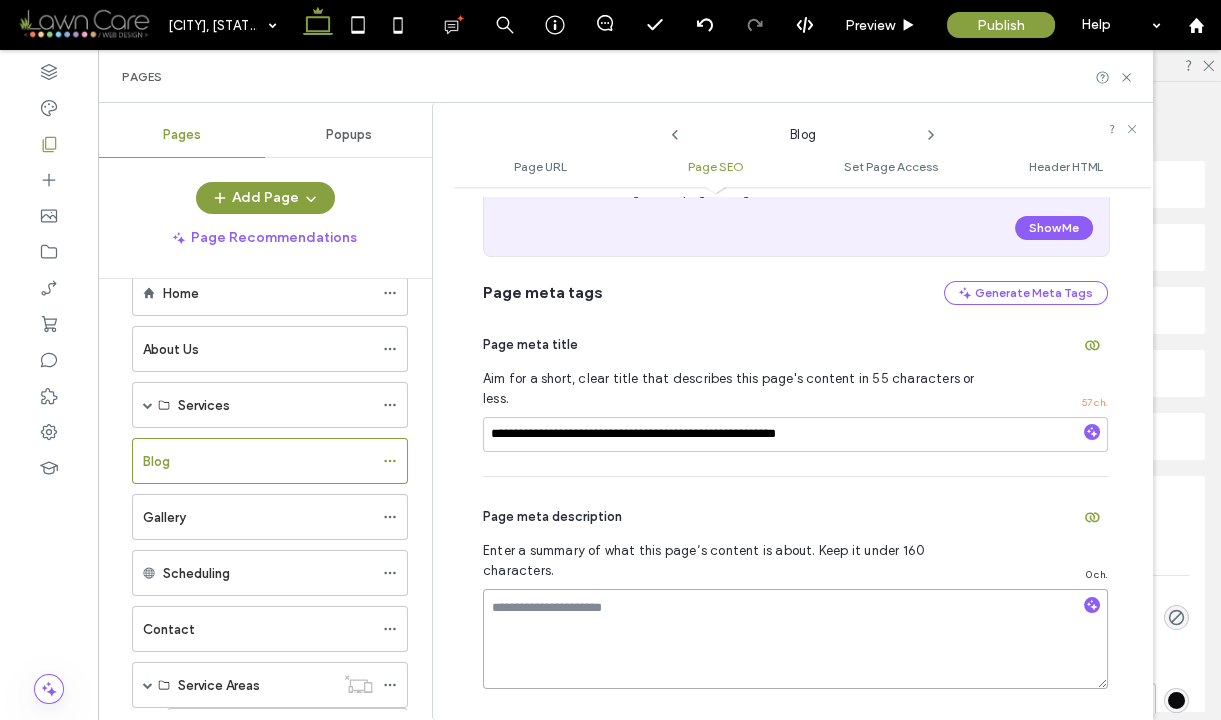 click at bounding box center (795, 639) 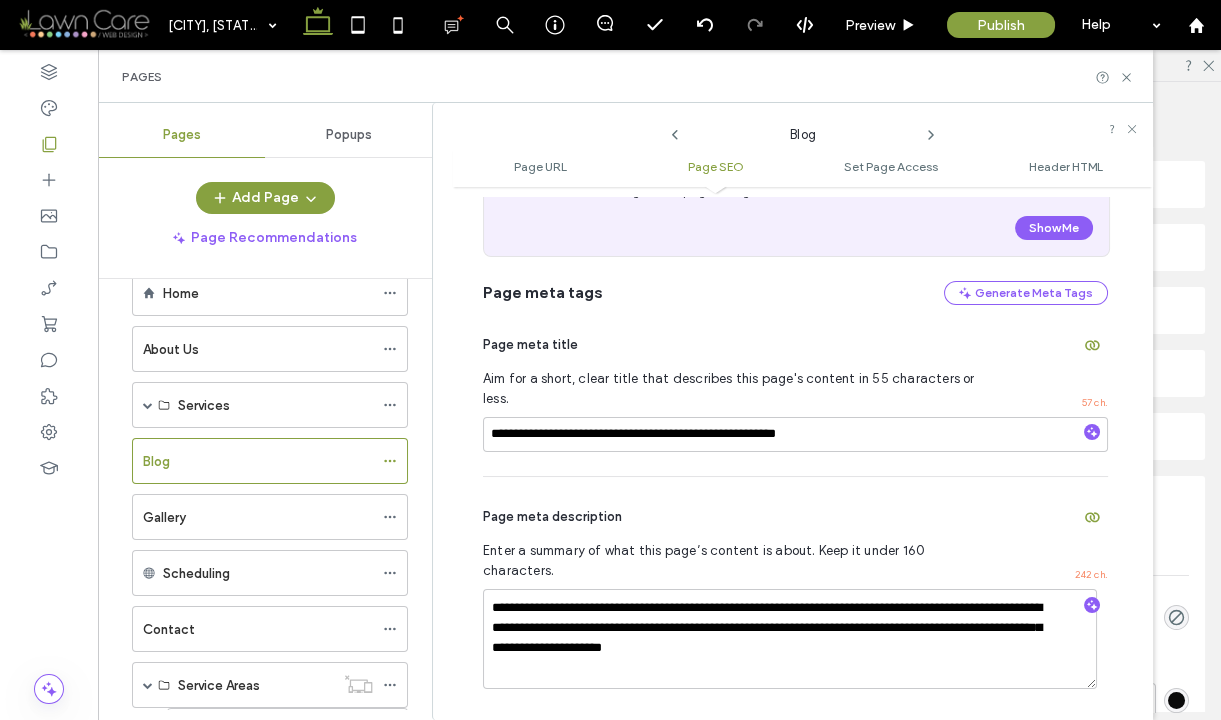 click 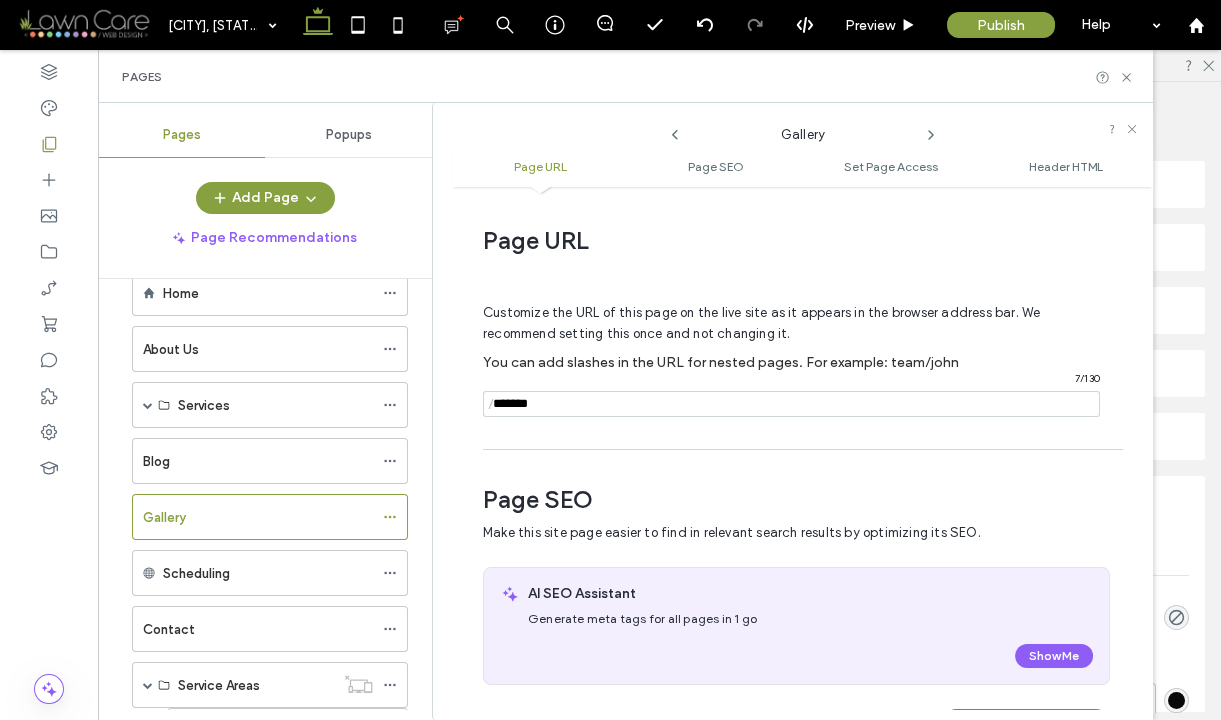 scroll, scrollTop: 282, scrollLeft: 0, axis: vertical 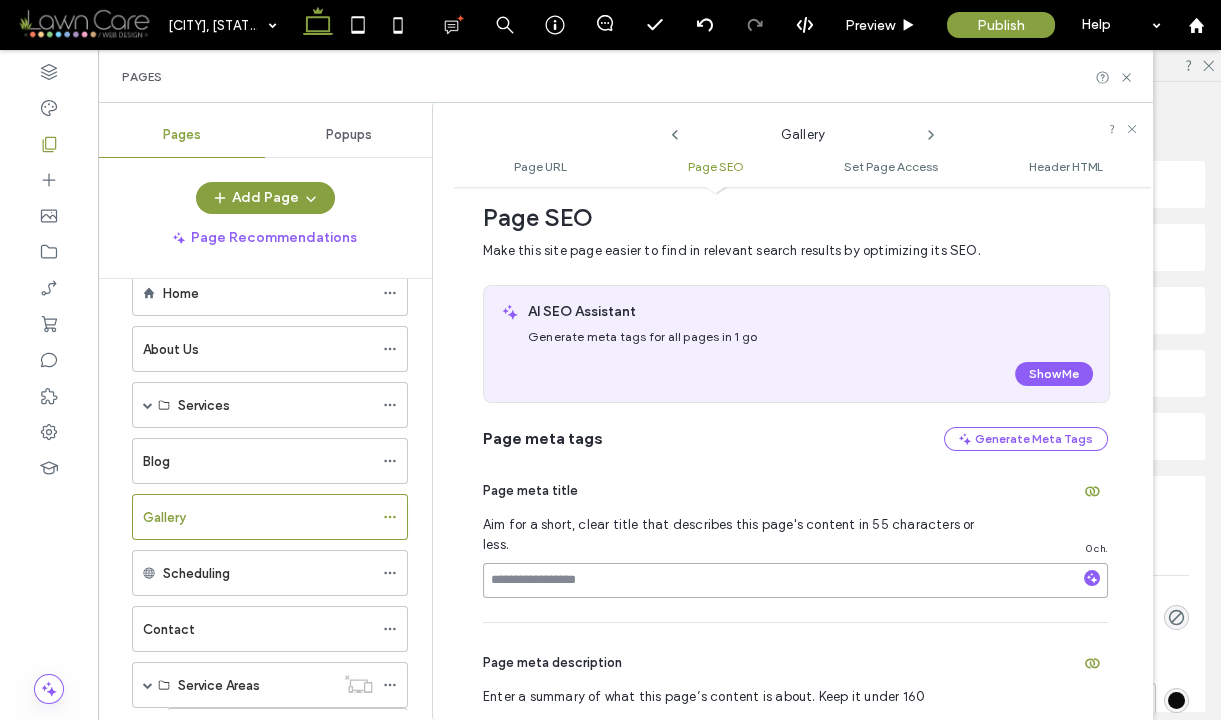 click at bounding box center (795, 580) 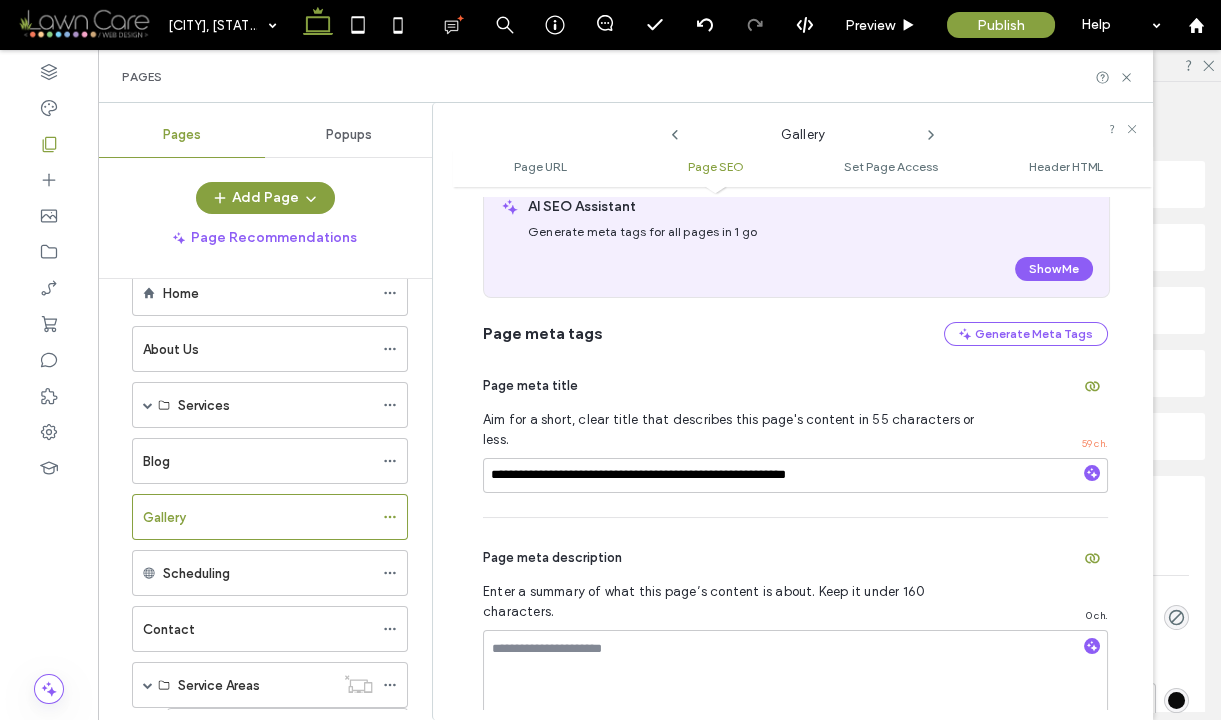 scroll, scrollTop: 407, scrollLeft: 0, axis: vertical 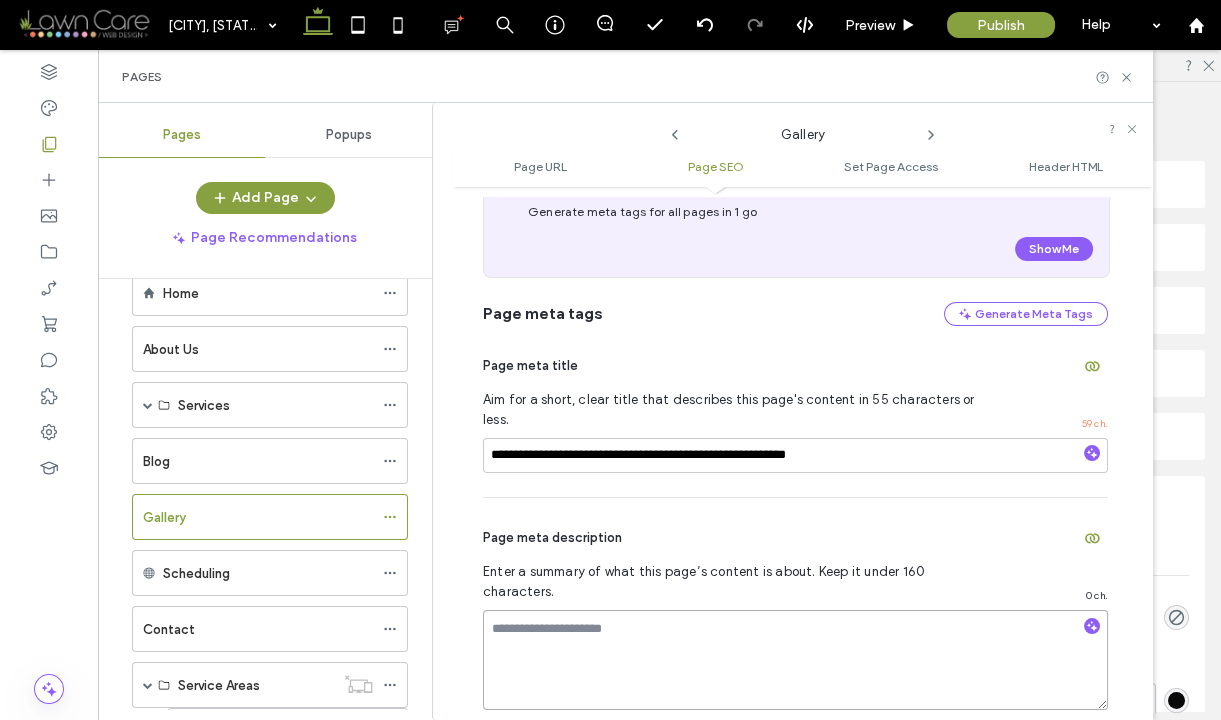 click at bounding box center (795, 660) 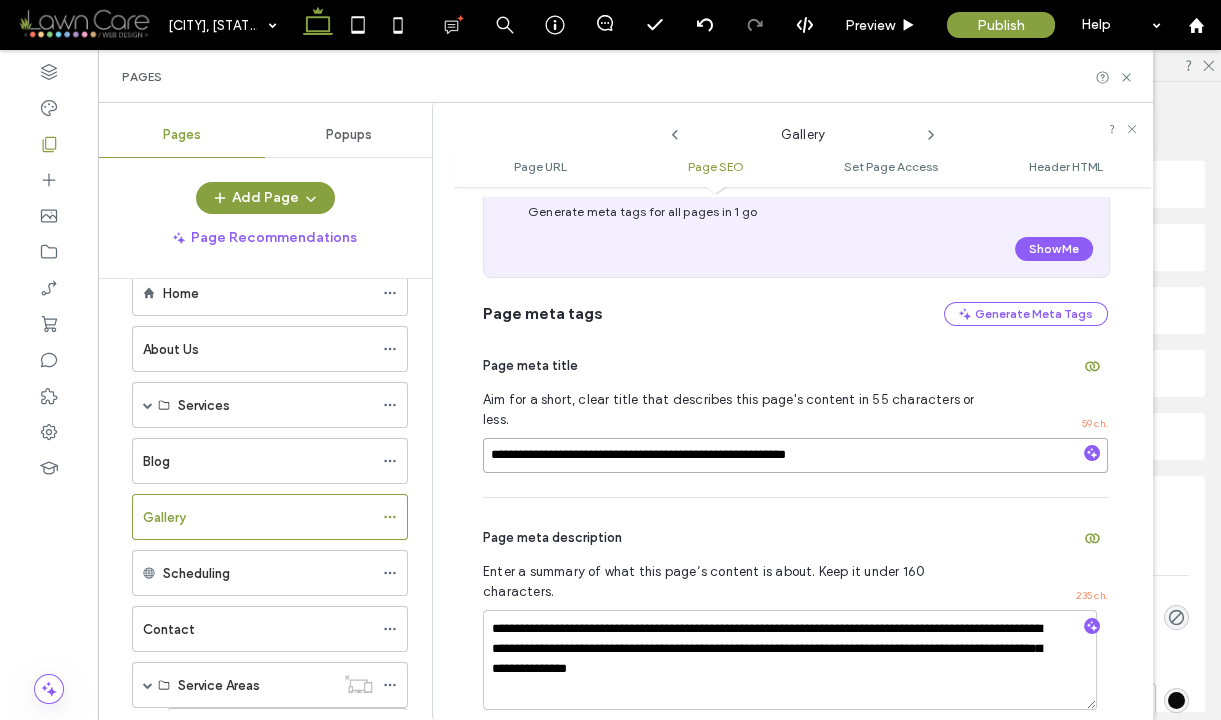 click on "**********" at bounding box center (795, 455) 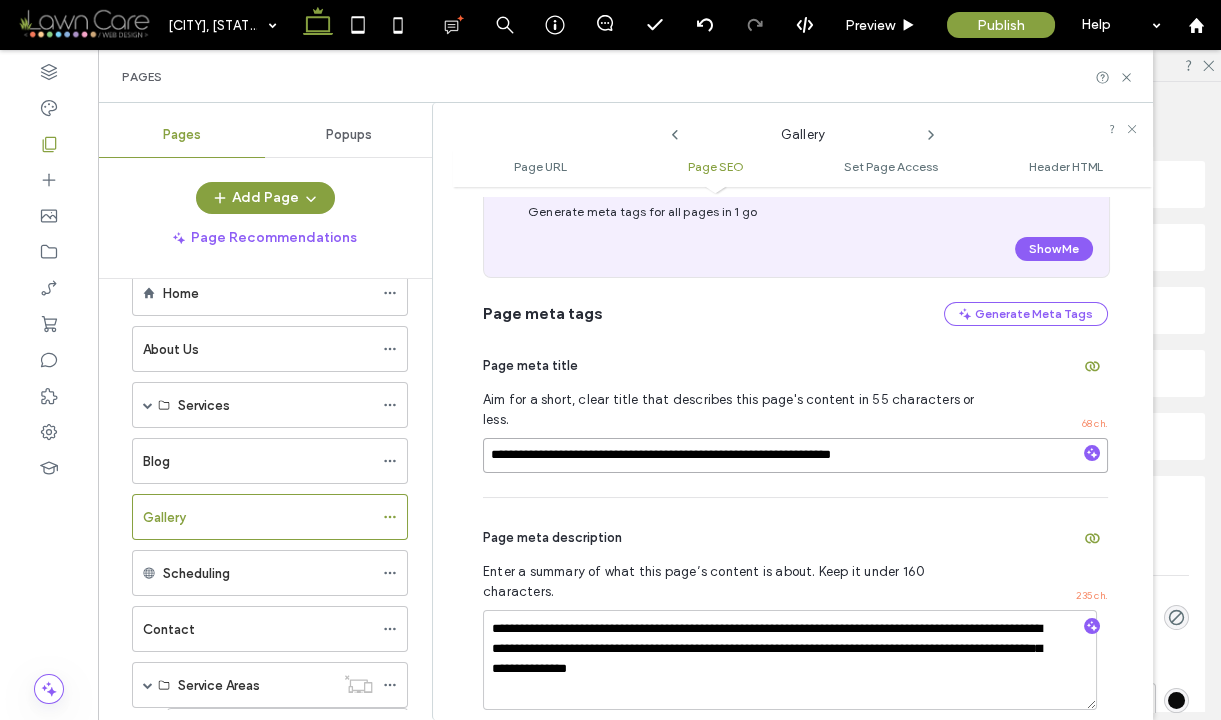 click on "**********" at bounding box center (795, 455) 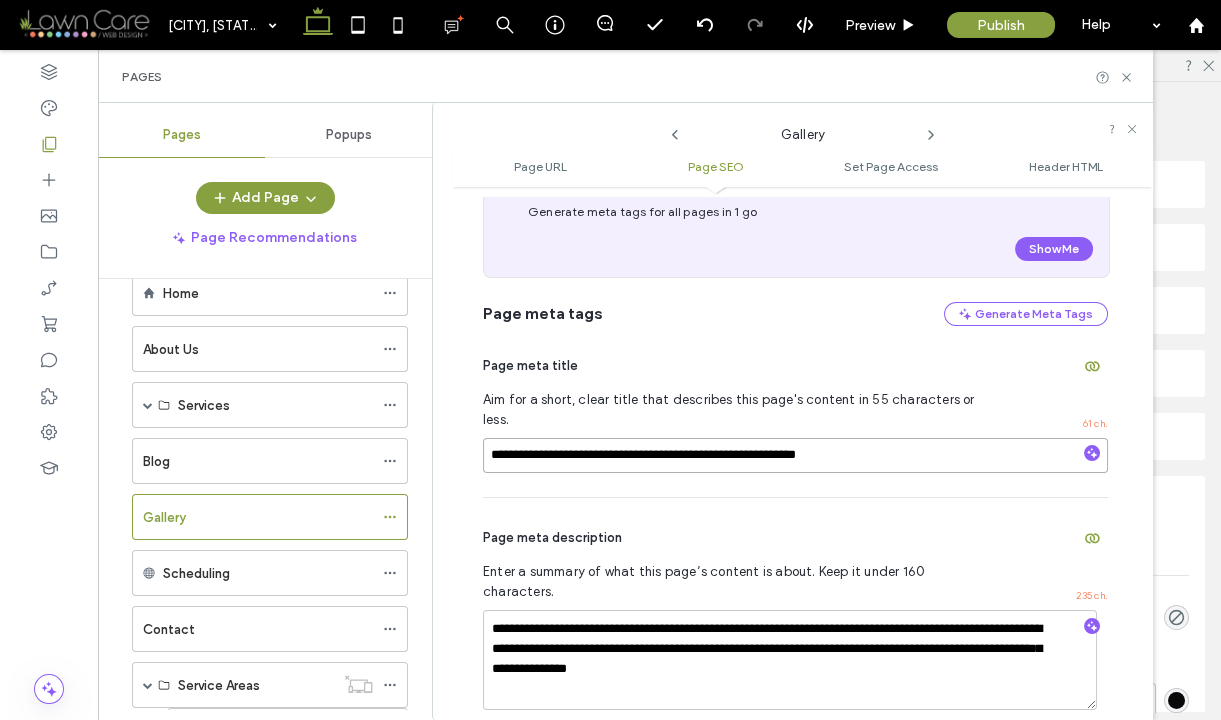 click on "**********" at bounding box center [795, 455] 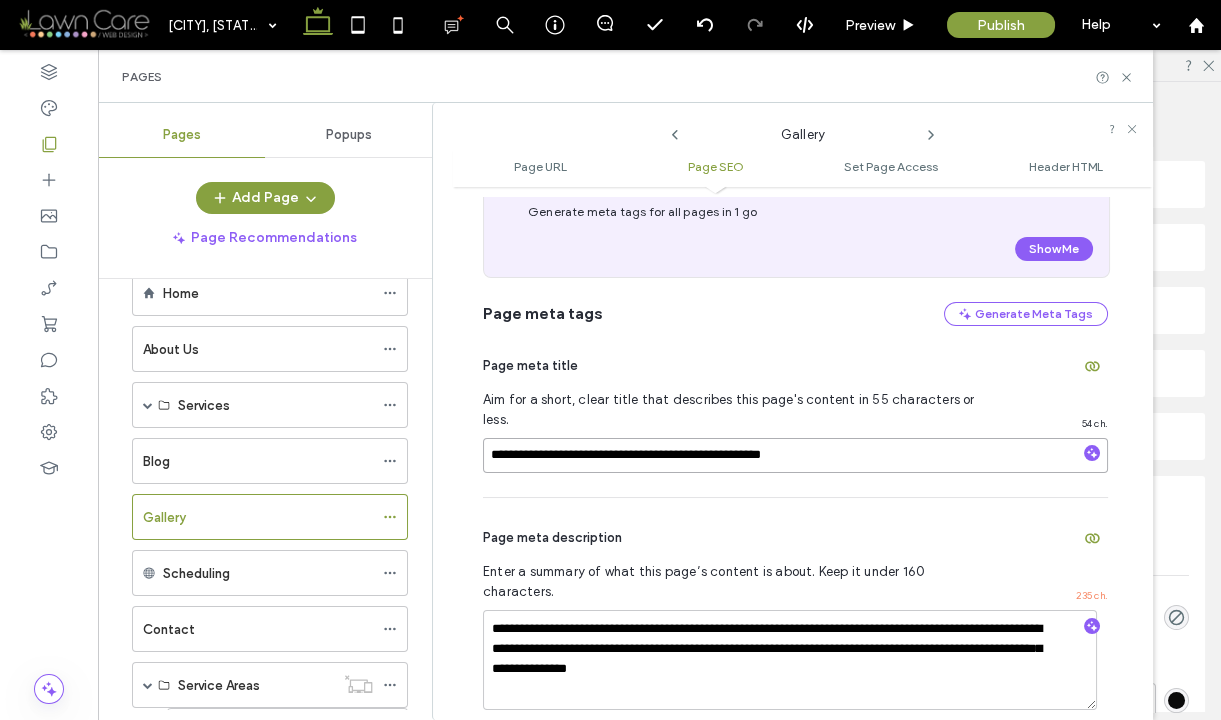 type on "**********" 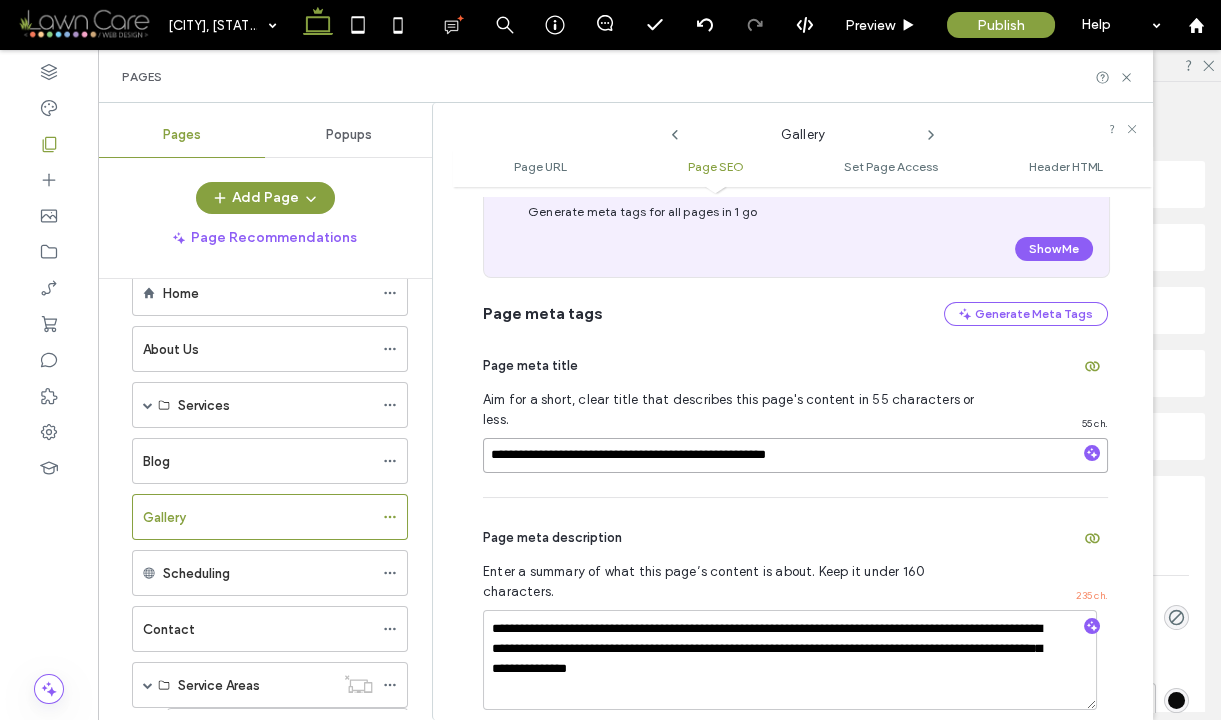 click on "**********" at bounding box center [795, 455] 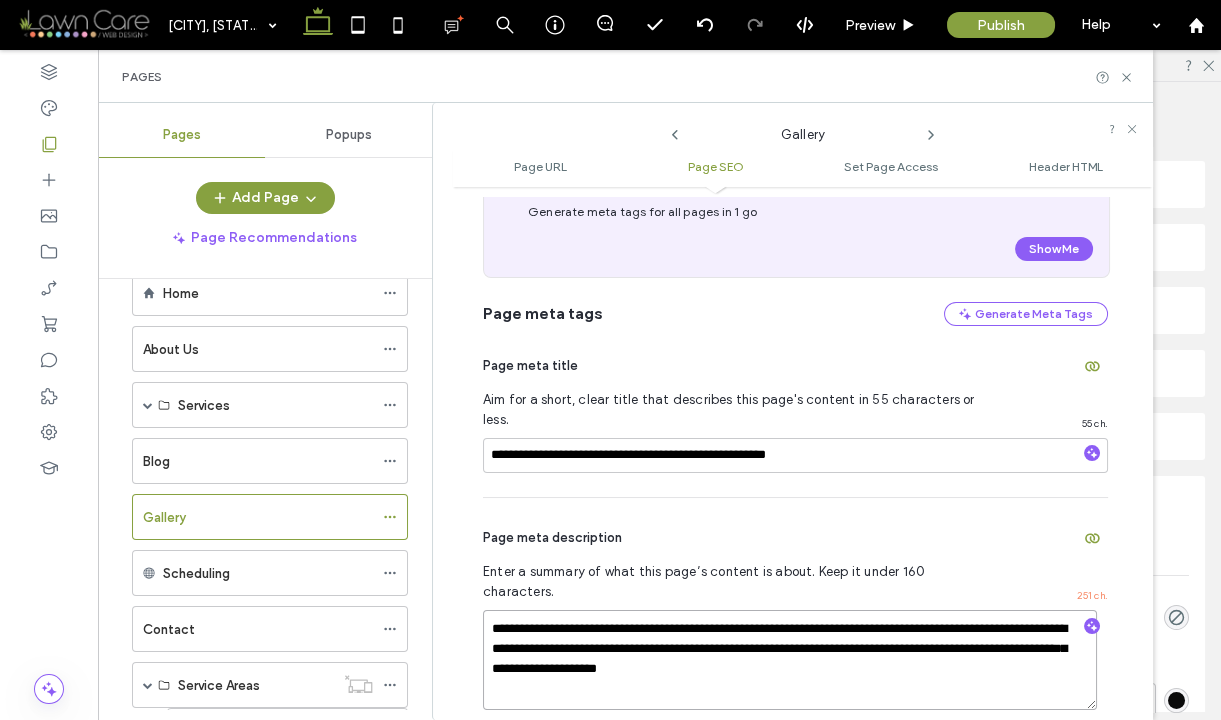 type on "**********" 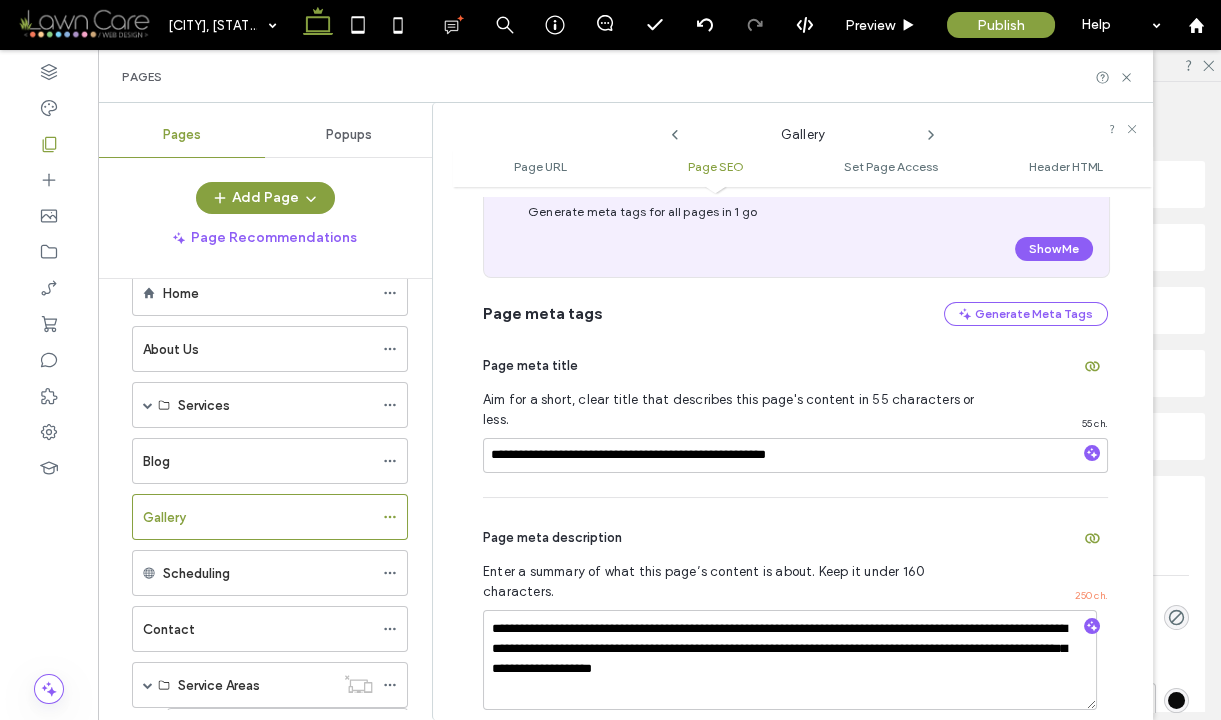 click 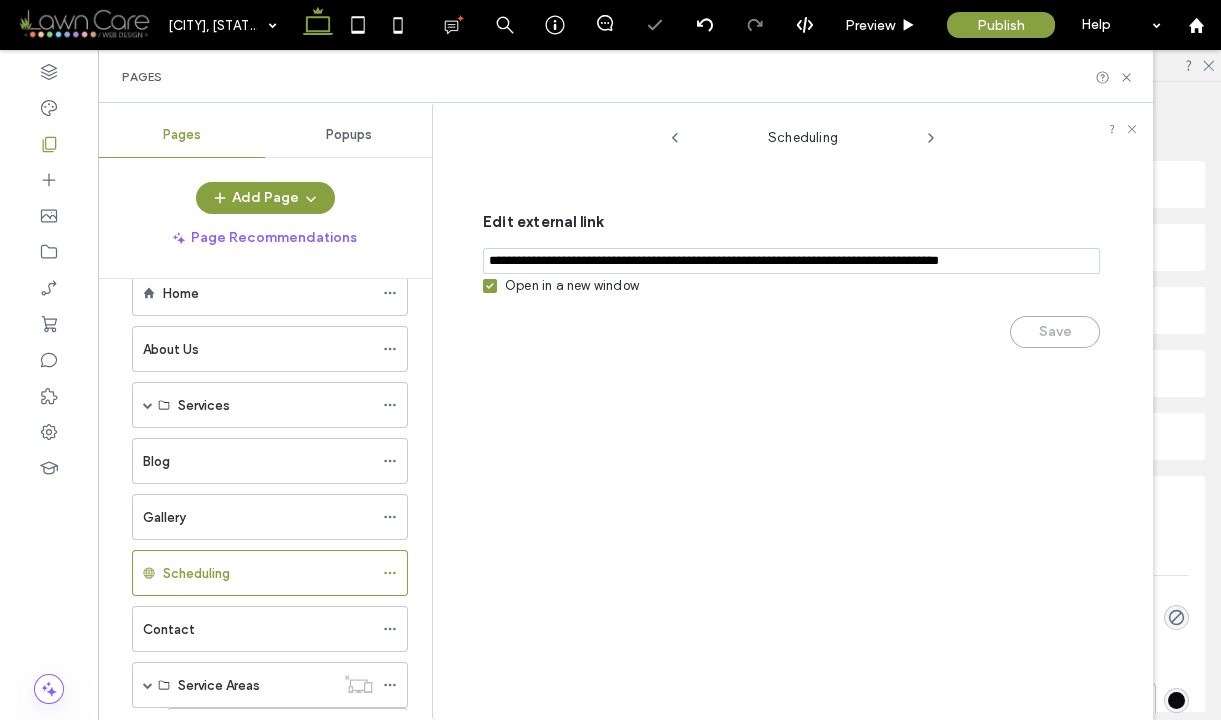 click 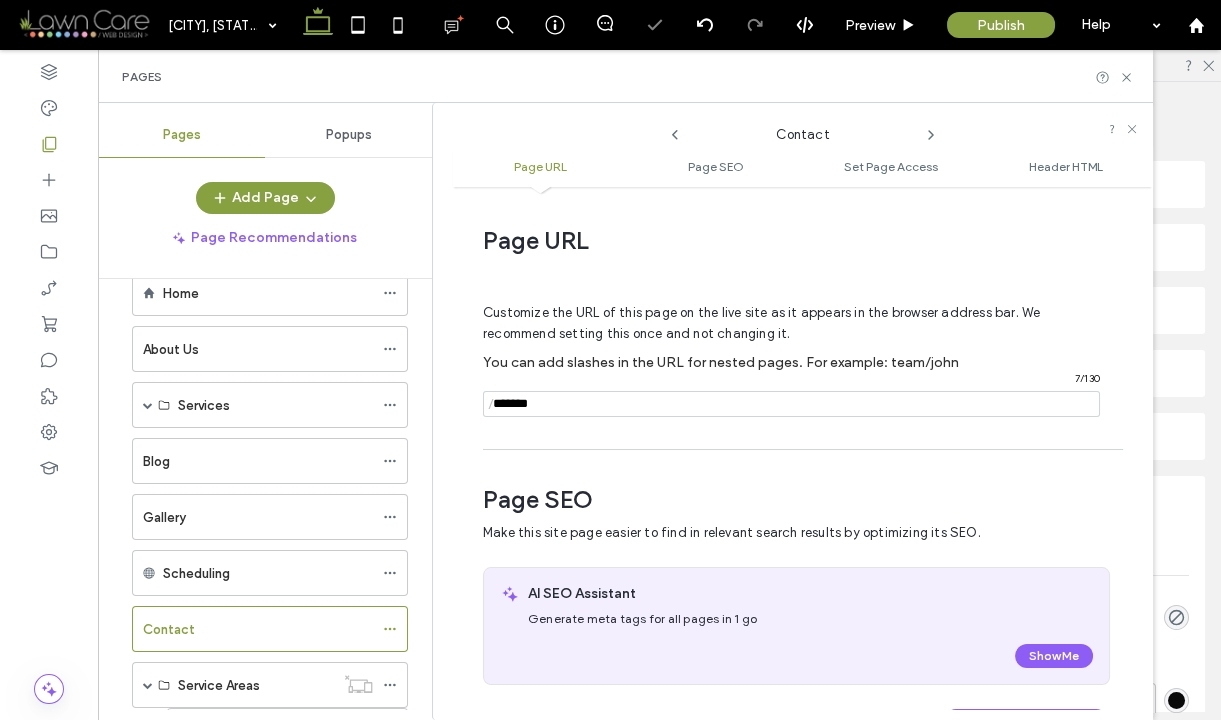 scroll, scrollTop: 282, scrollLeft: 0, axis: vertical 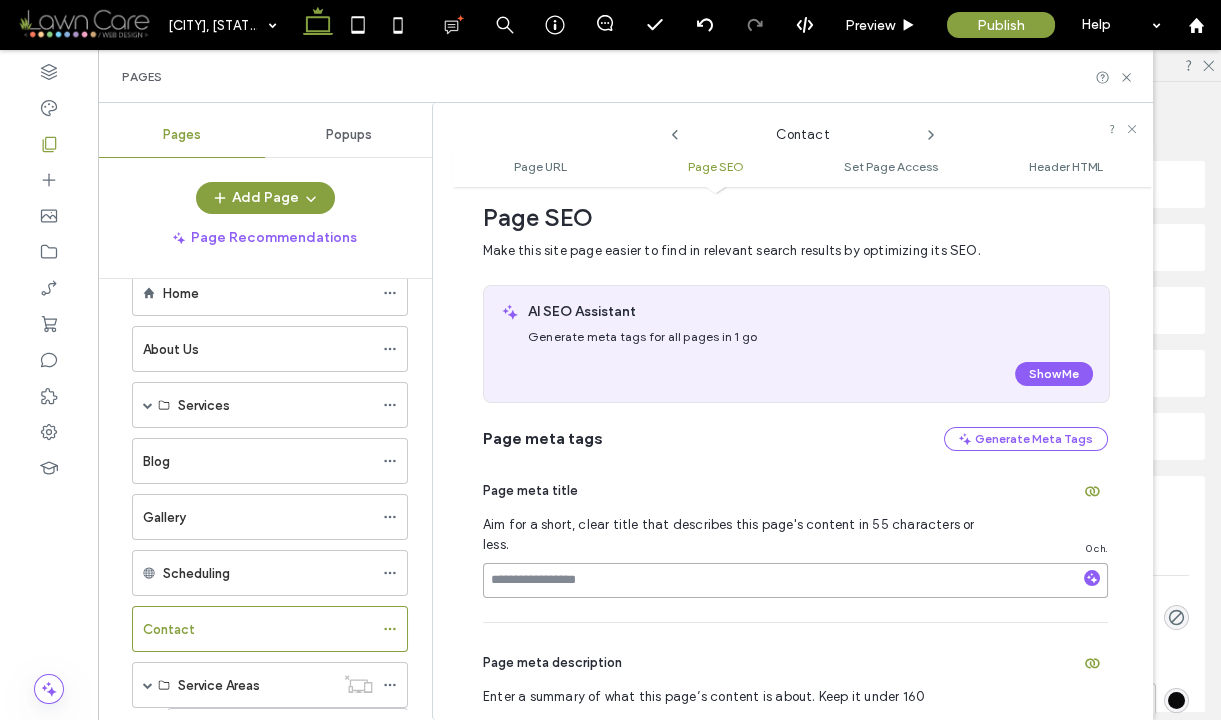 click at bounding box center [795, 580] 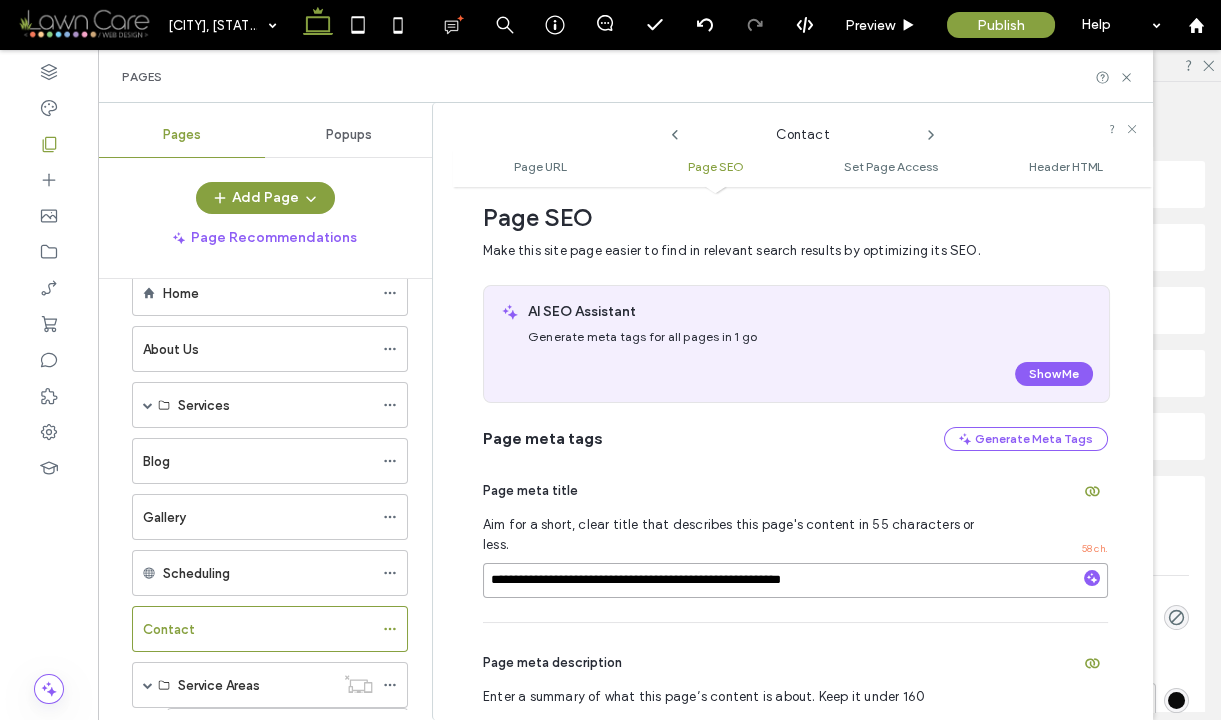 click on "**********" at bounding box center [795, 580] 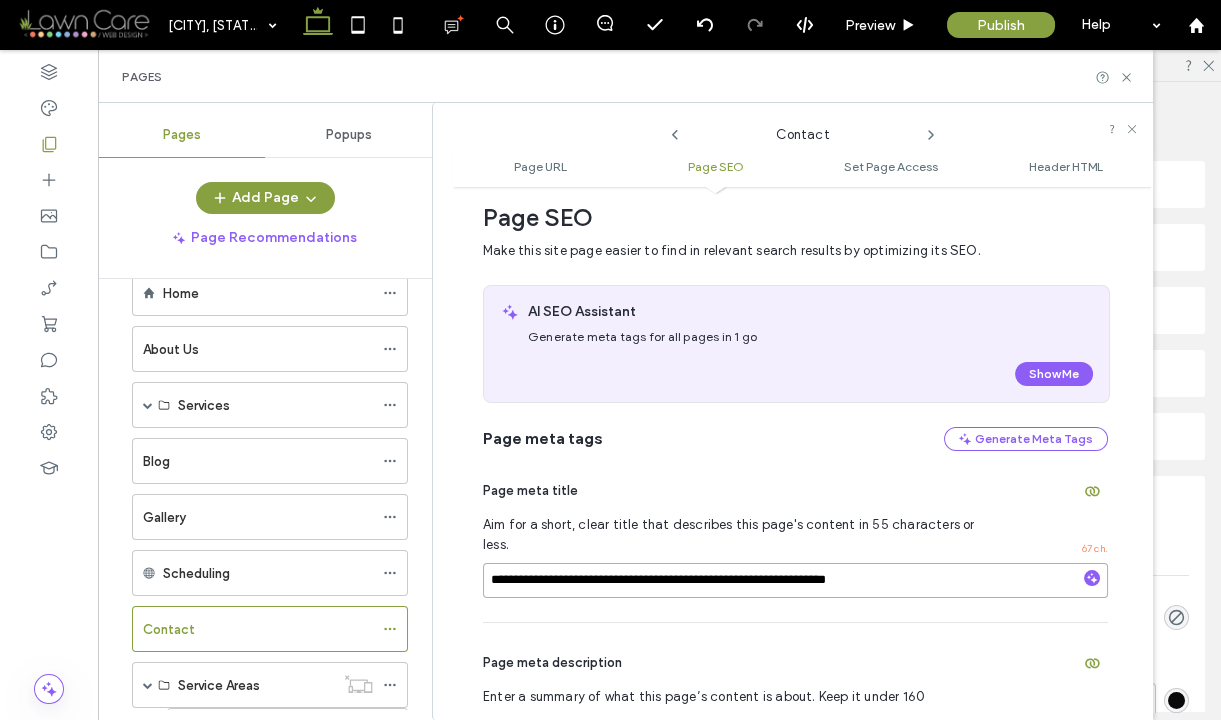 drag, startPoint x: 947, startPoint y: 569, endPoint x: 795, endPoint y: 568, distance: 152.0033 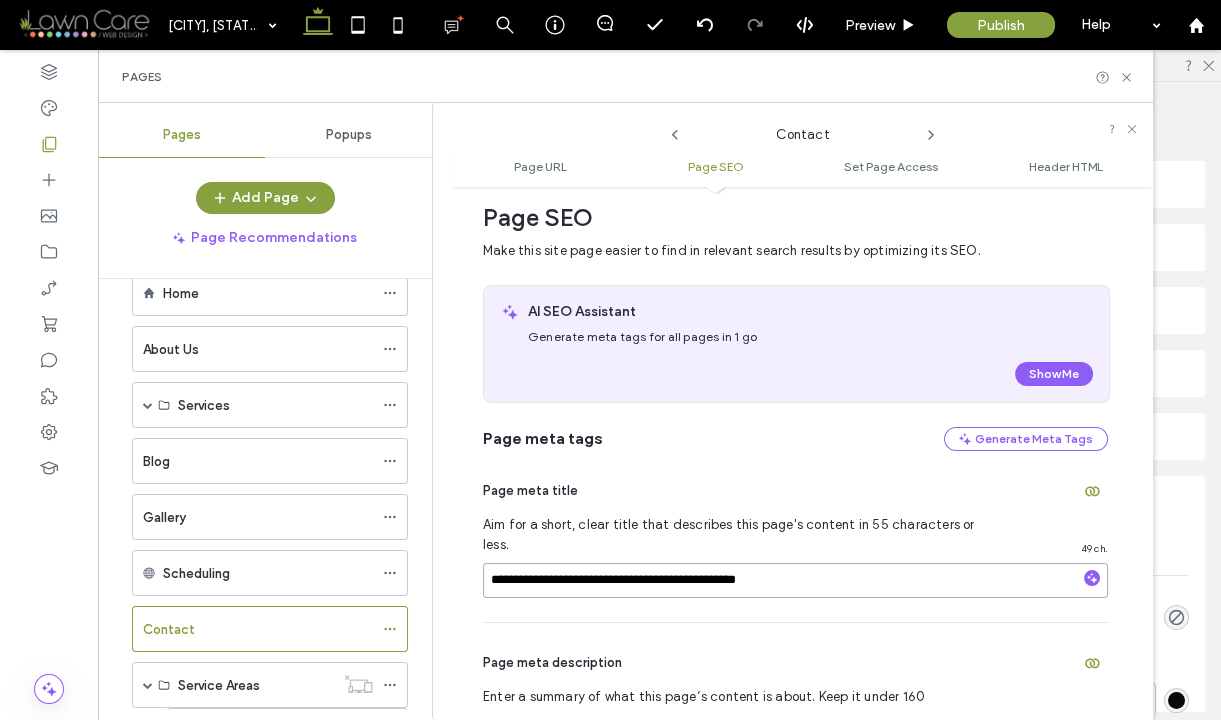 click on "**********" at bounding box center [795, 580] 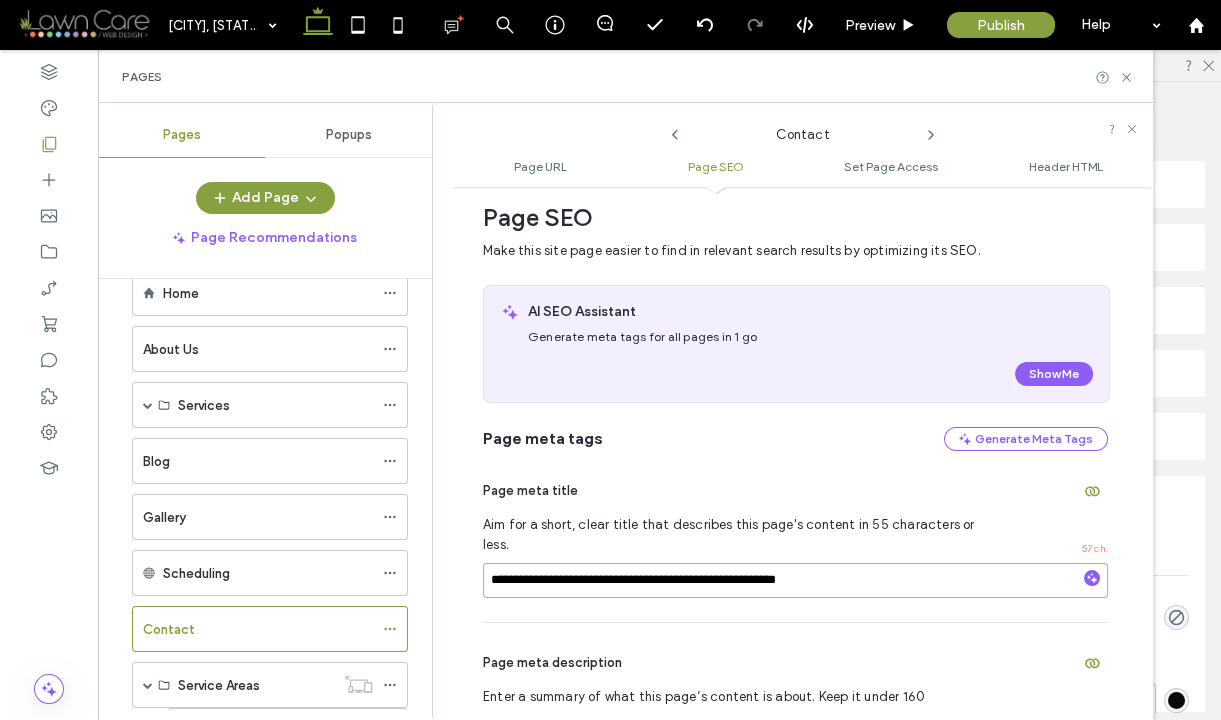 click on "**********" at bounding box center [795, 580] 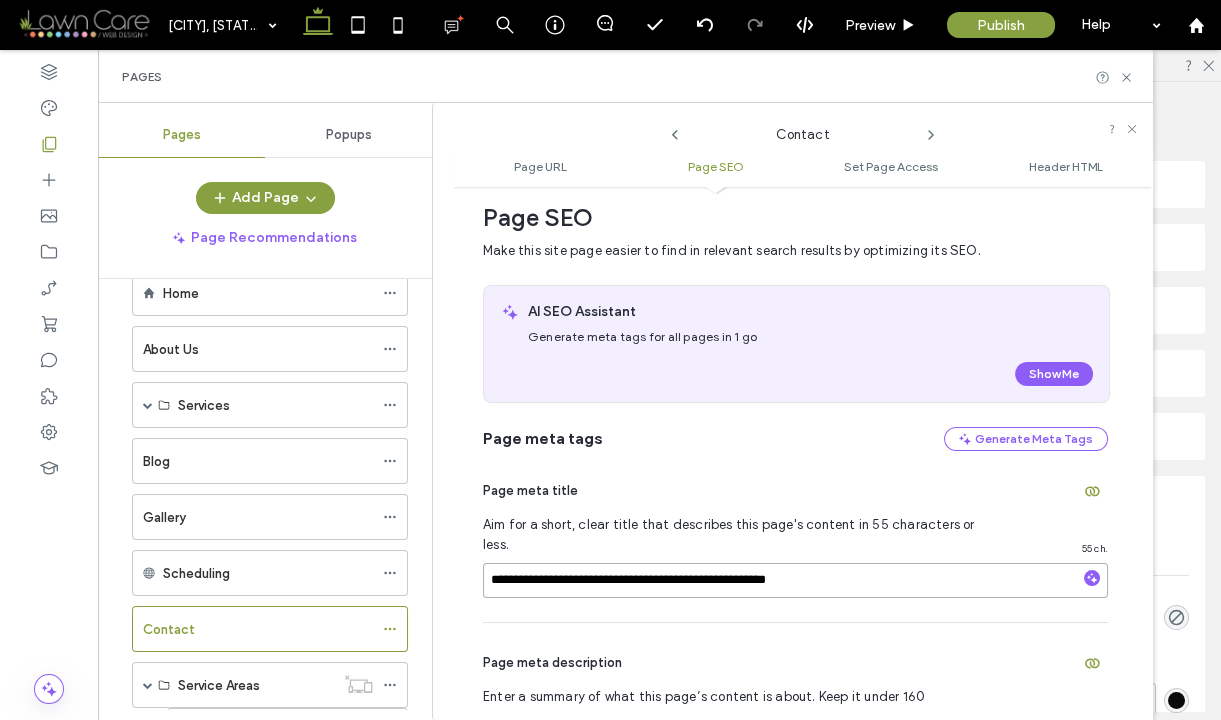 type on "**********" 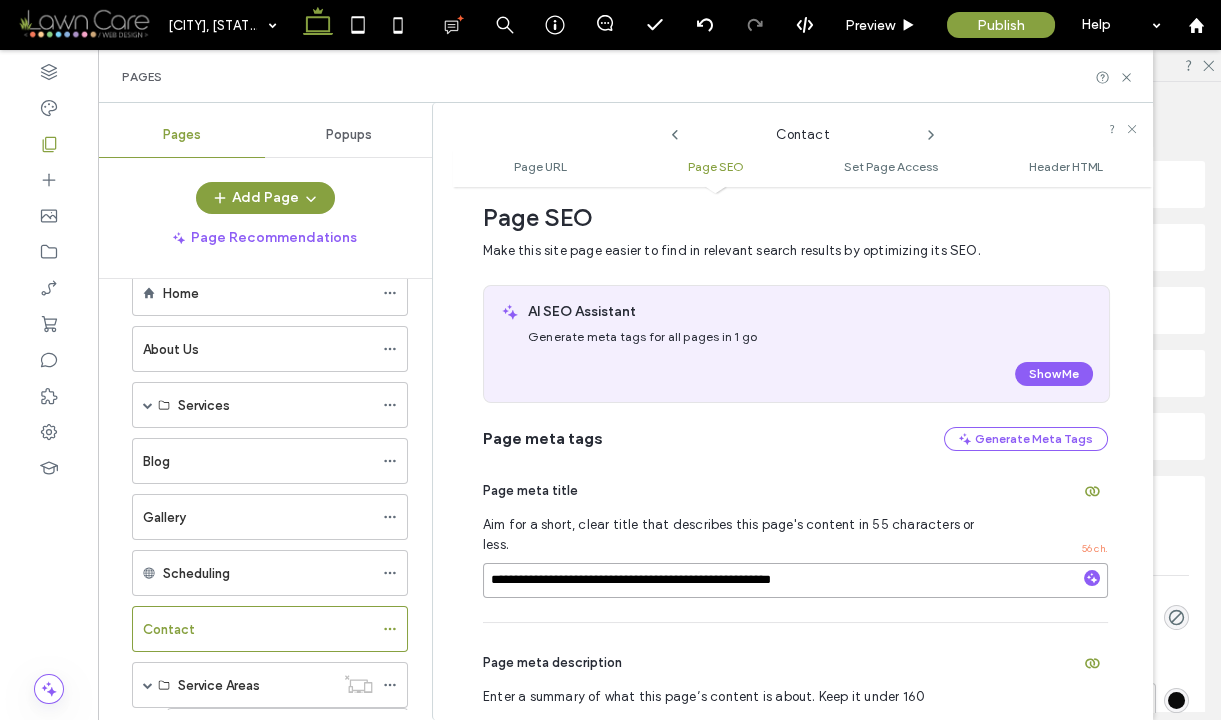click on "**********" at bounding box center [795, 580] 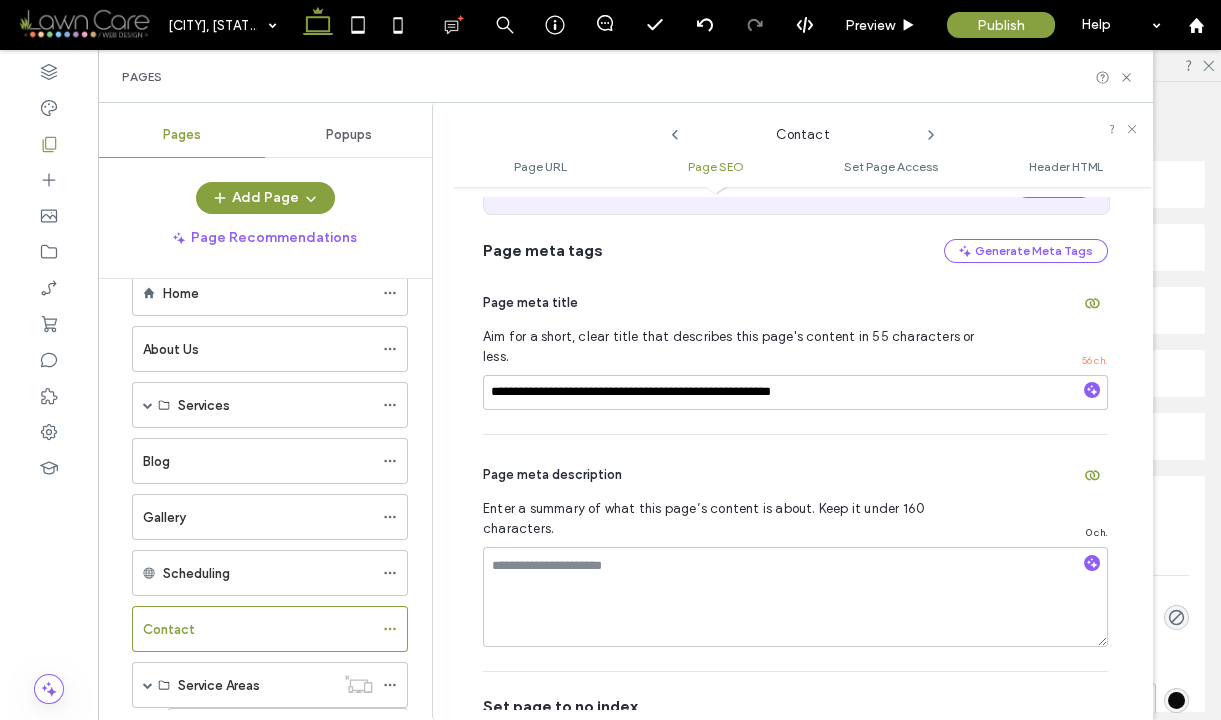scroll, scrollTop: 574, scrollLeft: 0, axis: vertical 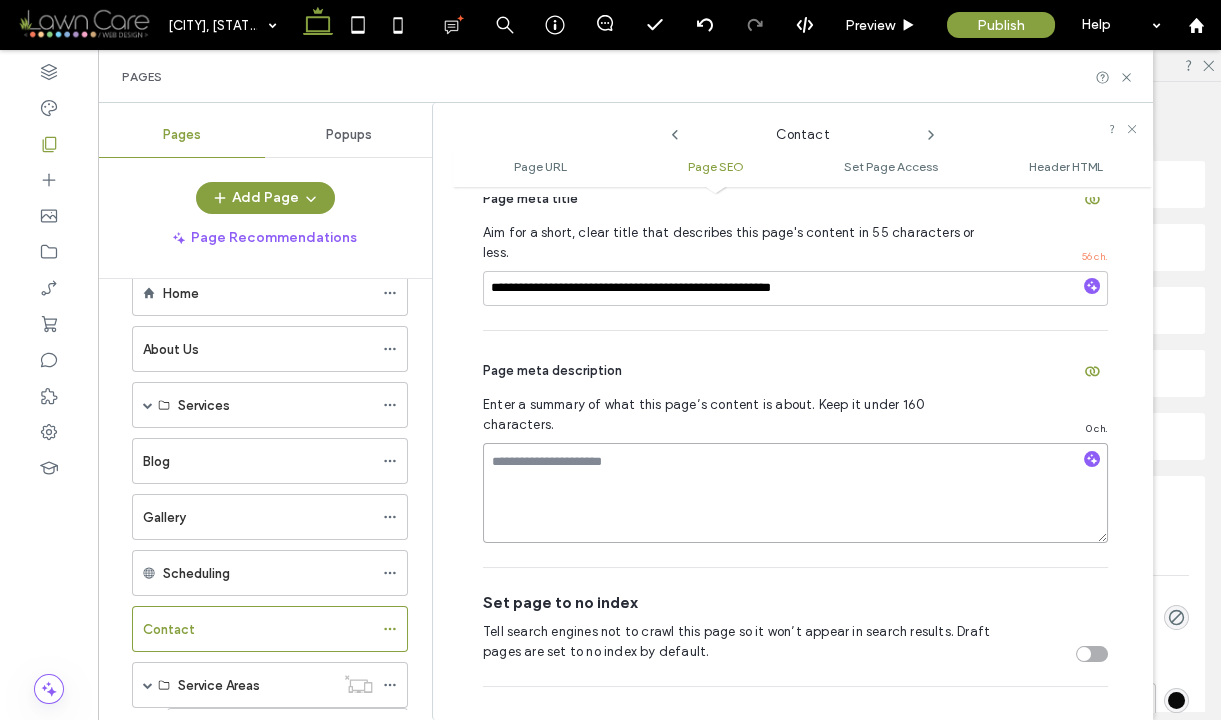 click at bounding box center [795, 493] 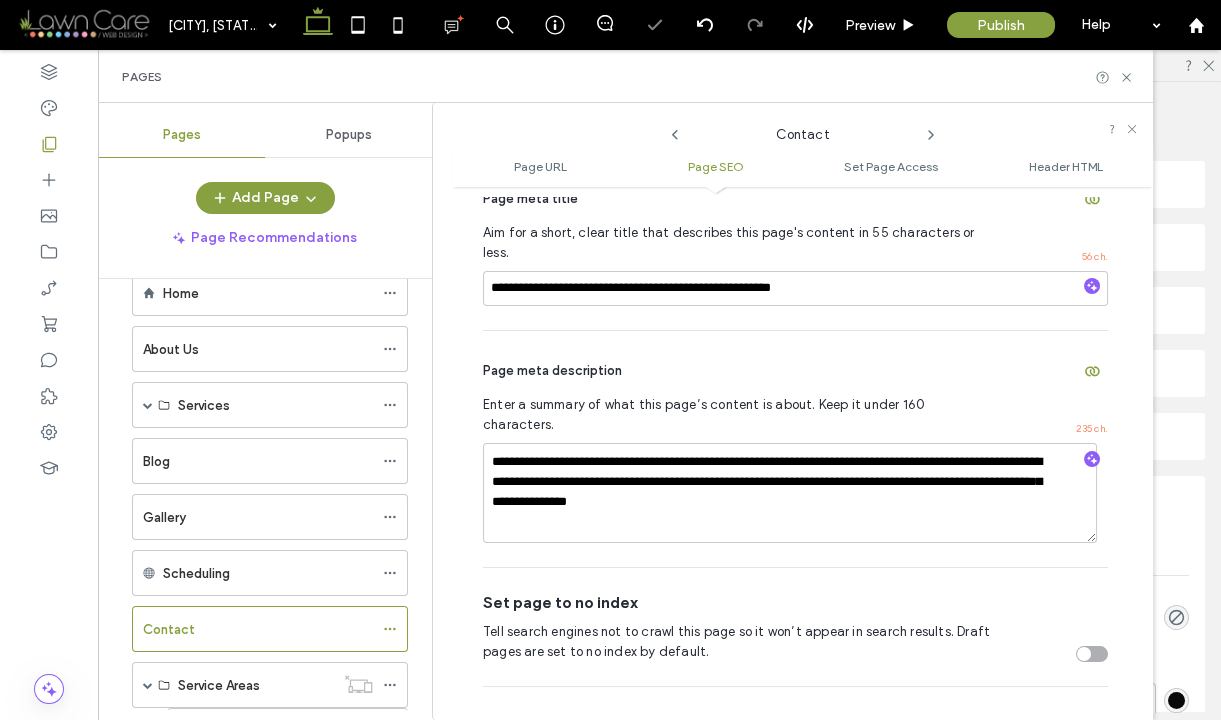 click 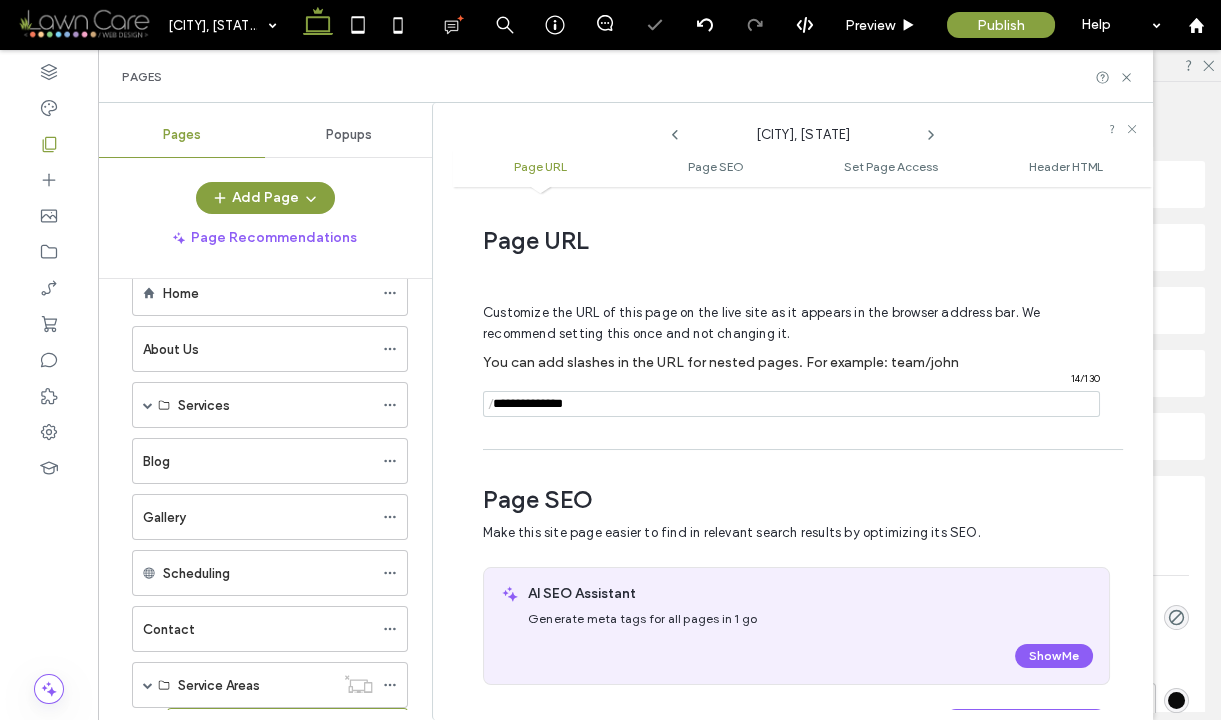 scroll, scrollTop: 282, scrollLeft: 0, axis: vertical 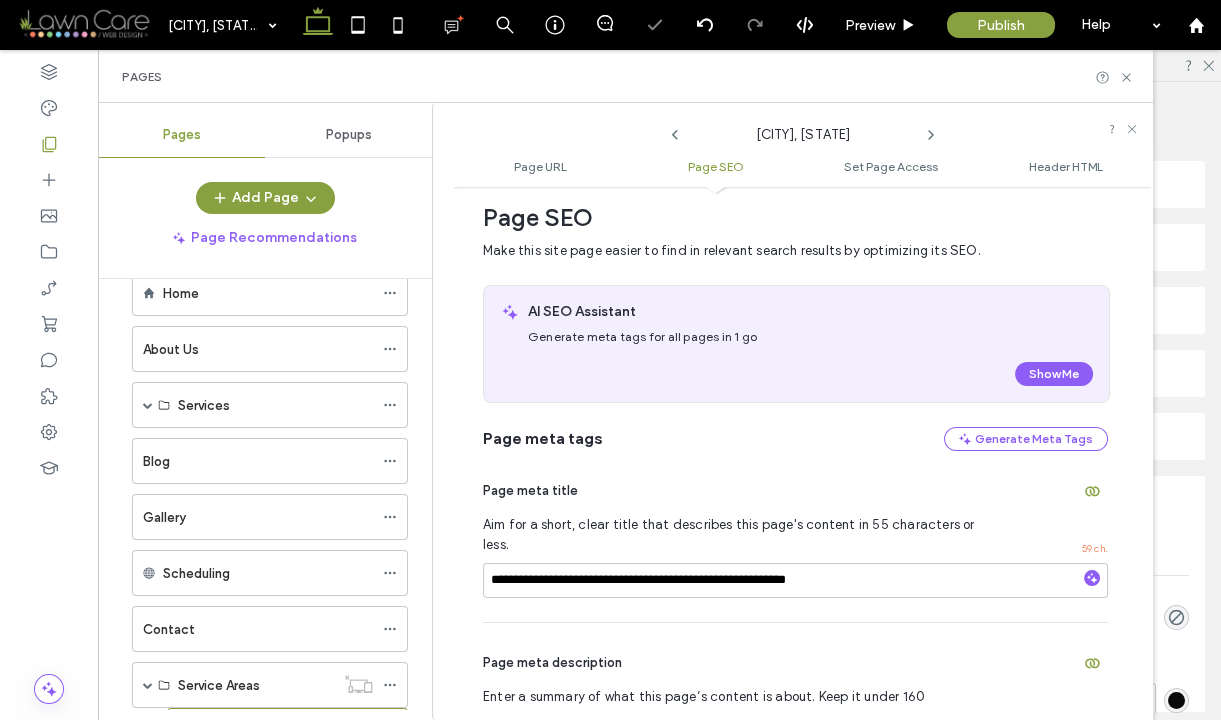 click 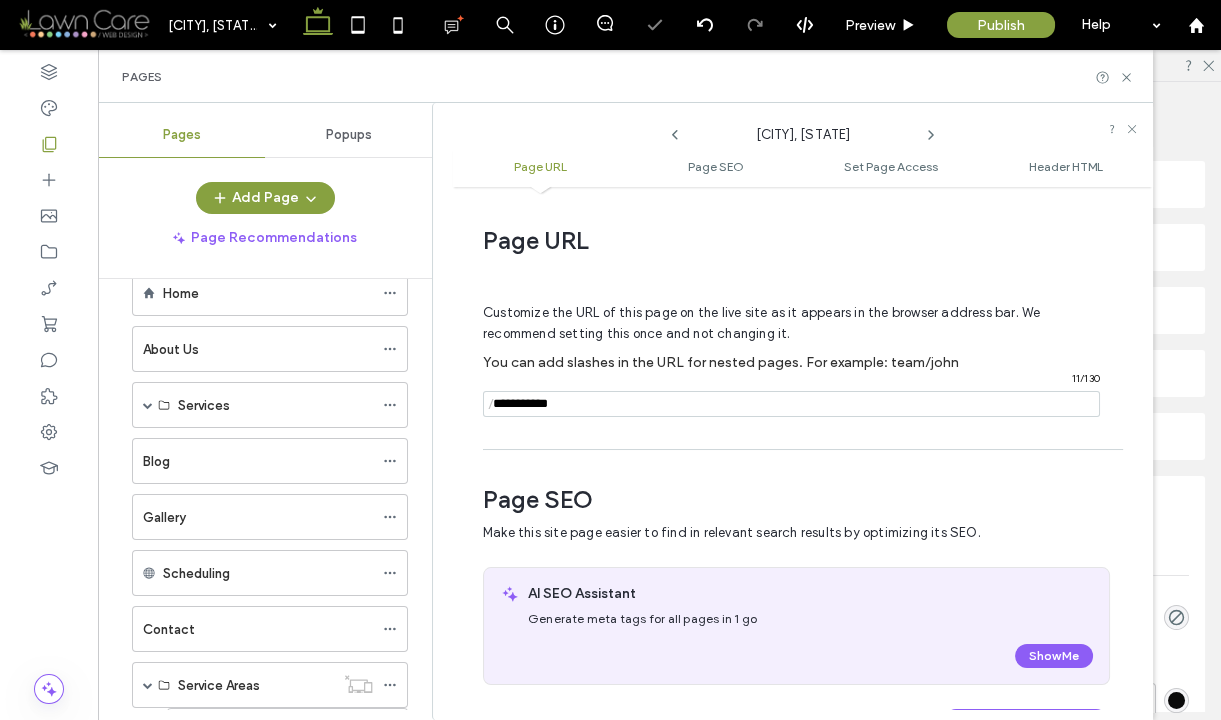 scroll, scrollTop: 282, scrollLeft: 0, axis: vertical 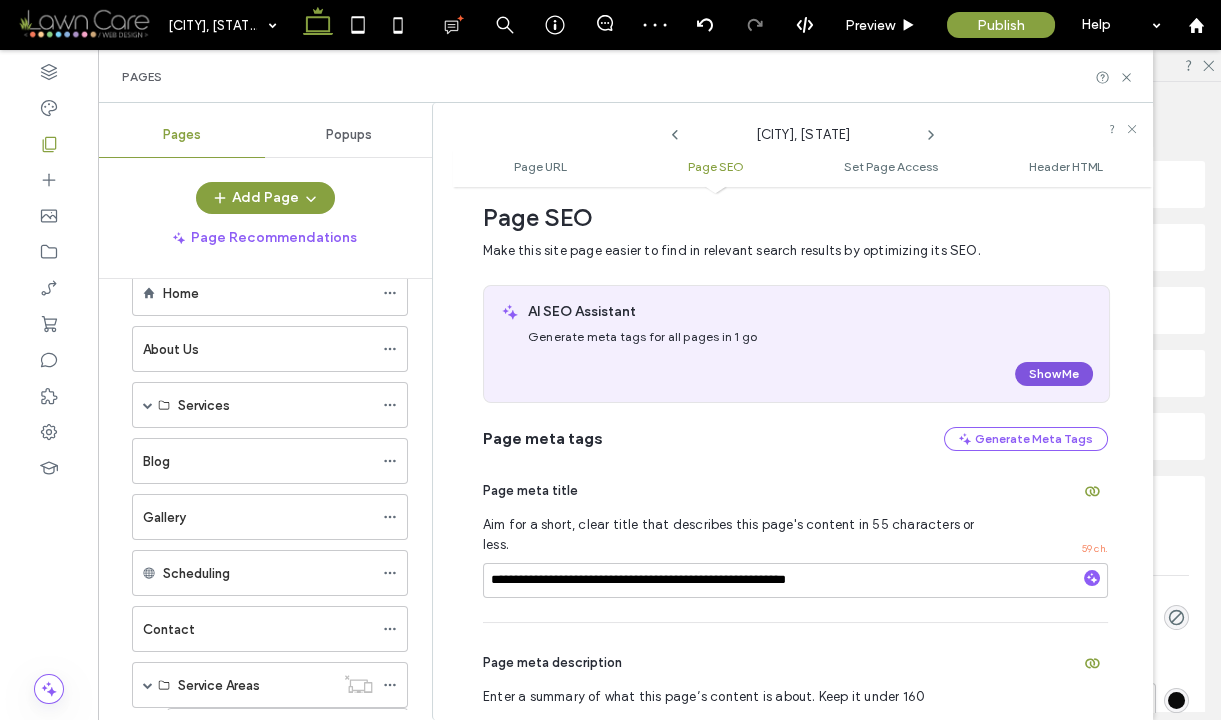 click on "Show Me" at bounding box center [1054, 374] 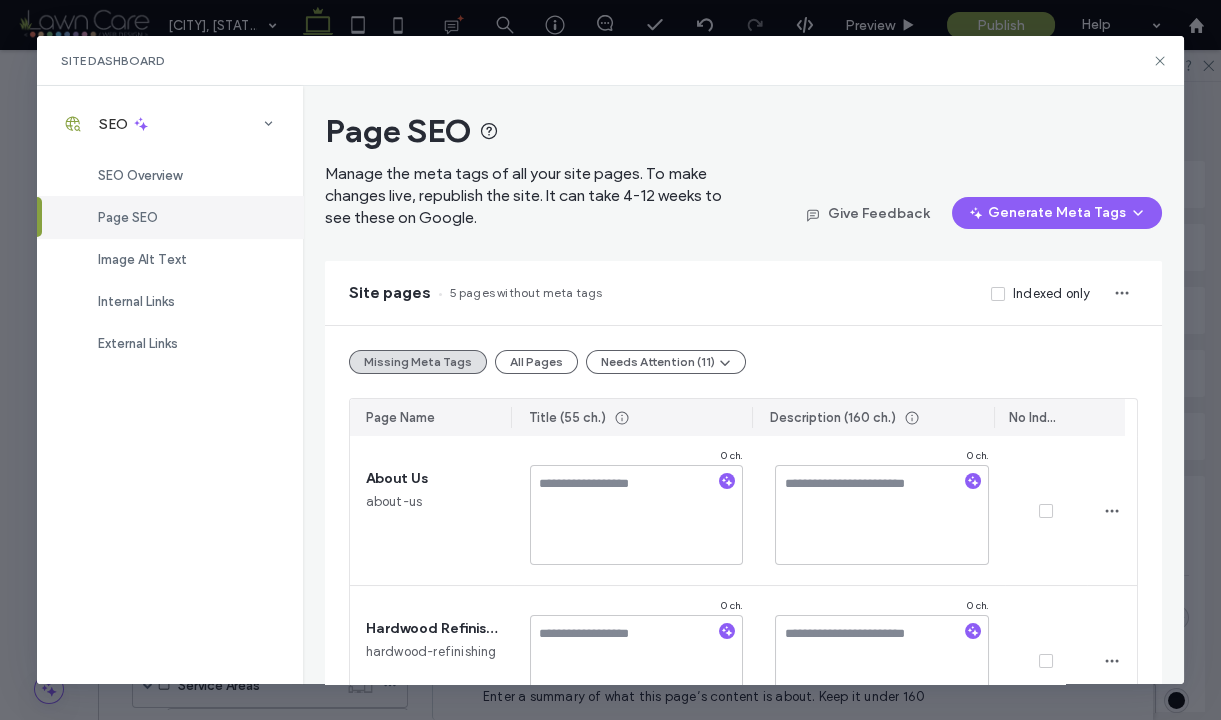 scroll, scrollTop: 0, scrollLeft: 0, axis: both 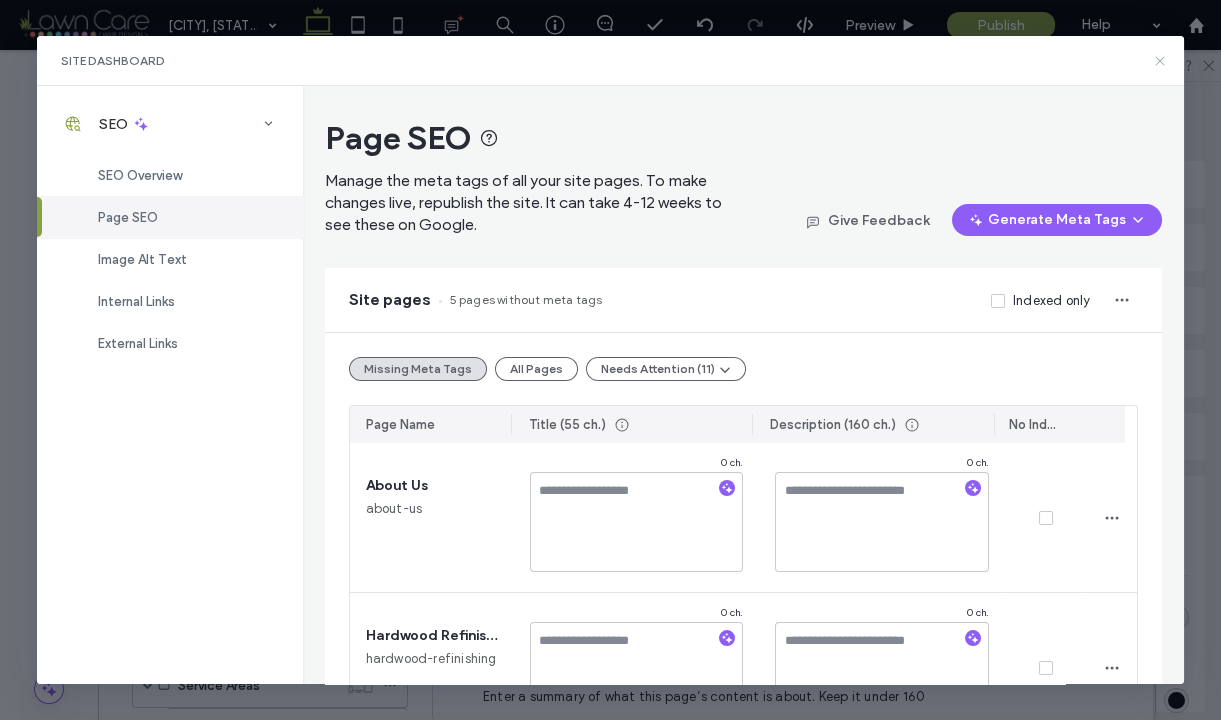 click 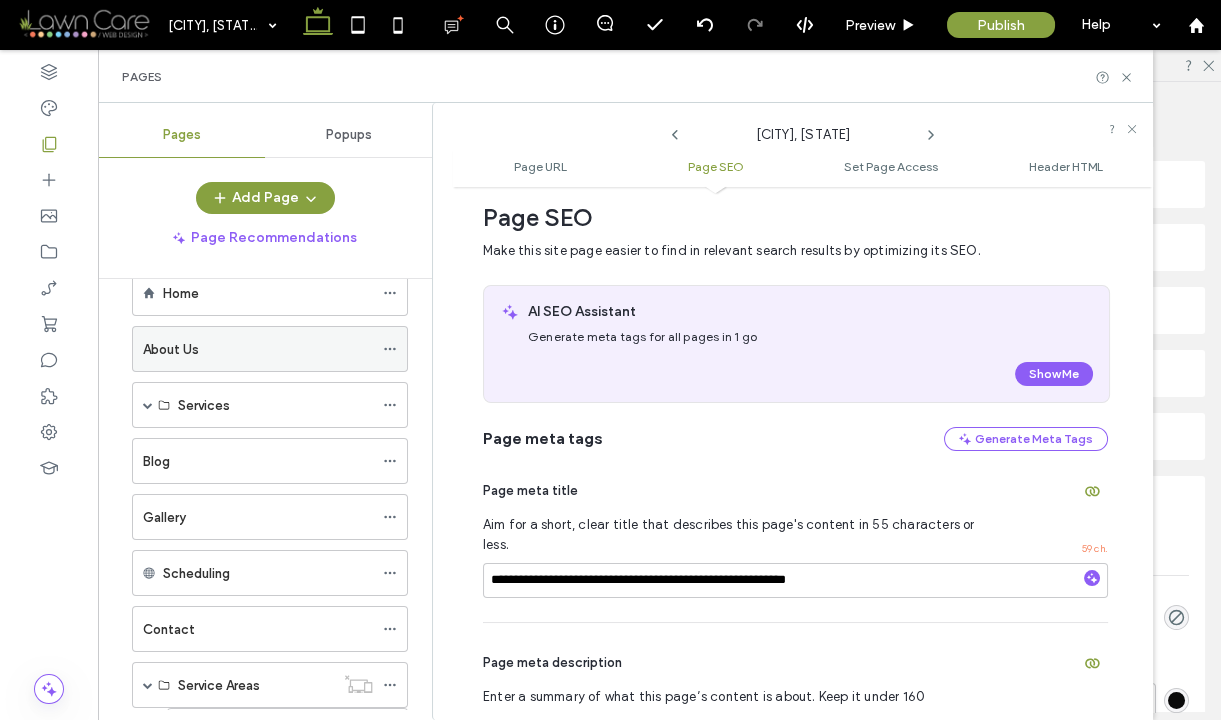 click 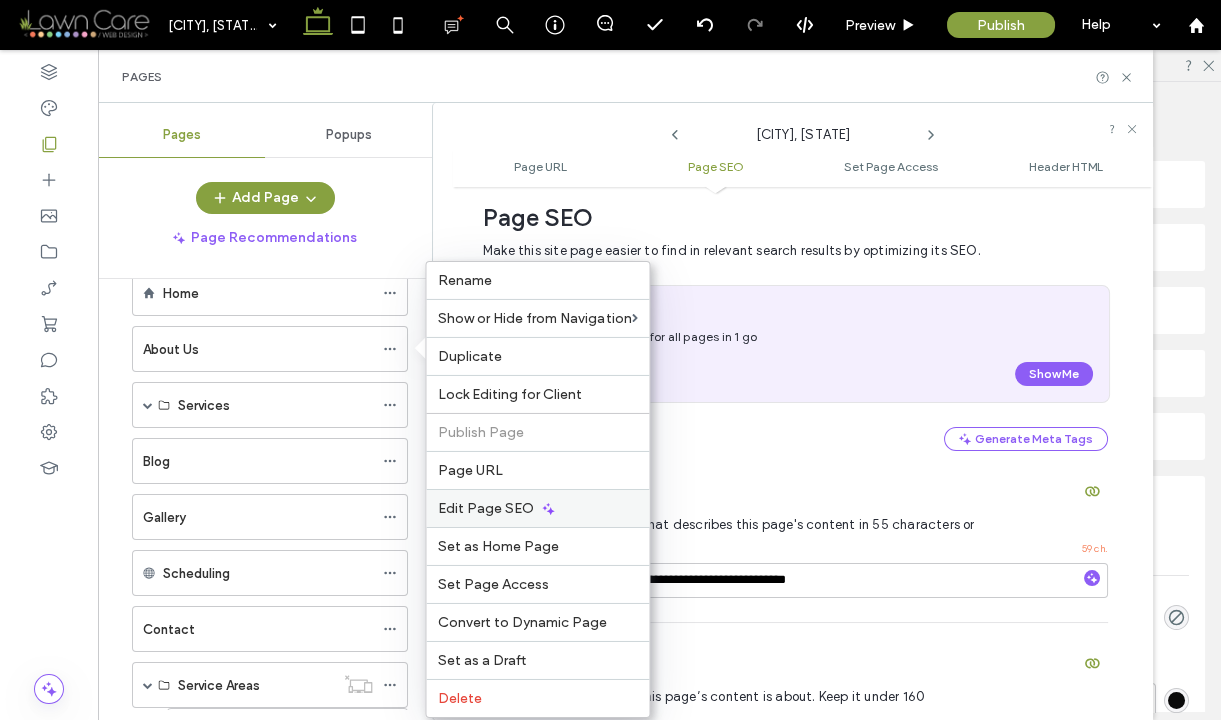 click on "Edit Page SEO" at bounding box center [486, 508] 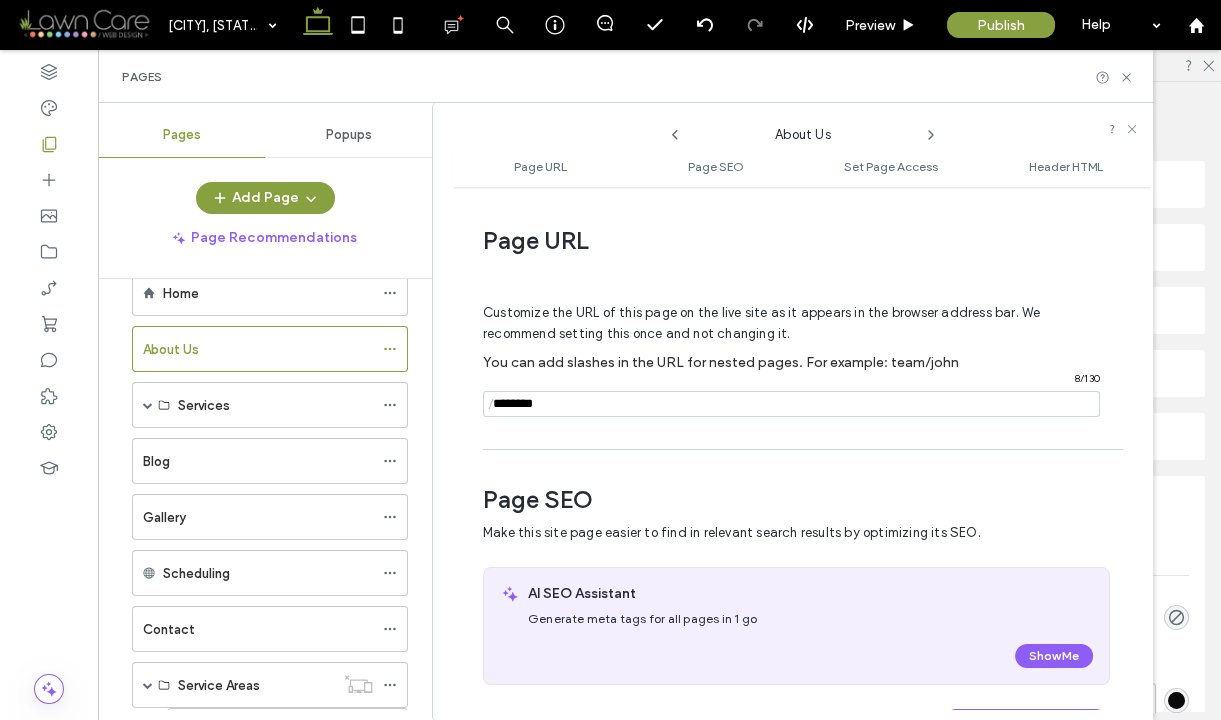 scroll, scrollTop: 282, scrollLeft: 0, axis: vertical 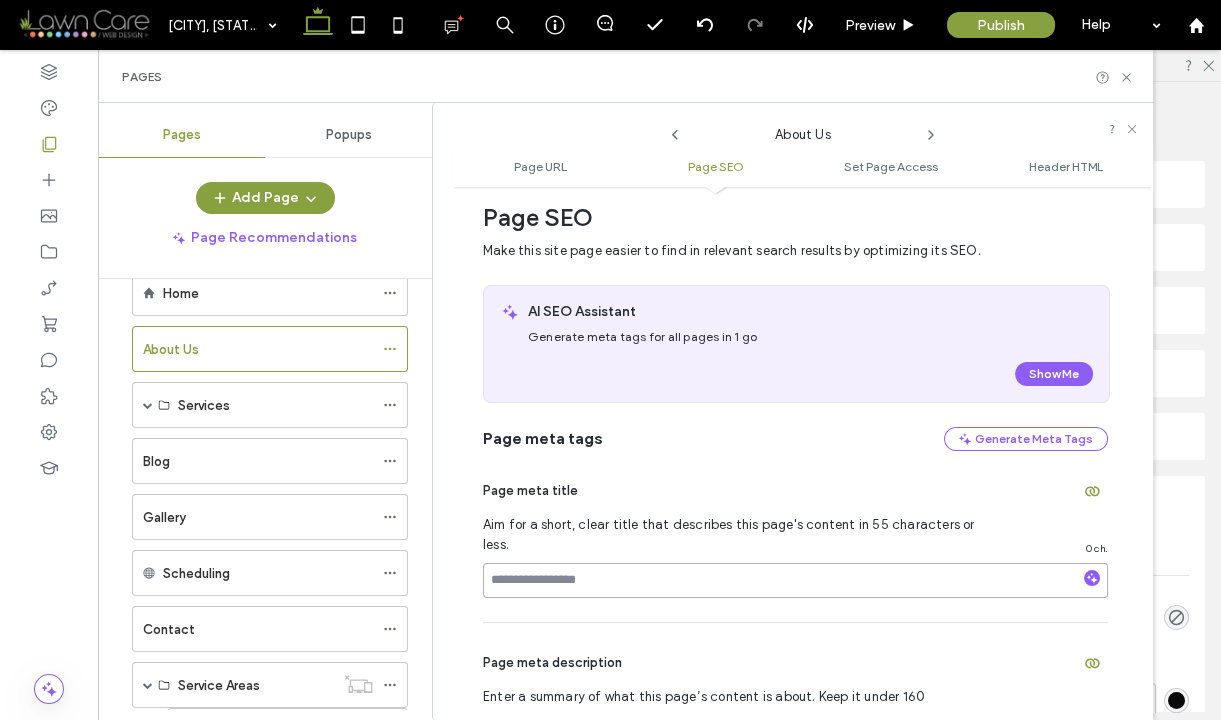 click at bounding box center (795, 580) 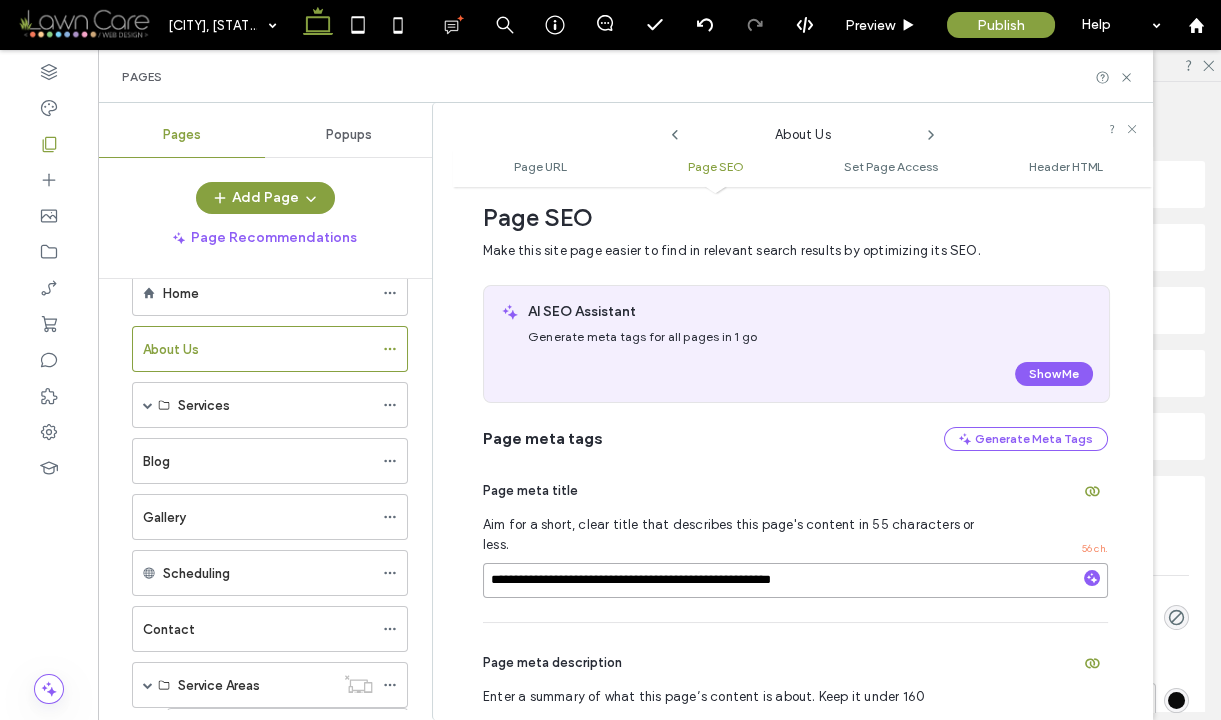 click on "**********" at bounding box center [795, 580] 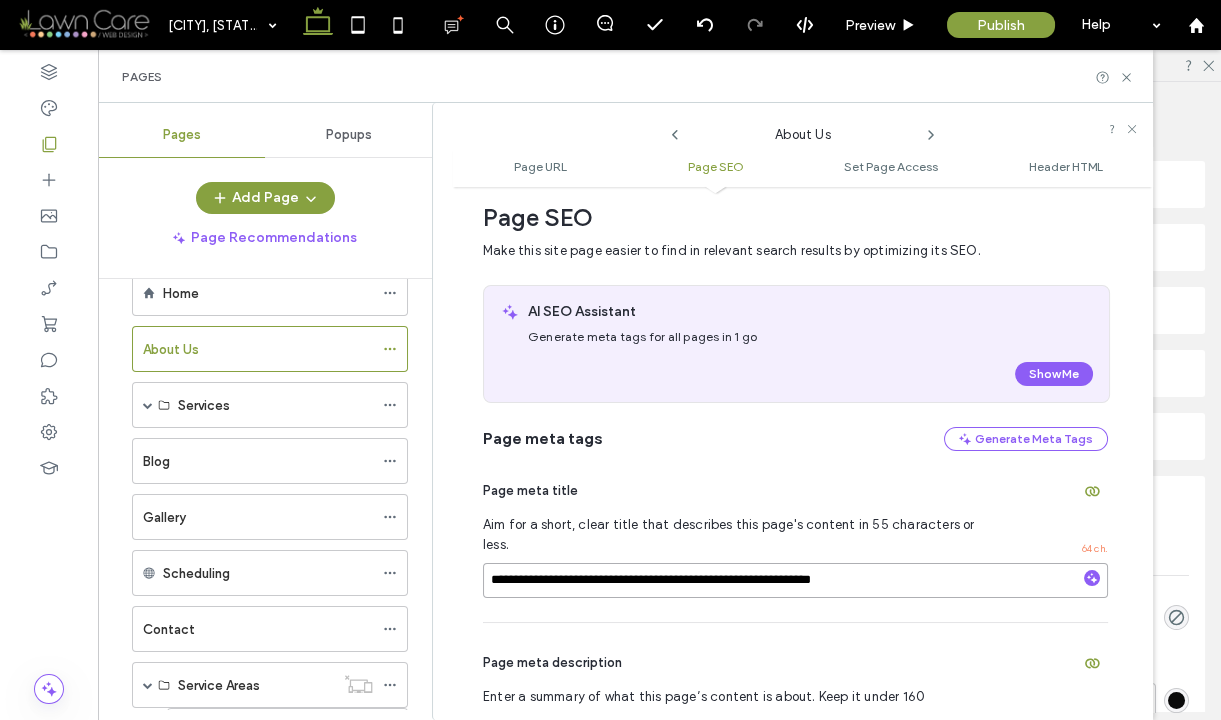 click on "**********" at bounding box center (795, 580) 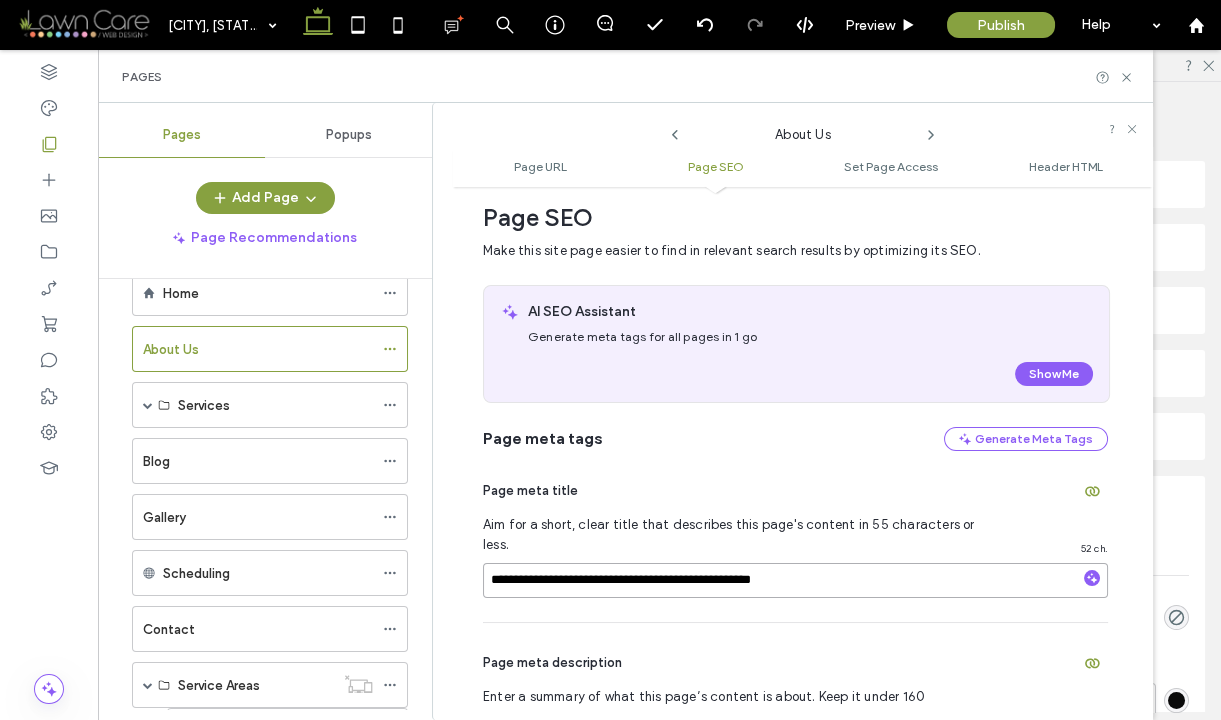 click on "**********" at bounding box center (795, 580) 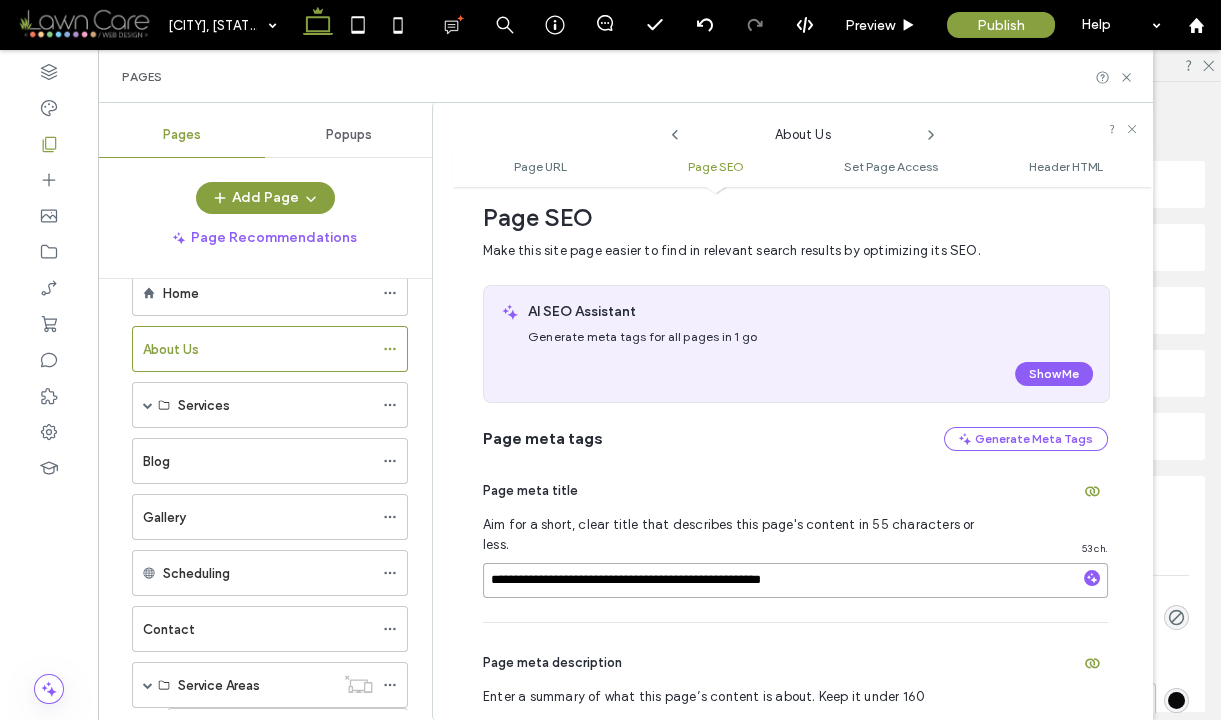 type on "**********" 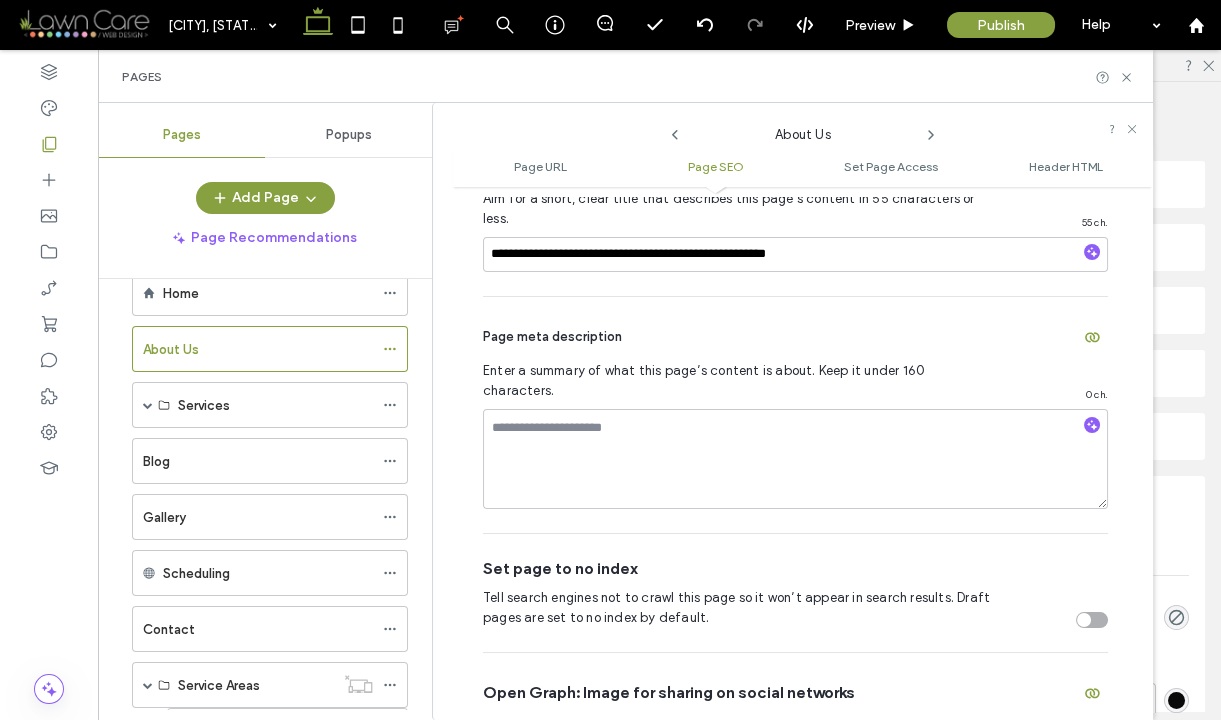 scroll, scrollTop: 609, scrollLeft: 0, axis: vertical 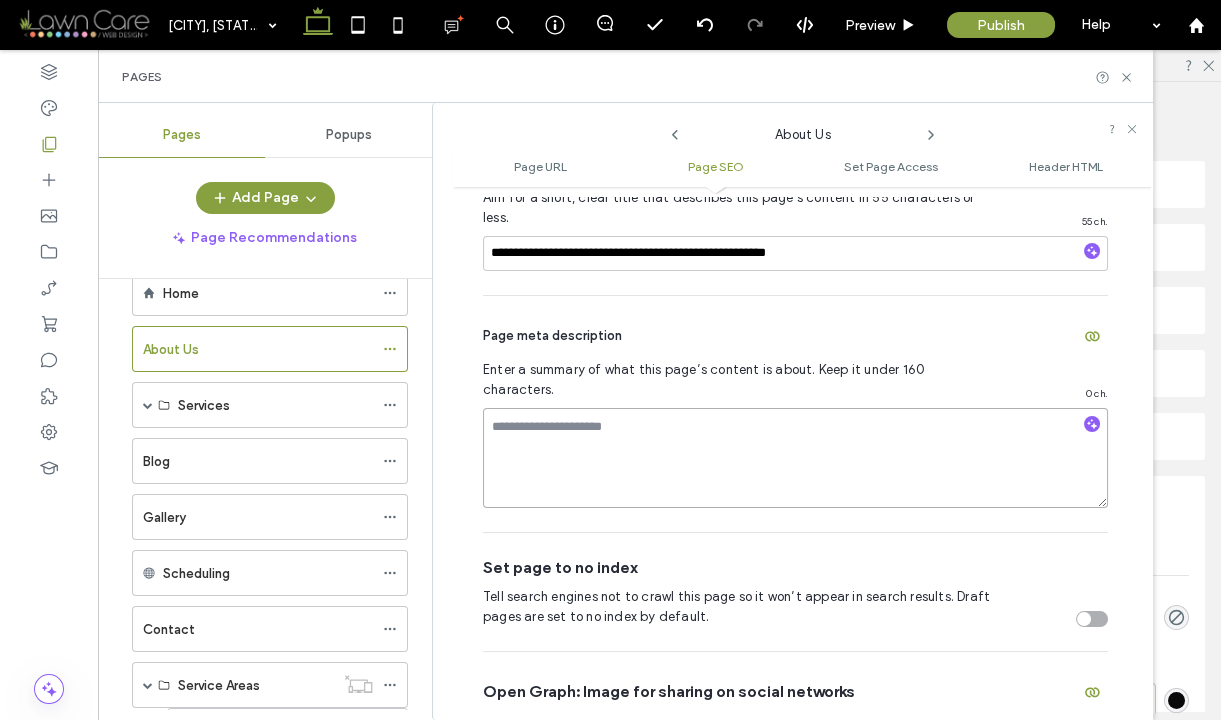 click at bounding box center (795, 458) 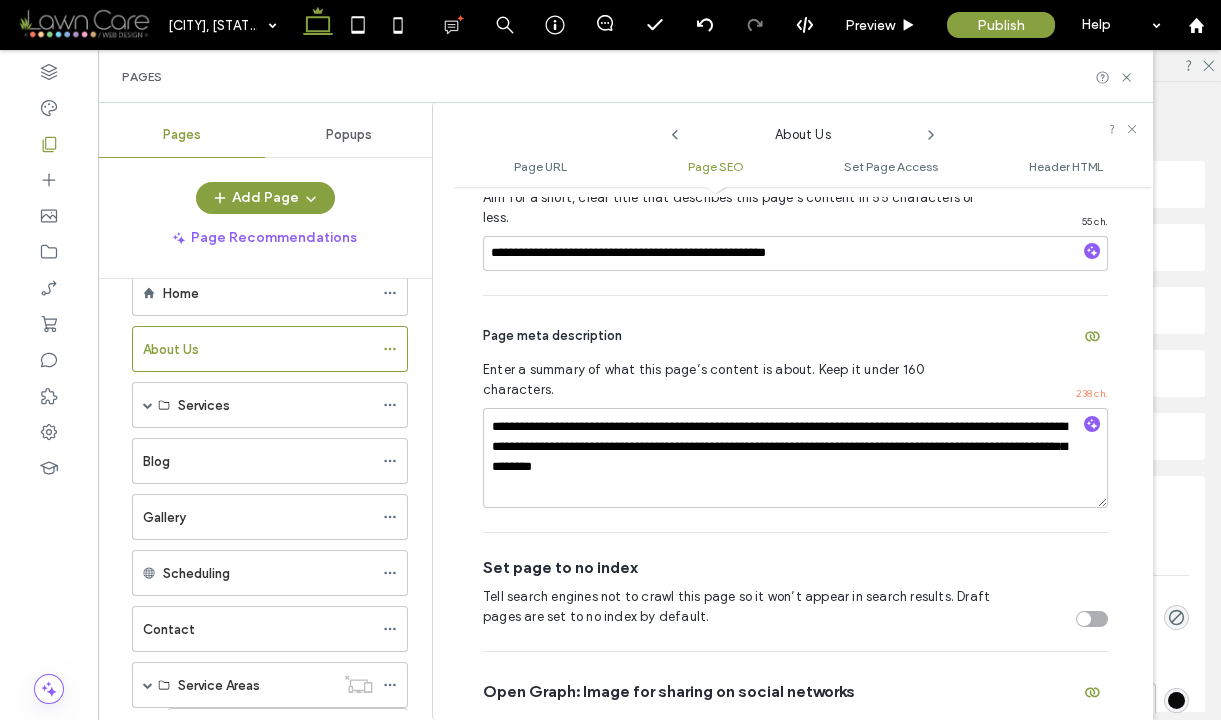 click 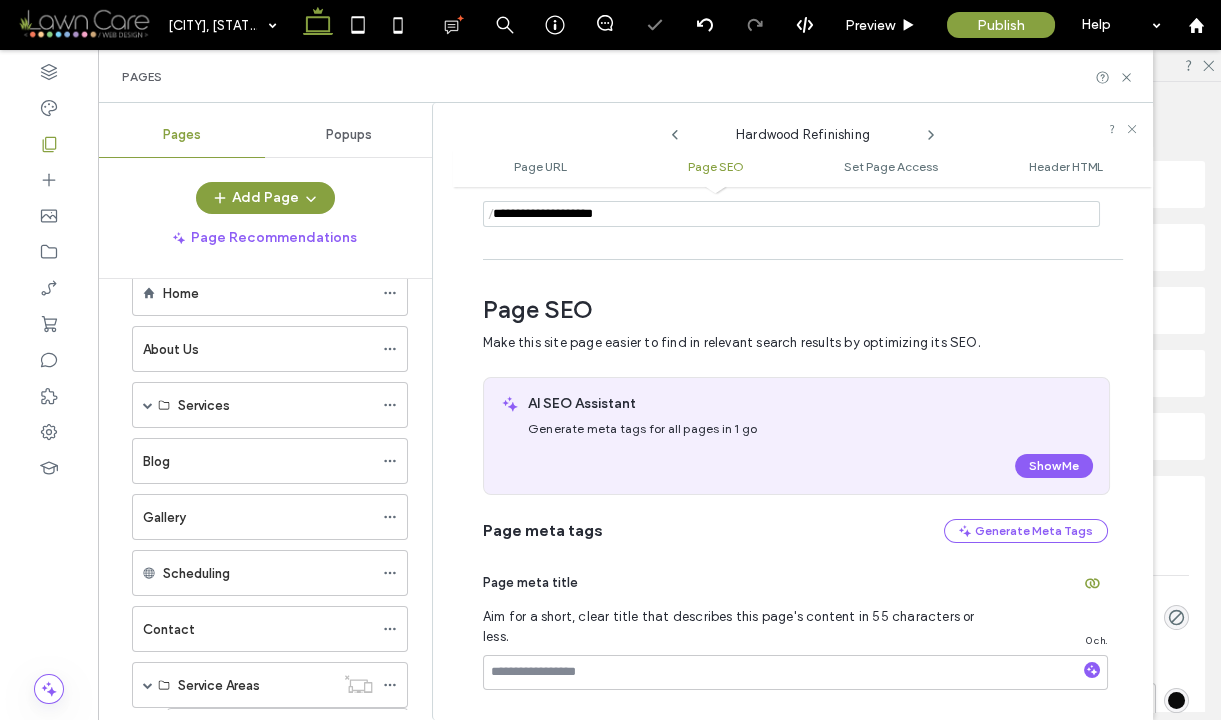 scroll, scrollTop: 282, scrollLeft: 0, axis: vertical 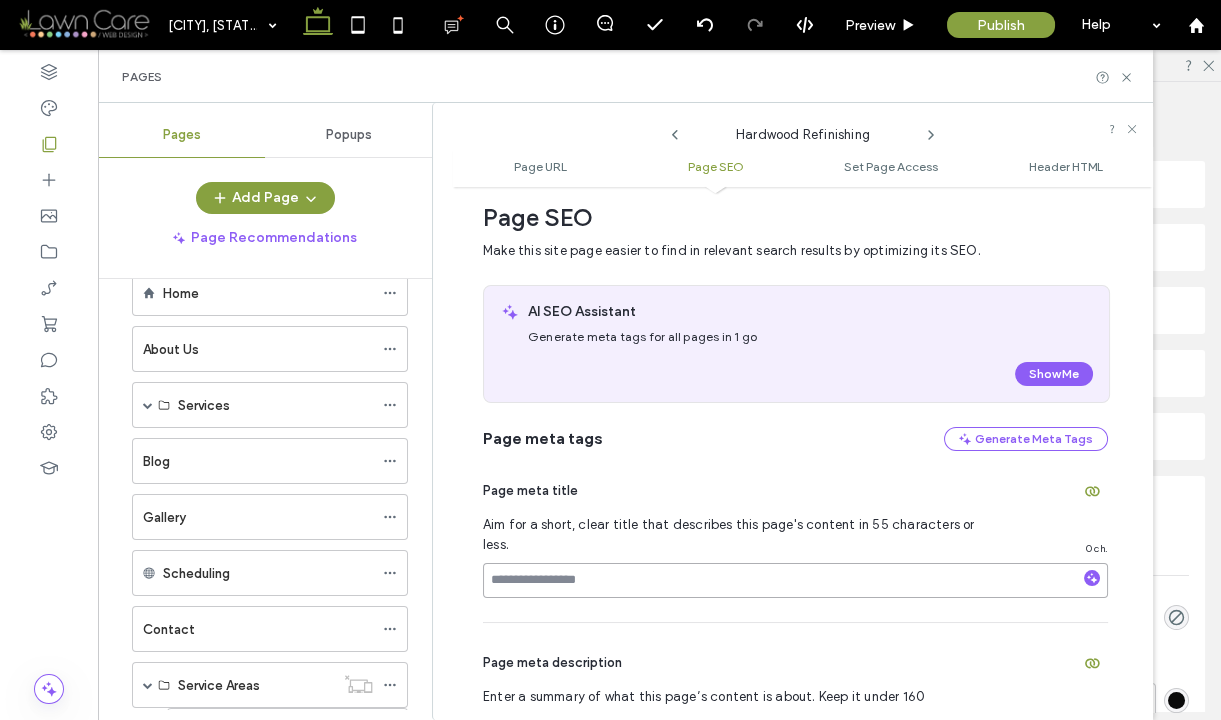 click at bounding box center [795, 580] 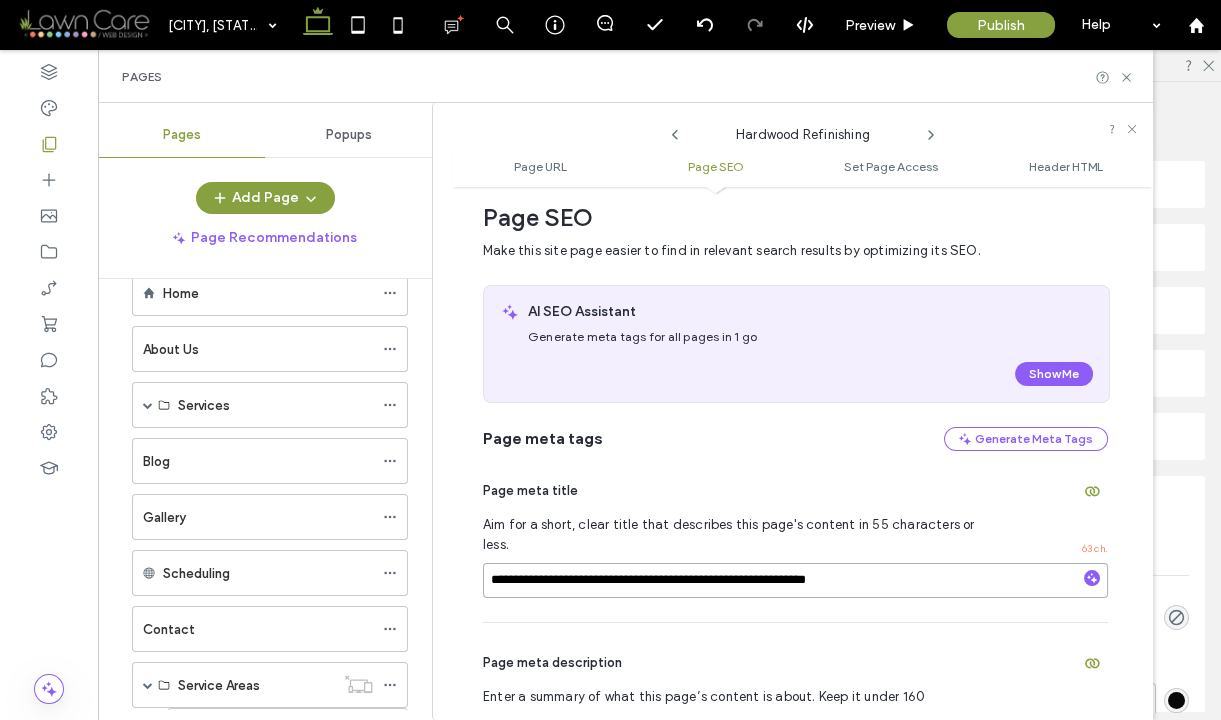 click on "**********" at bounding box center (795, 580) 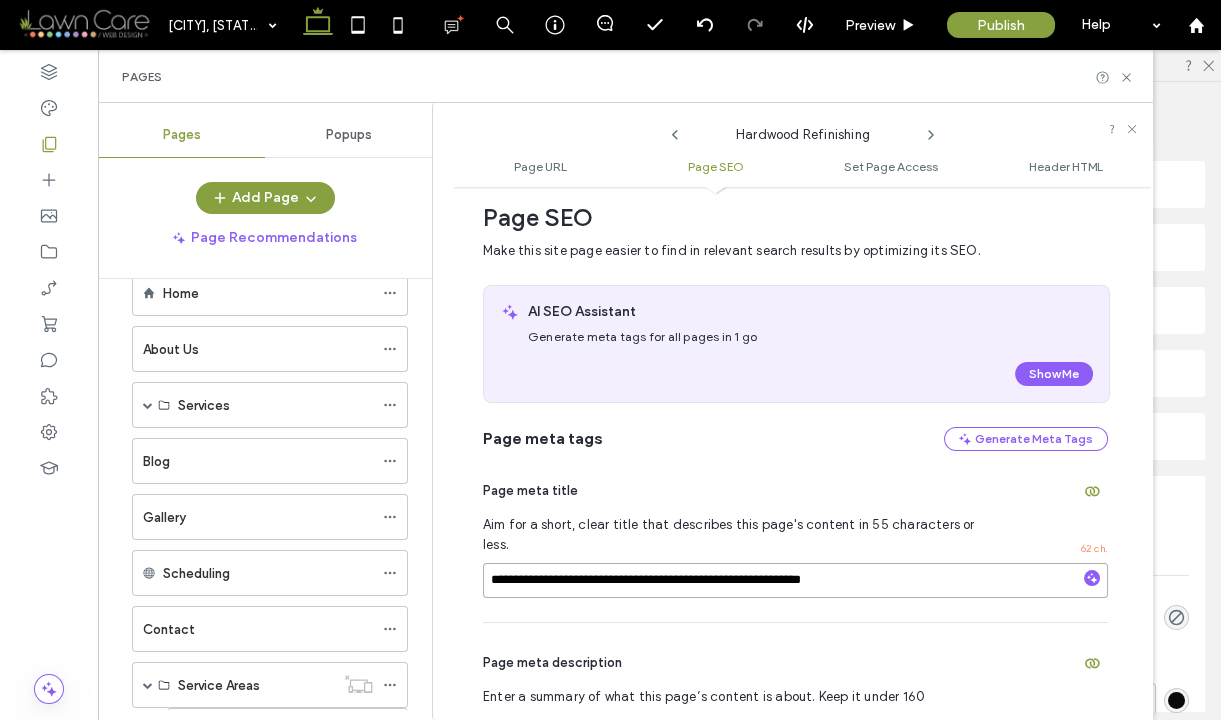 click on "**********" at bounding box center (795, 580) 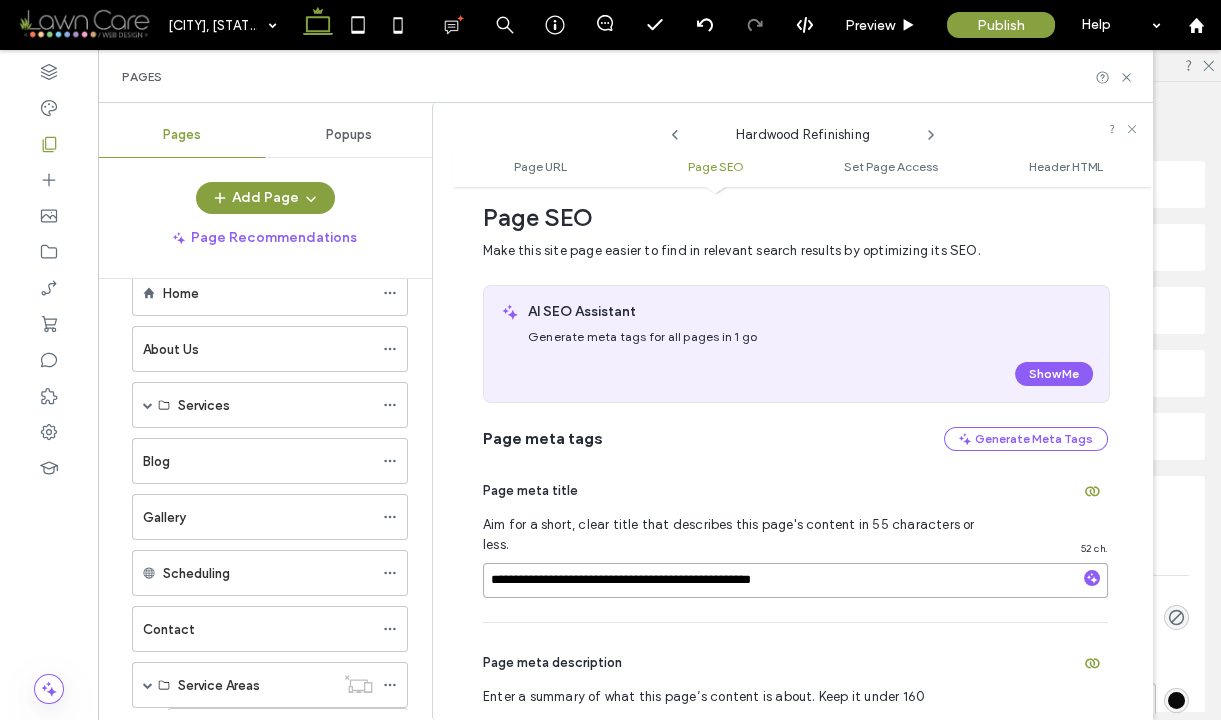 drag, startPoint x: 846, startPoint y: 580, endPoint x: 720, endPoint y: 567, distance: 126.66886 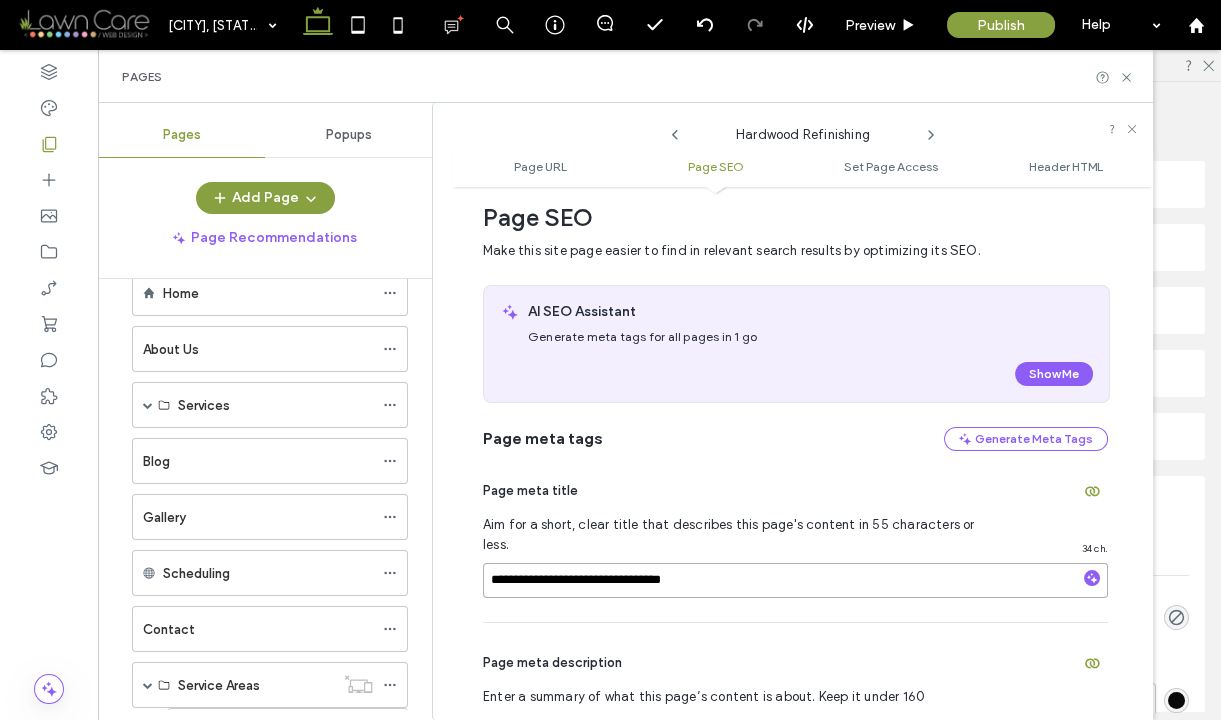 click on "**********" at bounding box center (795, 580) 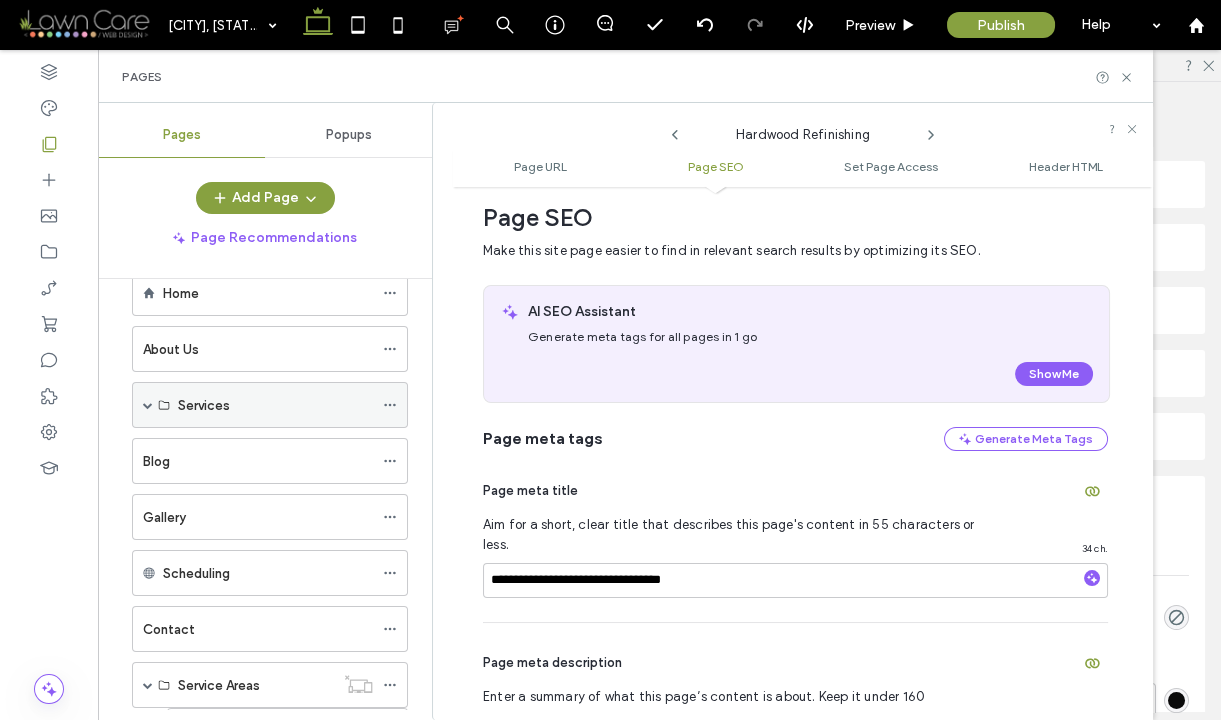 click at bounding box center [148, 405] 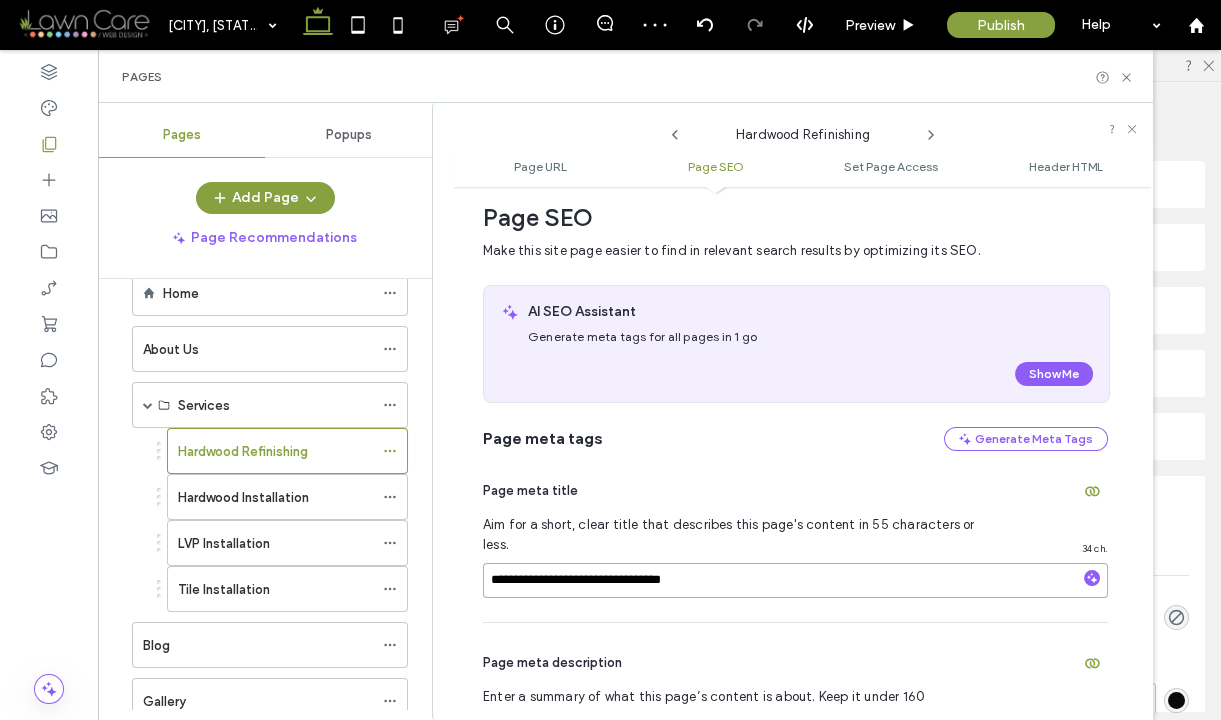 click on "**********" at bounding box center [795, 580] 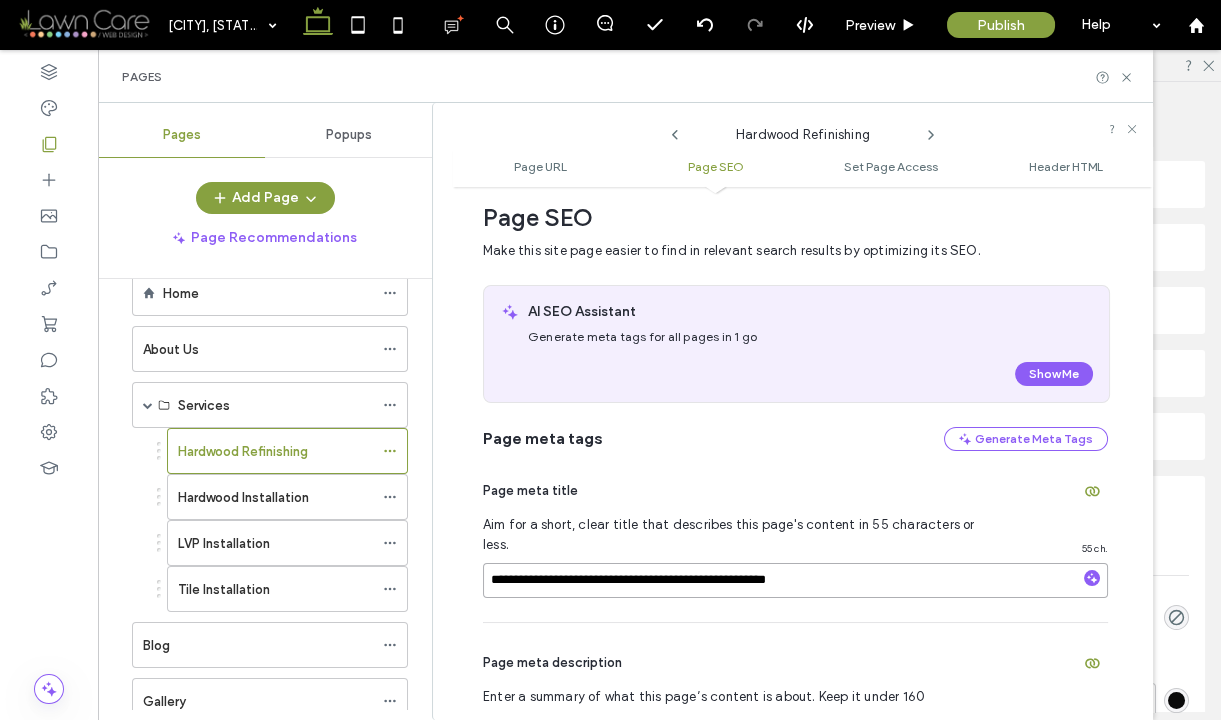 type on "**********" 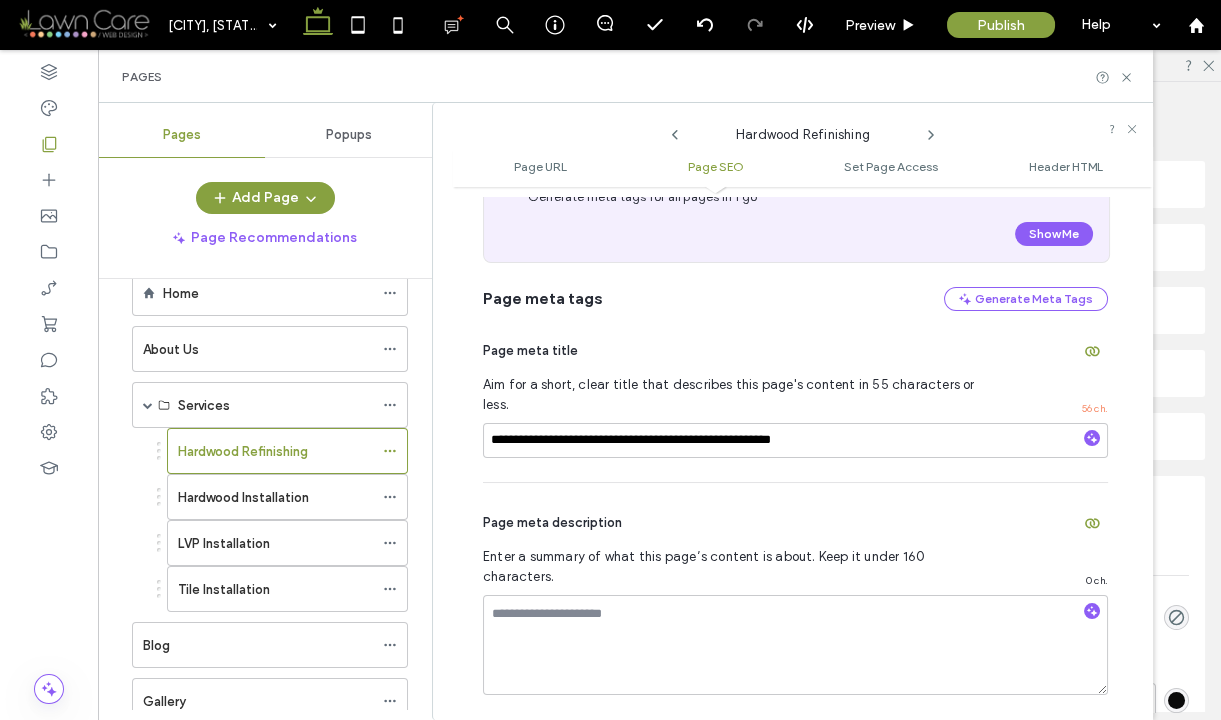 scroll, scrollTop: 427, scrollLeft: 0, axis: vertical 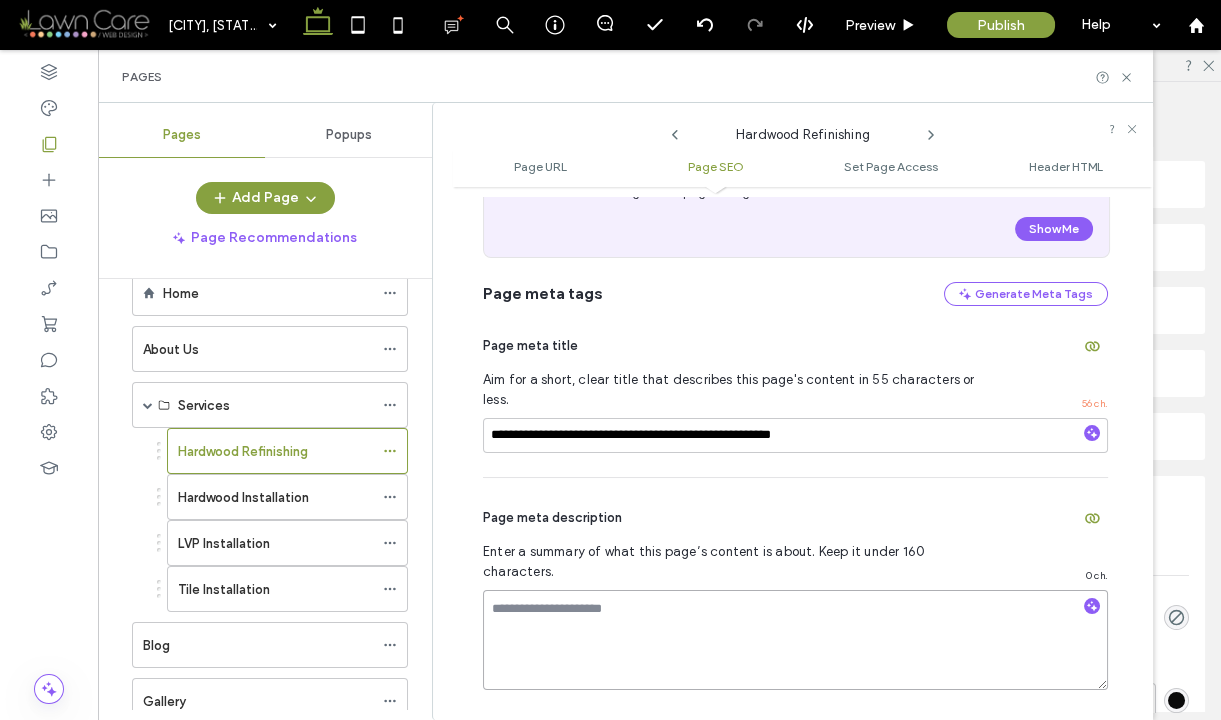click at bounding box center [795, 640] 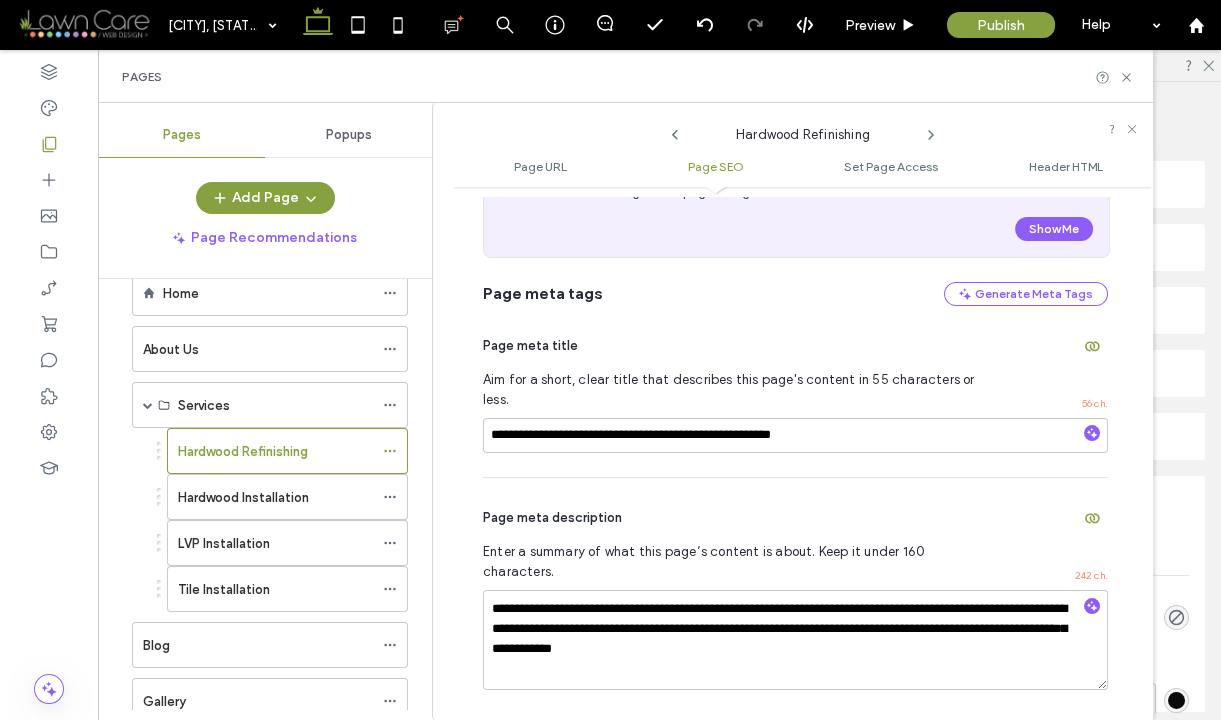 click 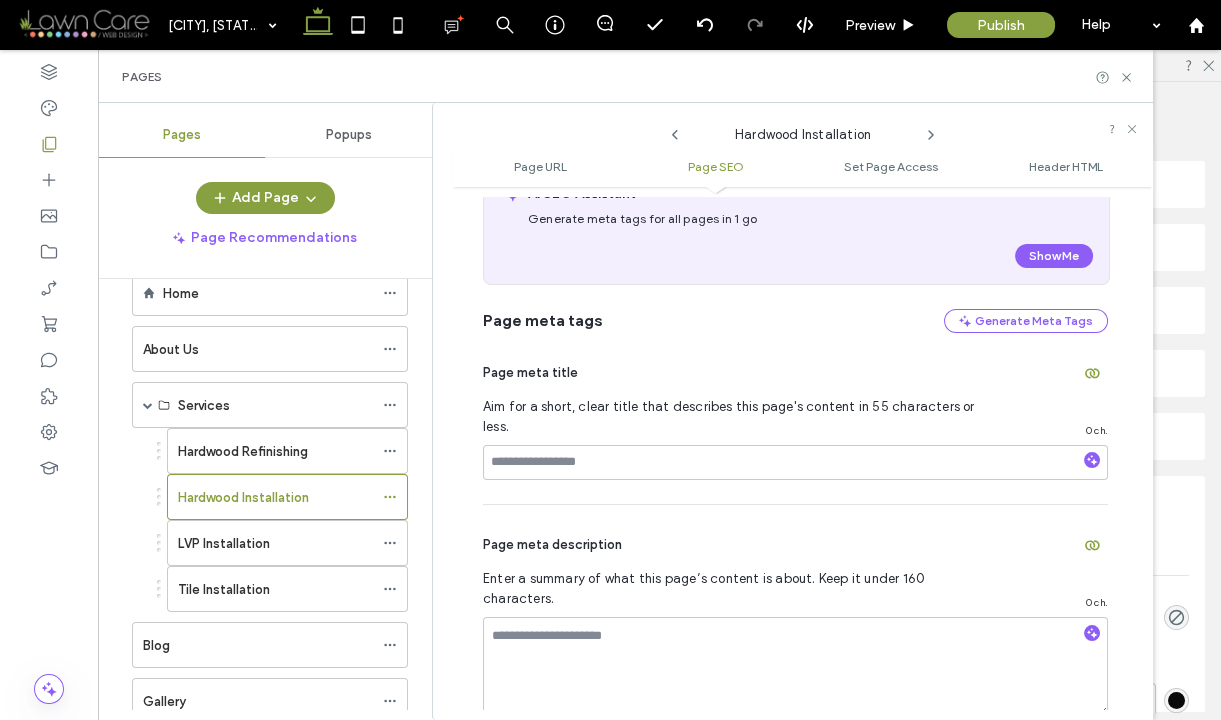 scroll, scrollTop: 400, scrollLeft: 0, axis: vertical 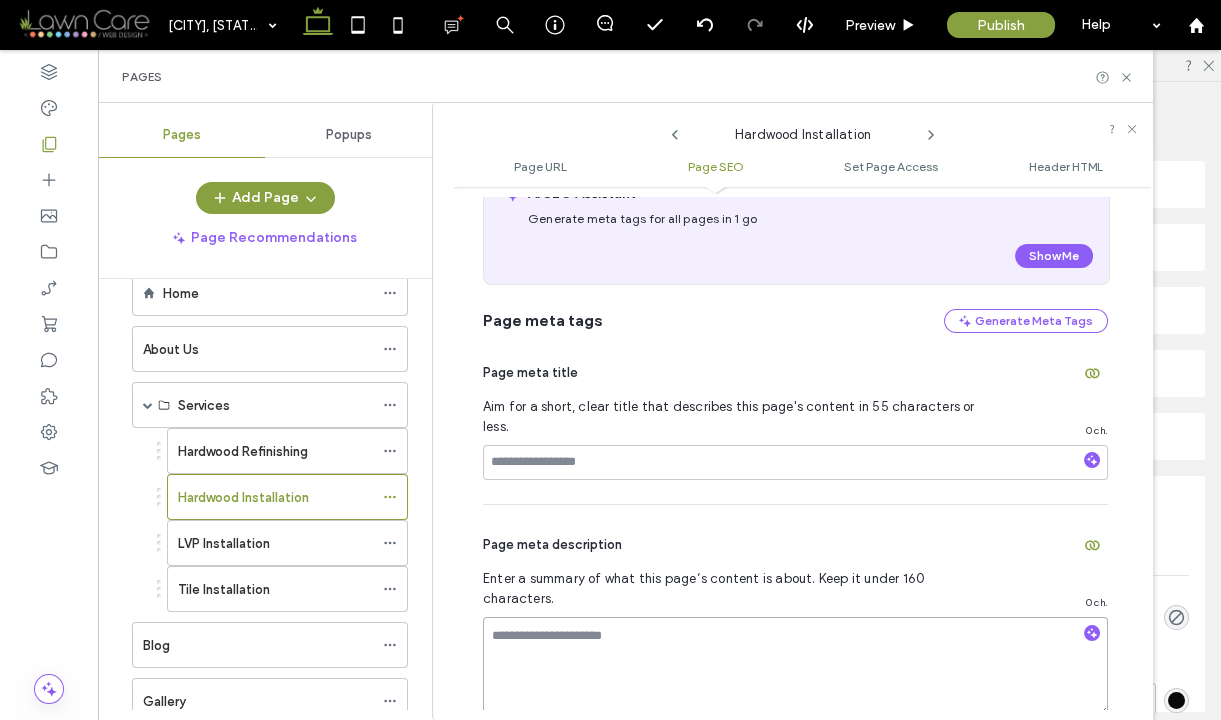 click at bounding box center [795, 667] 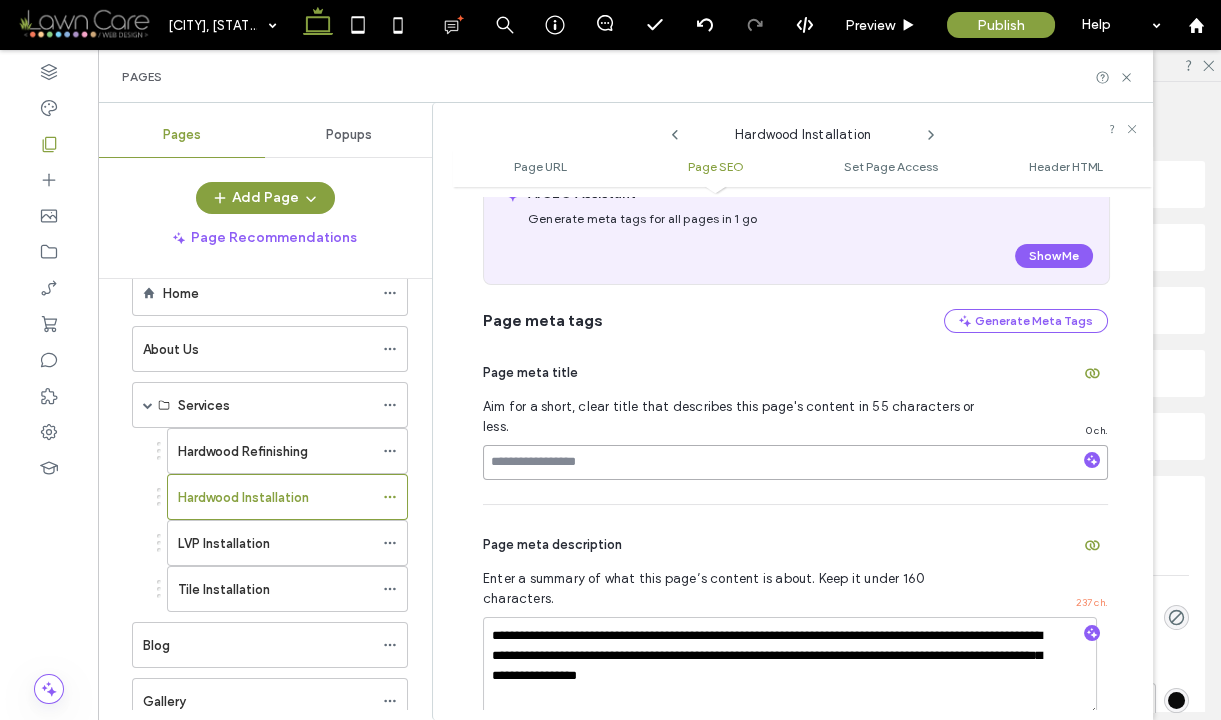 click at bounding box center [795, 462] 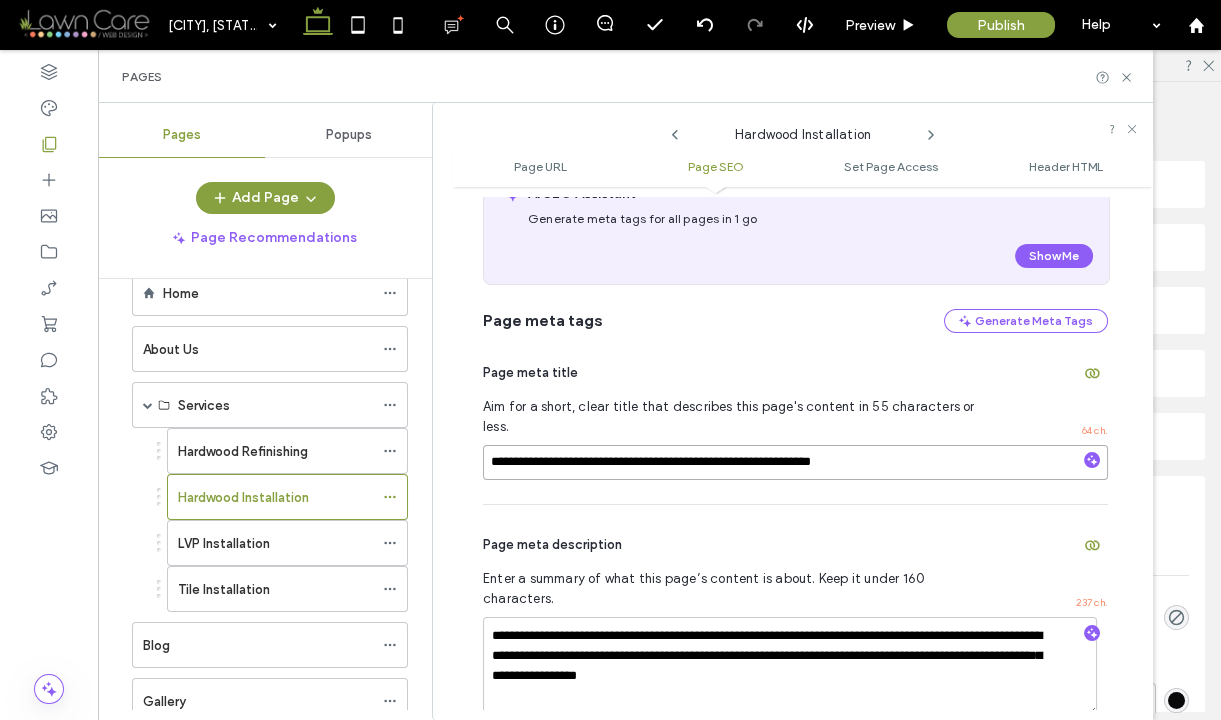 click on "**********" at bounding box center [795, 462] 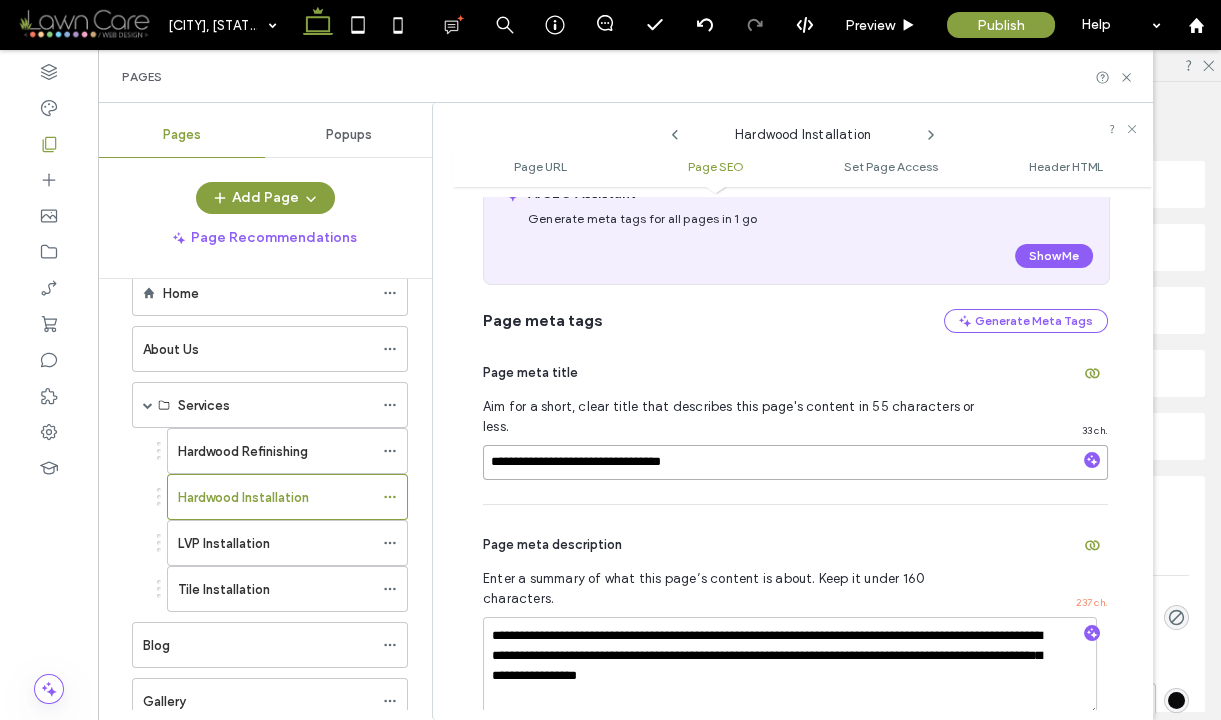 type on "**********" 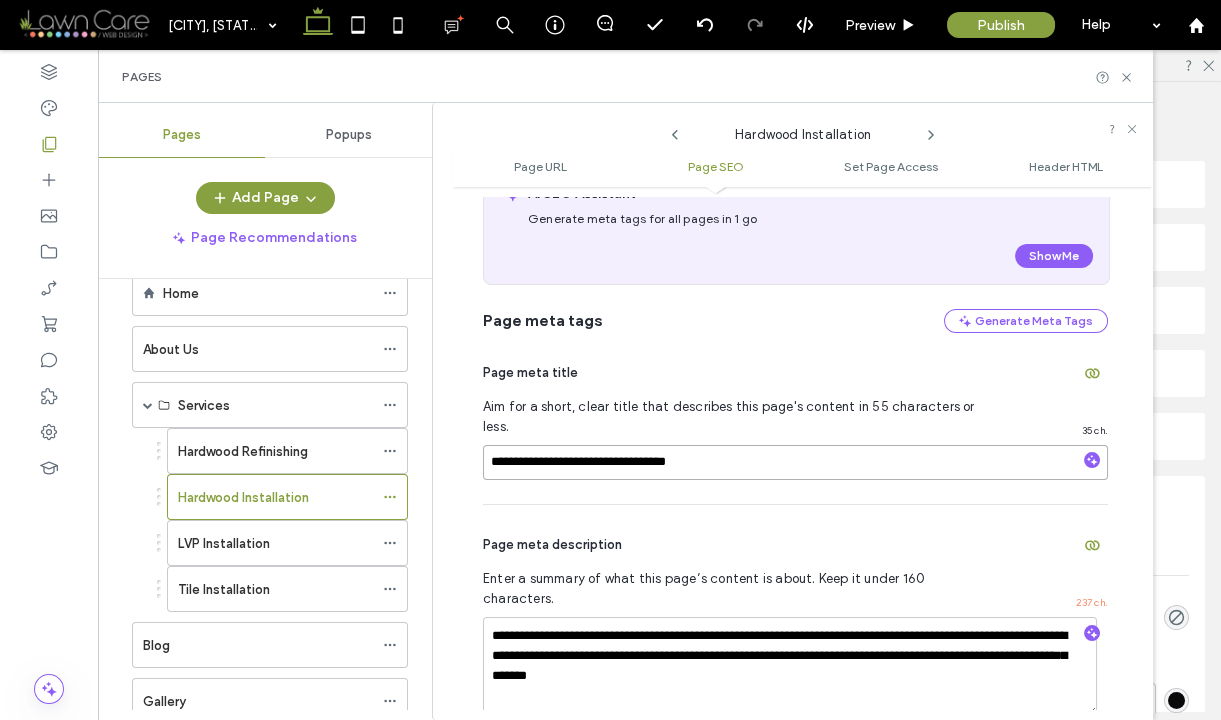 click on "**********" at bounding box center (795, 462) 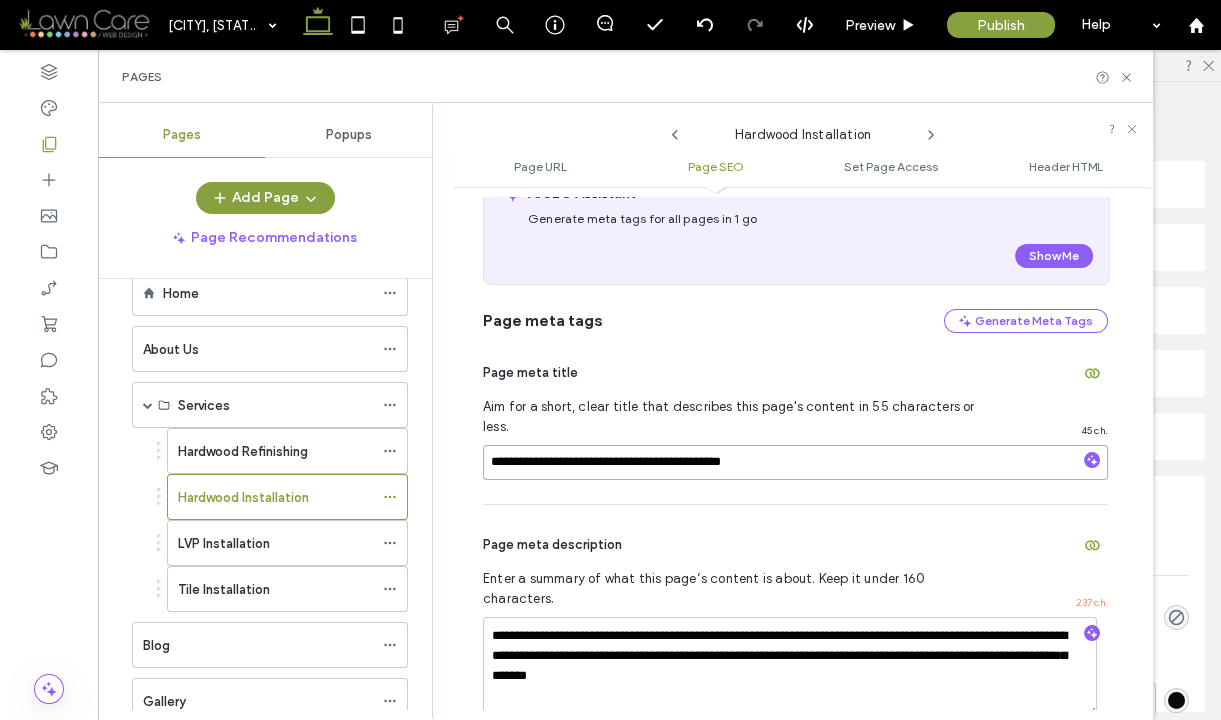 type on "**********" 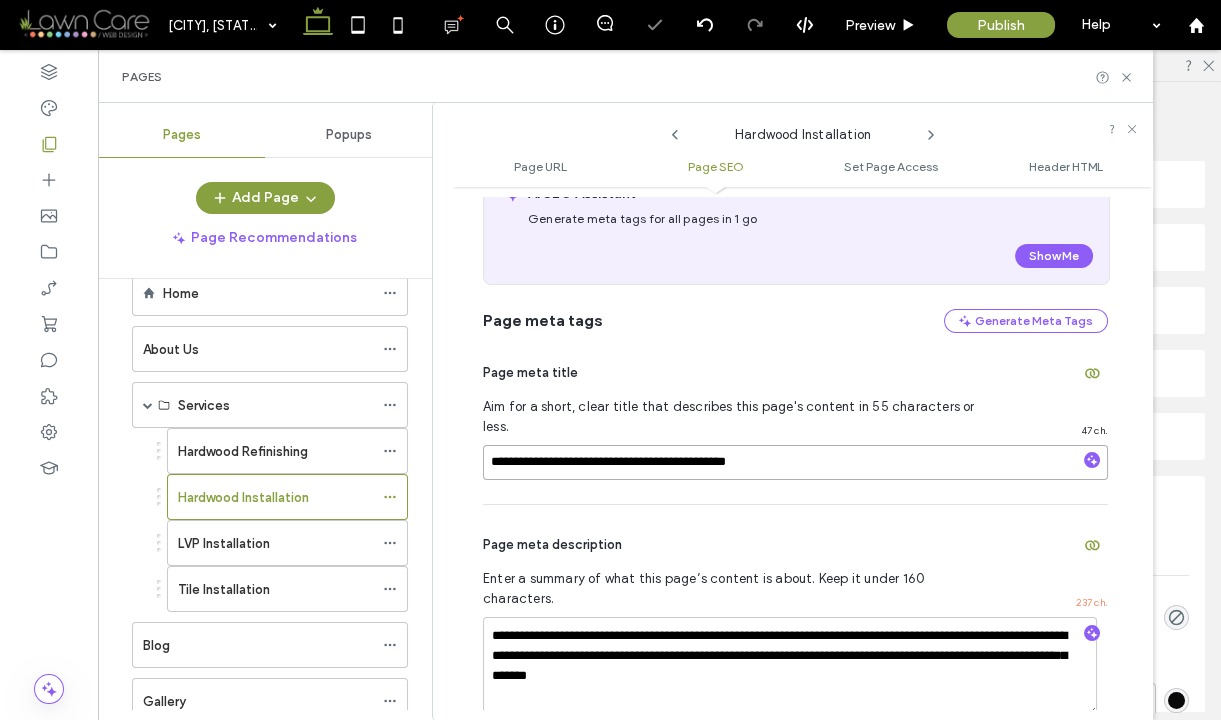 click on "**********" at bounding box center [795, 462] 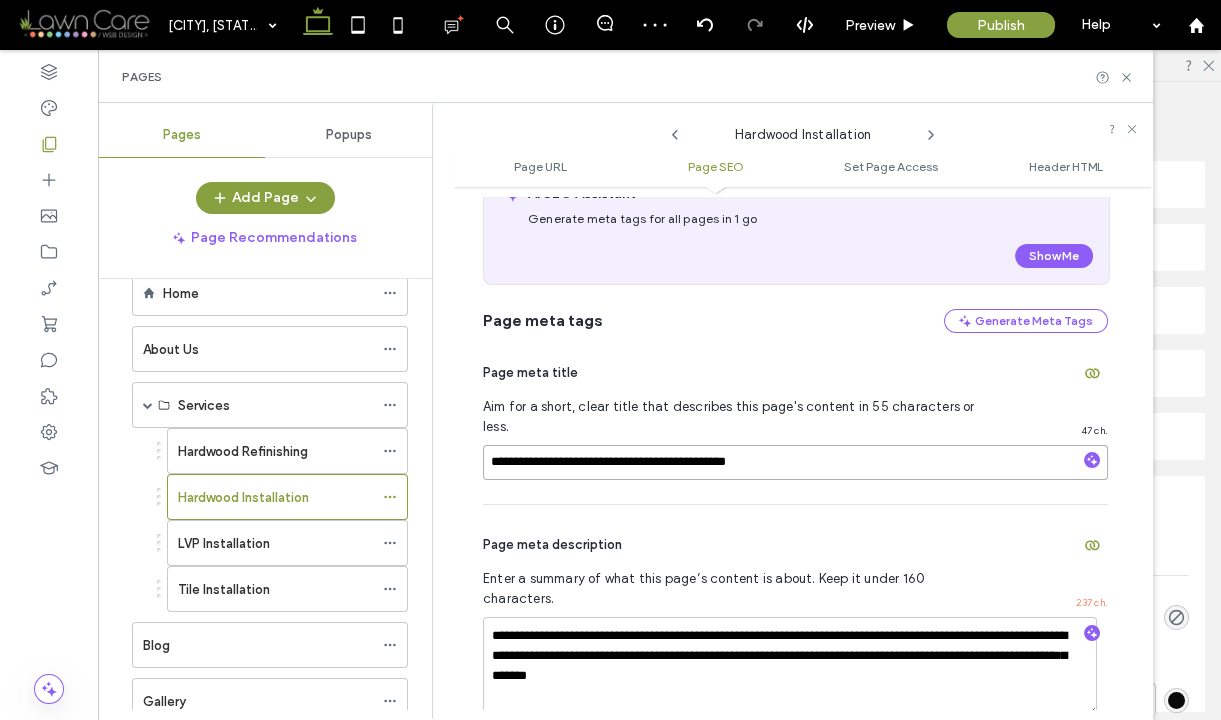click on "**********" at bounding box center (795, 462) 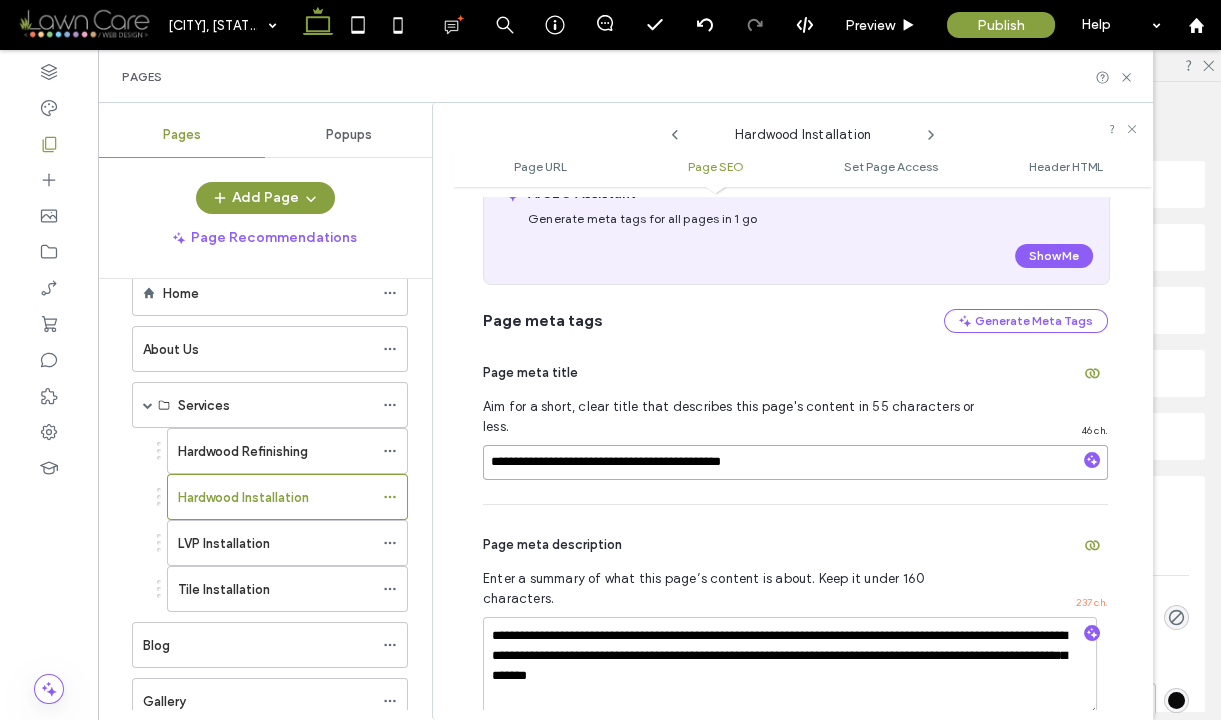 type on "**********" 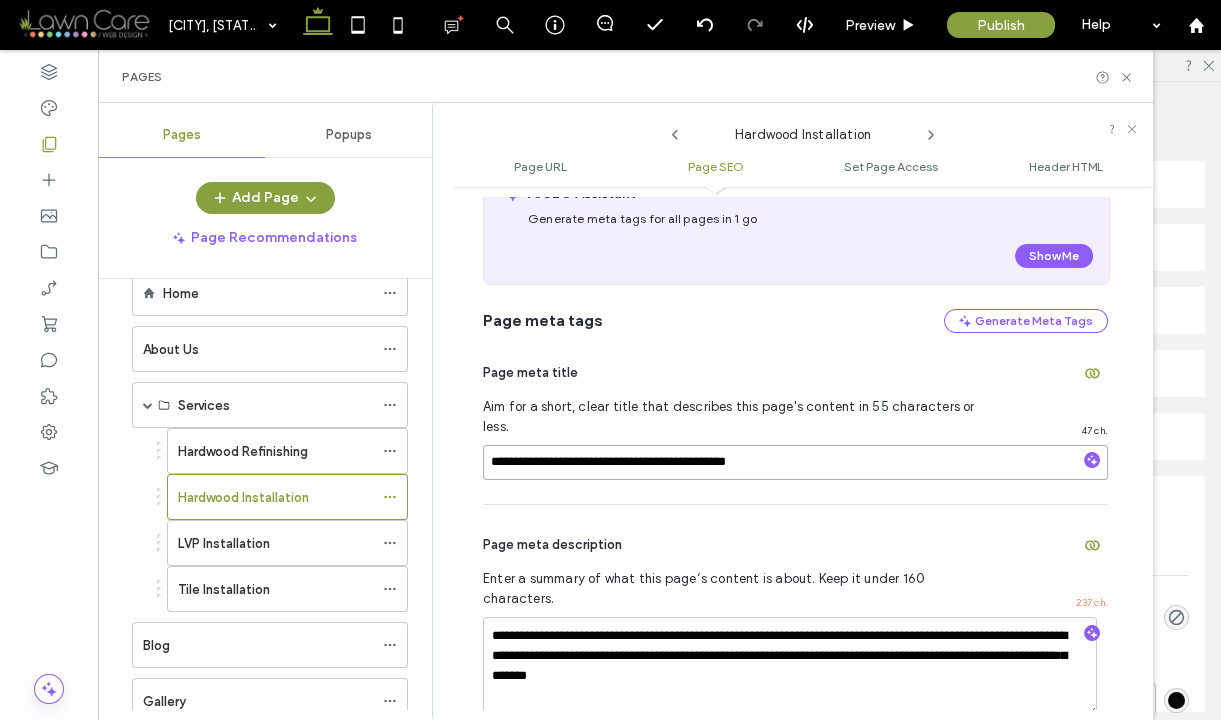 click on "**********" at bounding box center [795, 462] 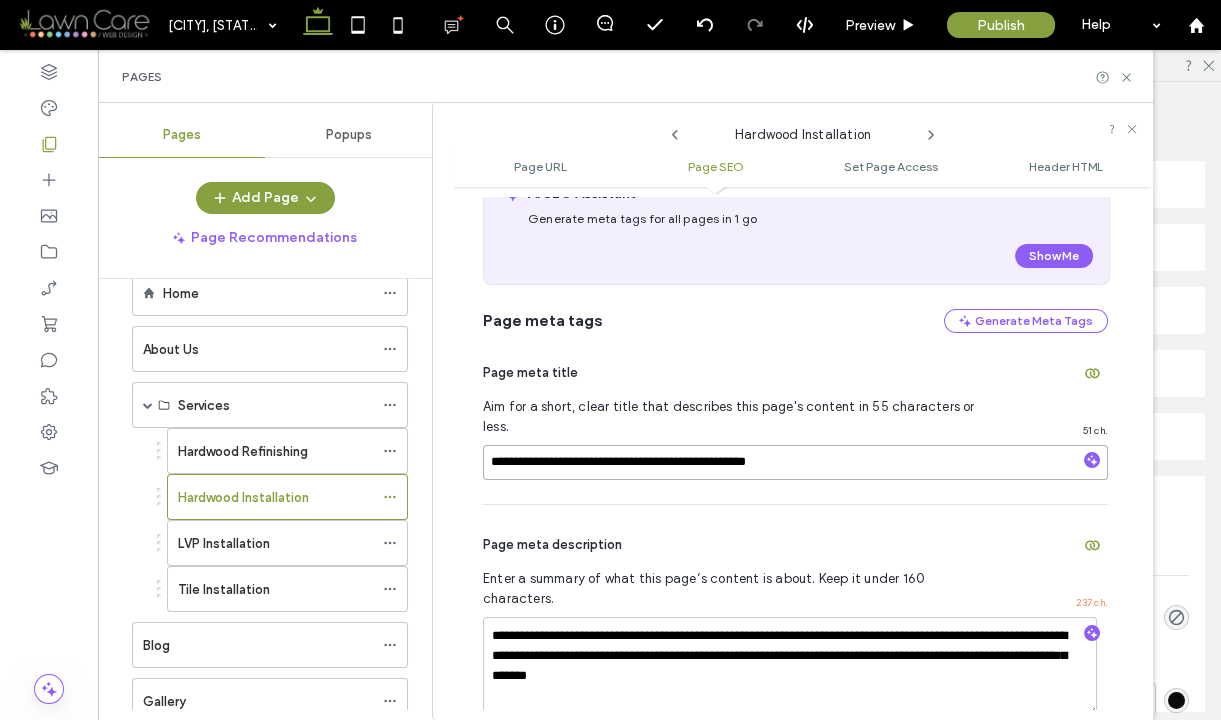 click on "**********" at bounding box center (795, 462) 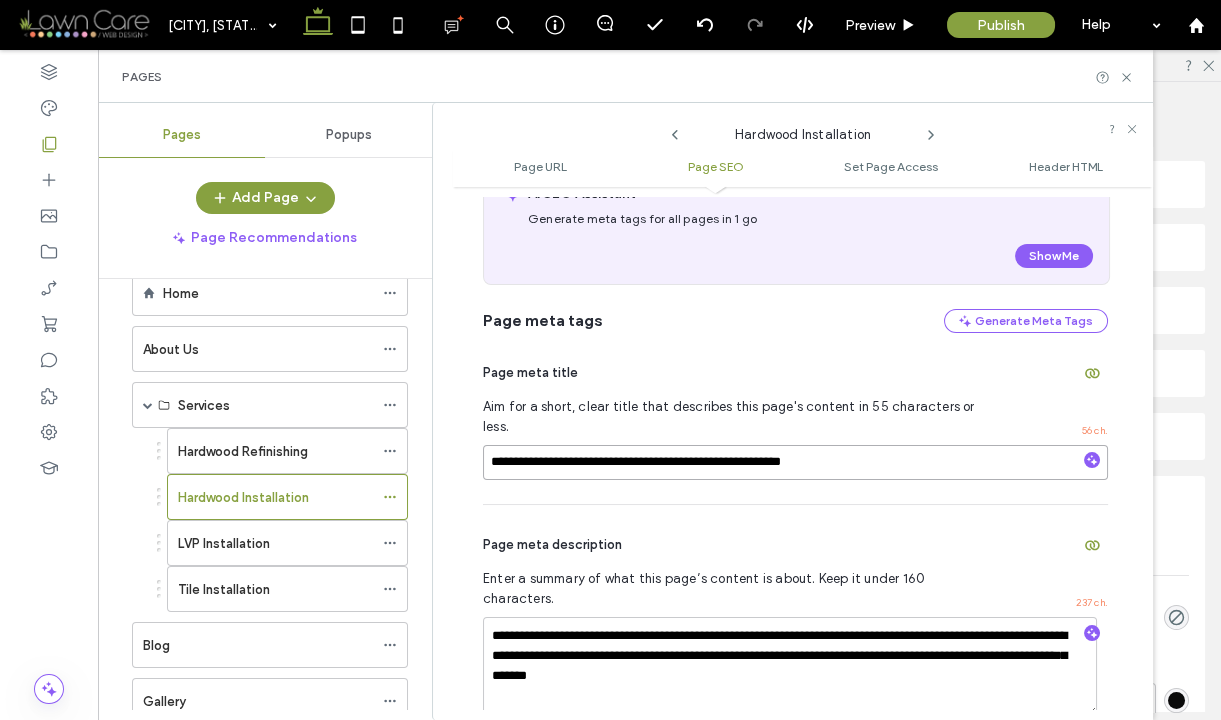 type on "**********" 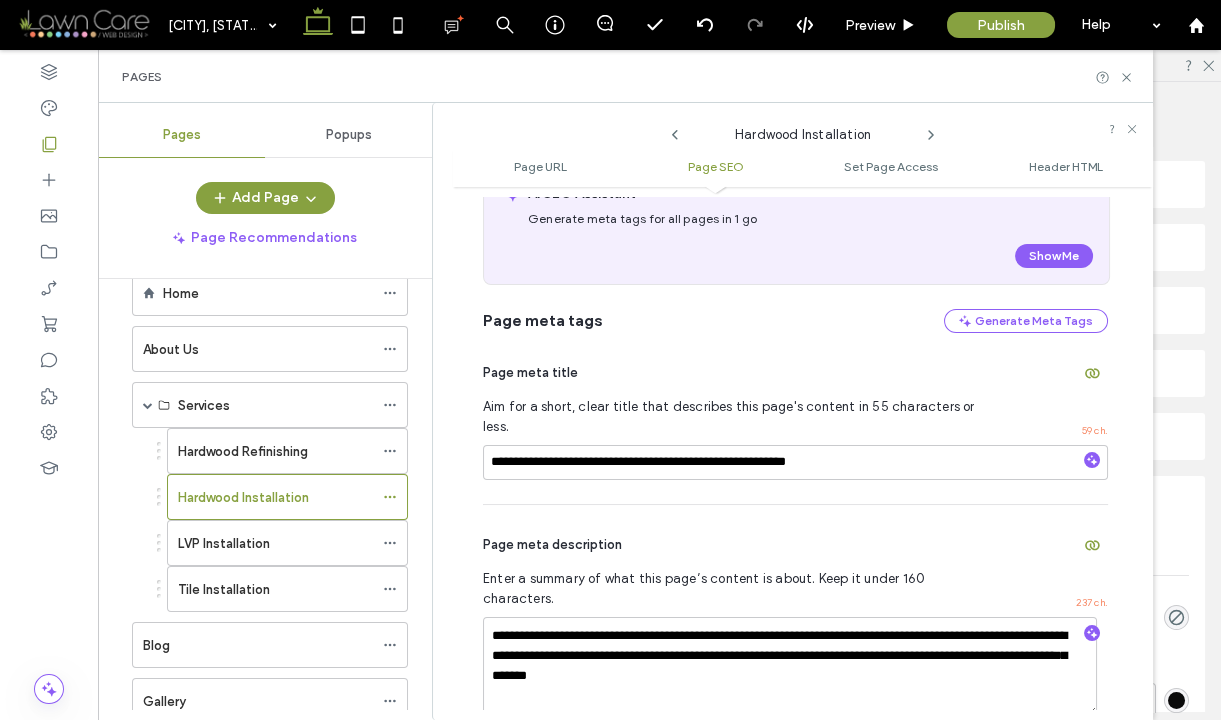 click 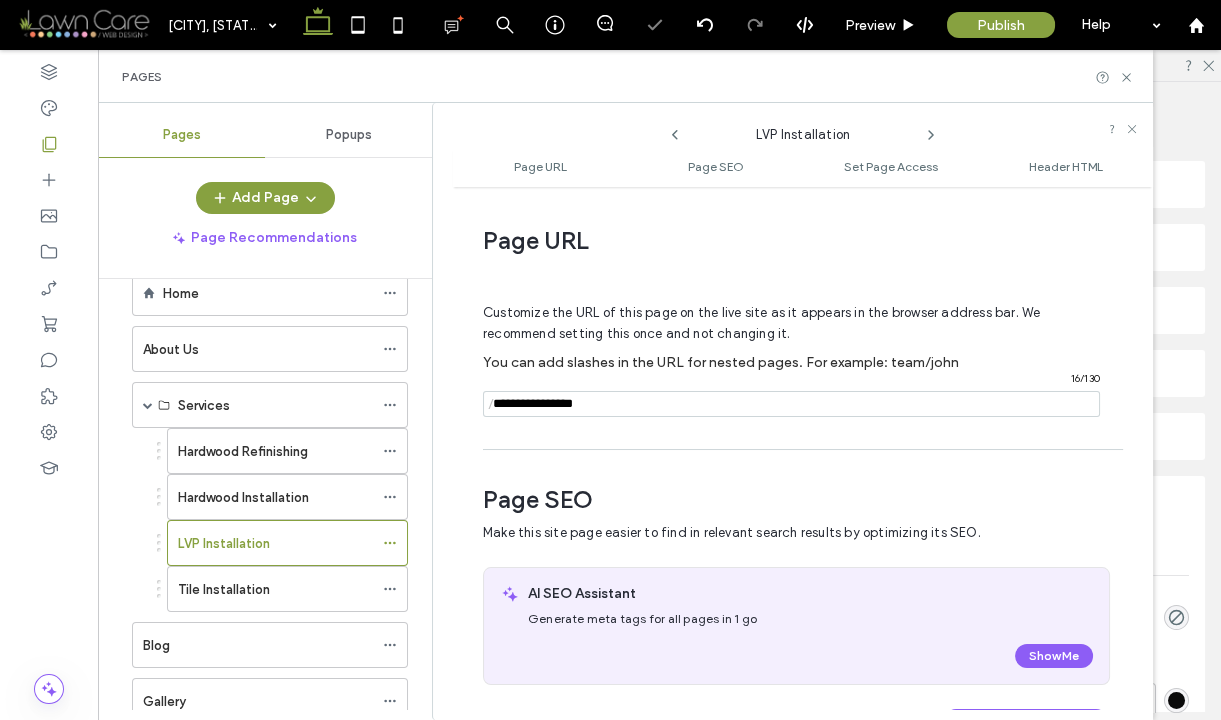 scroll, scrollTop: 282, scrollLeft: 0, axis: vertical 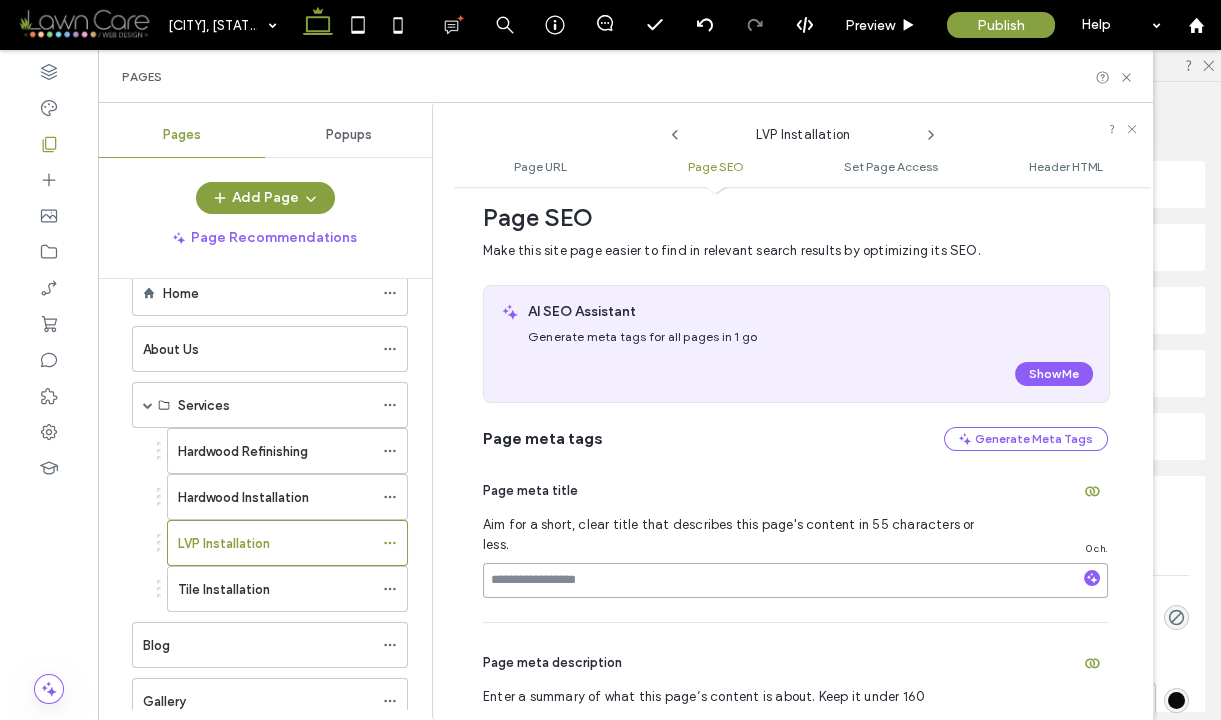 click at bounding box center (795, 580) 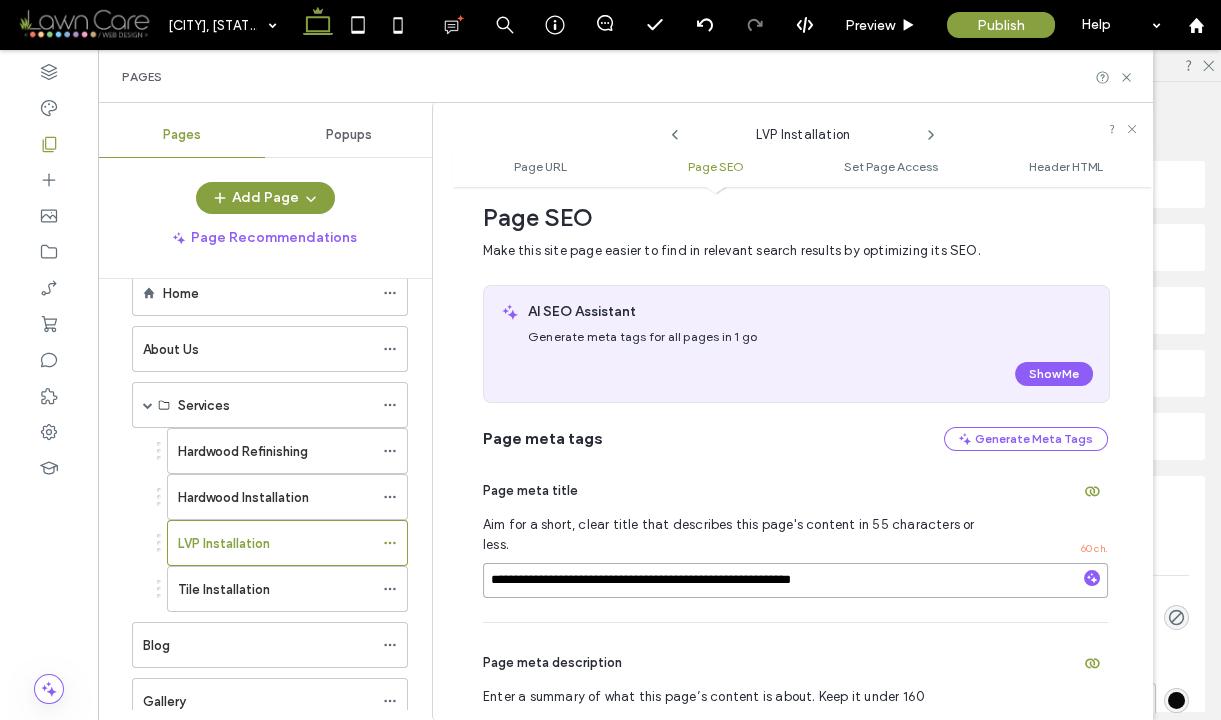 click on "**********" at bounding box center (795, 580) 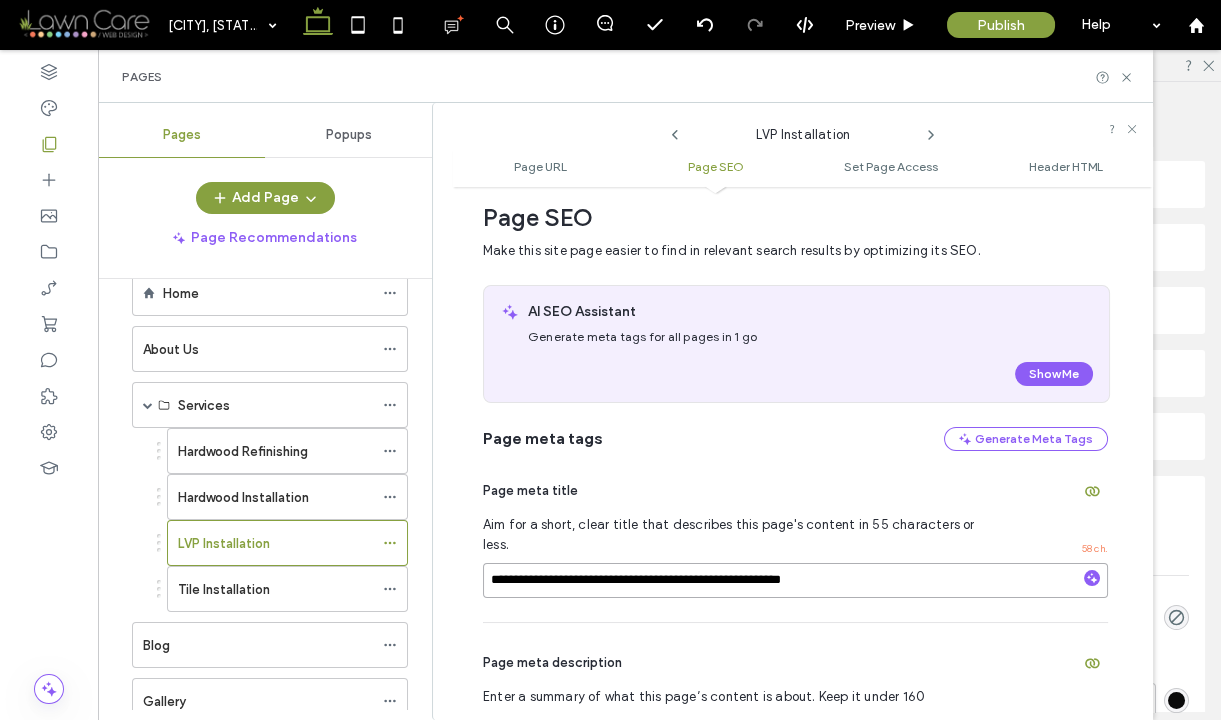 type on "**********" 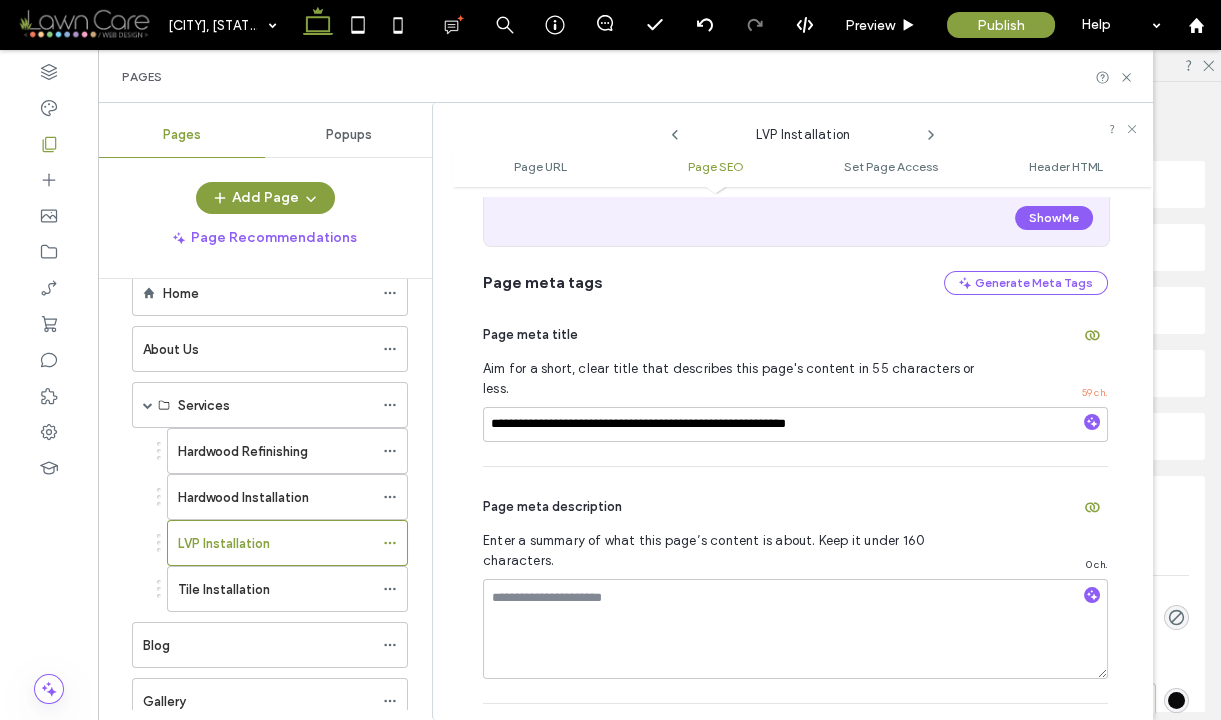 scroll, scrollTop: 442, scrollLeft: 0, axis: vertical 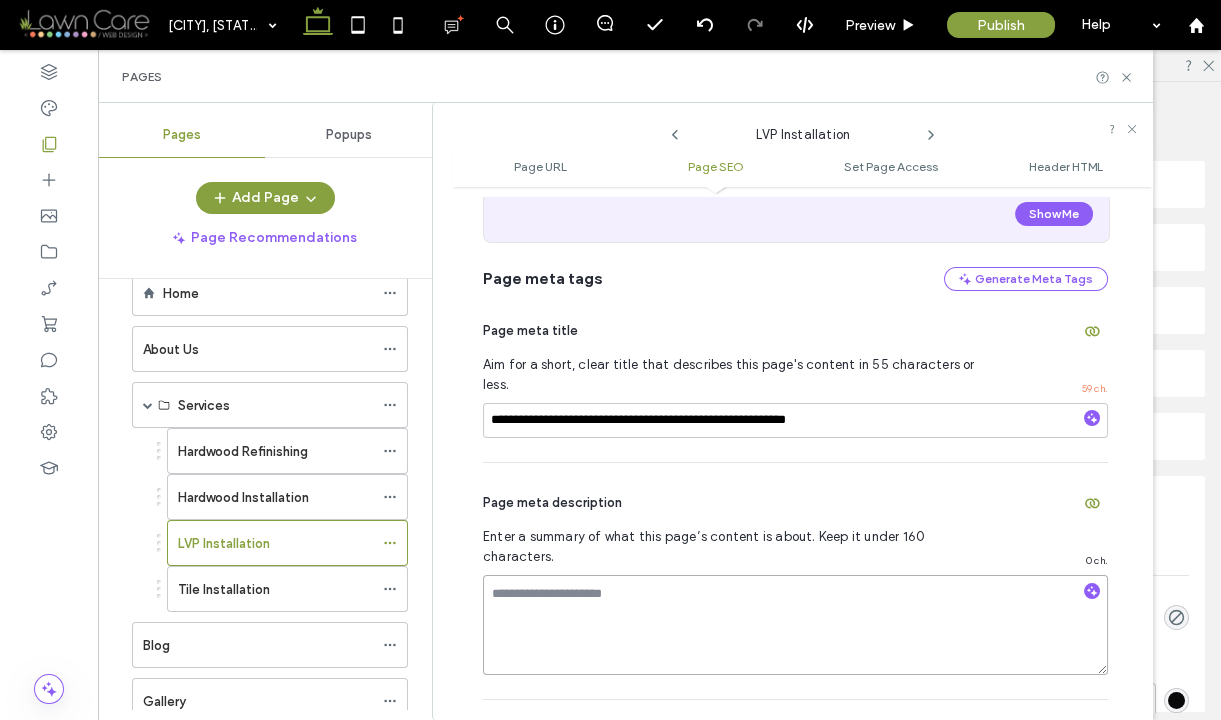 click at bounding box center [795, 625] 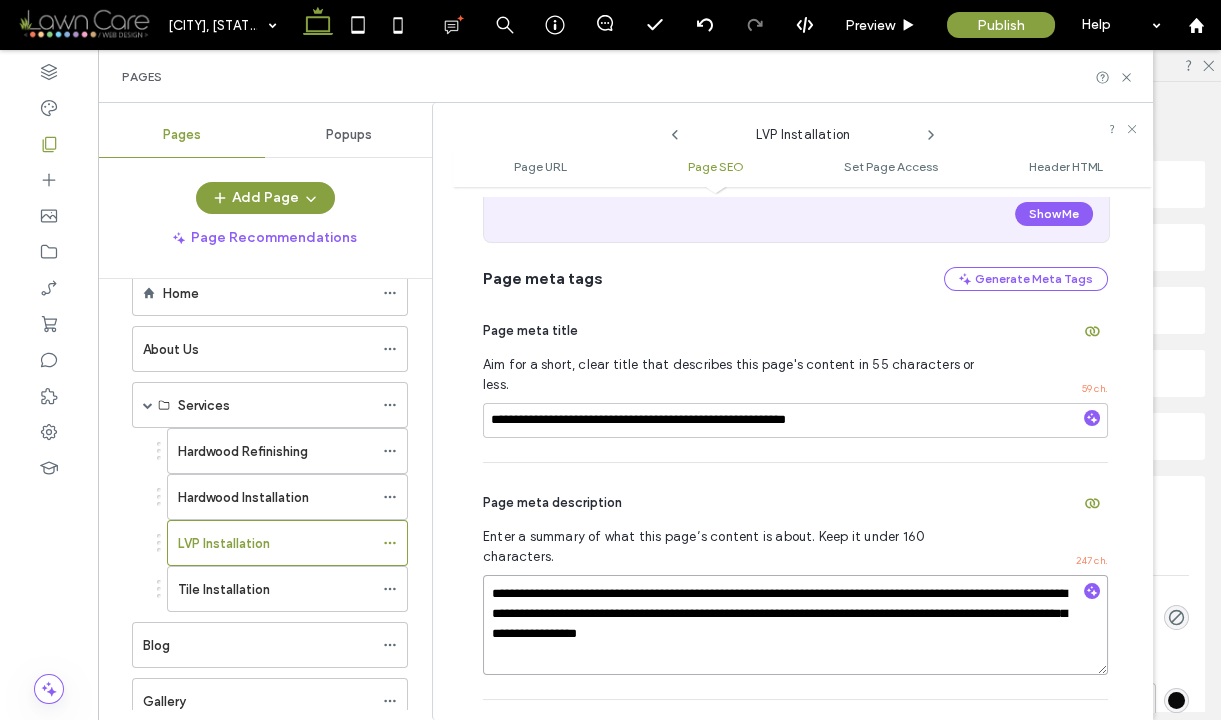 drag, startPoint x: 724, startPoint y: 560, endPoint x: 760, endPoint y: 538, distance: 42.190044 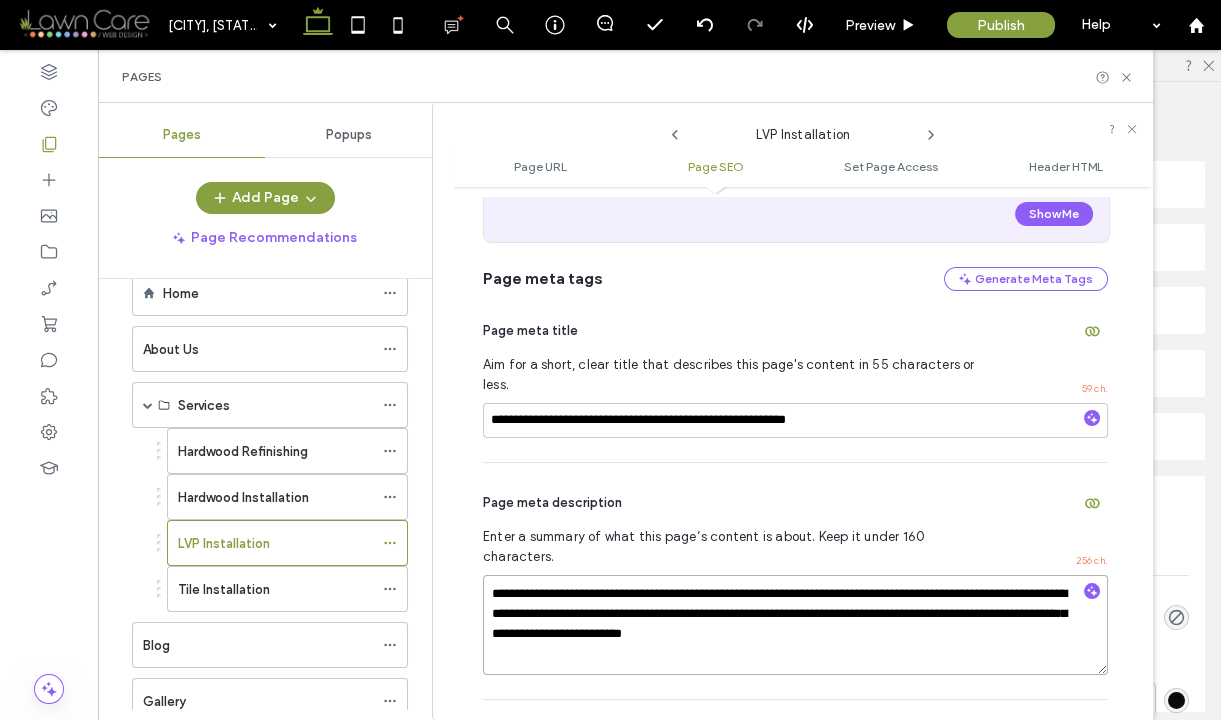 click on "**********" at bounding box center (795, 625) 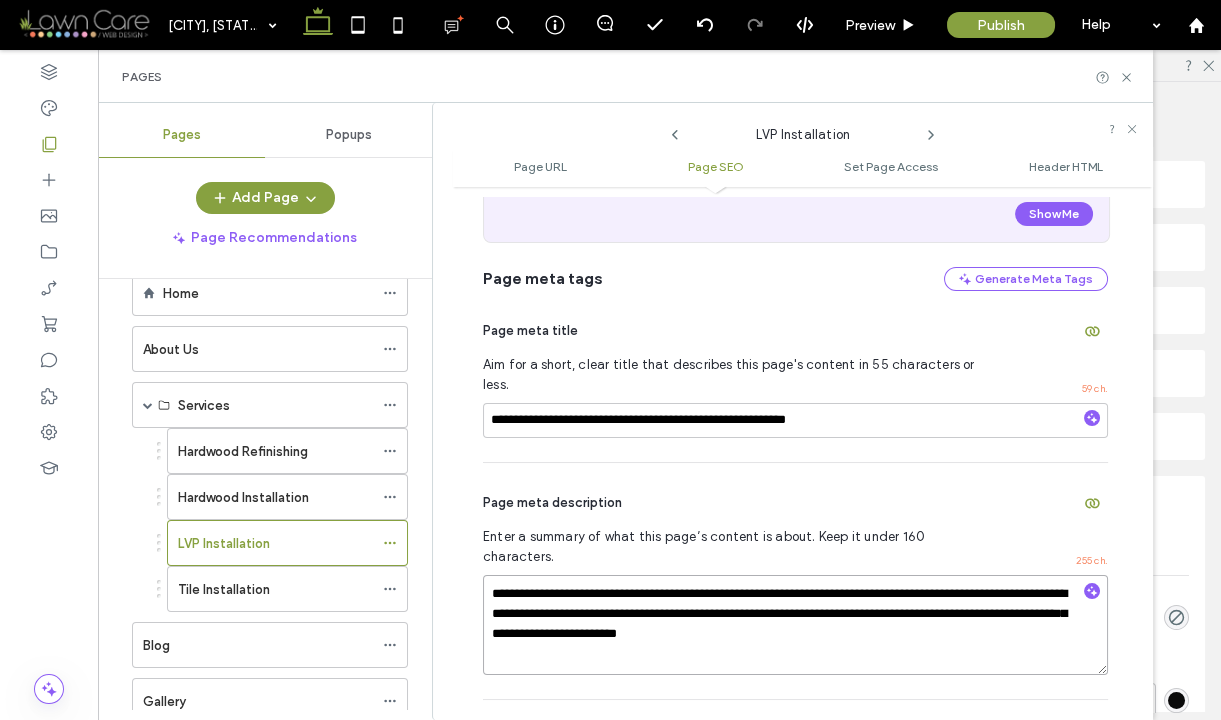 click on "**********" at bounding box center (795, 625) 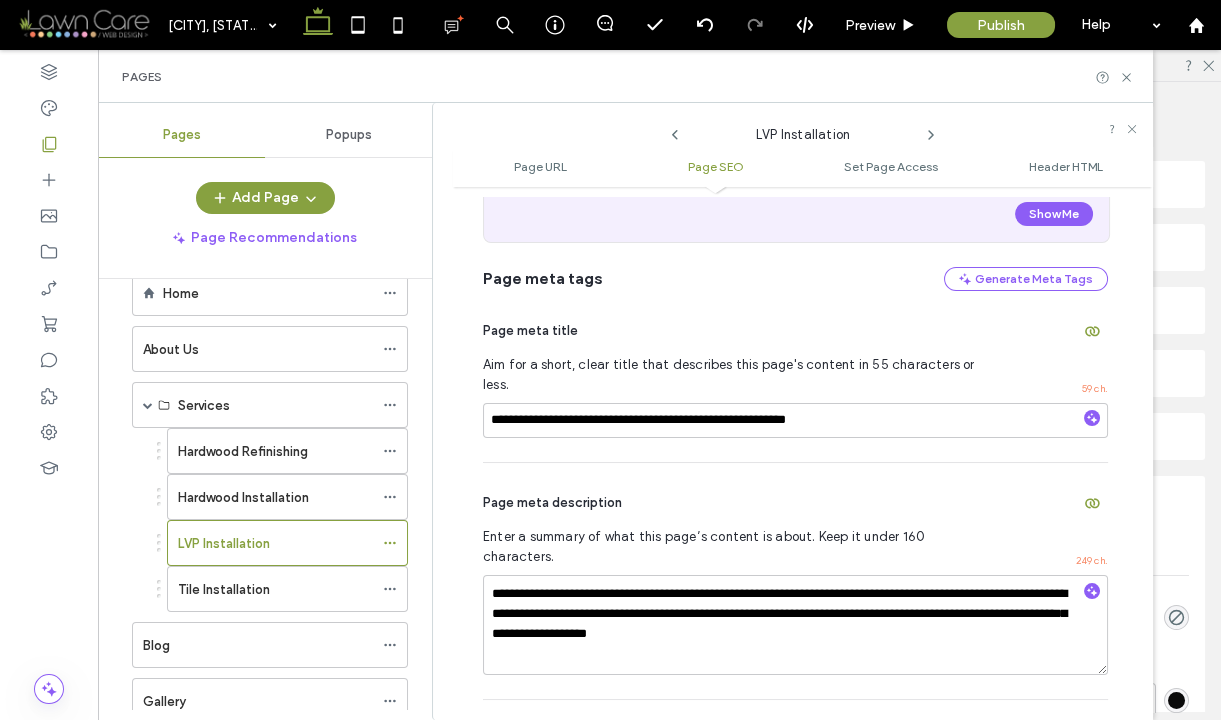 click 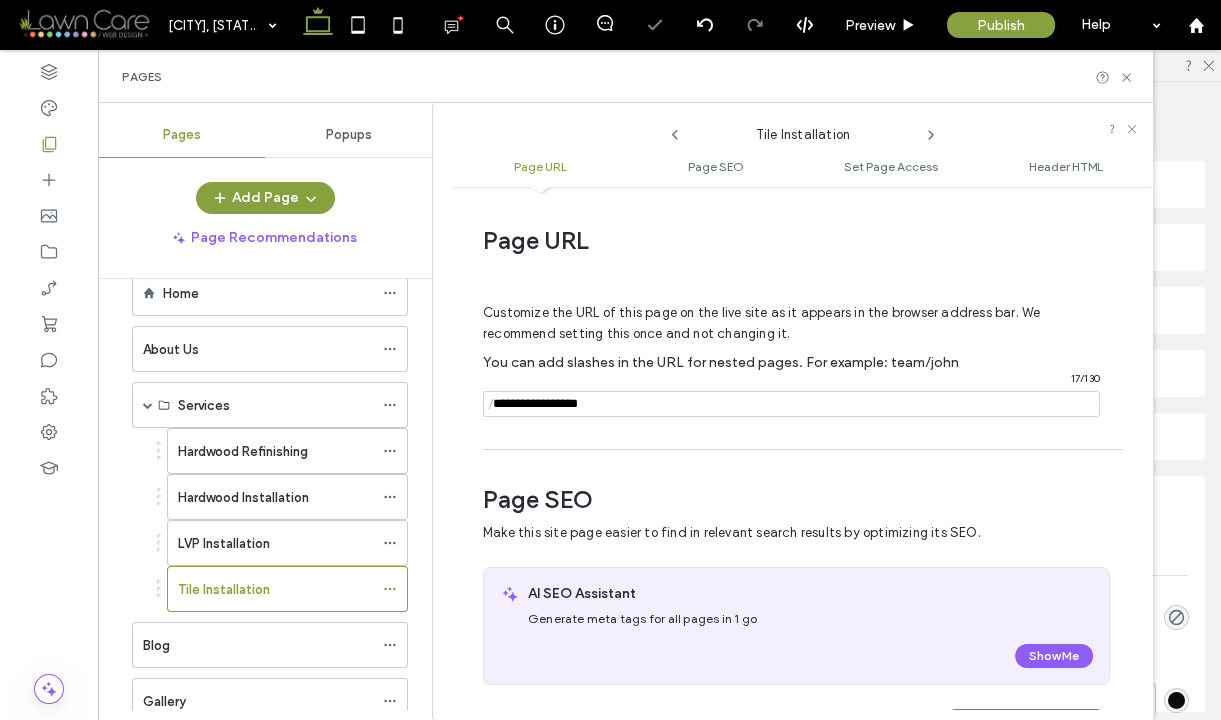 scroll, scrollTop: 282, scrollLeft: 0, axis: vertical 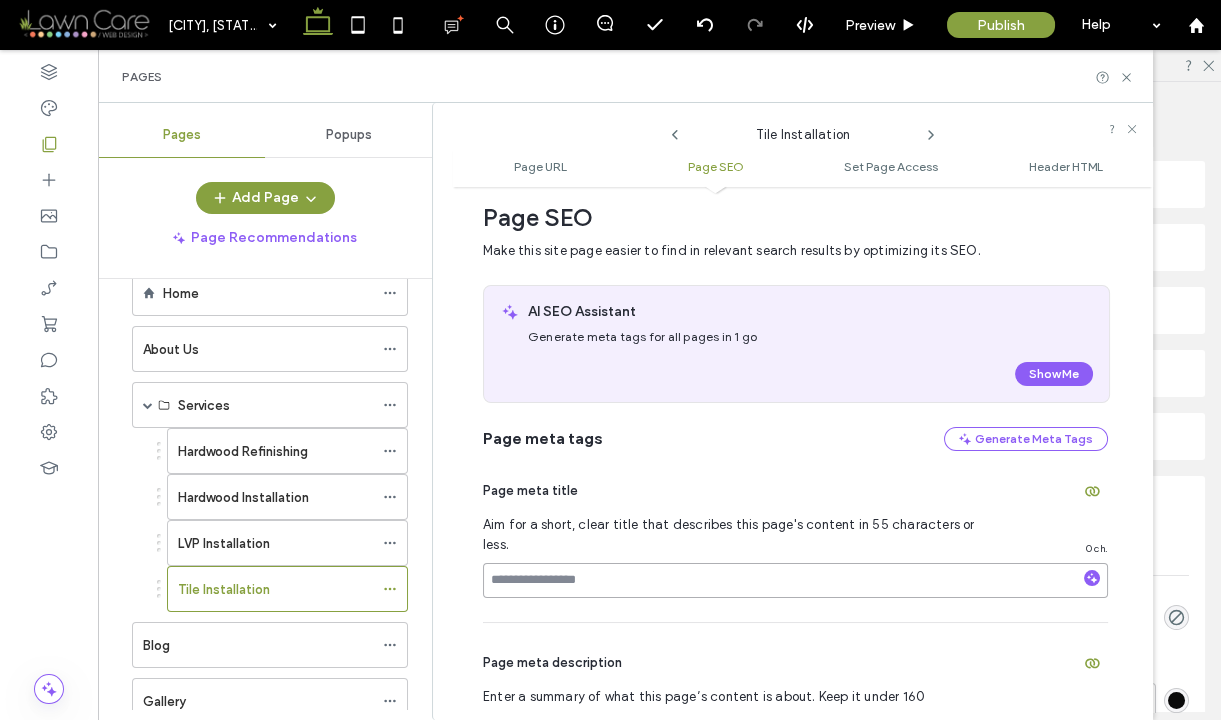 click at bounding box center [795, 580] 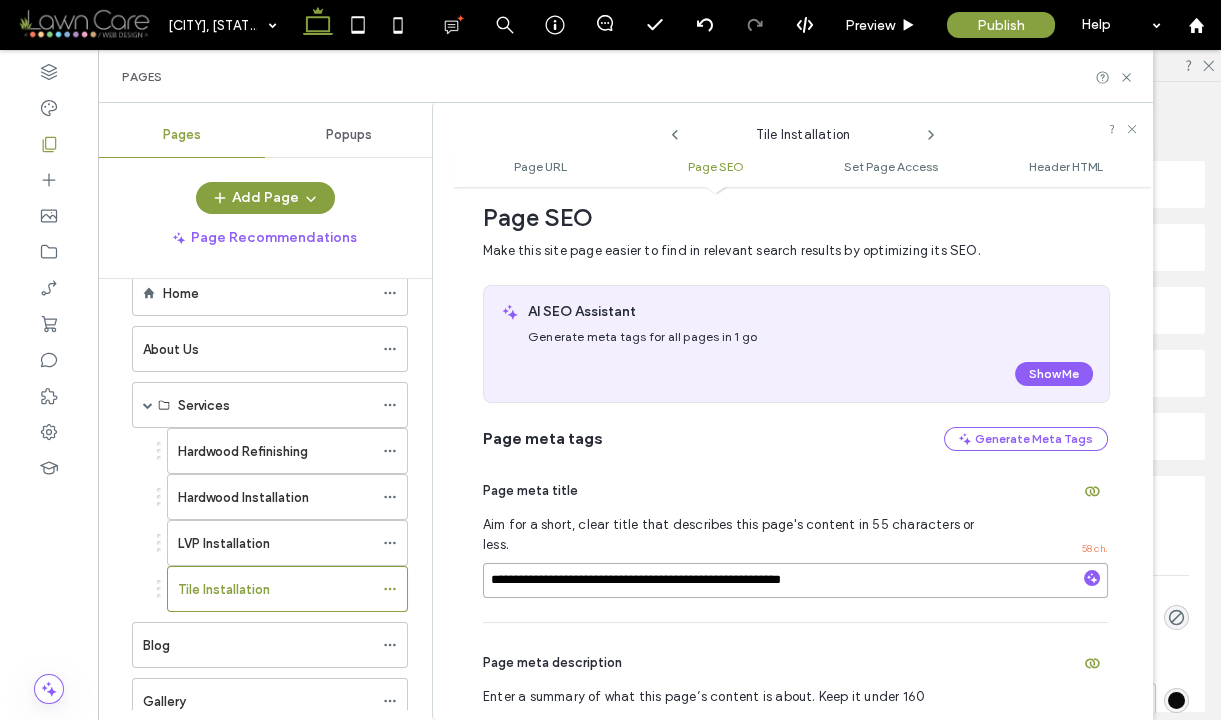 click on "**********" at bounding box center (795, 580) 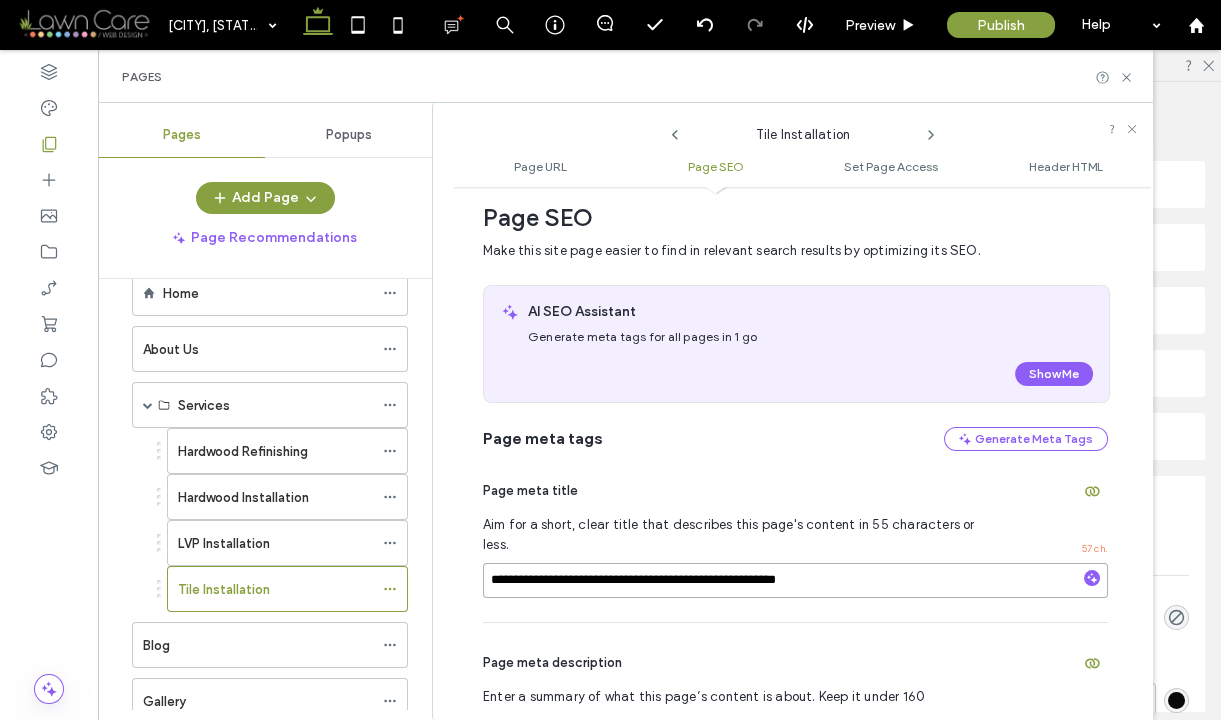 drag, startPoint x: 848, startPoint y: 577, endPoint x: 732, endPoint y: 568, distance: 116.34862 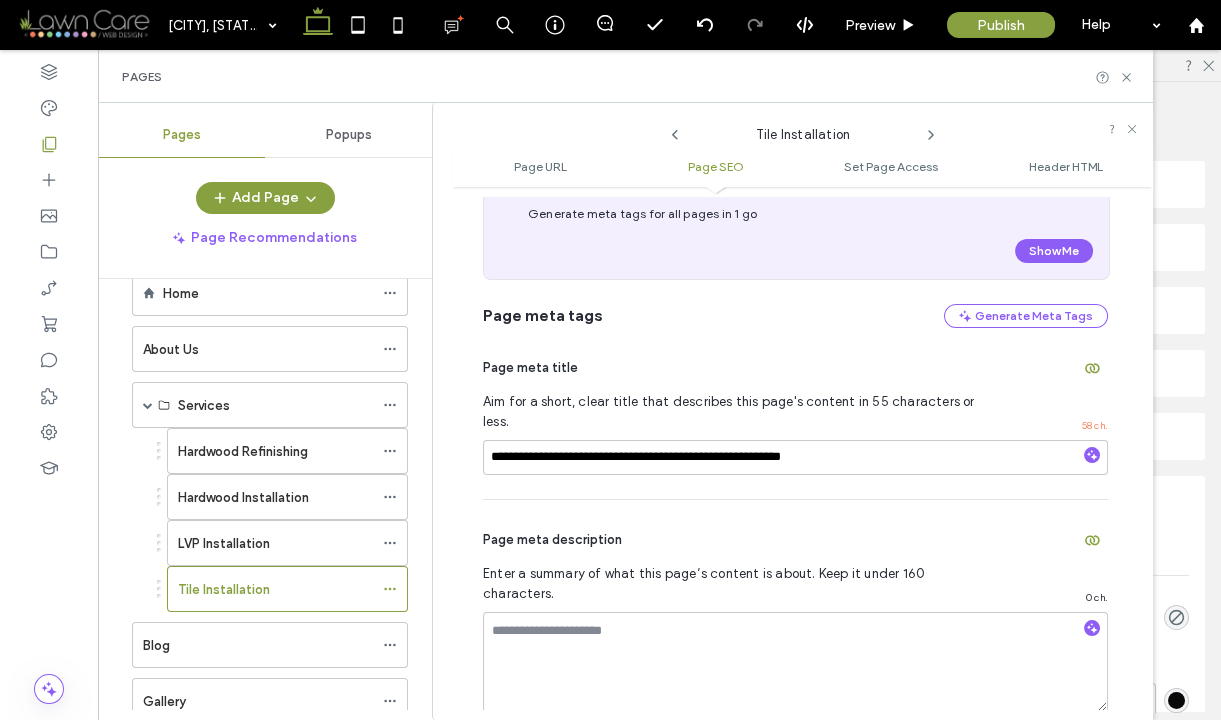 scroll, scrollTop: 435, scrollLeft: 0, axis: vertical 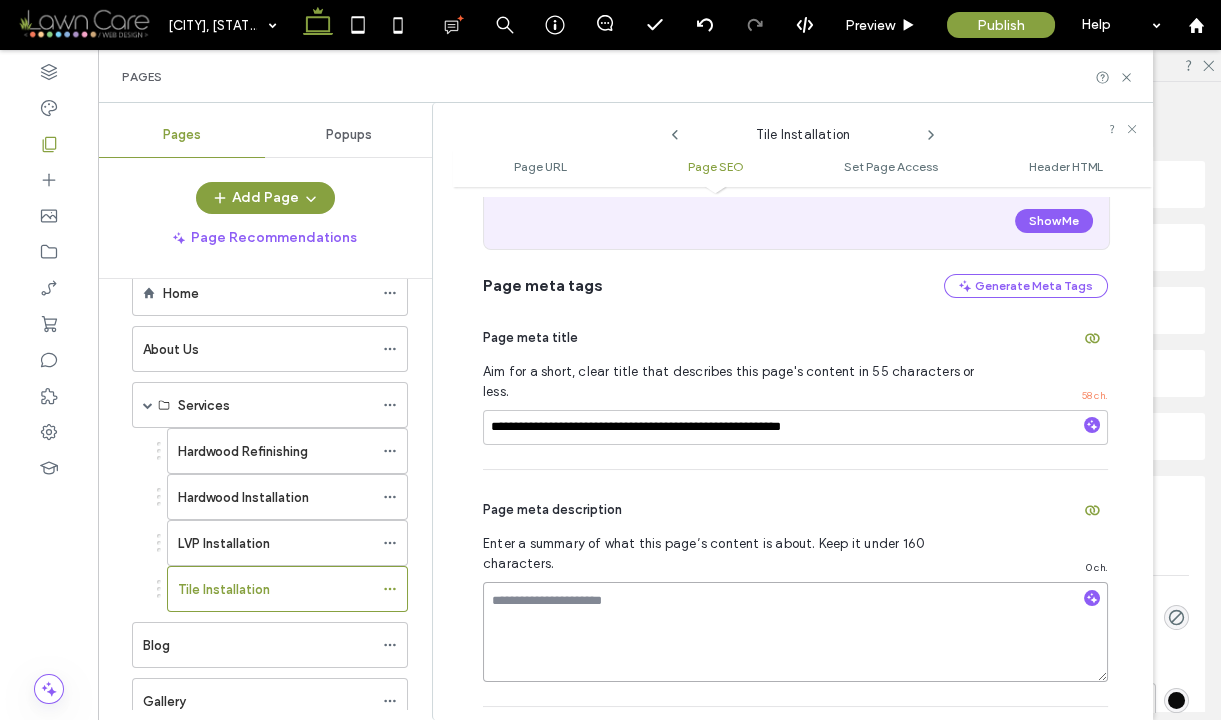 click at bounding box center [795, 632] 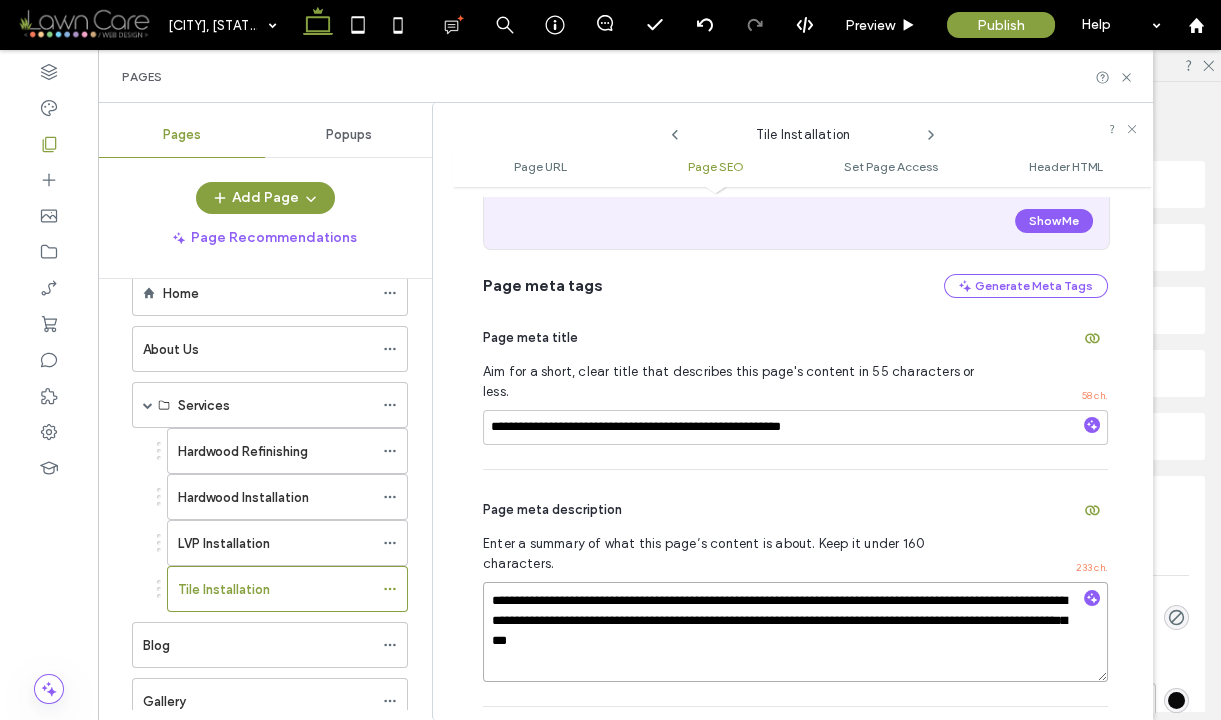 drag, startPoint x: 945, startPoint y: 569, endPoint x: 982, endPoint y: 547, distance: 43.046486 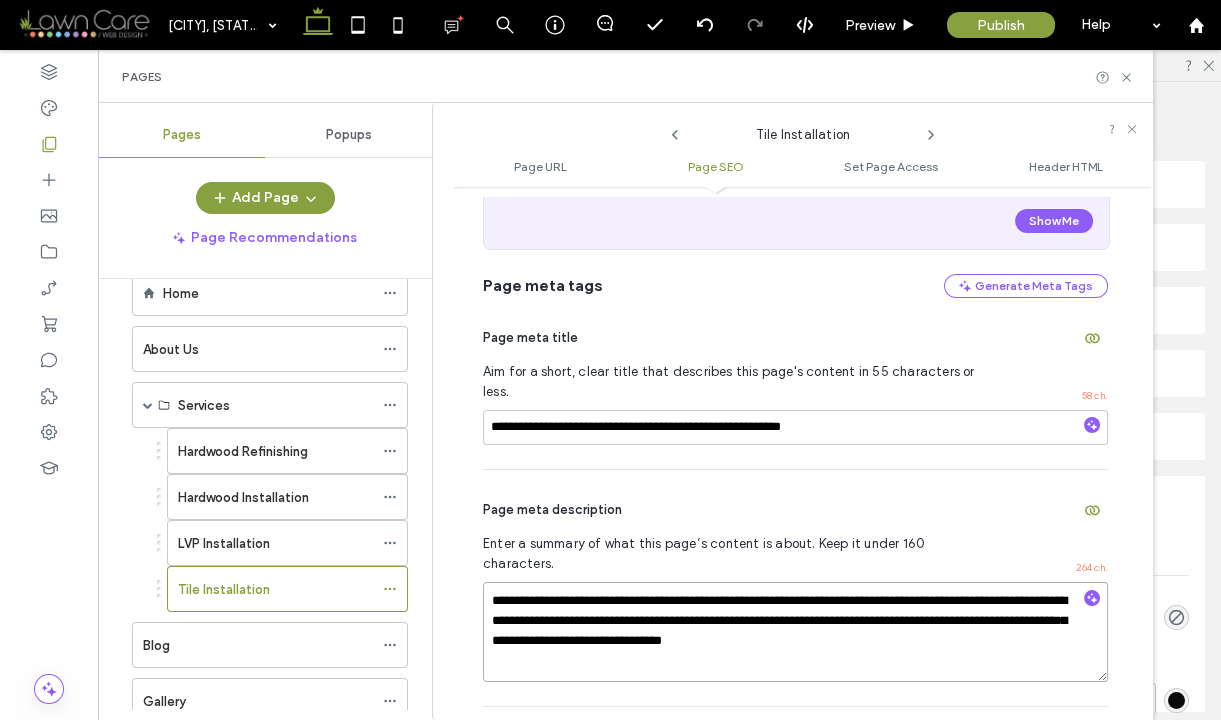click on "**********" at bounding box center [795, 632] 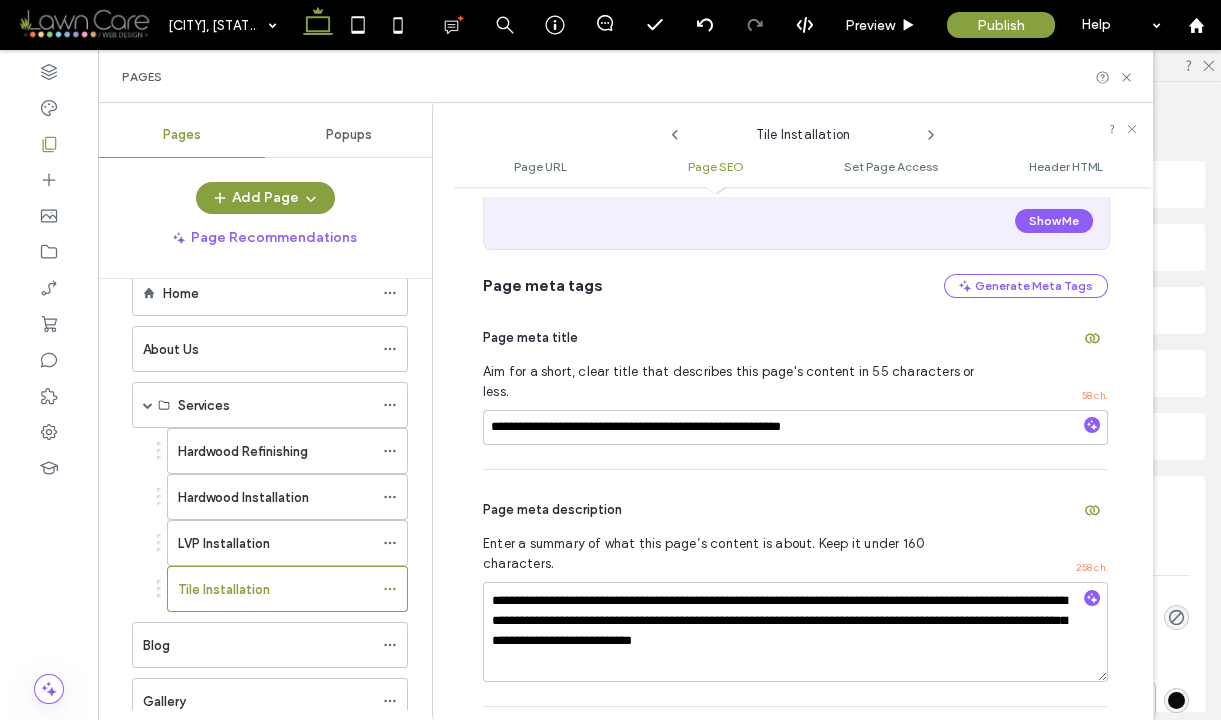 click 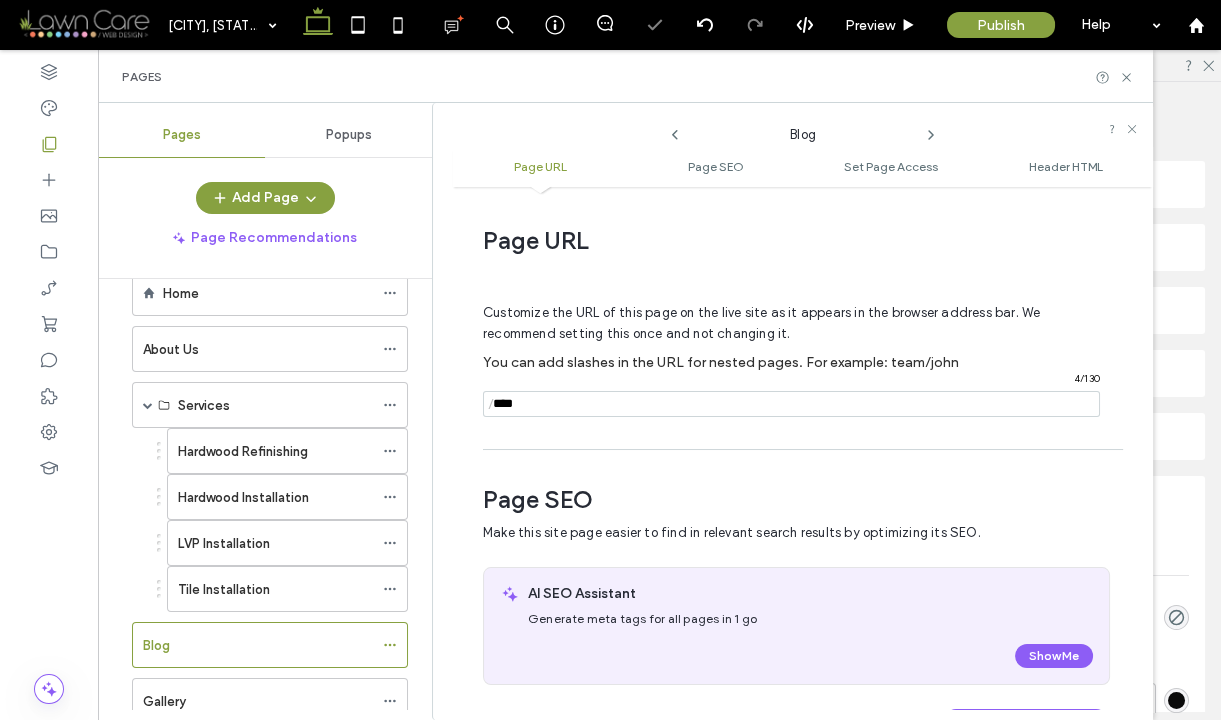 scroll, scrollTop: 282, scrollLeft: 0, axis: vertical 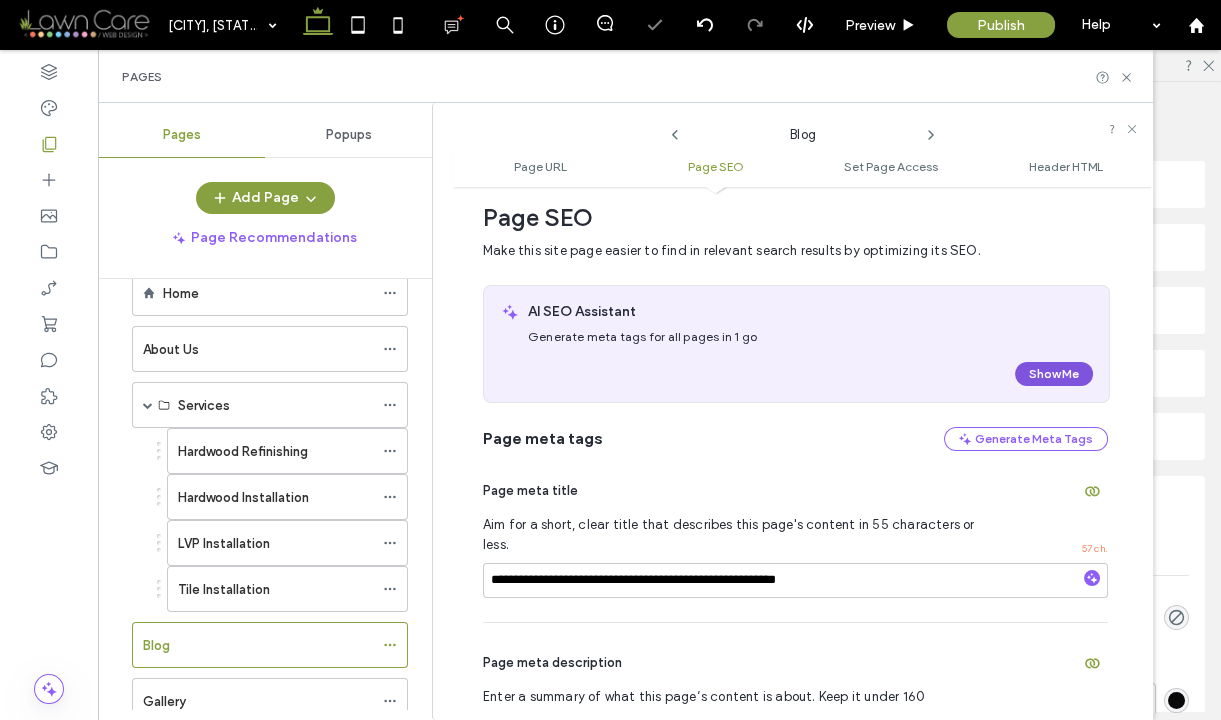 click on "Show Me" at bounding box center [1054, 374] 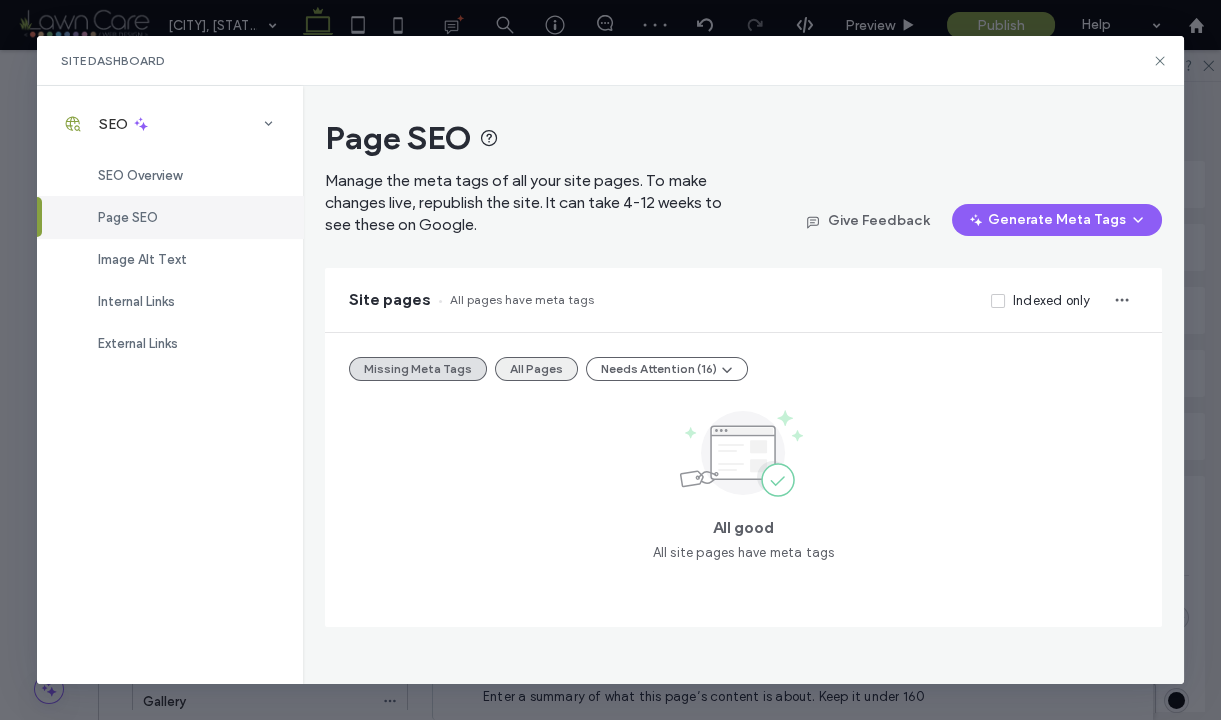 click on "All Pages" at bounding box center [536, 369] 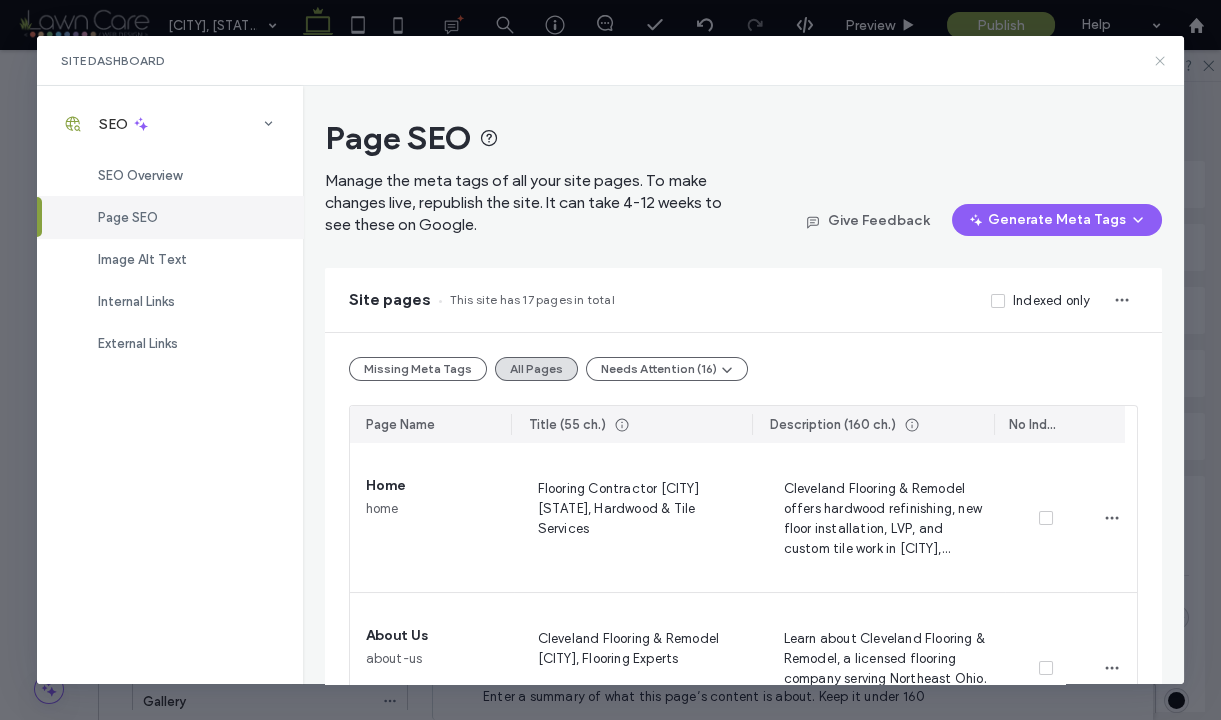 click 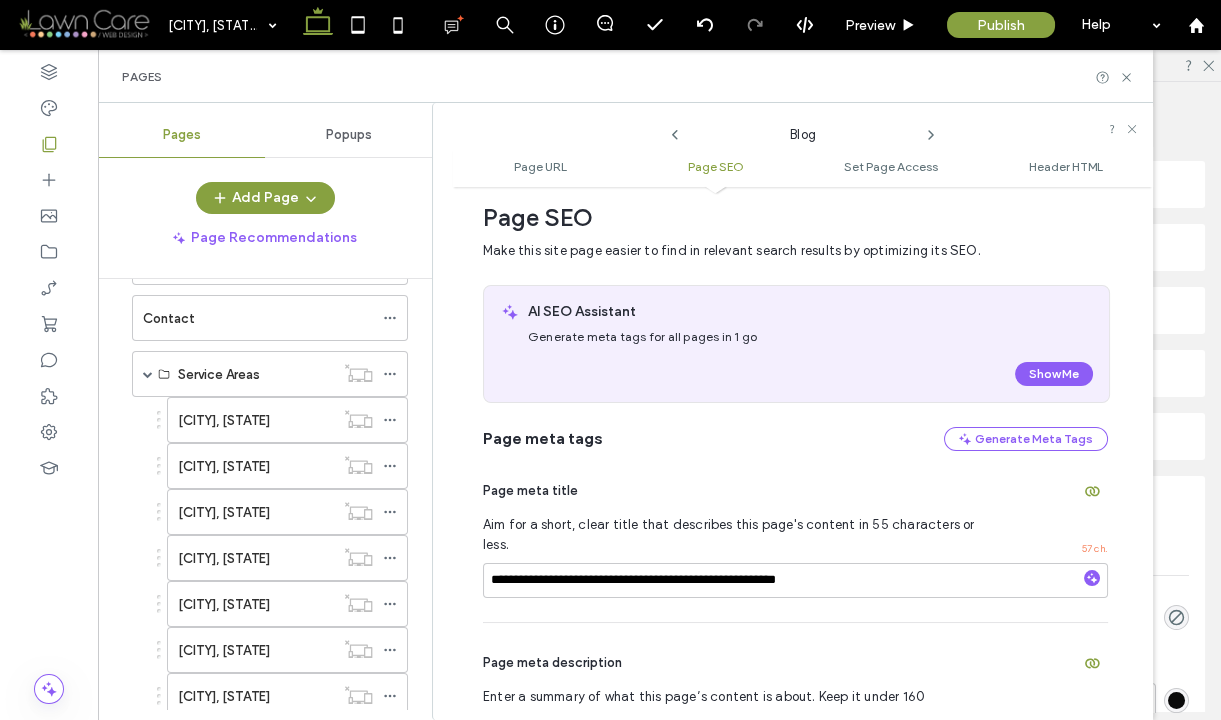 scroll, scrollTop: 649, scrollLeft: 0, axis: vertical 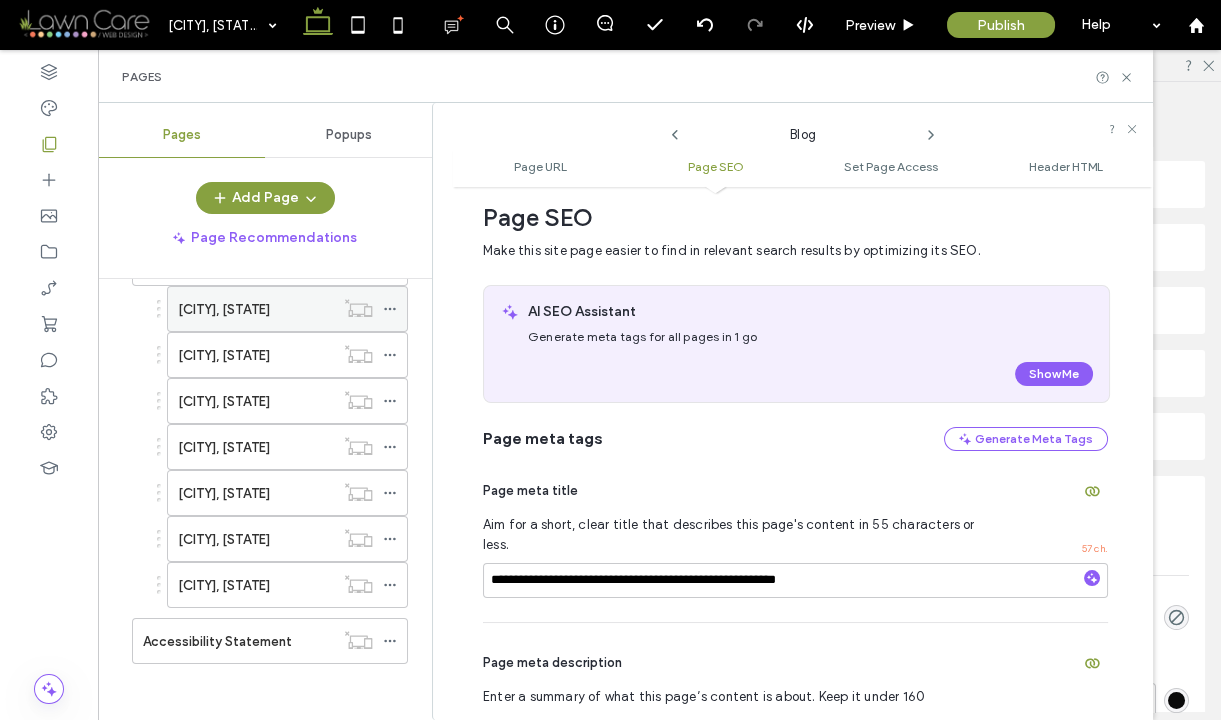 click 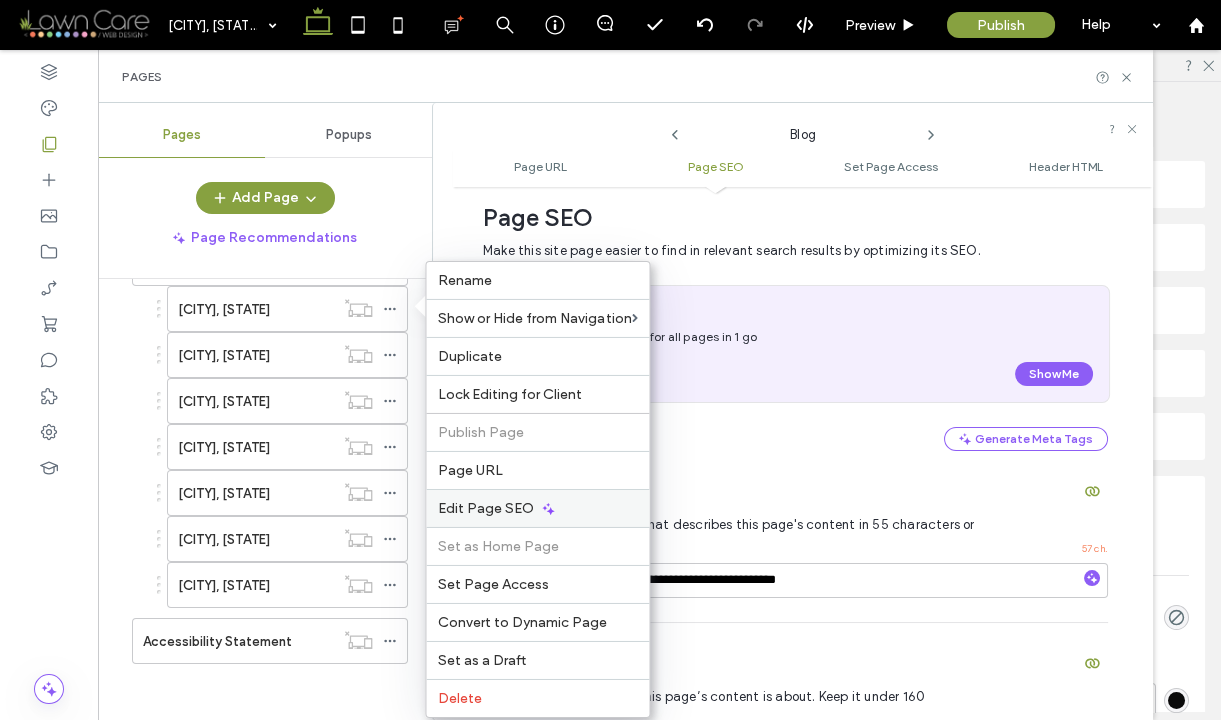 click on "Edit Page SEO" at bounding box center (486, 508) 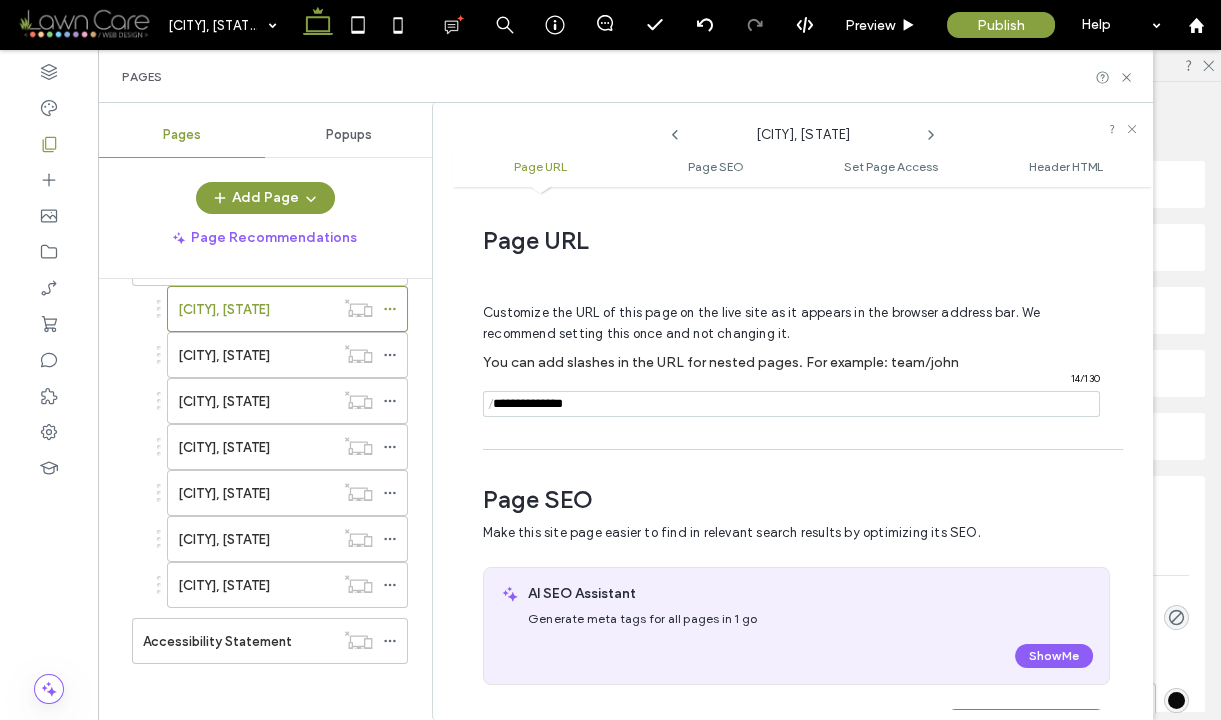 scroll, scrollTop: 282, scrollLeft: 0, axis: vertical 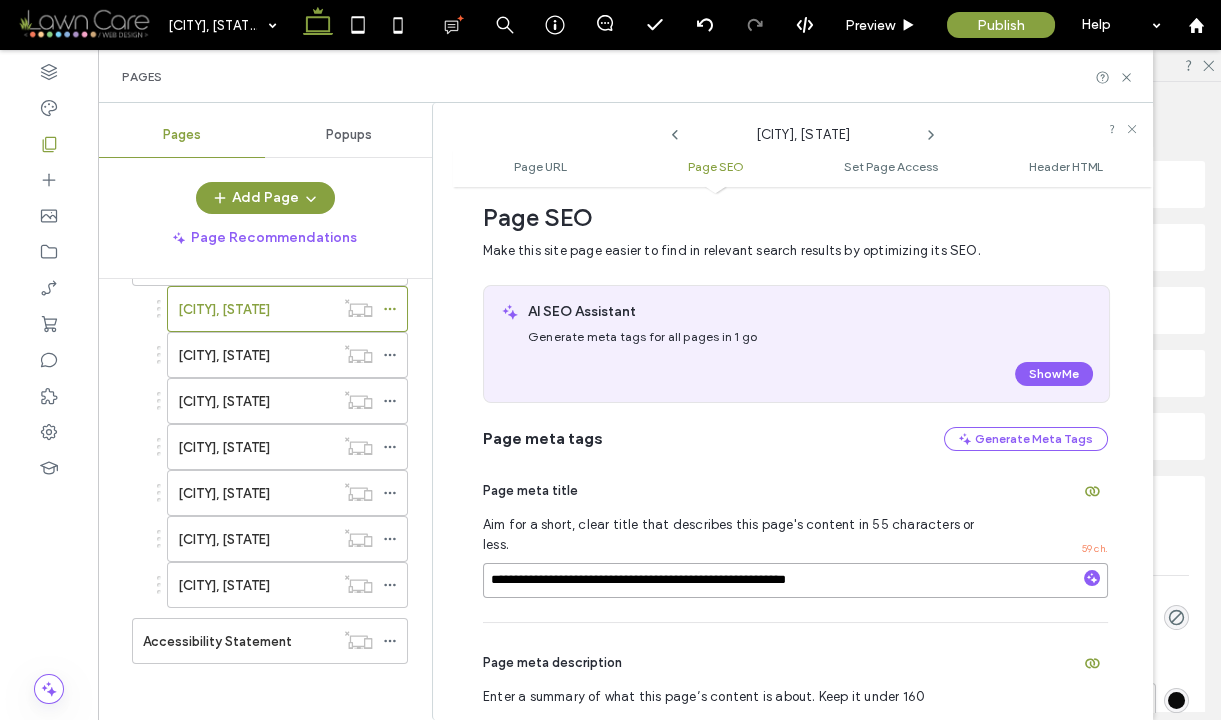 drag, startPoint x: 851, startPoint y: 571, endPoint x: 709, endPoint y: 572, distance: 142.00352 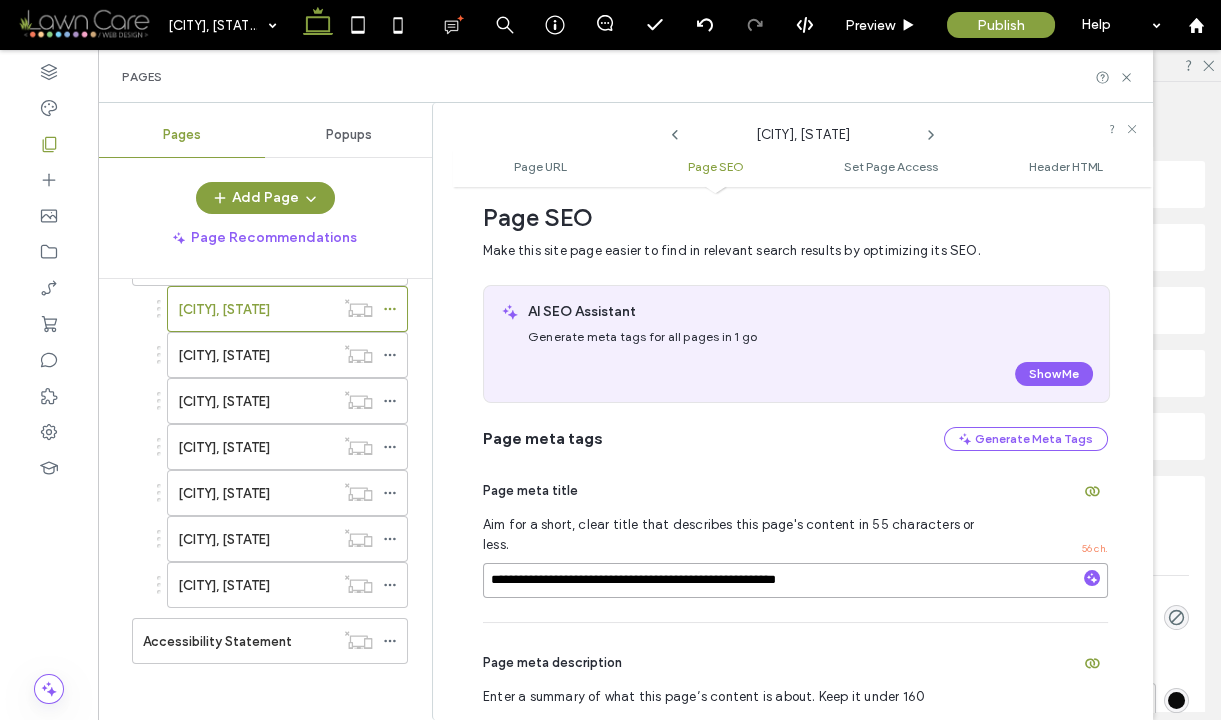 type on "**********" 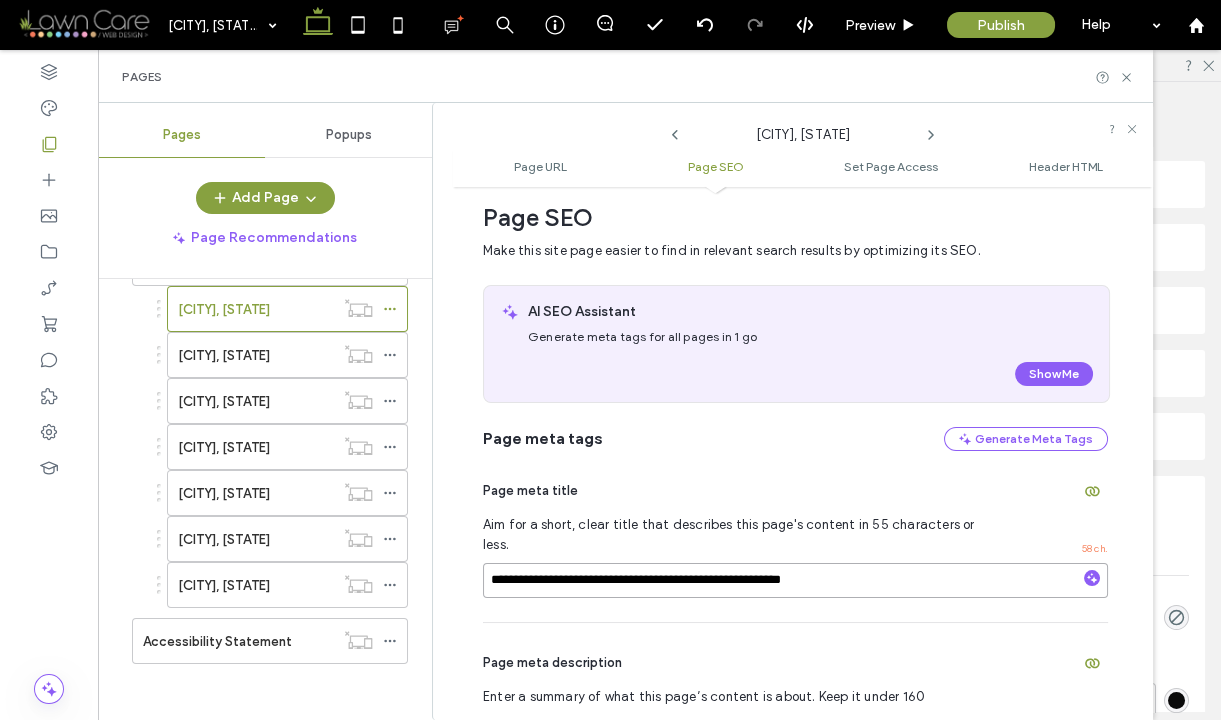 click on "**********" at bounding box center [795, 580] 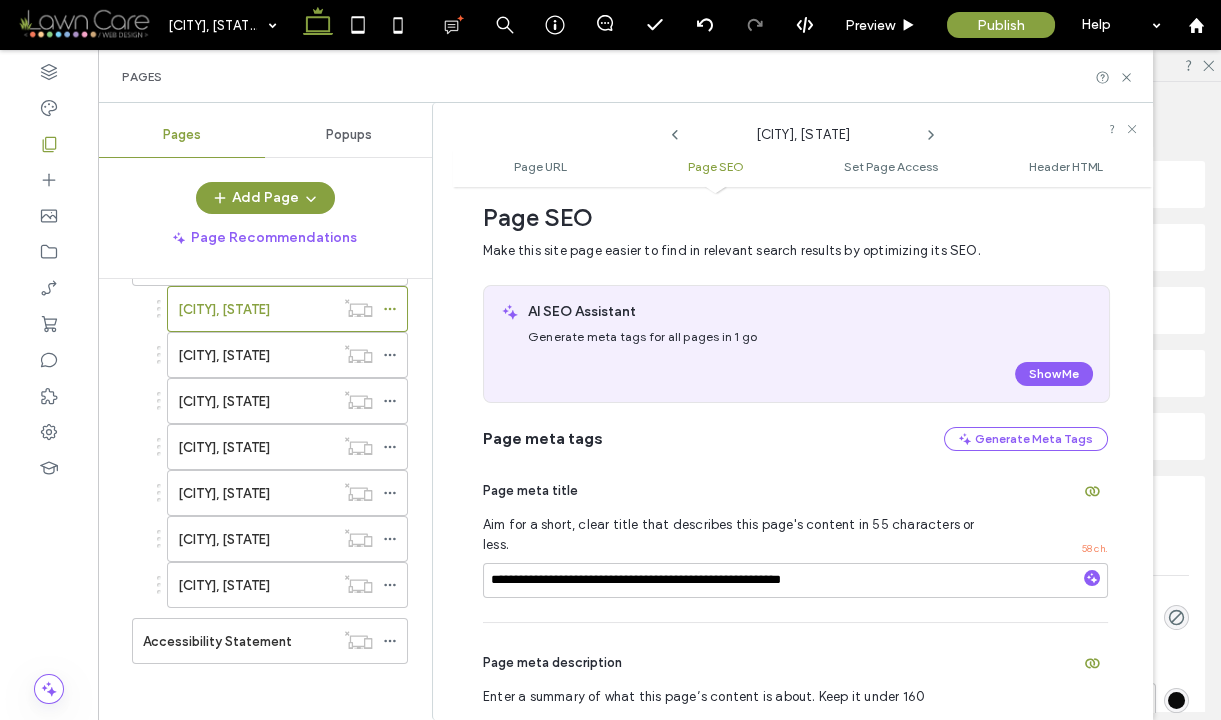 click 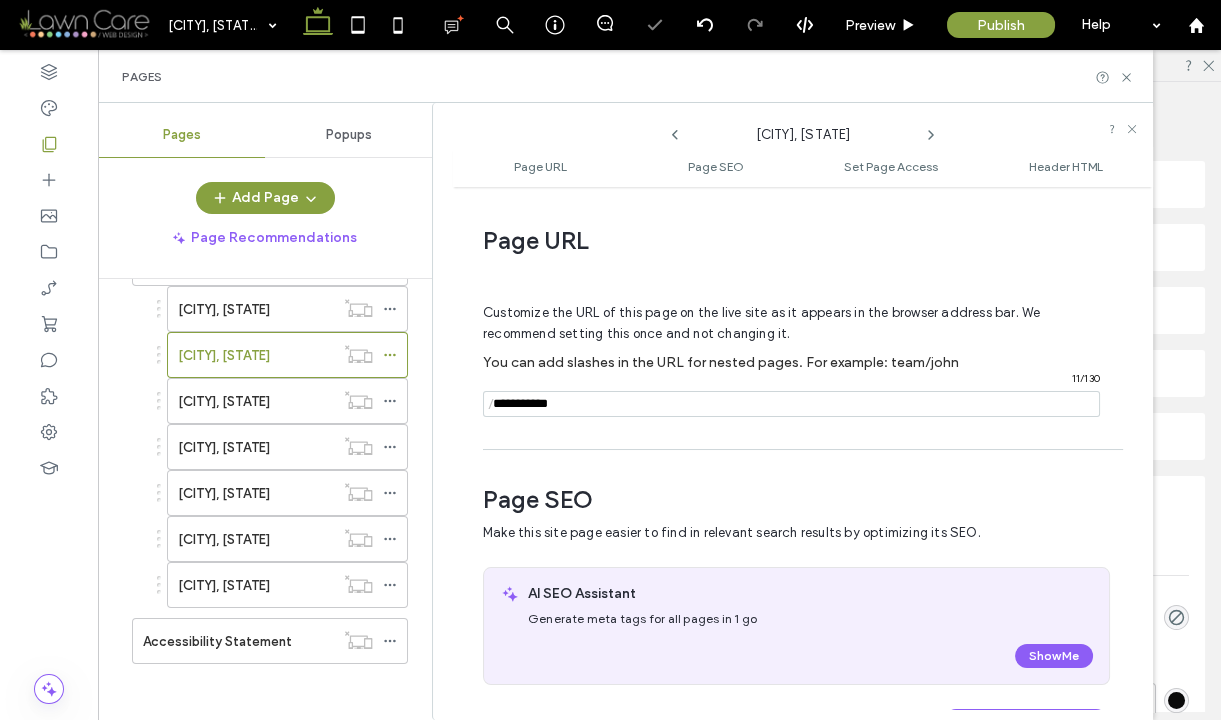 scroll, scrollTop: 282, scrollLeft: 0, axis: vertical 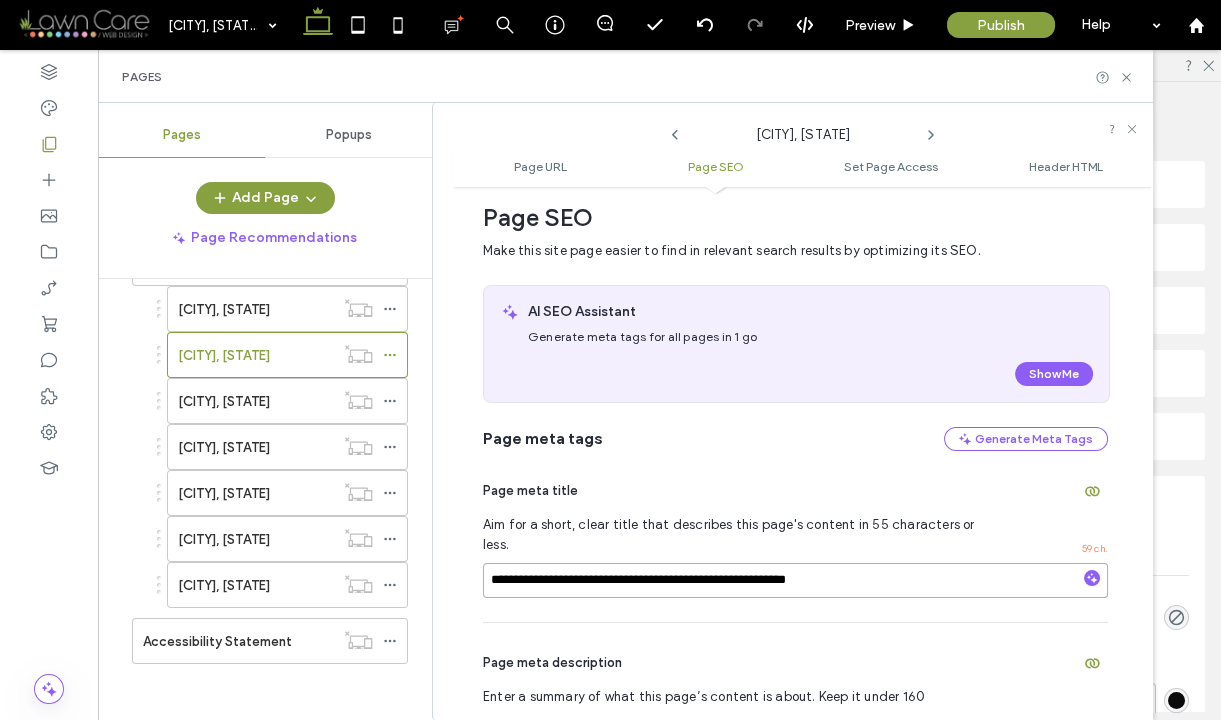 drag, startPoint x: 728, startPoint y: 569, endPoint x: 877, endPoint y: 572, distance: 149.0302 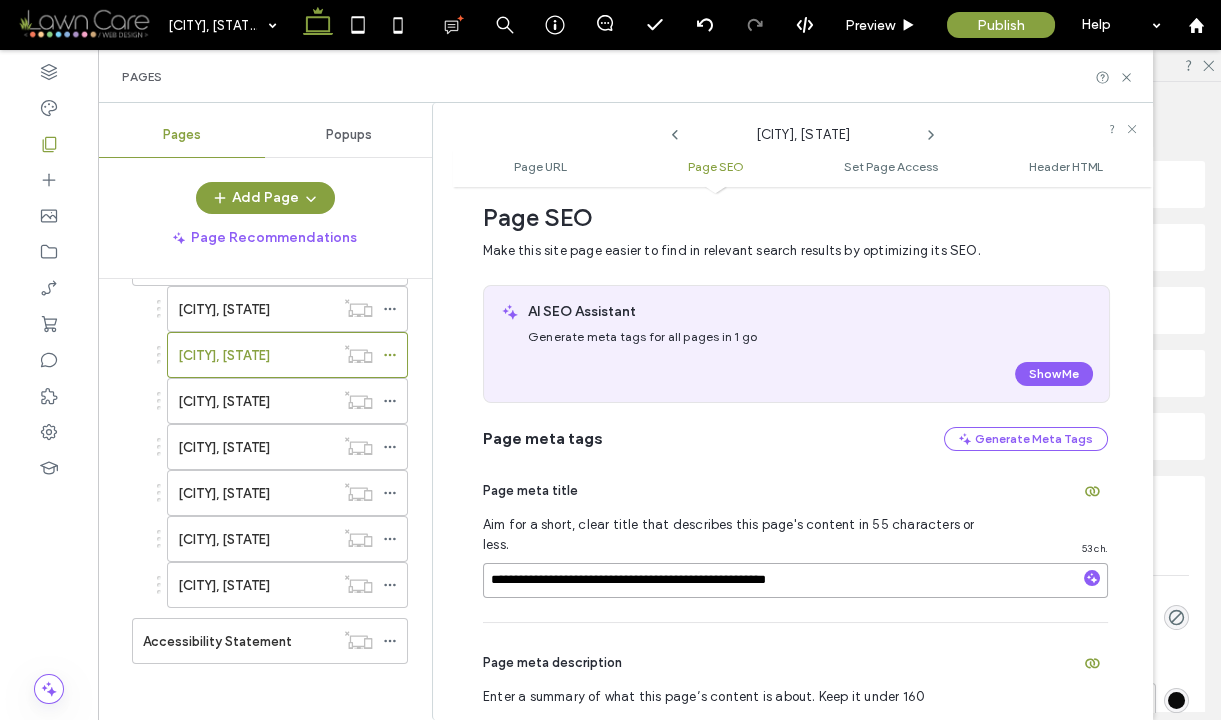 type on "**********" 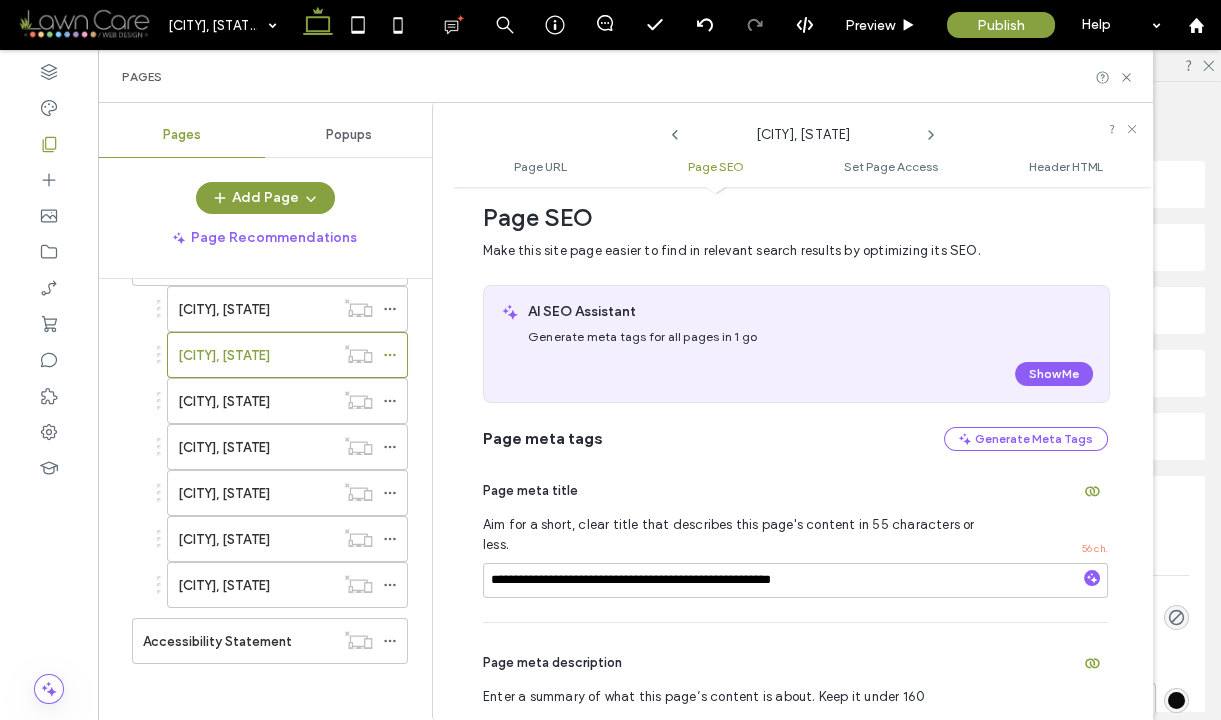 click 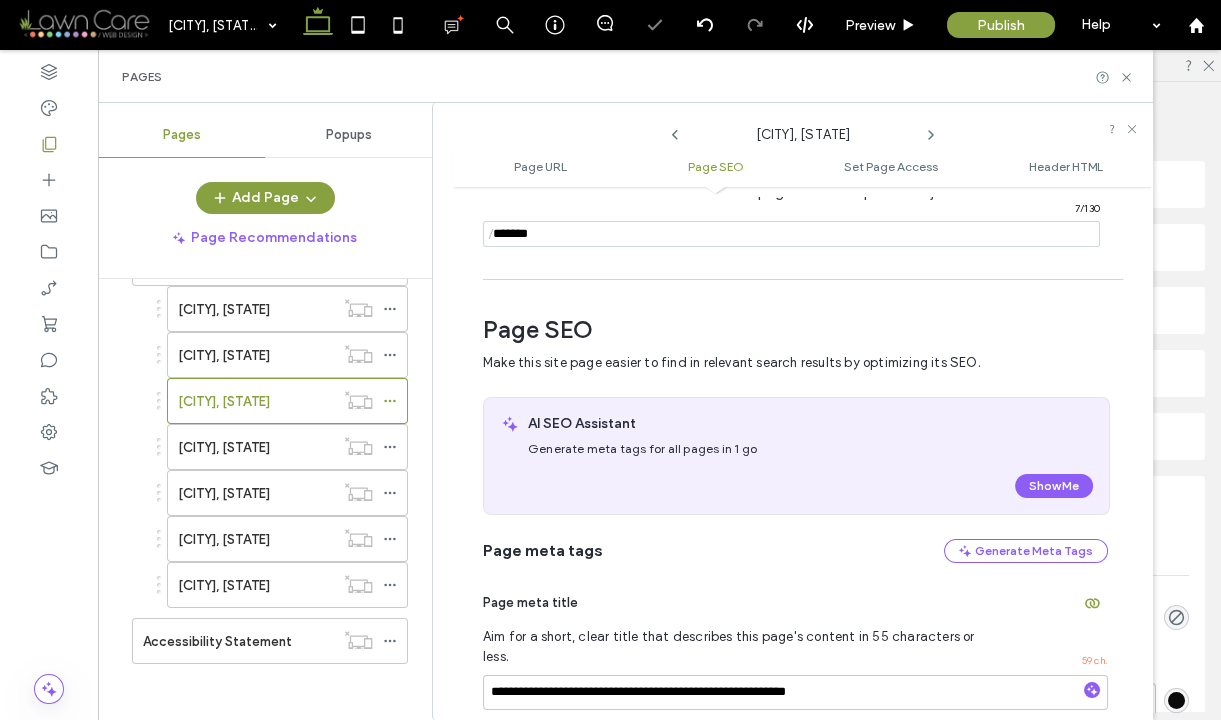 scroll, scrollTop: 282, scrollLeft: 0, axis: vertical 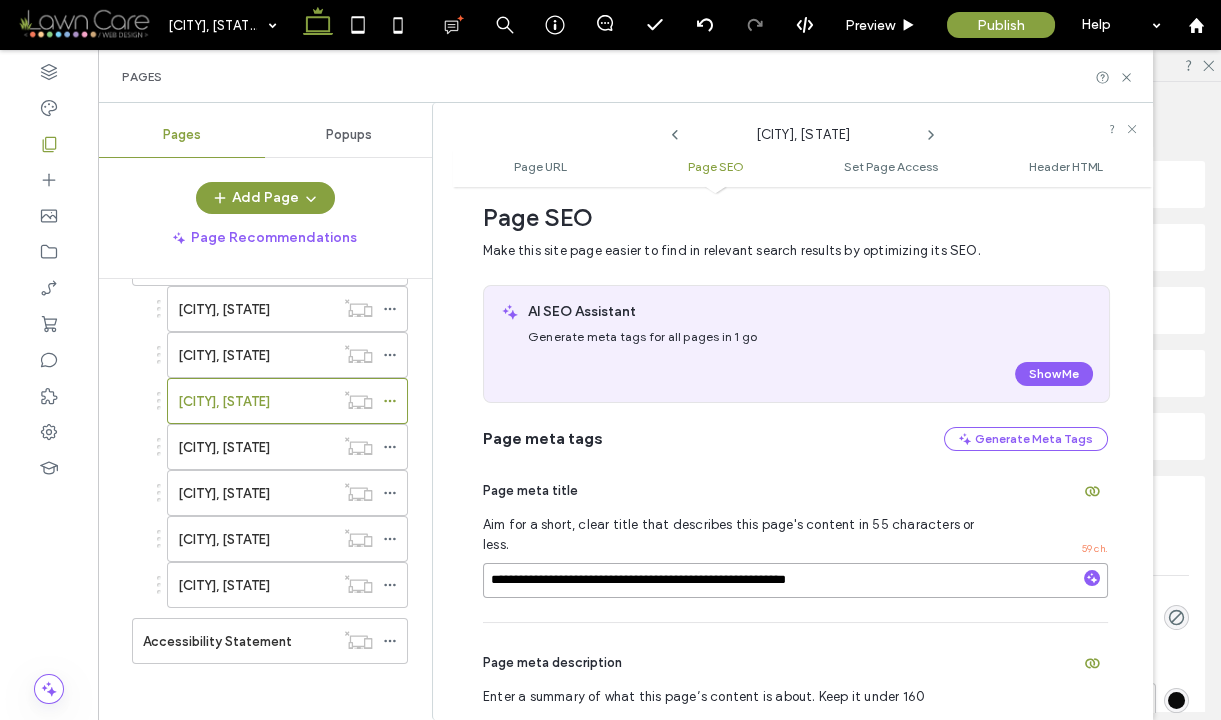 drag, startPoint x: 736, startPoint y: 571, endPoint x: 925, endPoint y: 573, distance: 189.01057 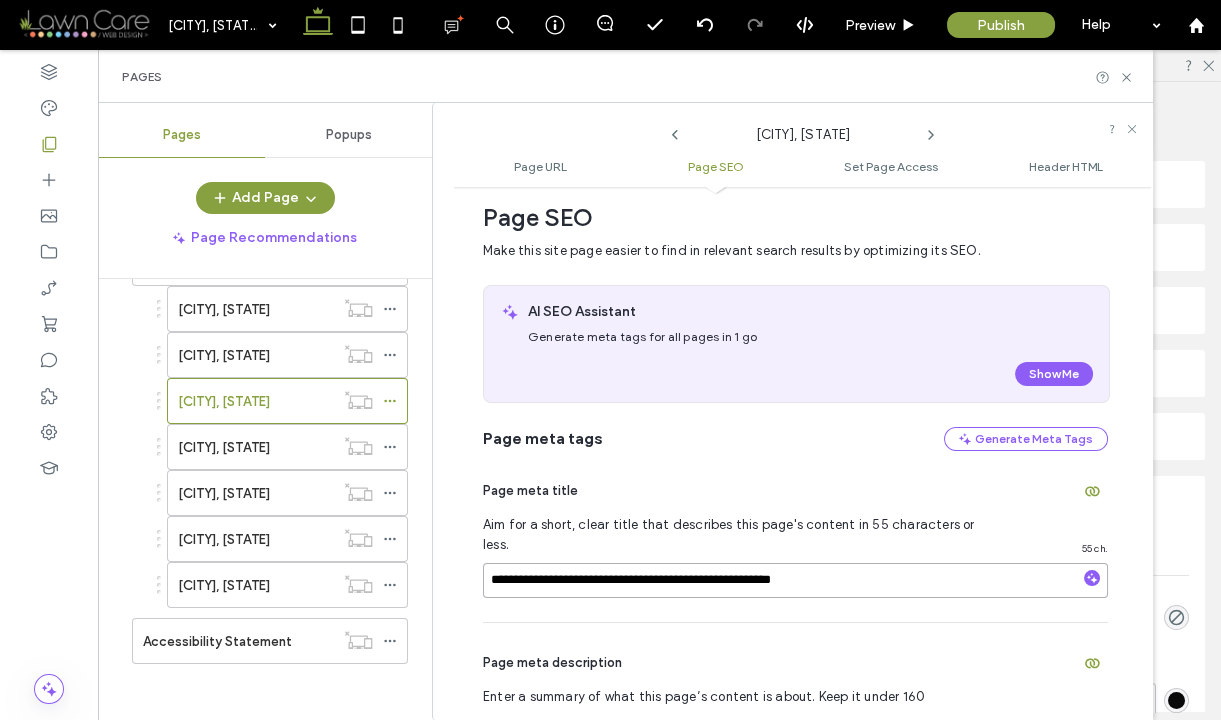 type on "**********" 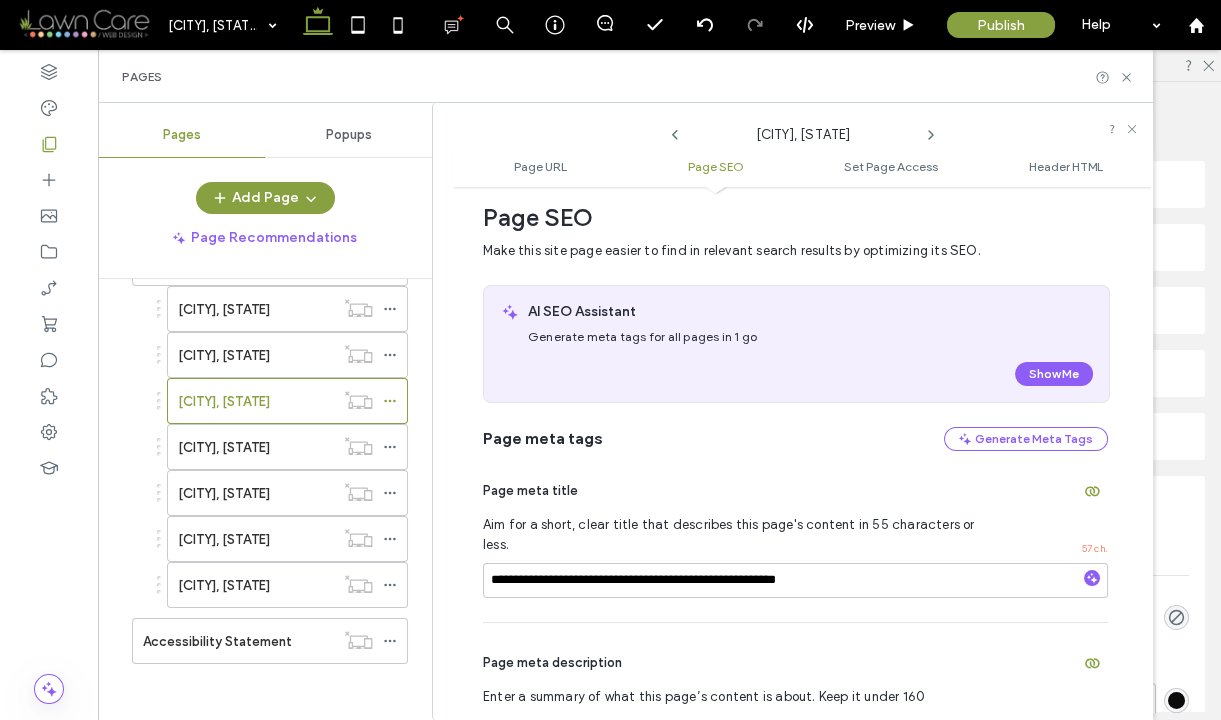 click 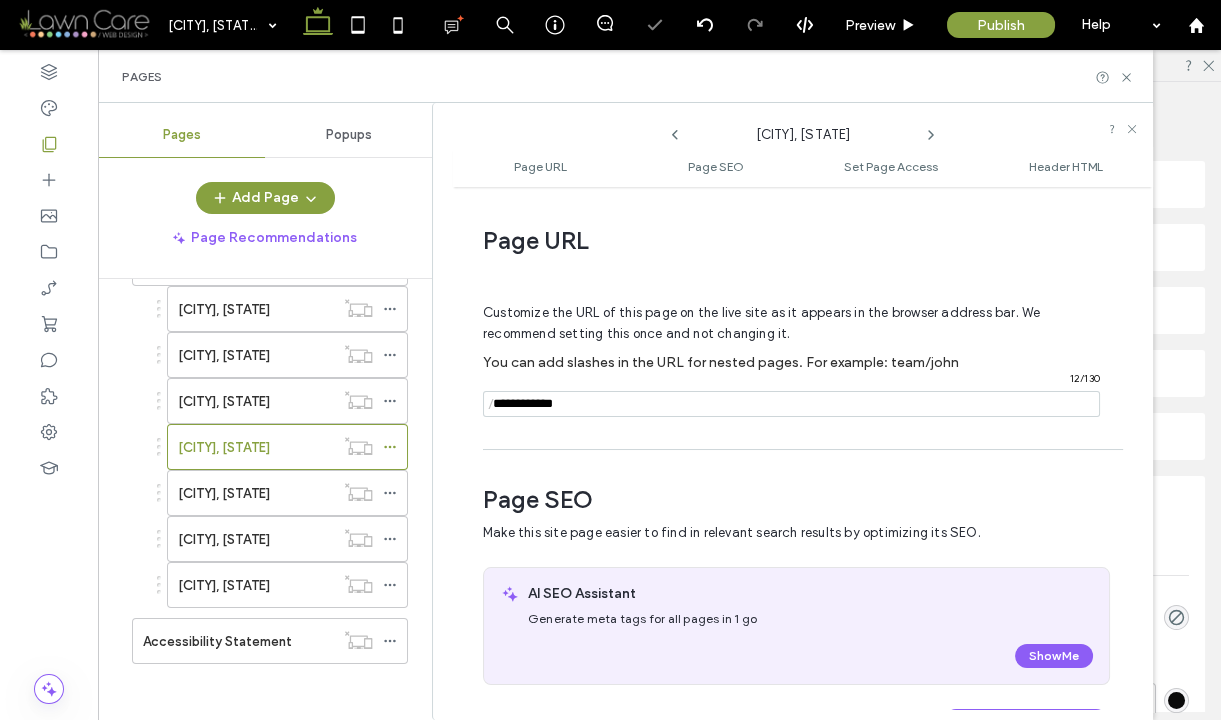 scroll, scrollTop: 282, scrollLeft: 0, axis: vertical 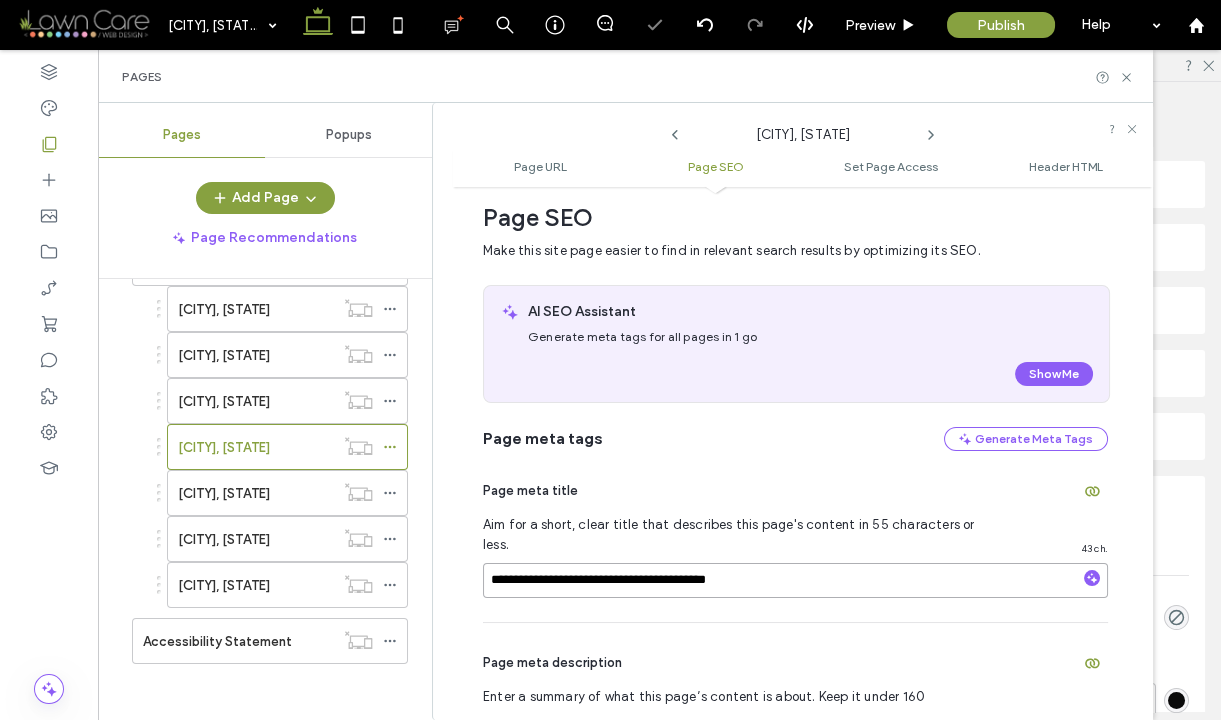 click on "**********" at bounding box center [795, 580] 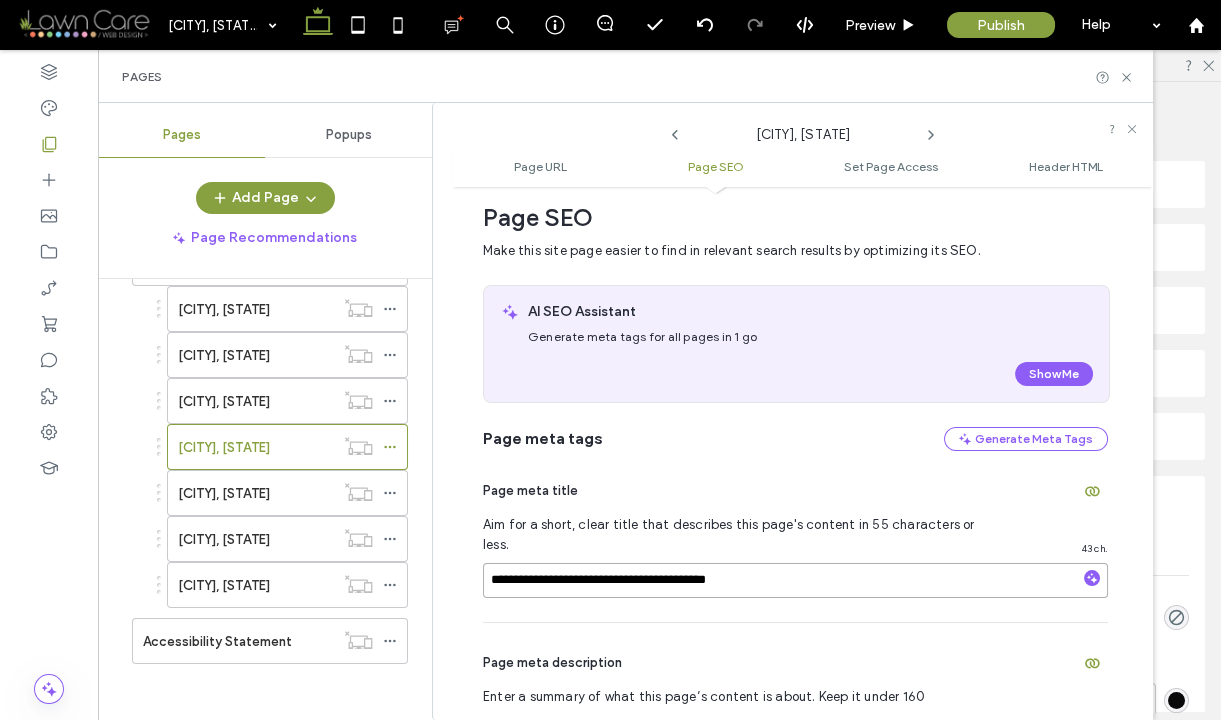 click on "**********" at bounding box center [795, 580] 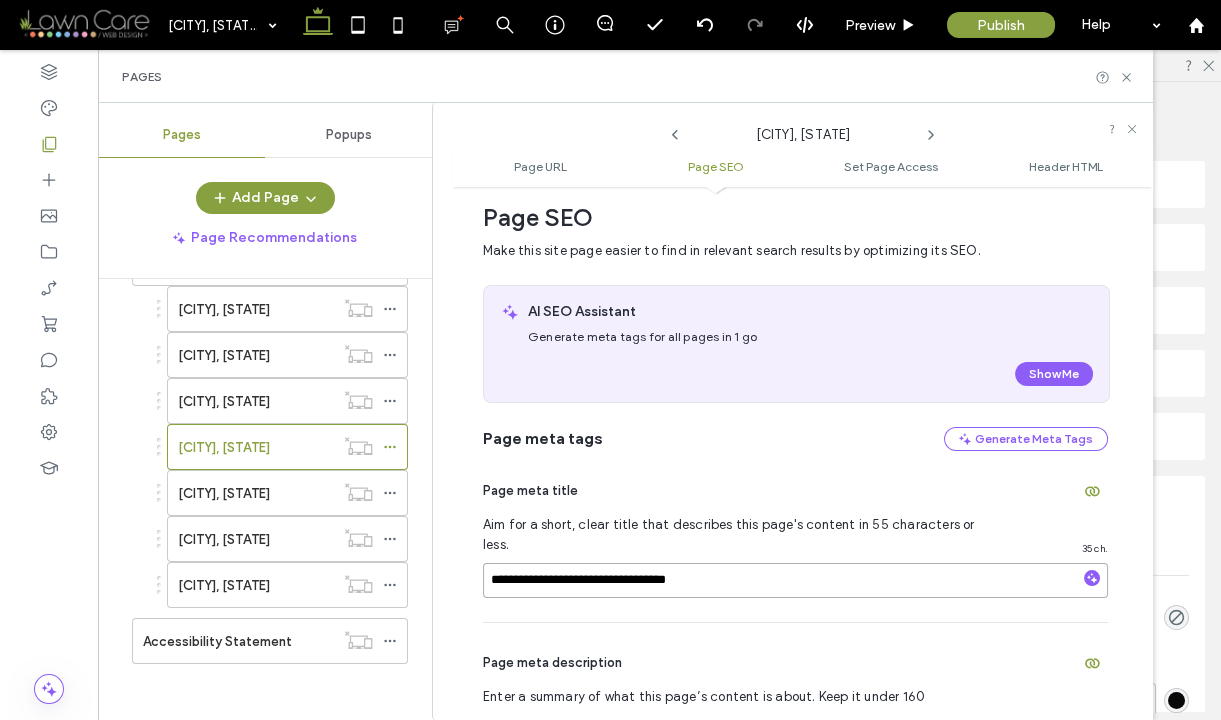 click on "**********" at bounding box center (795, 580) 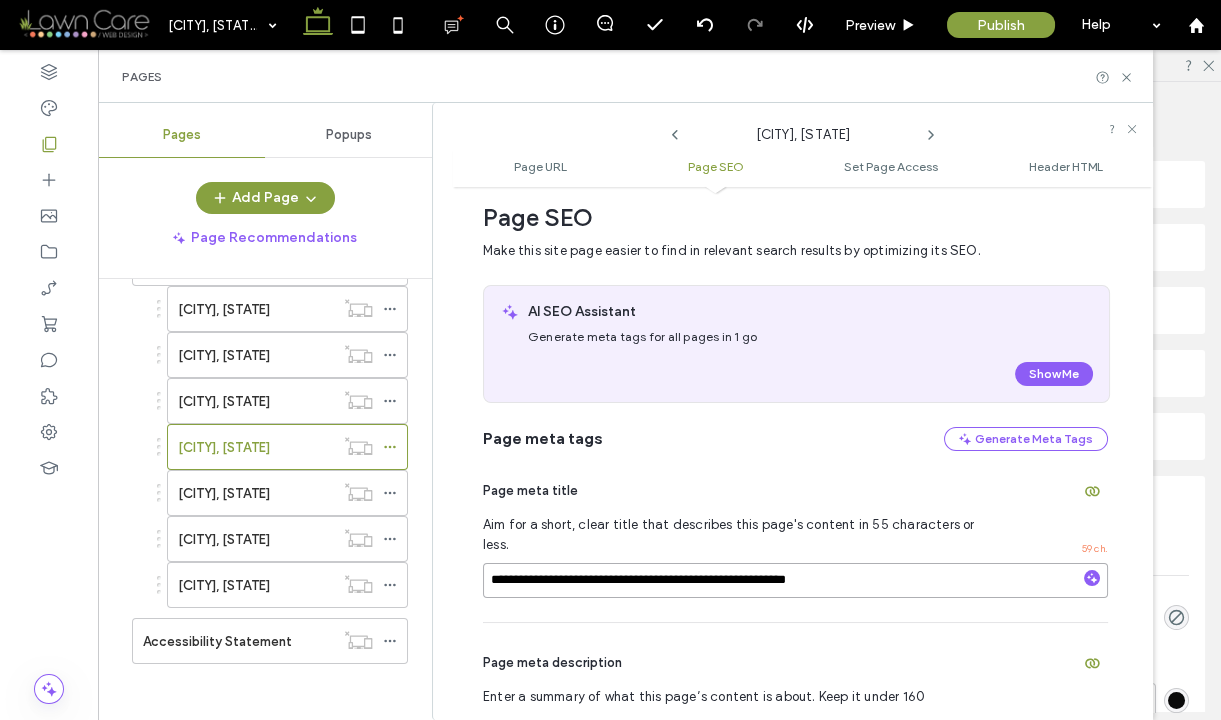 click on "**********" at bounding box center [795, 580] 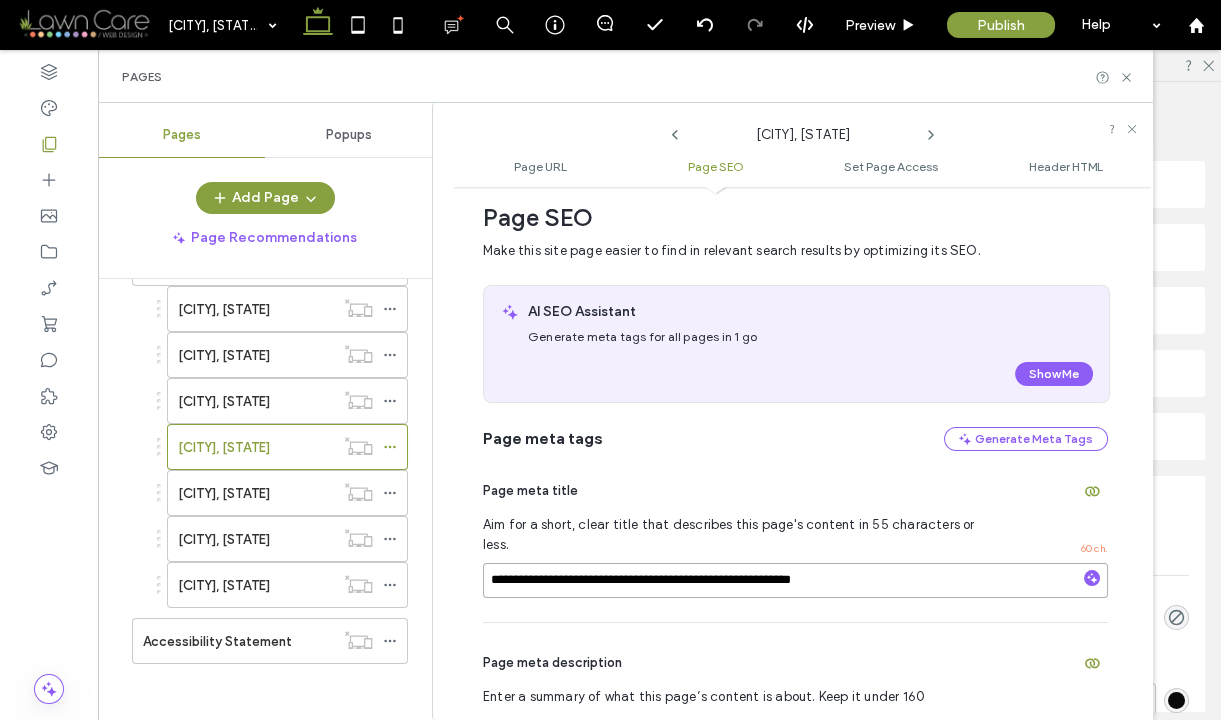 click on "**********" at bounding box center [795, 580] 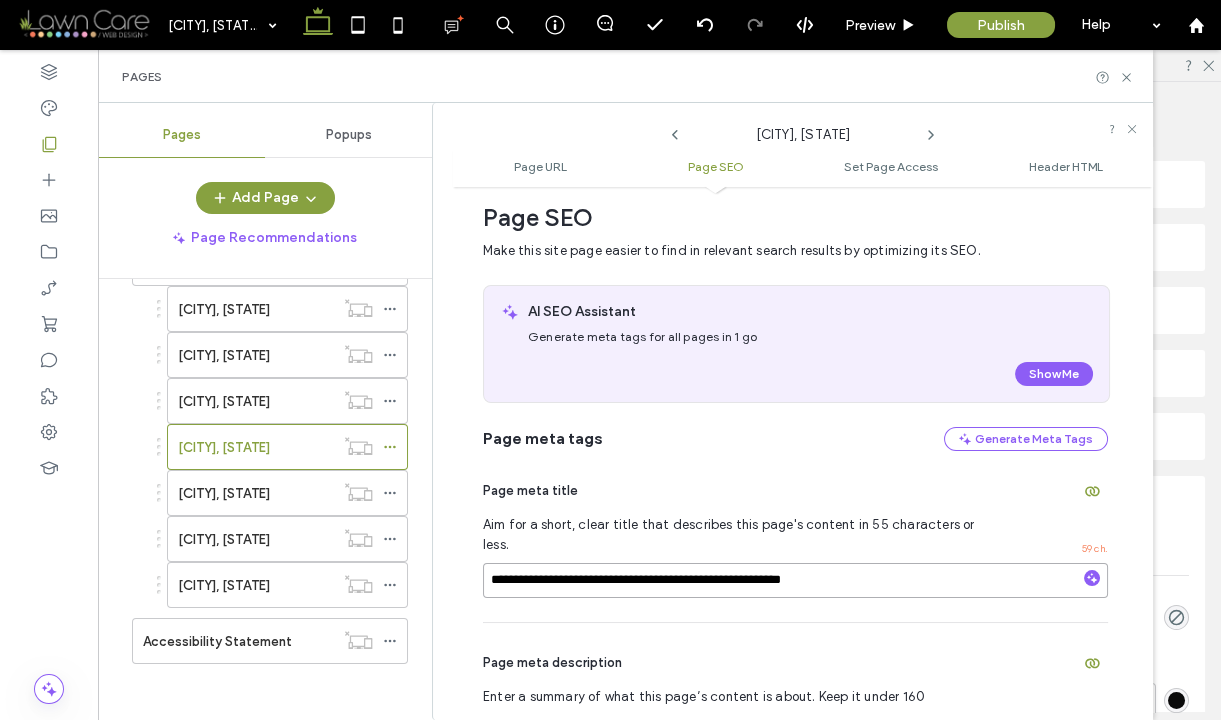 type on "**********" 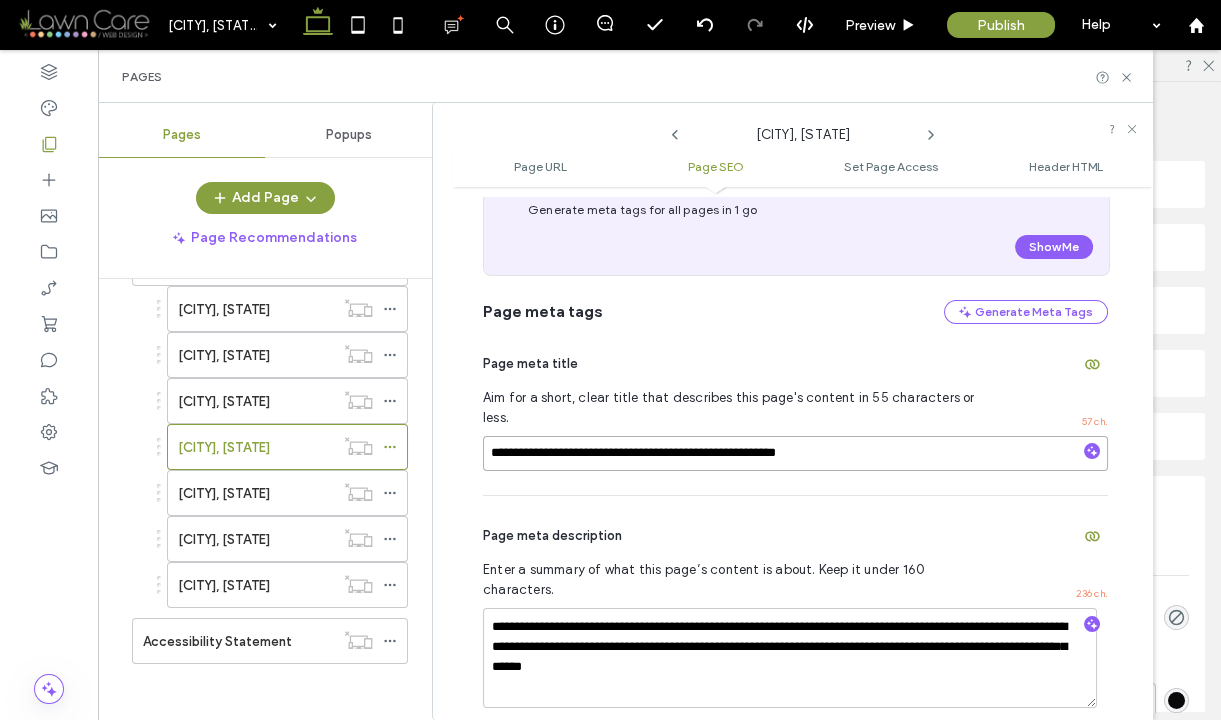 scroll, scrollTop: 430, scrollLeft: 0, axis: vertical 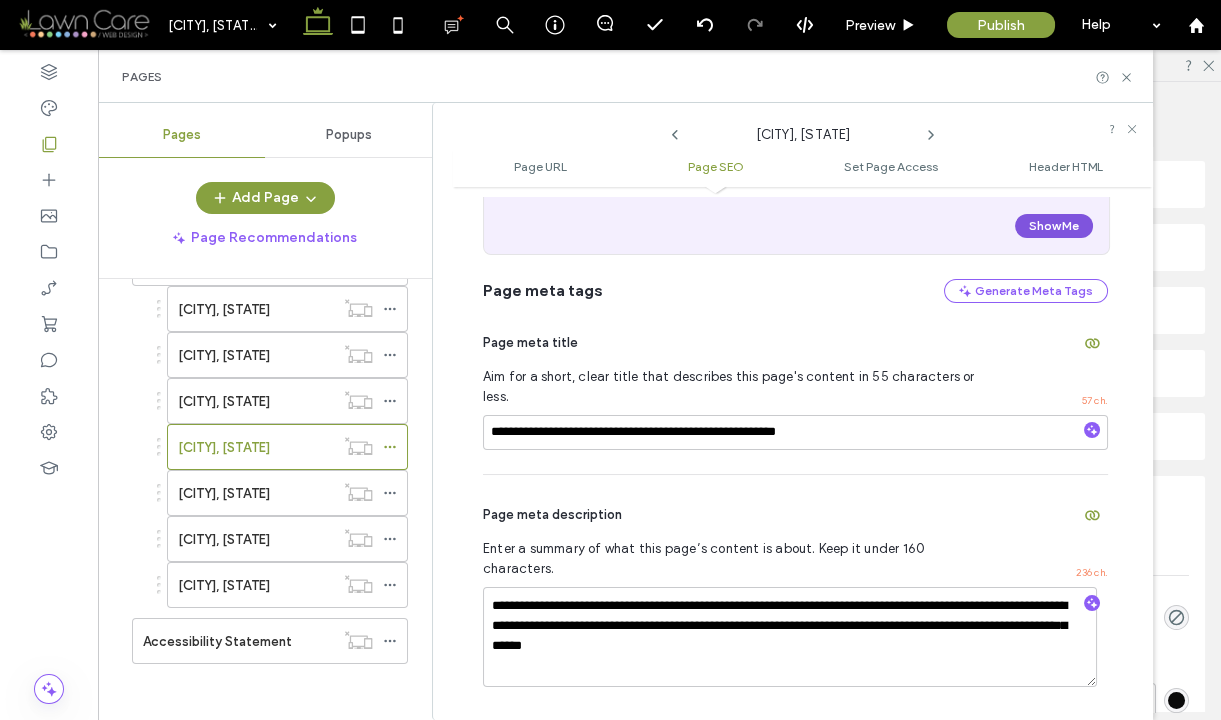 click on "Show Me" at bounding box center (1054, 226) 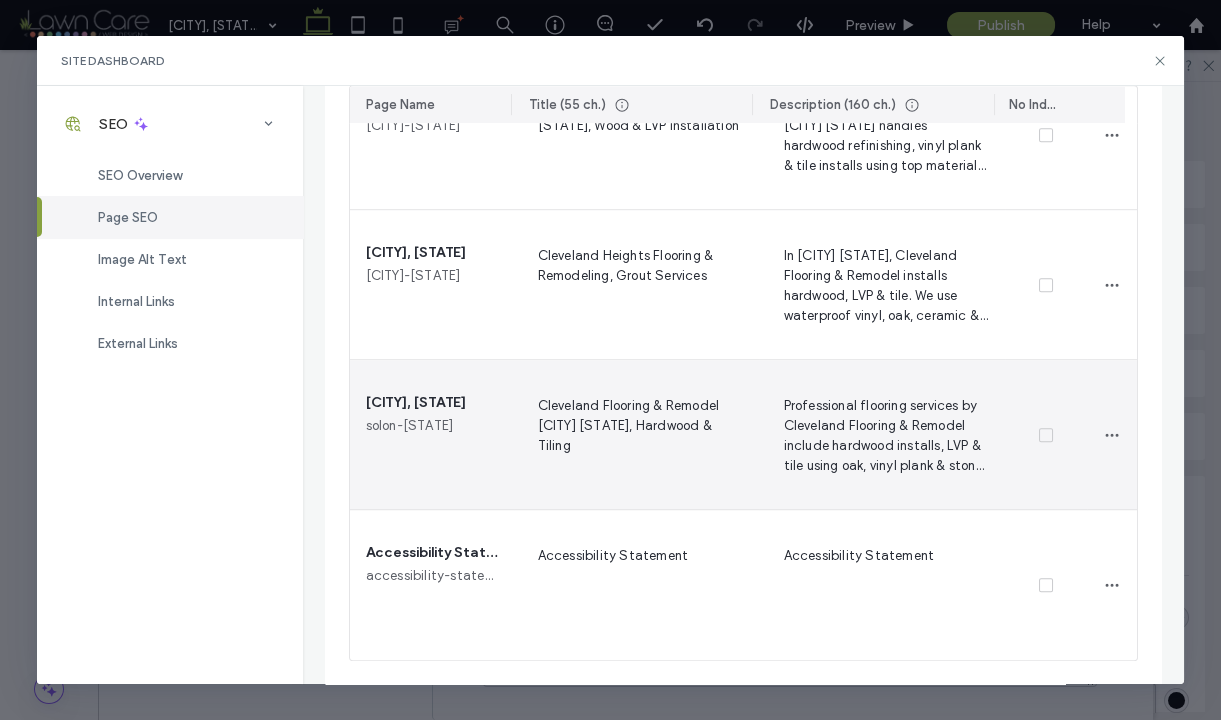 scroll, scrollTop: 1716, scrollLeft: 0, axis: vertical 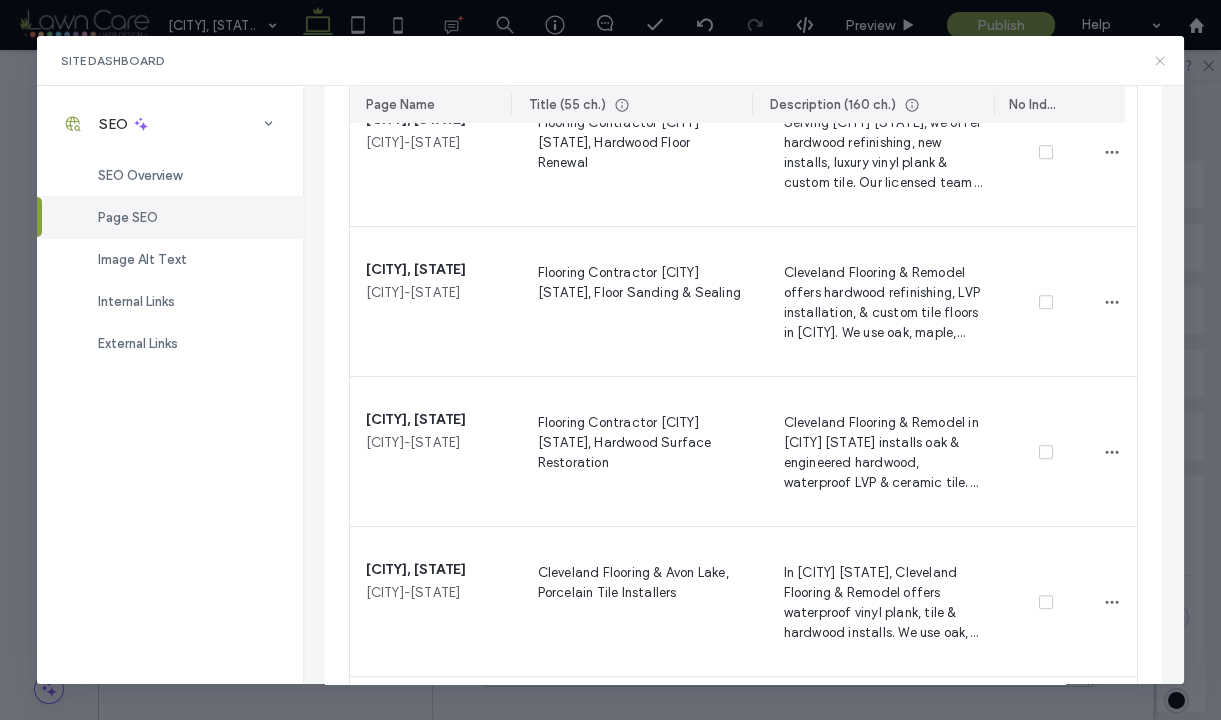 click 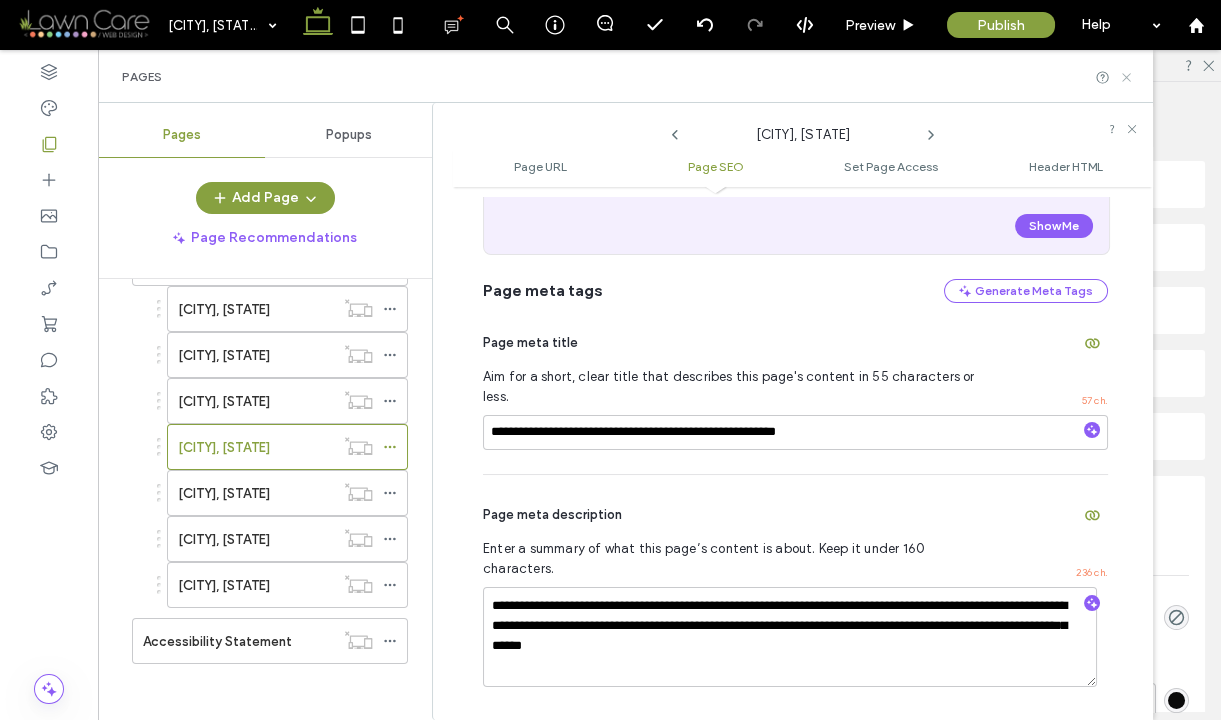 click 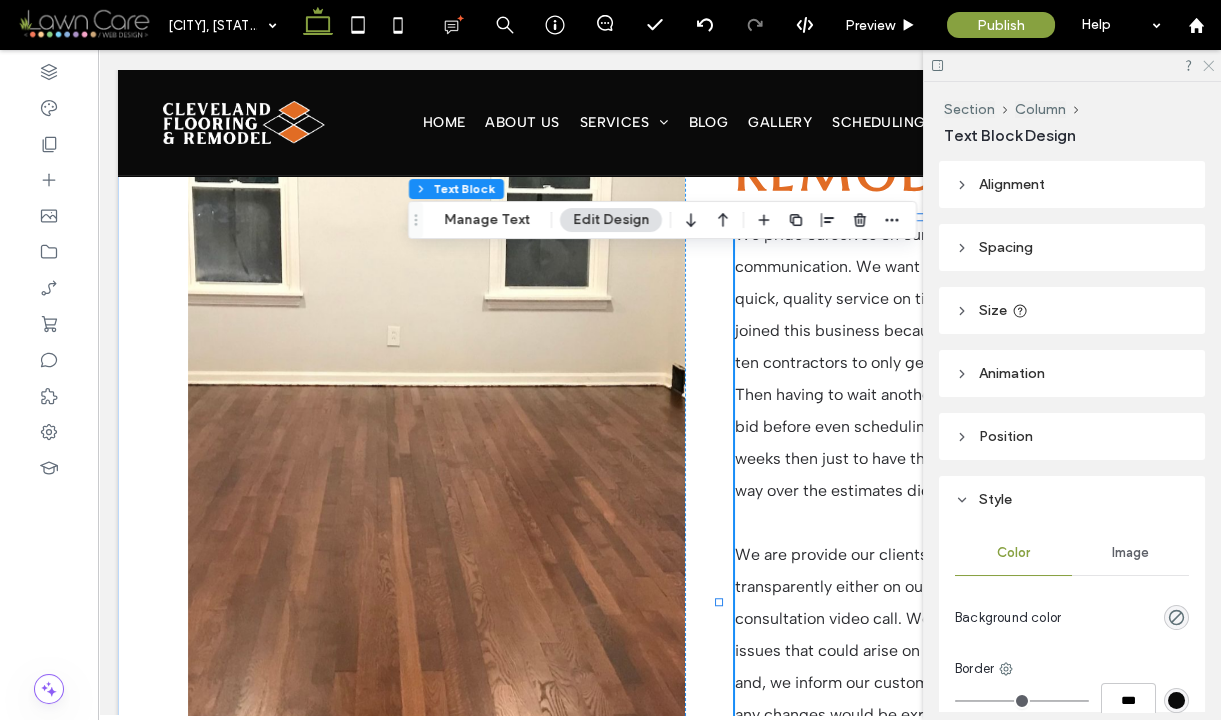 click 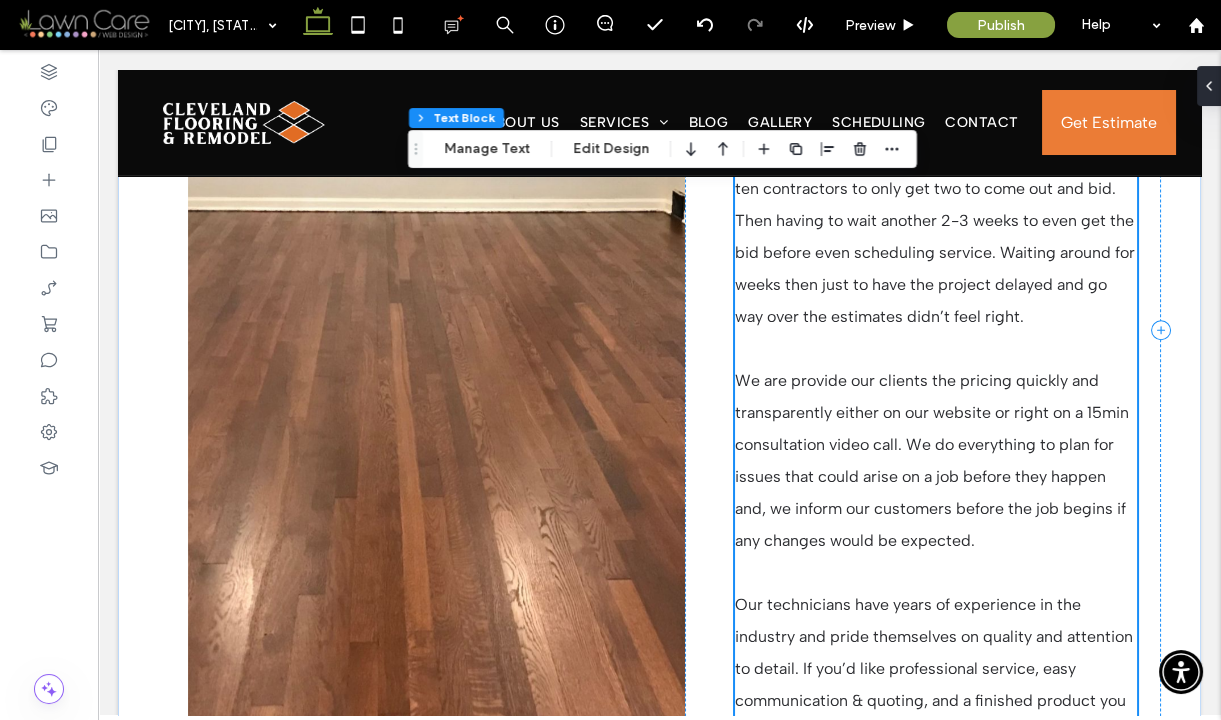 scroll, scrollTop: 3115, scrollLeft: 0, axis: vertical 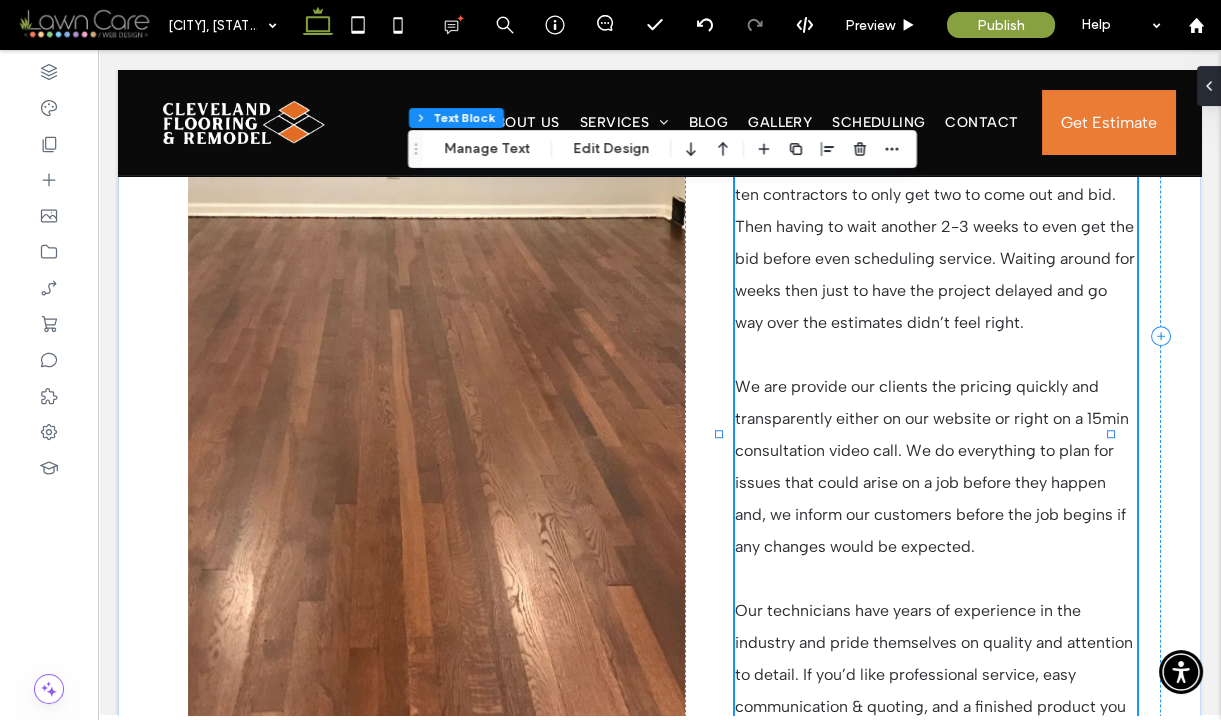 click at bounding box center (936, 355) 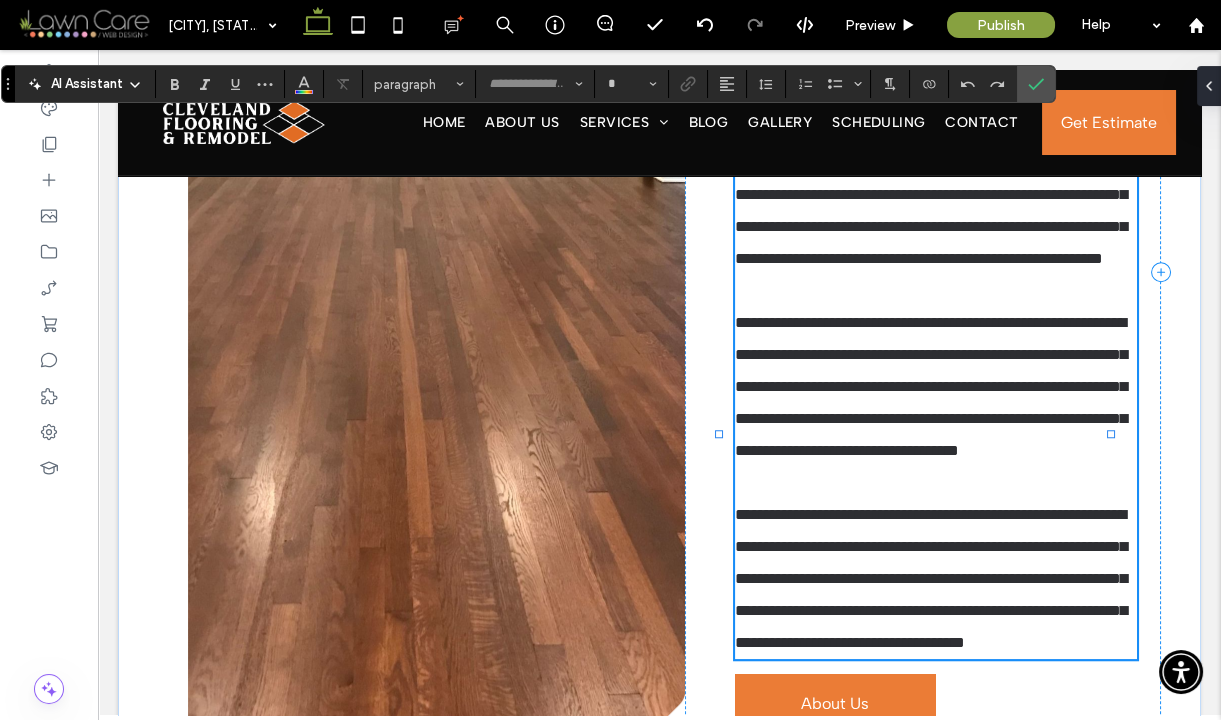 type on "**********" 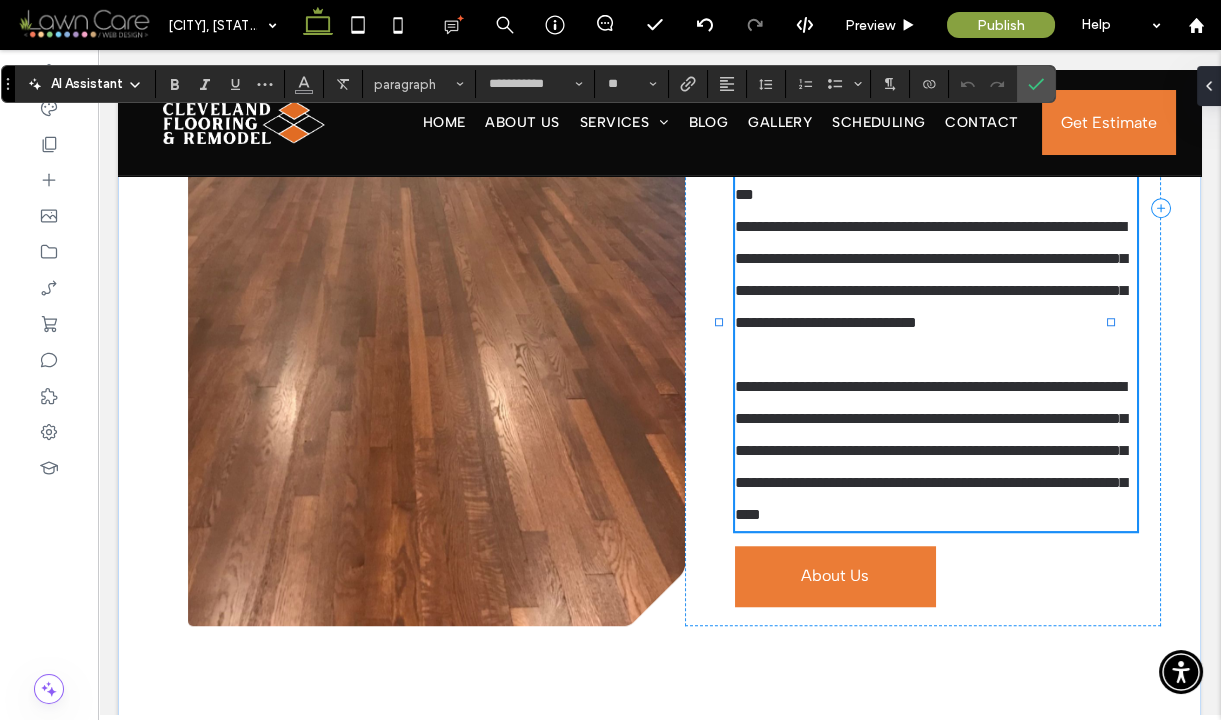 scroll, scrollTop: 0, scrollLeft: 0, axis: both 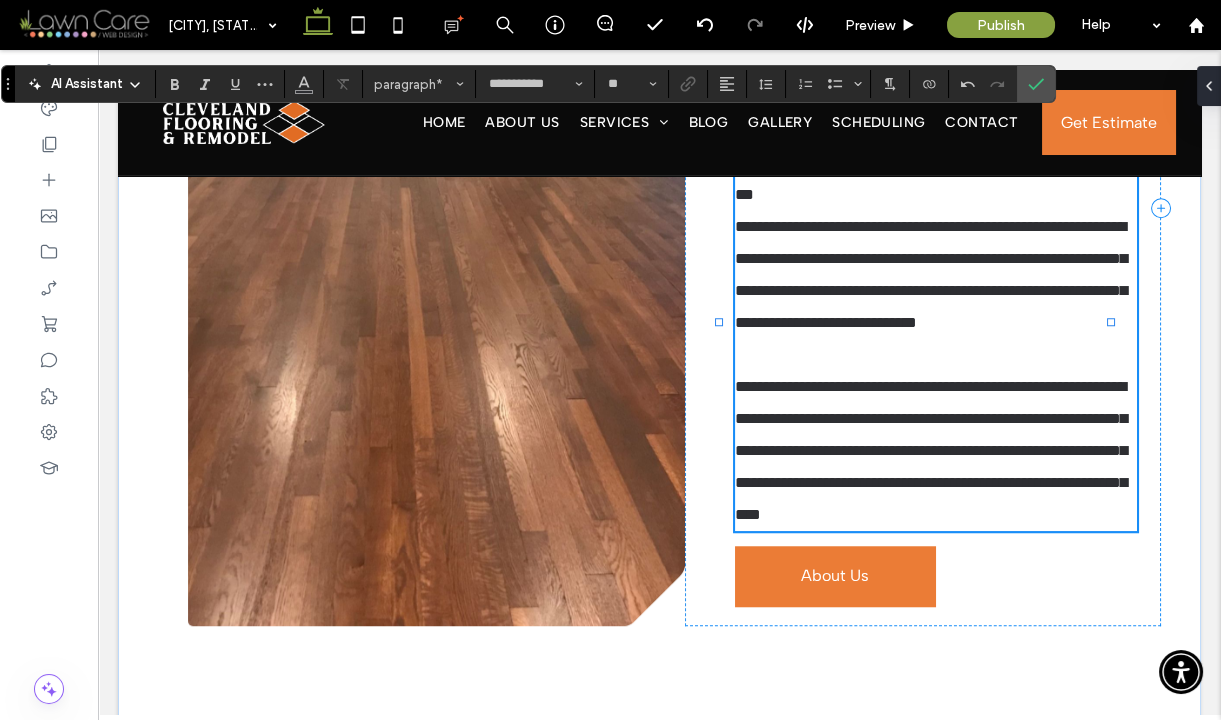 click on "**********" at bounding box center (931, 274) 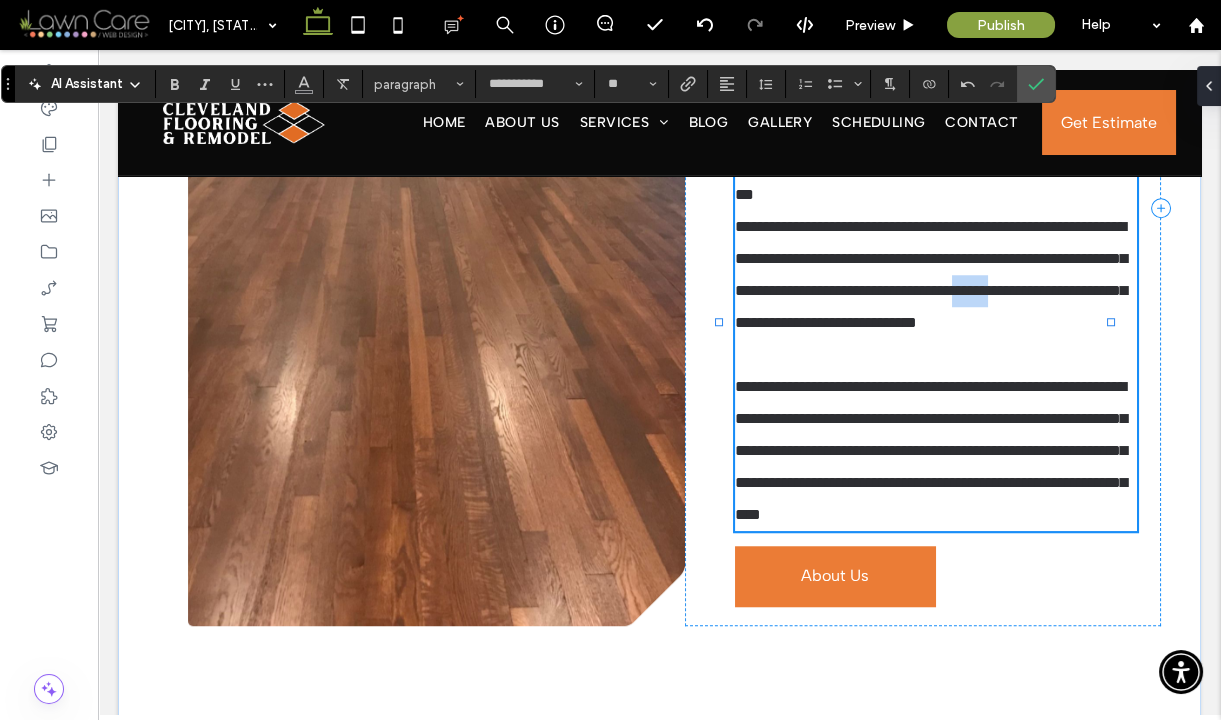 click on "**********" at bounding box center [931, 274] 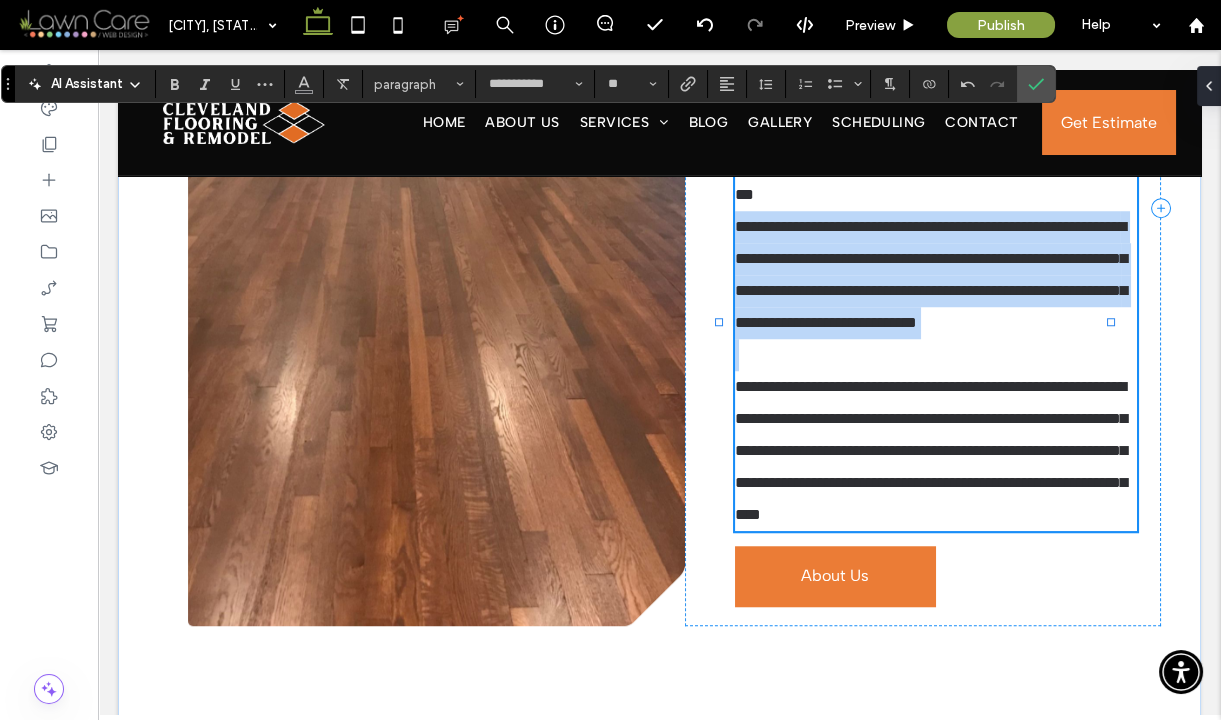 click on "**********" at bounding box center [931, 274] 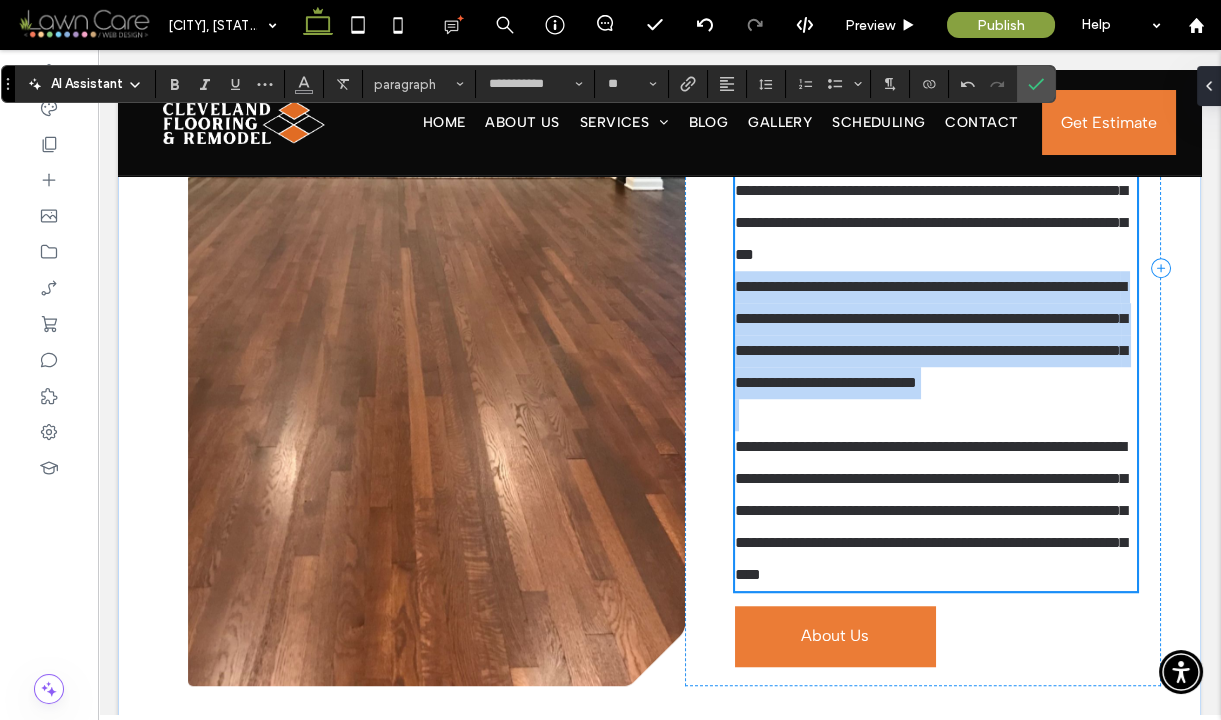 scroll, scrollTop: 2947, scrollLeft: 0, axis: vertical 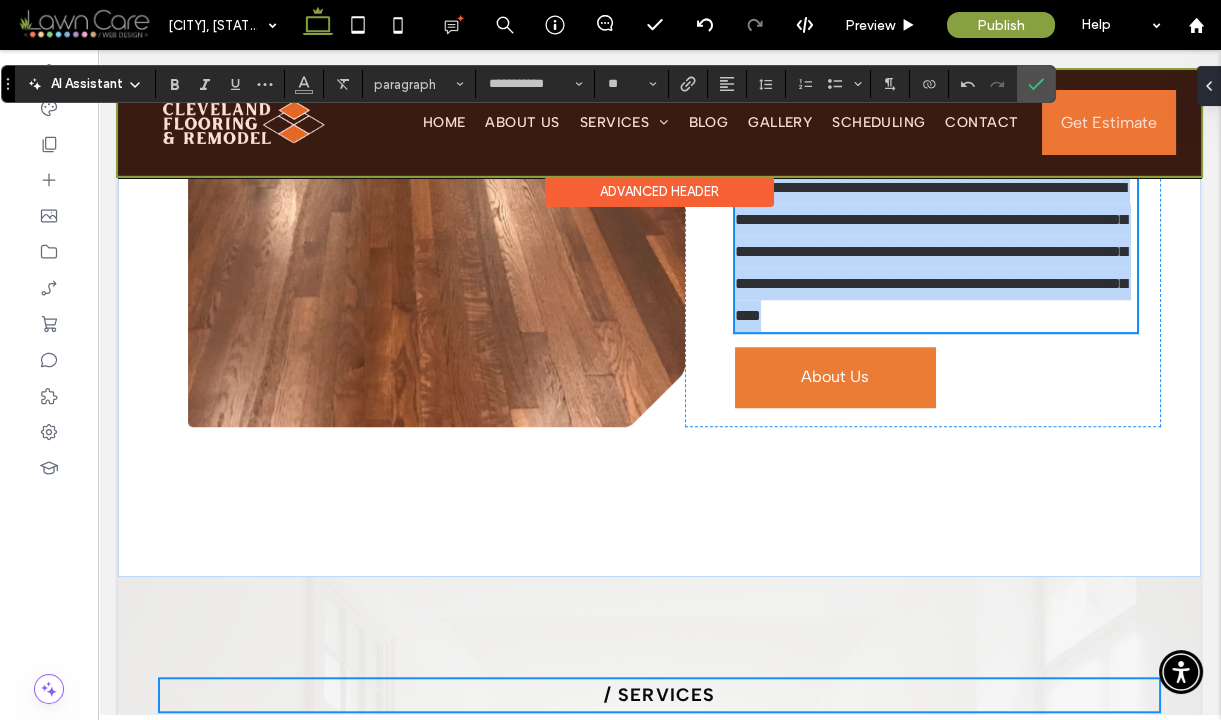 drag, startPoint x: 722, startPoint y: 266, endPoint x: 711, endPoint y: 150, distance: 116.520386 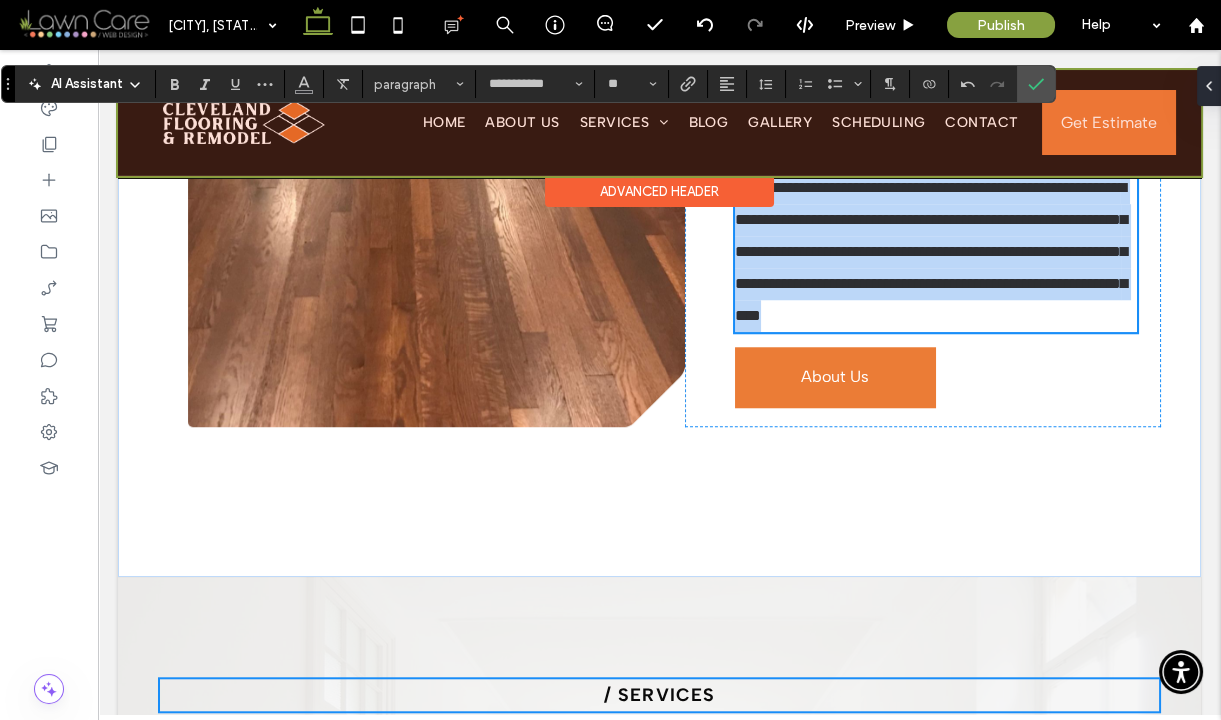 click on "Home
About Us
Services
Hardwood Refinishing
Hardwood Installation
LVP Installation
Tile Installation
Blog
Gallery
Scheduling
Contact
Call Us
Get Estimate
Navigation Menu
Section
Advanced Header
Exit Menu
Section
Home
About Us
Services
Hardwood Refinishing
Hardwood Installation
LVP Installation
Tile Installation
Blog
Gallery
Scheduling
Contact
Home" at bounding box center [659, 834] 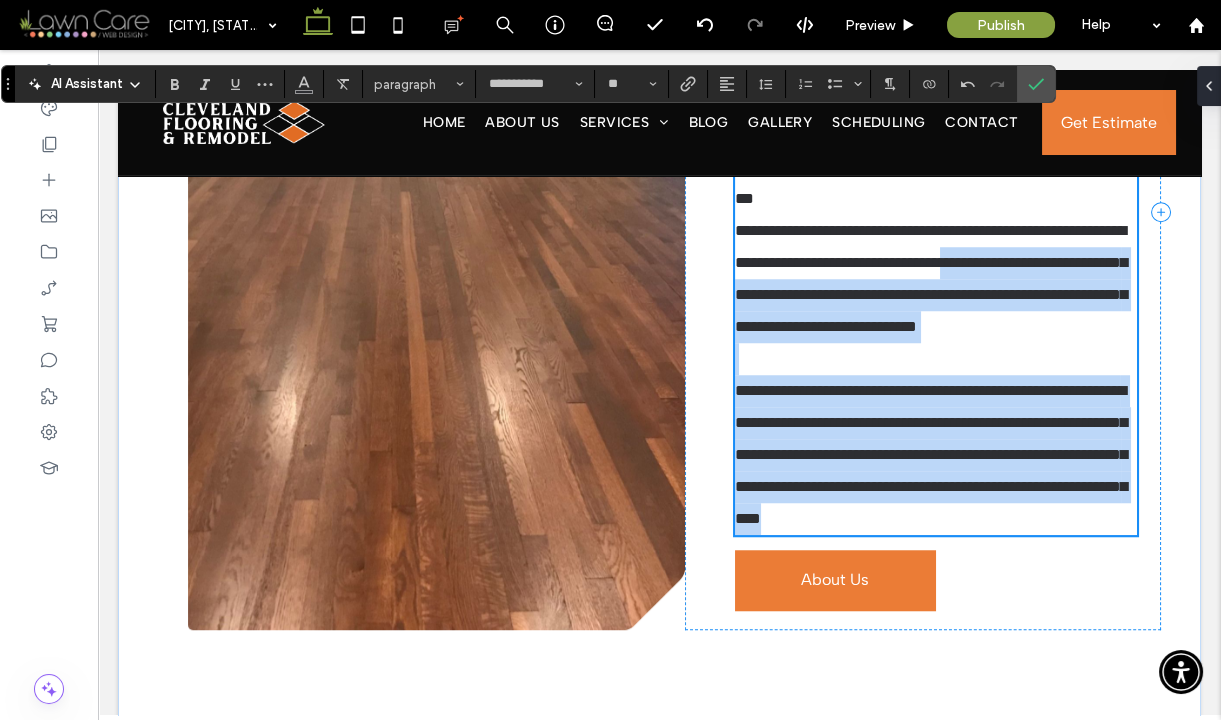 scroll, scrollTop: 2943, scrollLeft: 0, axis: vertical 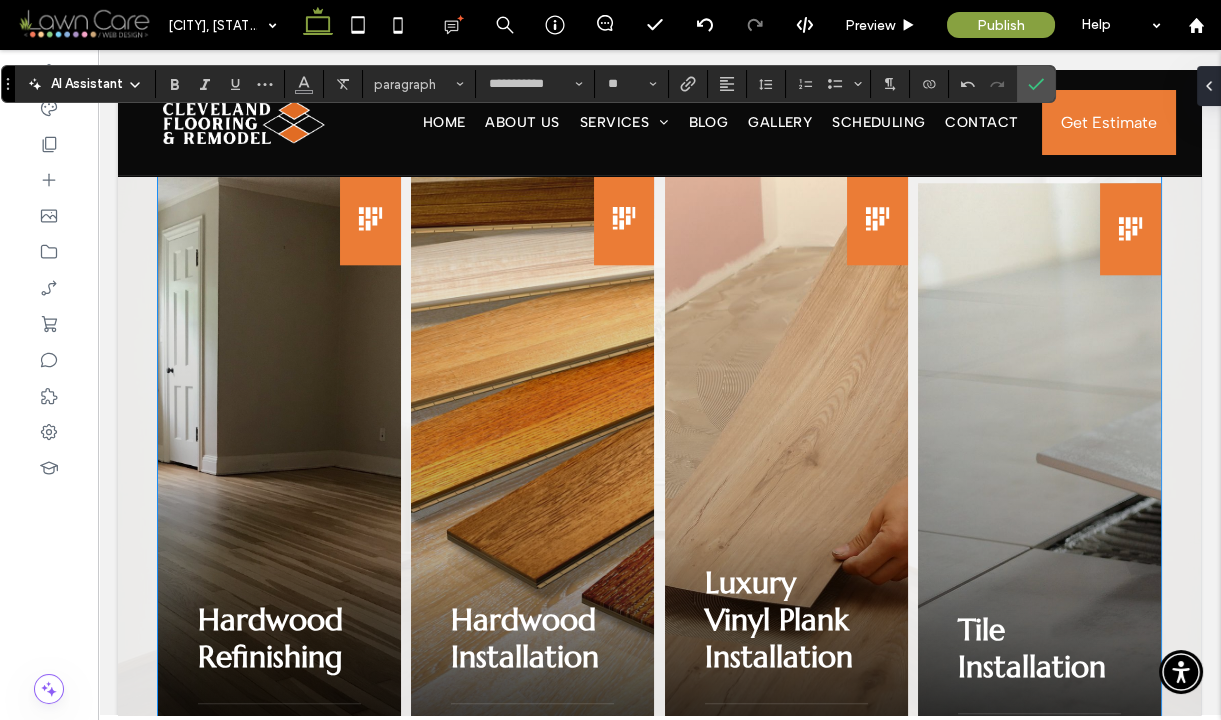 drag, startPoint x: 722, startPoint y: 267, endPoint x: 1013, endPoint y: 321, distance: 295.9679 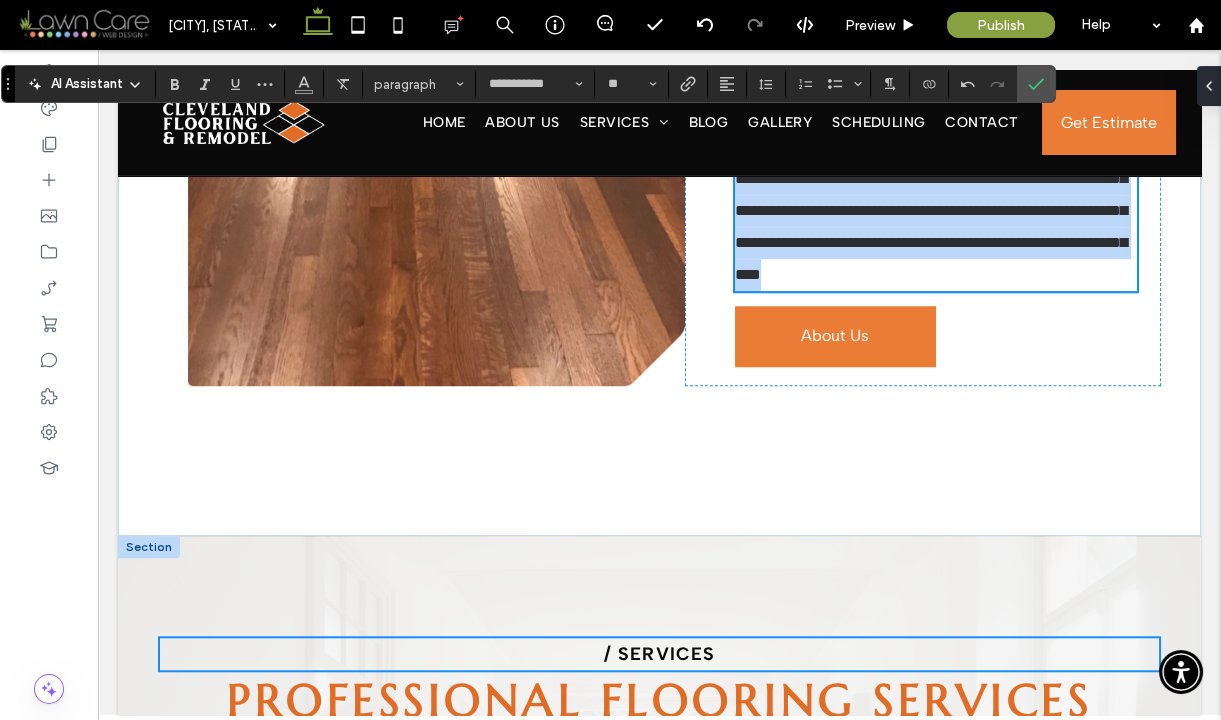 scroll, scrollTop: 3282, scrollLeft: 0, axis: vertical 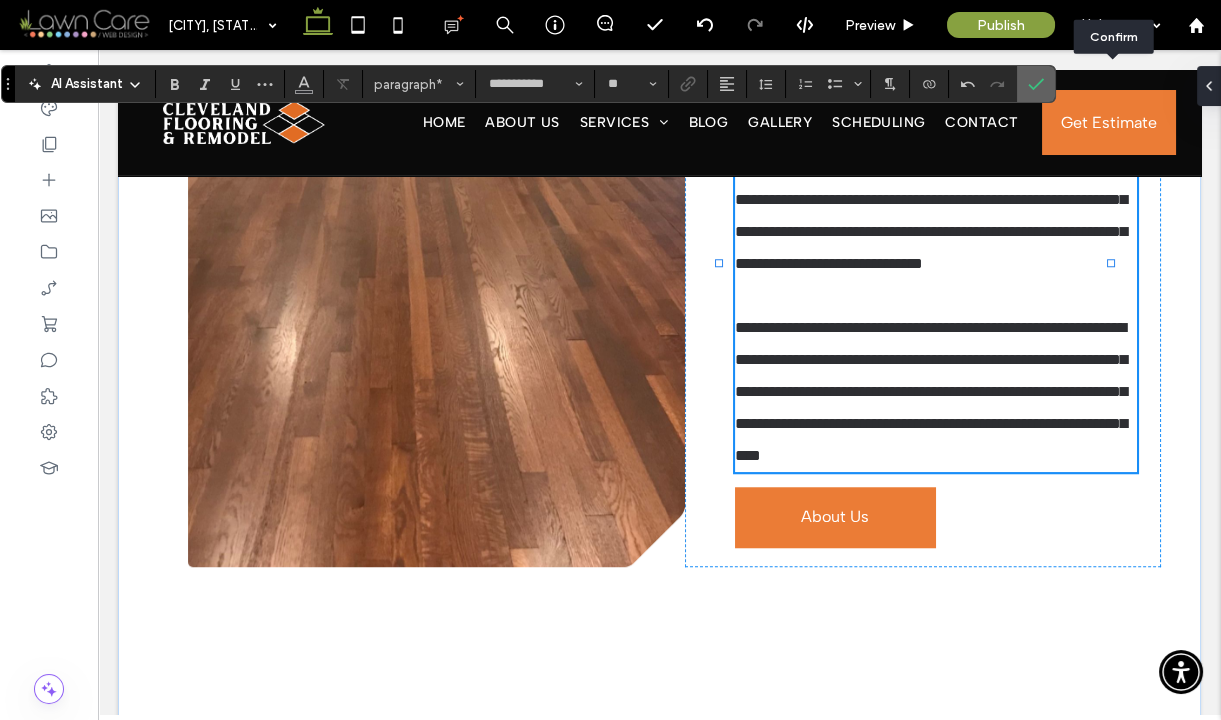 click 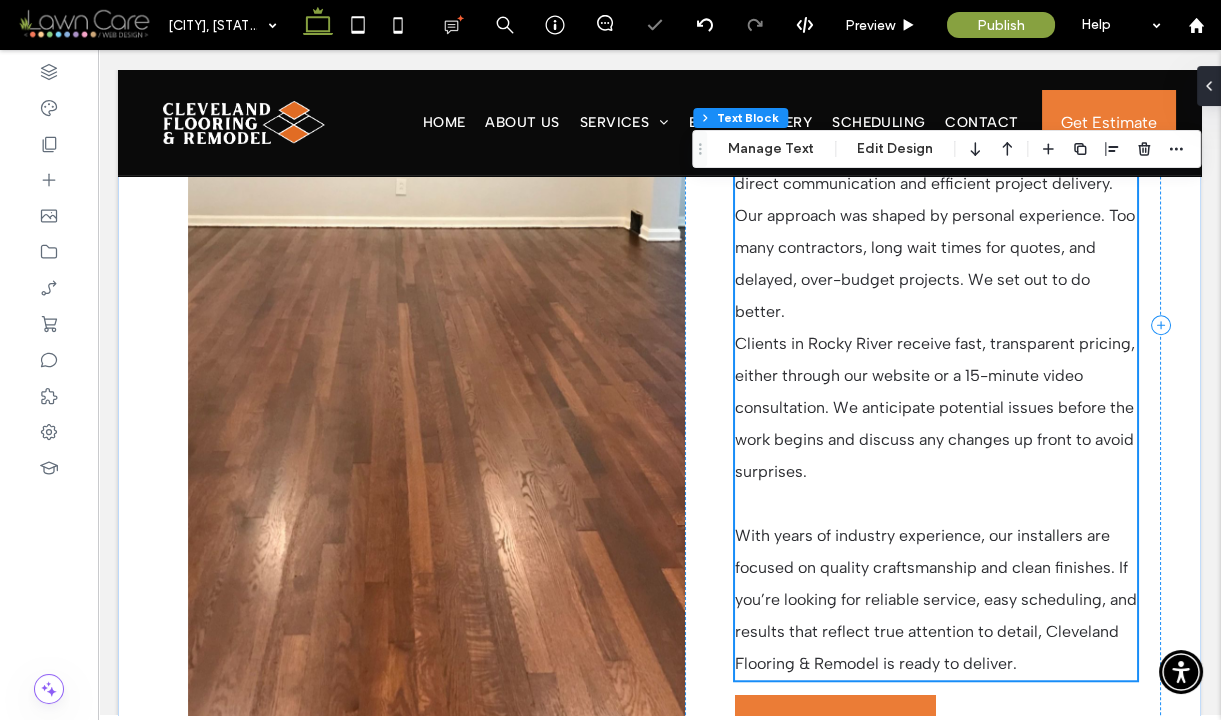 scroll, scrollTop: 3020, scrollLeft: 0, axis: vertical 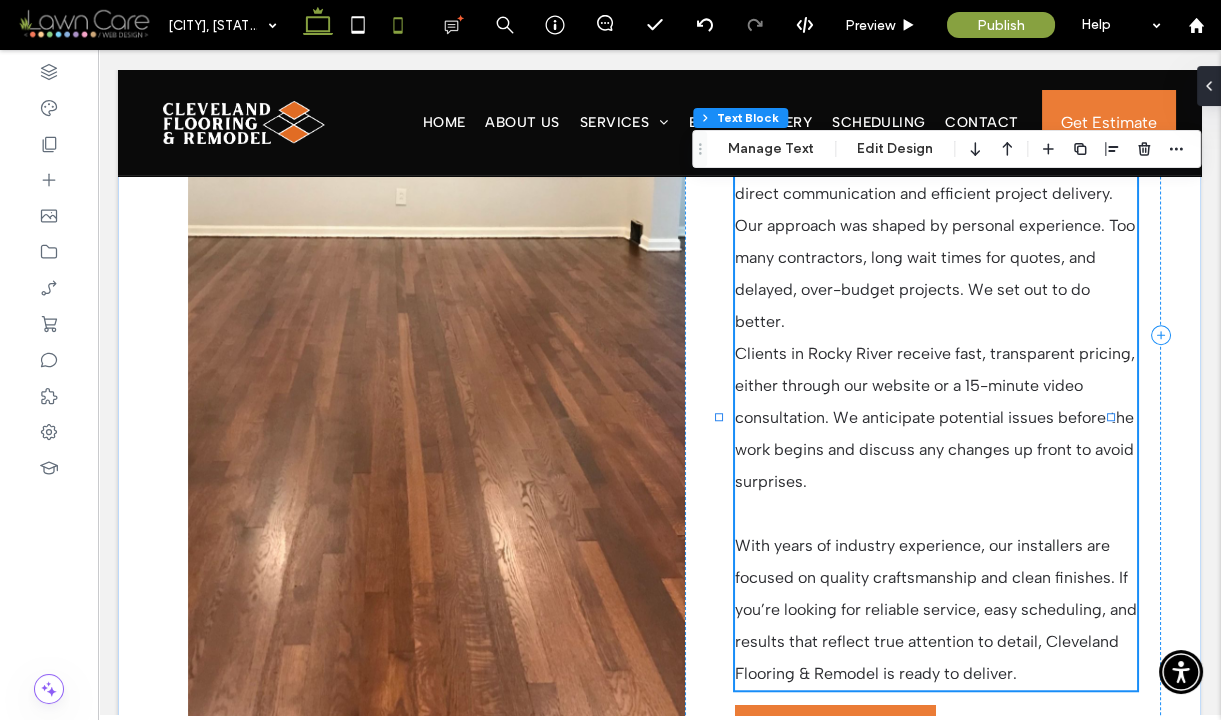 click 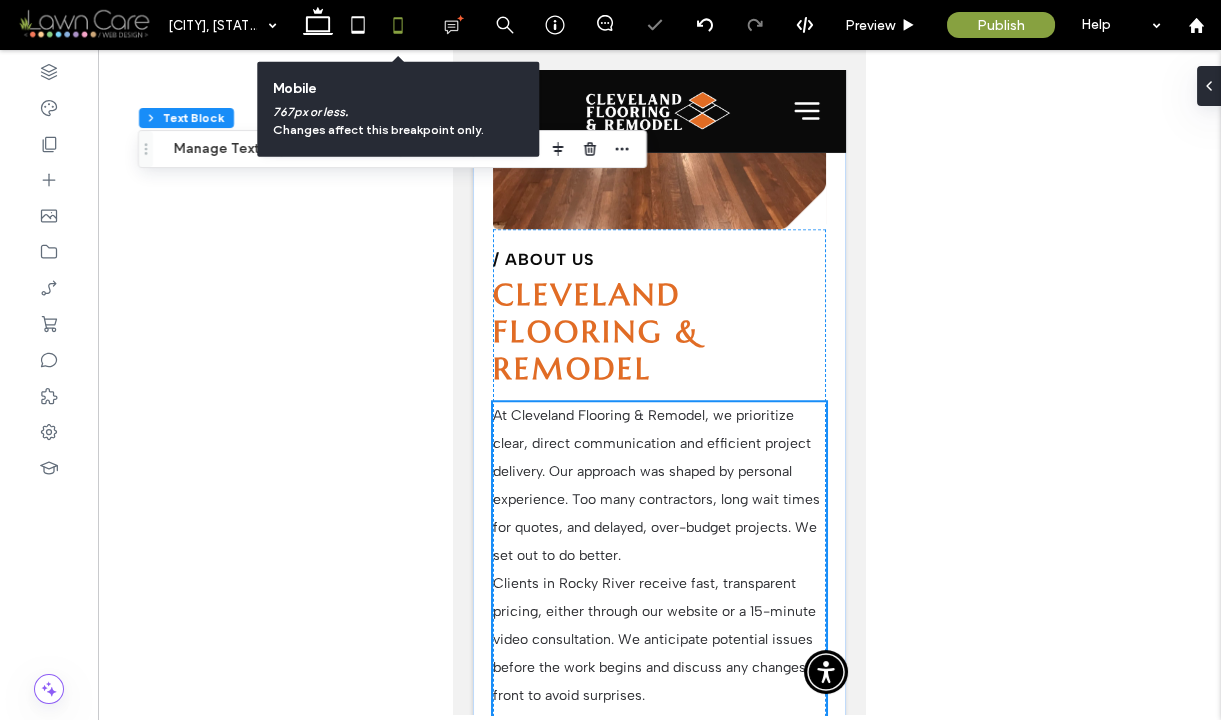 type on "***" 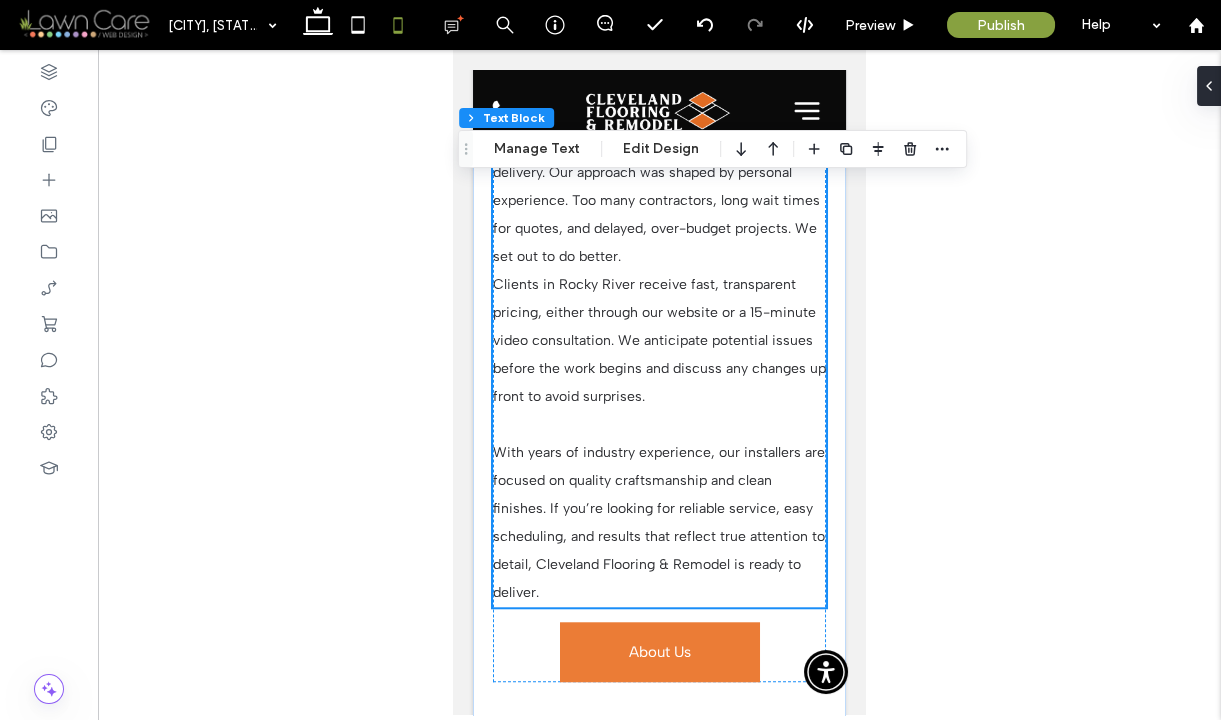 scroll, scrollTop: 3338, scrollLeft: 0, axis: vertical 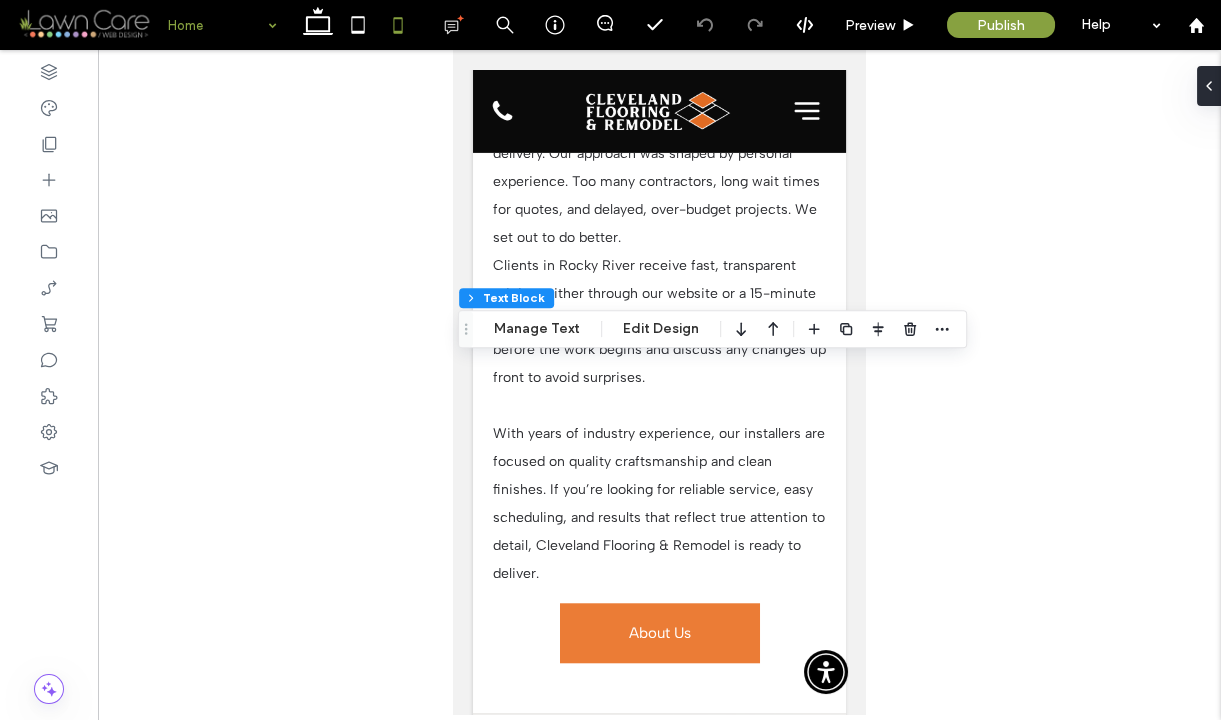 type on "**********" 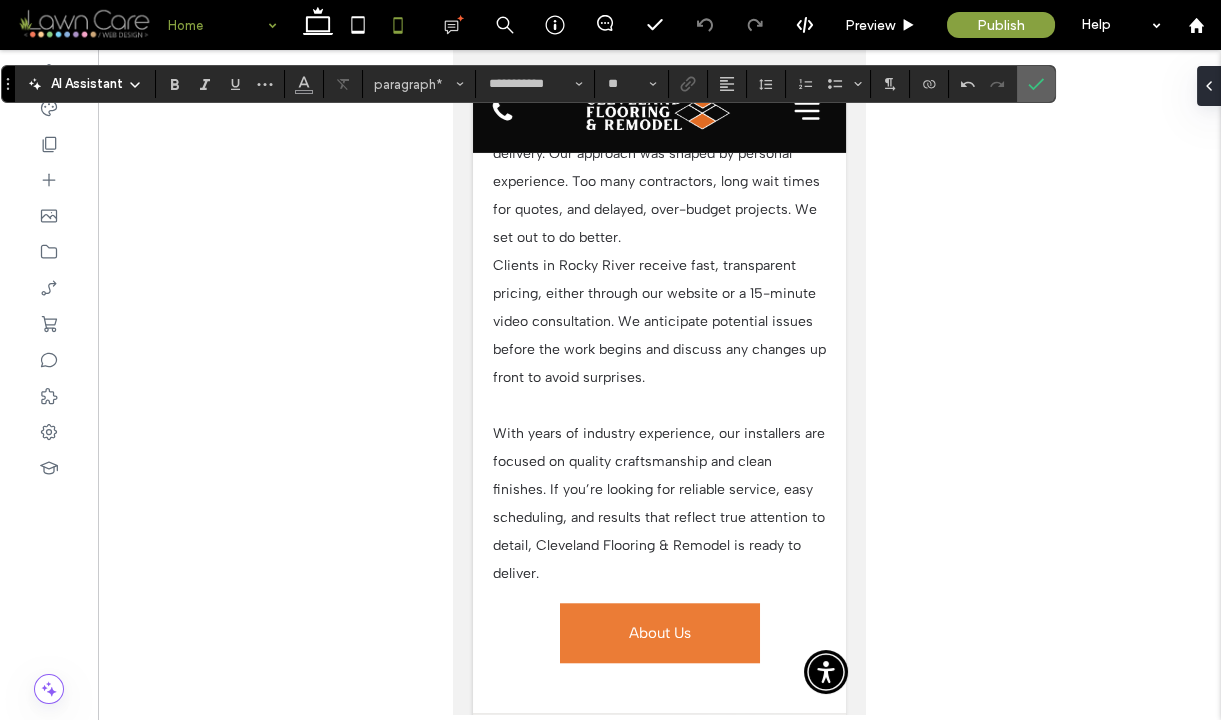 click 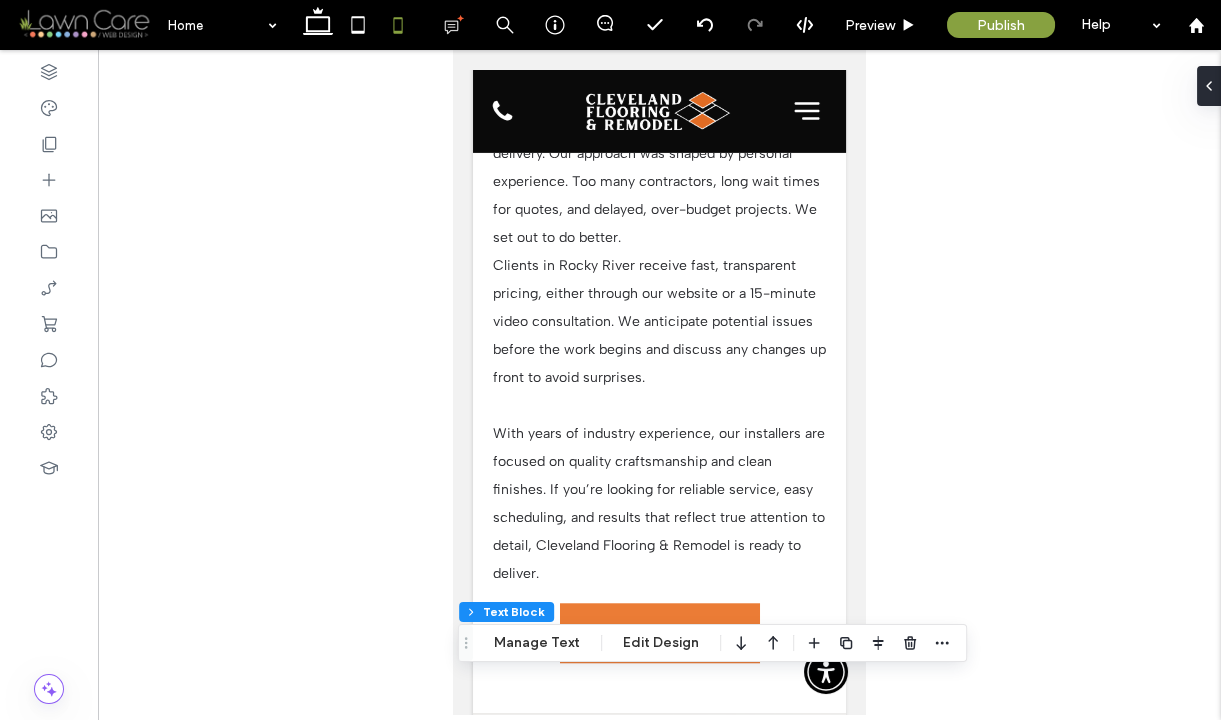 click at bounding box center [659, 382] 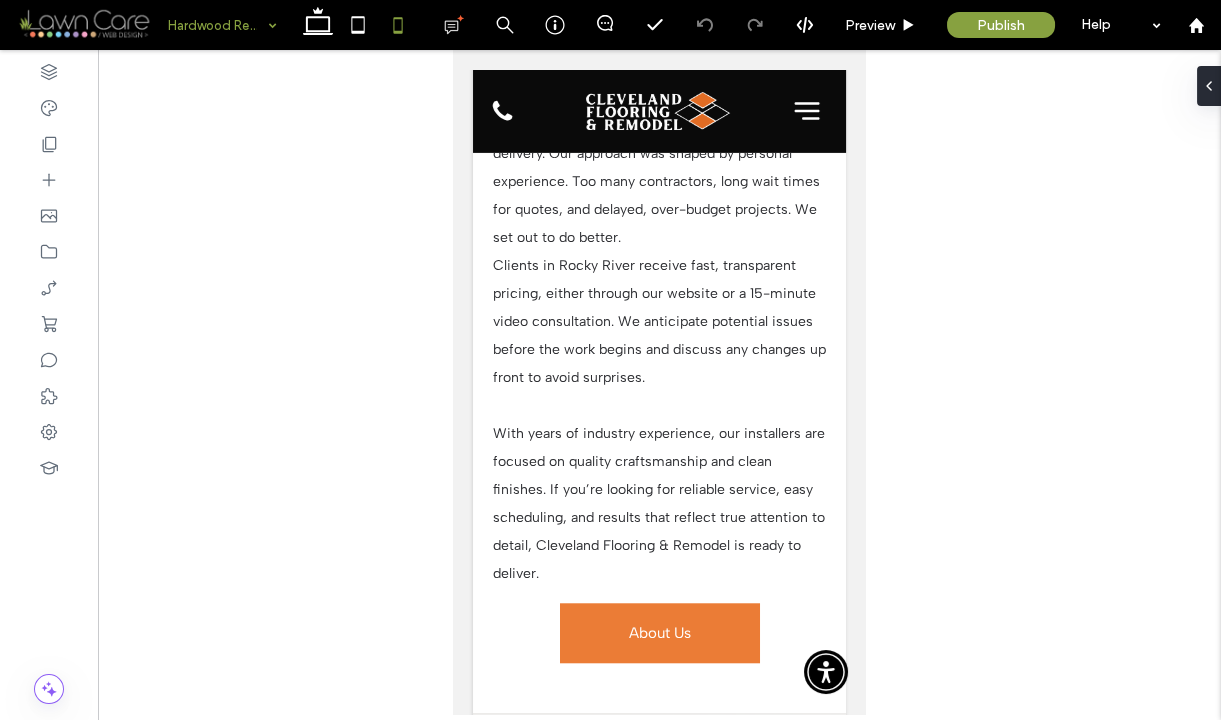 click at bounding box center [217, 25] 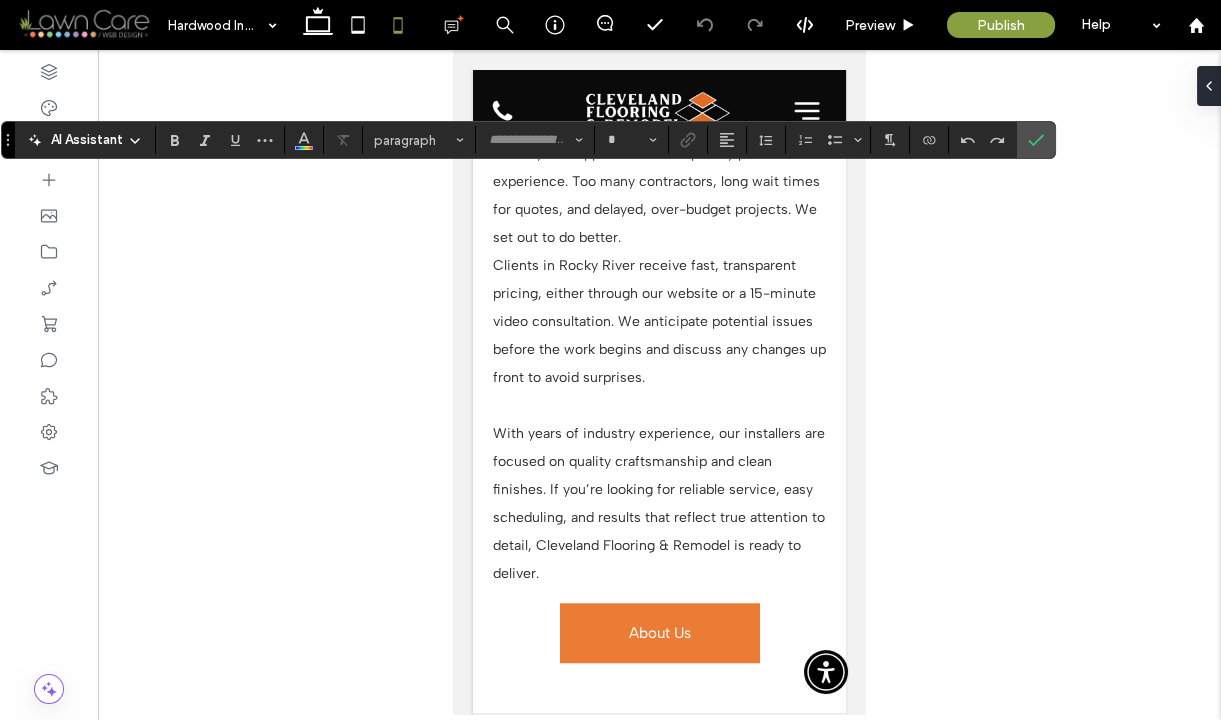 type on "**********" 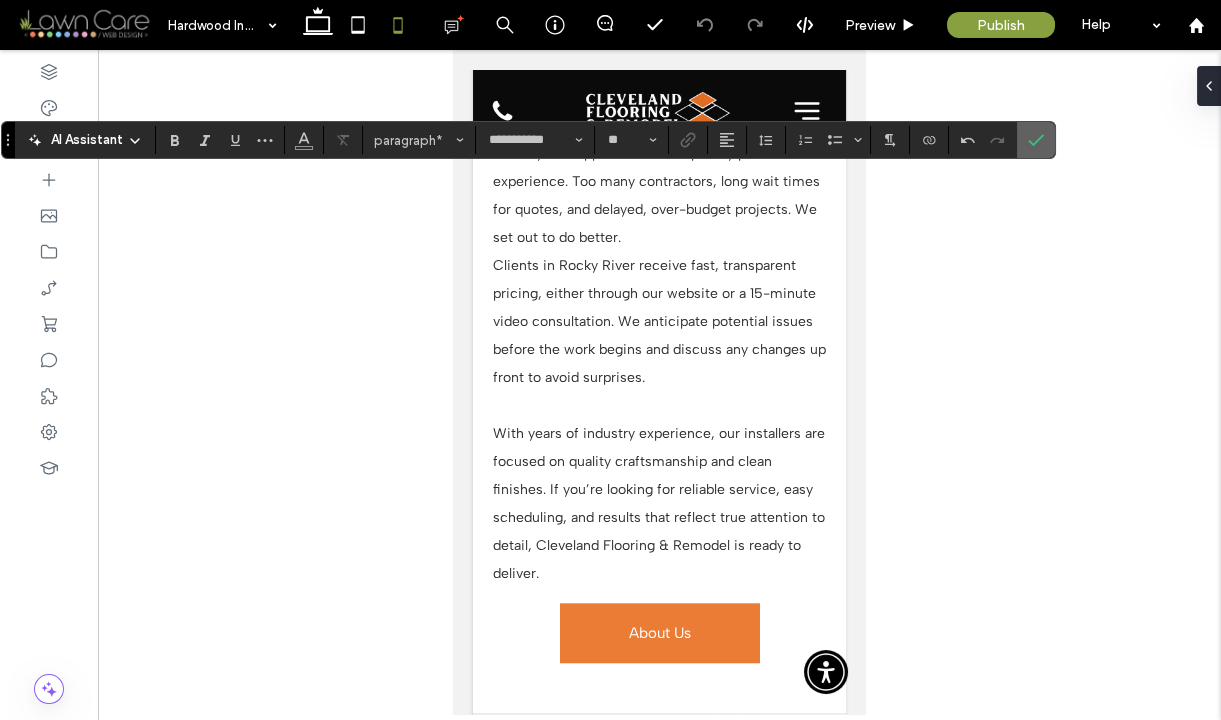click 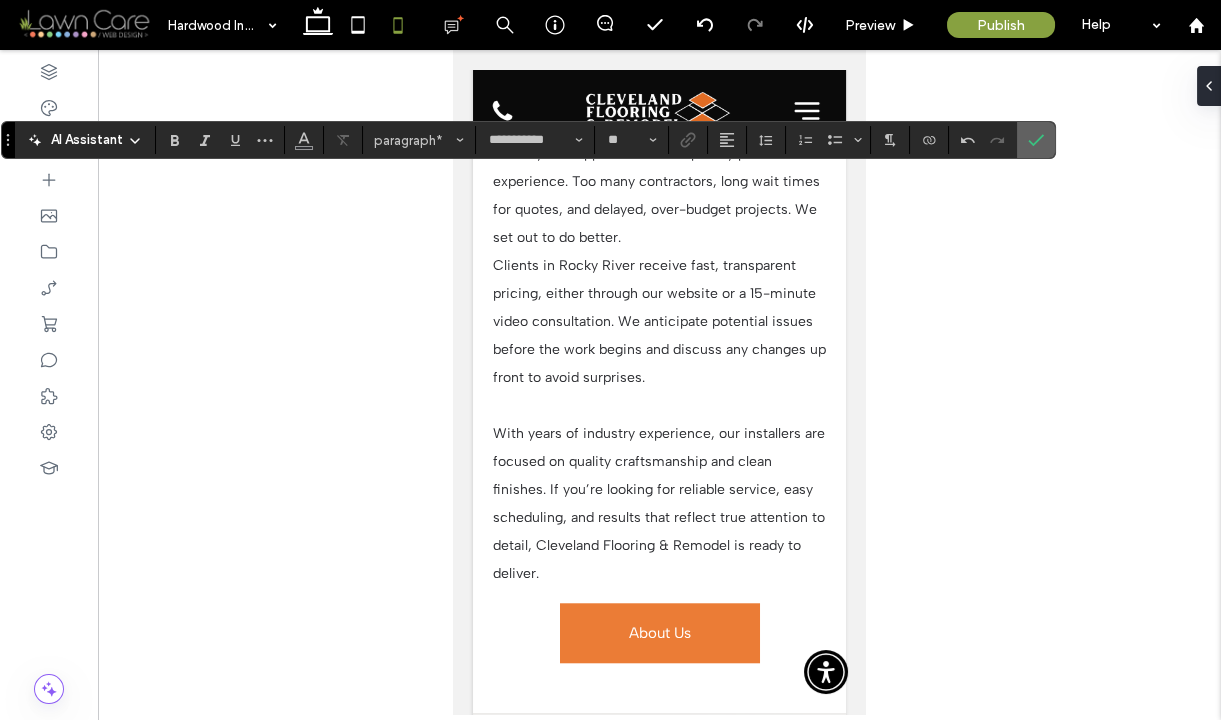 click 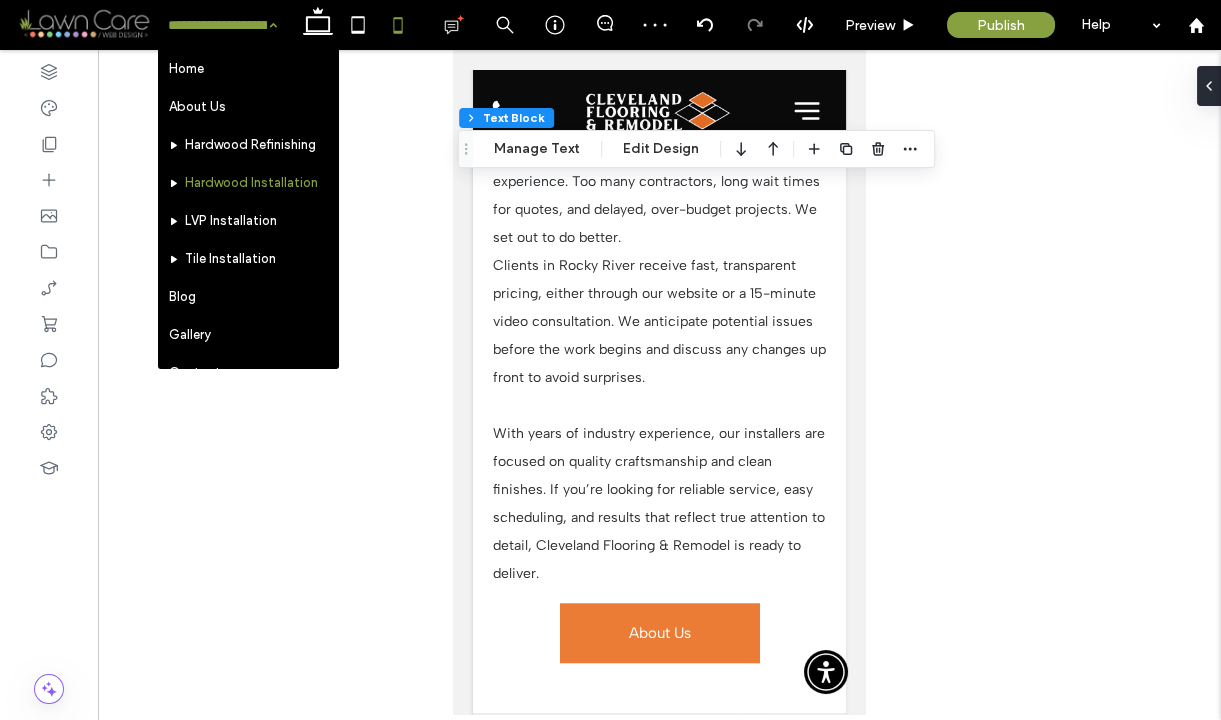 drag, startPoint x: 236, startPoint y: 24, endPoint x: 238, endPoint y: 49, distance: 25.079872 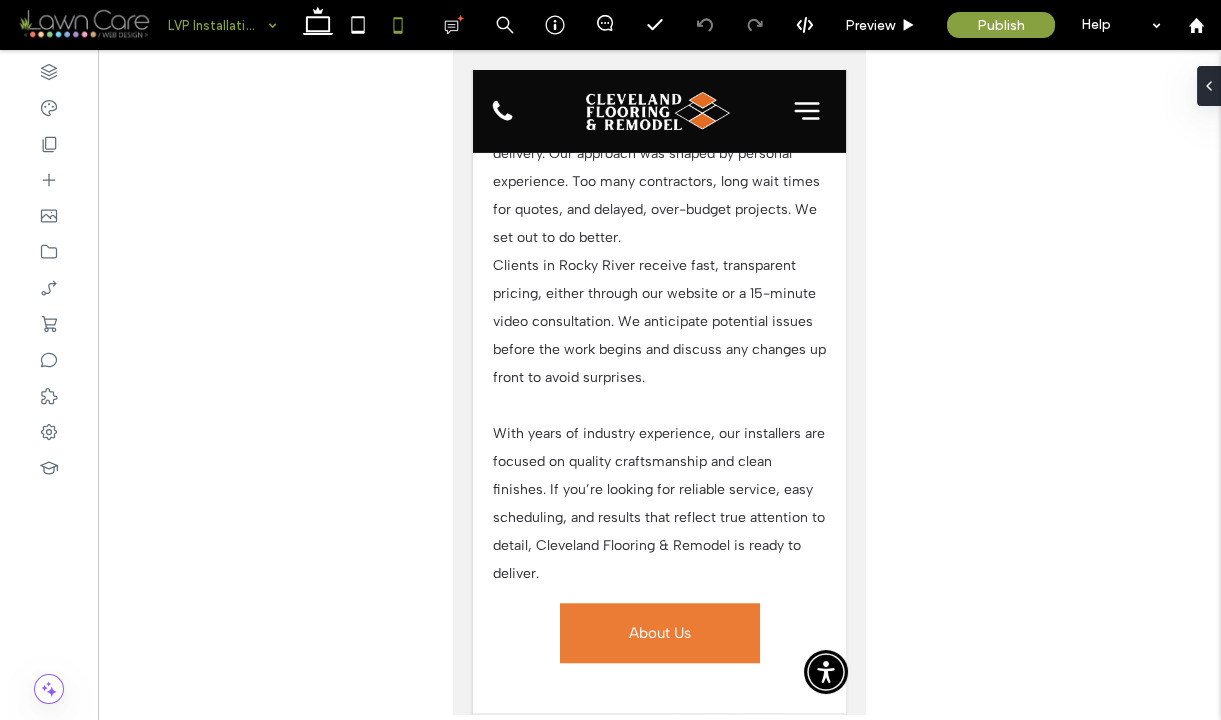 click at bounding box center (217, 25) 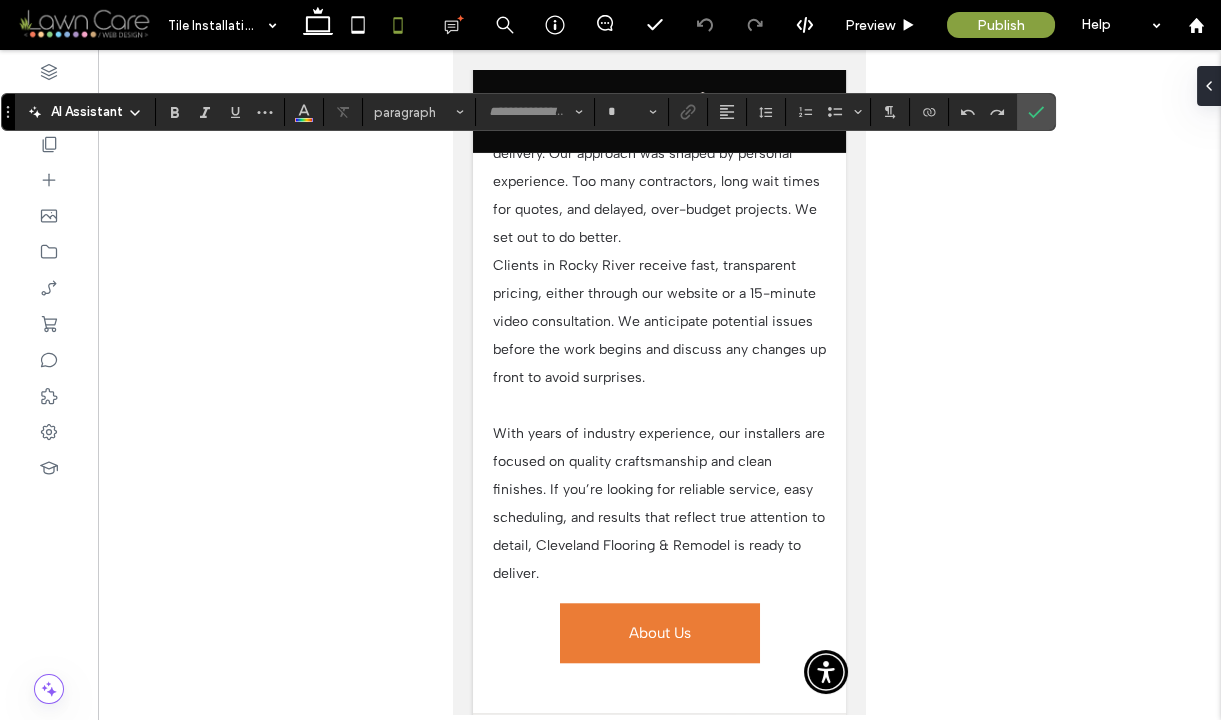 type on "**********" 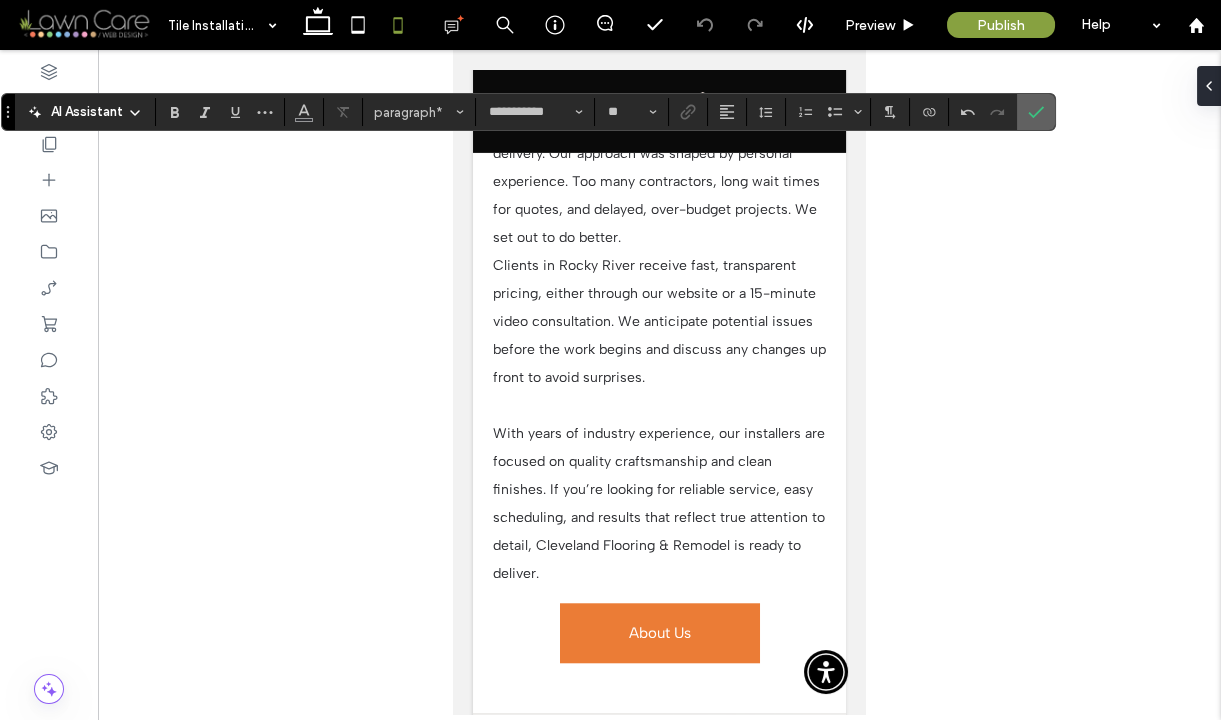 click 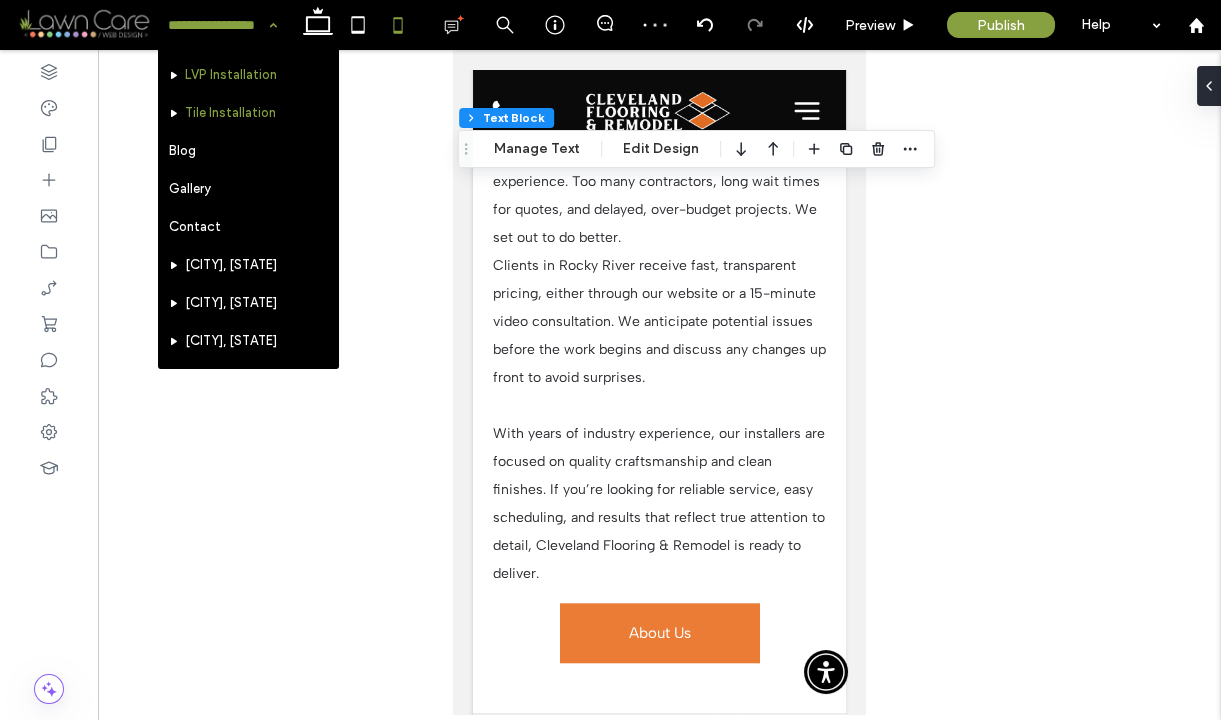 scroll, scrollTop: 148, scrollLeft: 0, axis: vertical 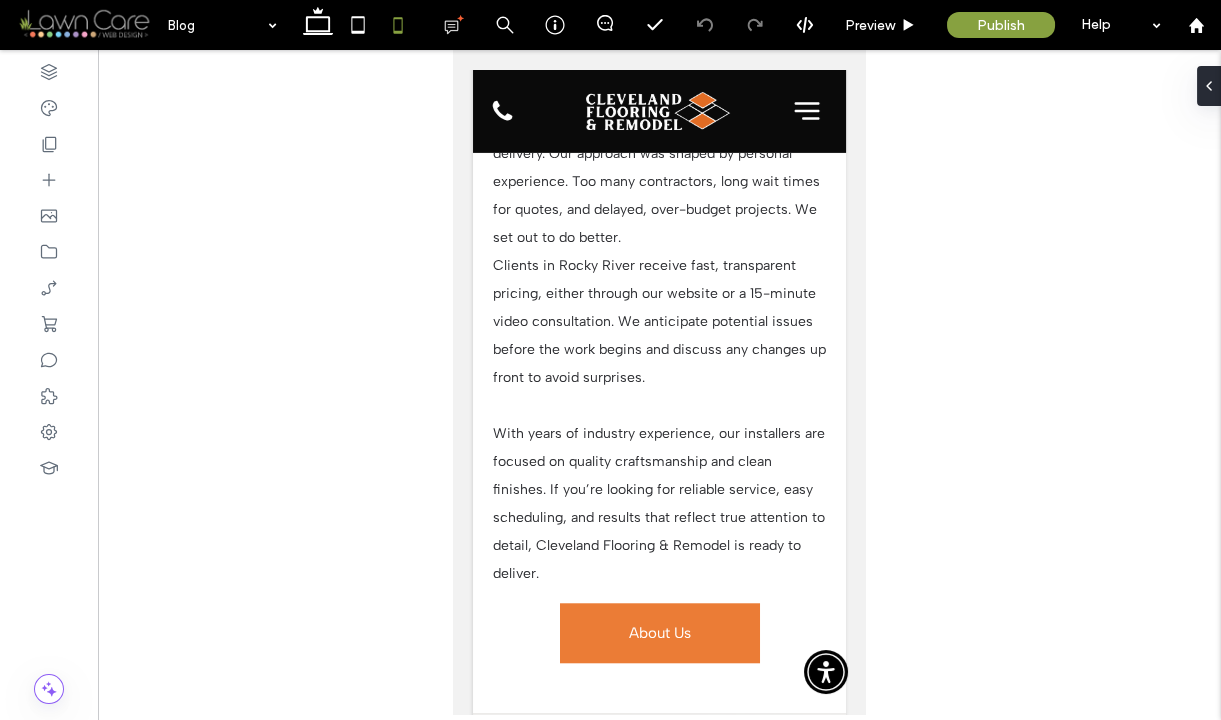 click on "Blog" at bounding box center (222, 25) 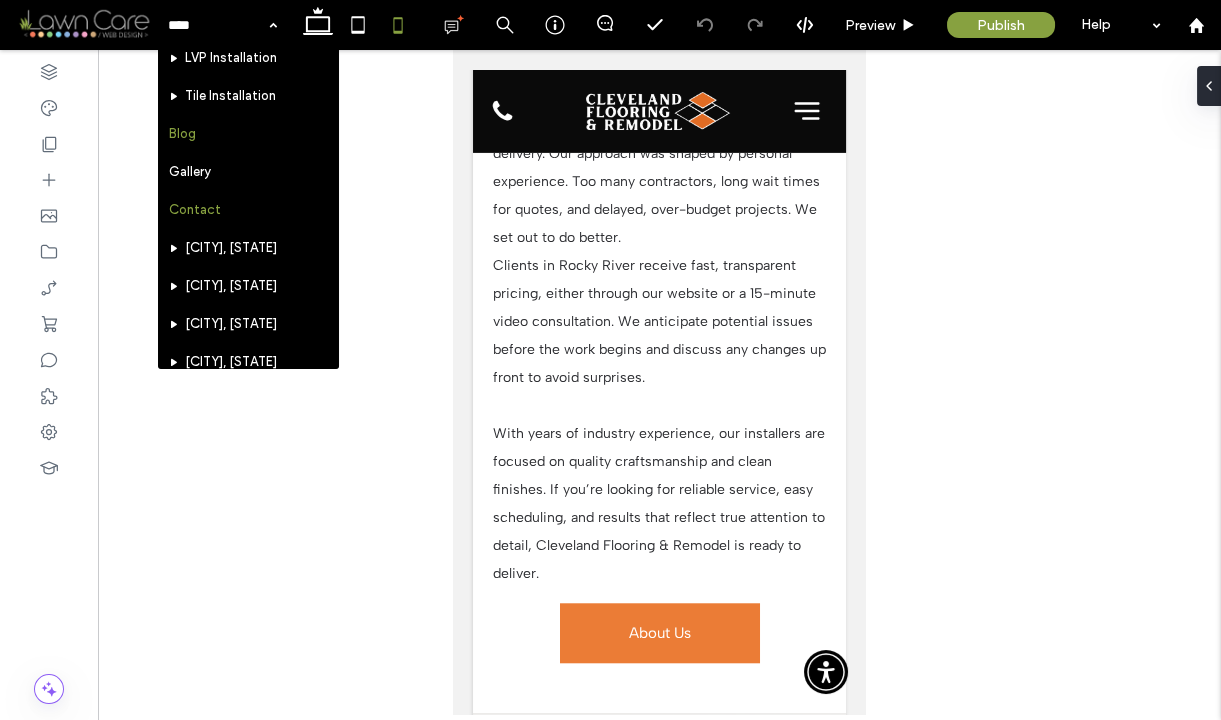 scroll, scrollTop: 167, scrollLeft: 0, axis: vertical 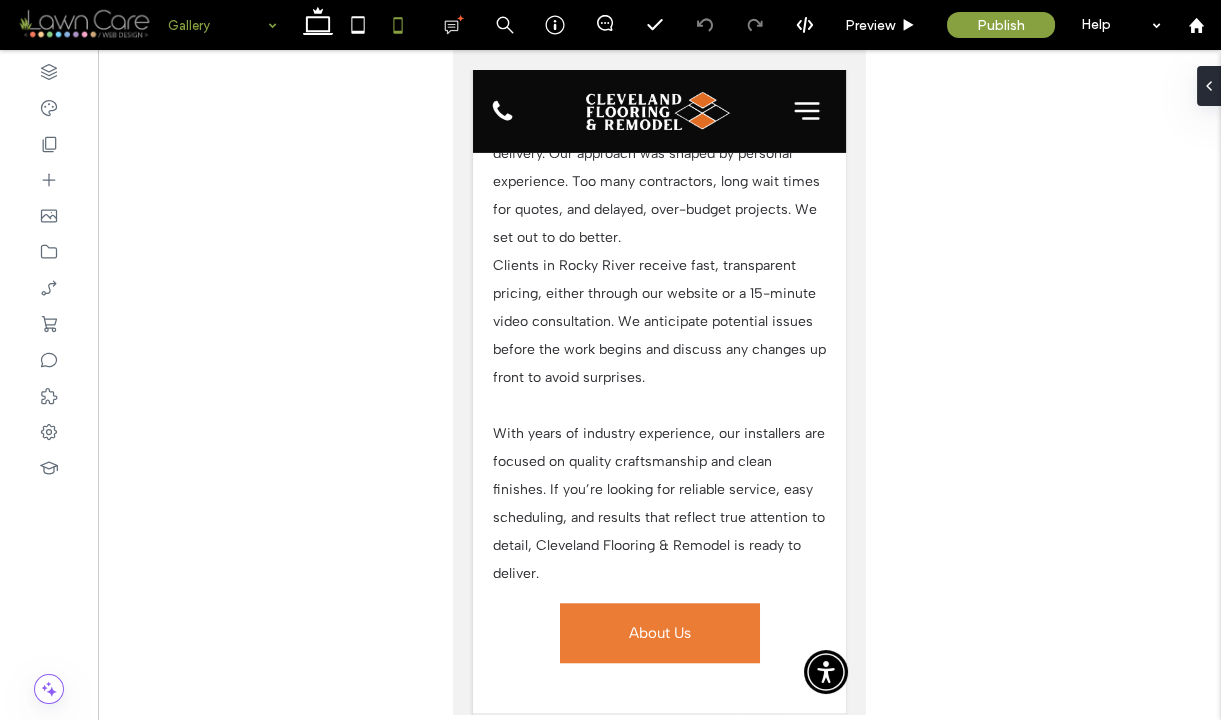click at bounding box center [217, 25] 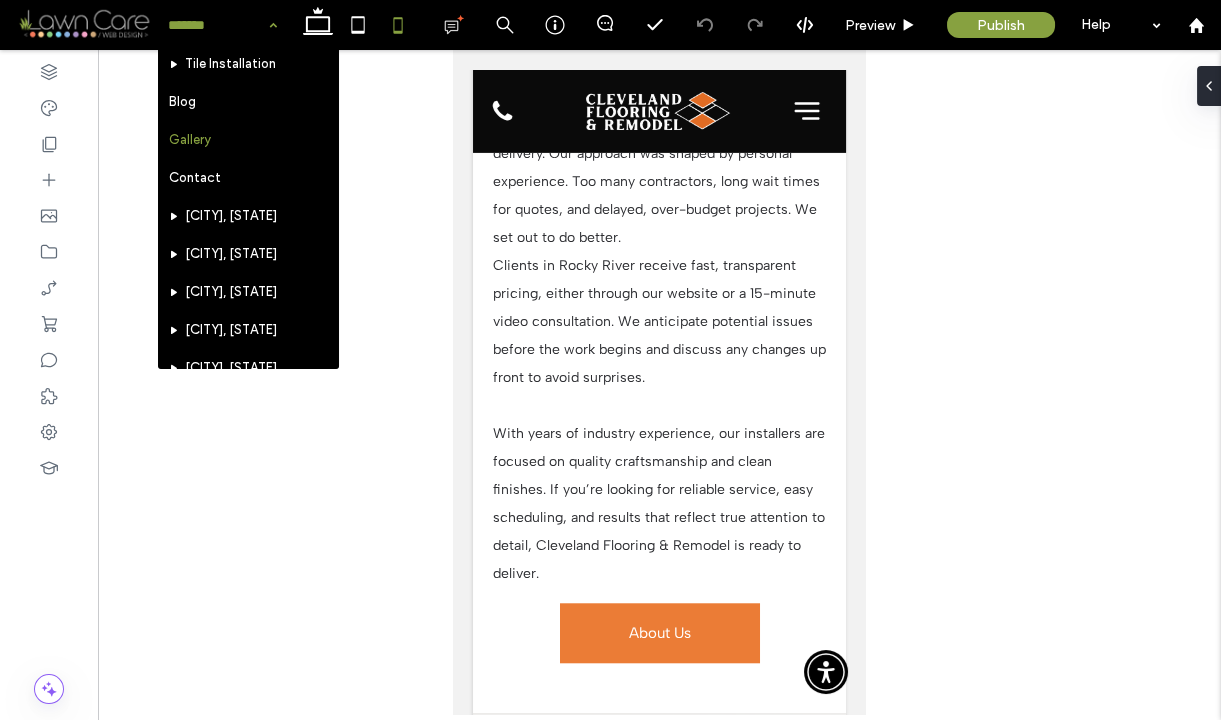 scroll, scrollTop: 270, scrollLeft: 0, axis: vertical 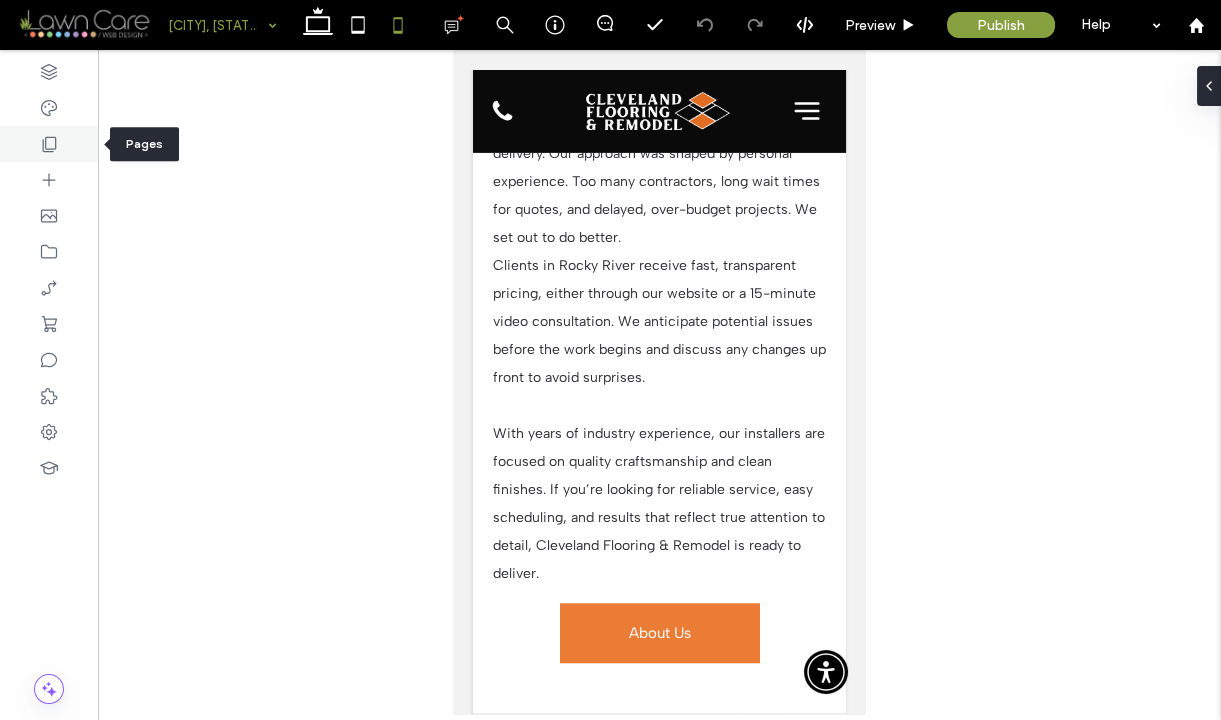 click 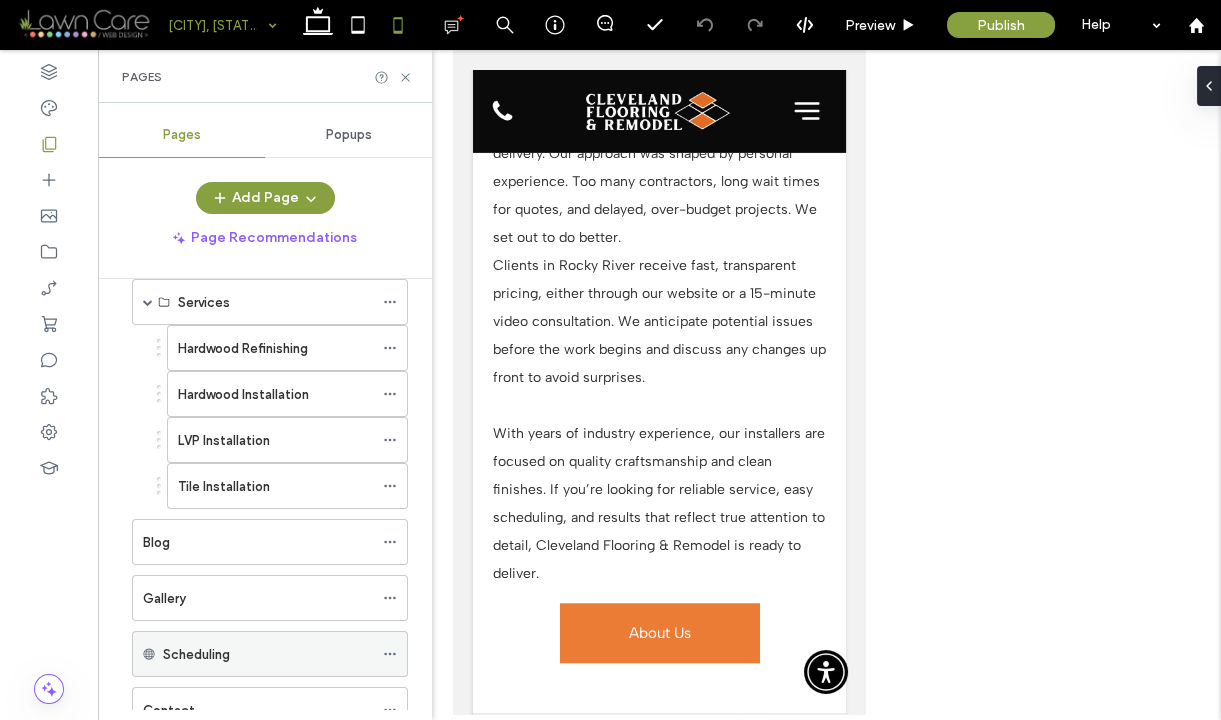 scroll, scrollTop: 0, scrollLeft: 0, axis: both 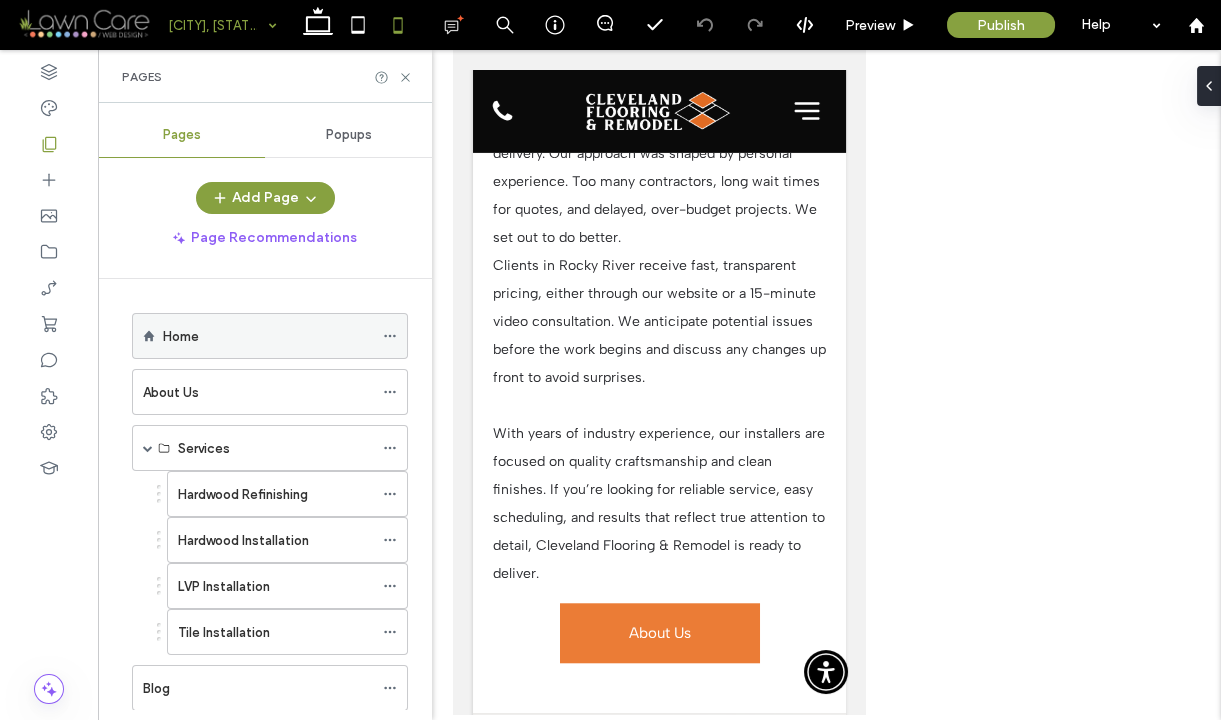 click at bounding box center (390, 336) 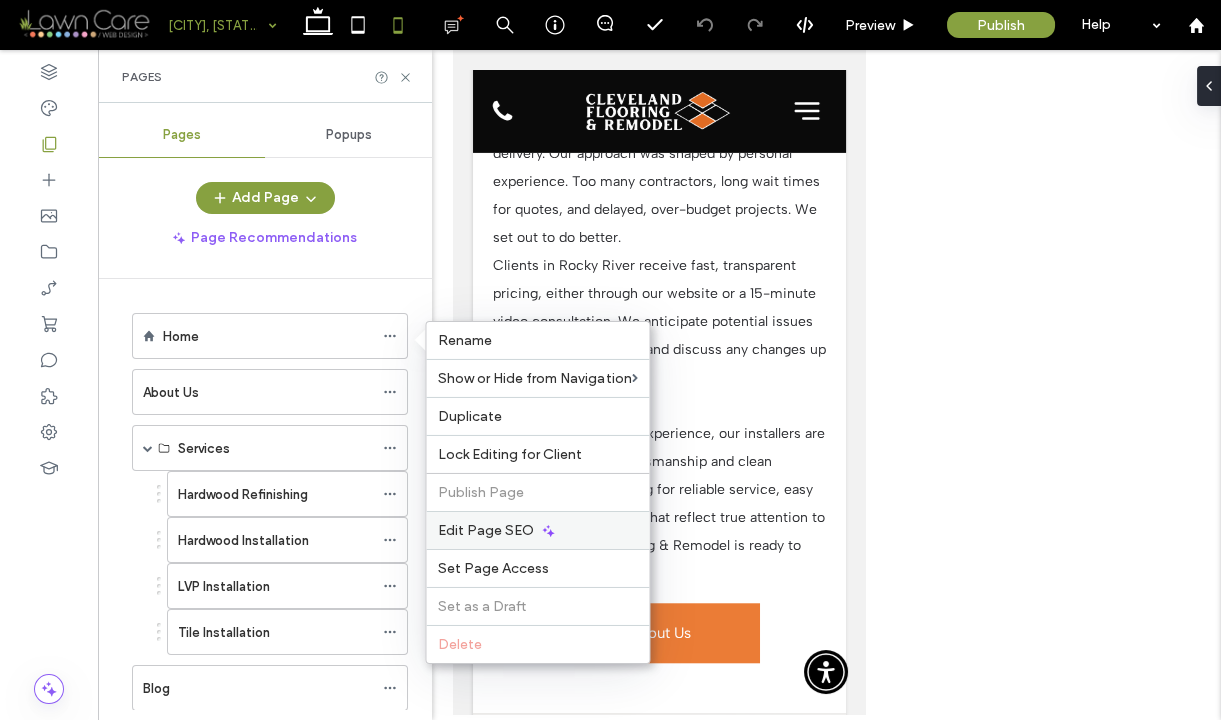 click on "Edit Page SEO" at bounding box center [486, 530] 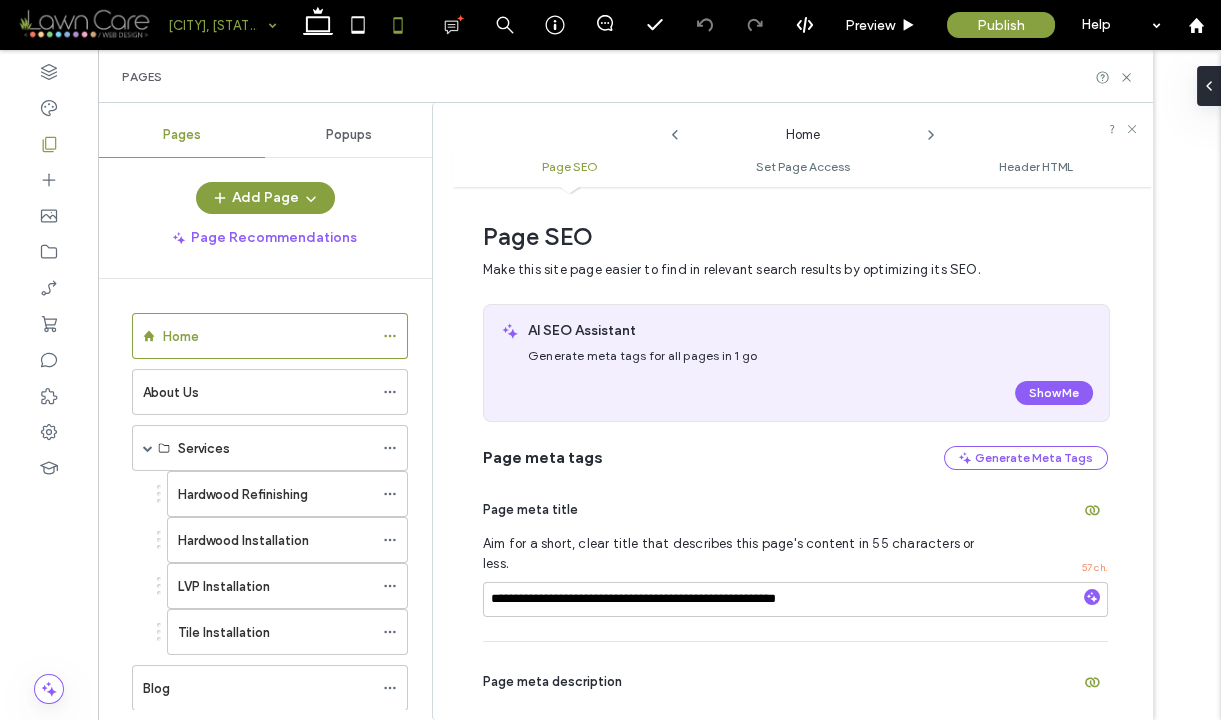scroll, scrollTop: 10, scrollLeft: 0, axis: vertical 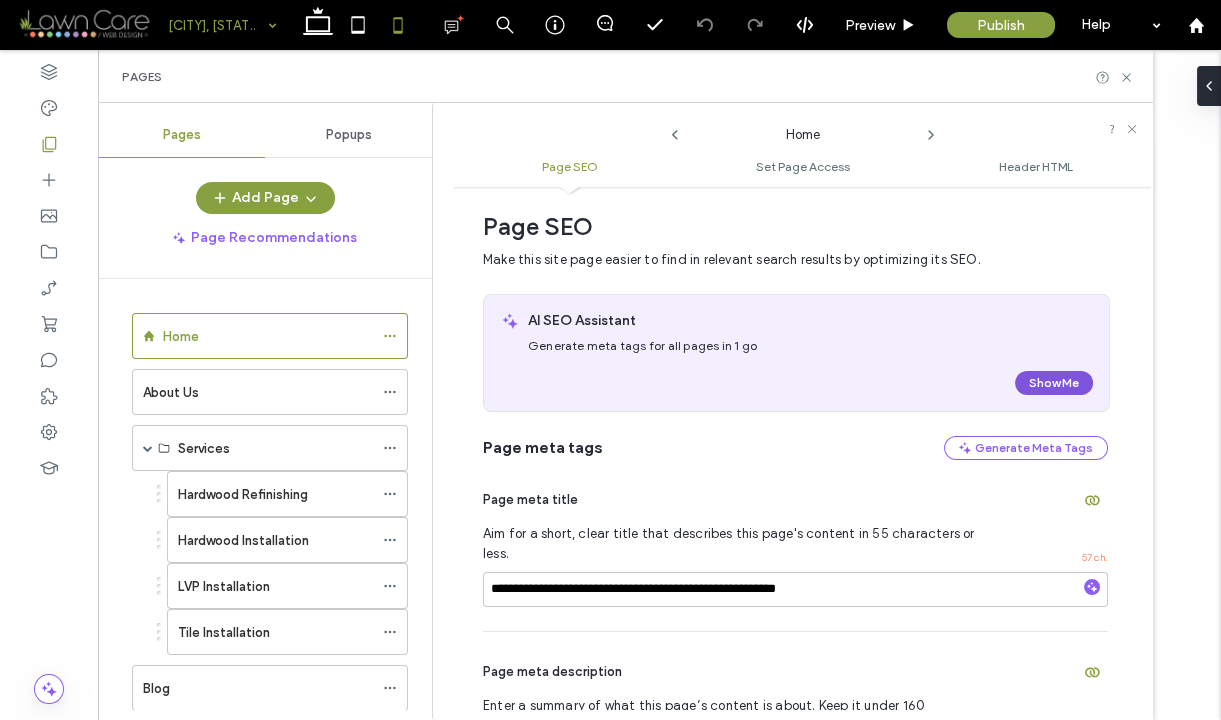 click on "Show Me" at bounding box center (1054, 383) 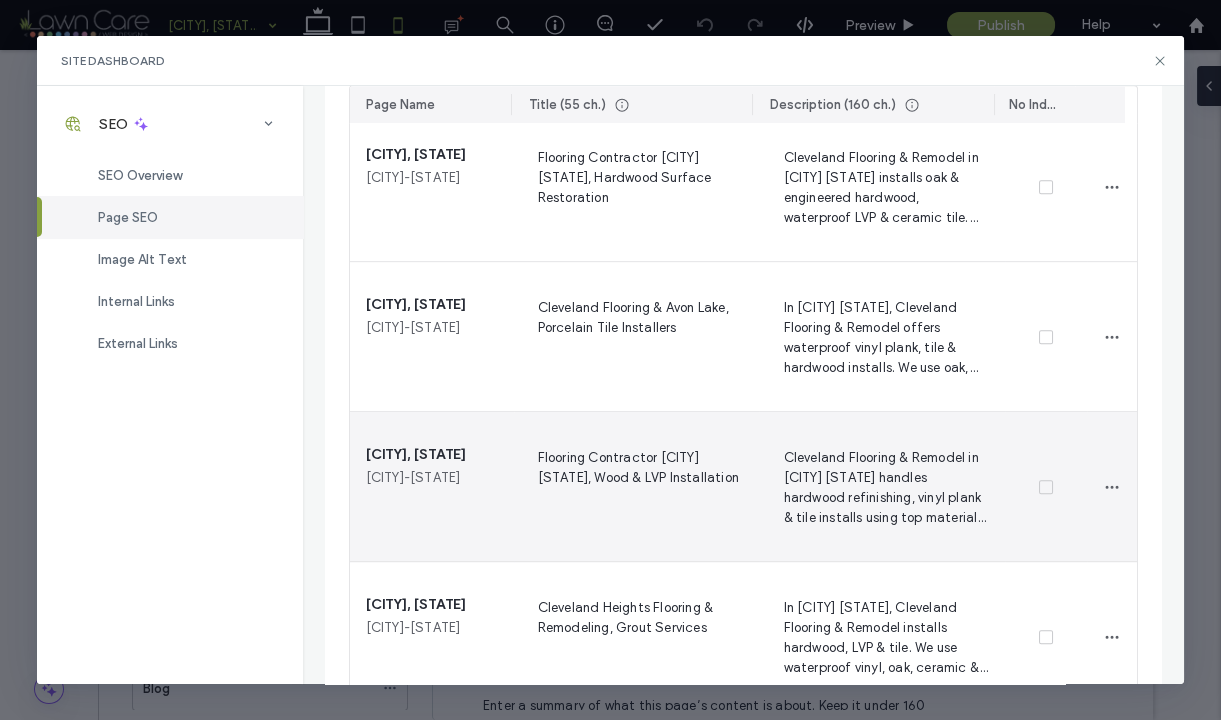 scroll, scrollTop: 1985, scrollLeft: 0, axis: vertical 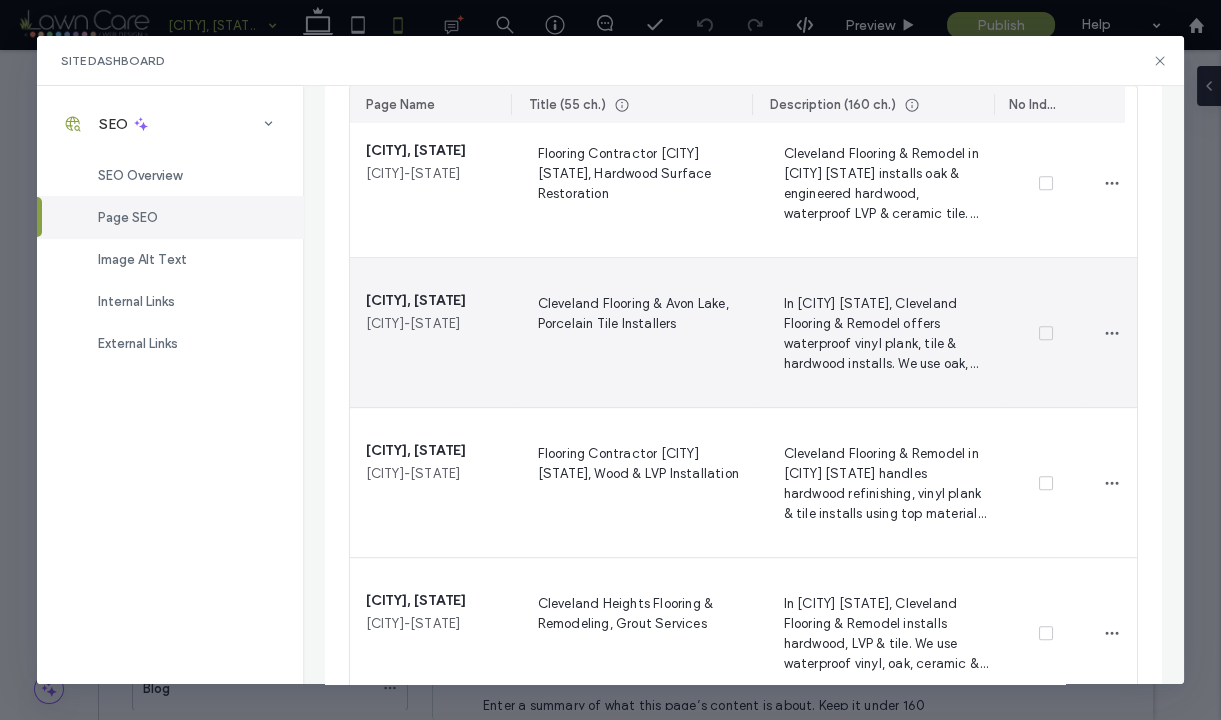 click on "Cleveland Flooring & Avon Lake, Porcelain Tile Installers" at bounding box center (637, 333) 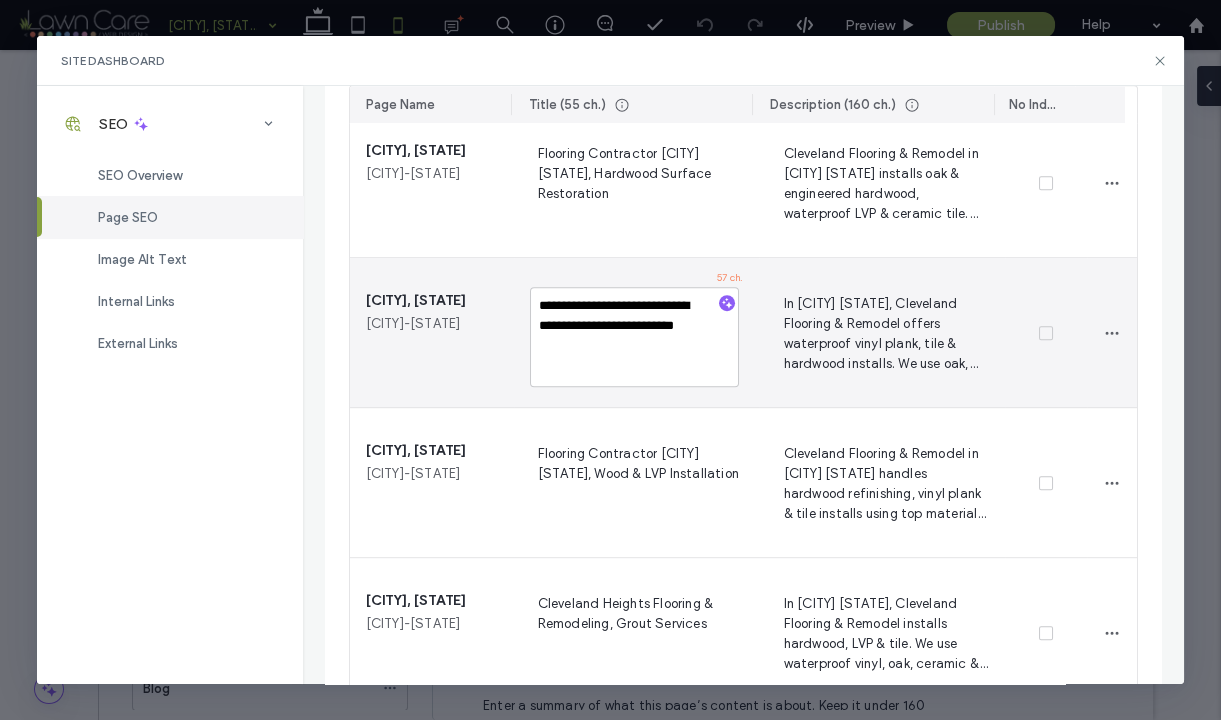 click on "**********" at bounding box center (635, 337) 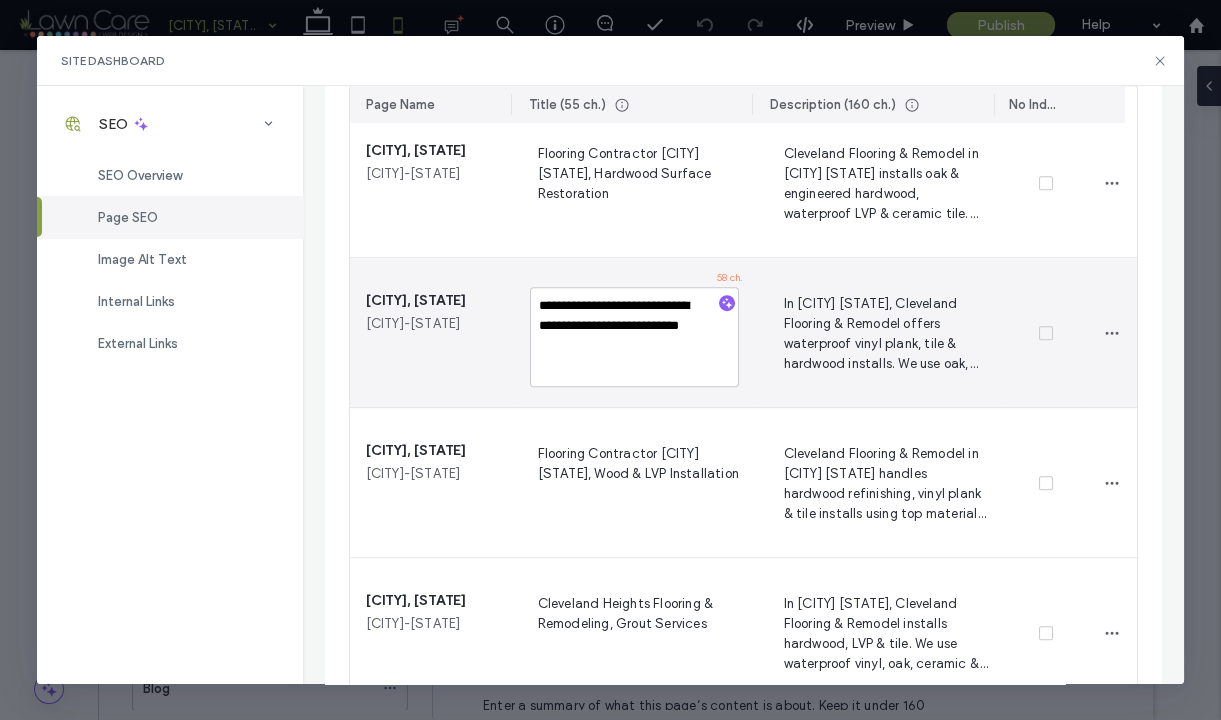 click on "**********" at bounding box center [635, 337] 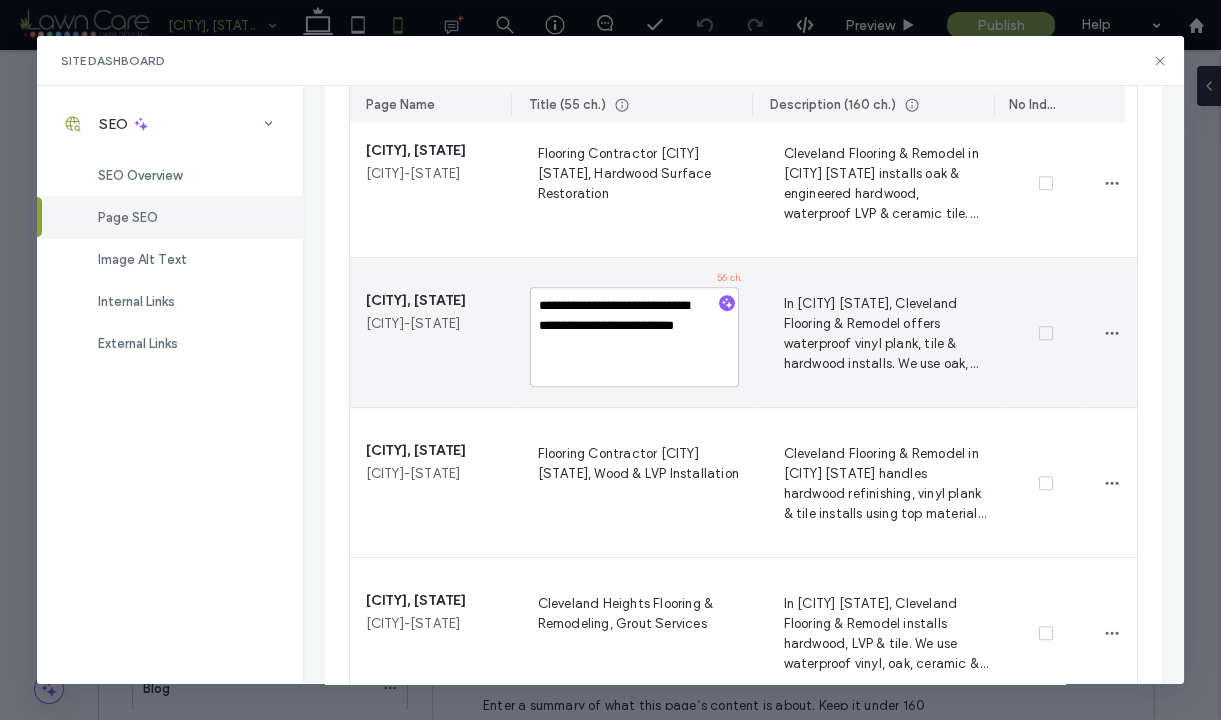 type on "**********" 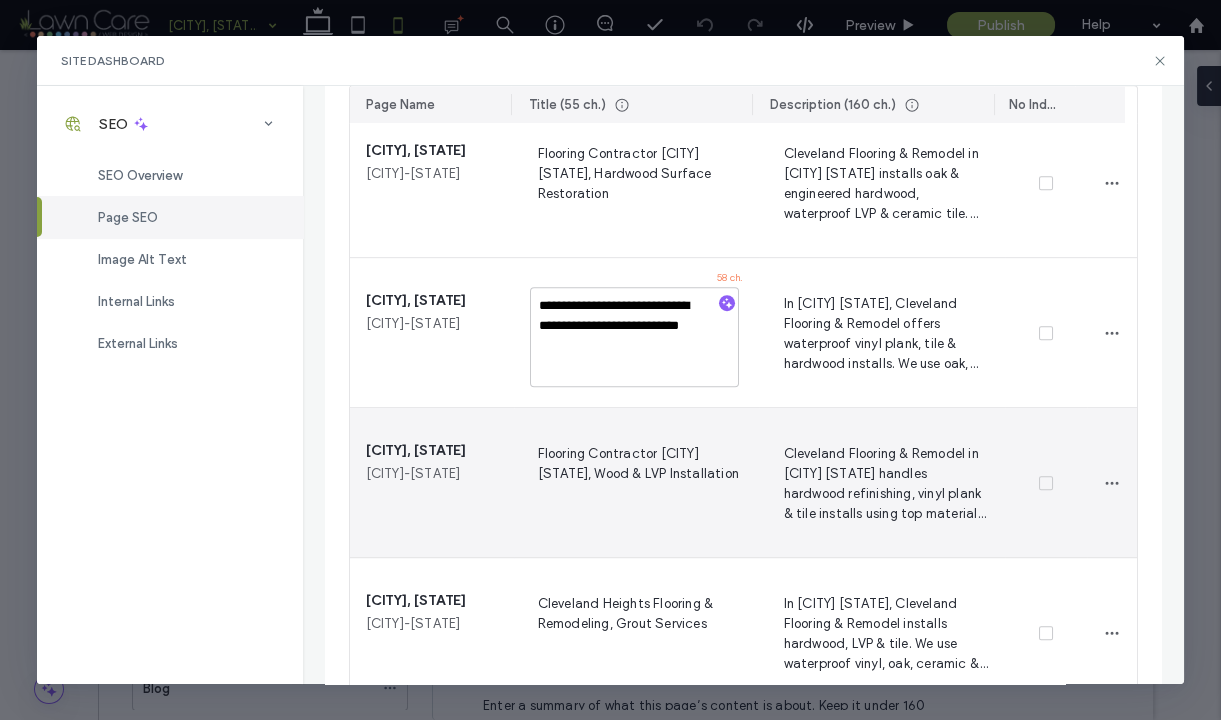 click on "Flooring Contractor Bay Village OH, Wood & LVP Installation" at bounding box center (637, 482) 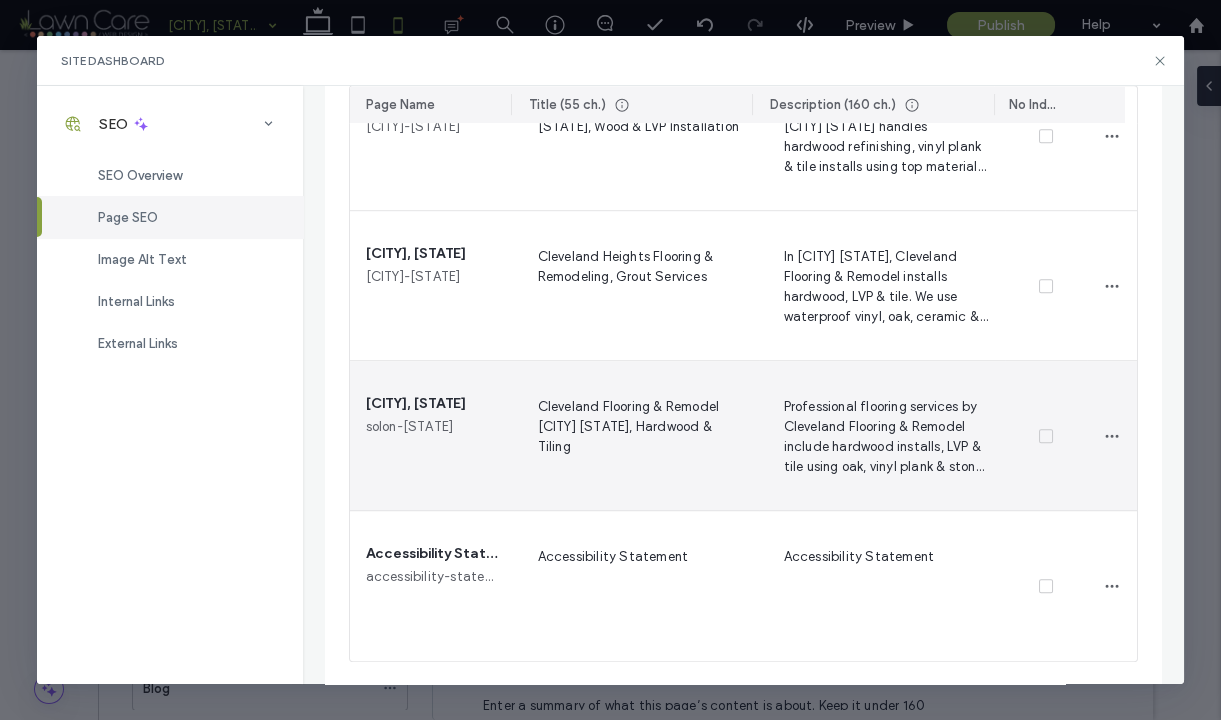 scroll, scrollTop: 2333, scrollLeft: 0, axis: vertical 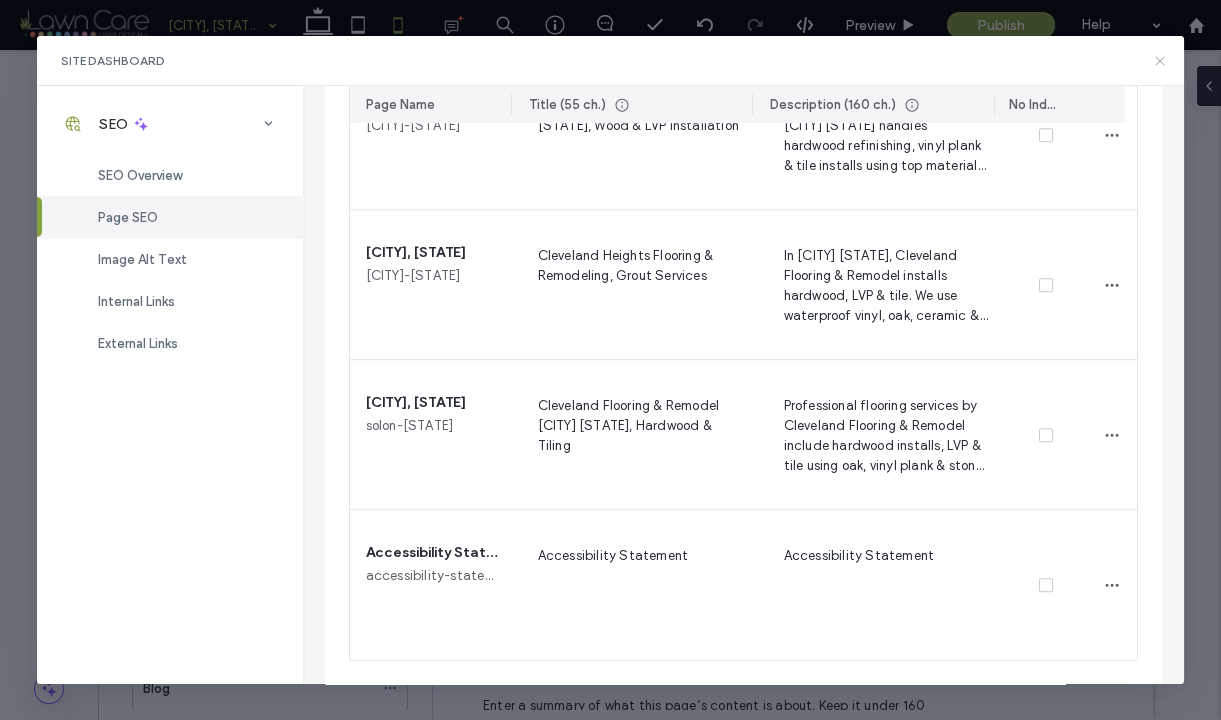 click 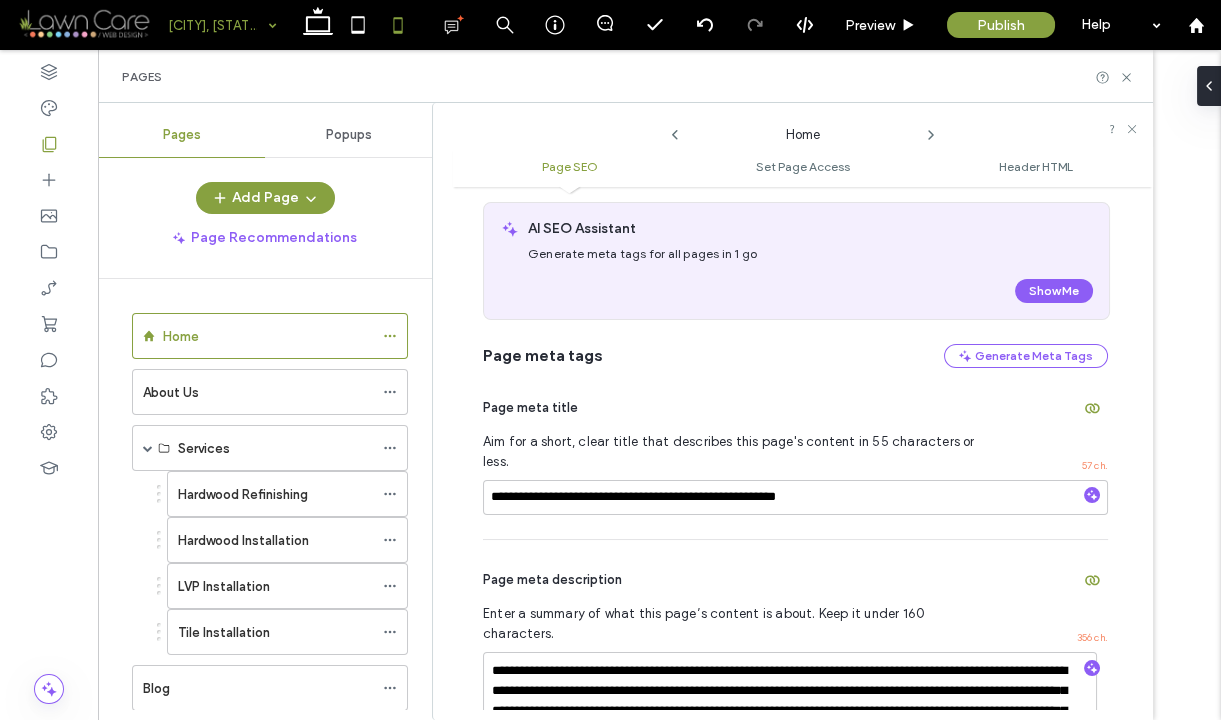 scroll, scrollTop: 310, scrollLeft: 0, axis: vertical 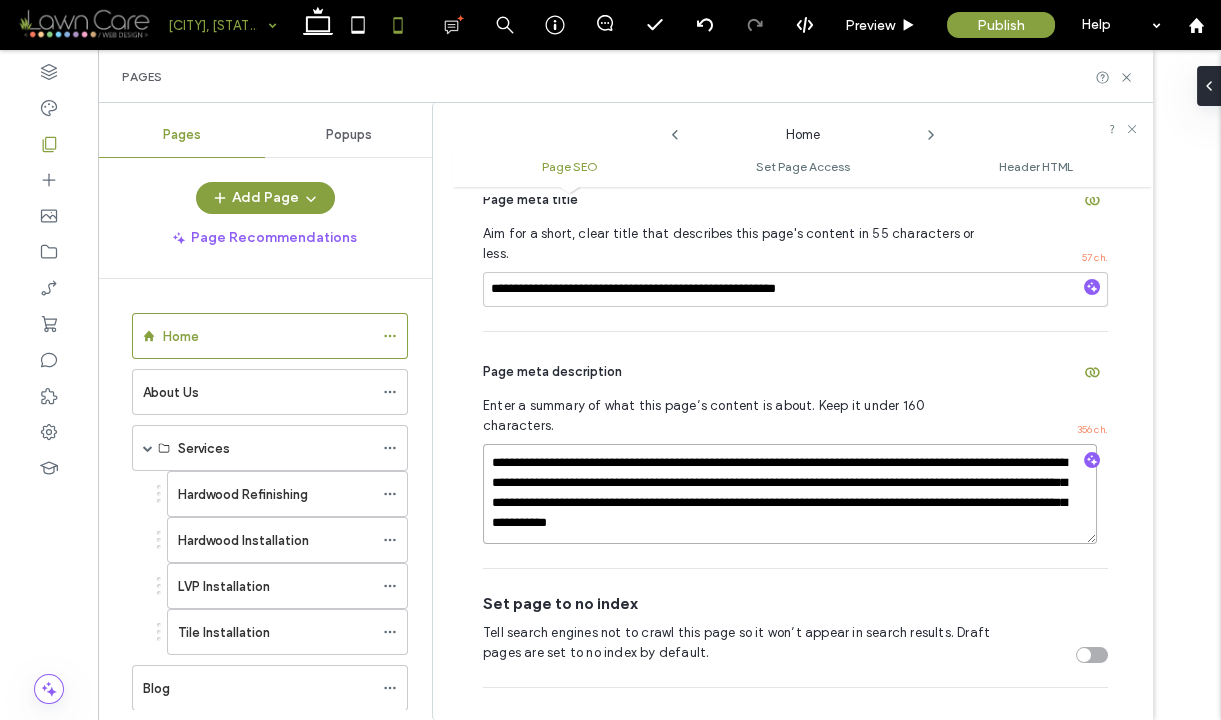 click on "**********" at bounding box center [790, 494] 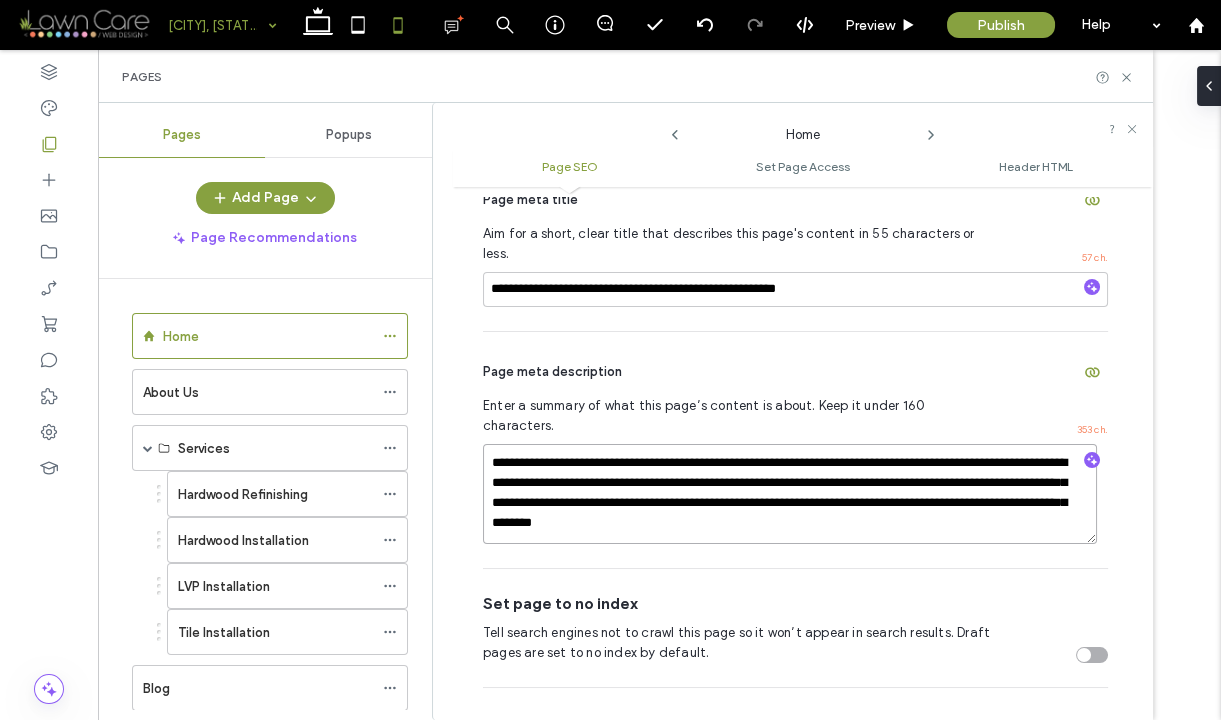 click on "**********" at bounding box center [790, 494] 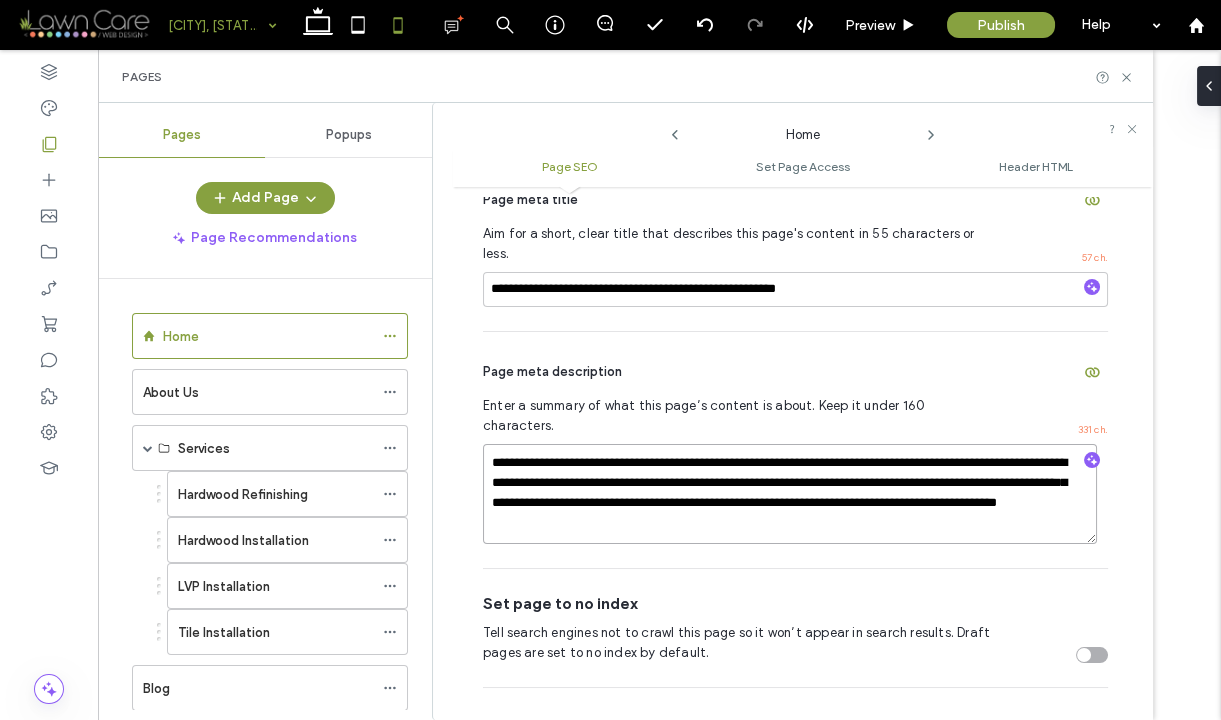 click on "**********" at bounding box center [790, 494] 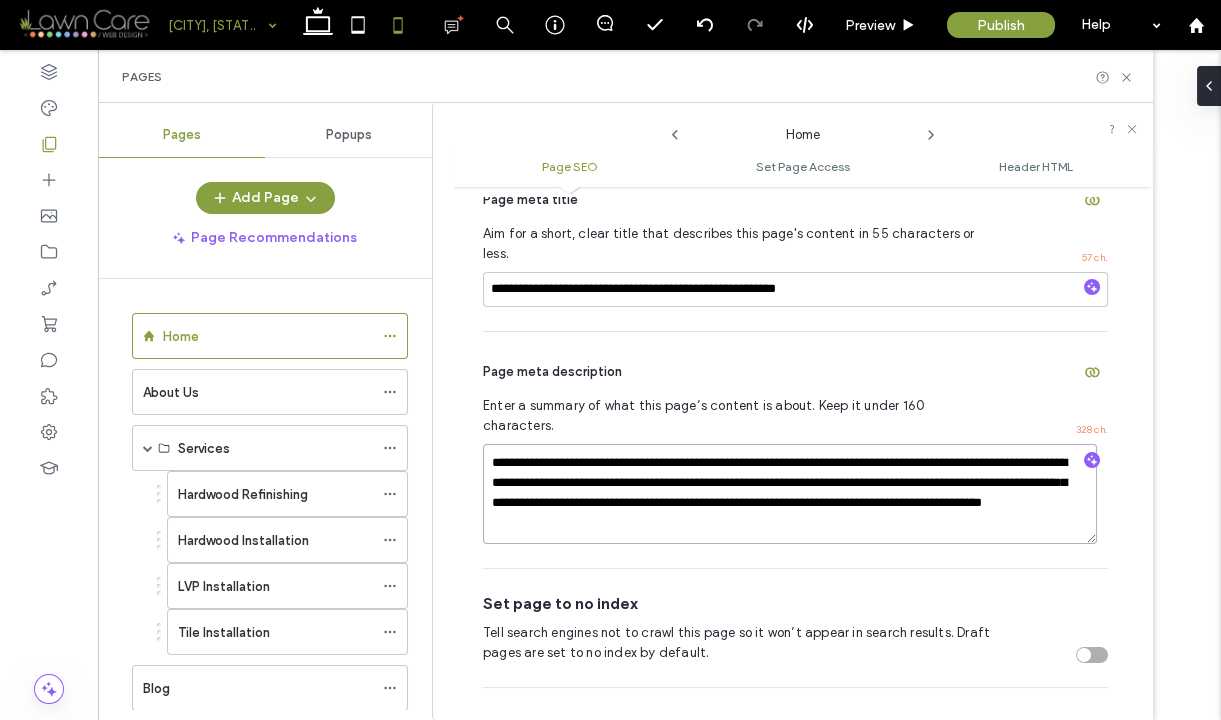 drag, startPoint x: 746, startPoint y: 483, endPoint x: 854, endPoint y: 487, distance: 108.07405 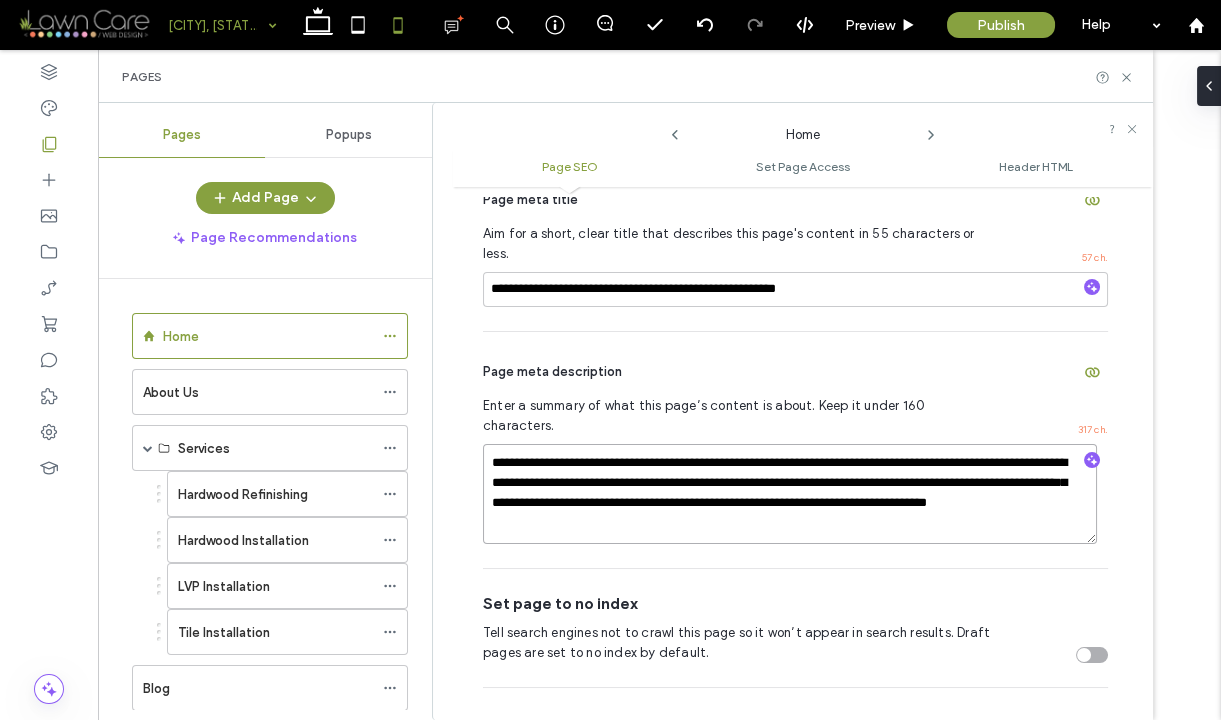 type on "**********" 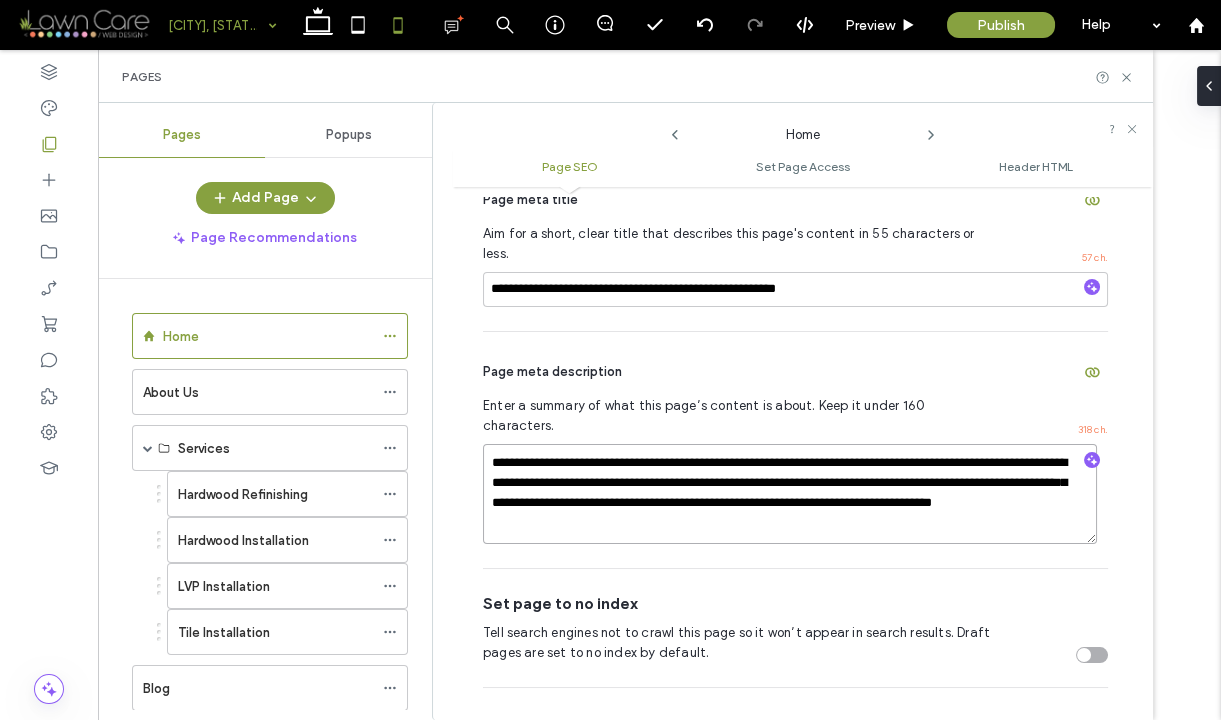 click on "**********" at bounding box center (790, 494) 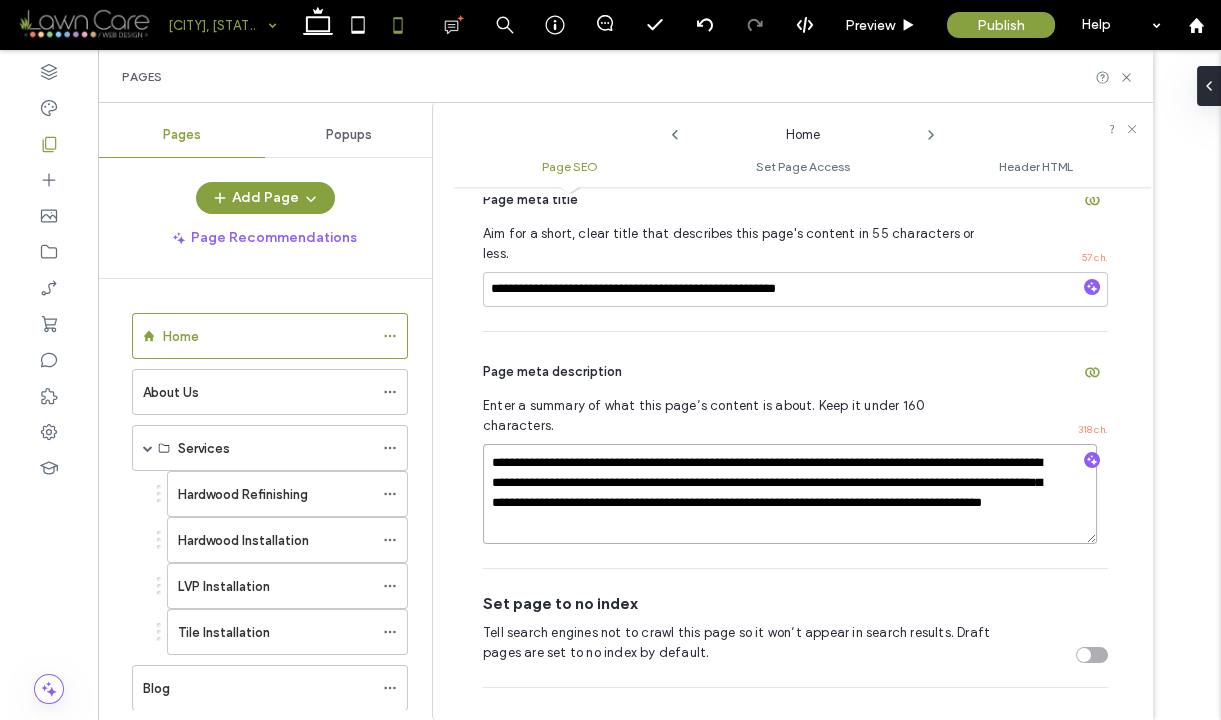 click on "**********" at bounding box center [790, 494] 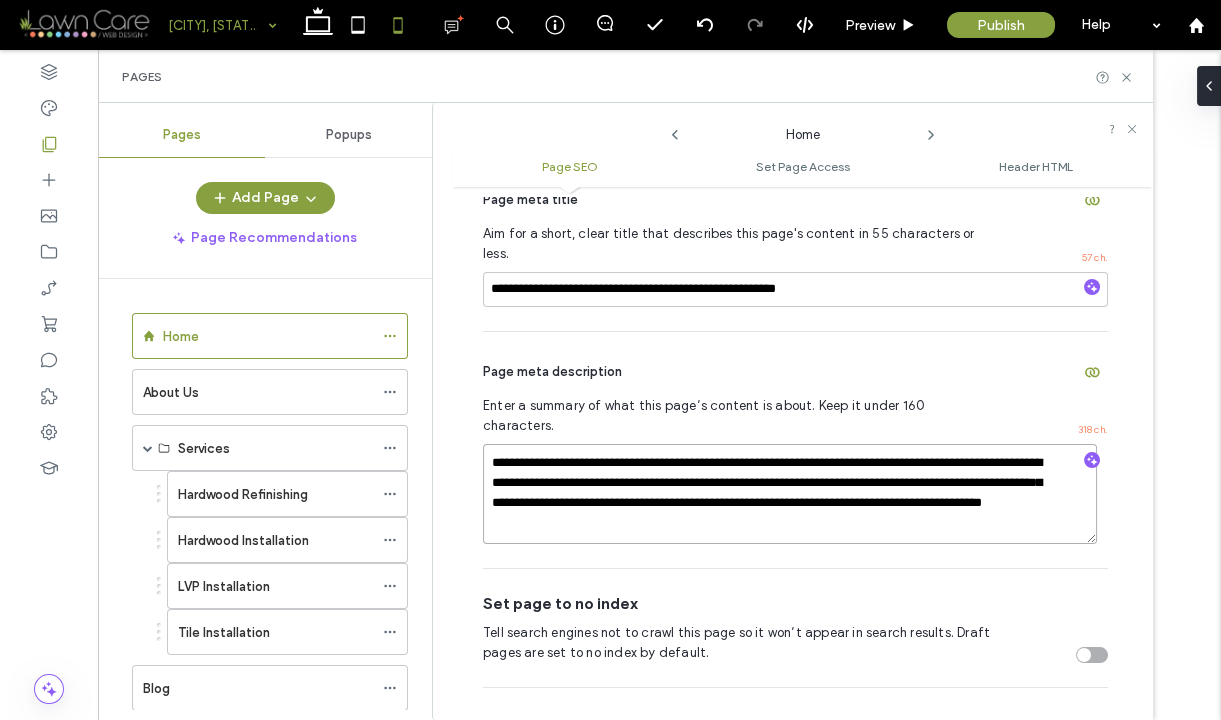 paste 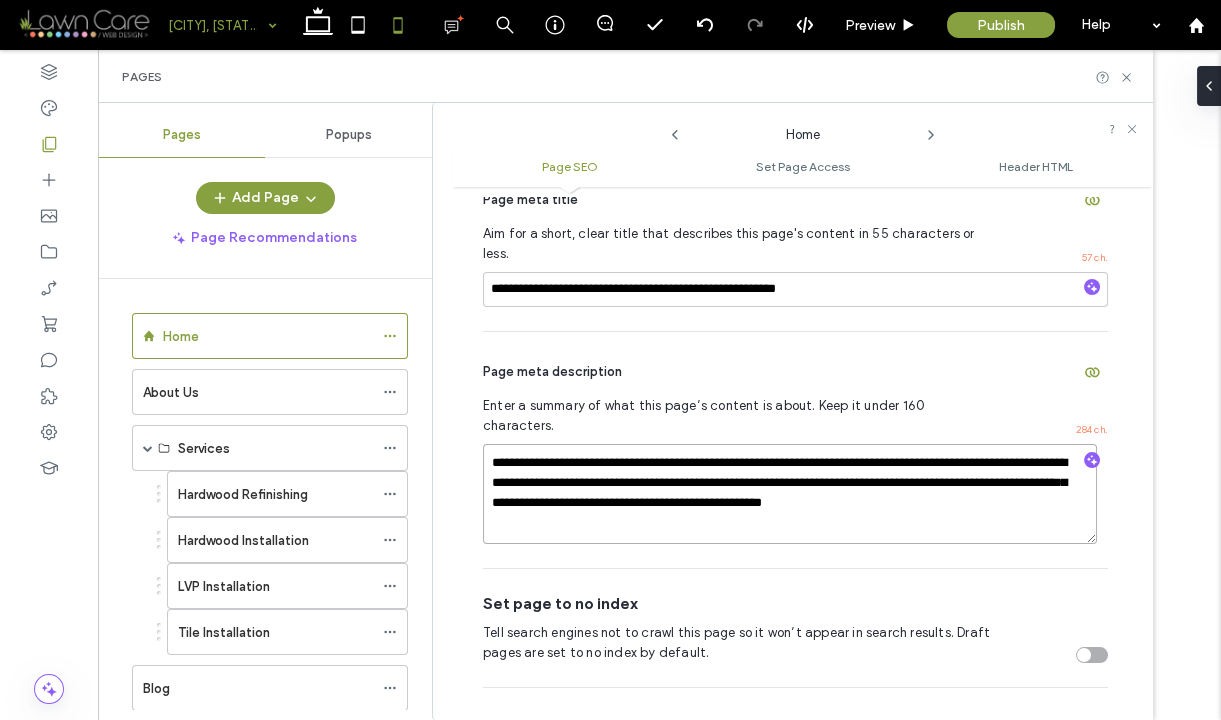 click on "**********" at bounding box center (790, 494) 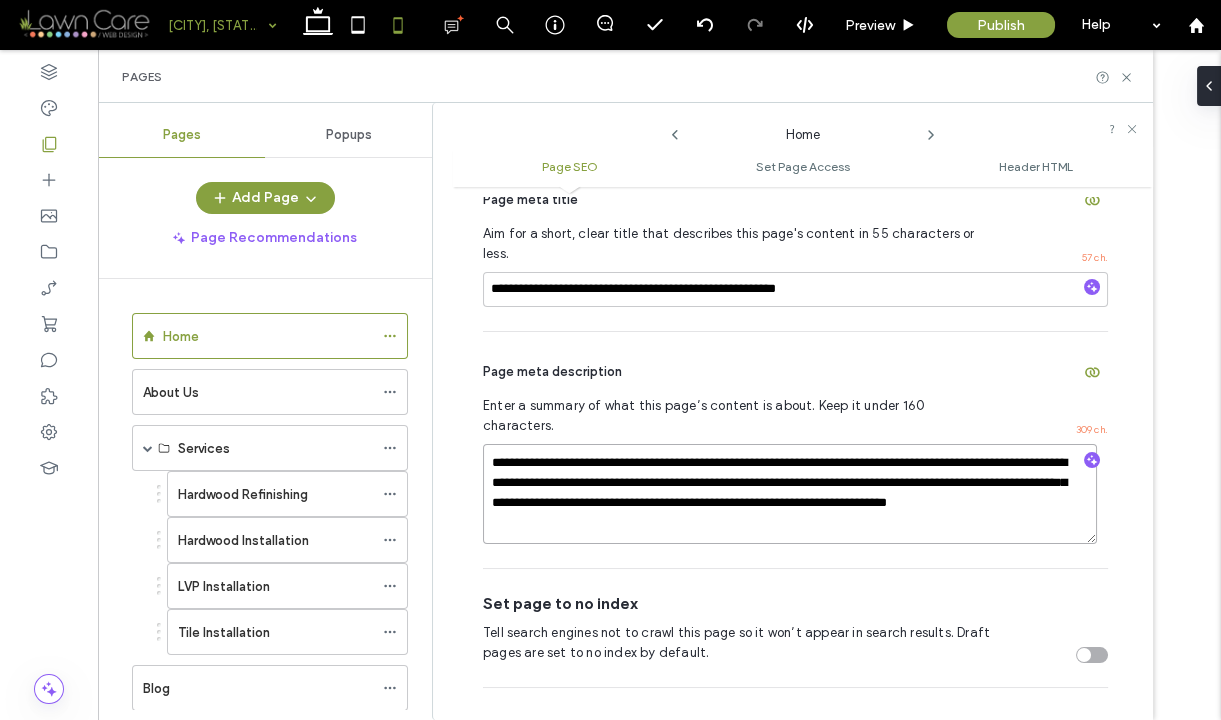 click on "**********" at bounding box center (790, 494) 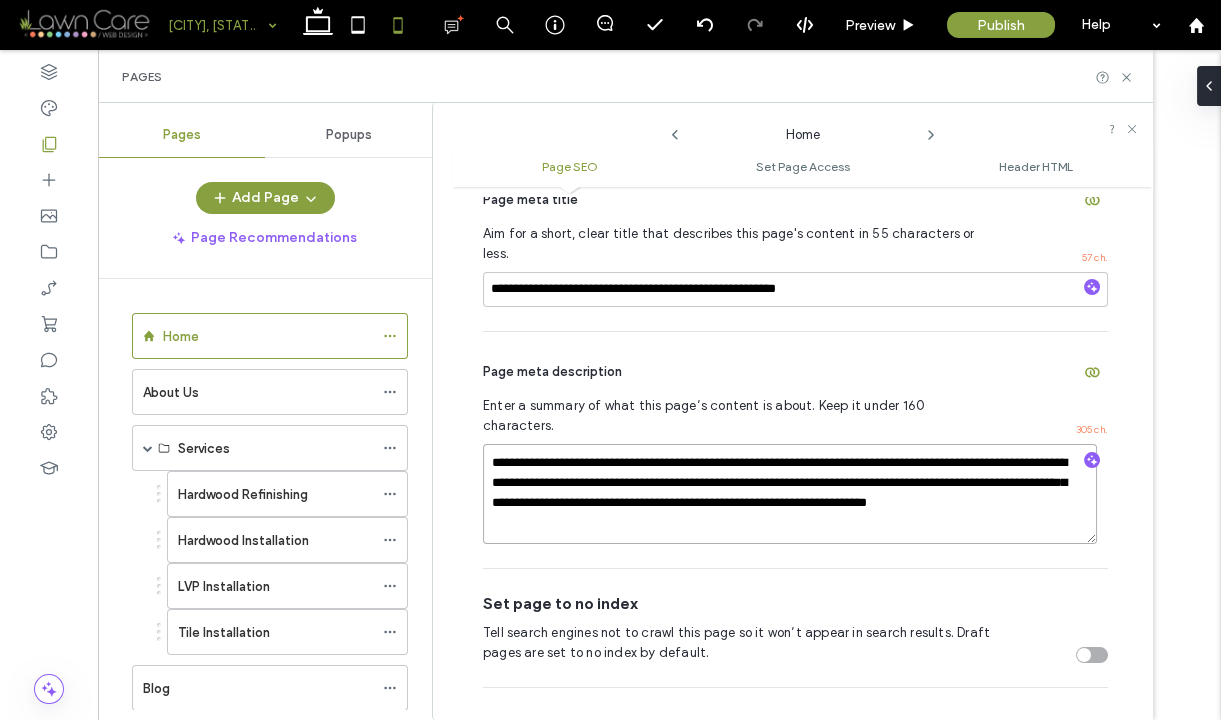 type on "**********" 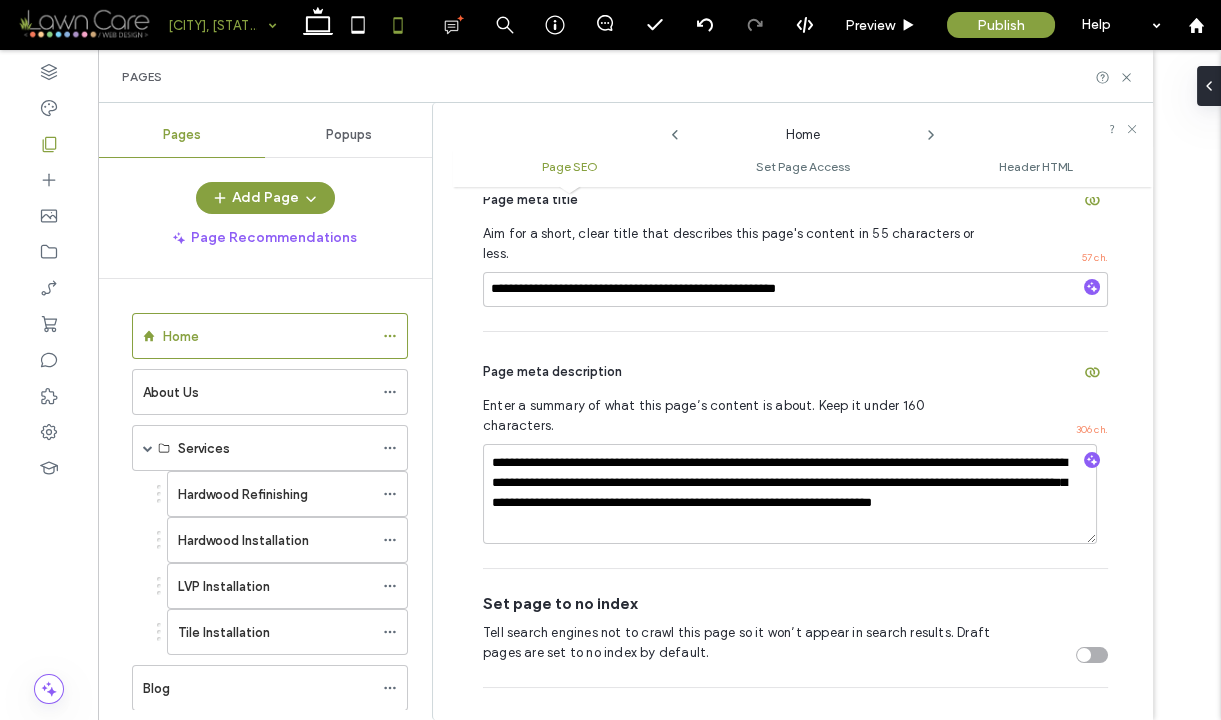 click 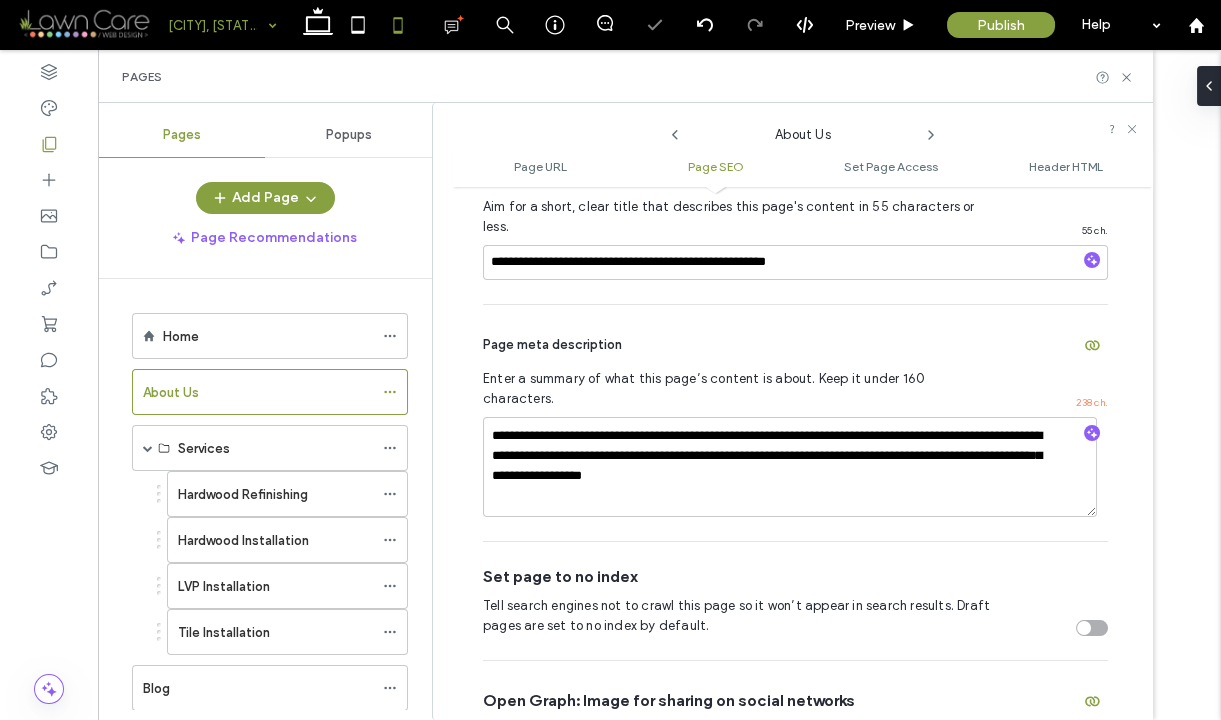 scroll, scrollTop: 617, scrollLeft: 0, axis: vertical 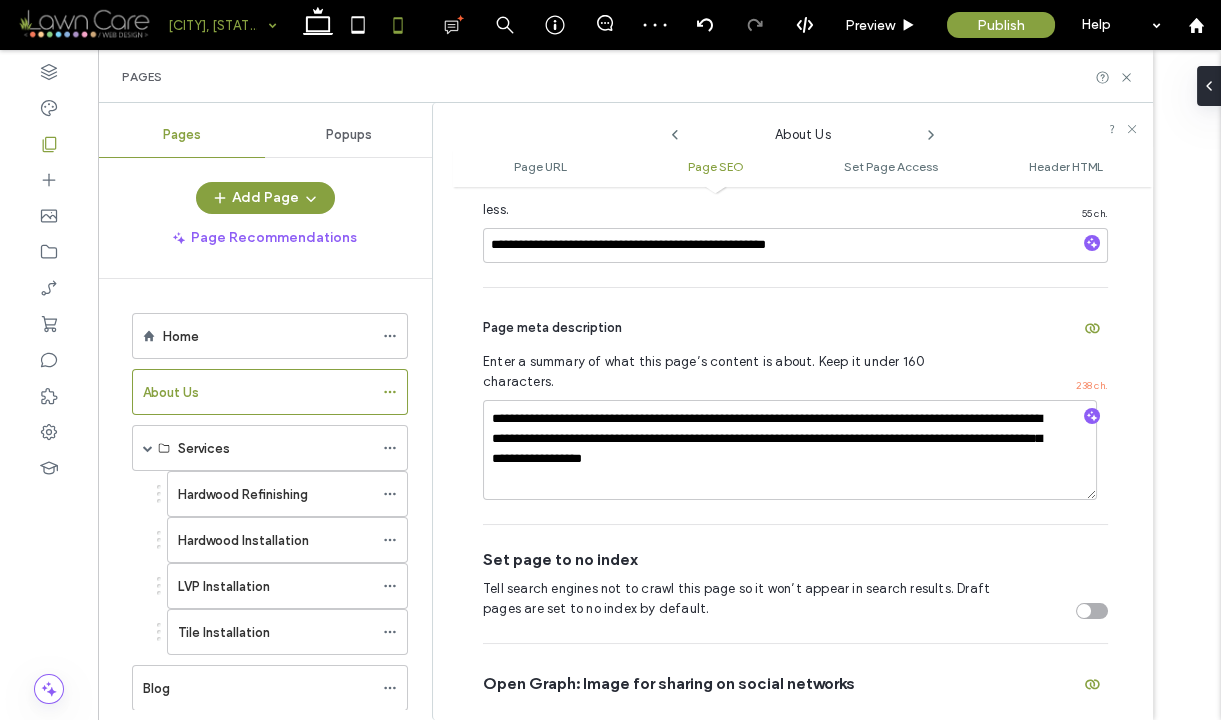 click 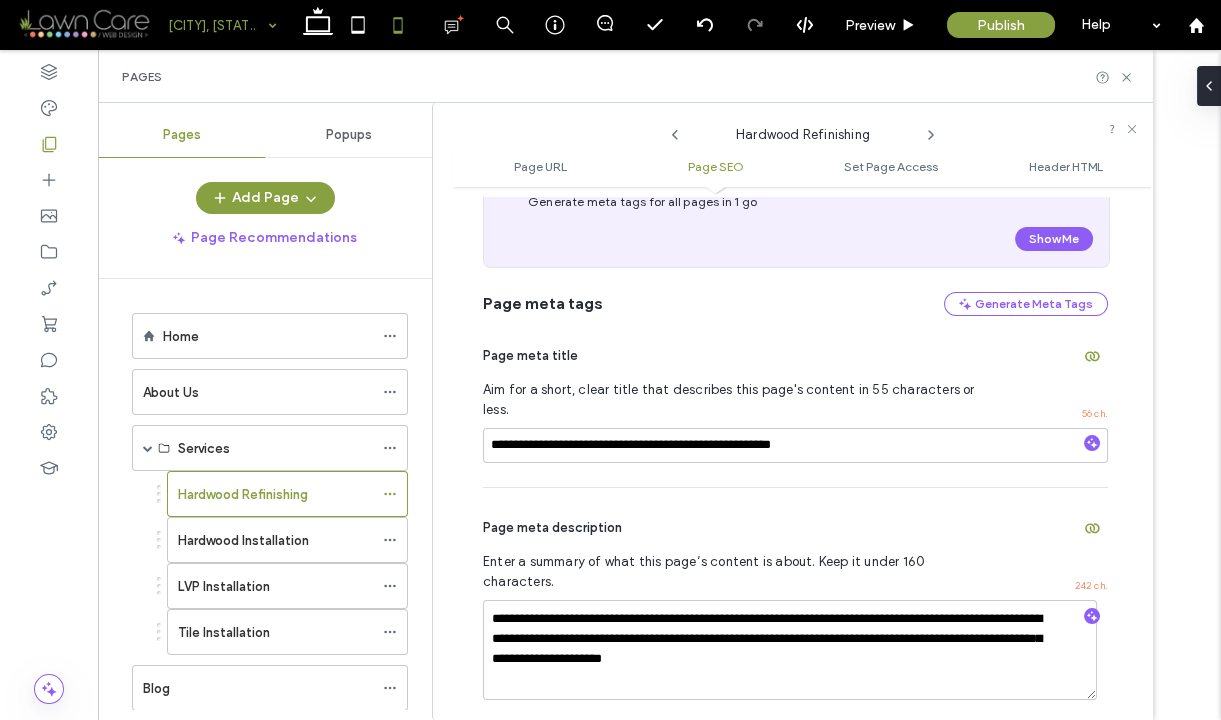 scroll, scrollTop: 430, scrollLeft: 0, axis: vertical 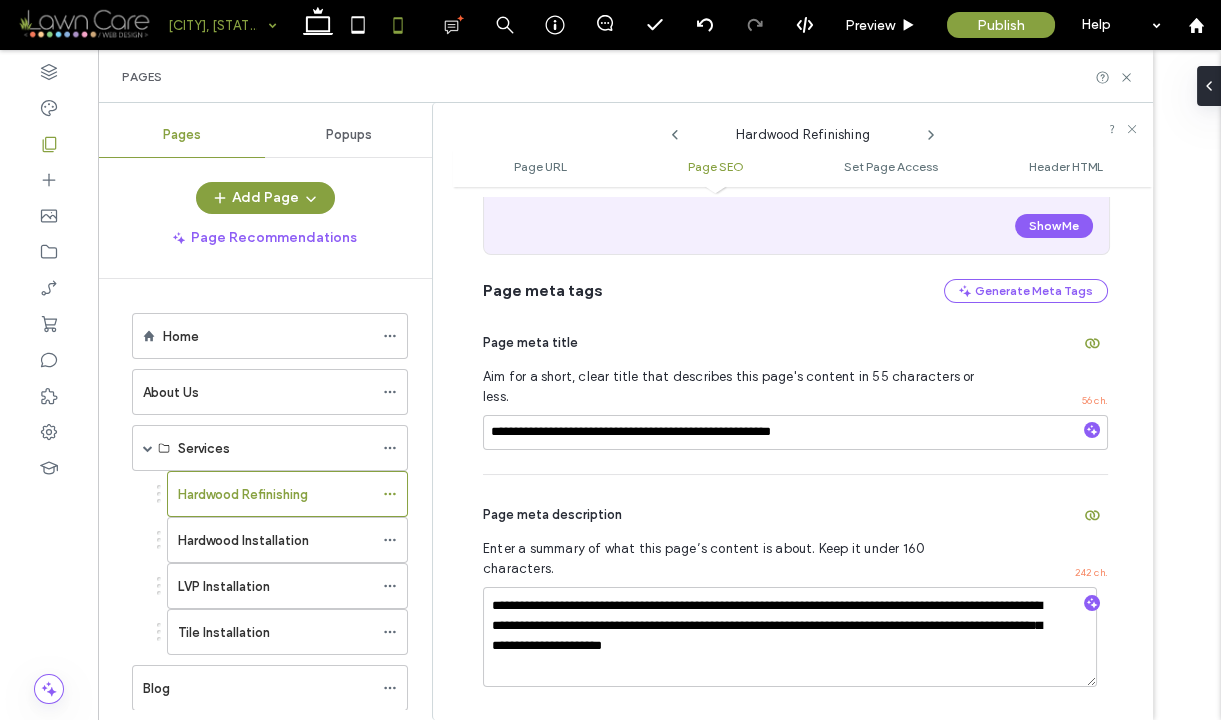 click 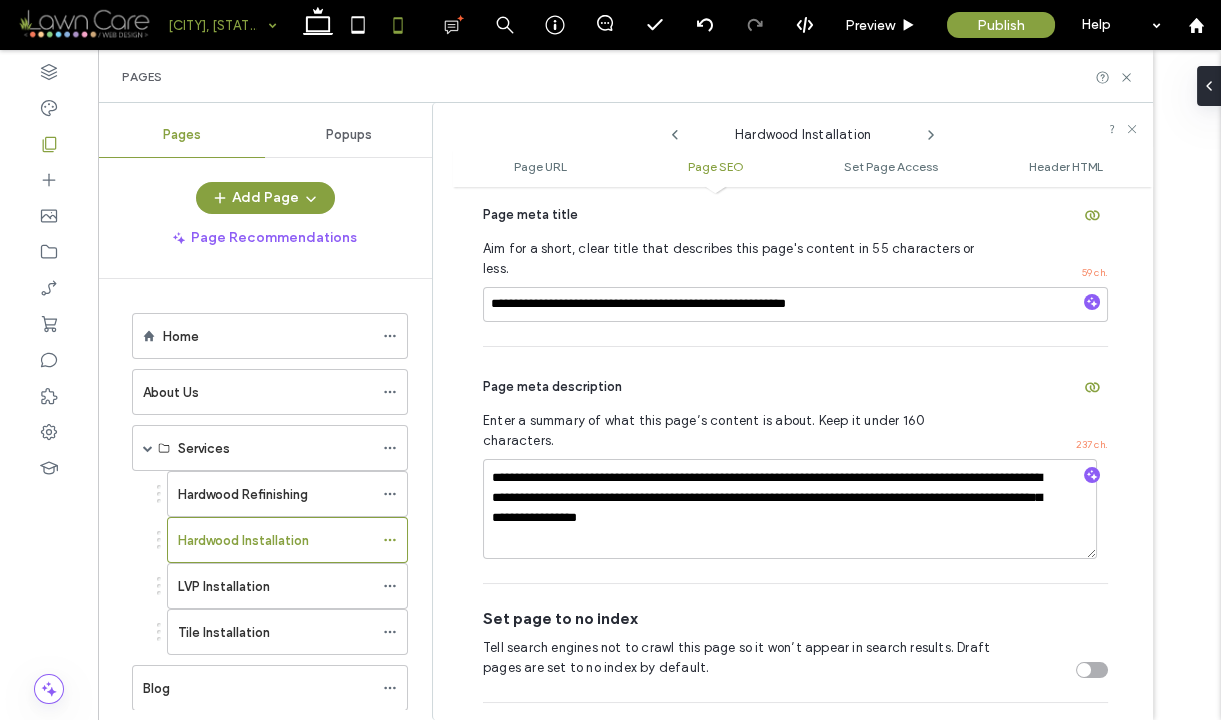 scroll, scrollTop: 612, scrollLeft: 0, axis: vertical 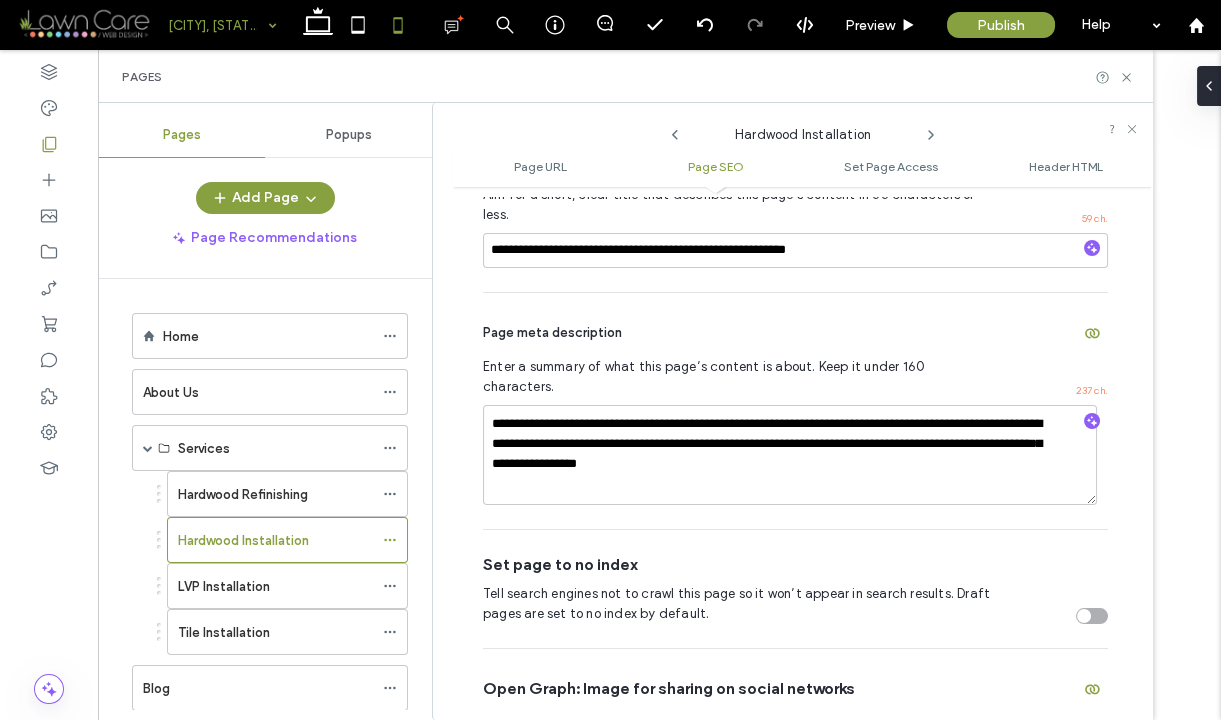 click 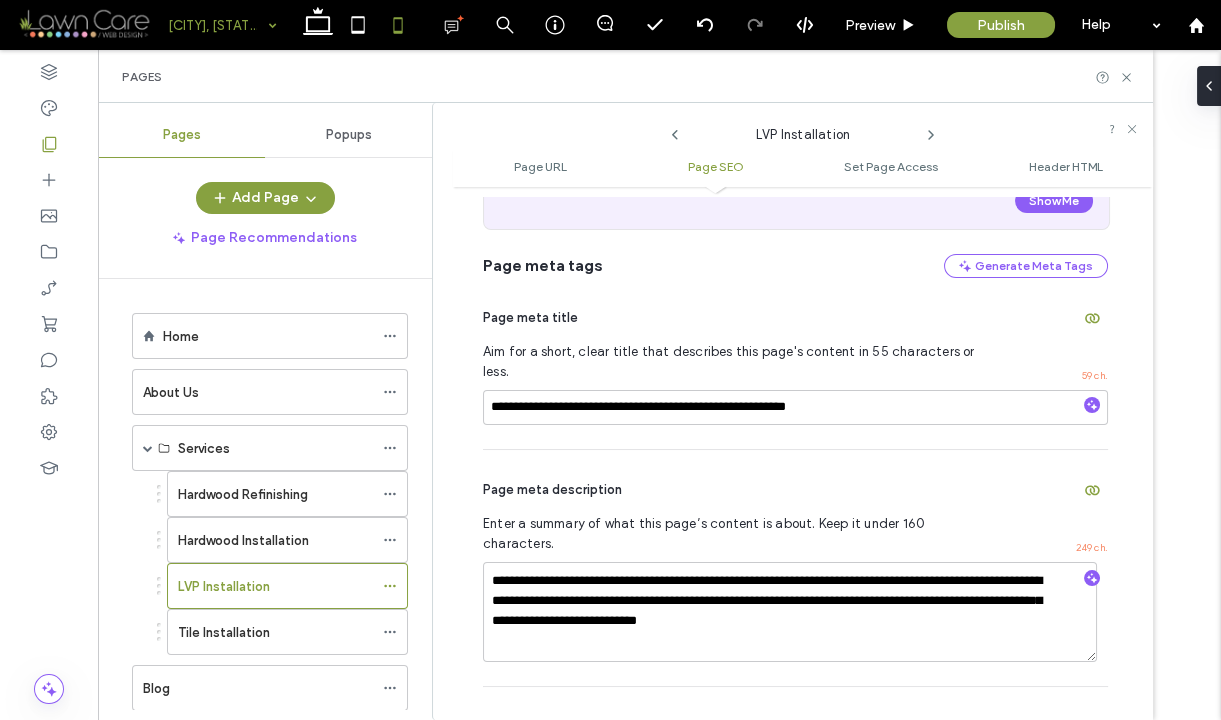 scroll, scrollTop: 568, scrollLeft: 0, axis: vertical 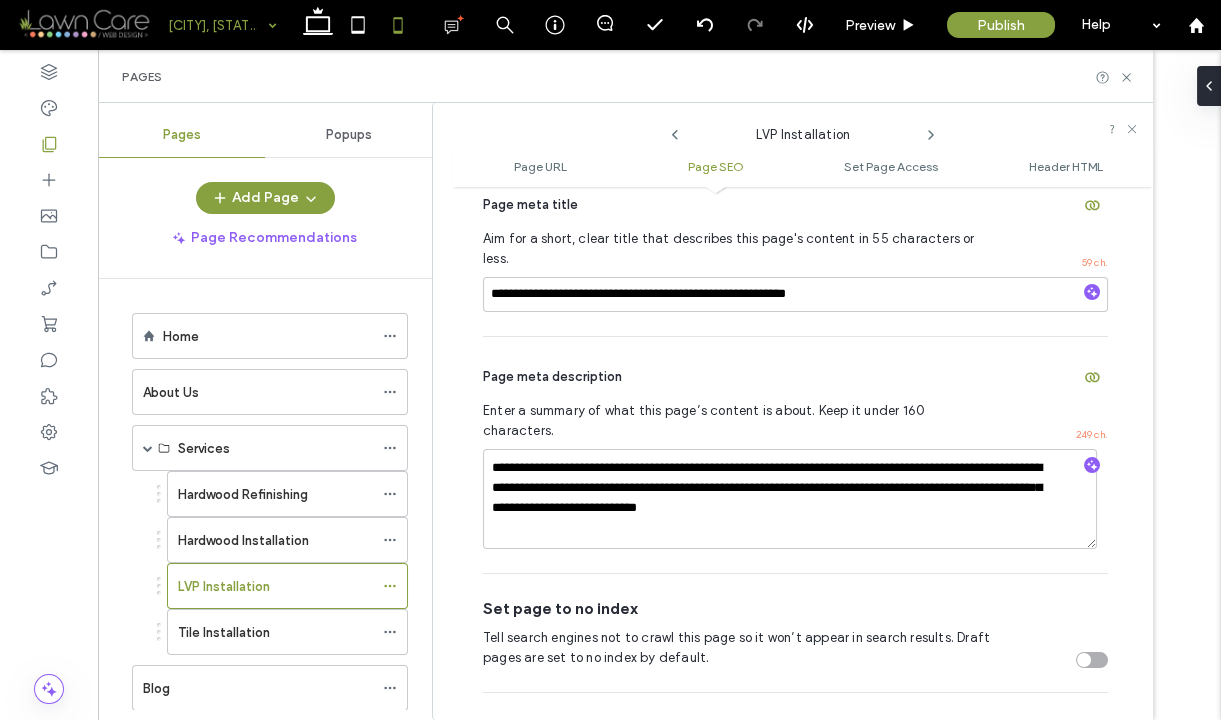 click 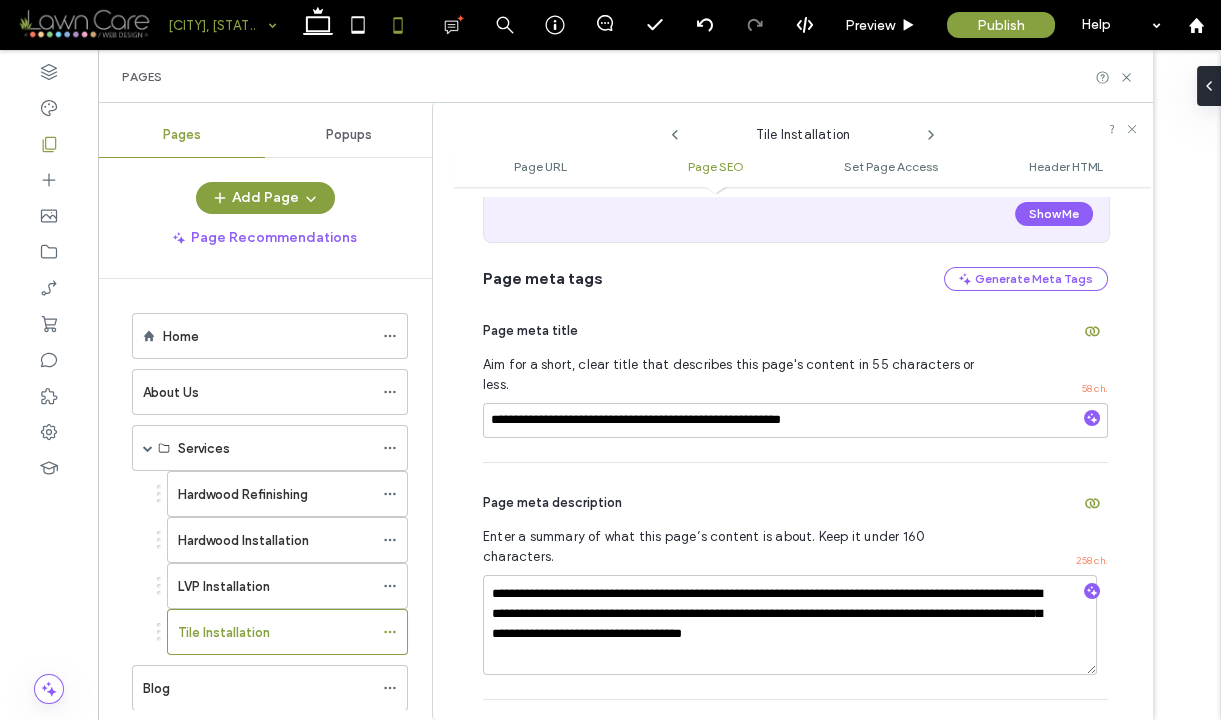 scroll, scrollTop: 465, scrollLeft: 0, axis: vertical 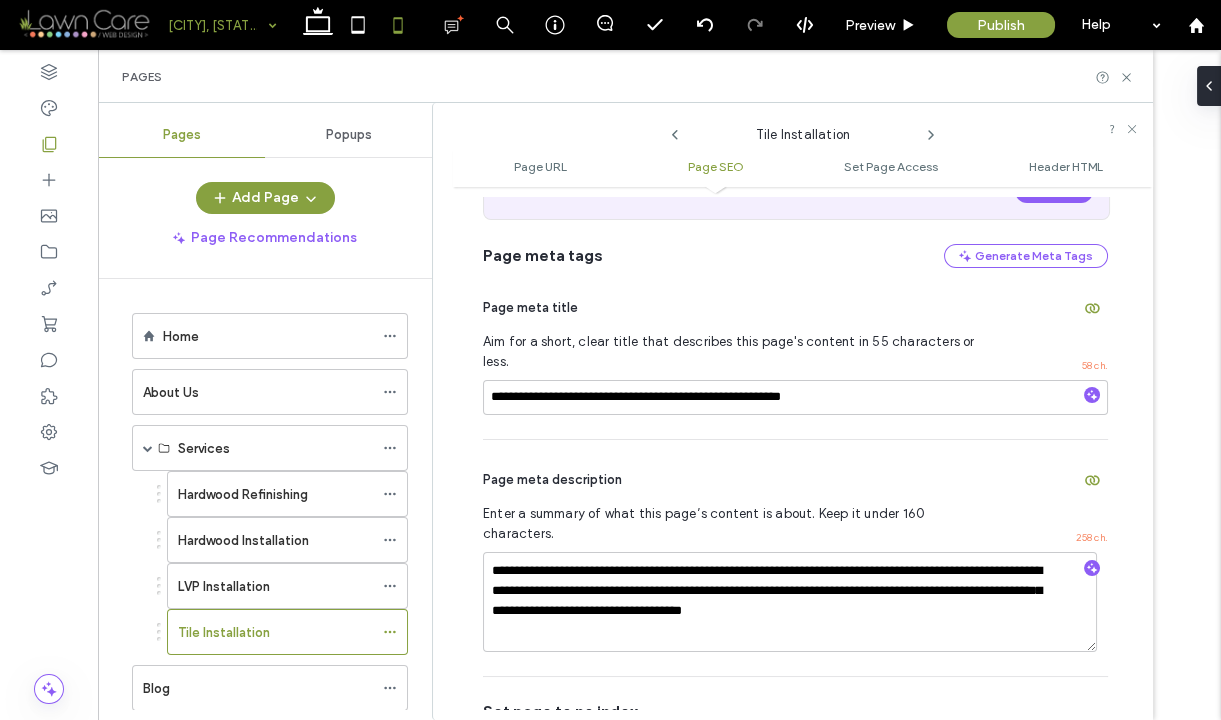 click 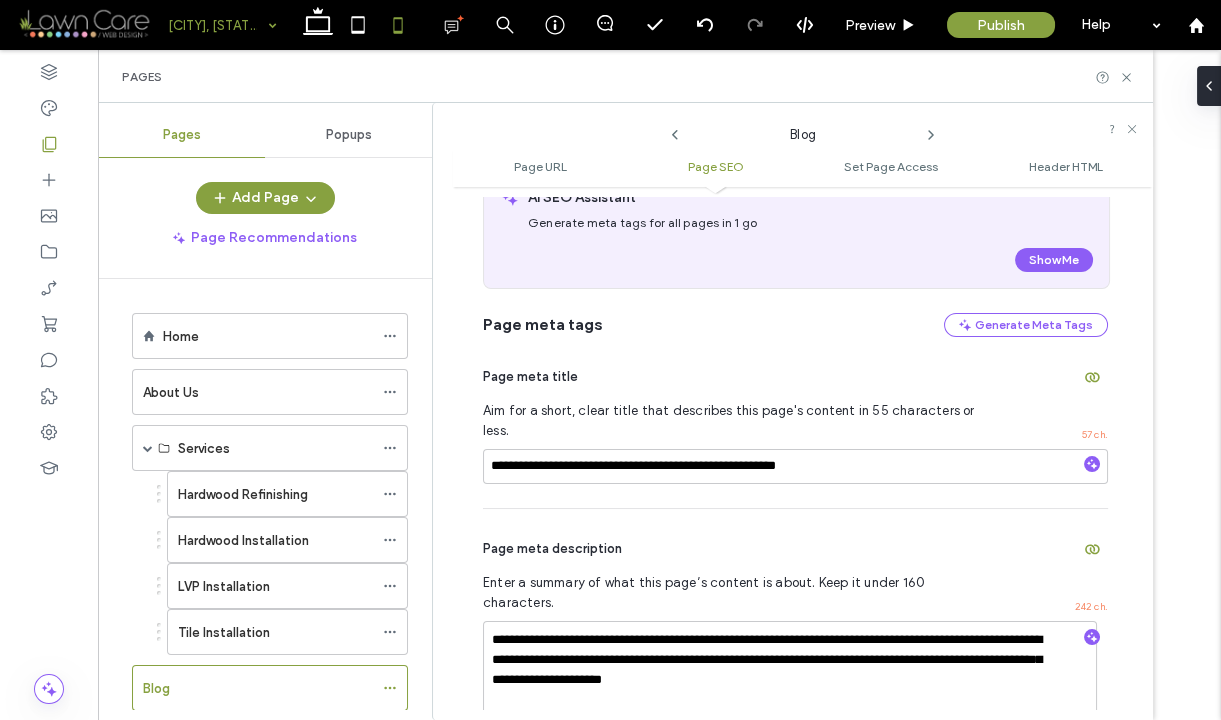 scroll, scrollTop: 415, scrollLeft: 0, axis: vertical 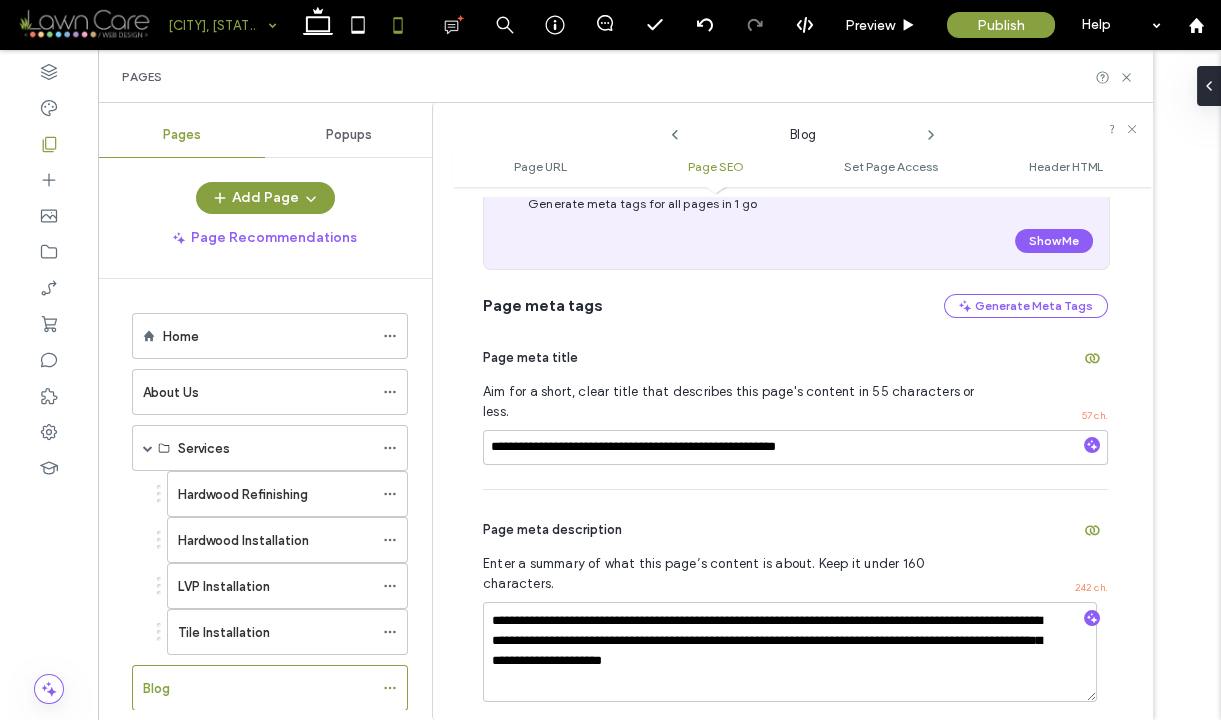 click 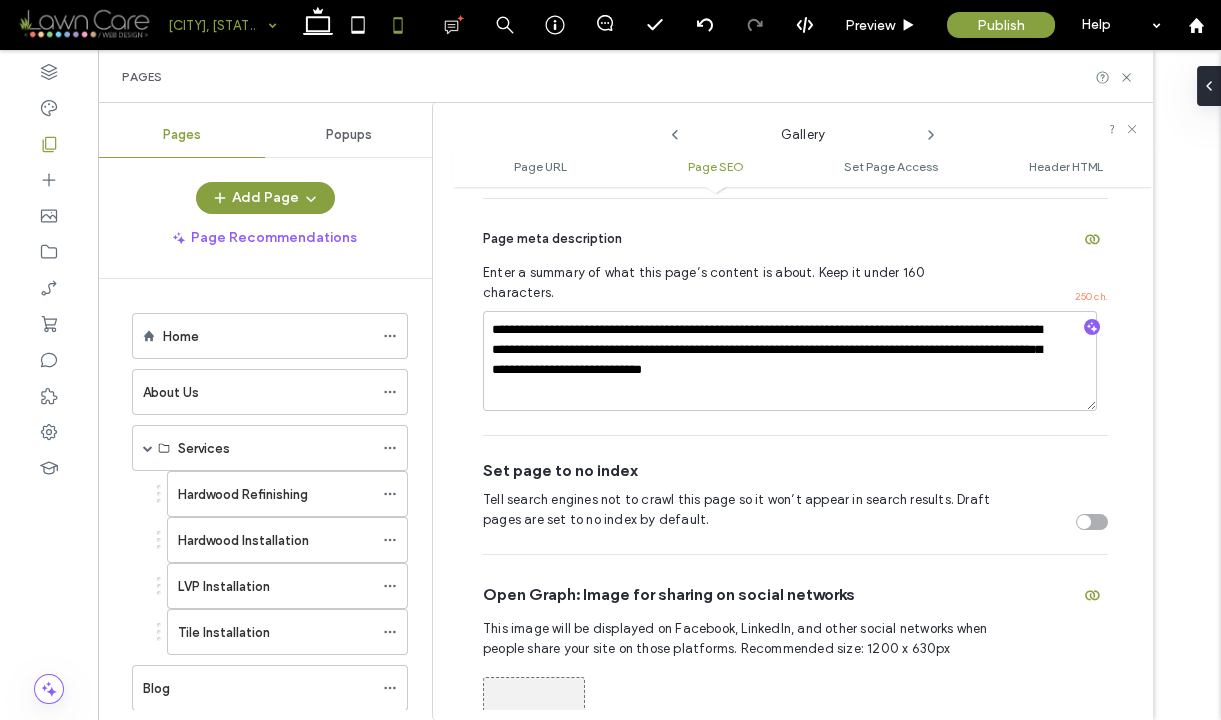 scroll, scrollTop: 717, scrollLeft: 0, axis: vertical 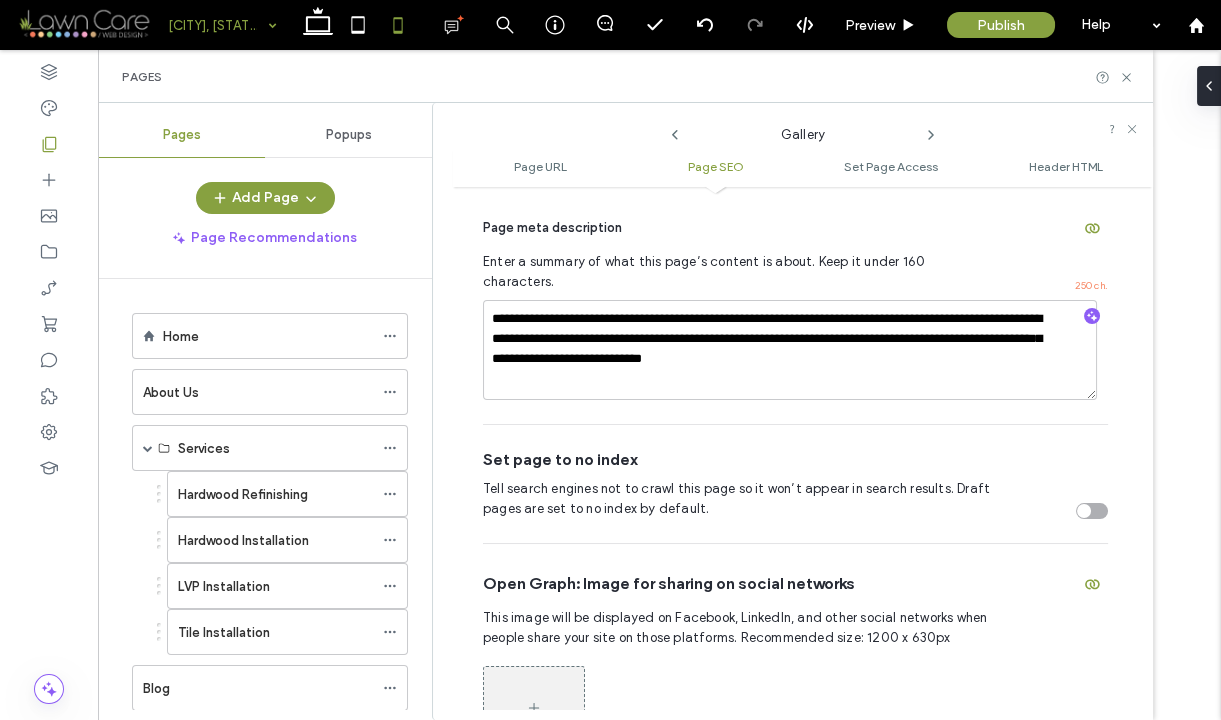 click 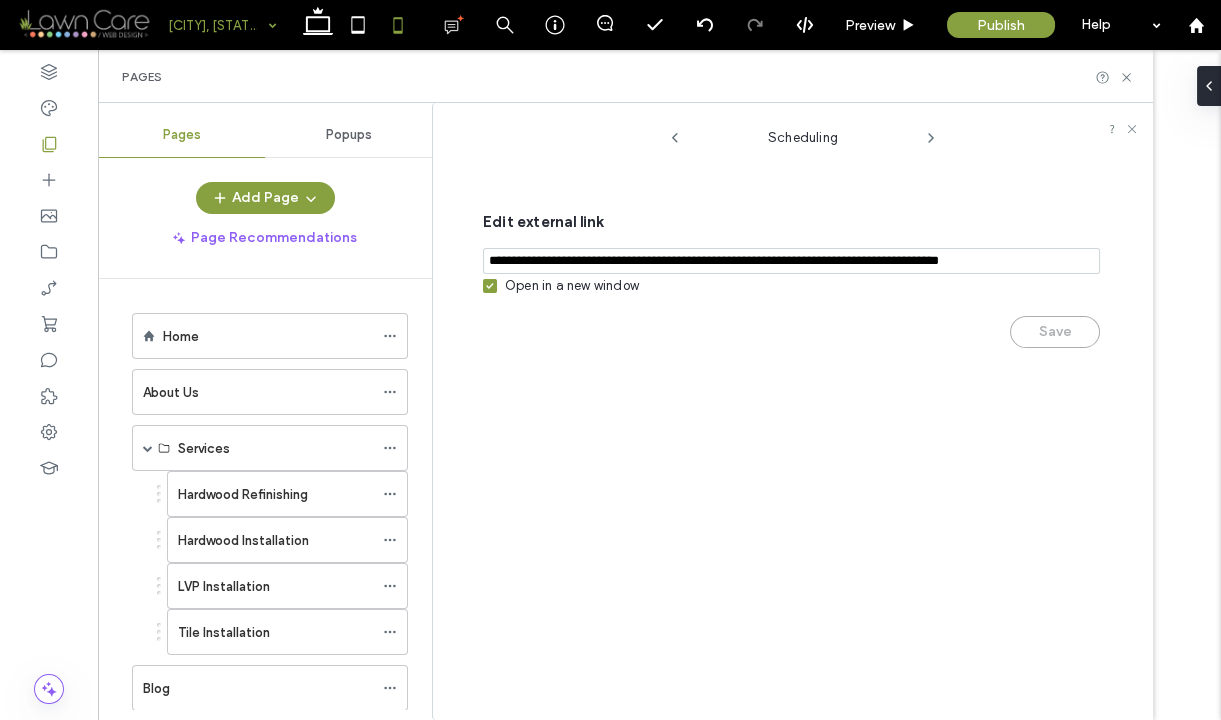 click 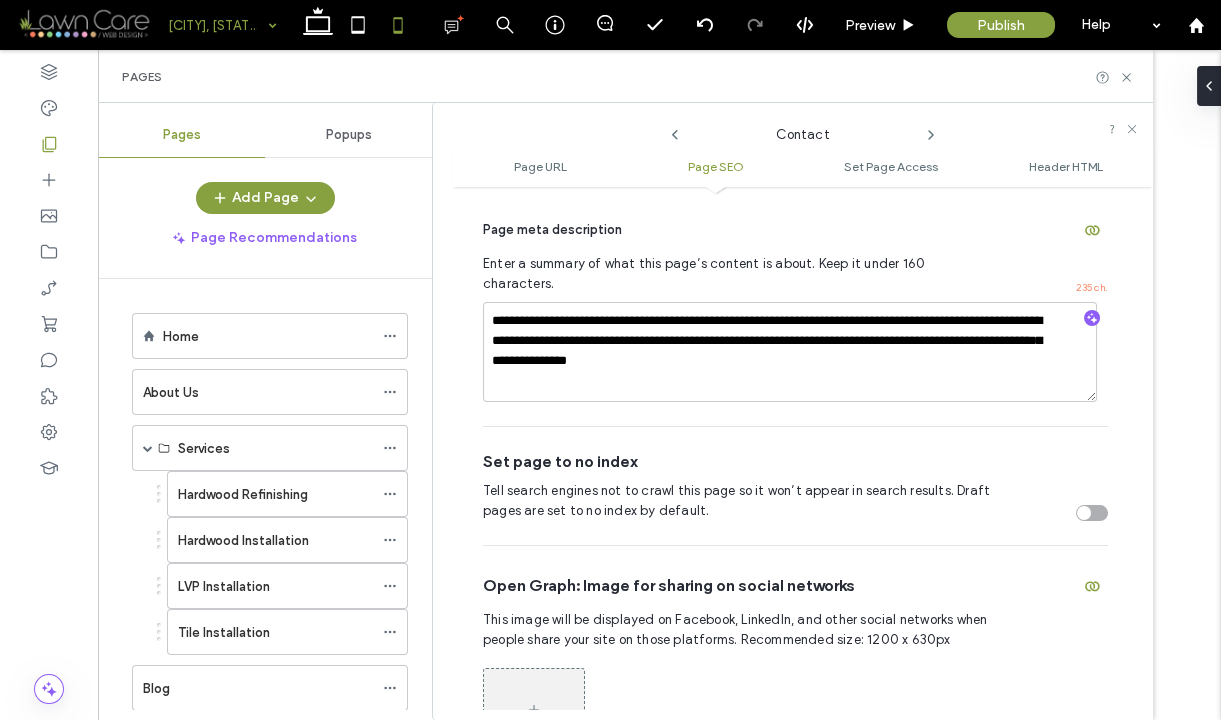 scroll, scrollTop: 716, scrollLeft: 0, axis: vertical 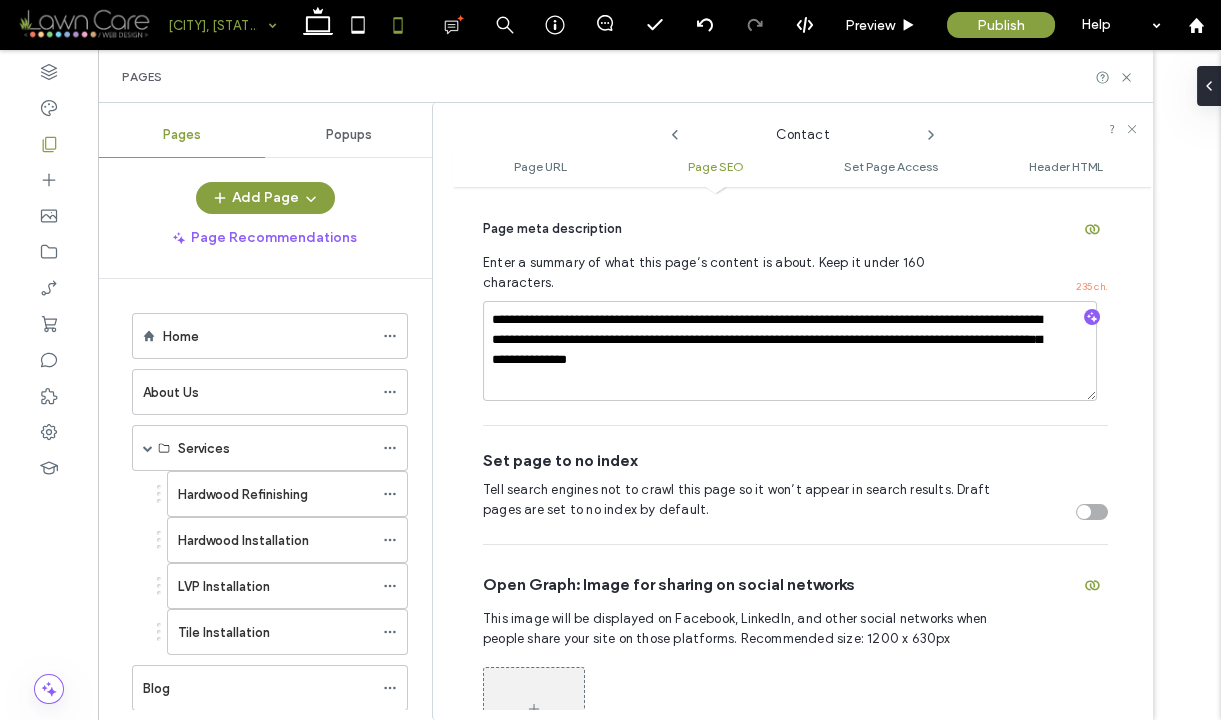 click 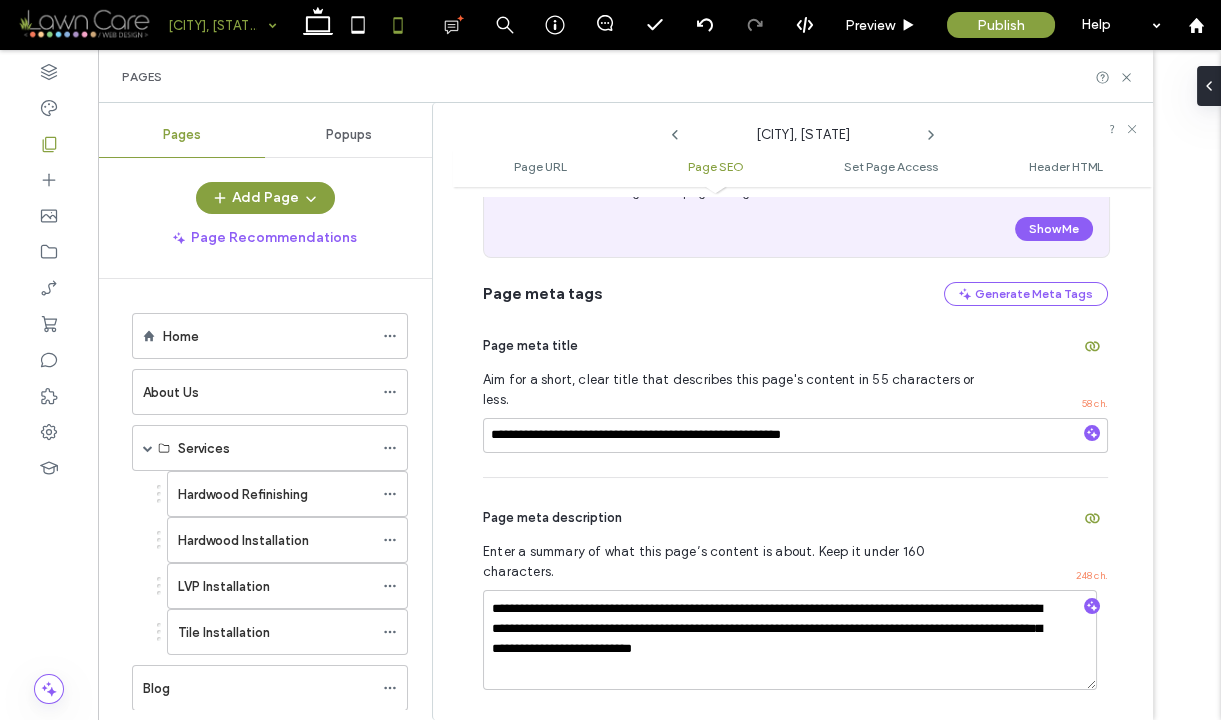 scroll, scrollTop: 432, scrollLeft: 0, axis: vertical 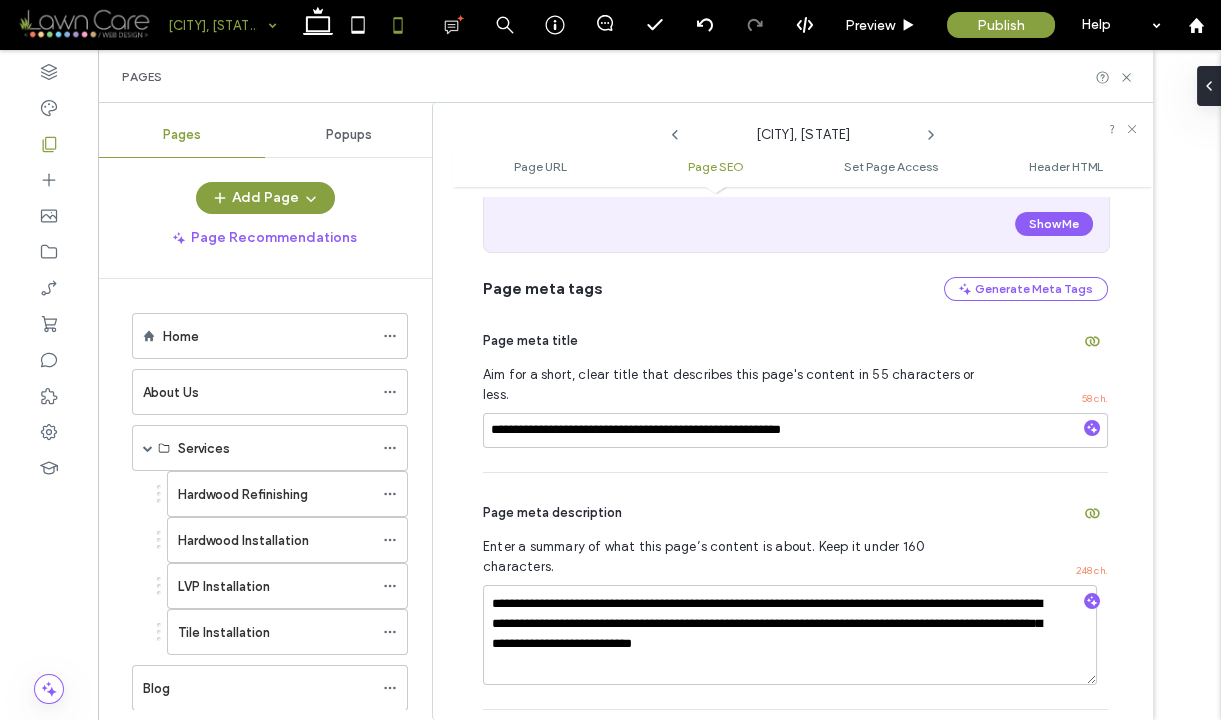 click 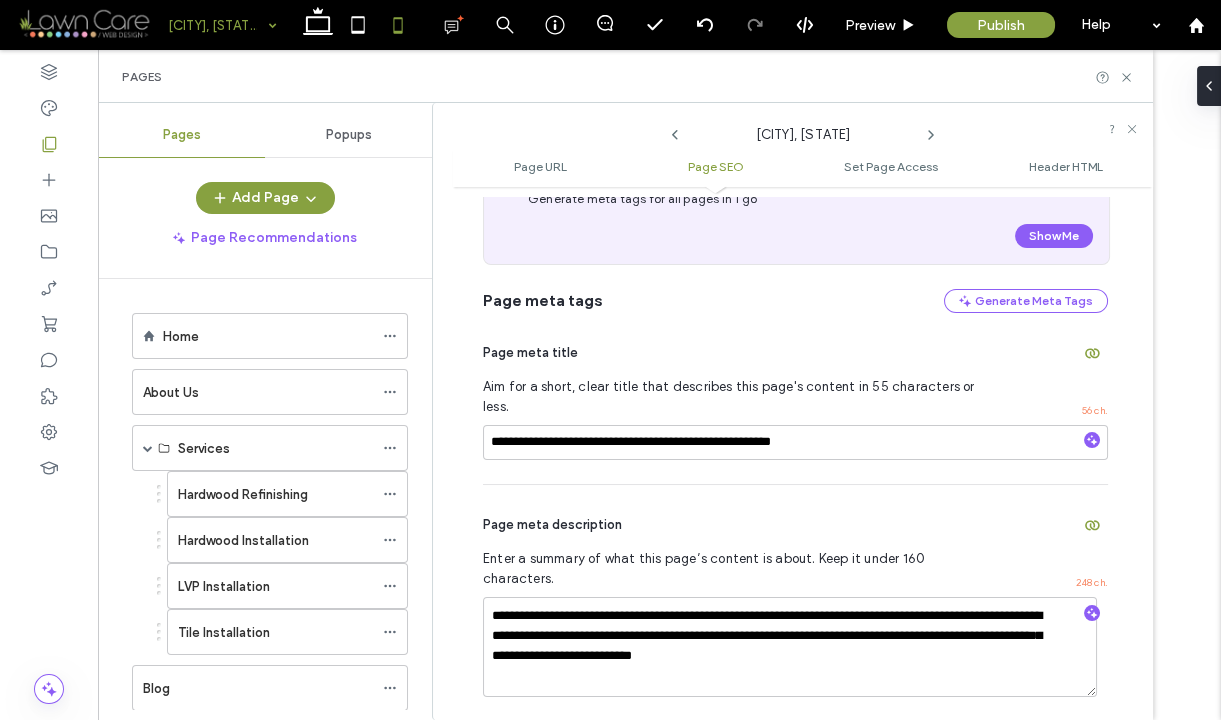 scroll, scrollTop: 428, scrollLeft: 0, axis: vertical 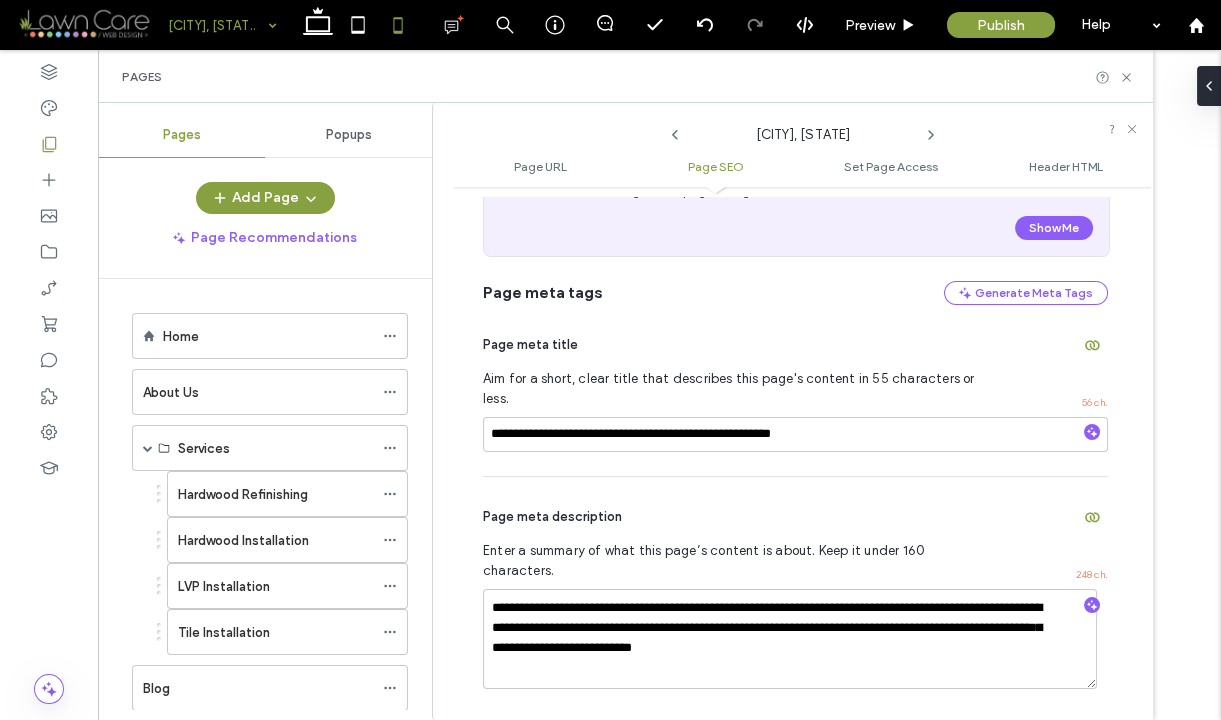 click 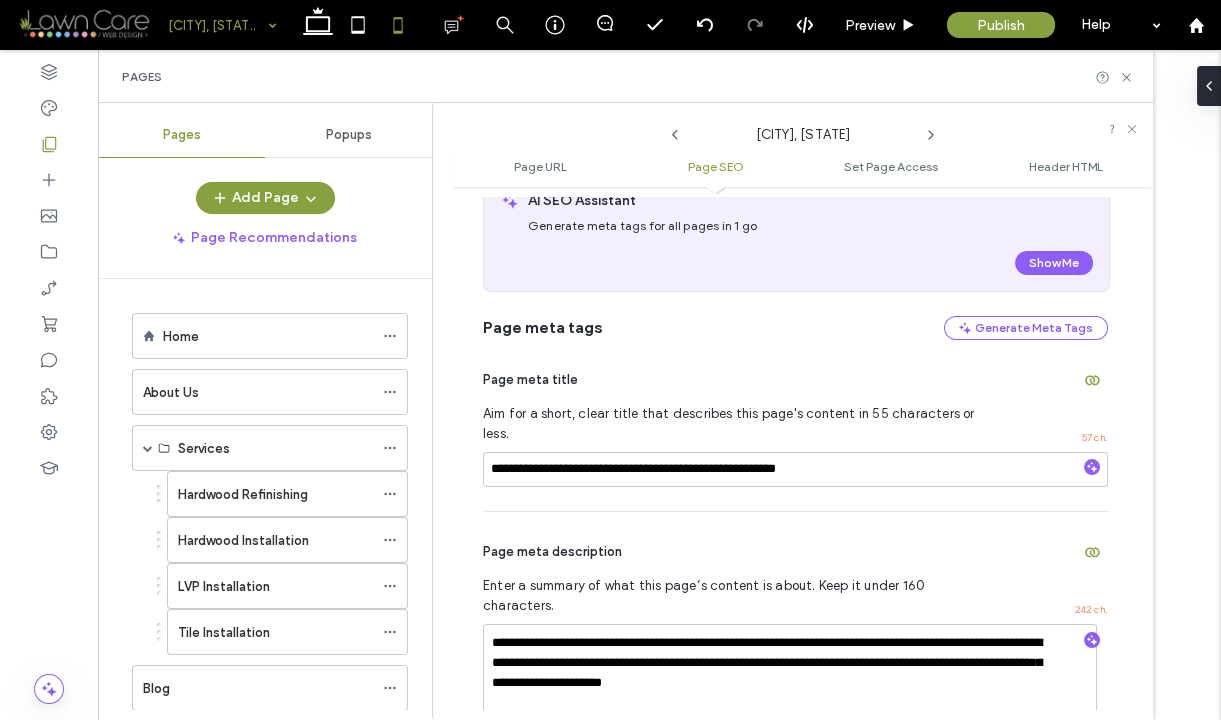 scroll, scrollTop: 413, scrollLeft: 0, axis: vertical 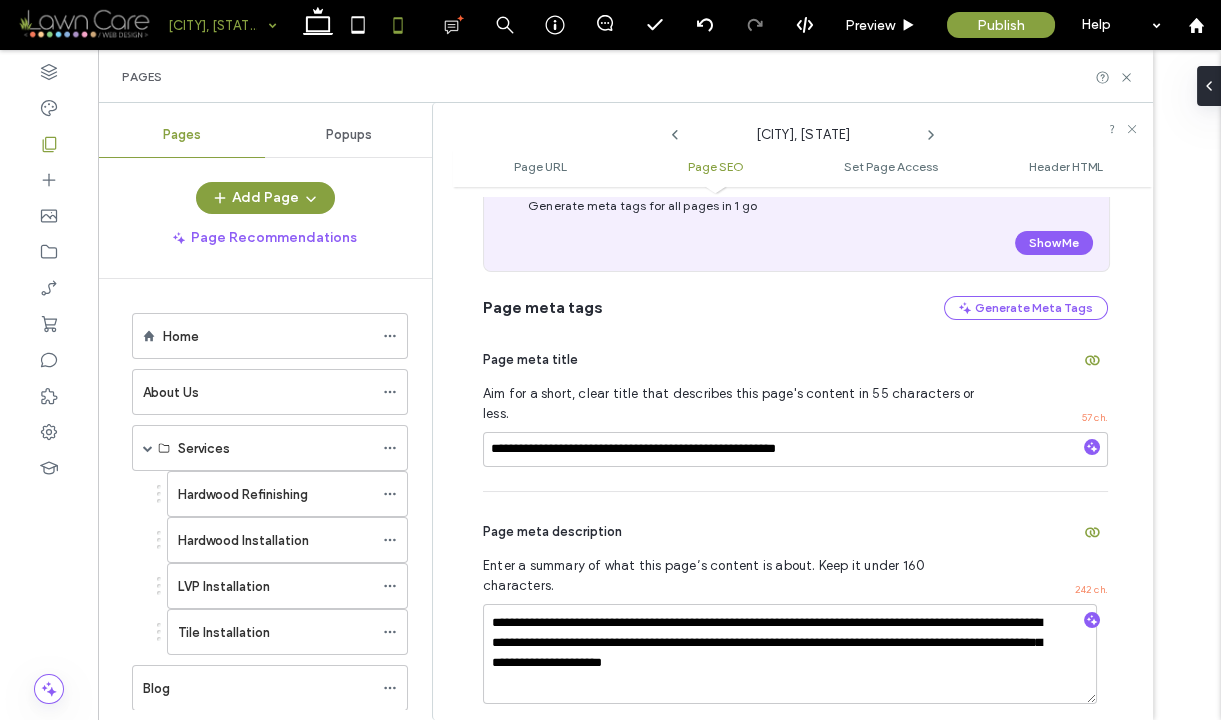 click 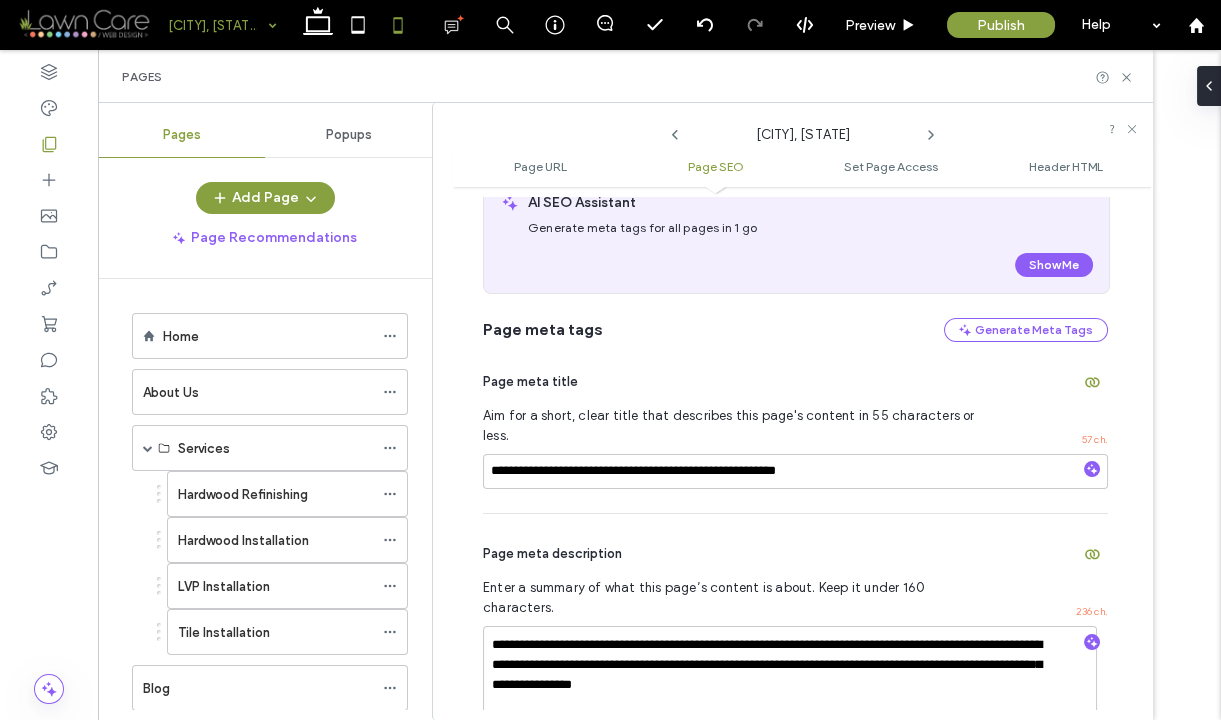 scroll, scrollTop: 441, scrollLeft: 0, axis: vertical 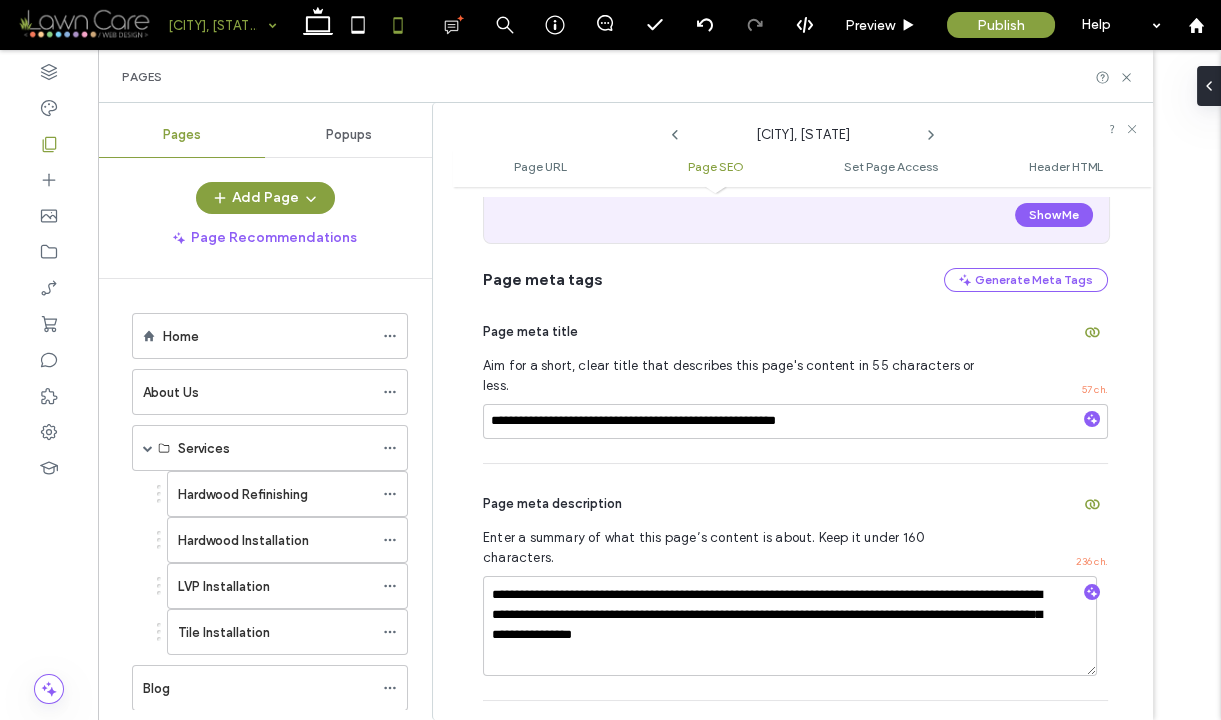 click 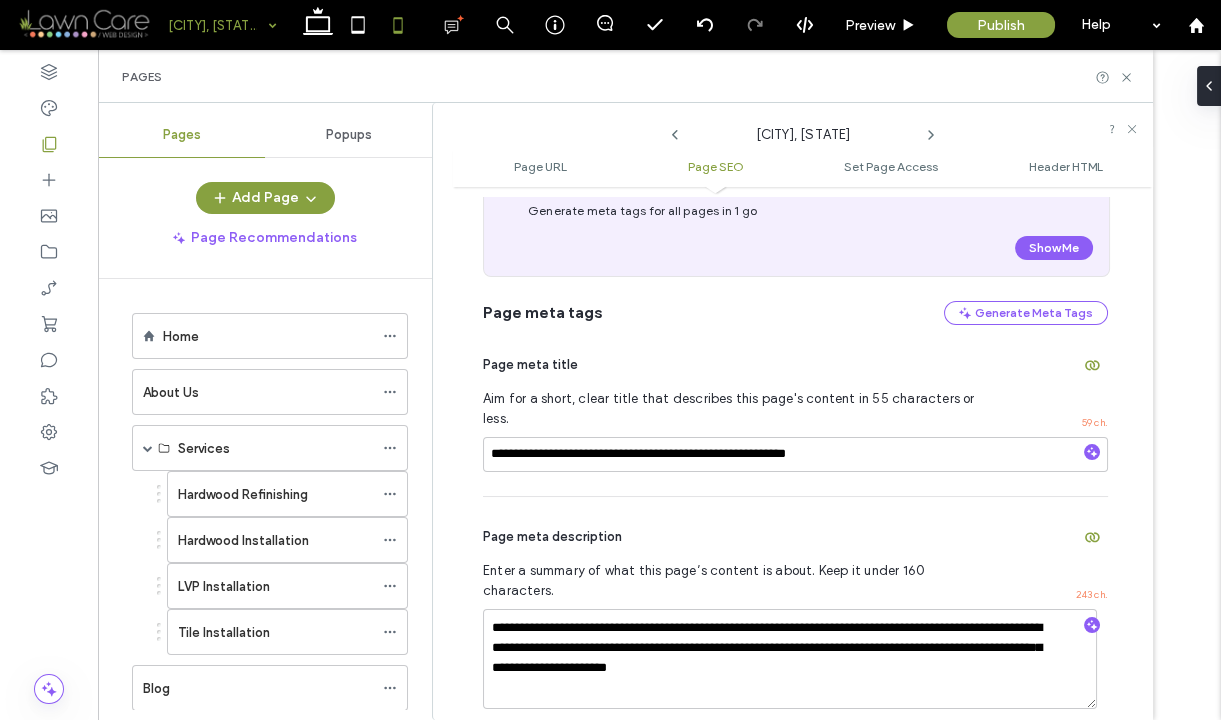 scroll, scrollTop: 411, scrollLeft: 0, axis: vertical 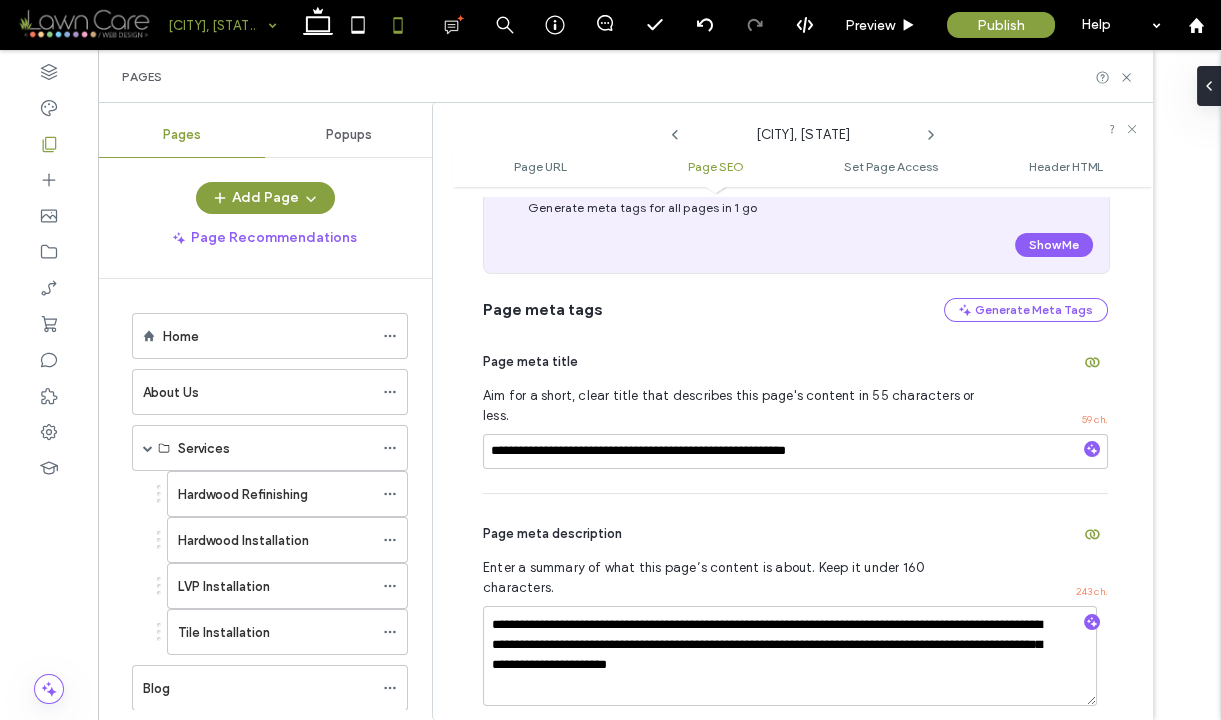 click 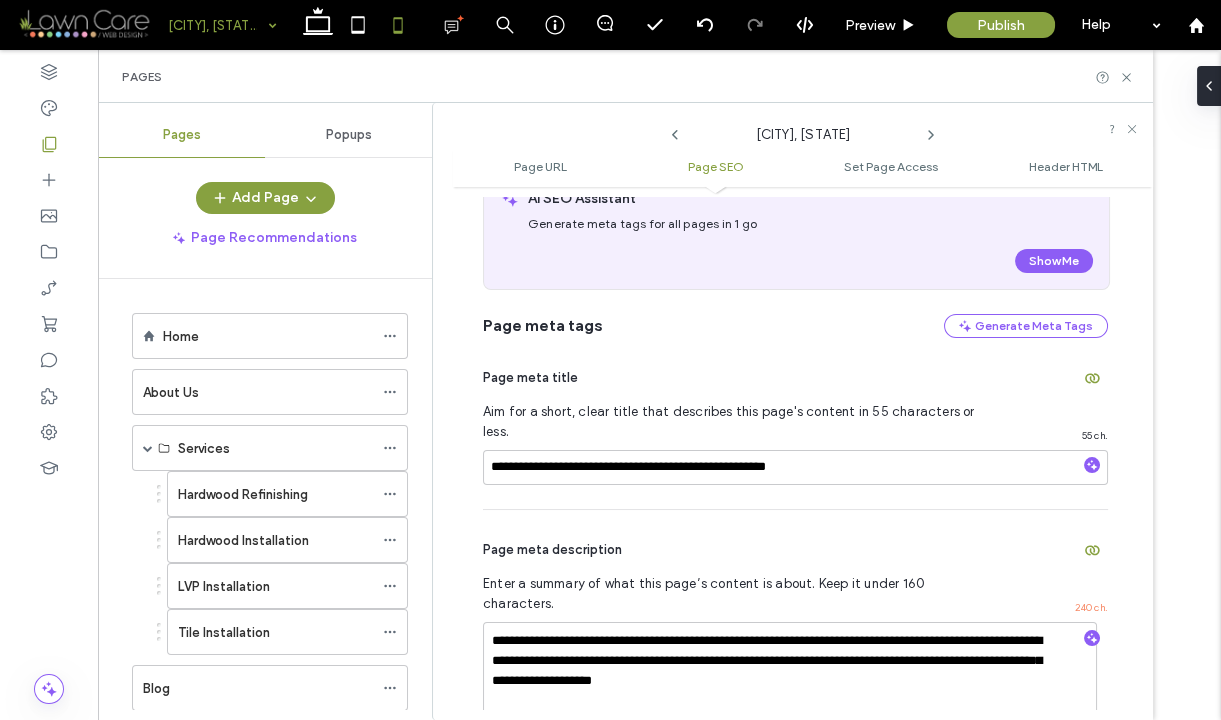 scroll, scrollTop: 416, scrollLeft: 0, axis: vertical 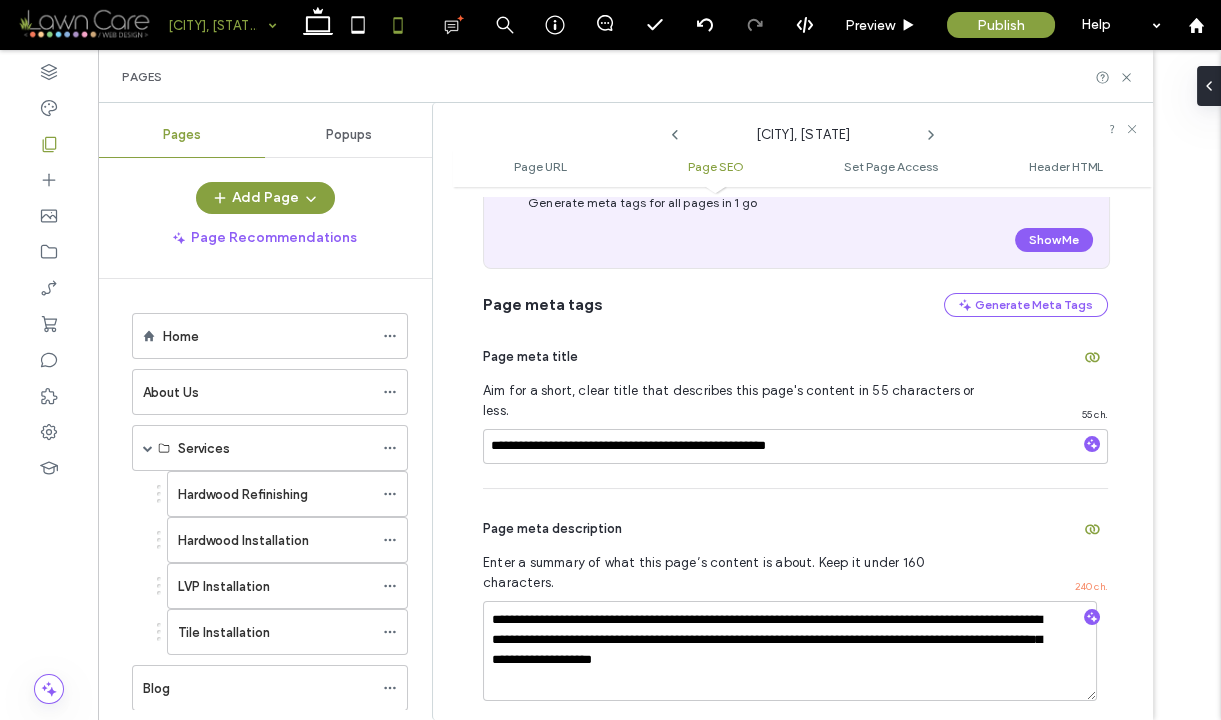click 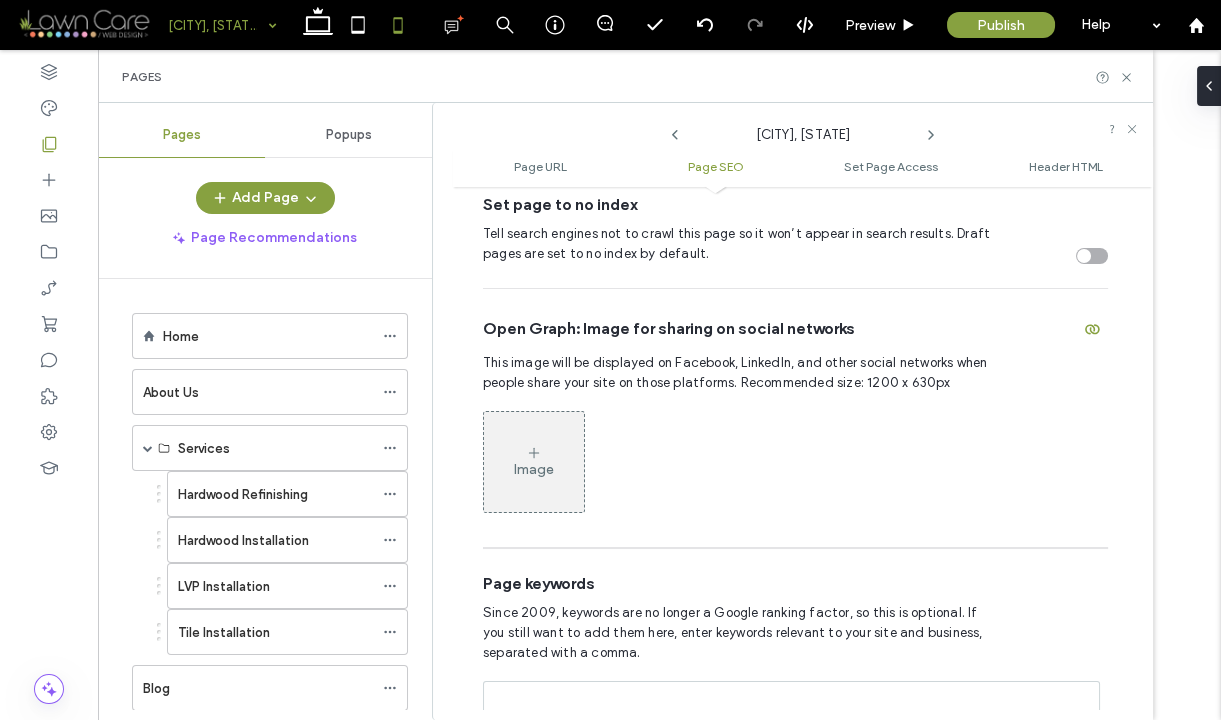 scroll, scrollTop: 1004, scrollLeft: 0, axis: vertical 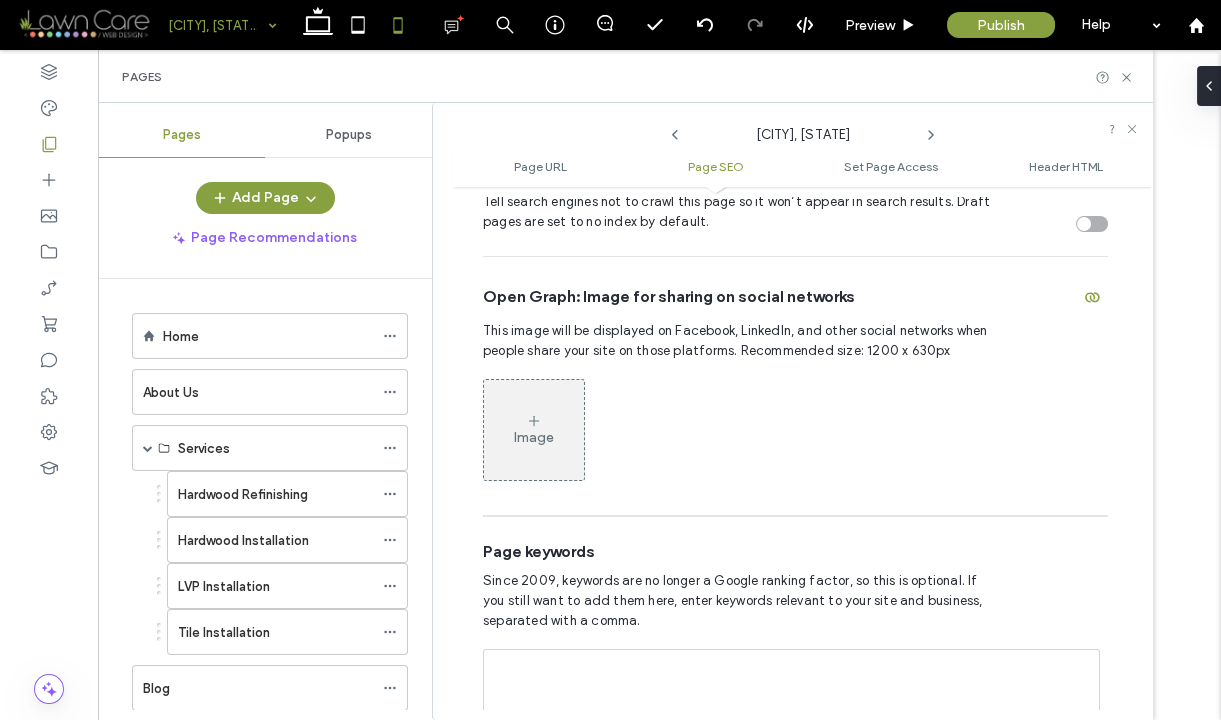 click 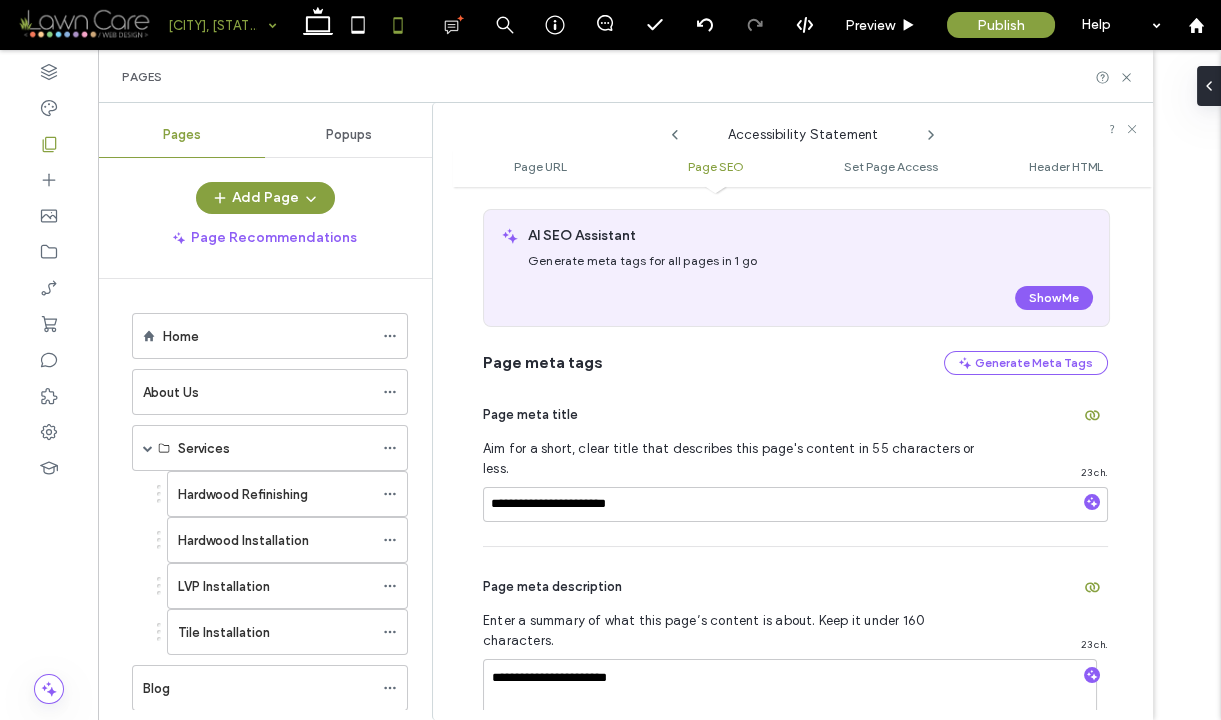 scroll, scrollTop: 362, scrollLeft: 0, axis: vertical 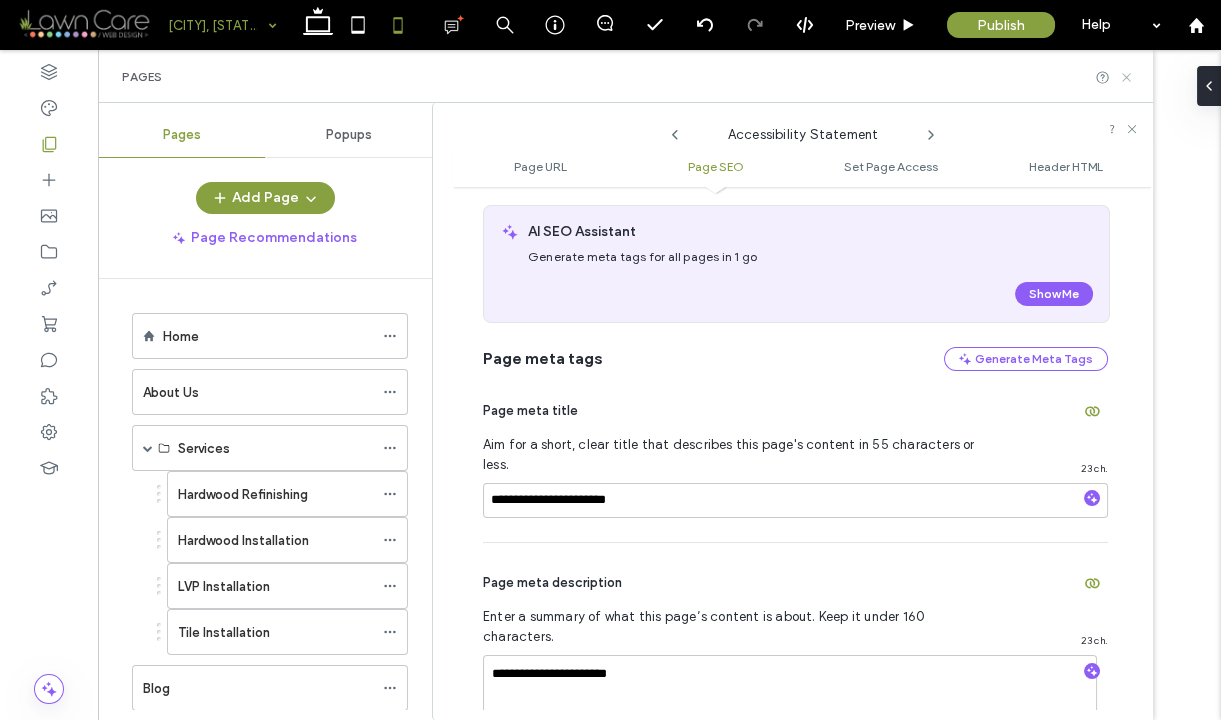 click 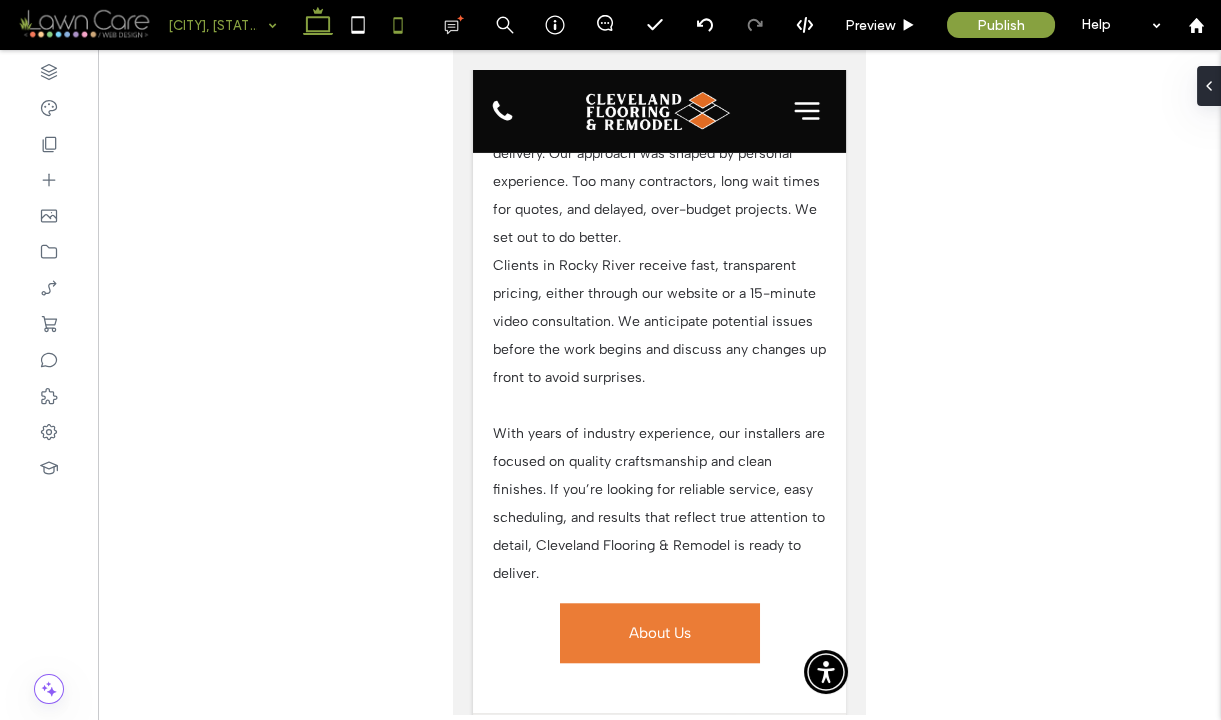 click 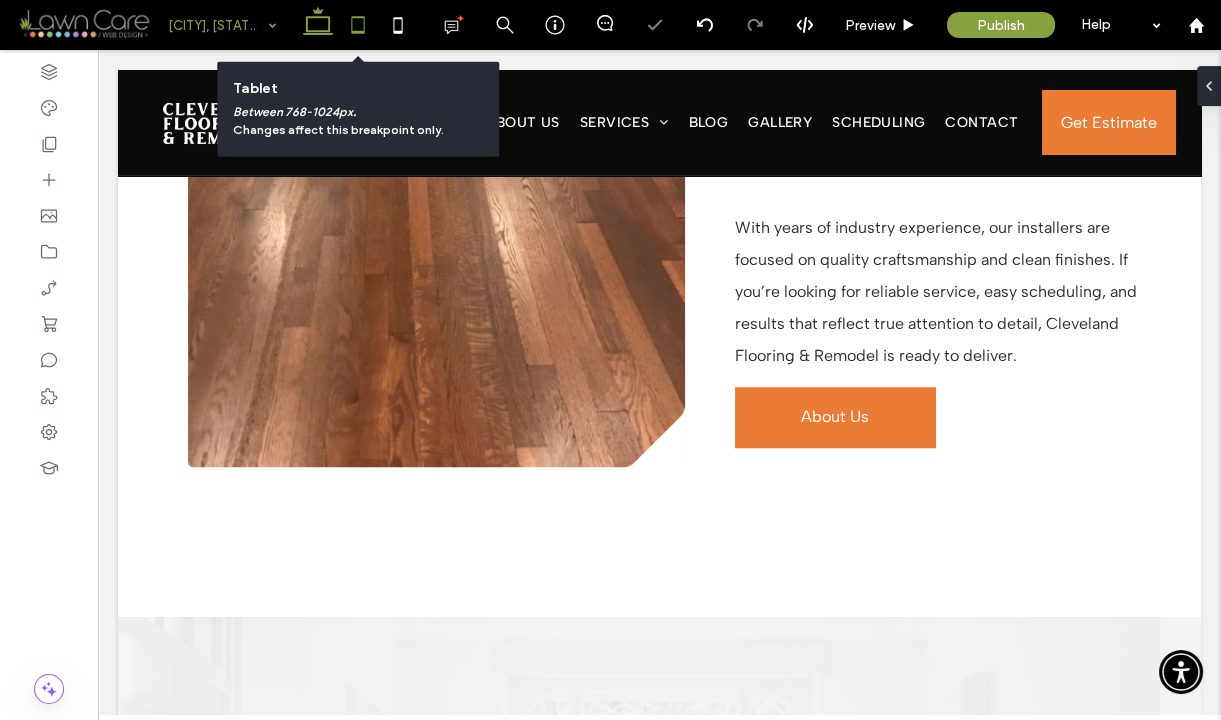 click 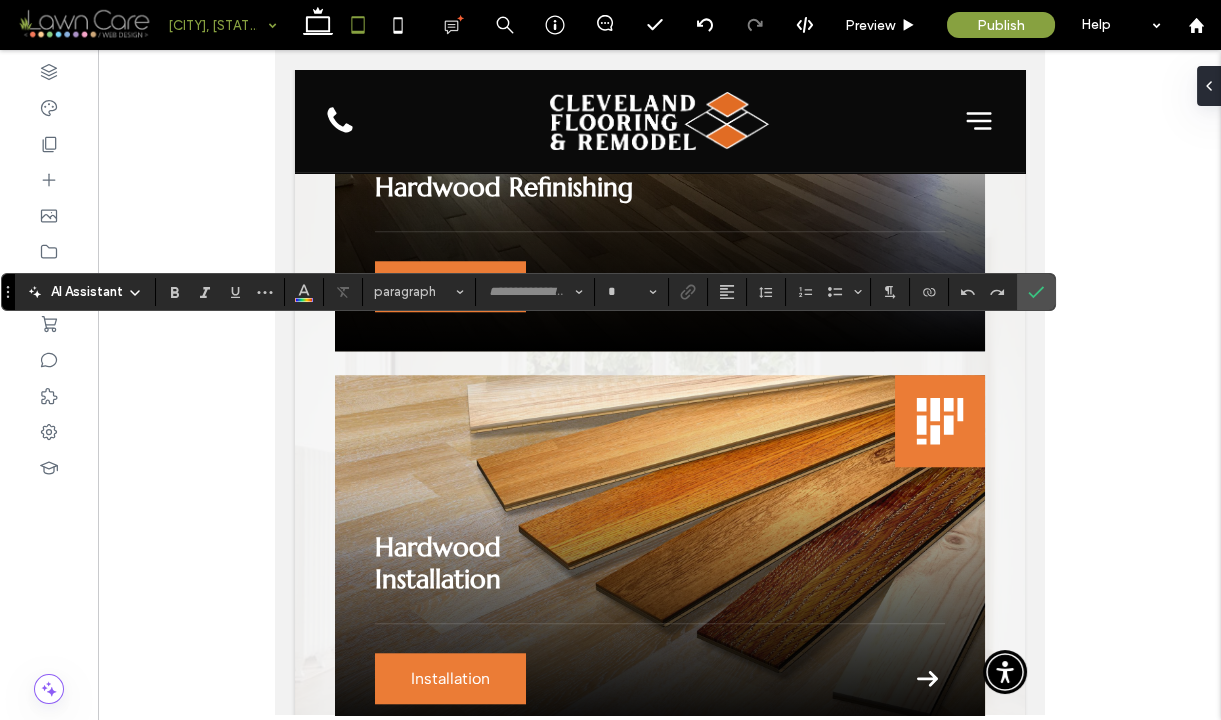 type on "**********" 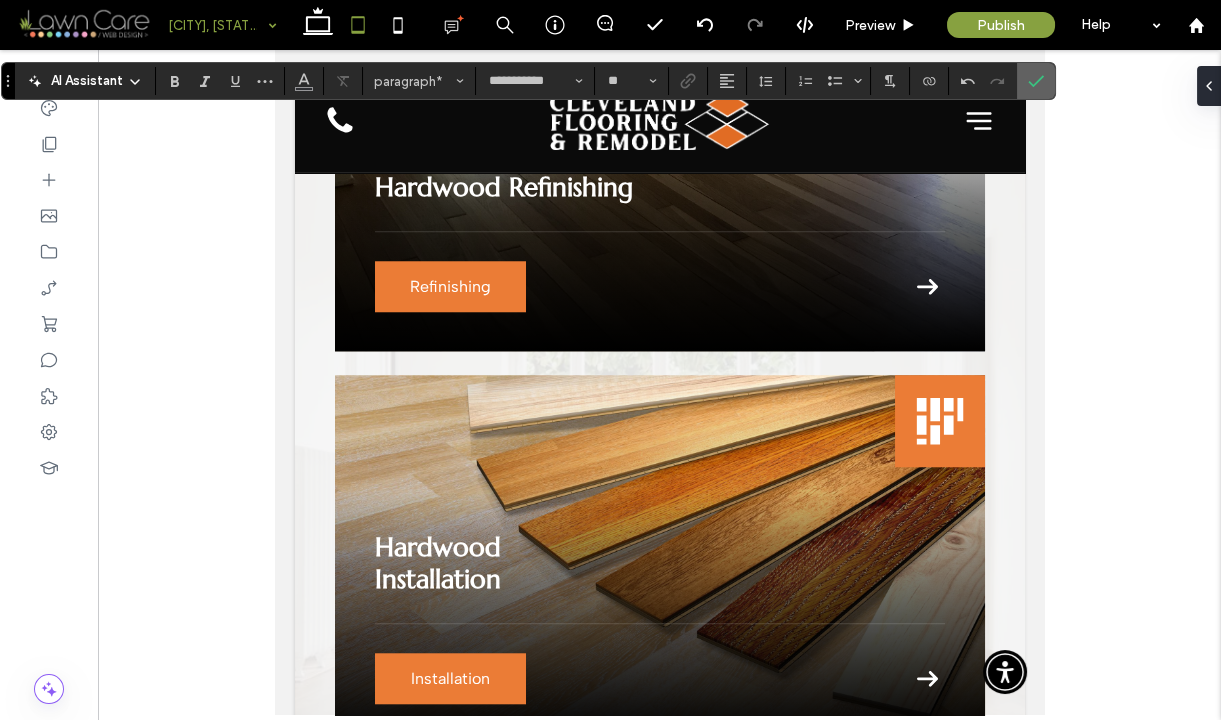 click 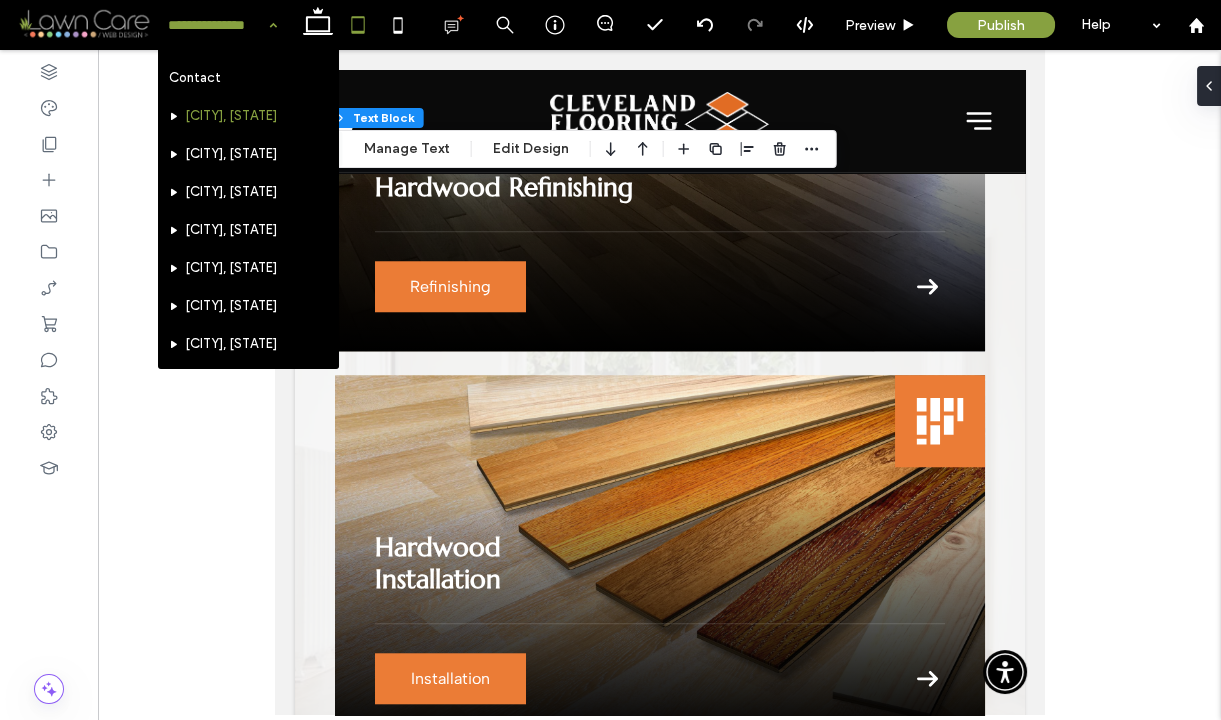 scroll, scrollTop: 346, scrollLeft: 0, axis: vertical 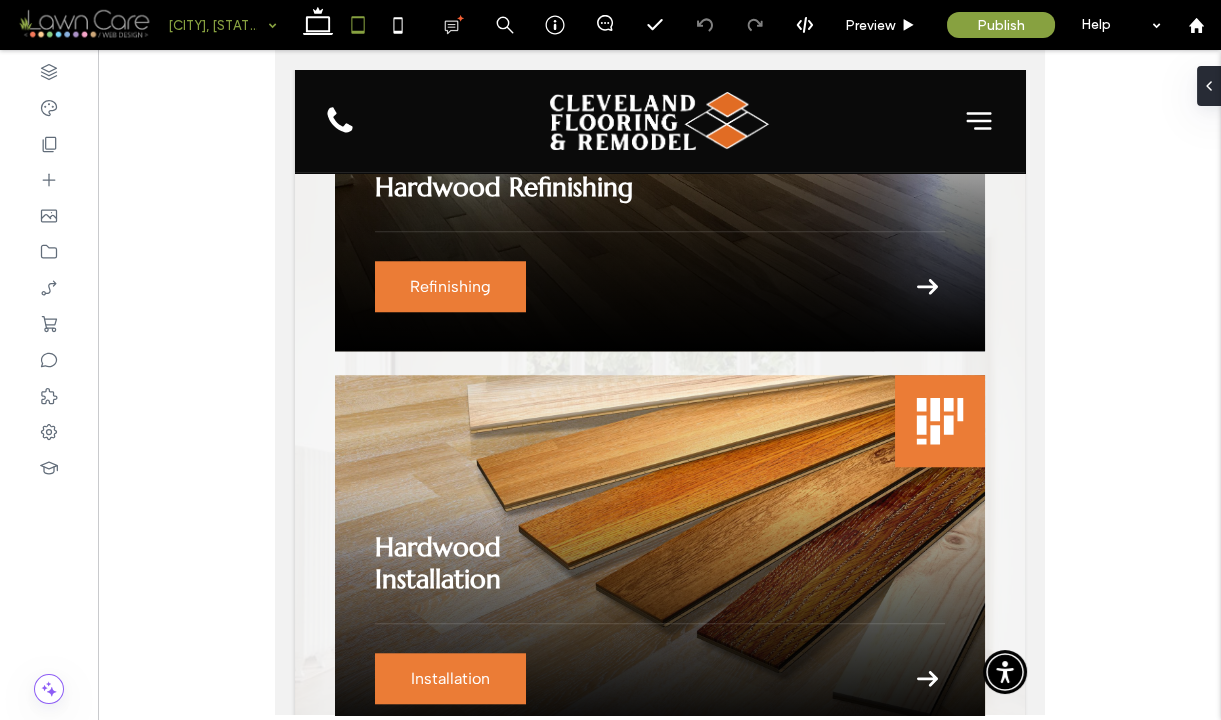 click on "Westlake, OH" at bounding box center [222, 25] 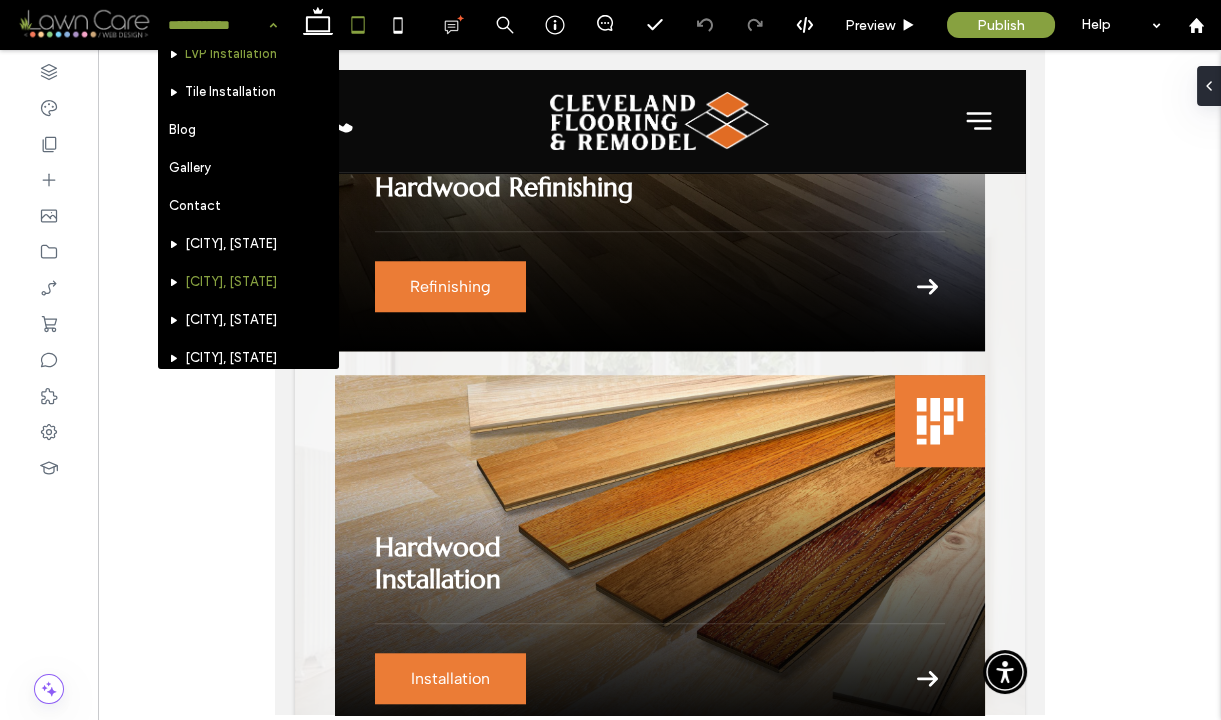 scroll, scrollTop: 346, scrollLeft: 0, axis: vertical 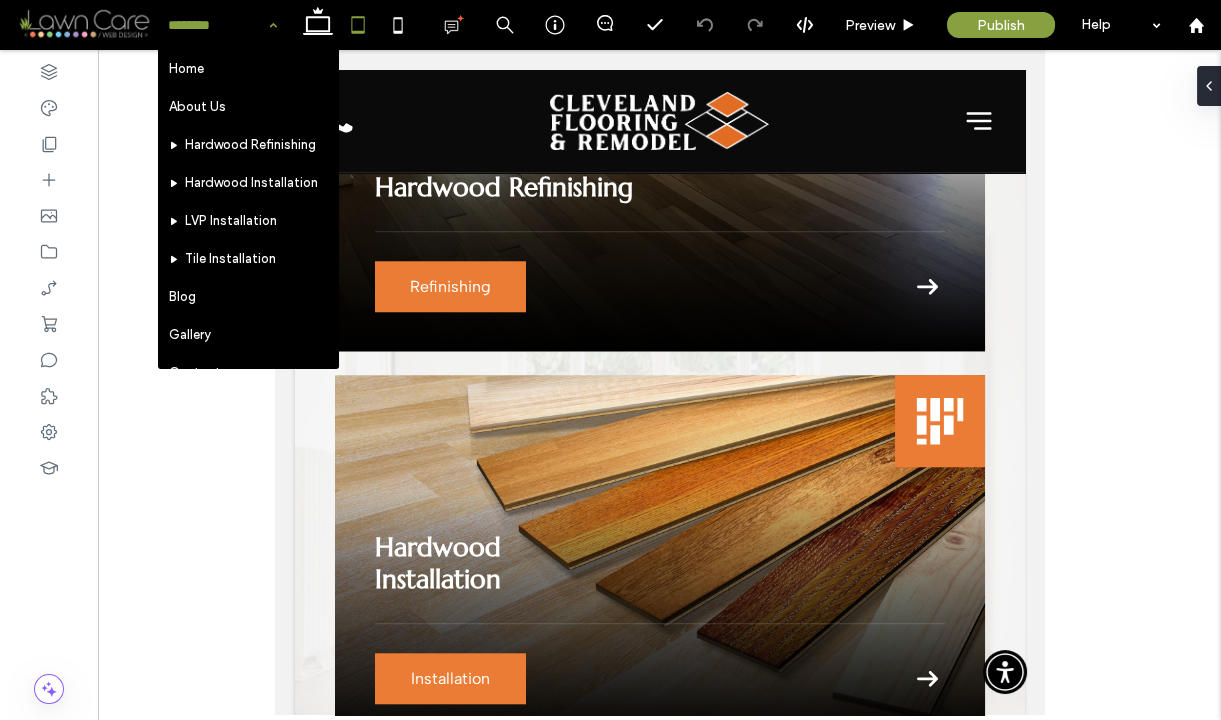 click on "Home About Us Hardwood Refinishing Hardwood Installation LVP Installation Tile Installation Blog Gallery Contact Rocky River, OH Westlake, OH Avon, OH Avon Lake, OH Bay Village, OH Cleveland Heights, OH Solon, OH Accessibility Statement" at bounding box center [222, 25] 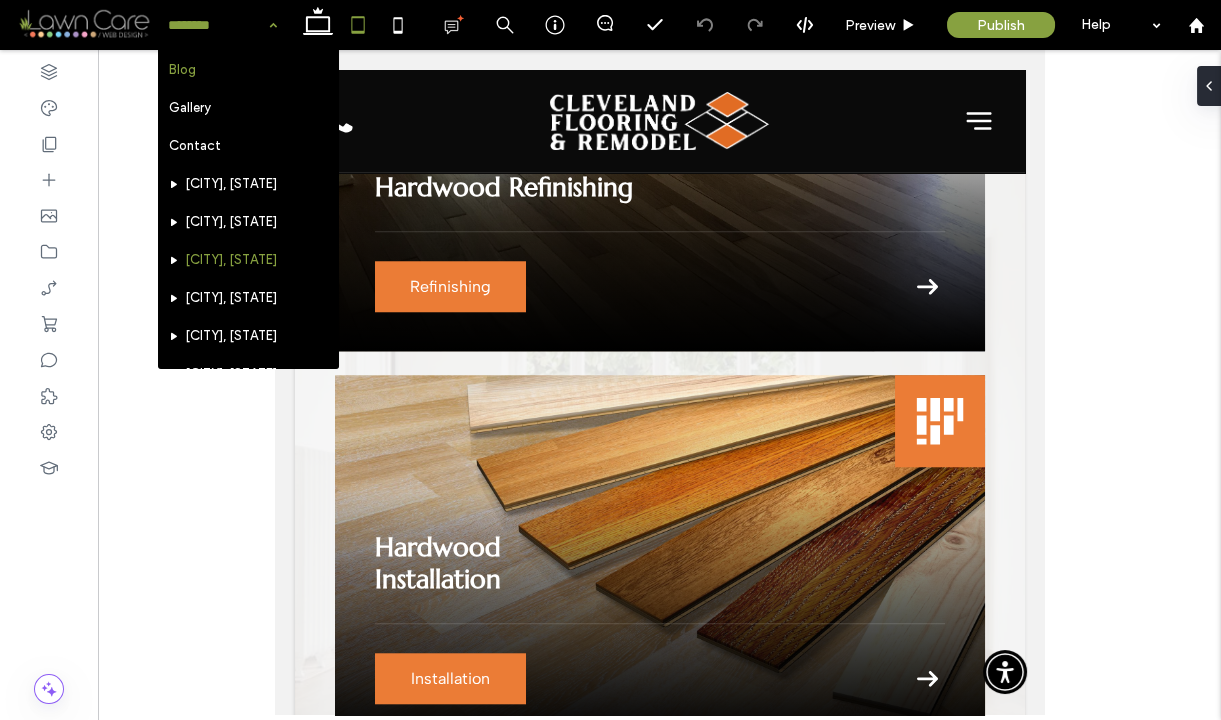 scroll, scrollTop: 283, scrollLeft: 0, axis: vertical 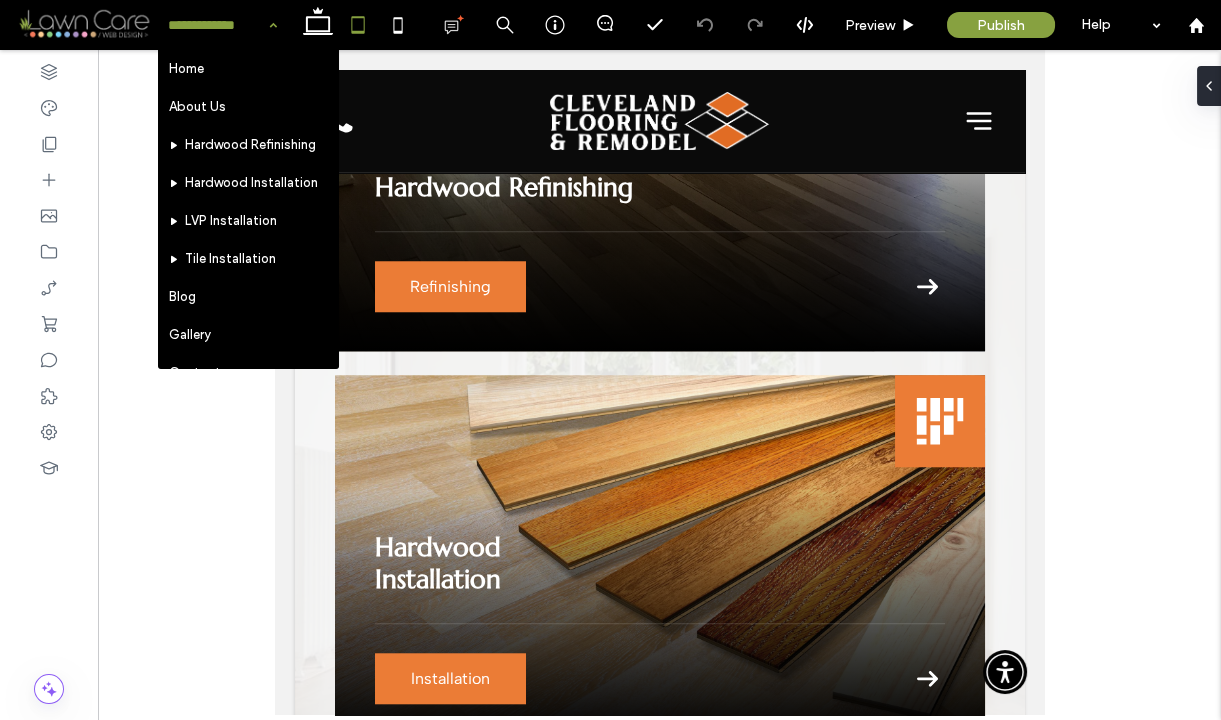 click at bounding box center [217, 25] 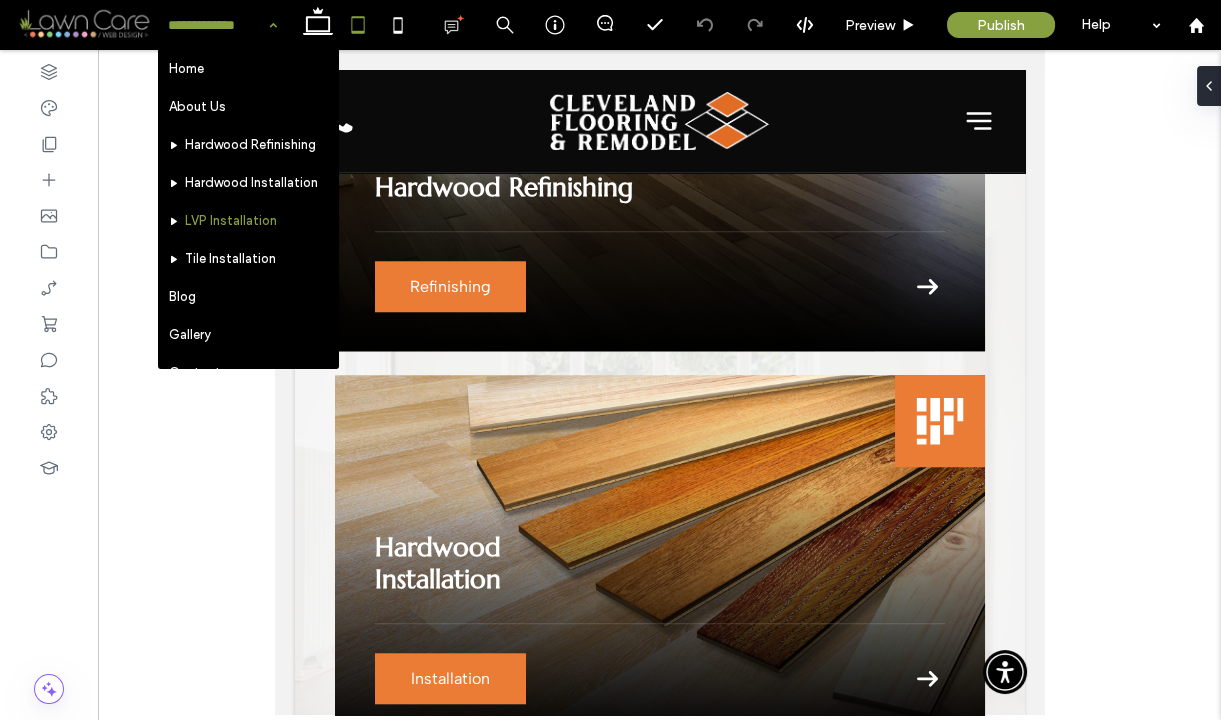 scroll, scrollTop: 346, scrollLeft: 0, axis: vertical 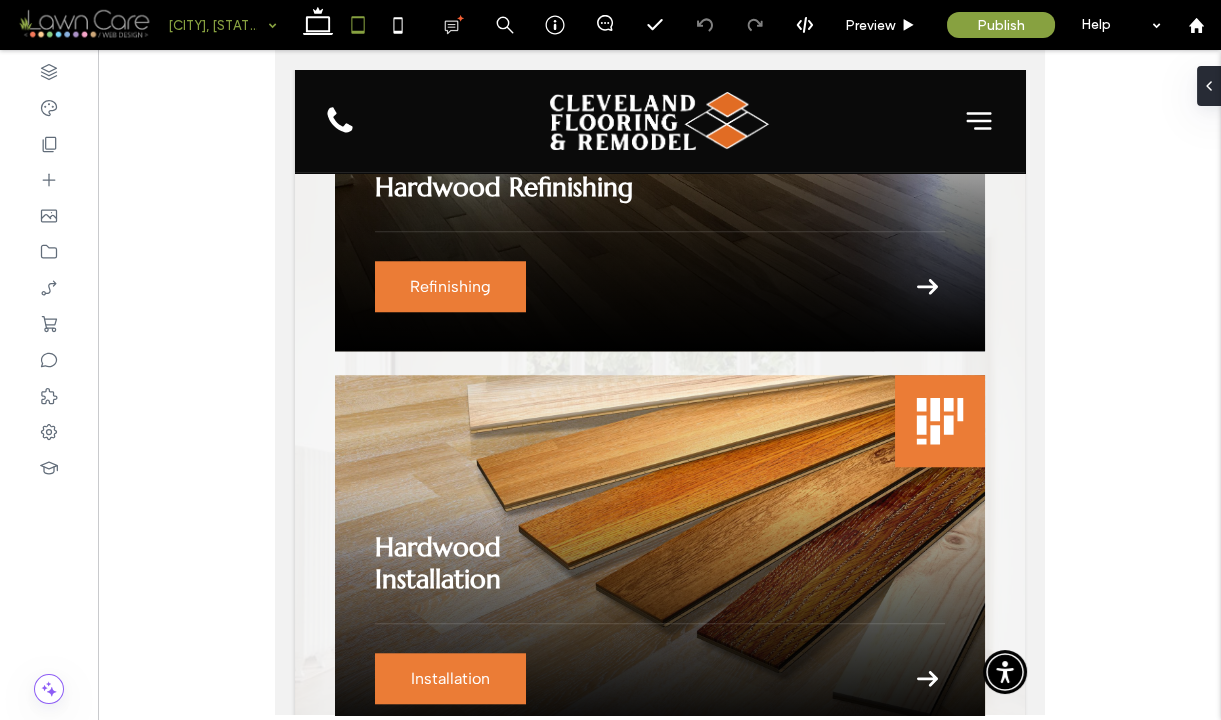 type on "**********" 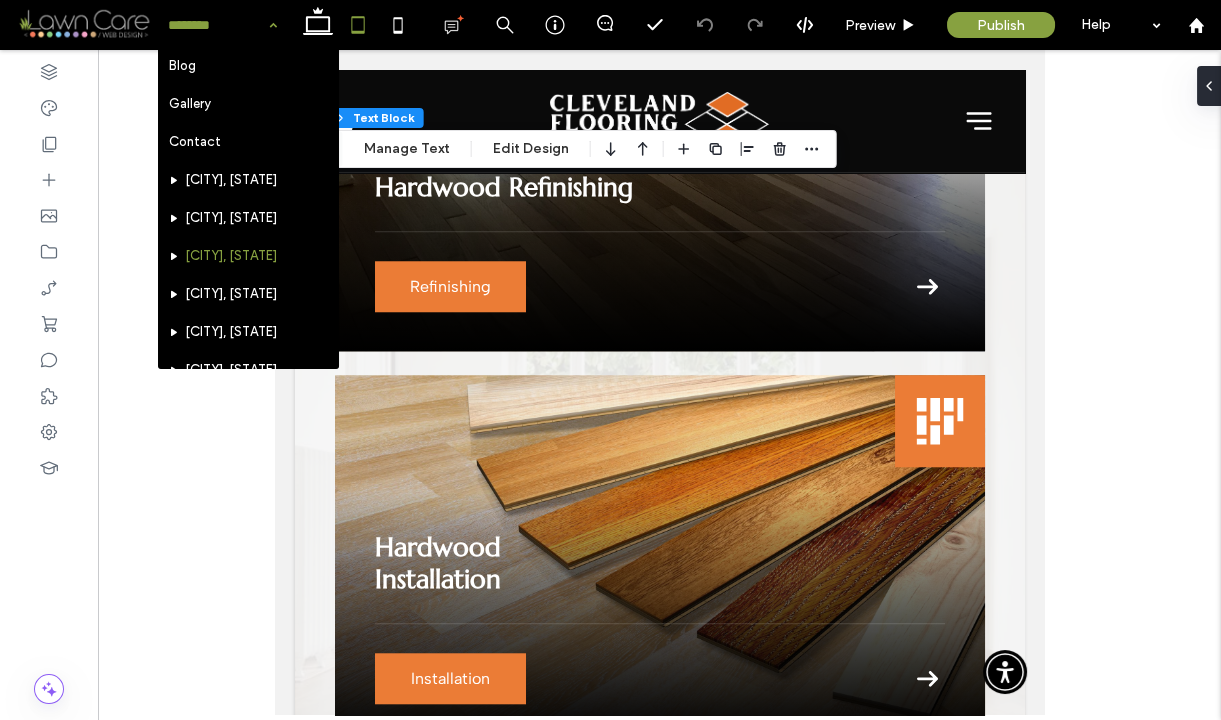 scroll, scrollTop: 268, scrollLeft: 0, axis: vertical 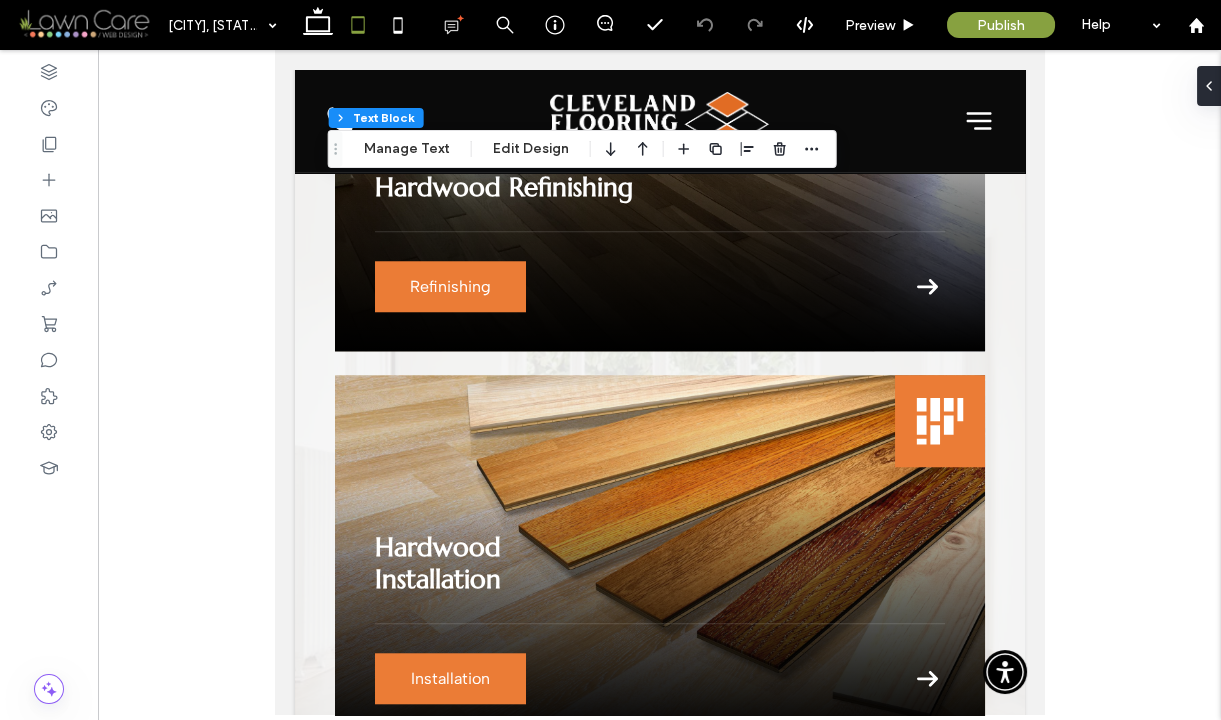 type on "**********" 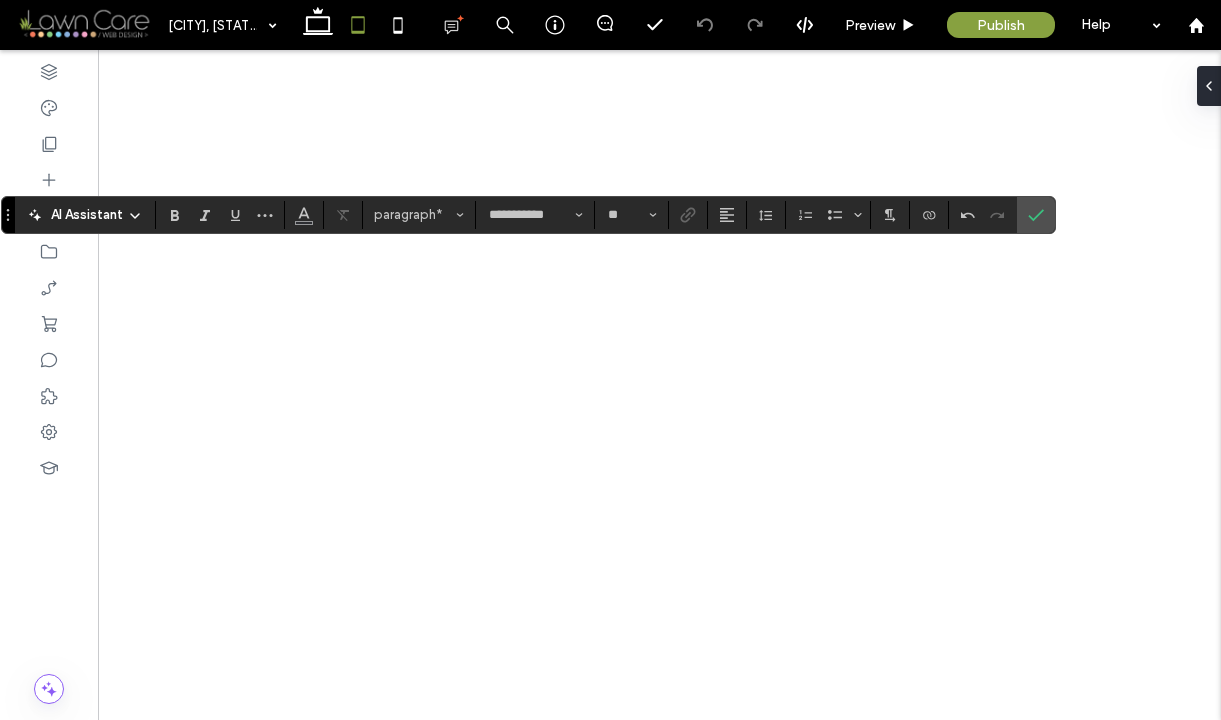 scroll, scrollTop: 0, scrollLeft: 0, axis: both 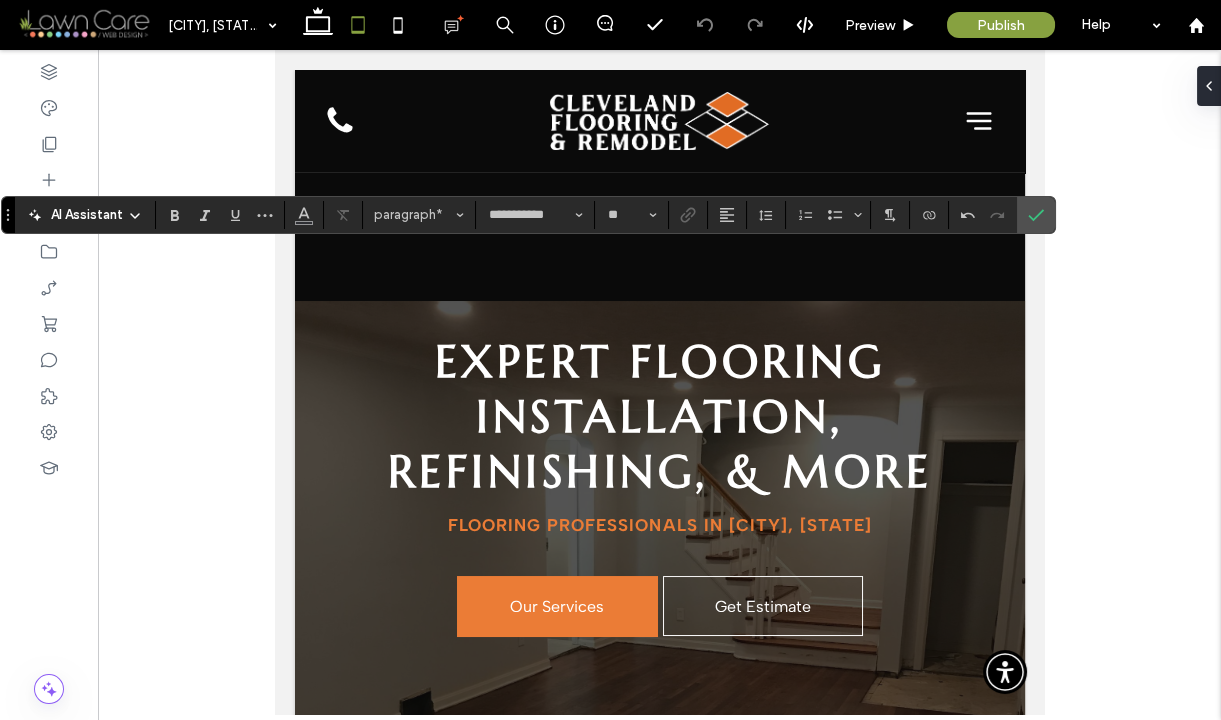 type 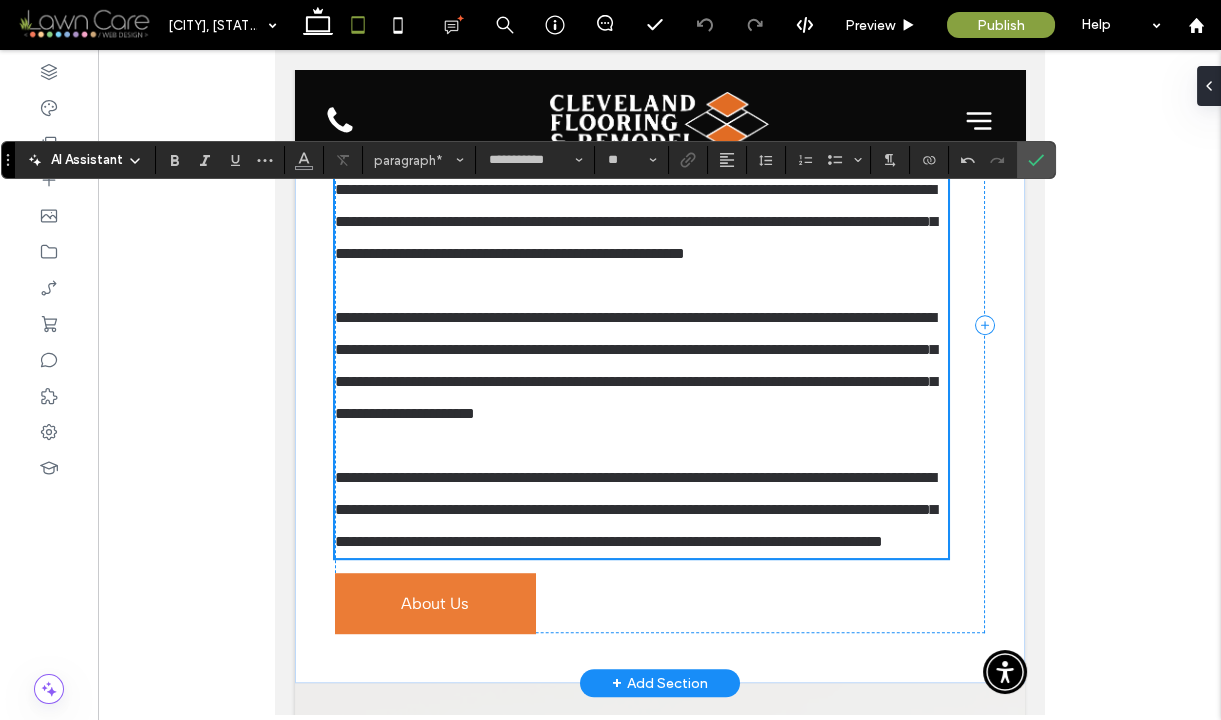 scroll, scrollTop: 2472, scrollLeft: 0, axis: vertical 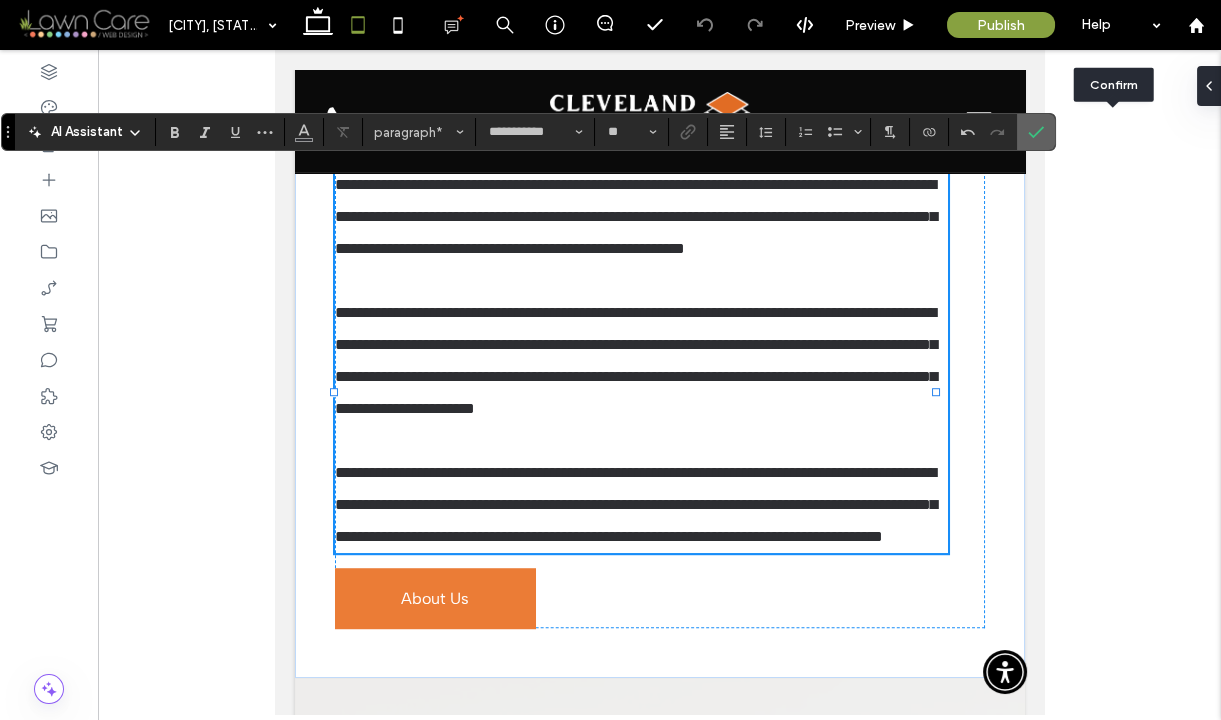 click 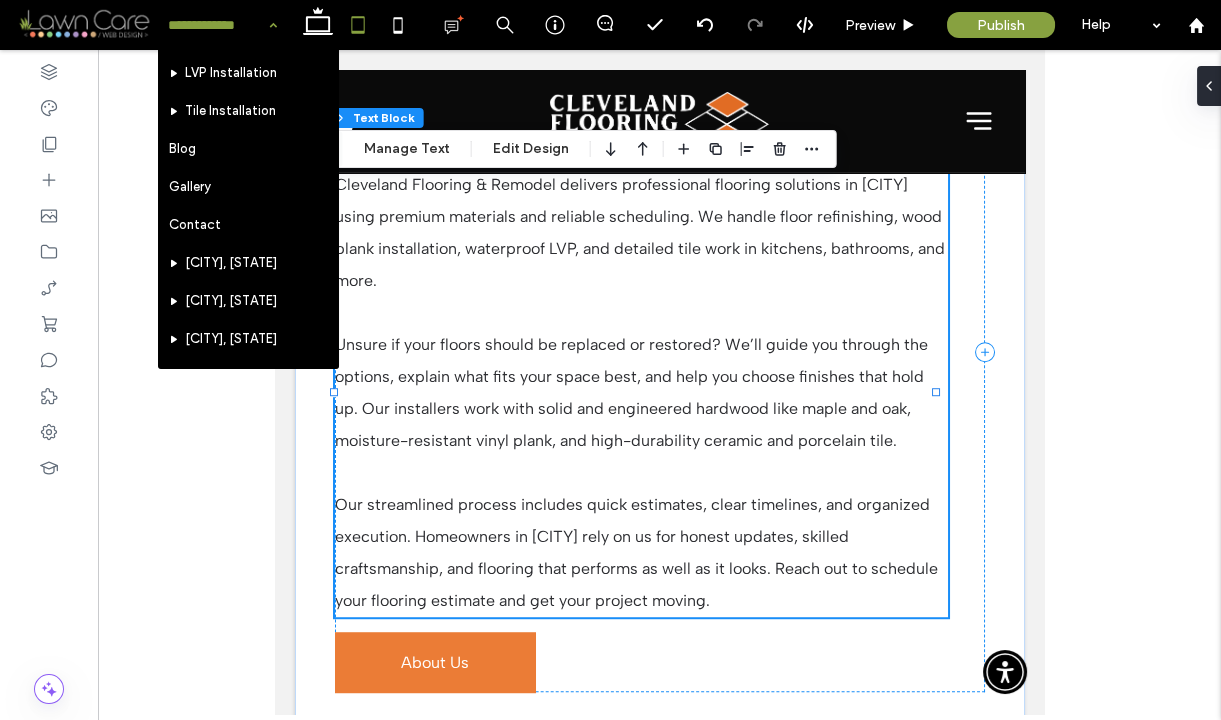 scroll, scrollTop: 346, scrollLeft: 0, axis: vertical 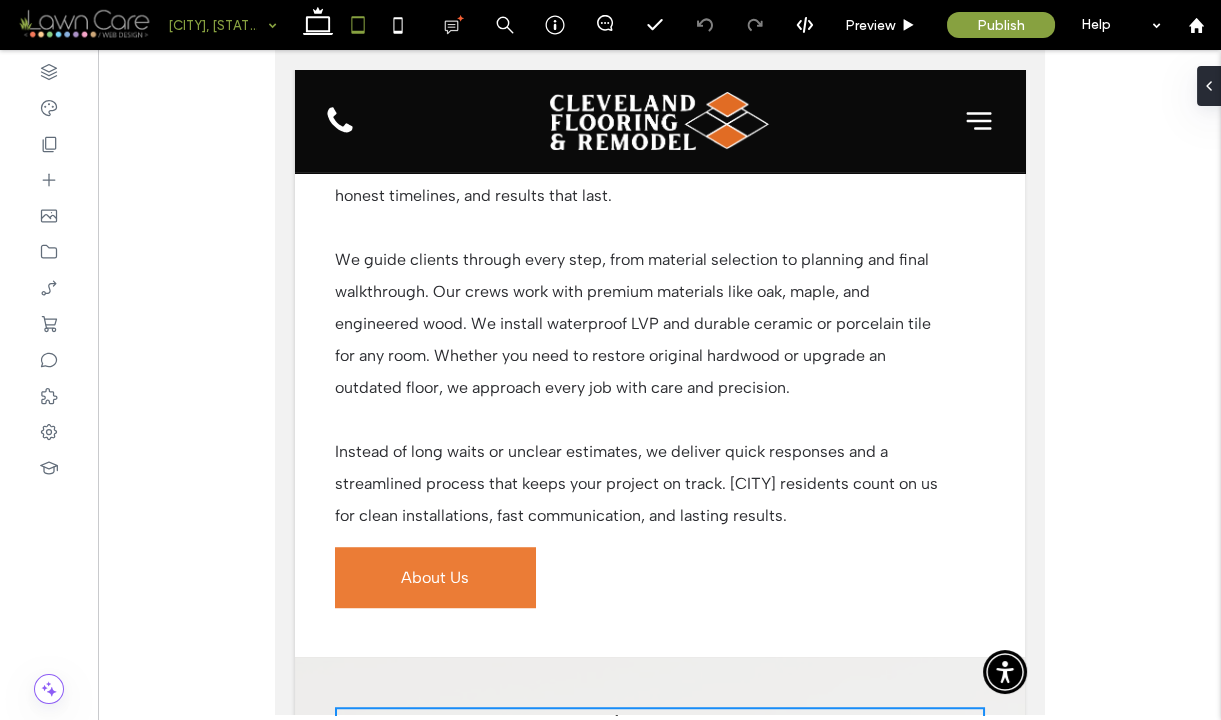 click at bounding box center [217, 25] 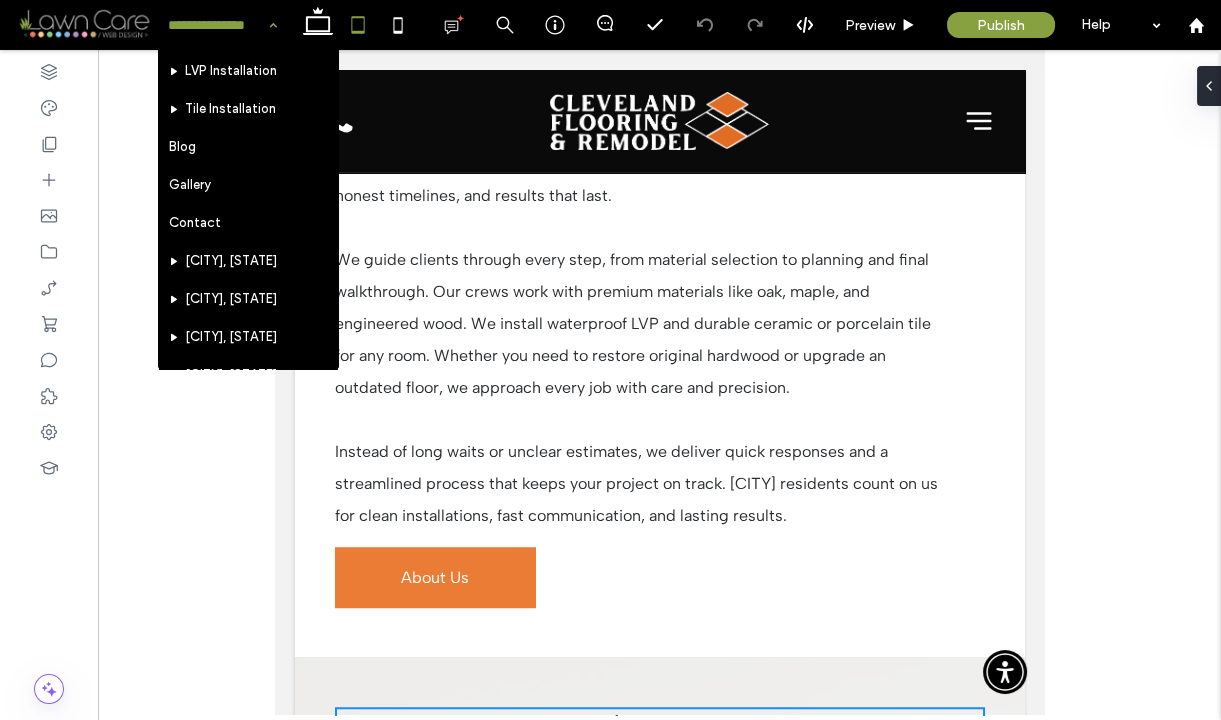 scroll, scrollTop: 346, scrollLeft: 0, axis: vertical 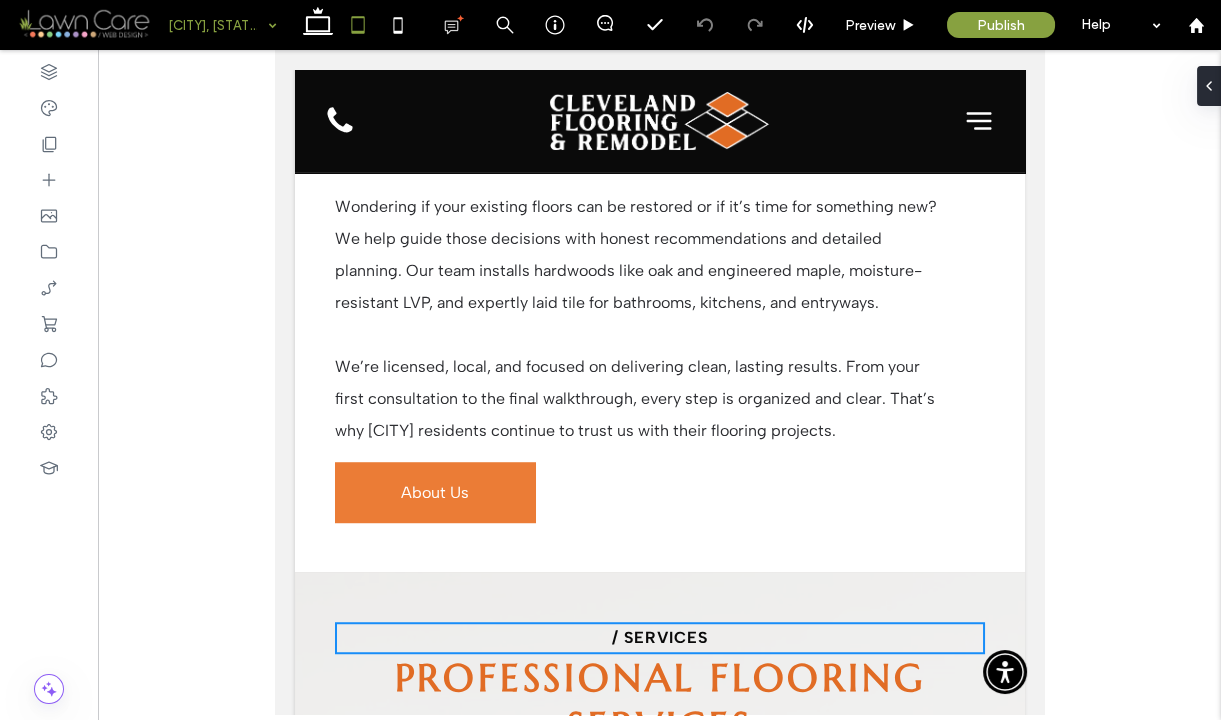 click at bounding box center [217, 25] 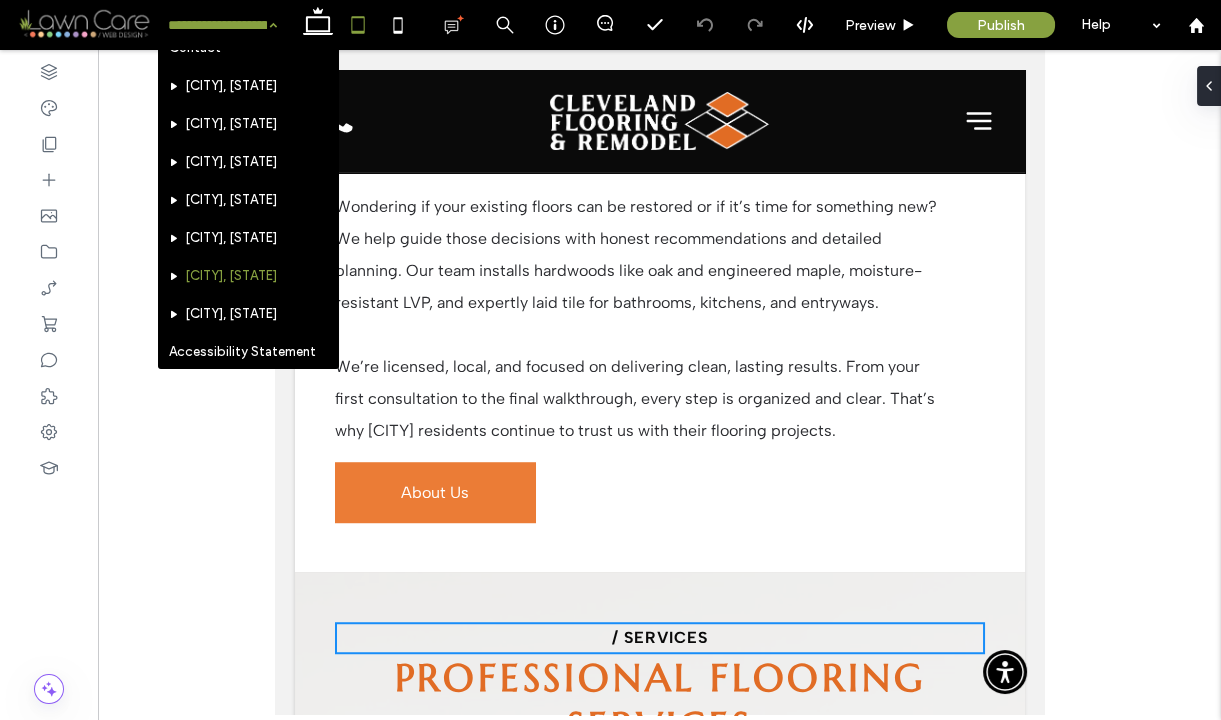 scroll, scrollTop: 346, scrollLeft: 0, axis: vertical 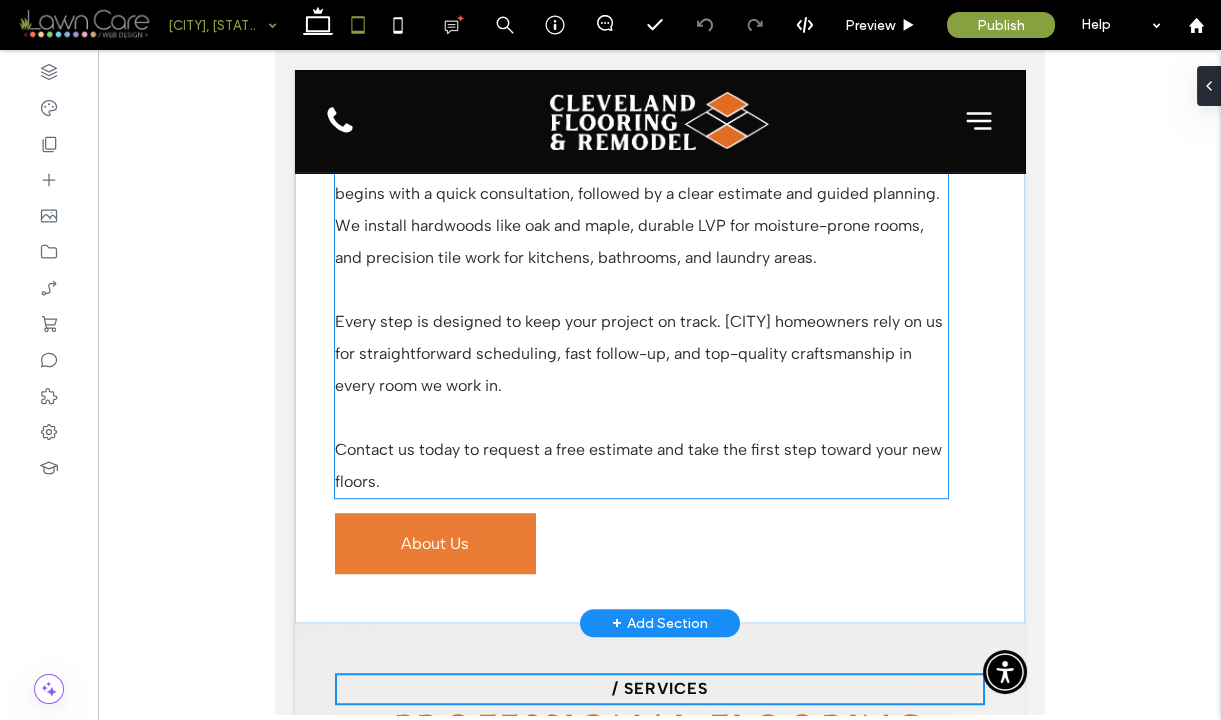 click on "Contact us today to request a free estimate and take the first step toward your new floors." at bounding box center (640, 466) 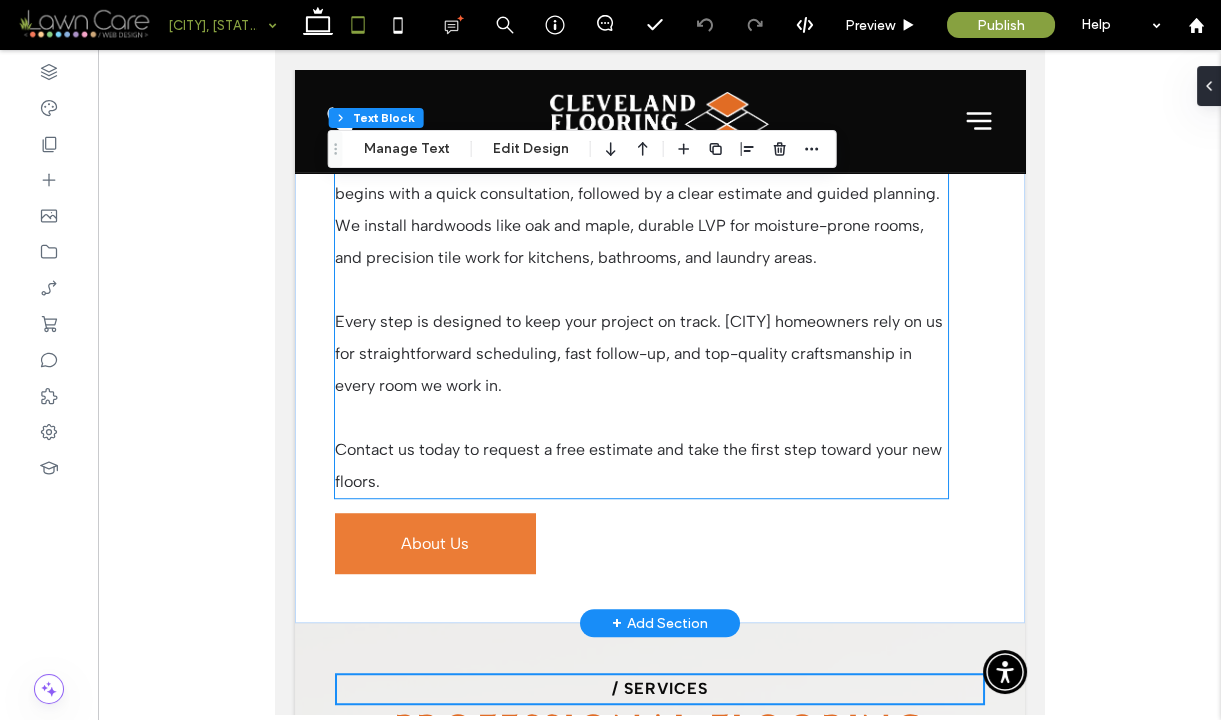 scroll, scrollTop: 2528, scrollLeft: 0, axis: vertical 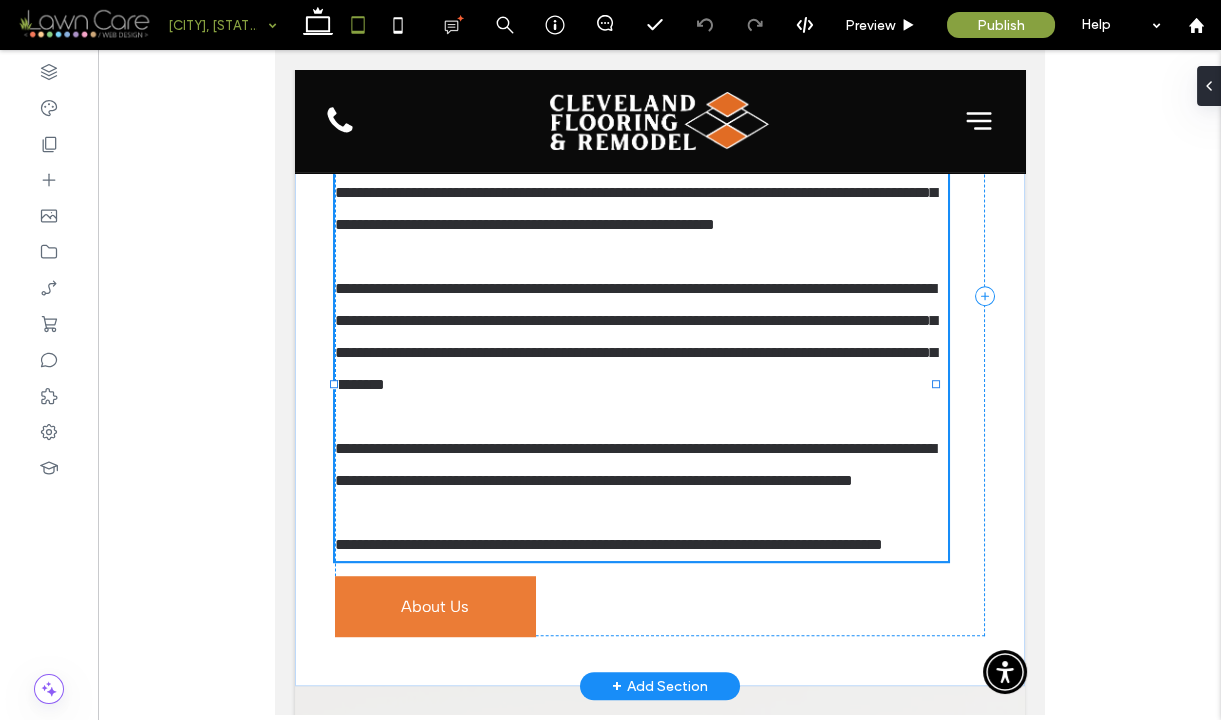 type on "**********" 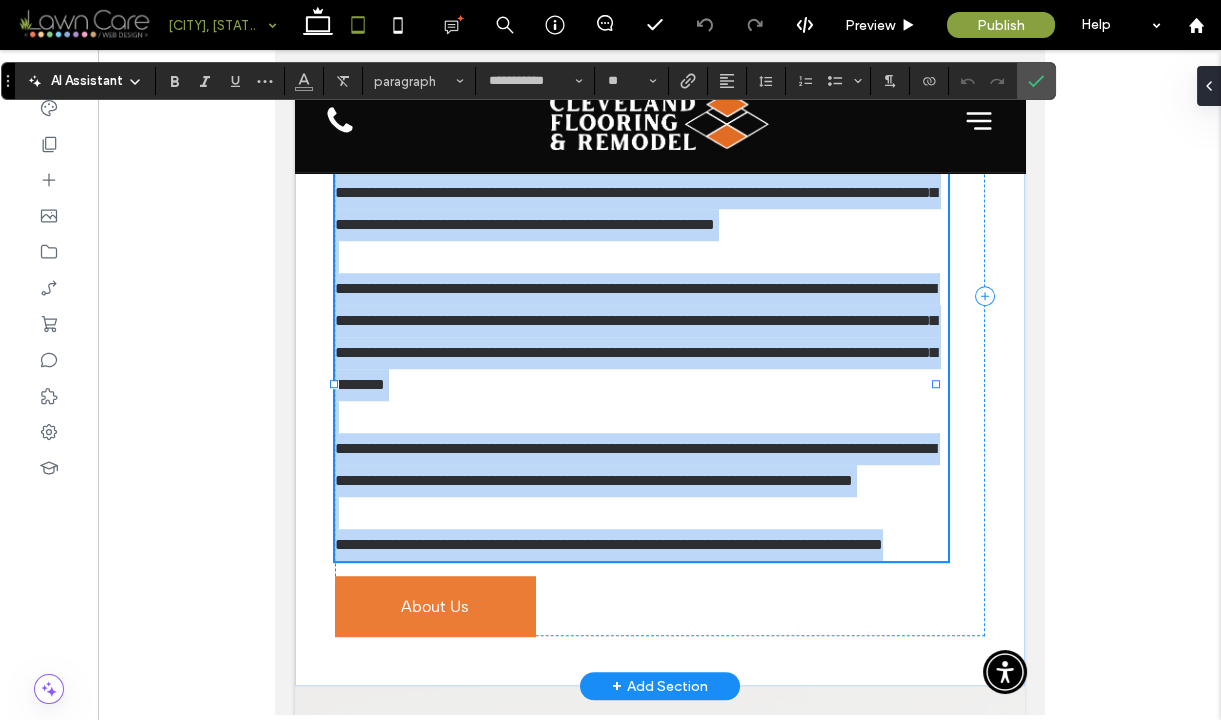 click on "**********" at bounding box center [608, 544] 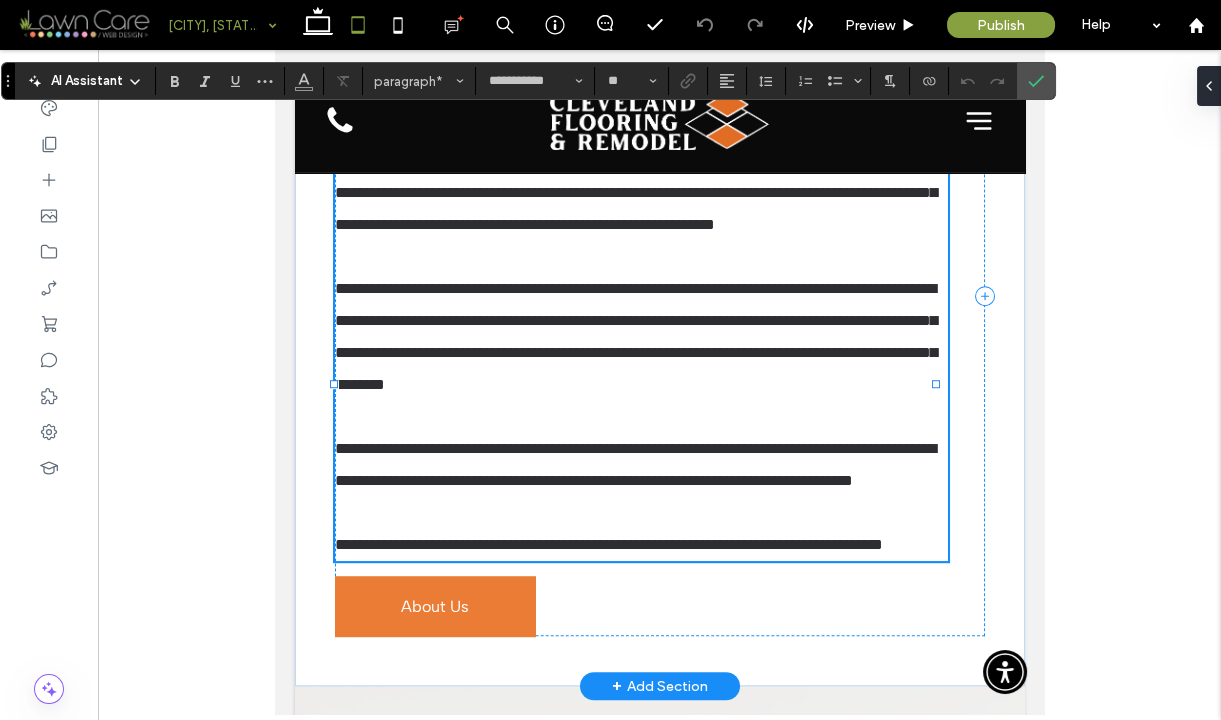 click on "**********" at bounding box center (608, 544) 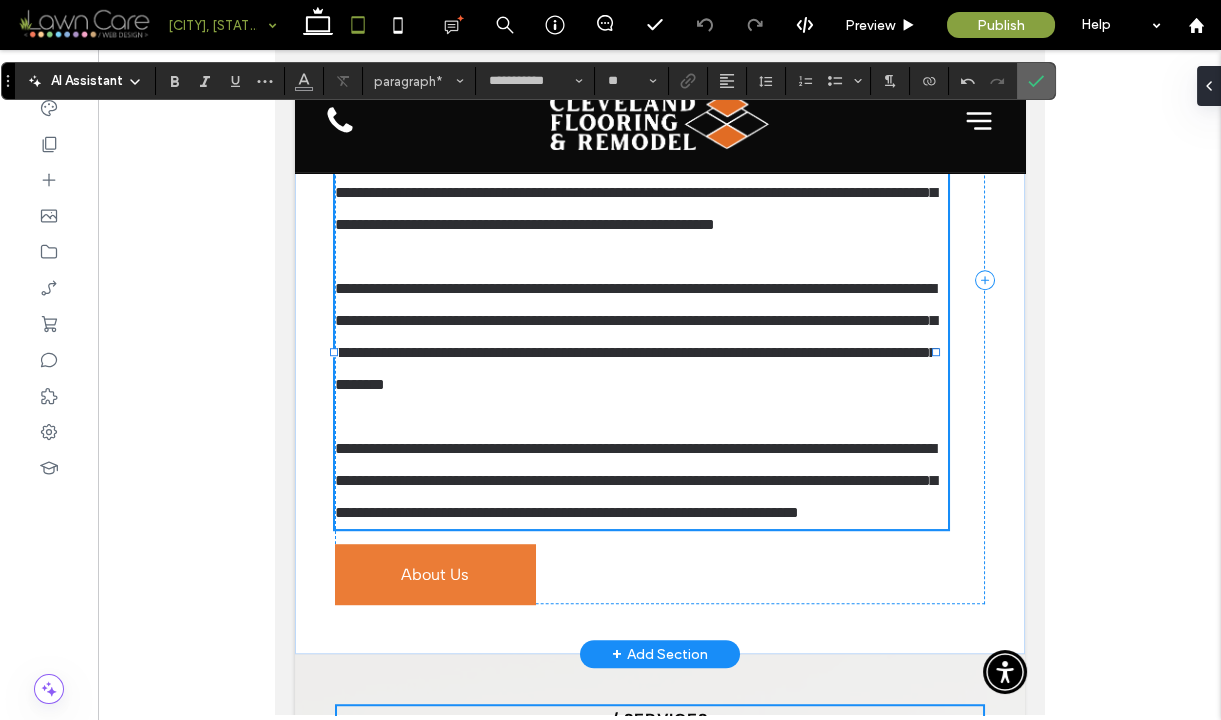 click 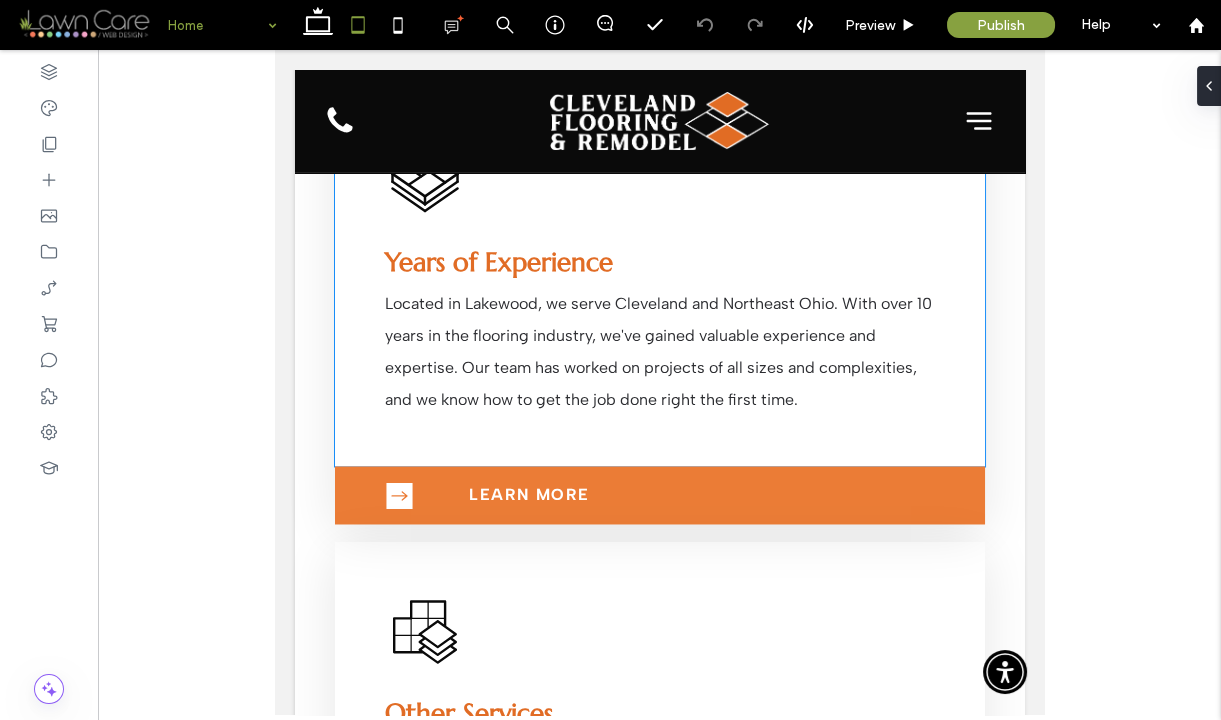 scroll, scrollTop: 6001, scrollLeft: 0, axis: vertical 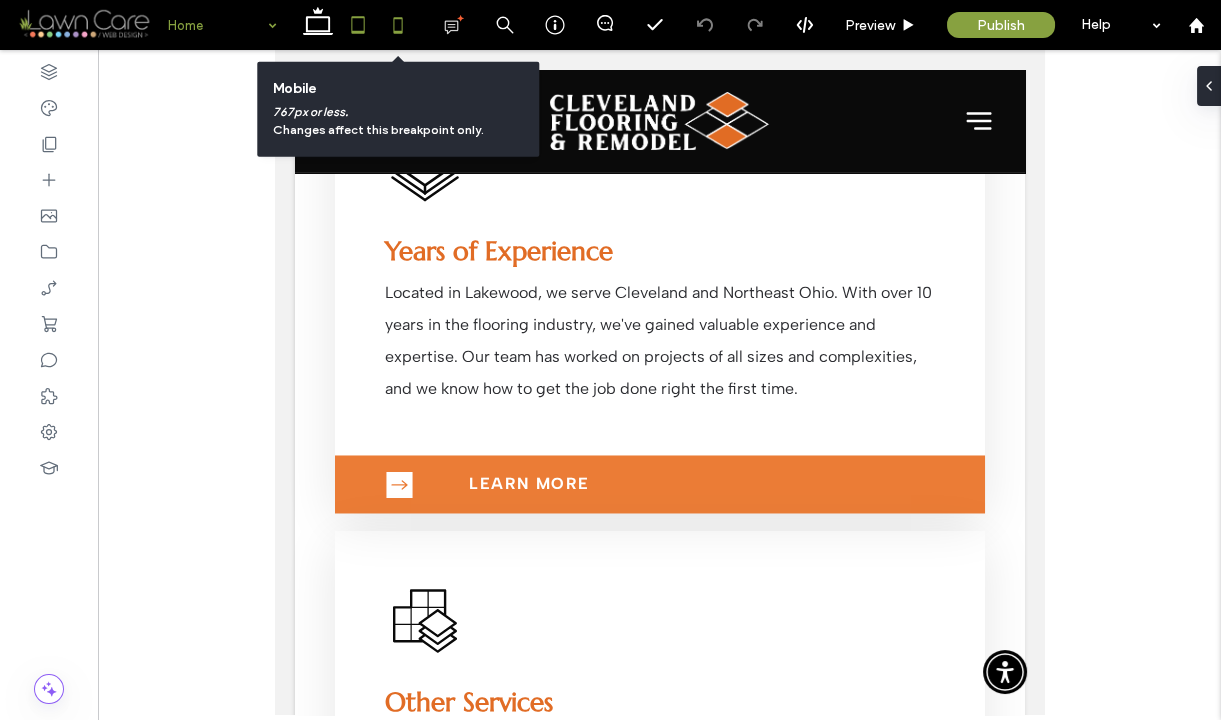 click 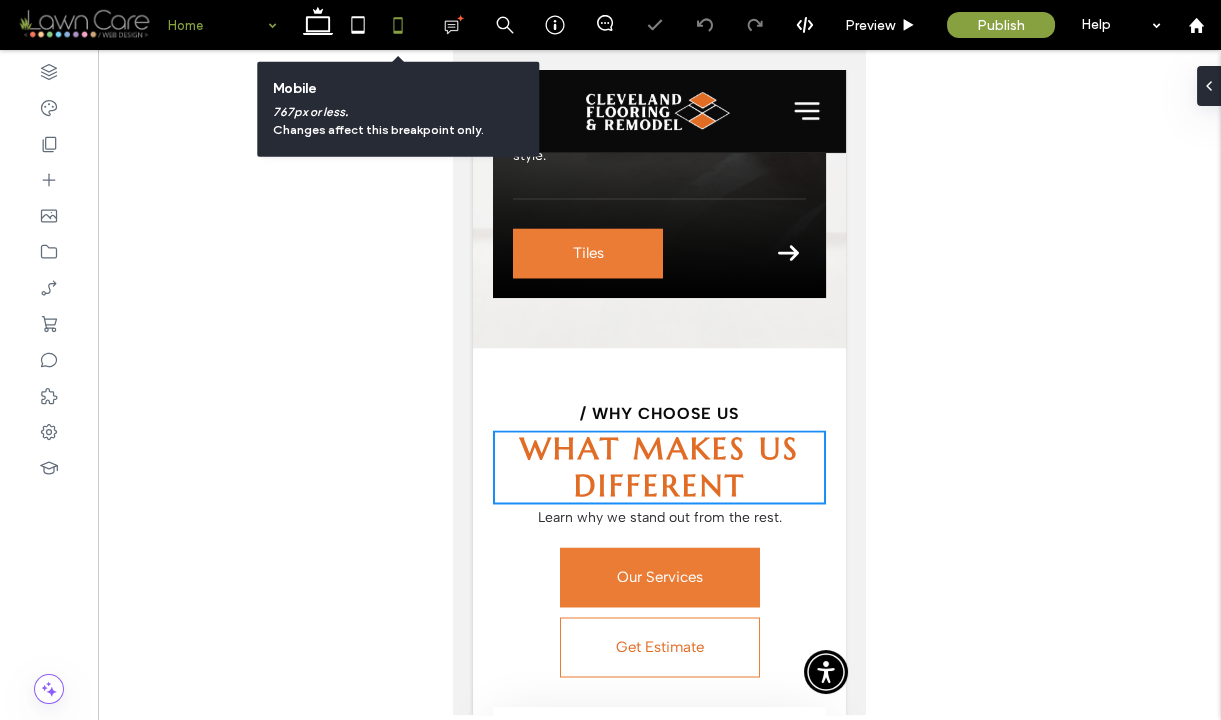 scroll, scrollTop: 6678, scrollLeft: 0, axis: vertical 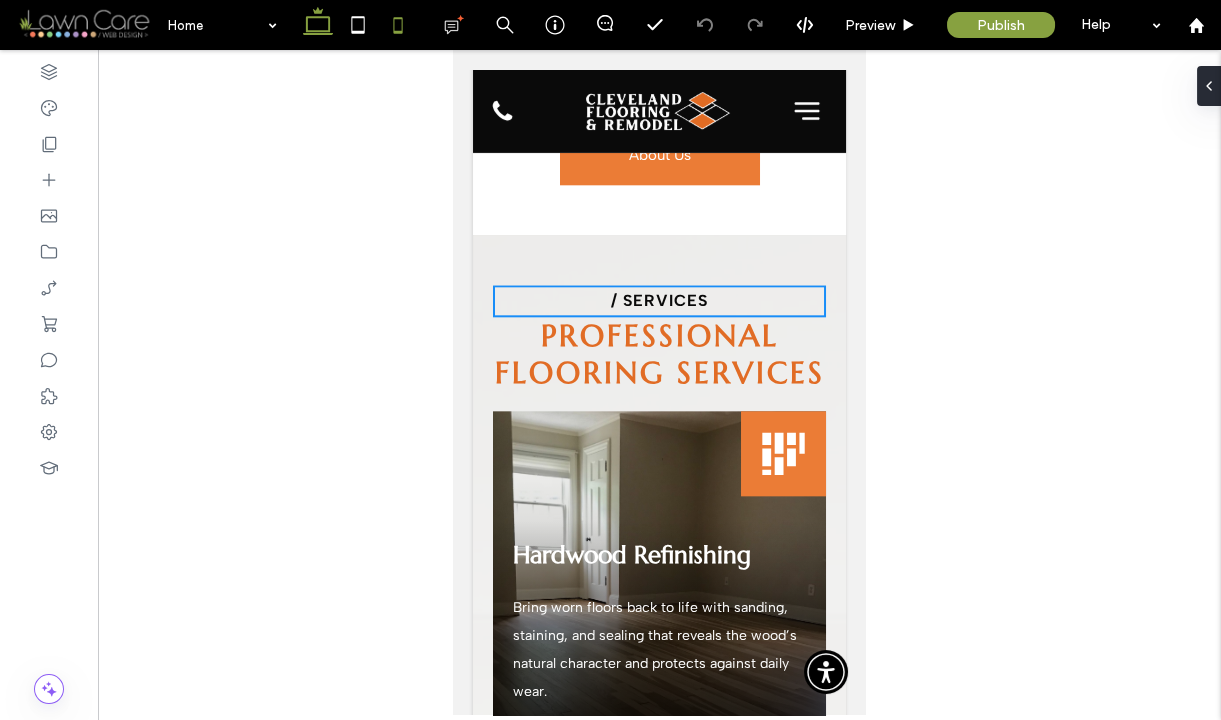 drag, startPoint x: 310, startPoint y: 26, endPoint x: 354, endPoint y: 133, distance: 115.69356 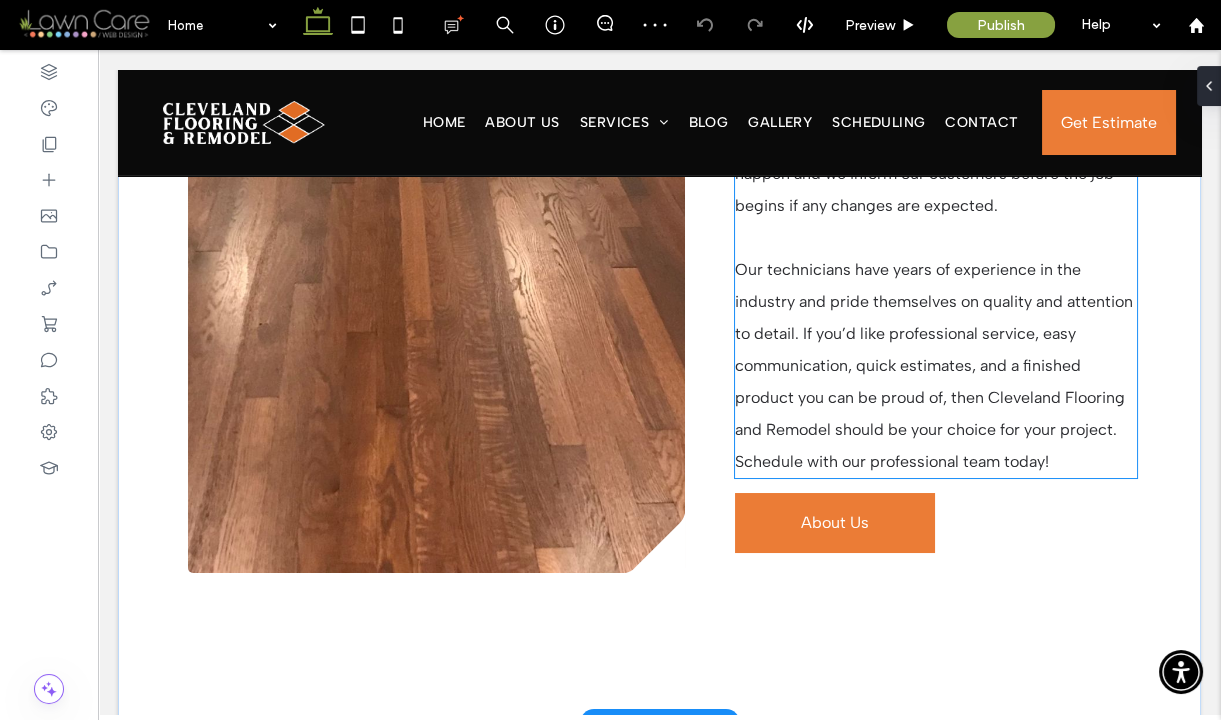 scroll, scrollTop: 3719, scrollLeft: 0, axis: vertical 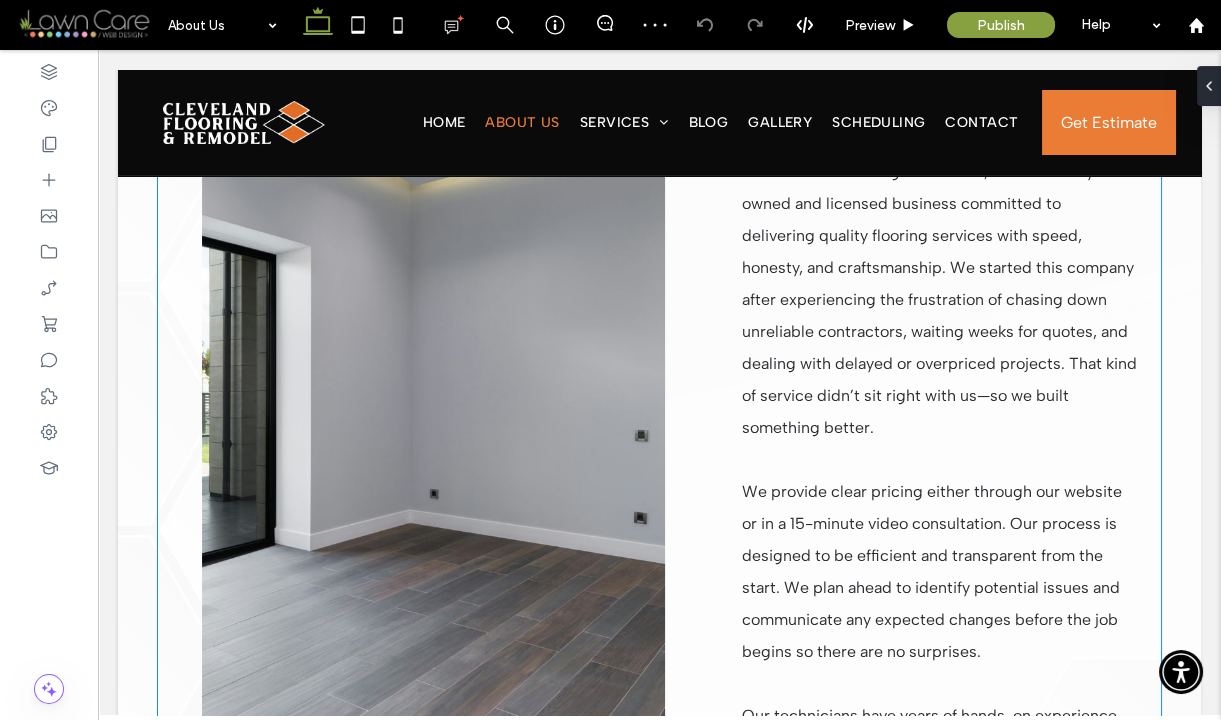 click on "At Cleveland Flooring & Remodel, we’re a locally owned and licensed business committed to delivering quality flooring services with speed, honesty, and craftsmanship. We started this company after experiencing the frustration of chasing down unreliable contractors, waiting weeks for quotes, and dealing with delayed or overpriced projects. That kind of service didn’t sit right with us—so we built something better." at bounding box center [939, 300] 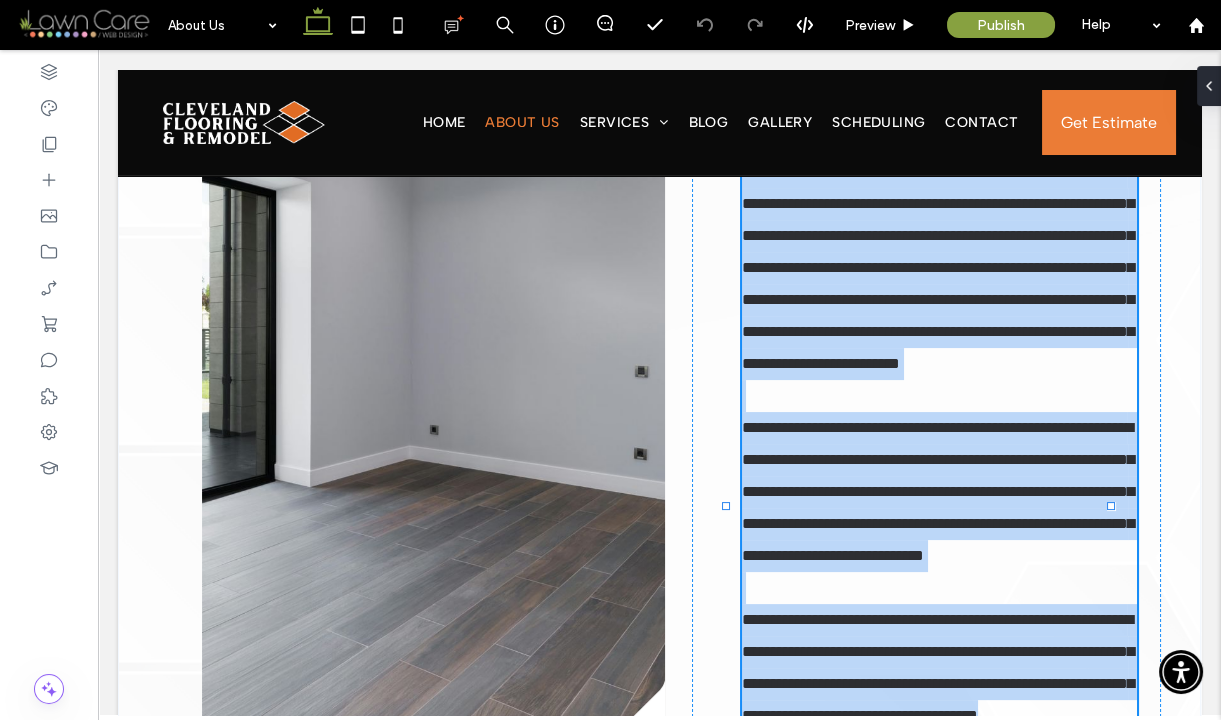 type on "**********" 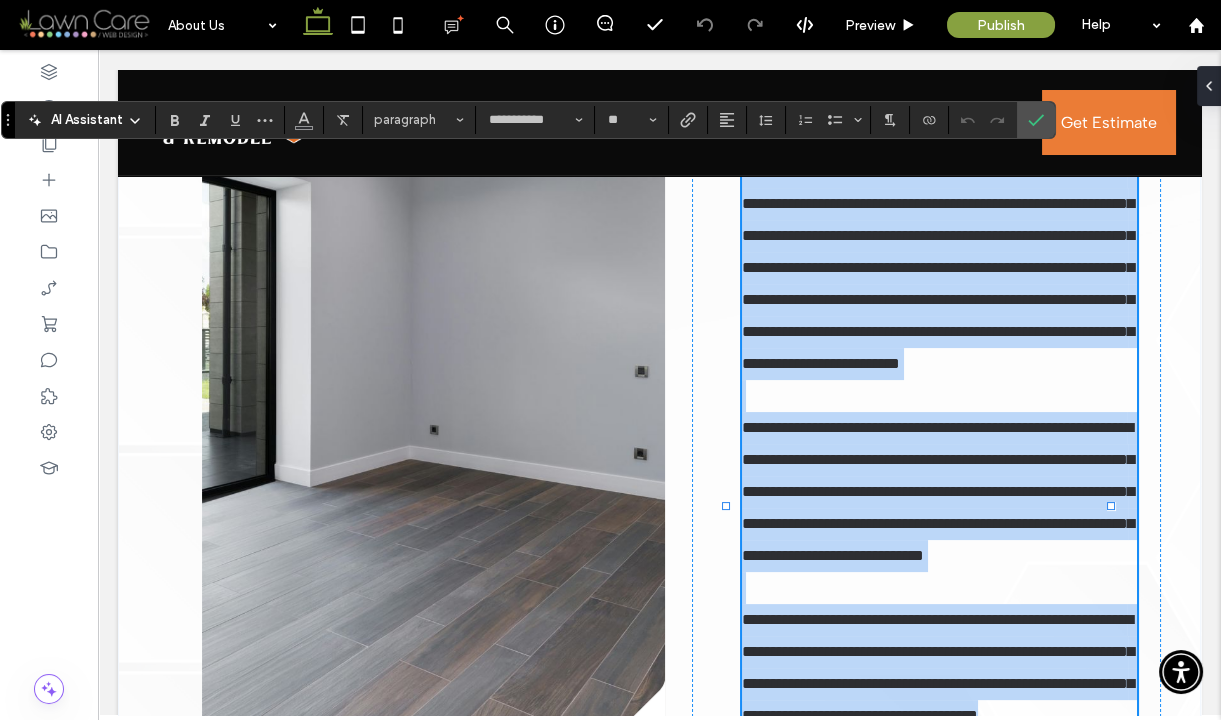 click on "**********" at bounding box center [939, 268] 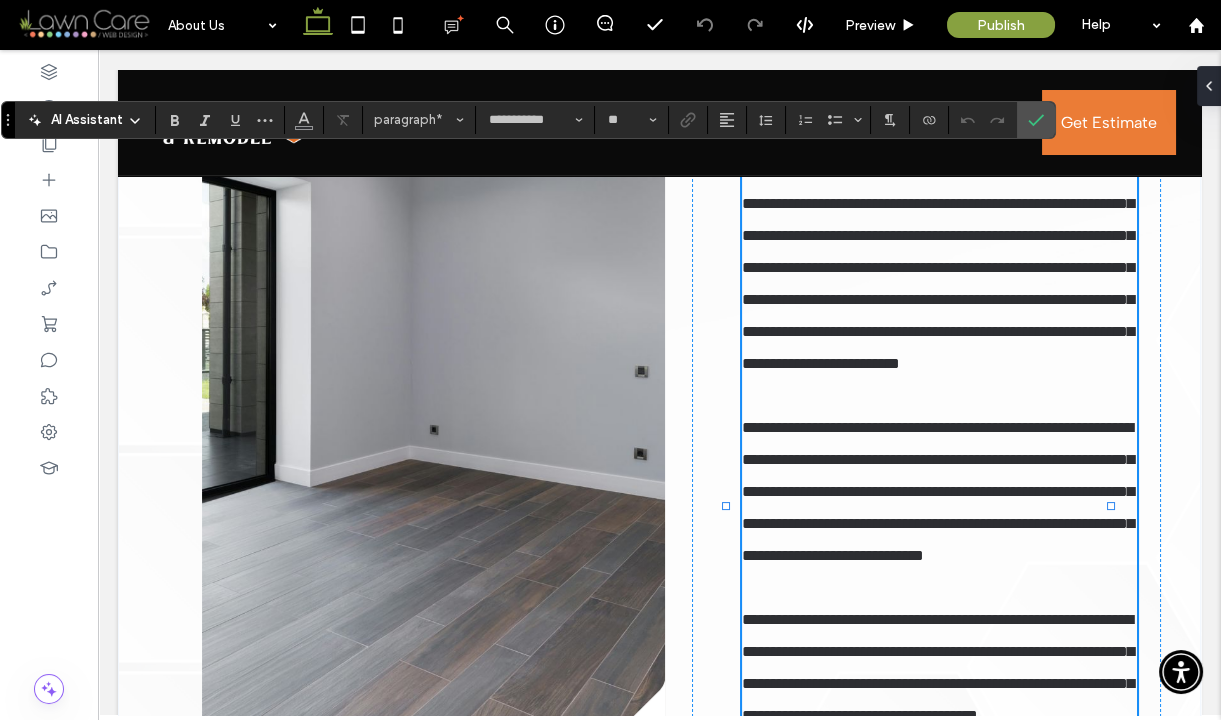 click on "**********" at bounding box center (938, 267) 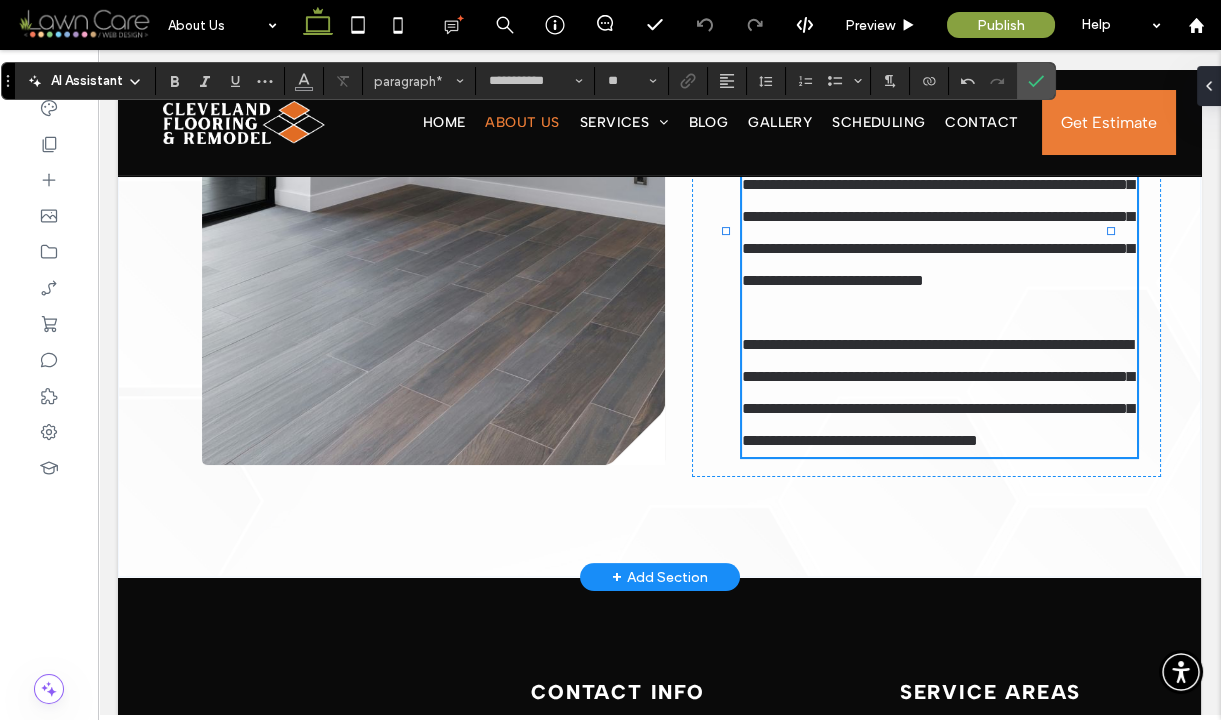 scroll, scrollTop: 666, scrollLeft: 0, axis: vertical 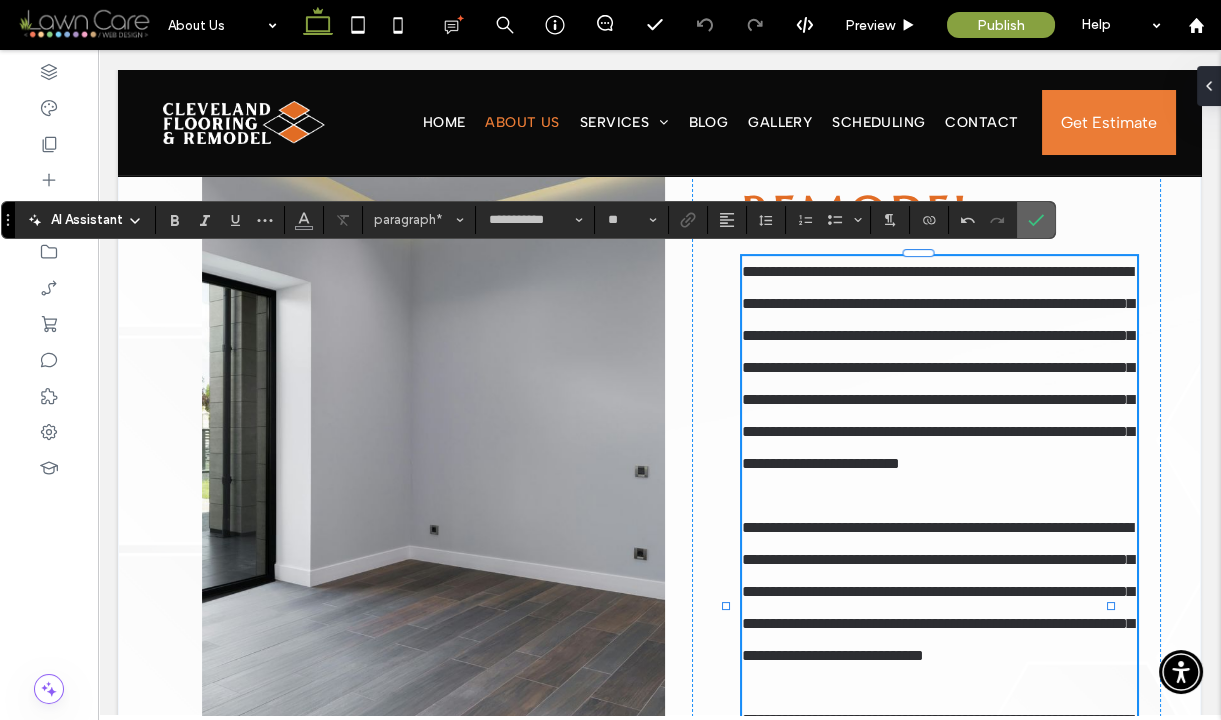 click 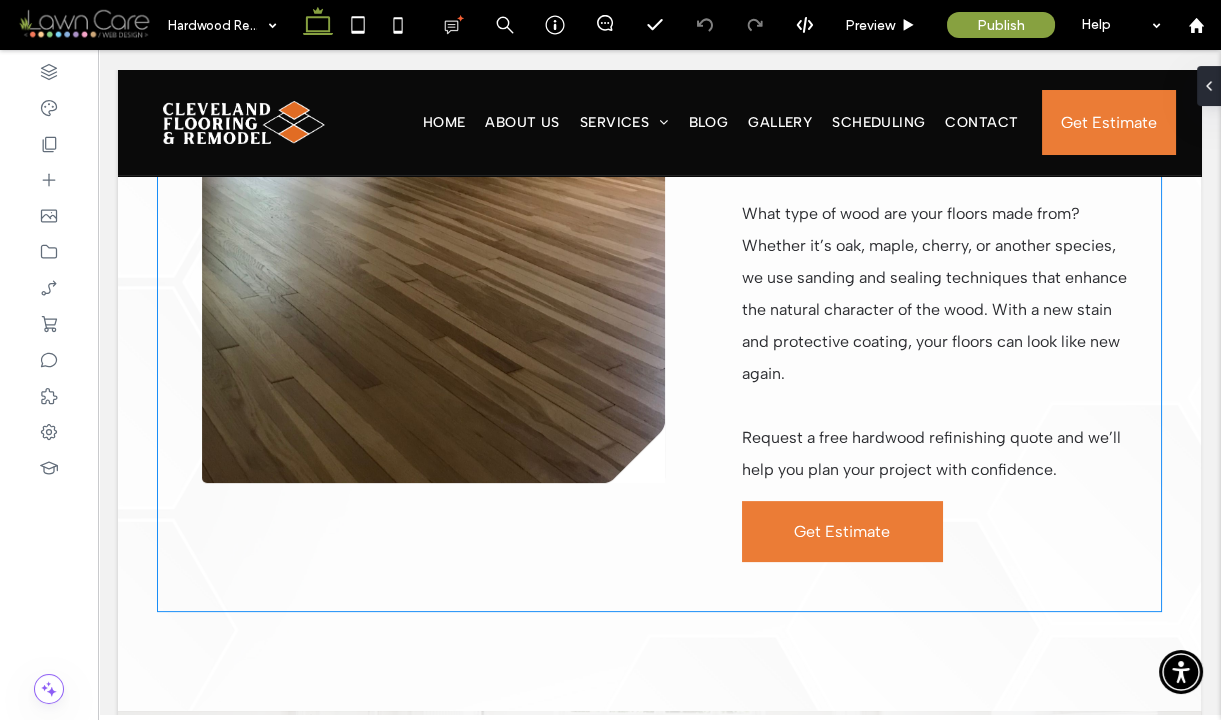 scroll, scrollTop: 1106, scrollLeft: 0, axis: vertical 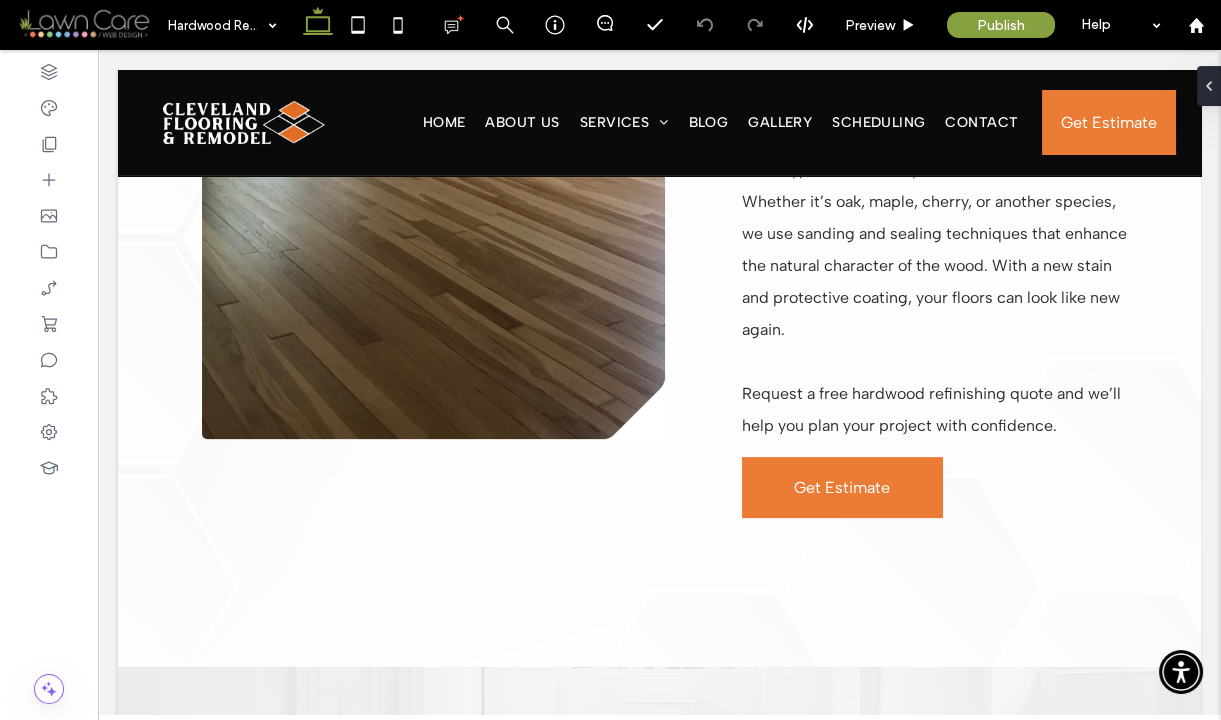 click at bounding box center [217, 25] 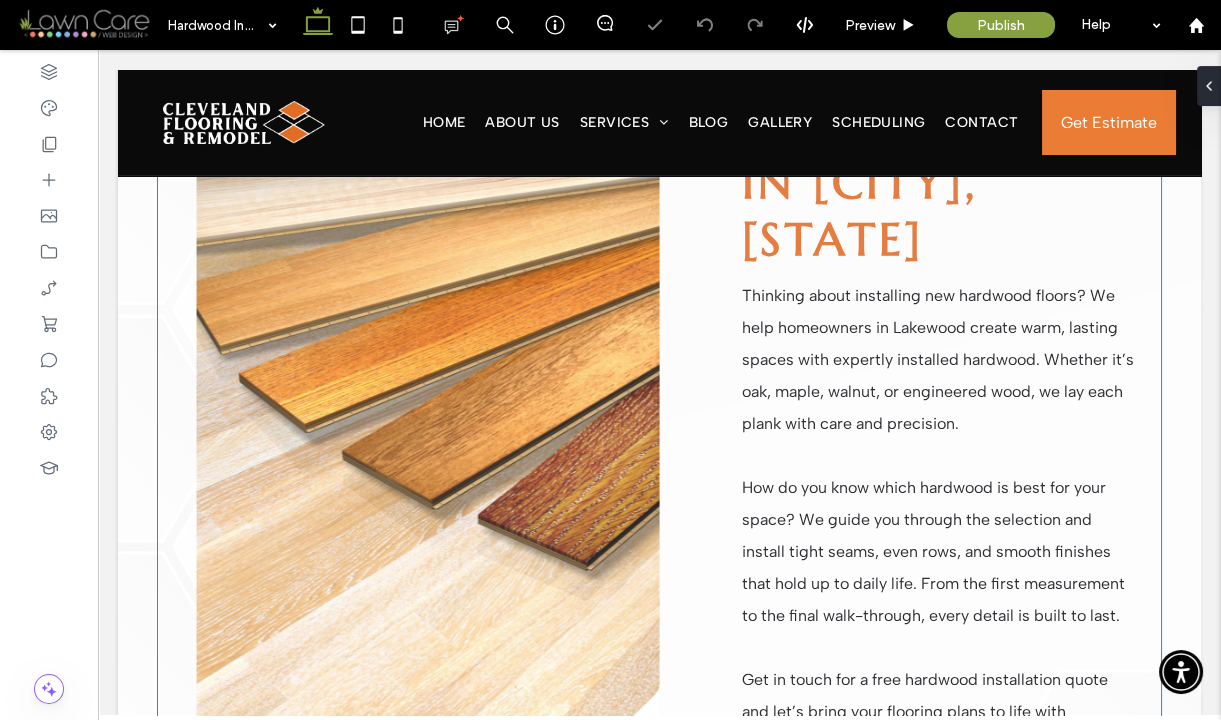 scroll, scrollTop: 873, scrollLeft: 0, axis: vertical 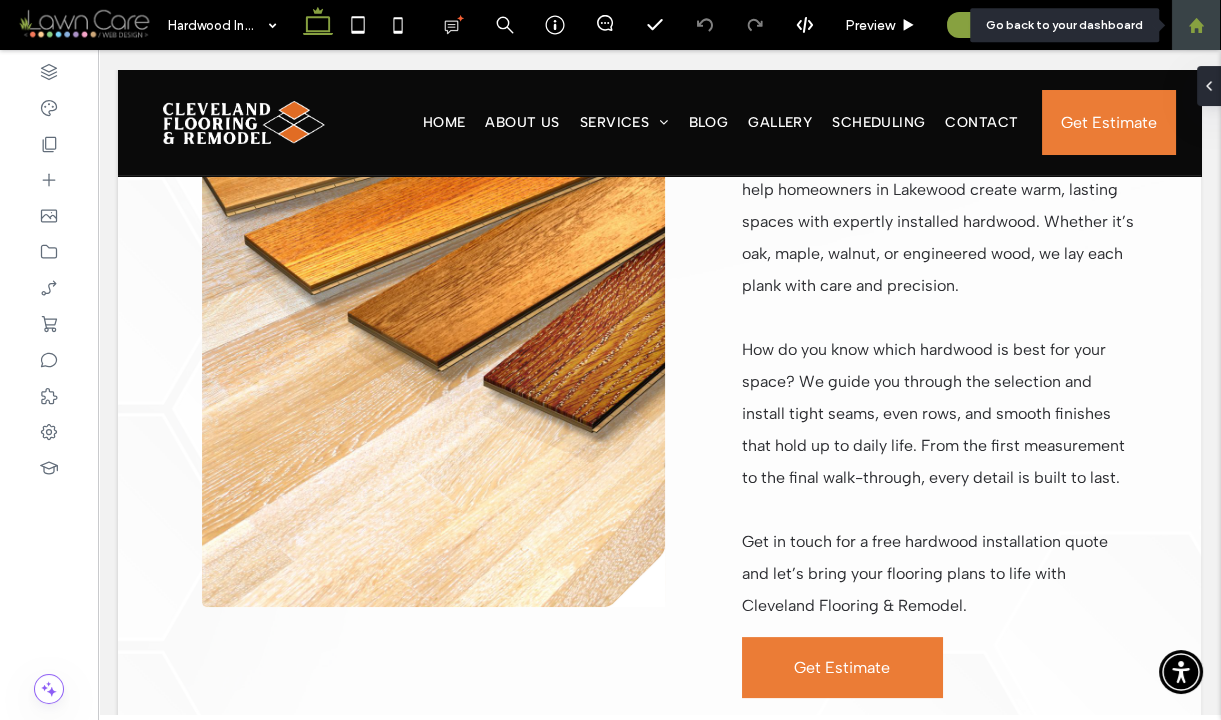 click 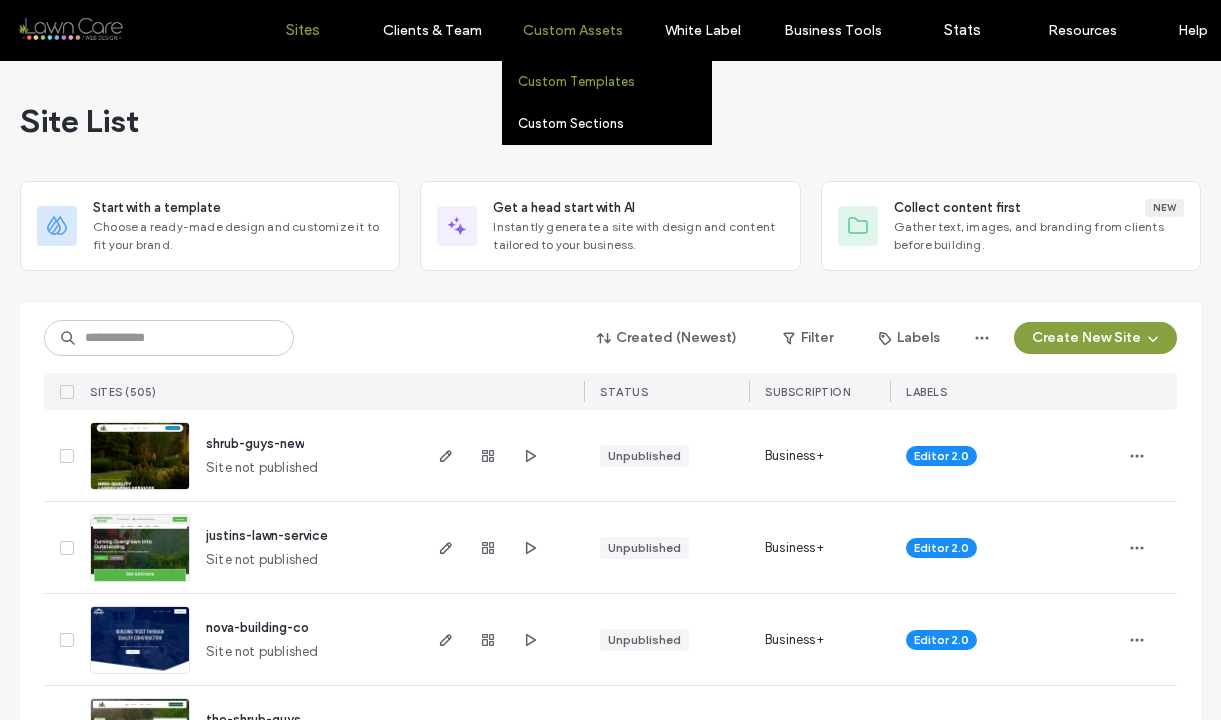 scroll, scrollTop: 0, scrollLeft: 0, axis: both 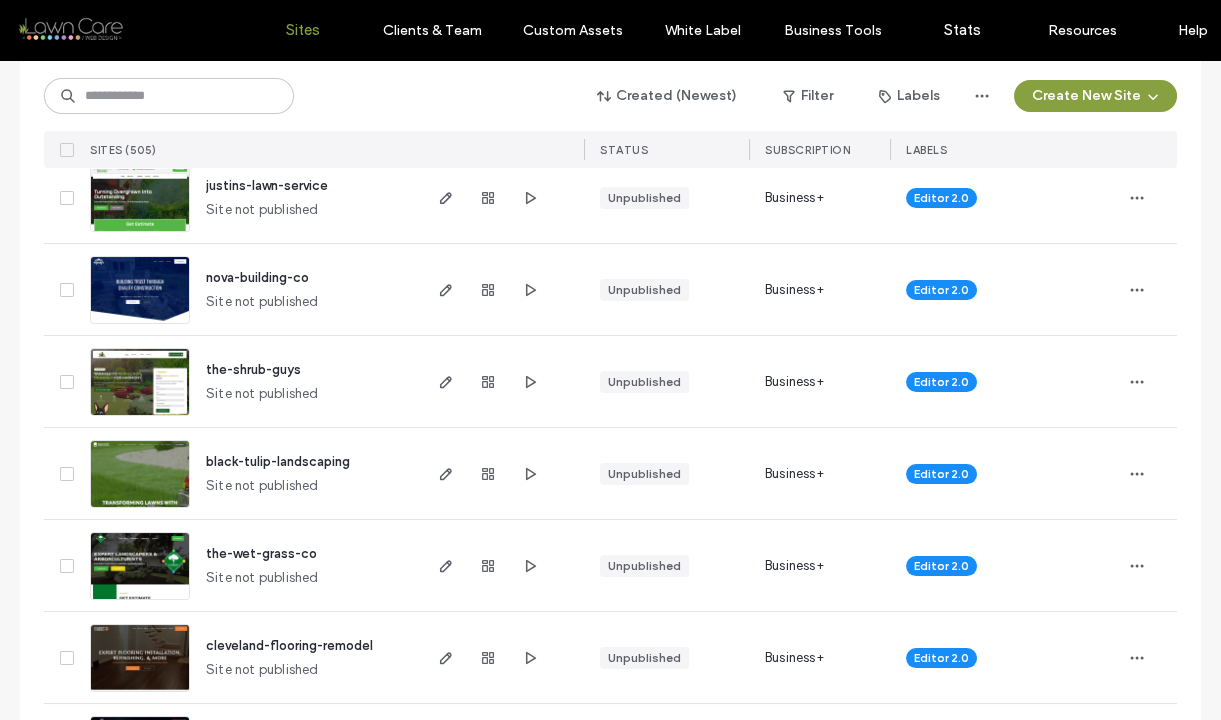 click at bounding box center (140, 601) 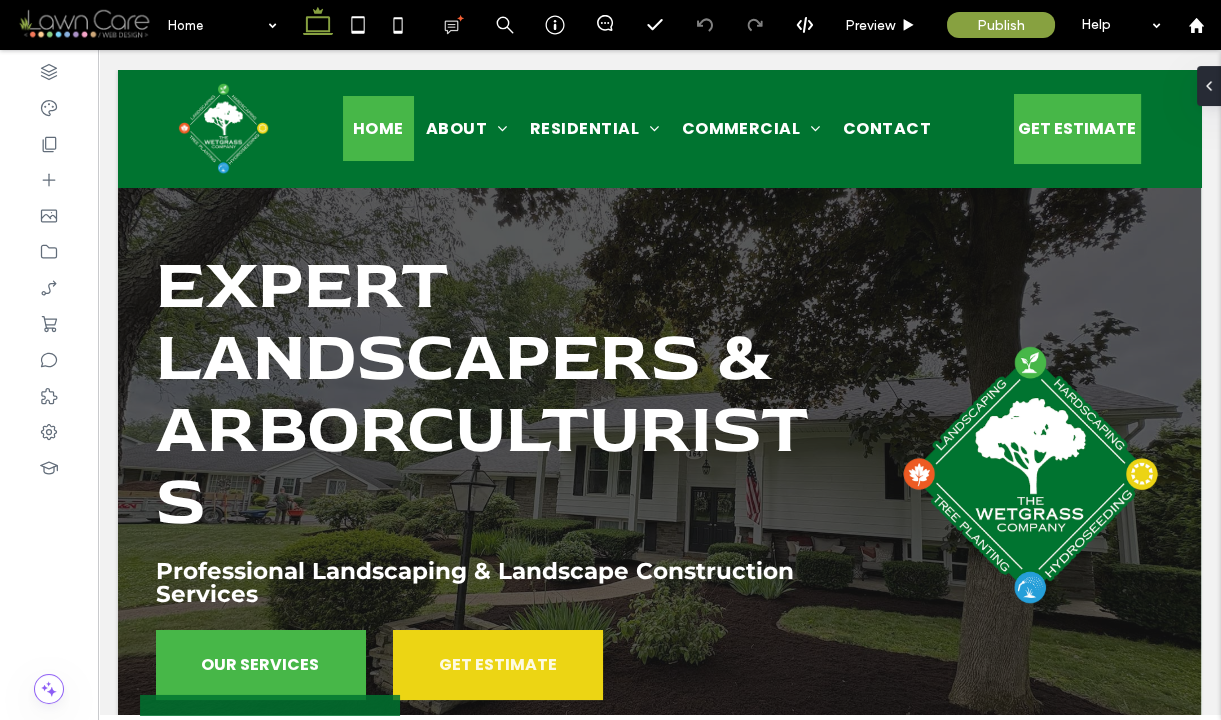 scroll, scrollTop: 509, scrollLeft: 0, axis: vertical 